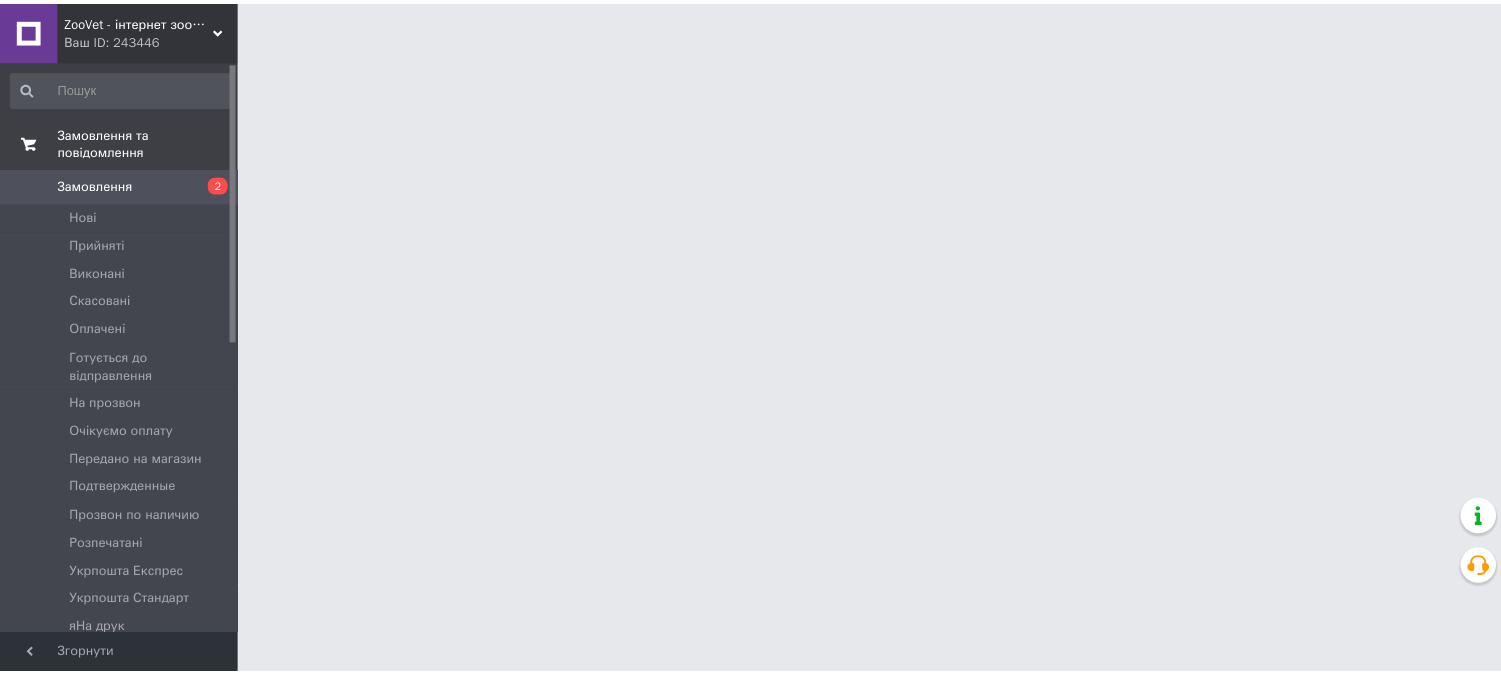 scroll, scrollTop: 0, scrollLeft: 0, axis: both 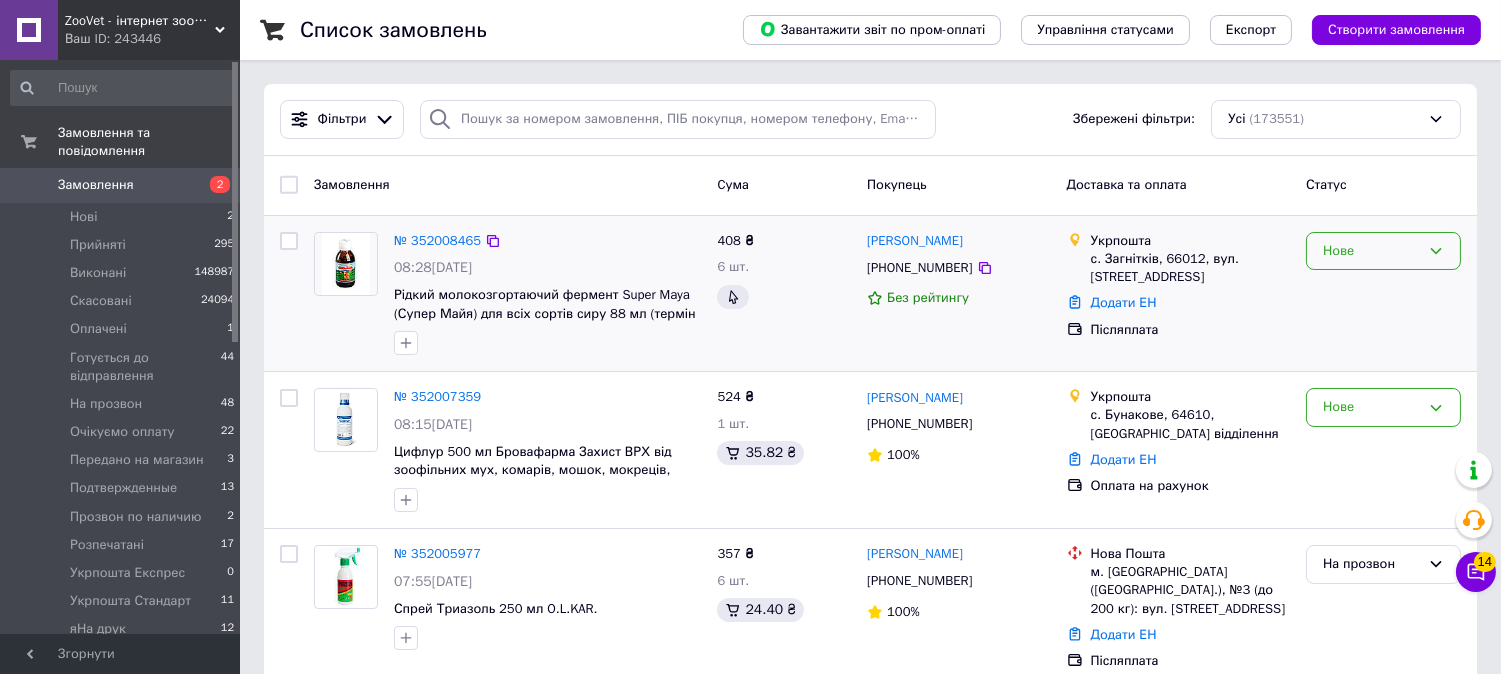 click on "Нове" at bounding box center [1383, 251] 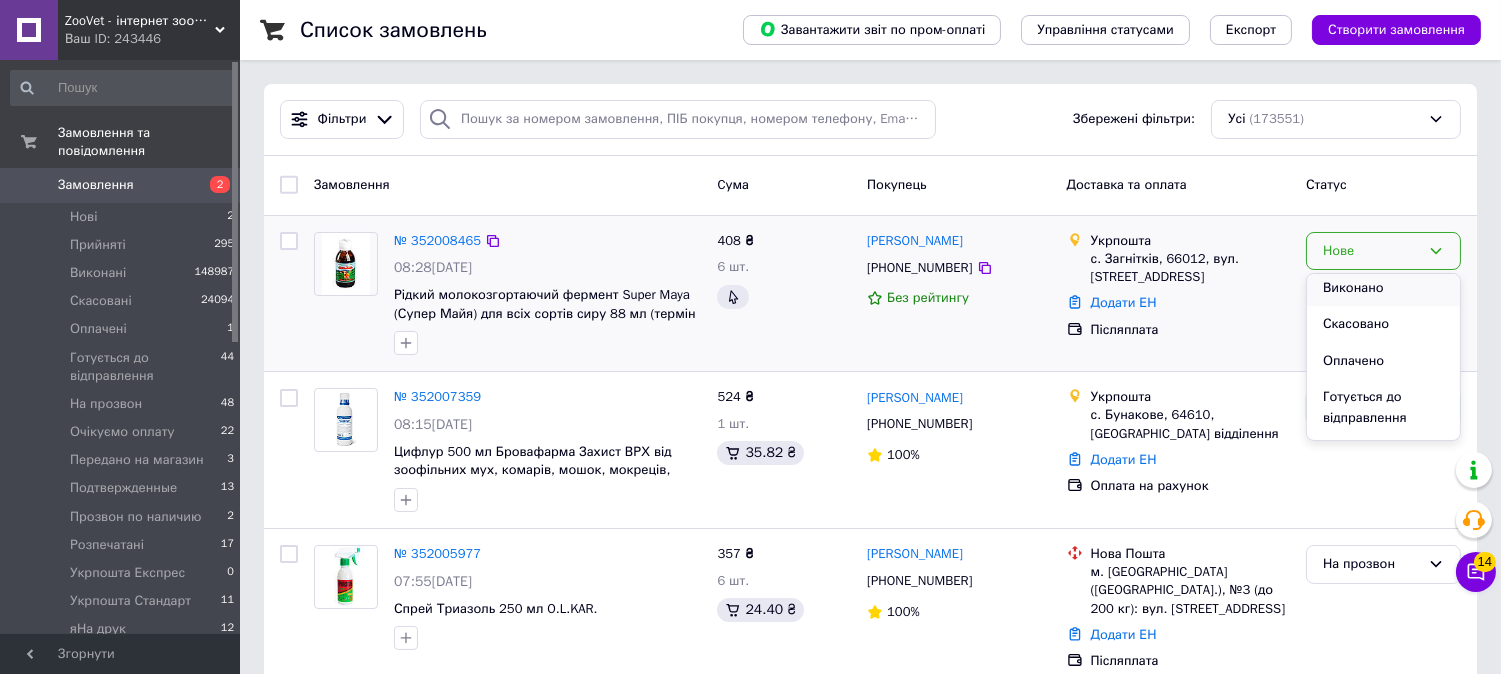 scroll, scrollTop: 111, scrollLeft: 0, axis: vertical 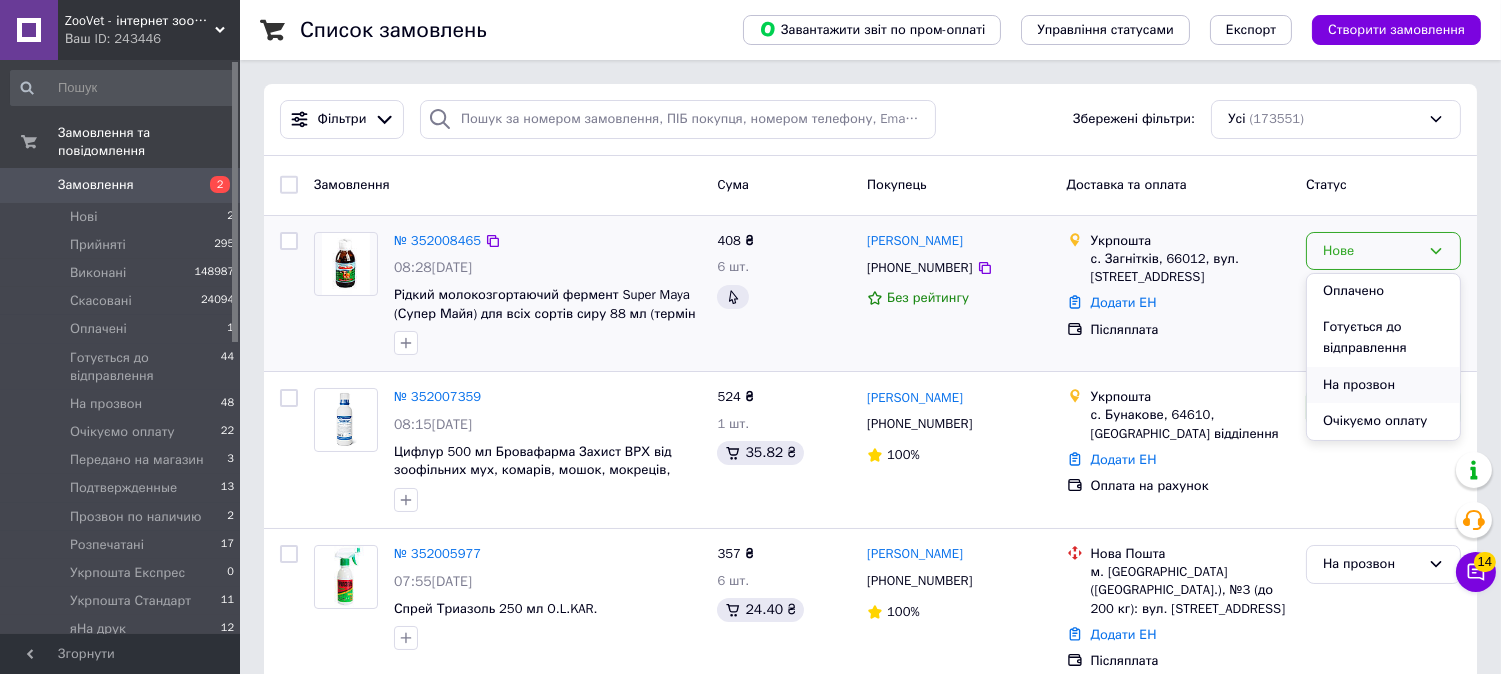 click on "На прозвон" at bounding box center [1383, 385] 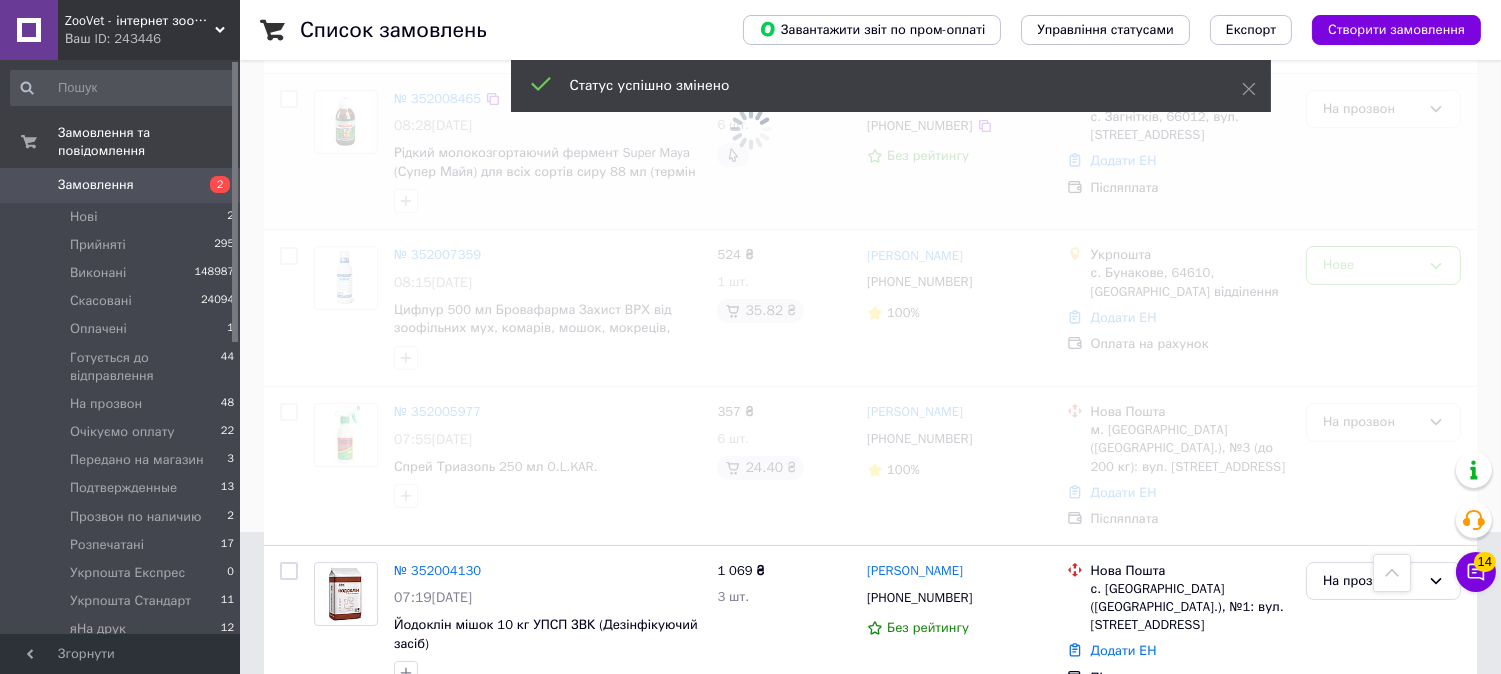 scroll, scrollTop: 111, scrollLeft: 0, axis: vertical 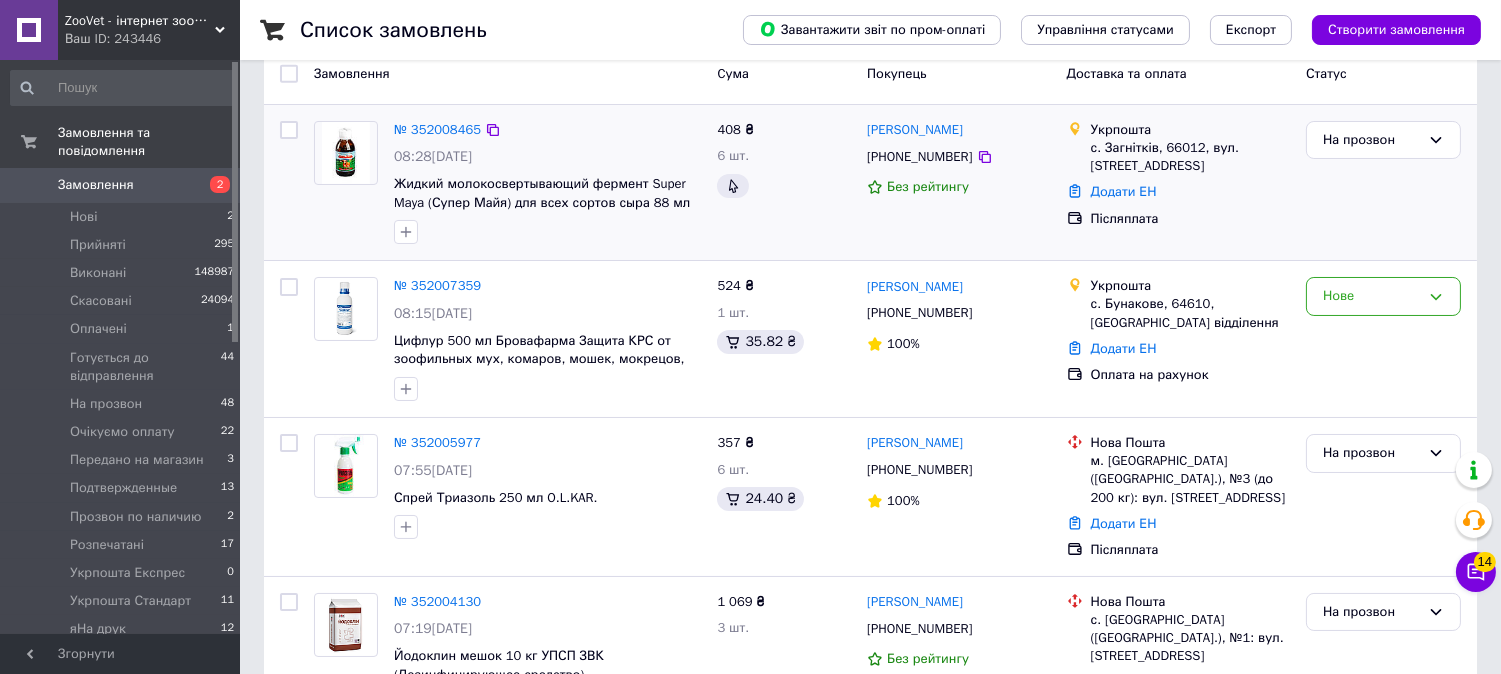 click on "Нове" at bounding box center [1371, 296] 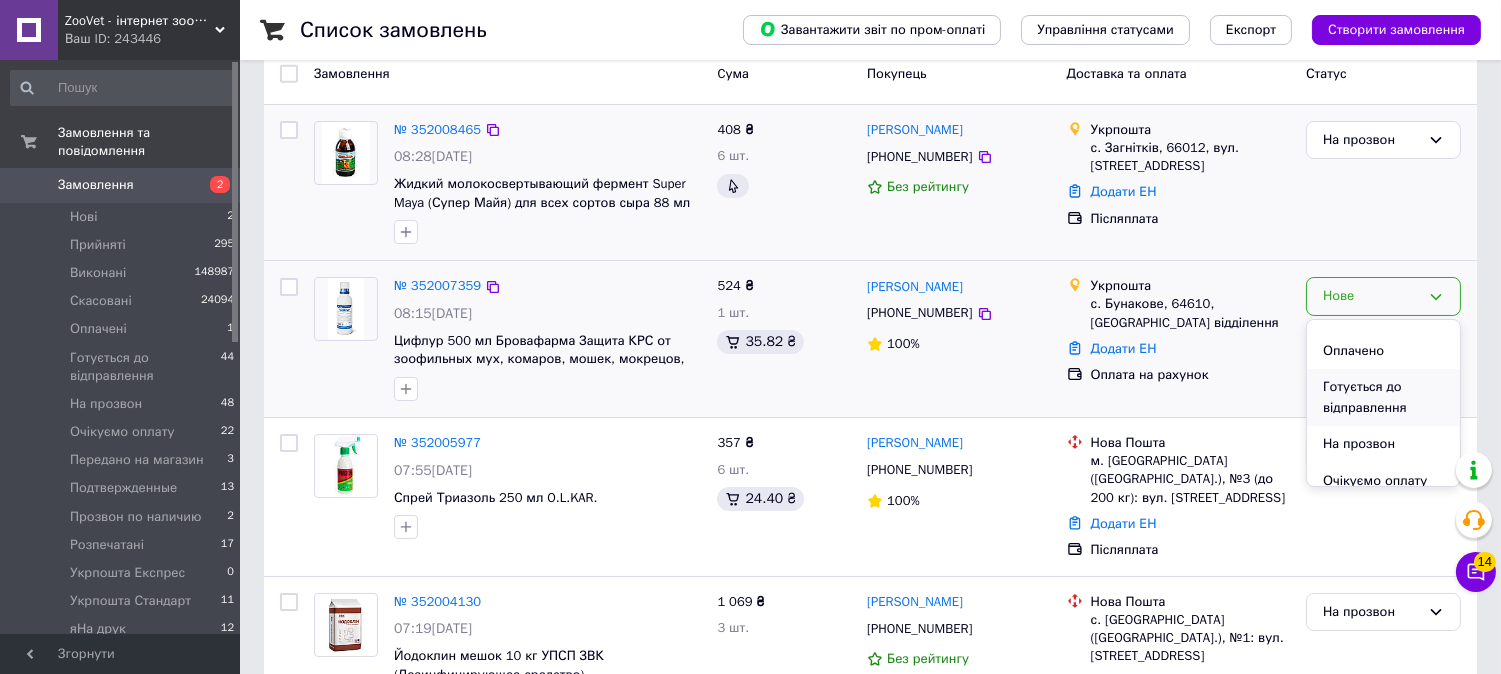 scroll, scrollTop: 111, scrollLeft: 0, axis: vertical 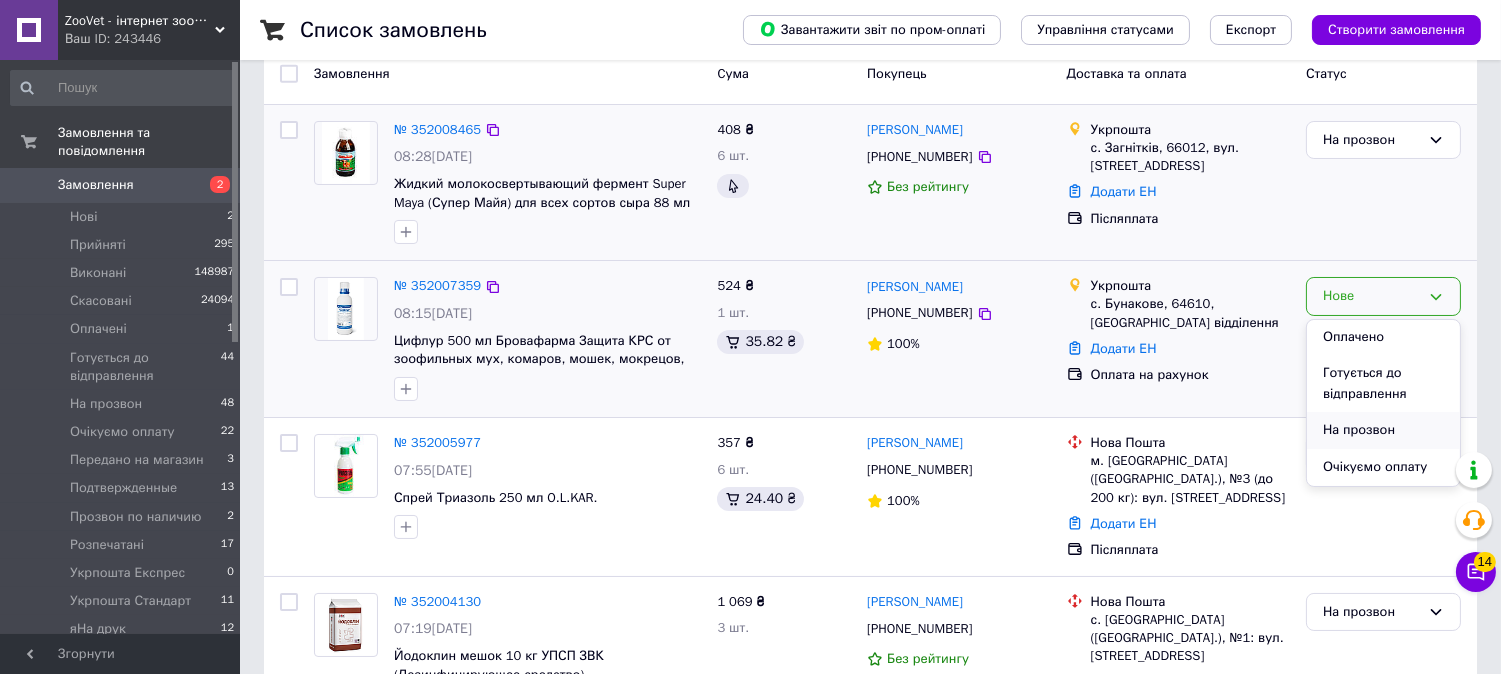 click on "На прозвон" at bounding box center (1383, 430) 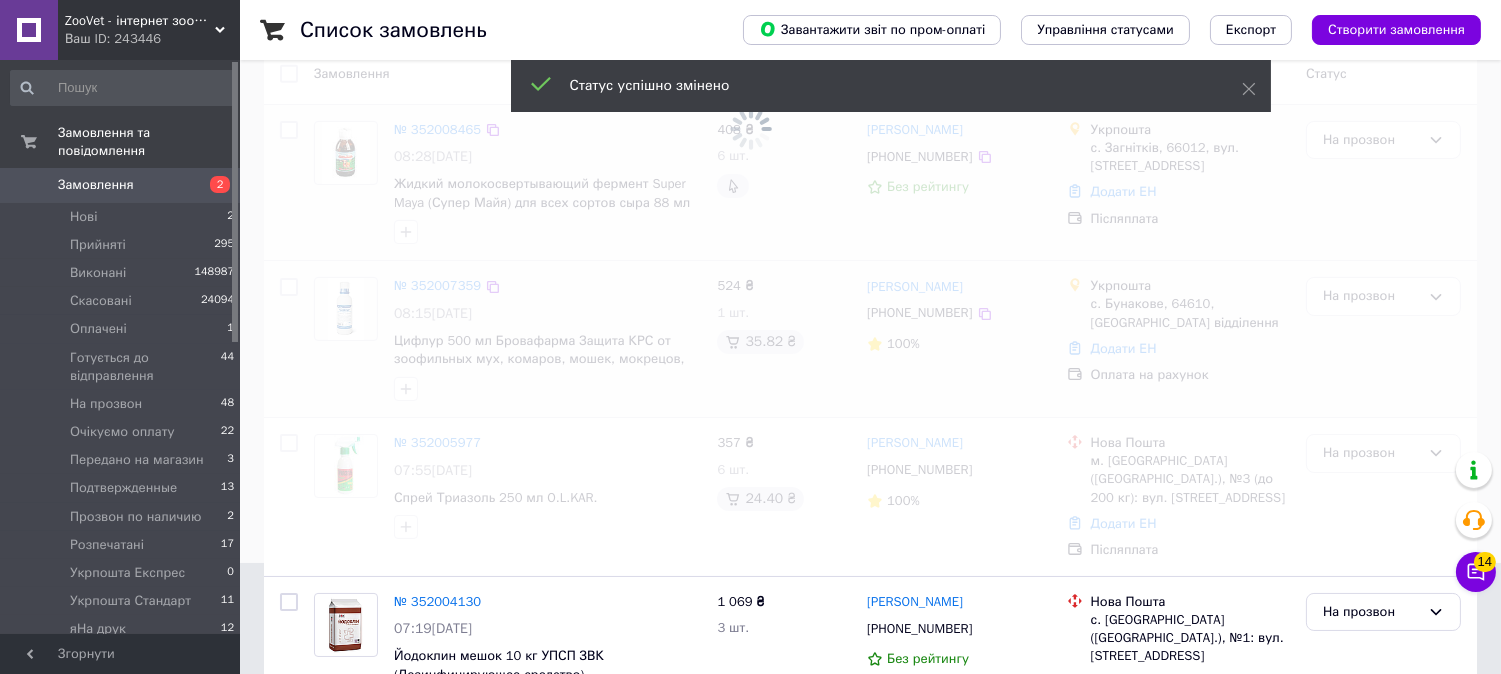 click on "Замовлення" at bounding box center [121, 185] 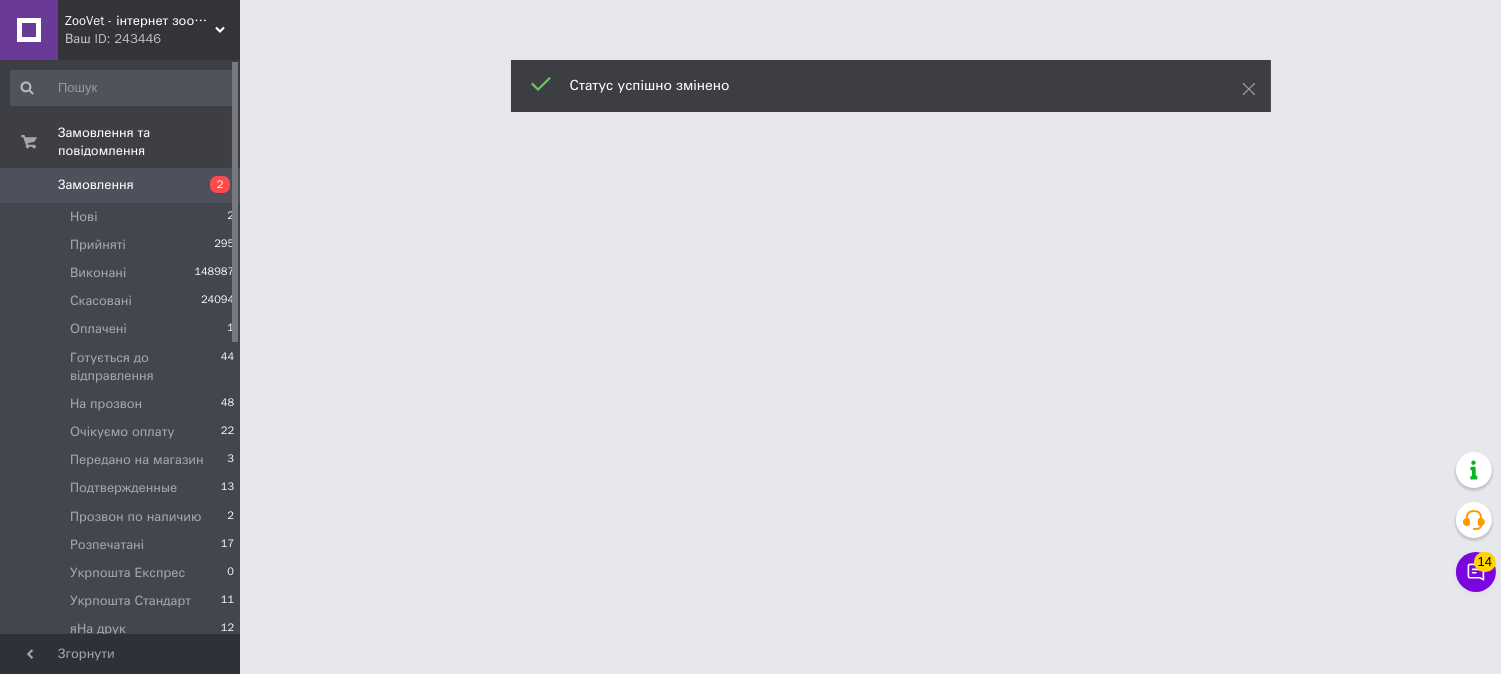 scroll, scrollTop: 0, scrollLeft: 0, axis: both 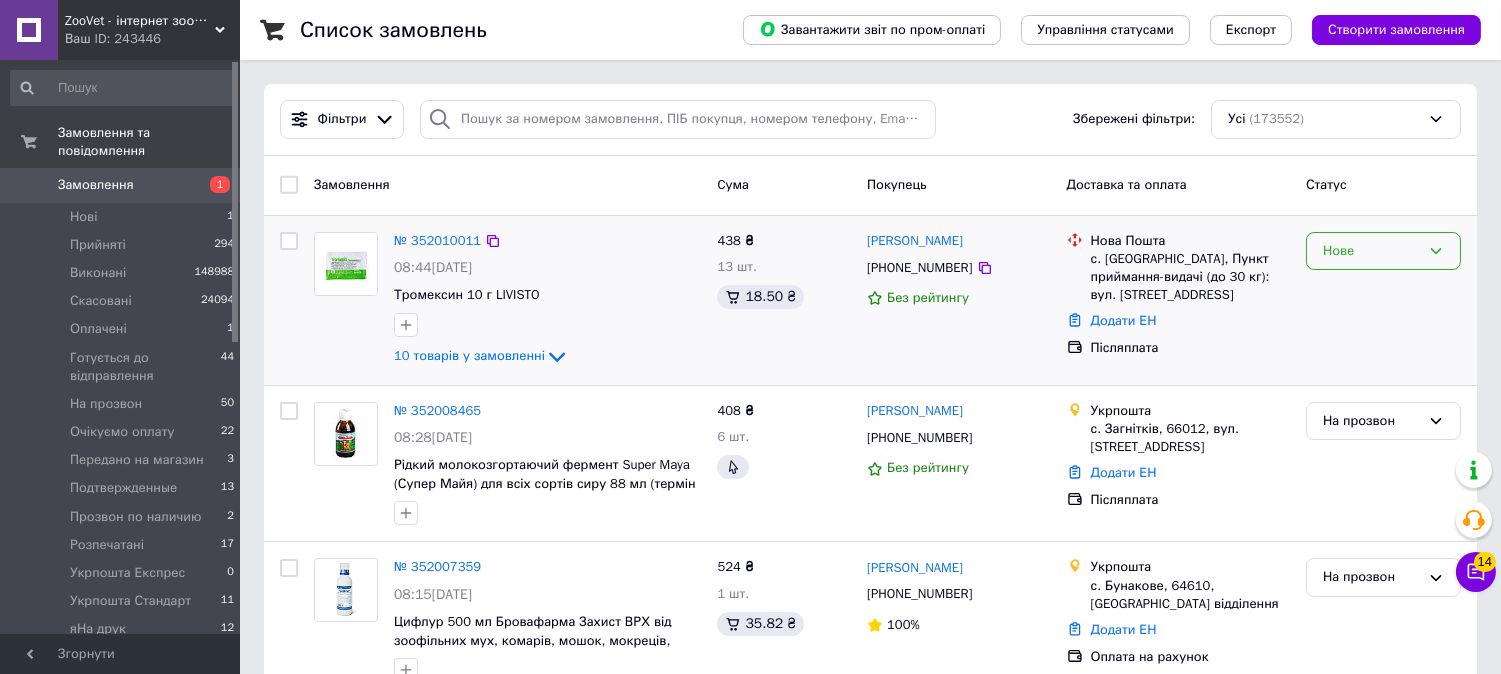 click on "Нове" at bounding box center (1371, 251) 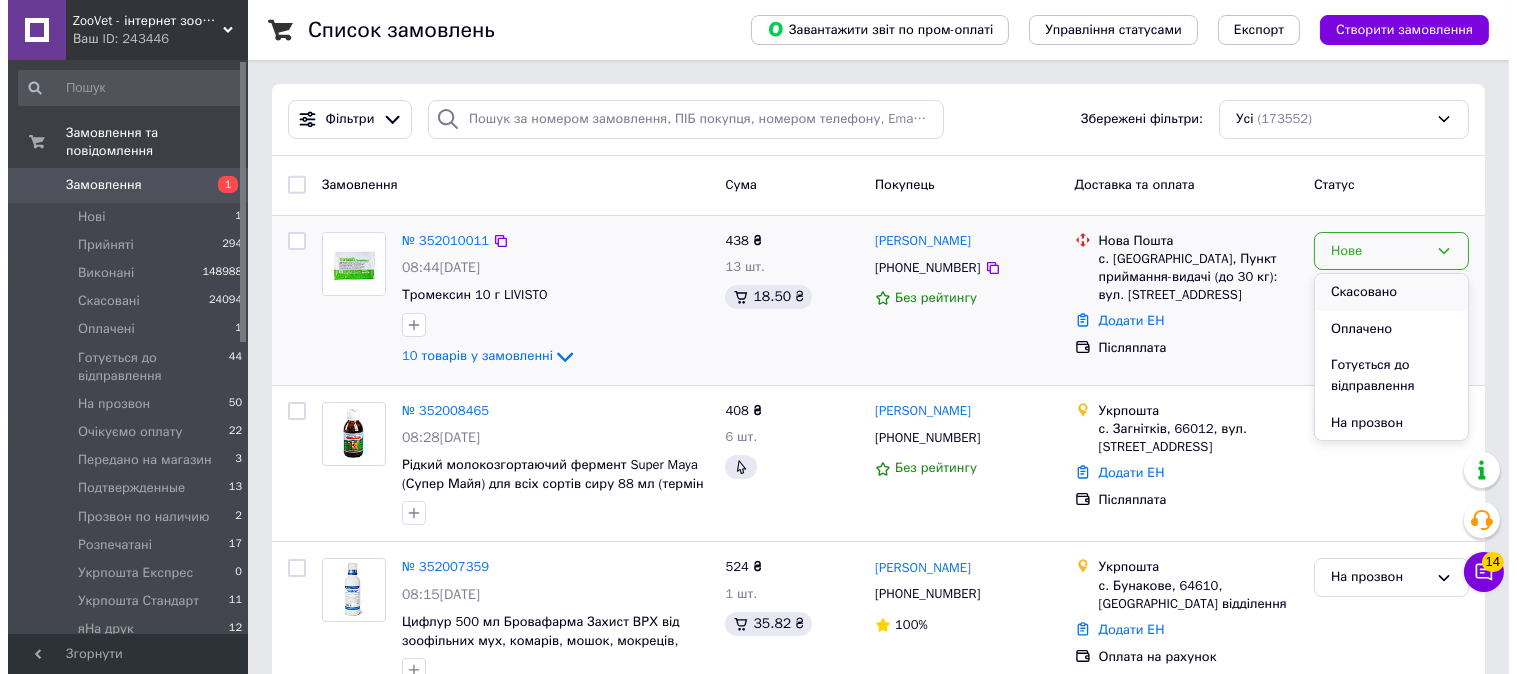 scroll, scrollTop: 111, scrollLeft: 0, axis: vertical 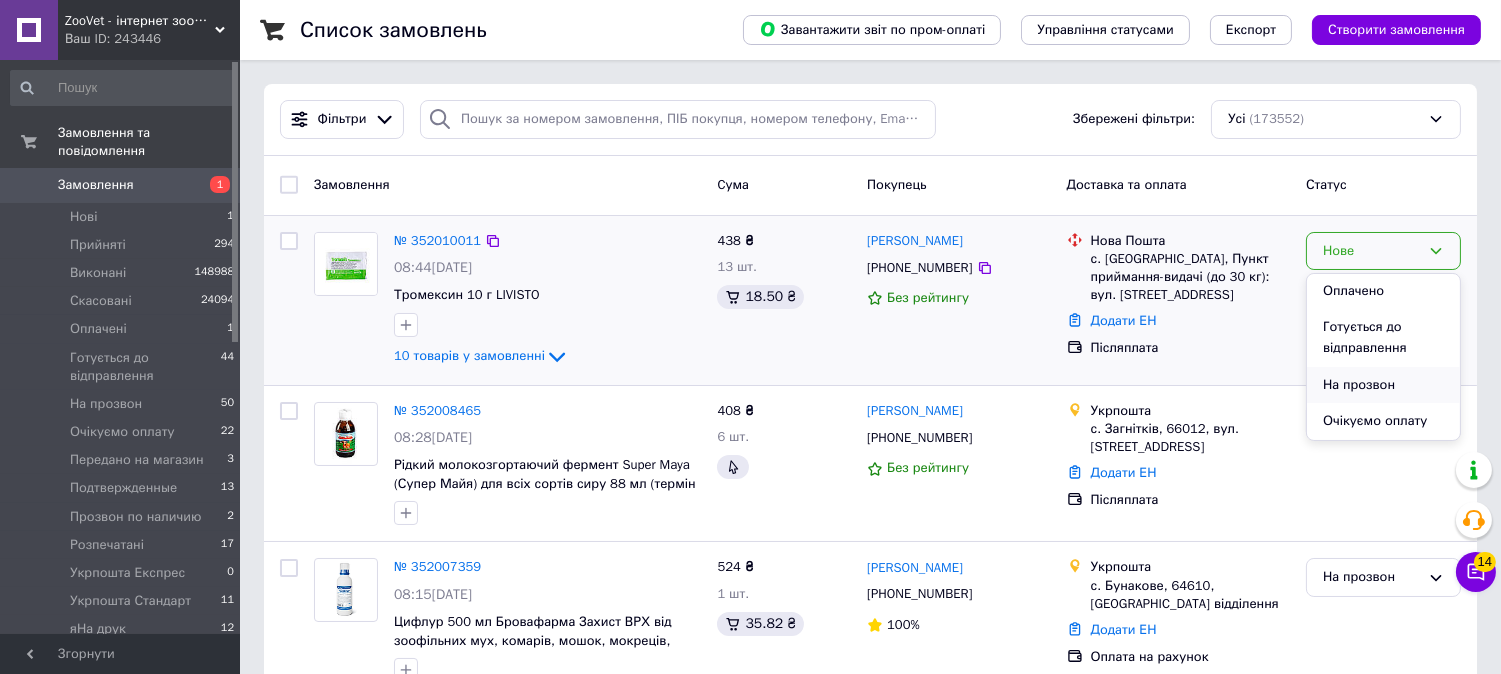 click on "На прозвон" at bounding box center (1383, 385) 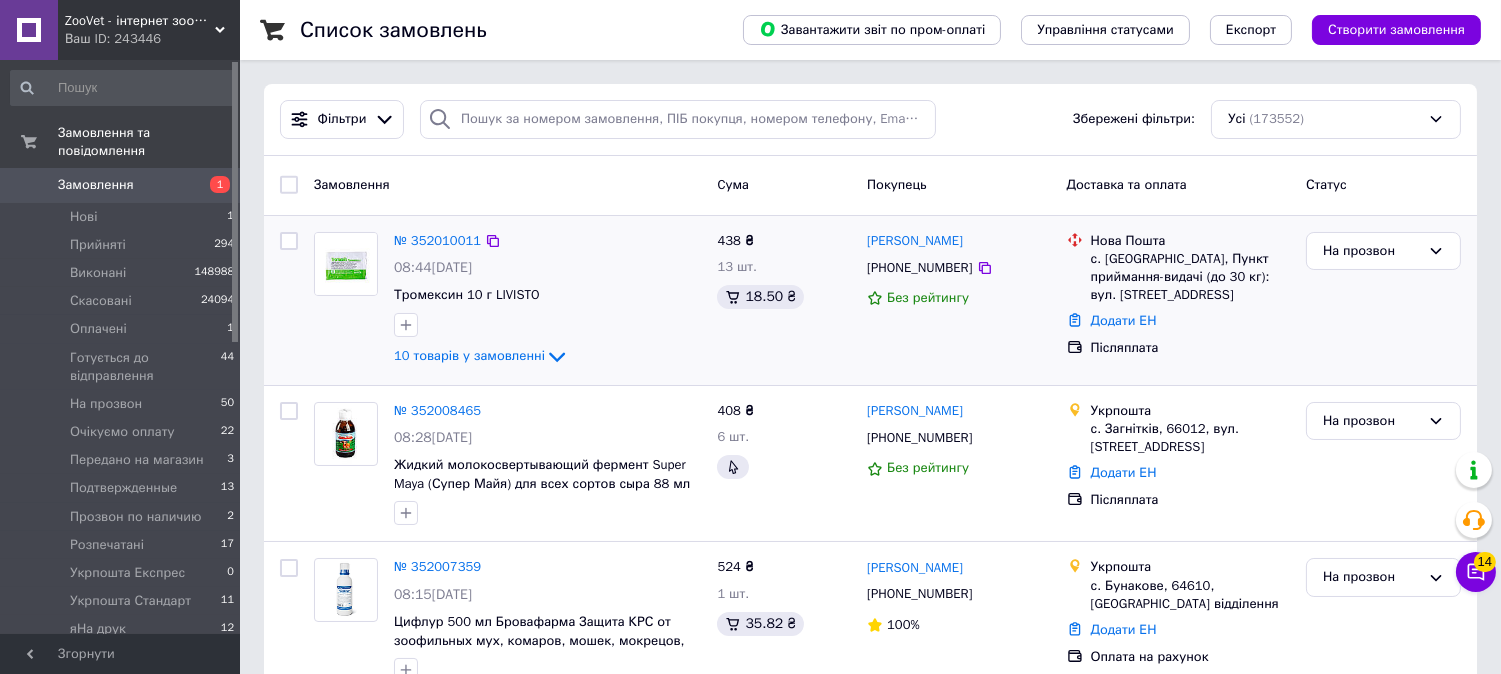 click on "Замовлення" at bounding box center [121, 185] 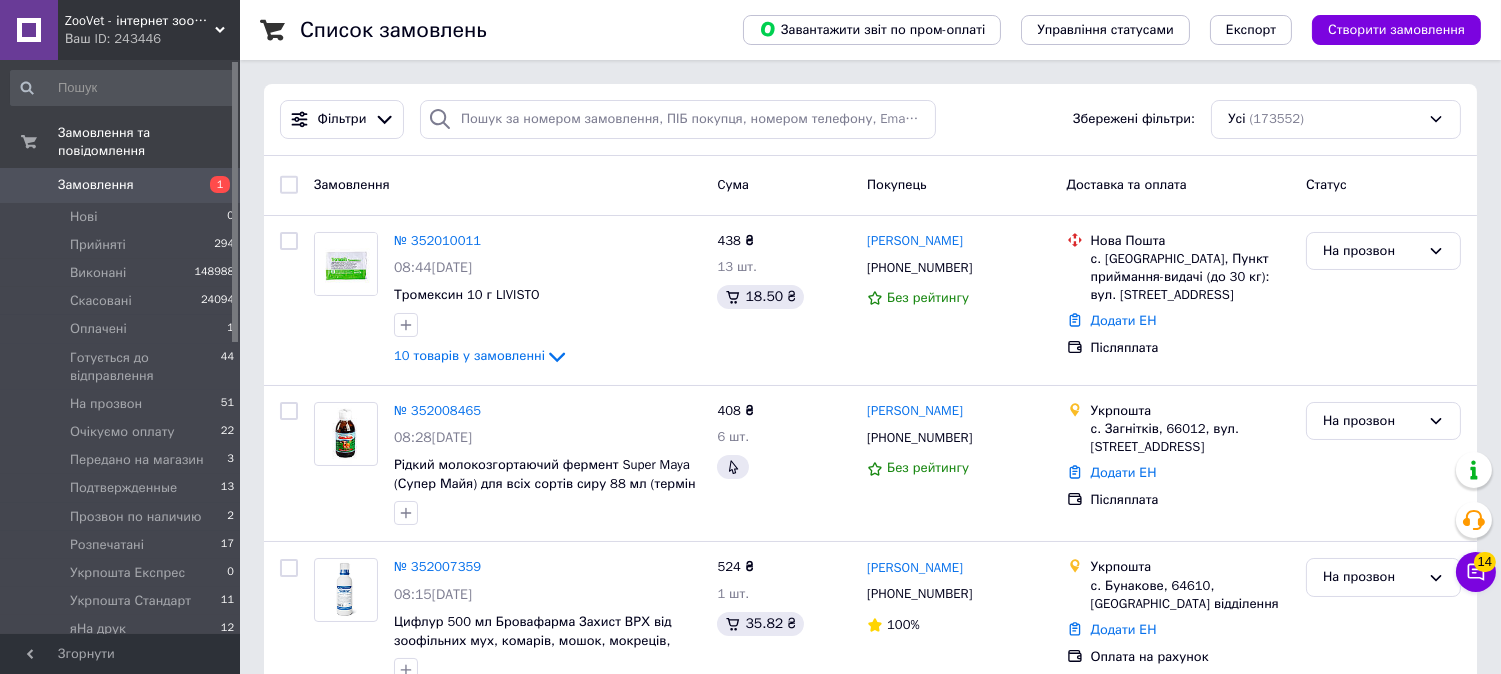 click on "Замовлення" at bounding box center (96, 185) 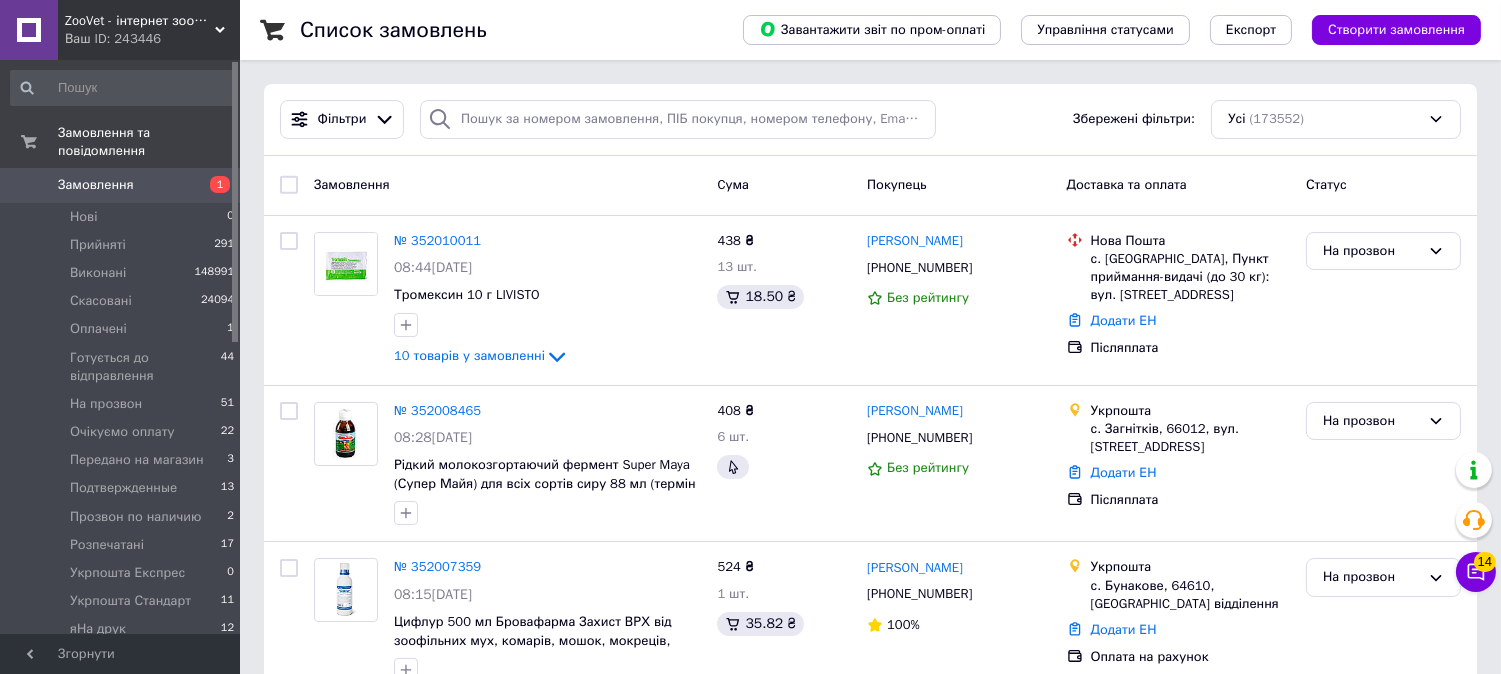 click on "Замовлення" at bounding box center [121, 185] 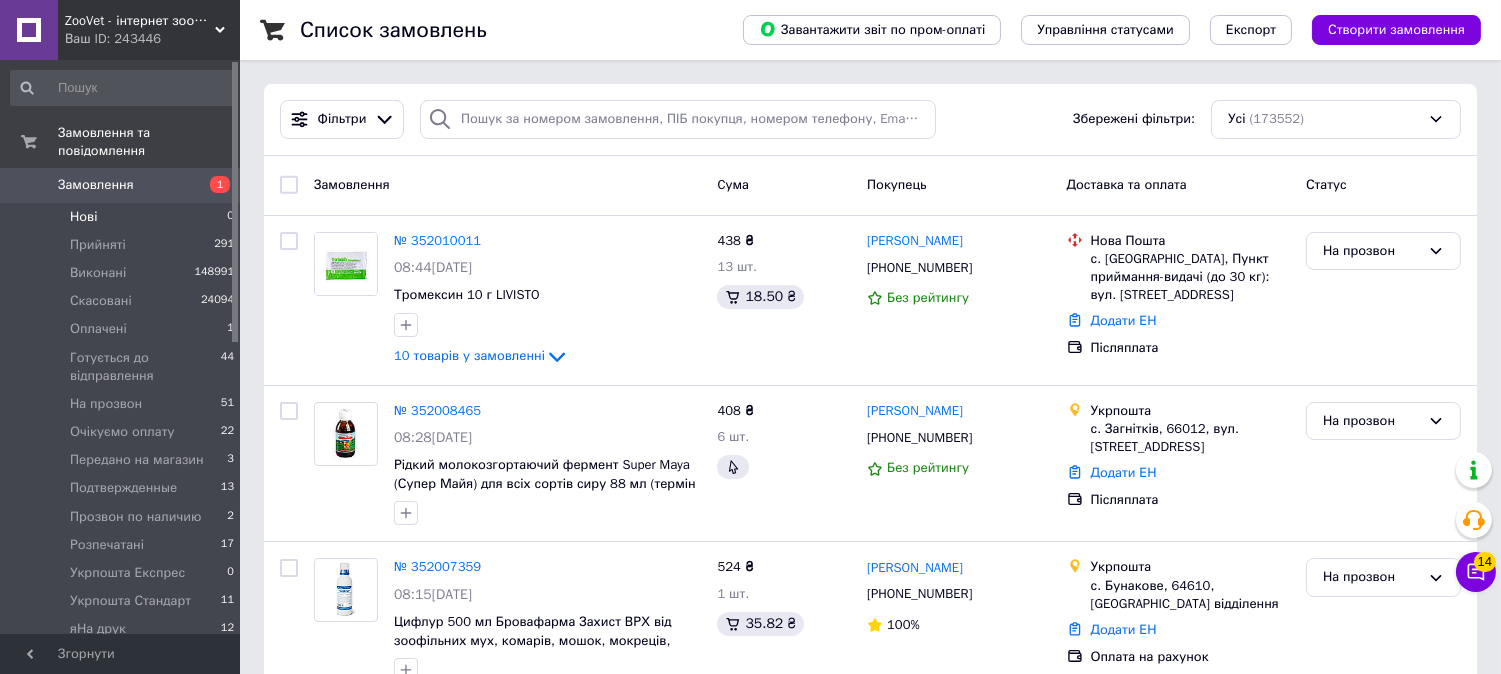click on "Нові 0" at bounding box center [123, 217] 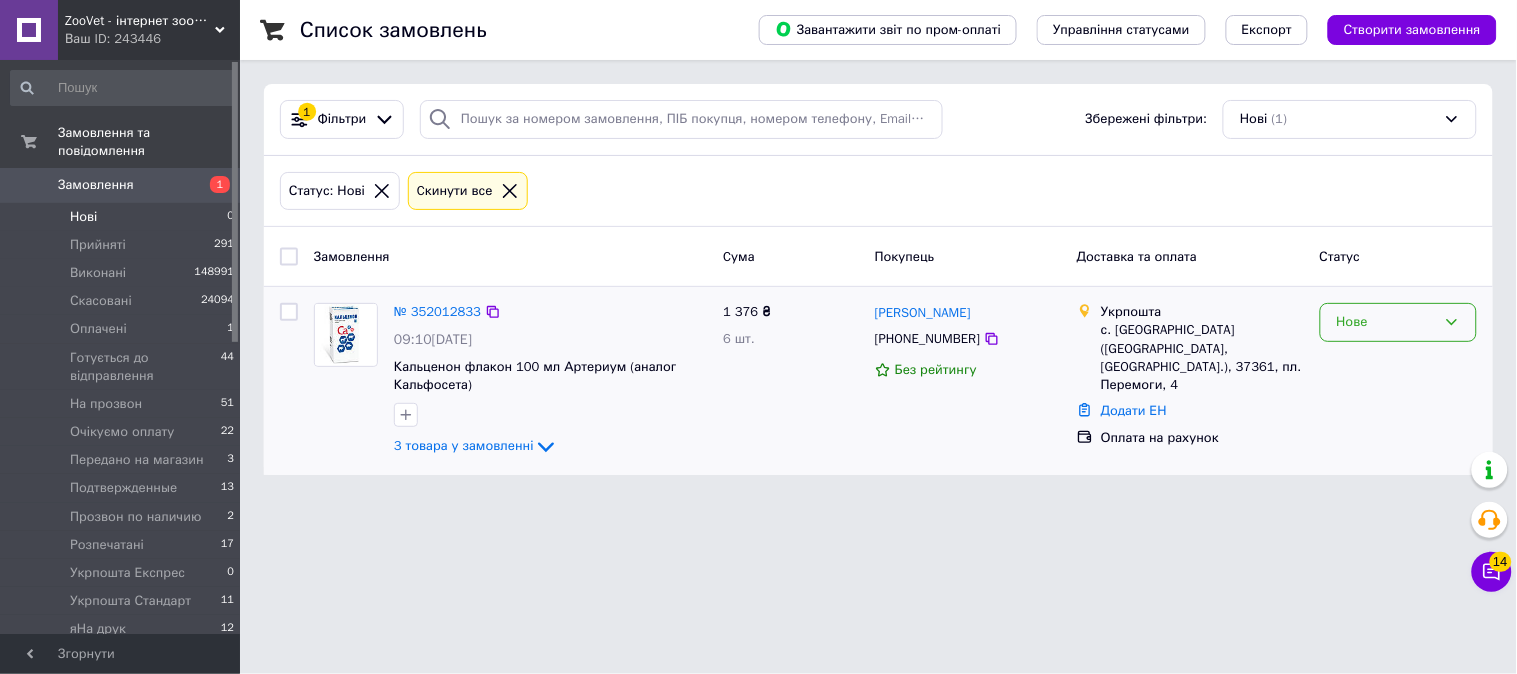 click on "Нове" at bounding box center (1386, 322) 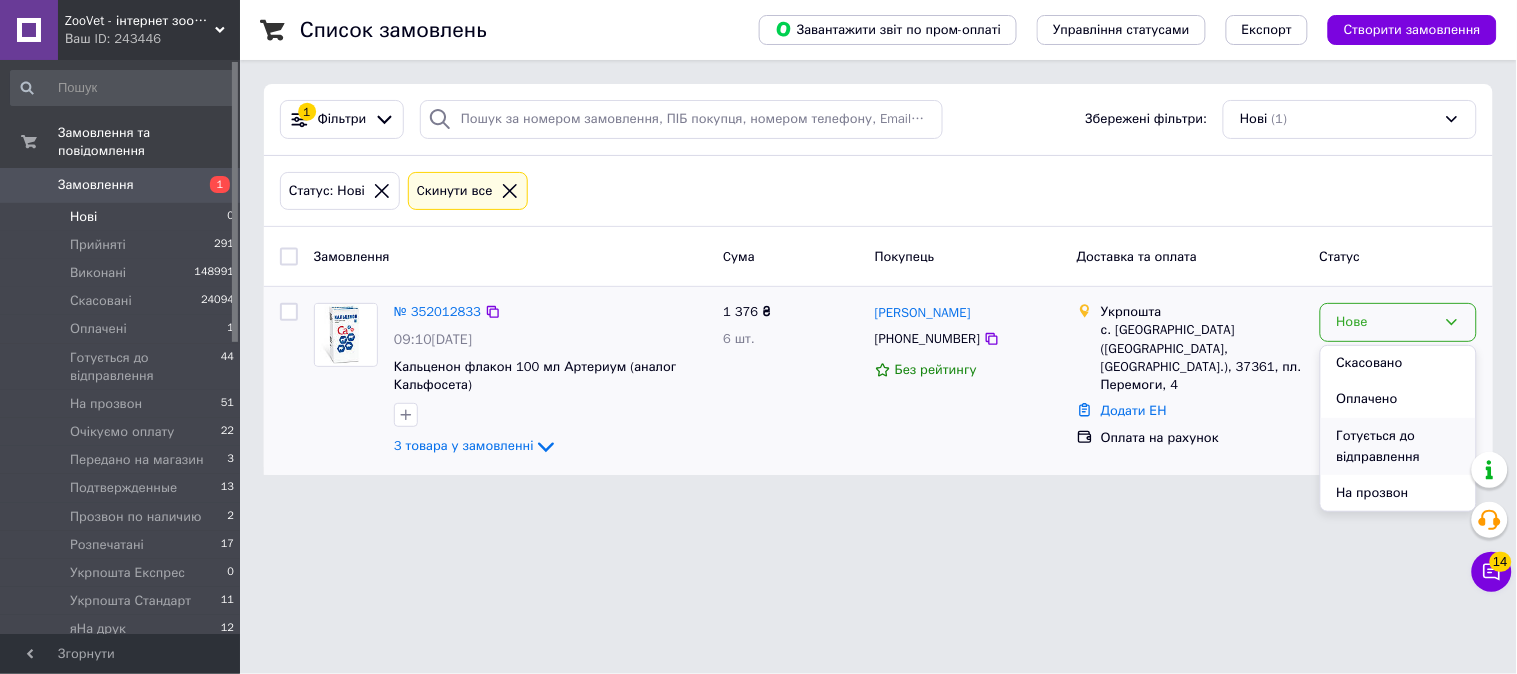 scroll, scrollTop: 111, scrollLeft: 0, axis: vertical 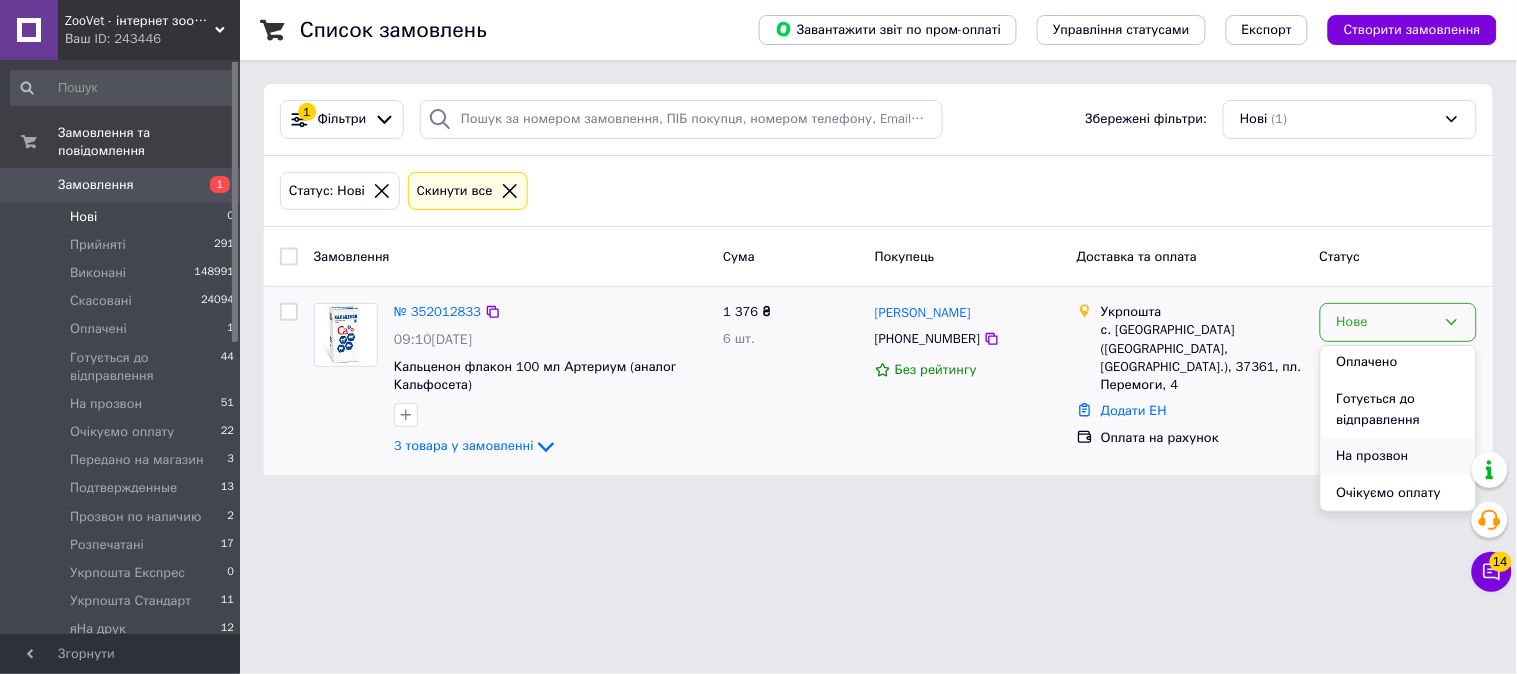 click on "На прозвон" at bounding box center [1398, 456] 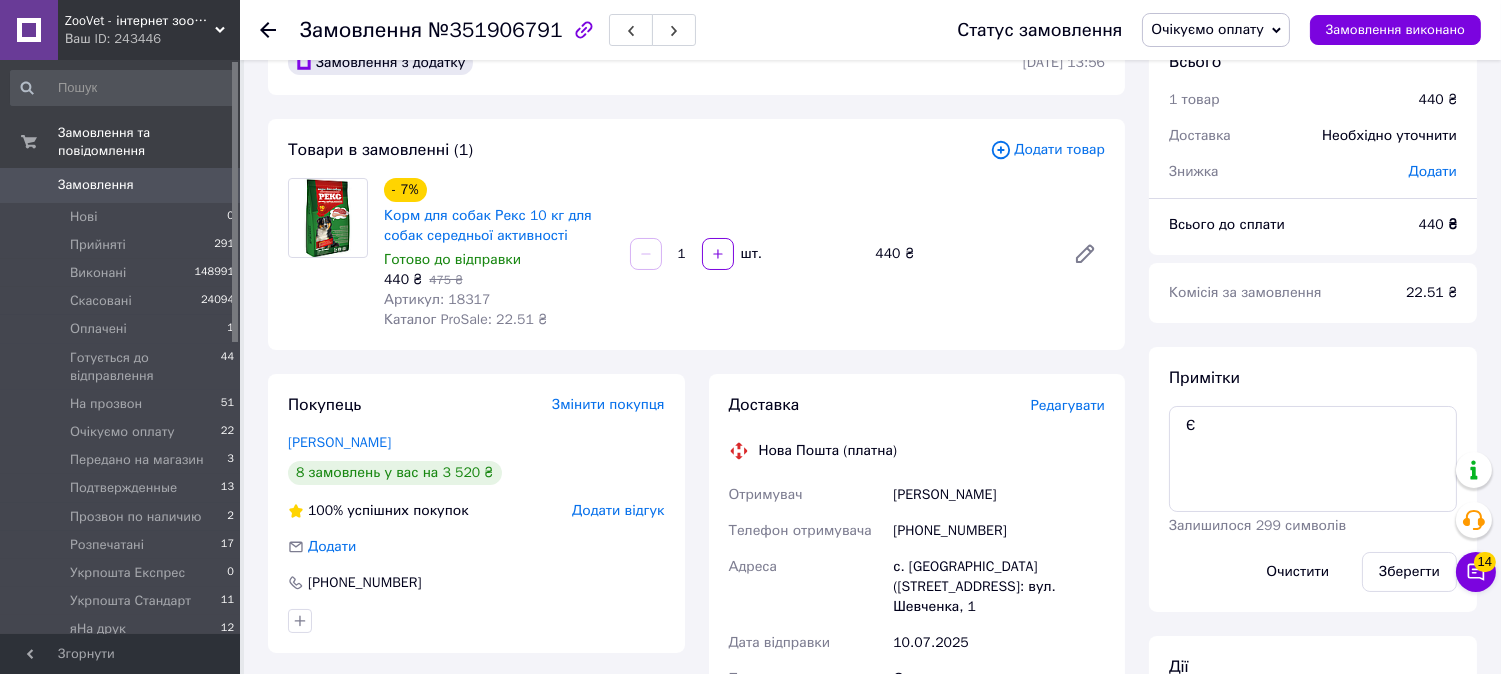 scroll, scrollTop: 0, scrollLeft: 0, axis: both 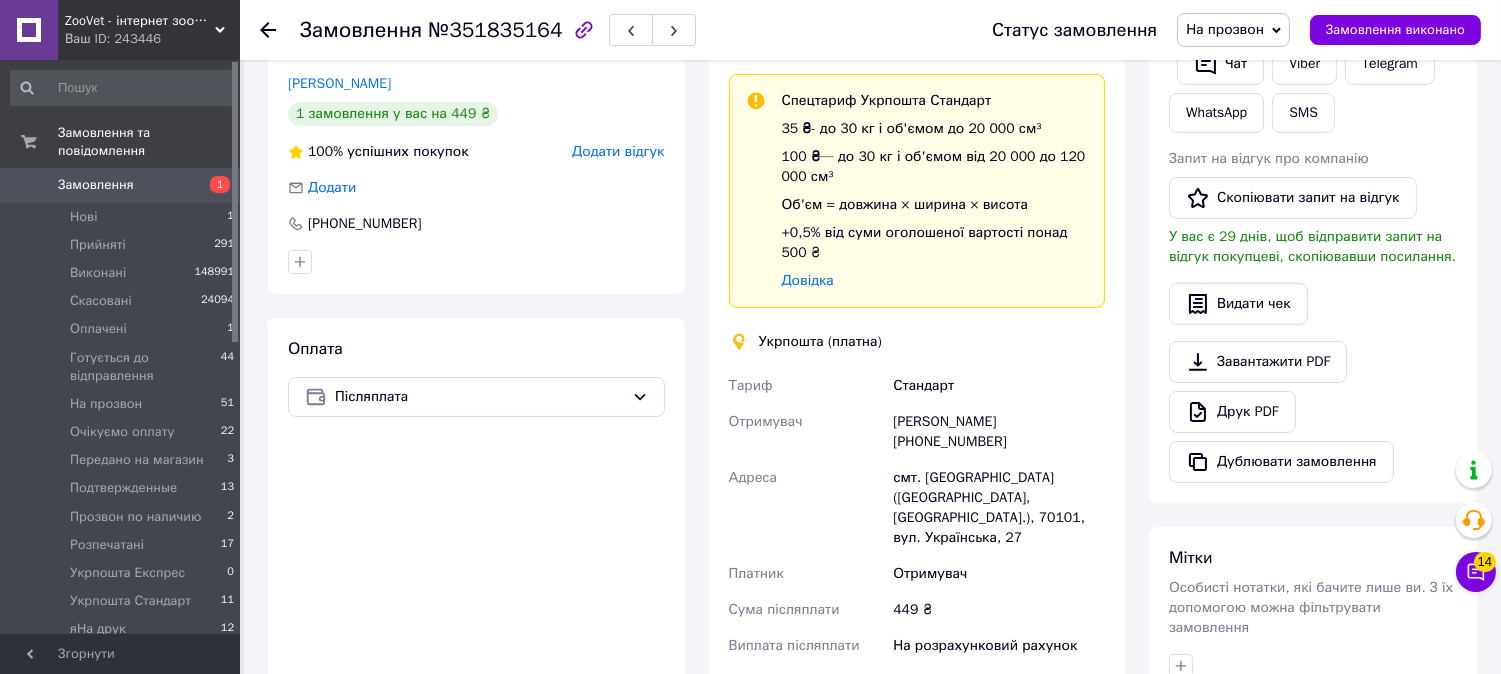 click on "Оплата Післяплата" at bounding box center [476, 643] 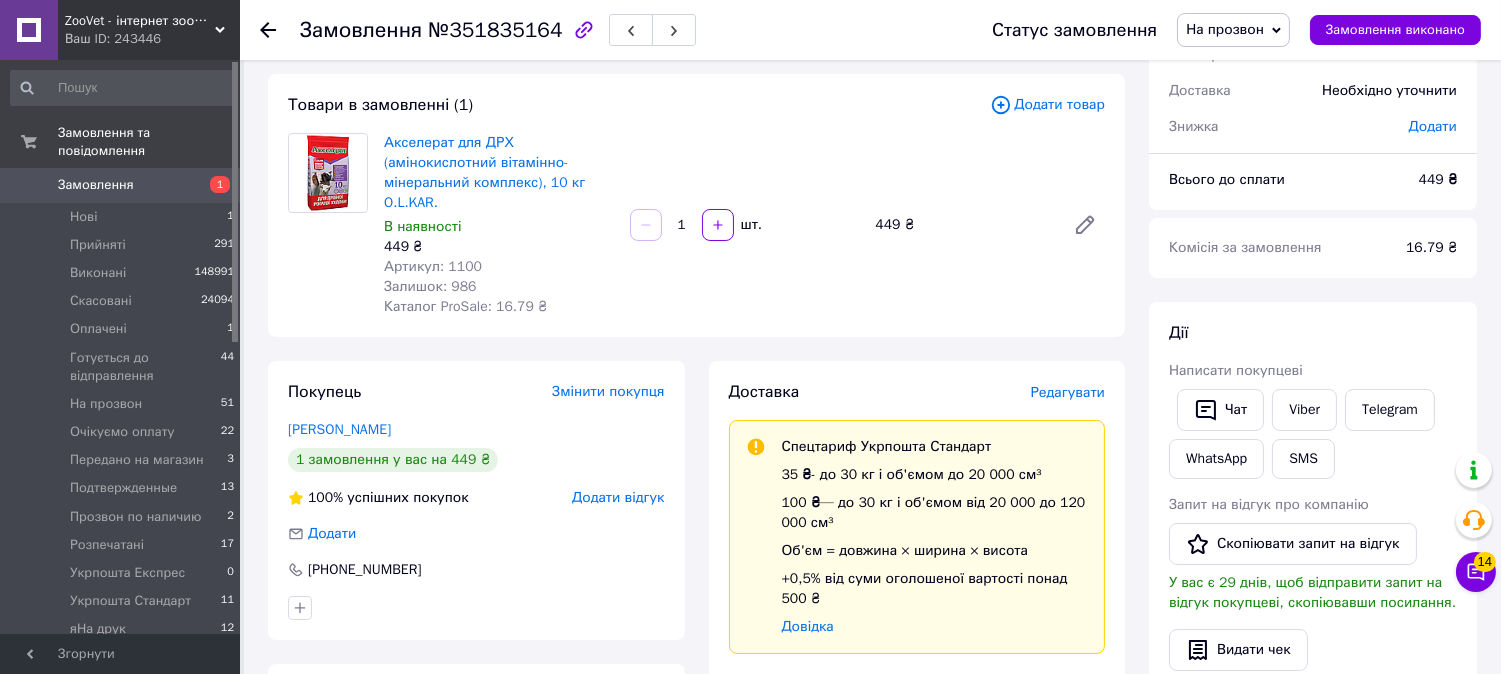 scroll, scrollTop: 0, scrollLeft: 0, axis: both 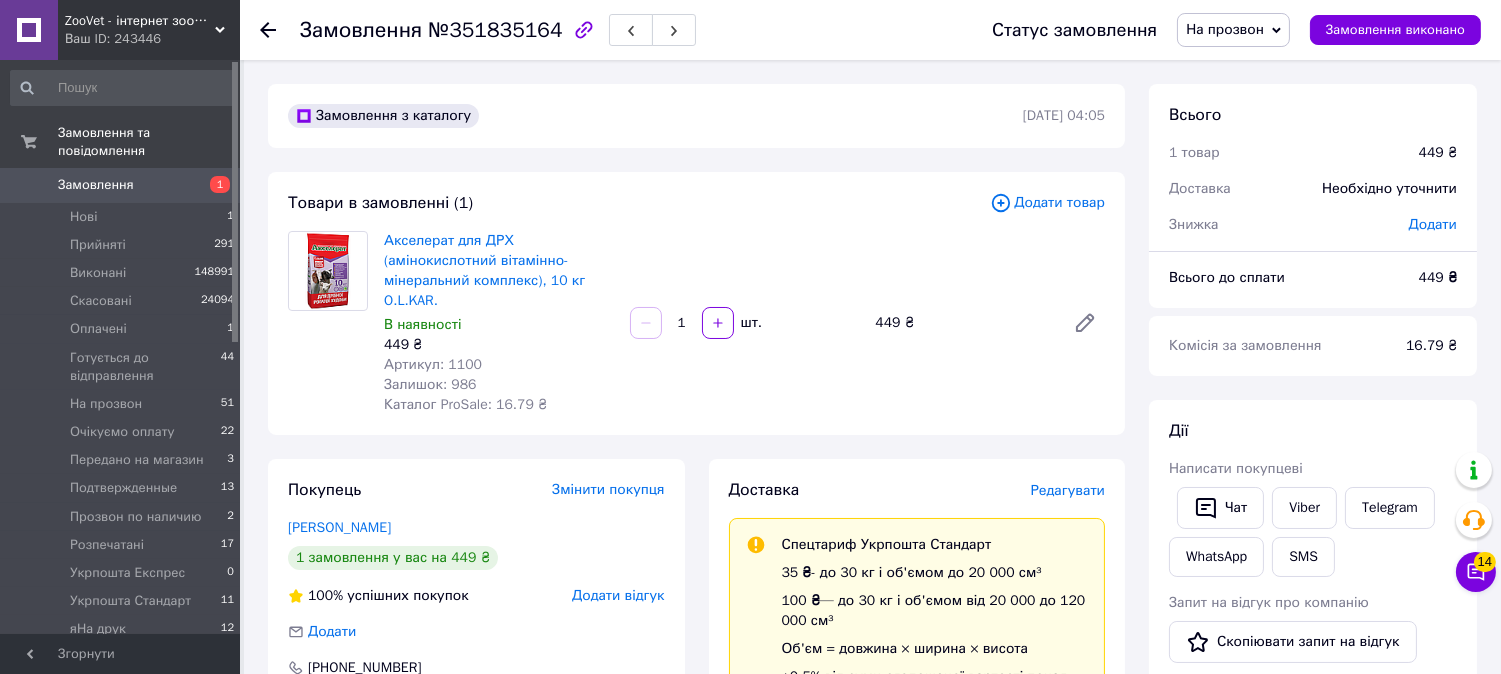 click on "Додати товар" at bounding box center [1047, 203] 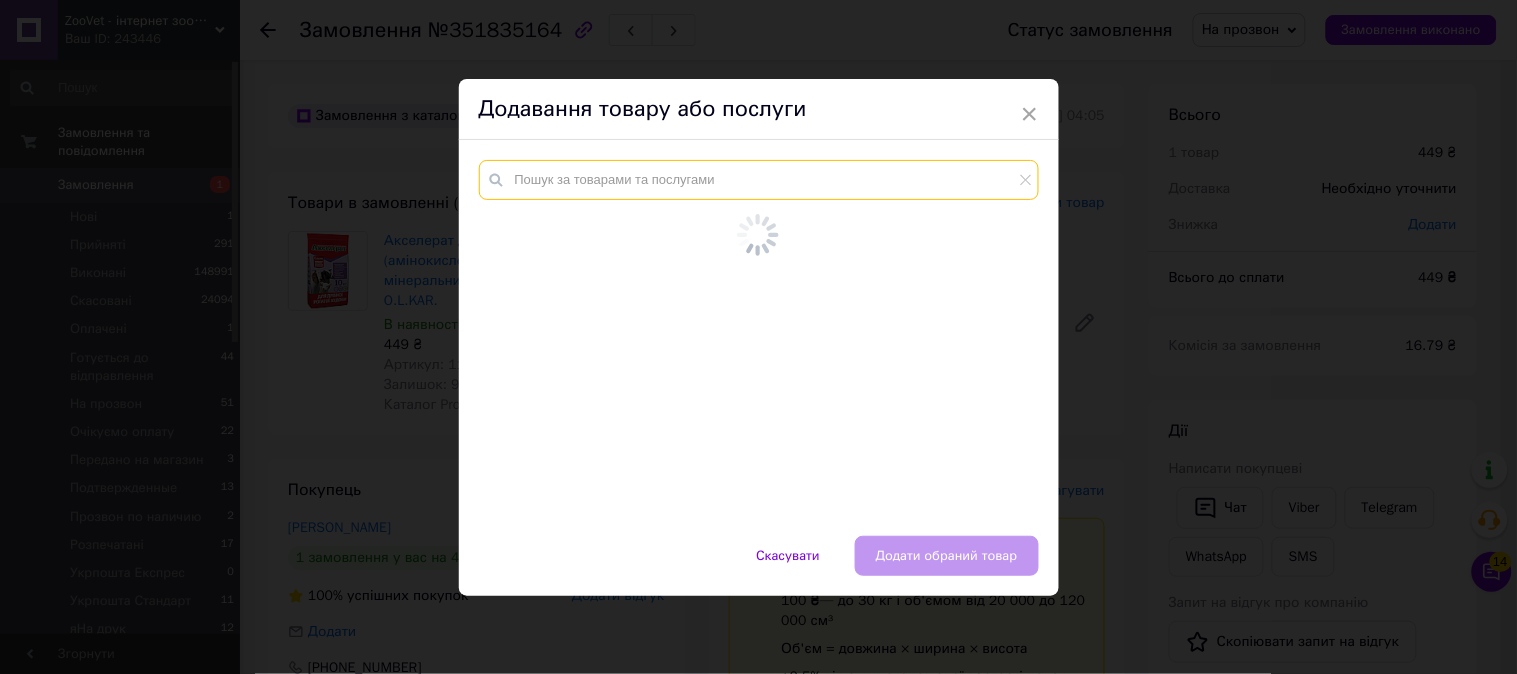 click at bounding box center [759, 180] 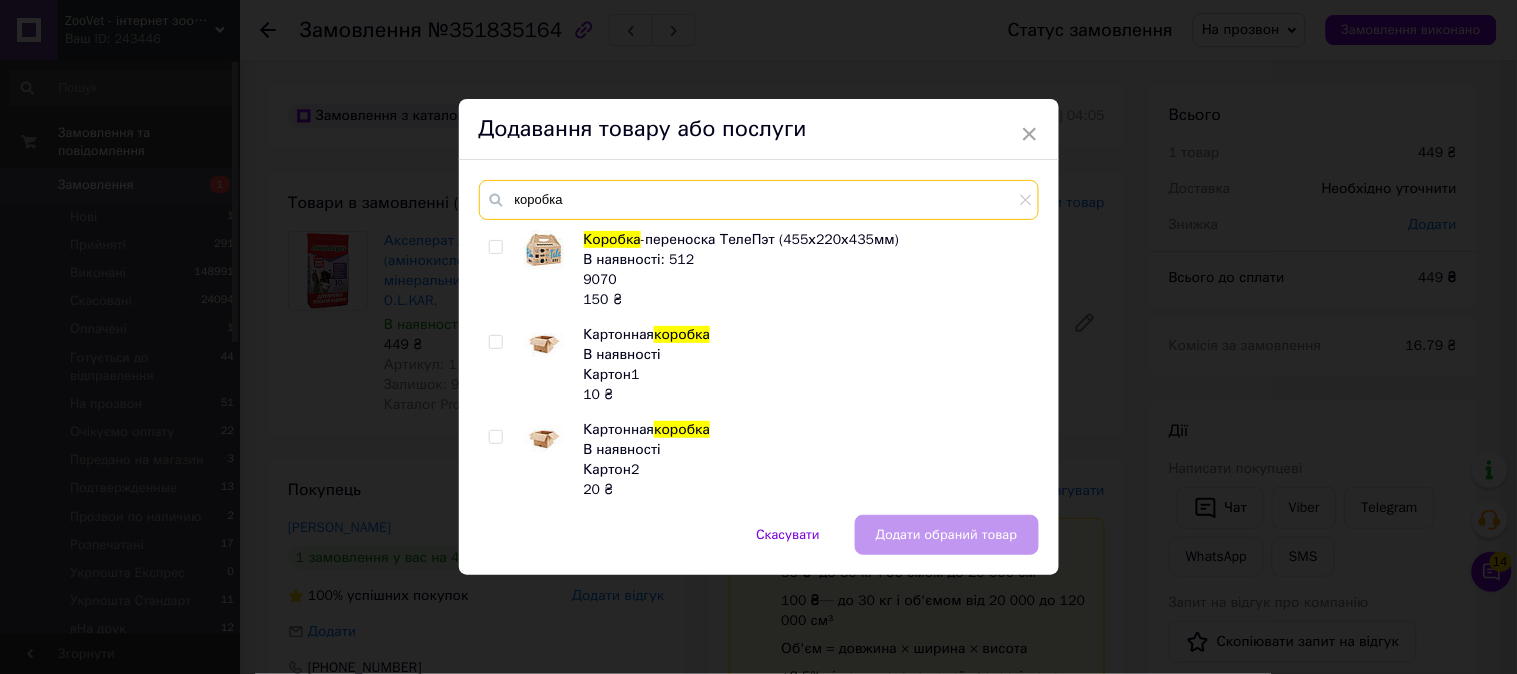 type on "коробка" 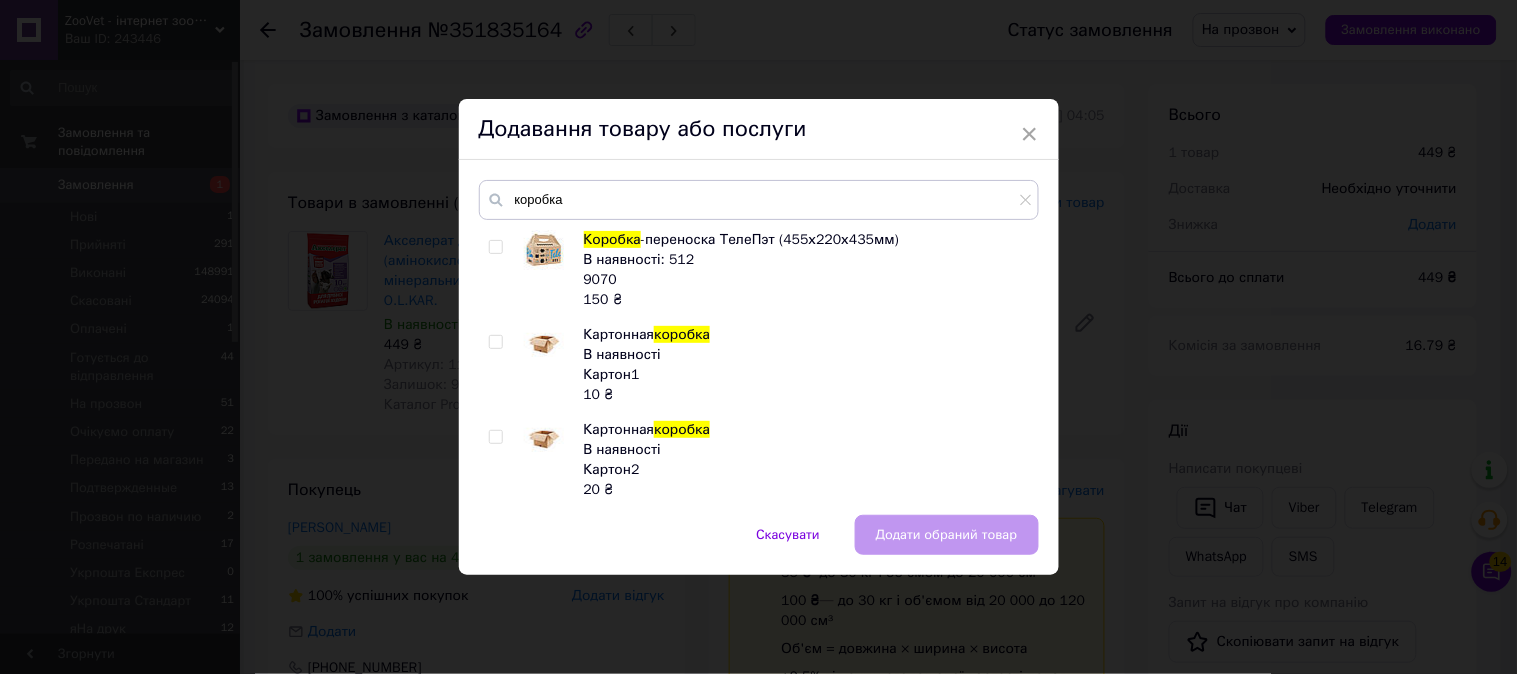 click at bounding box center (495, 437) 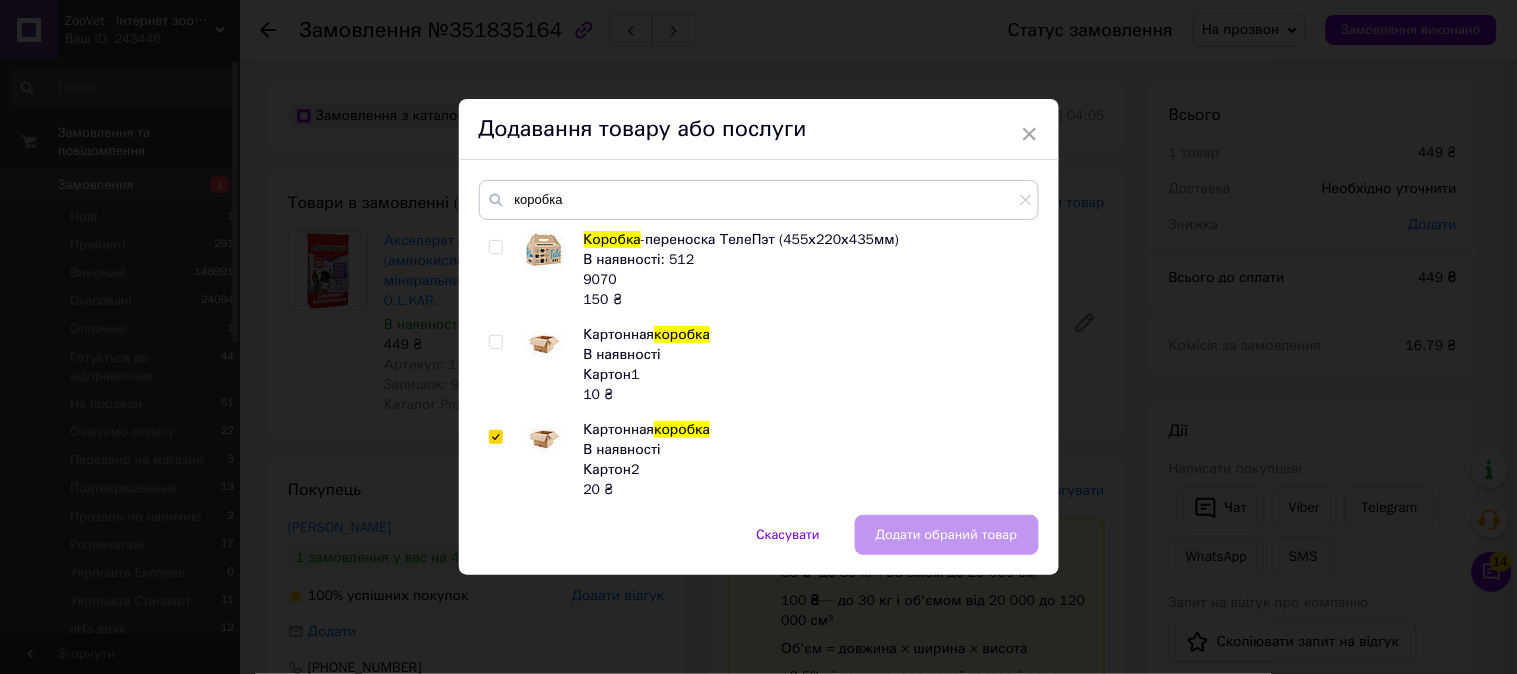 checkbox on "true" 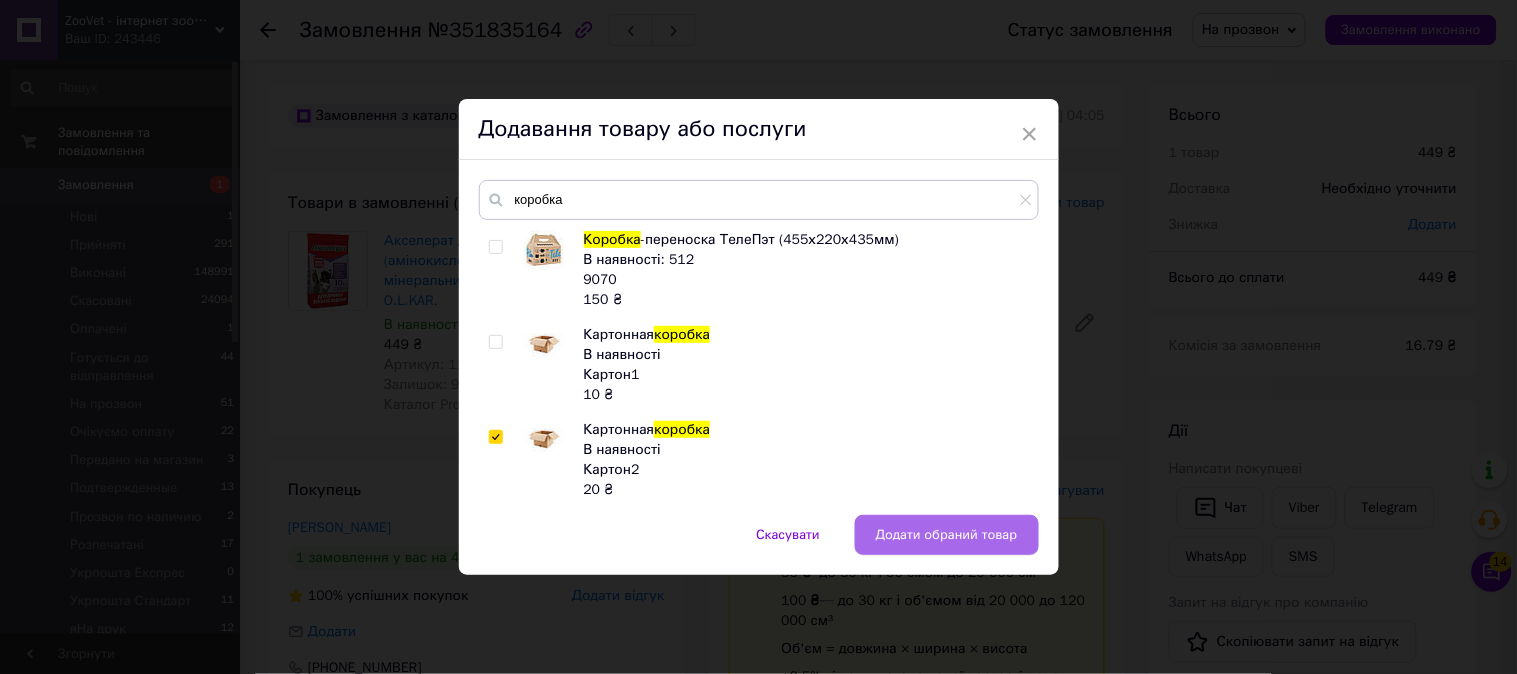 click on "Додати обраний товар" at bounding box center [947, 535] 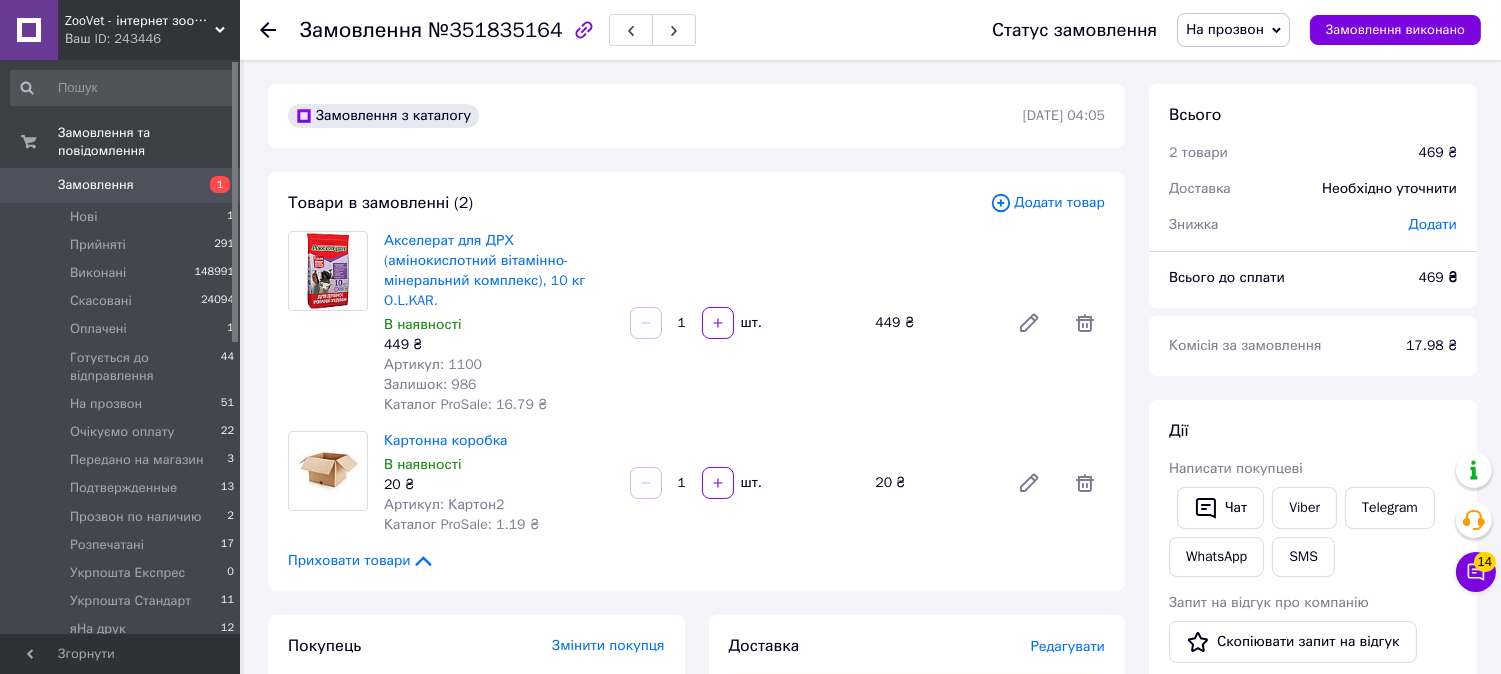 click on "На прозвон" at bounding box center (1233, 30) 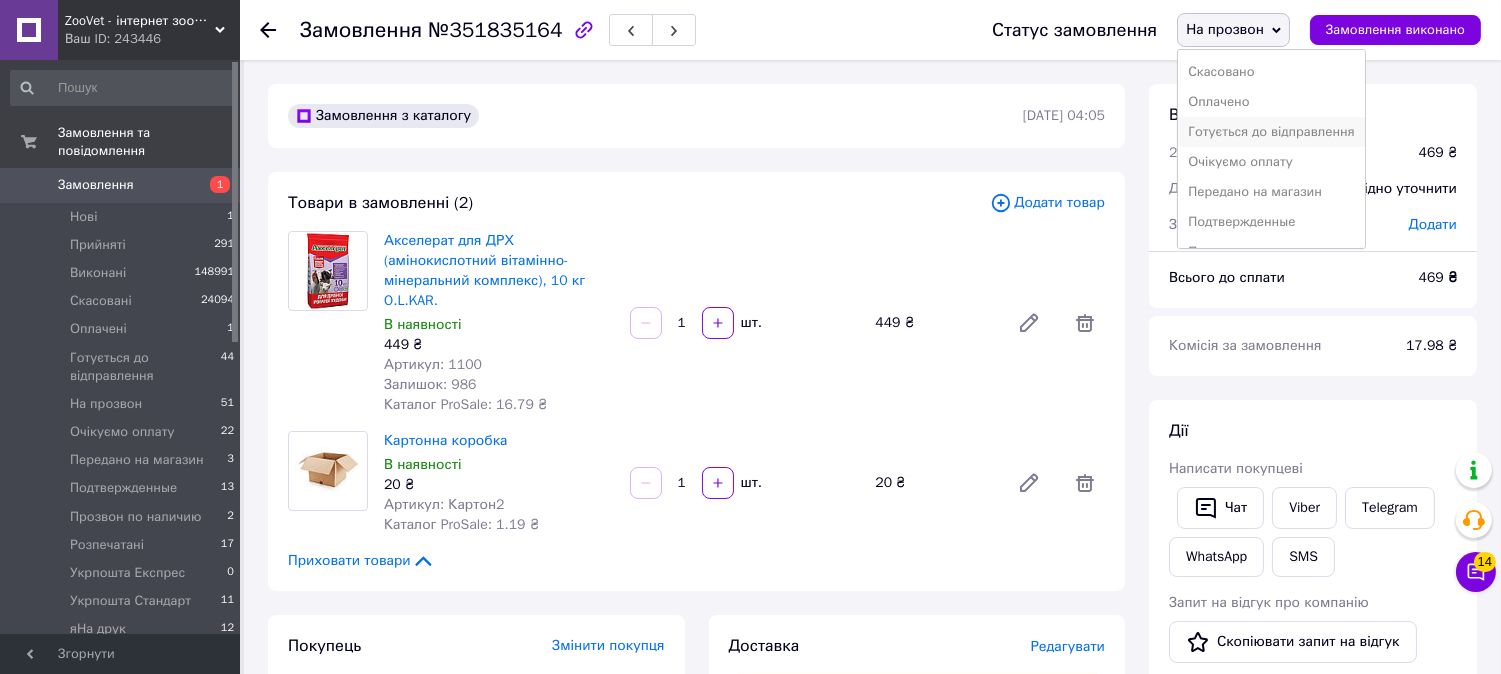 scroll, scrollTop: 111, scrollLeft: 0, axis: vertical 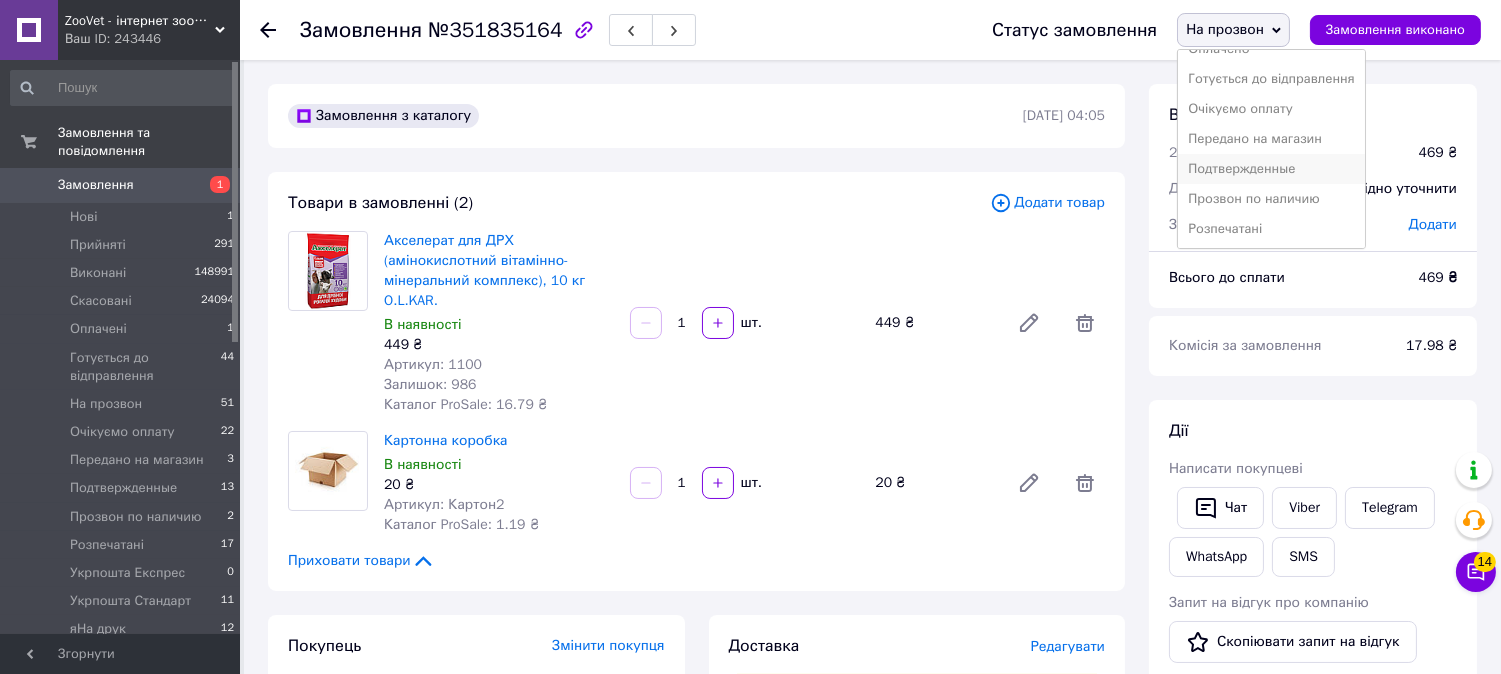 click on "Подтвержденные" at bounding box center [1271, 169] 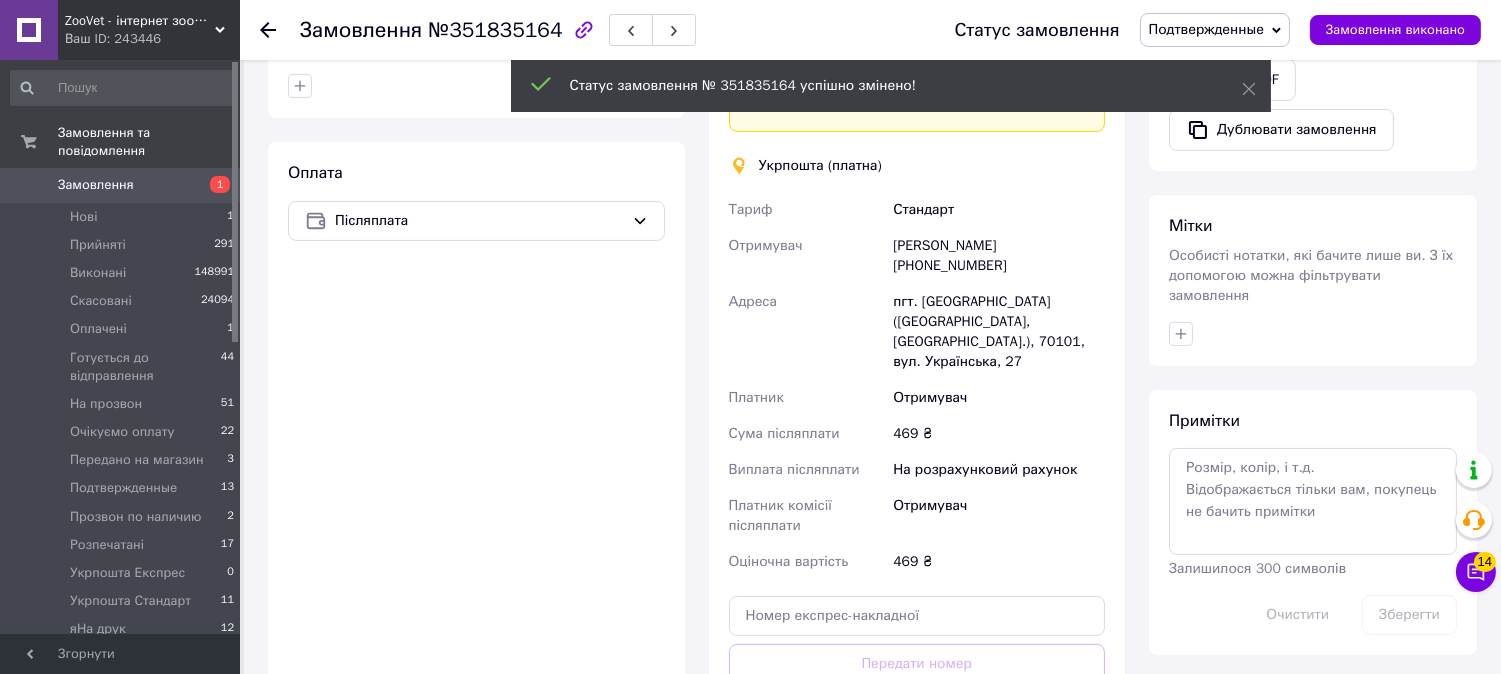 scroll, scrollTop: 777, scrollLeft: 0, axis: vertical 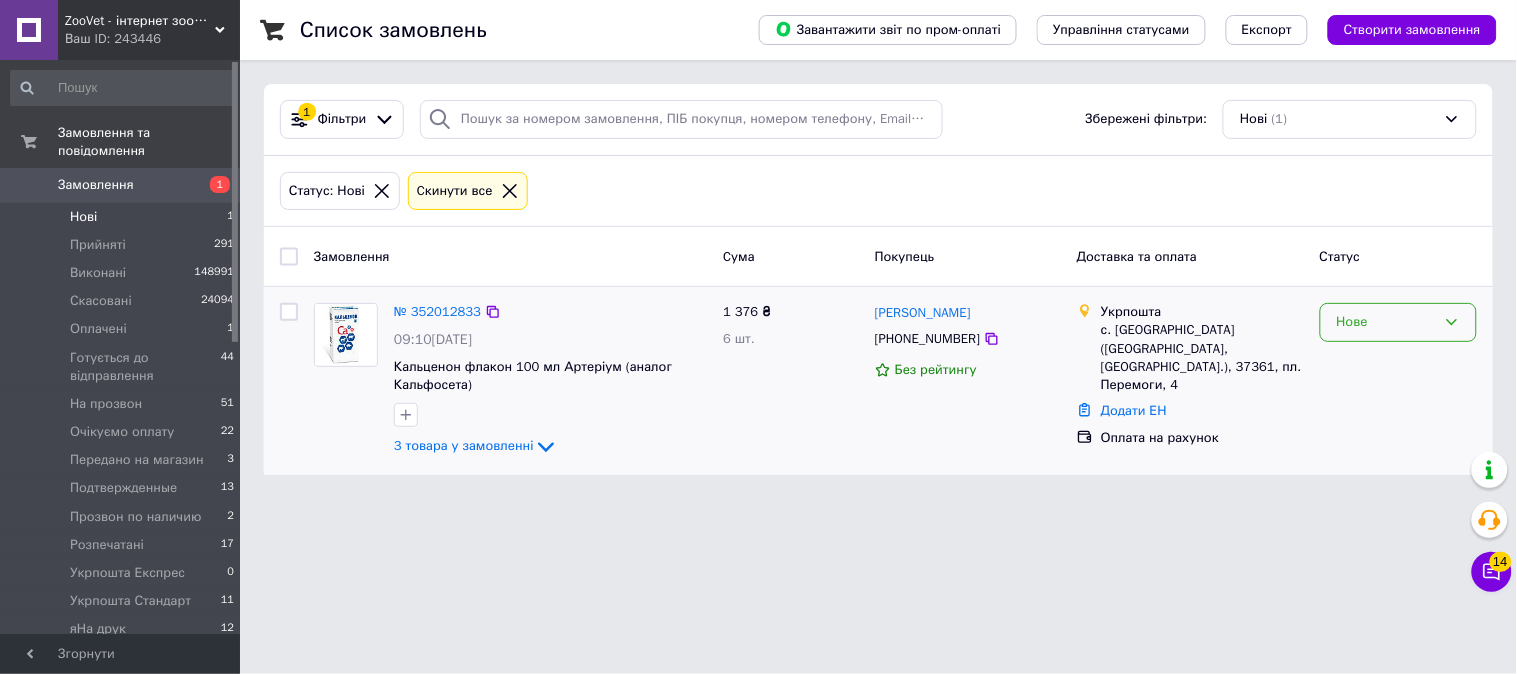 click on "Нове" at bounding box center [1386, 322] 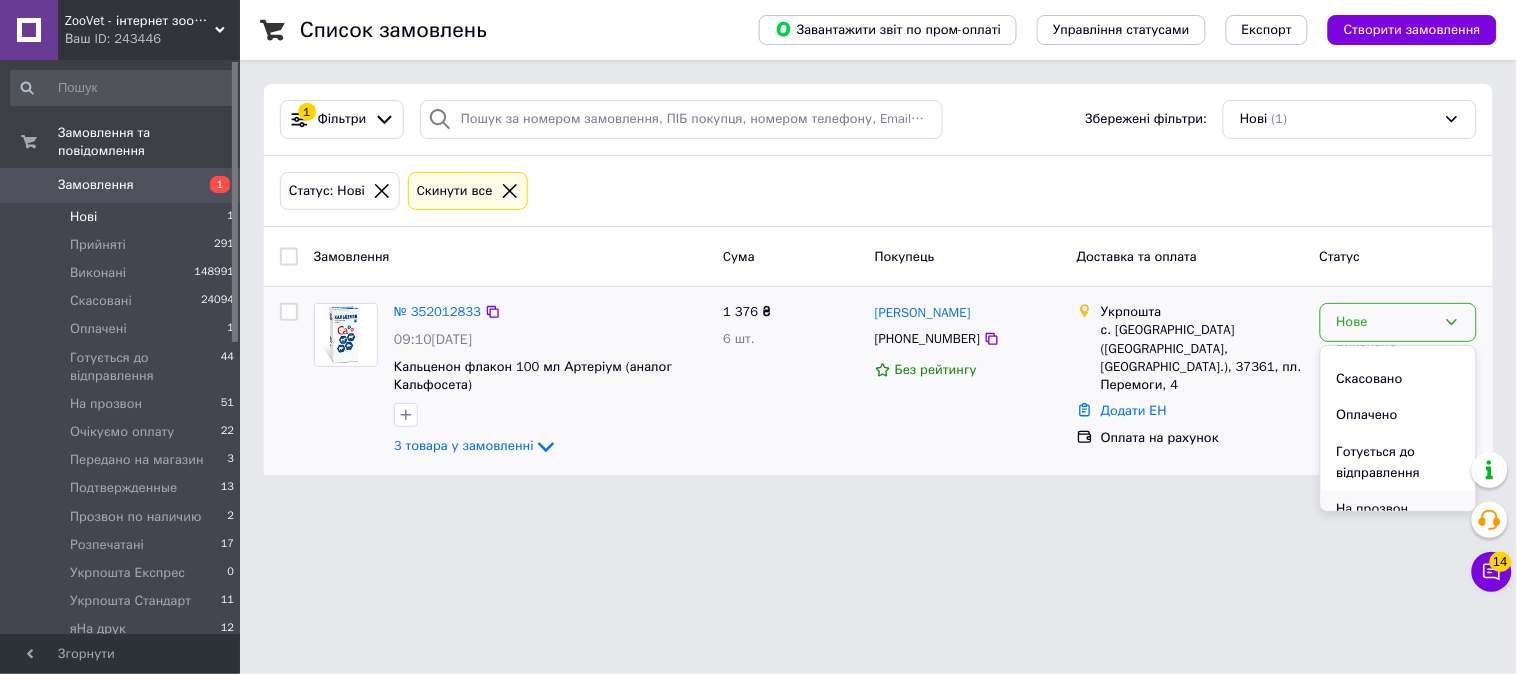 scroll, scrollTop: 111, scrollLeft: 0, axis: vertical 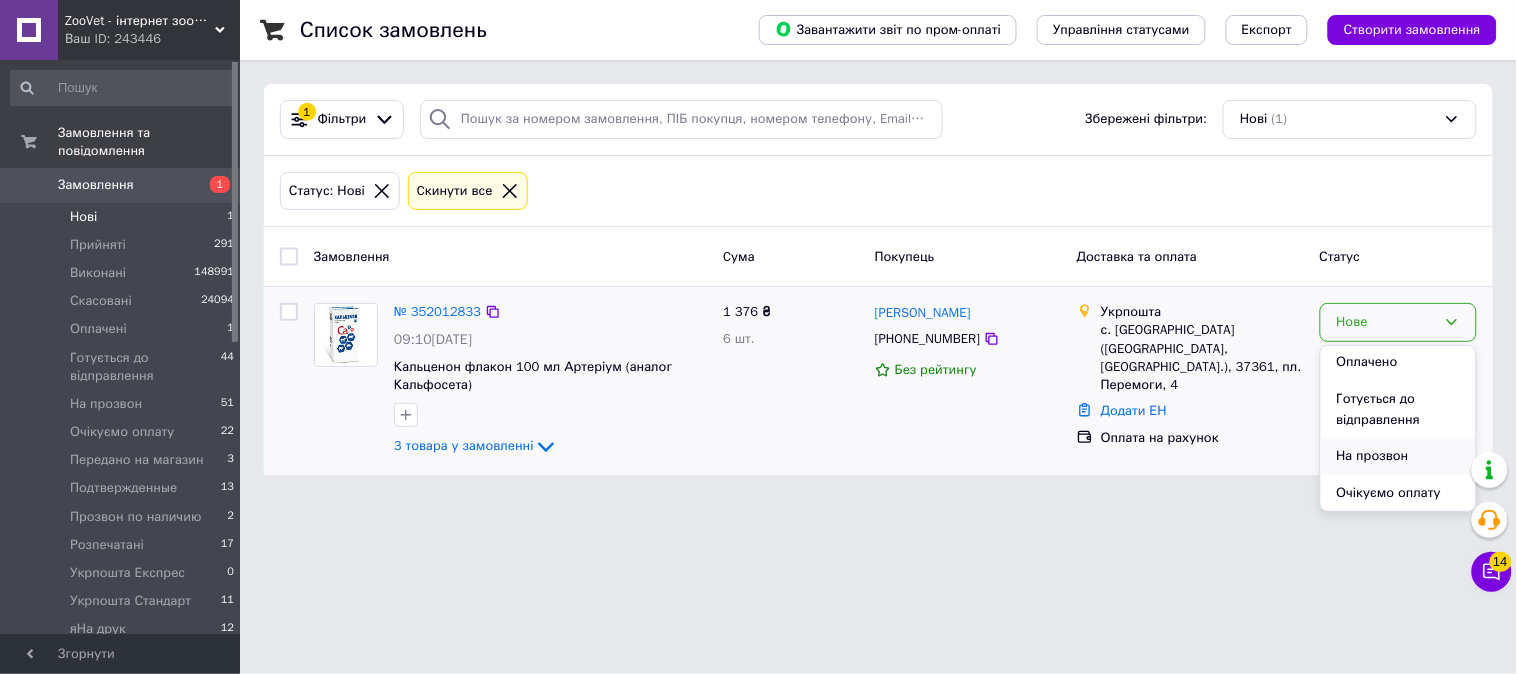 click on "На прозвон" at bounding box center [1398, 456] 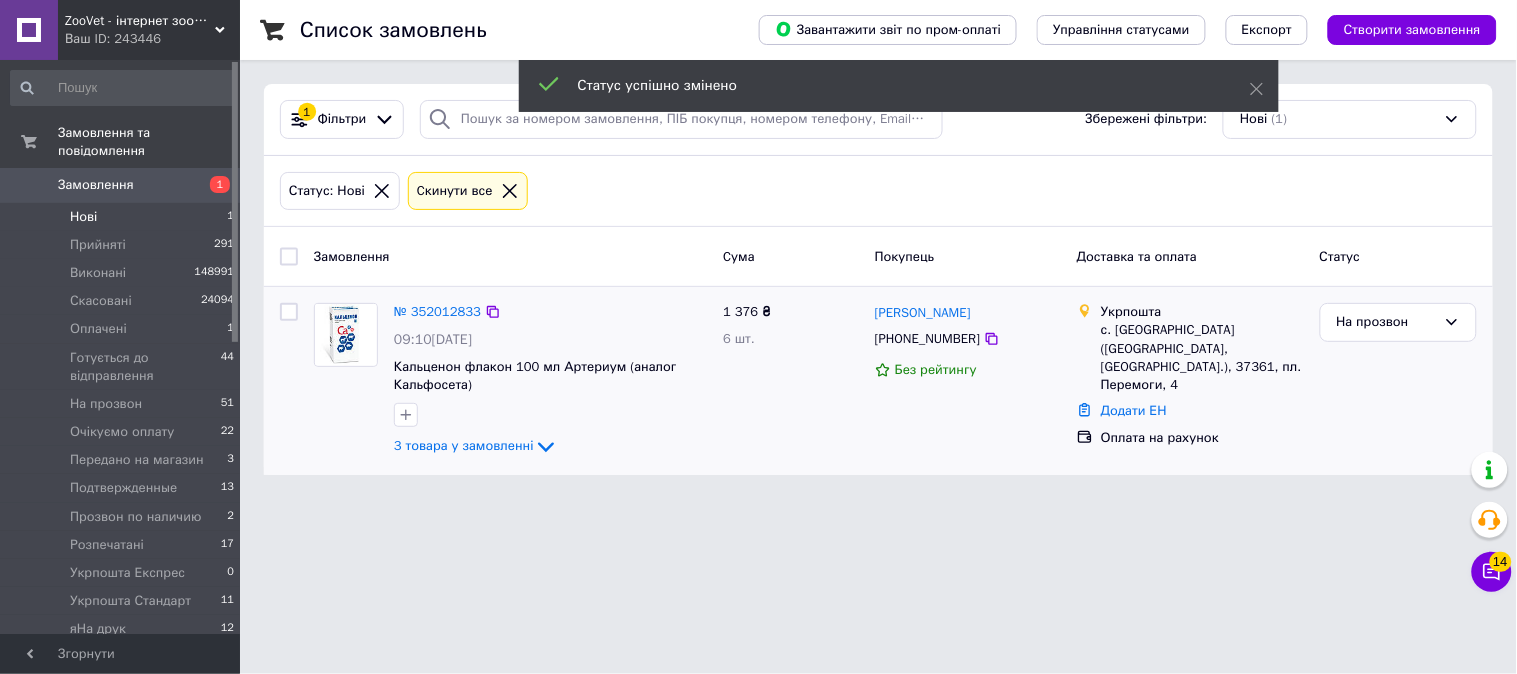 click on "Замовлення" at bounding box center [121, 185] 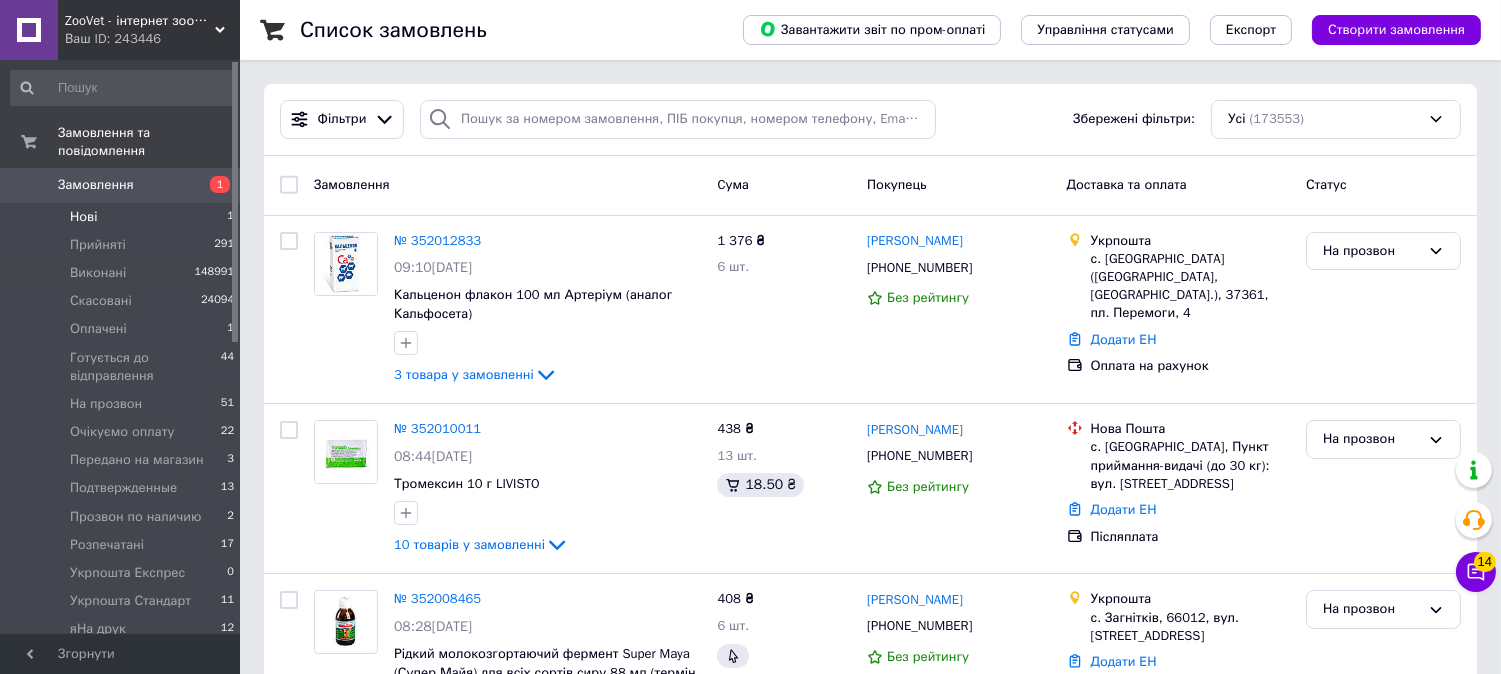 click on "Нові 1" at bounding box center [123, 217] 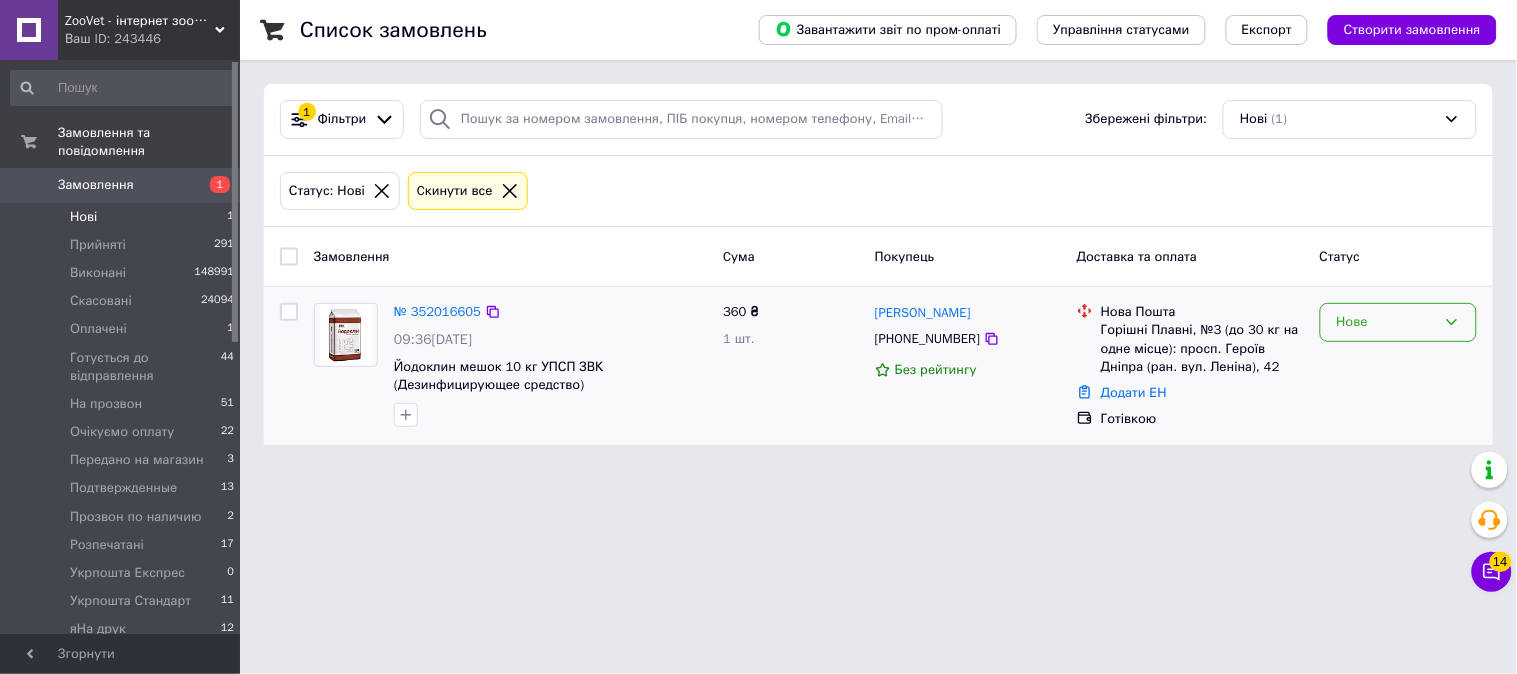 click on "Нове" at bounding box center (1398, 322) 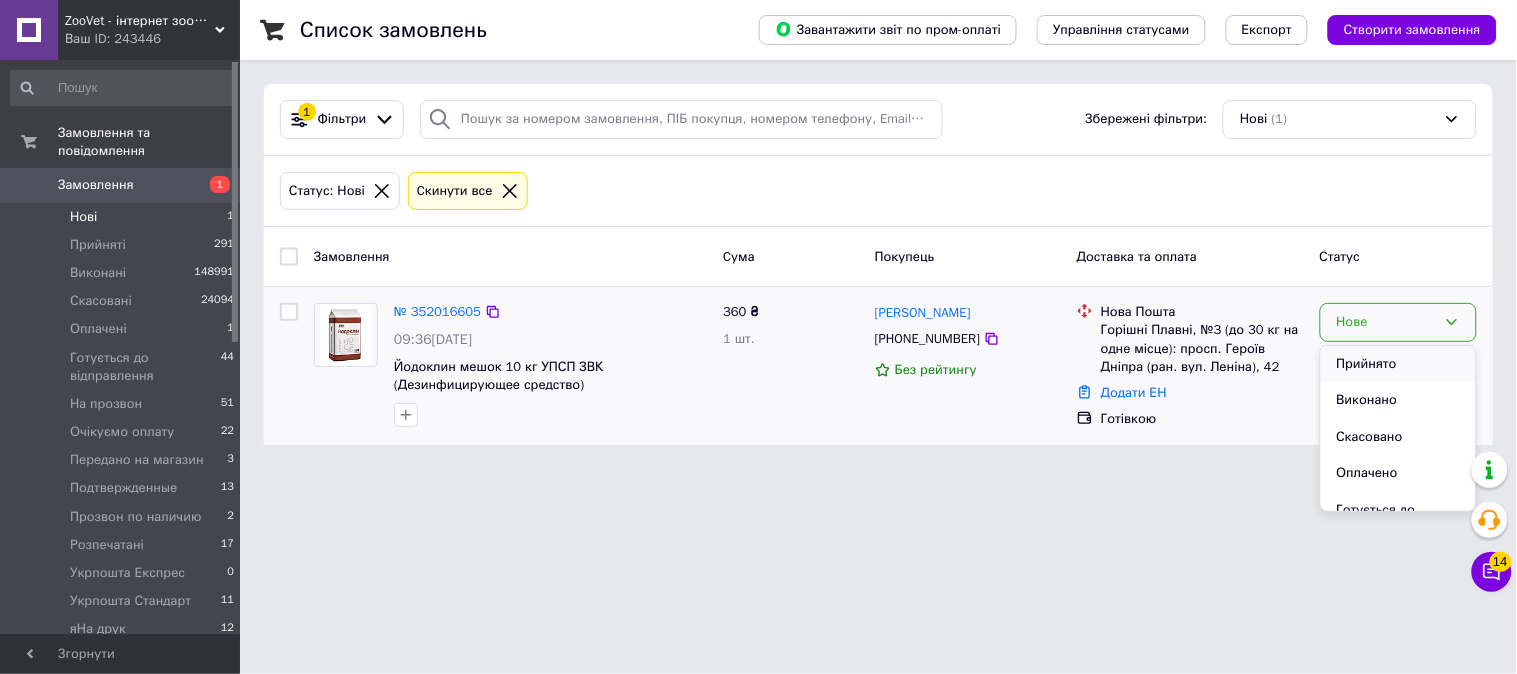 scroll, scrollTop: 111, scrollLeft: 0, axis: vertical 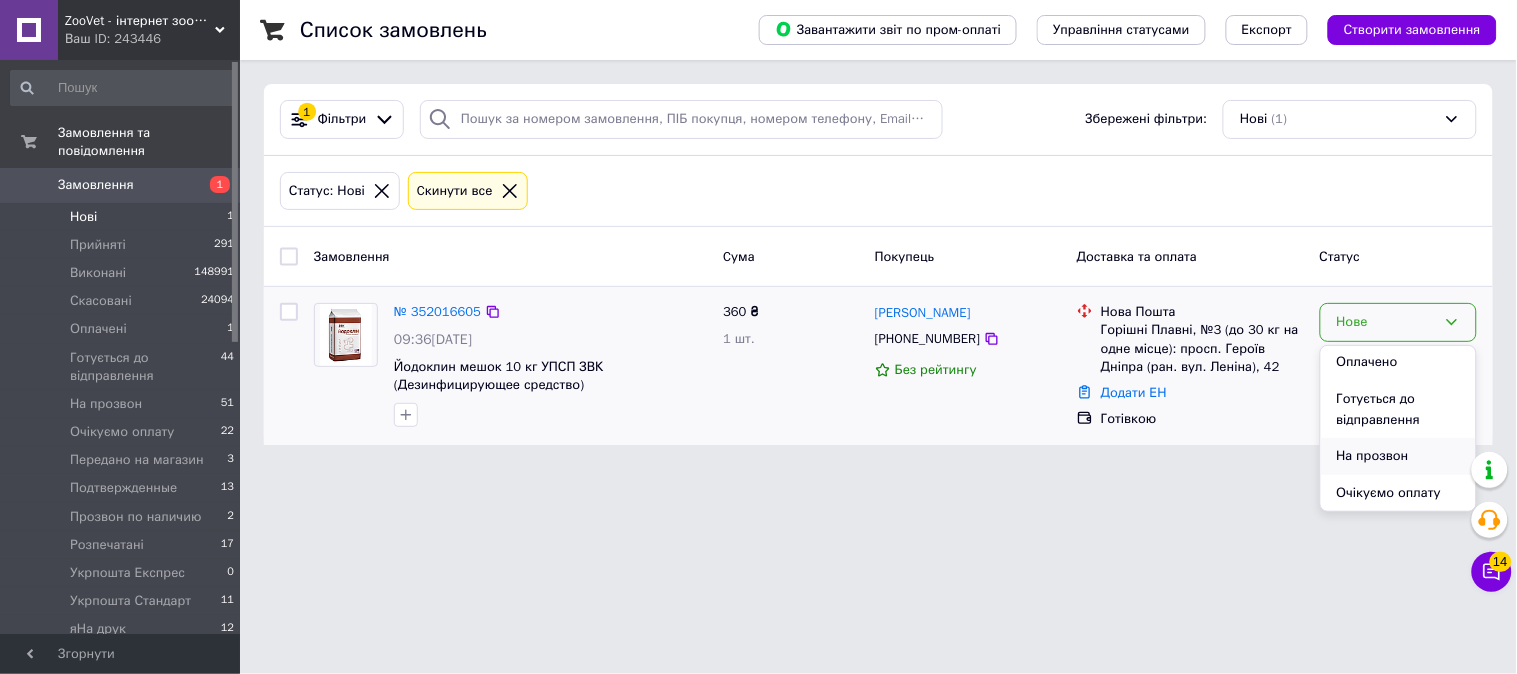 click on "На прозвон" at bounding box center (1398, 456) 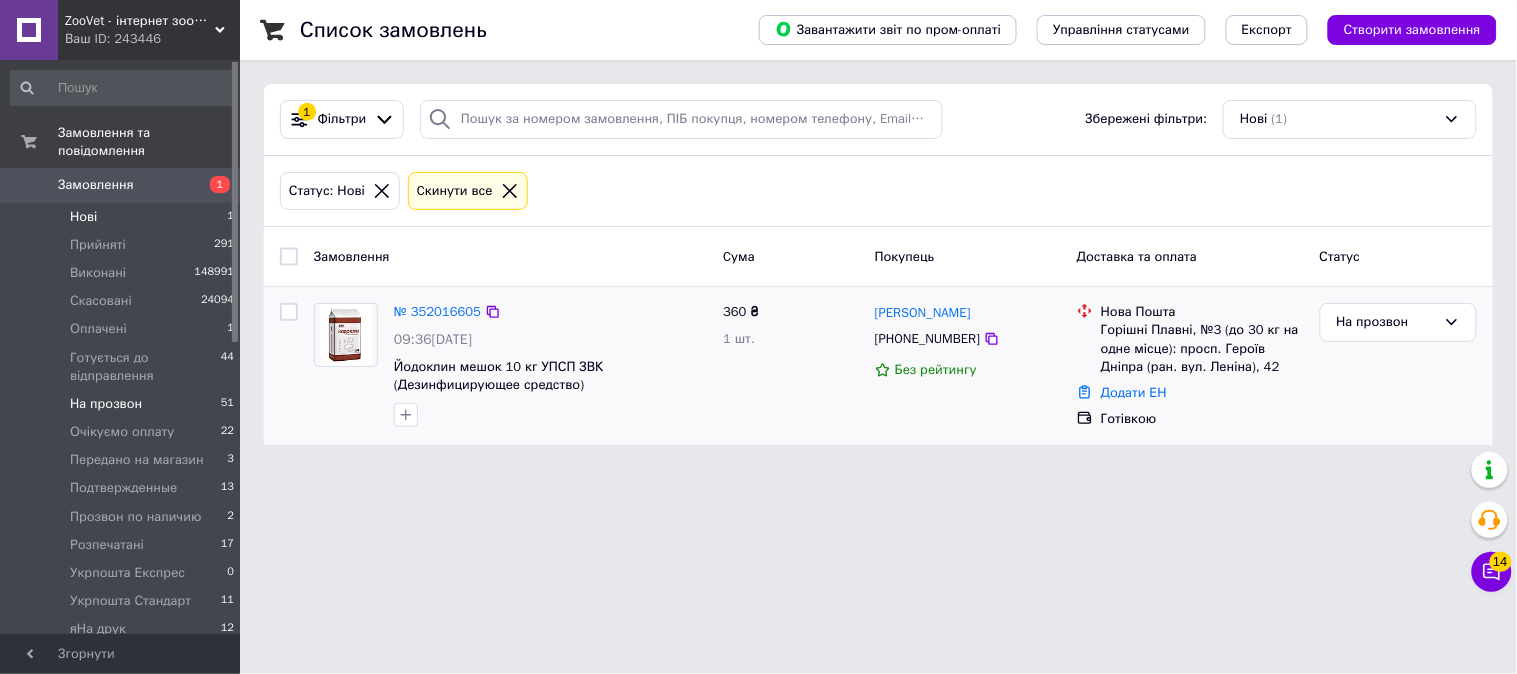 click on "На прозвон 51" at bounding box center (123, 404) 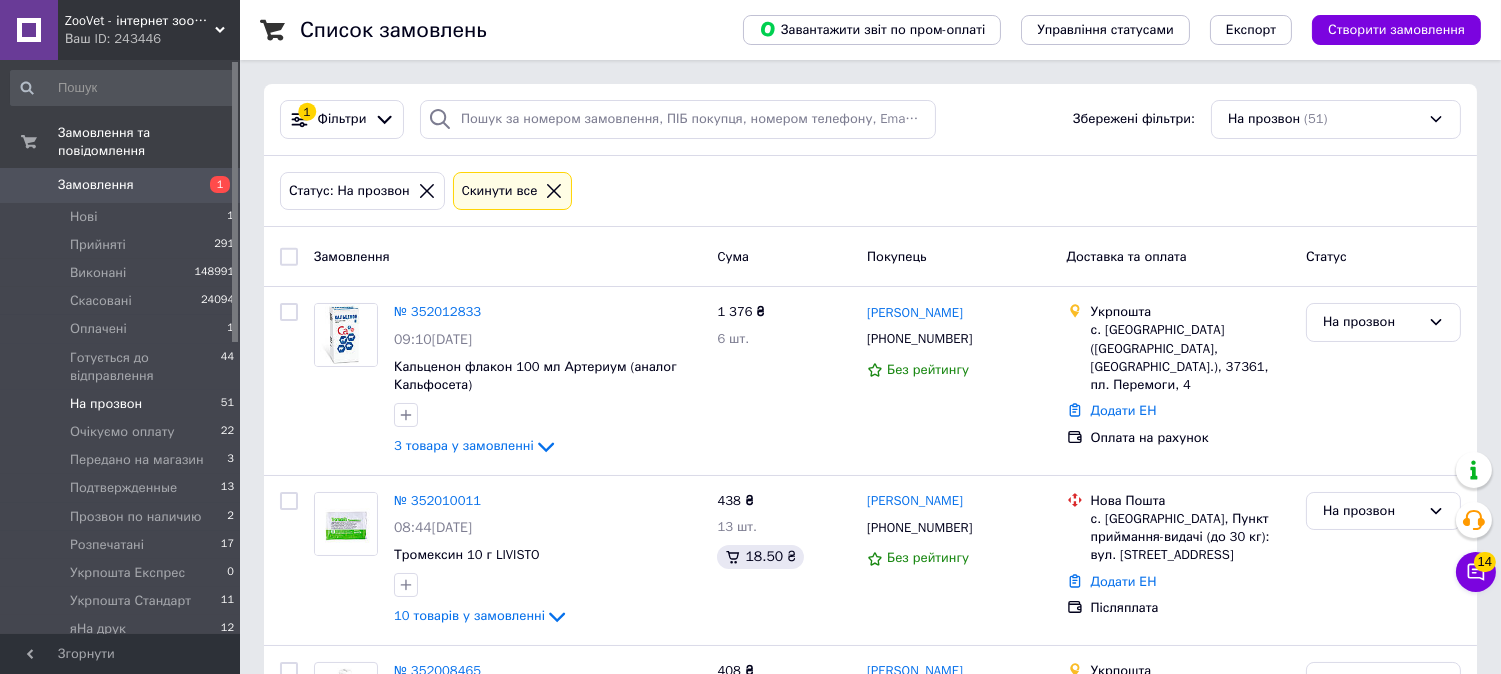 click on "На прозвон 51" at bounding box center [123, 404] 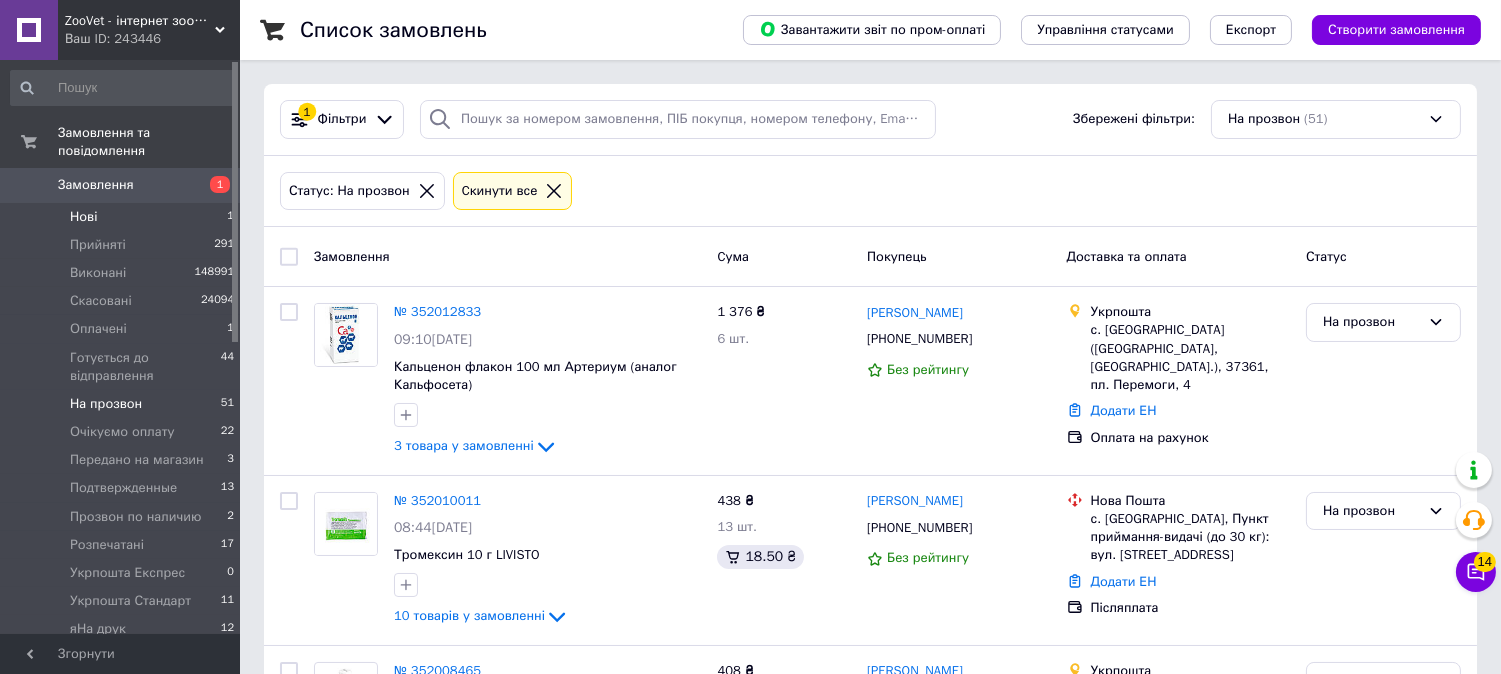 click on "Нові 1" at bounding box center [123, 217] 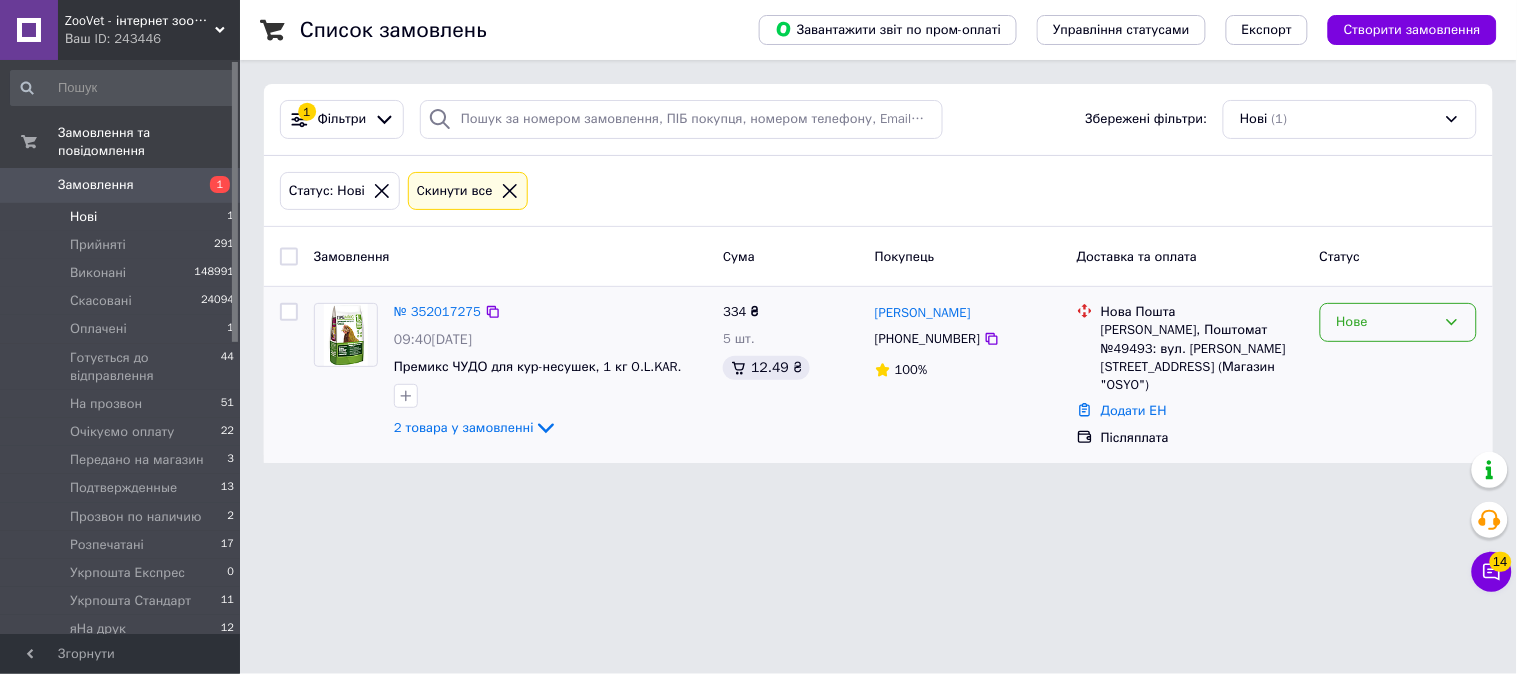 click on "Нове" at bounding box center [1386, 322] 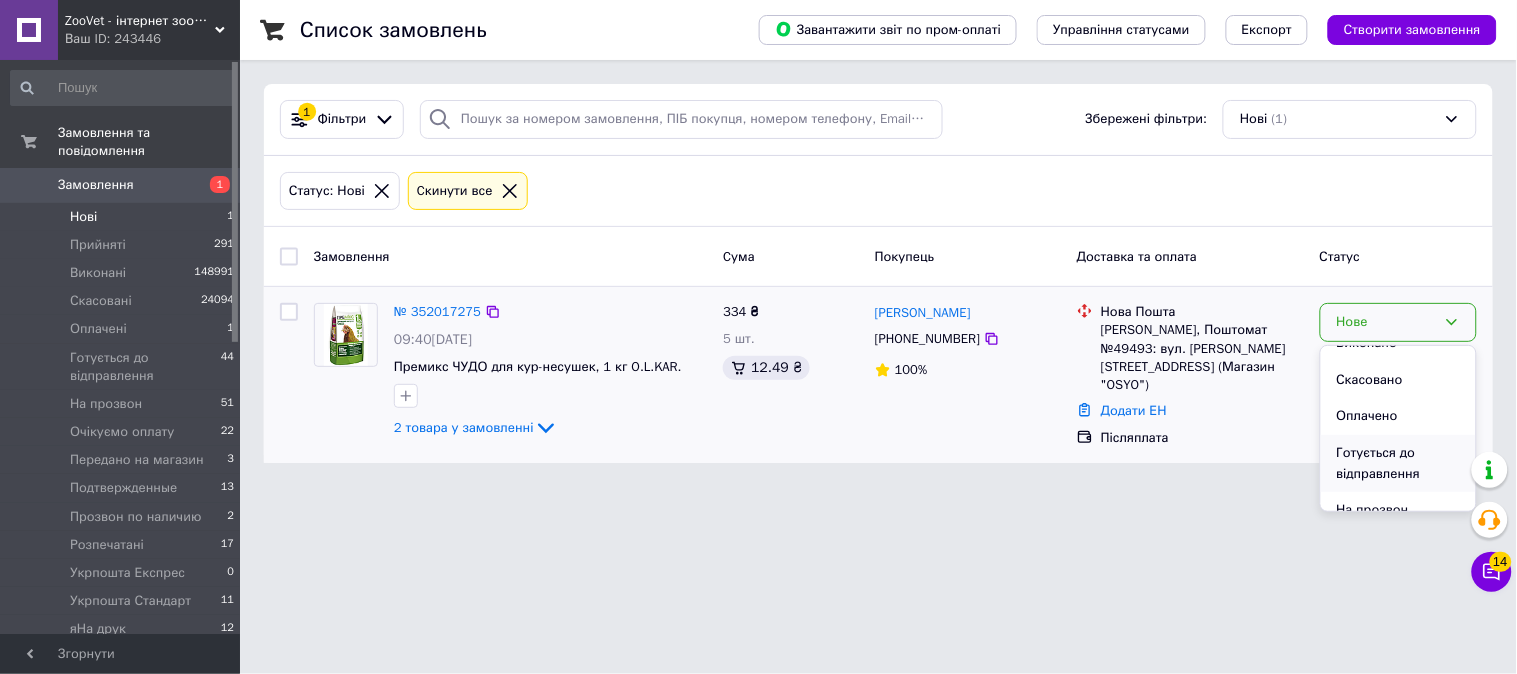 scroll, scrollTop: 111, scrollLeft: 0, axis: vertical 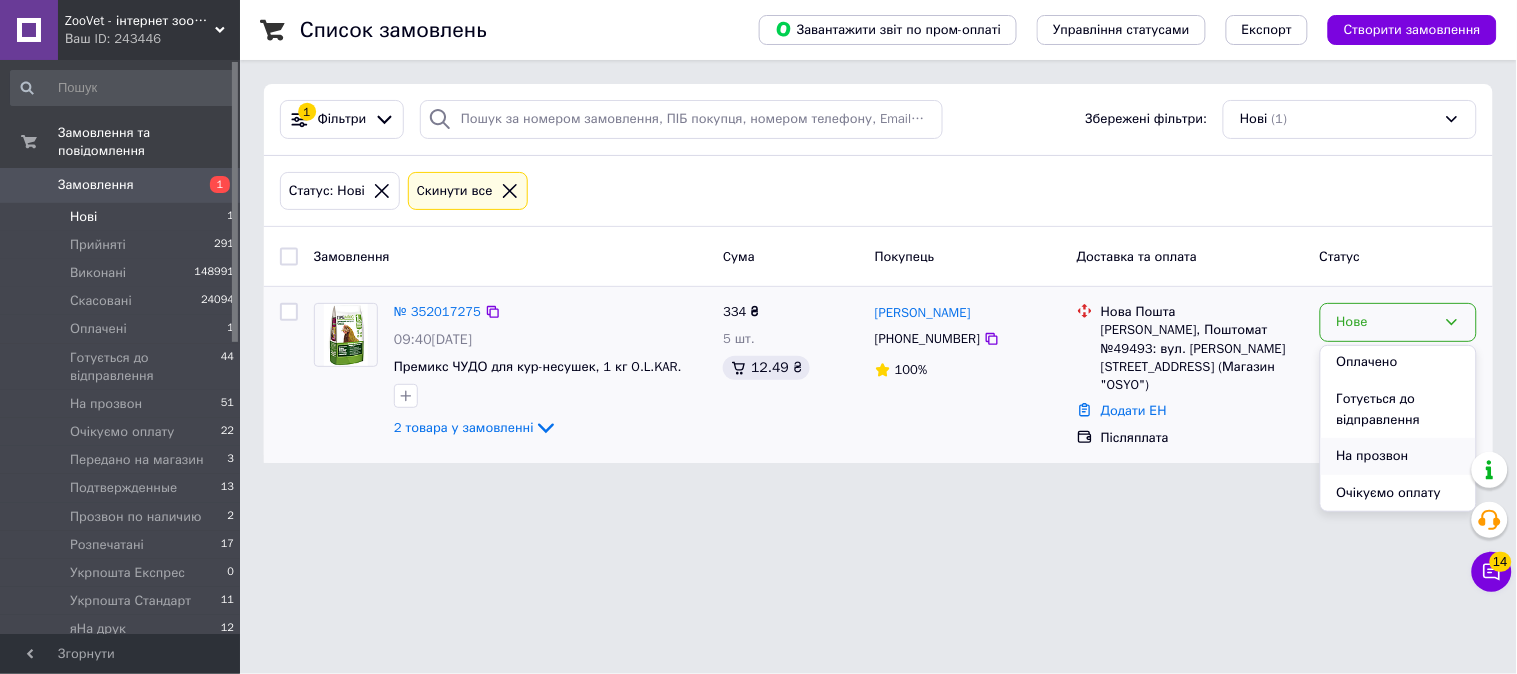 click on "На прозвон" at bounding box center [1398, 456] 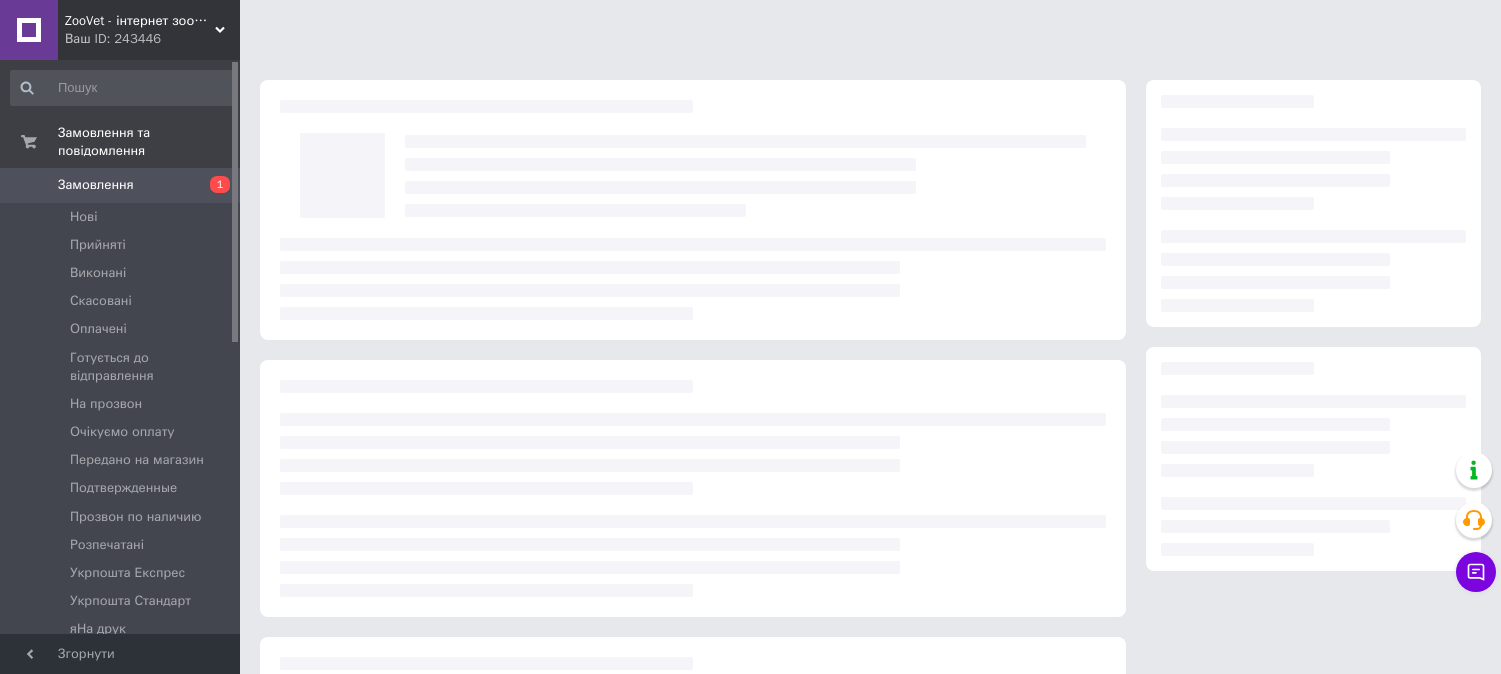 scroll, scrollTop: 0, scrollLeft: 0, axis: both 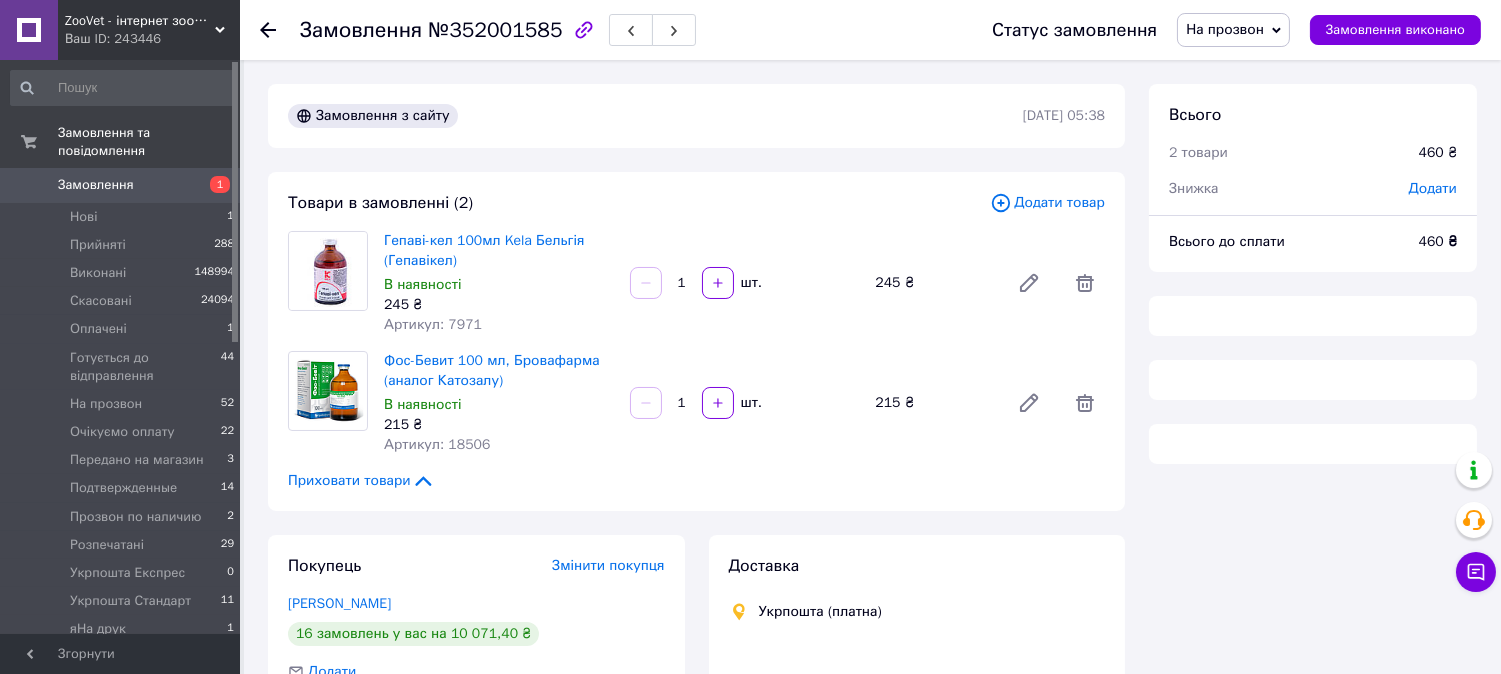 click on "На прозвон" at bounding box center [1225, 29] 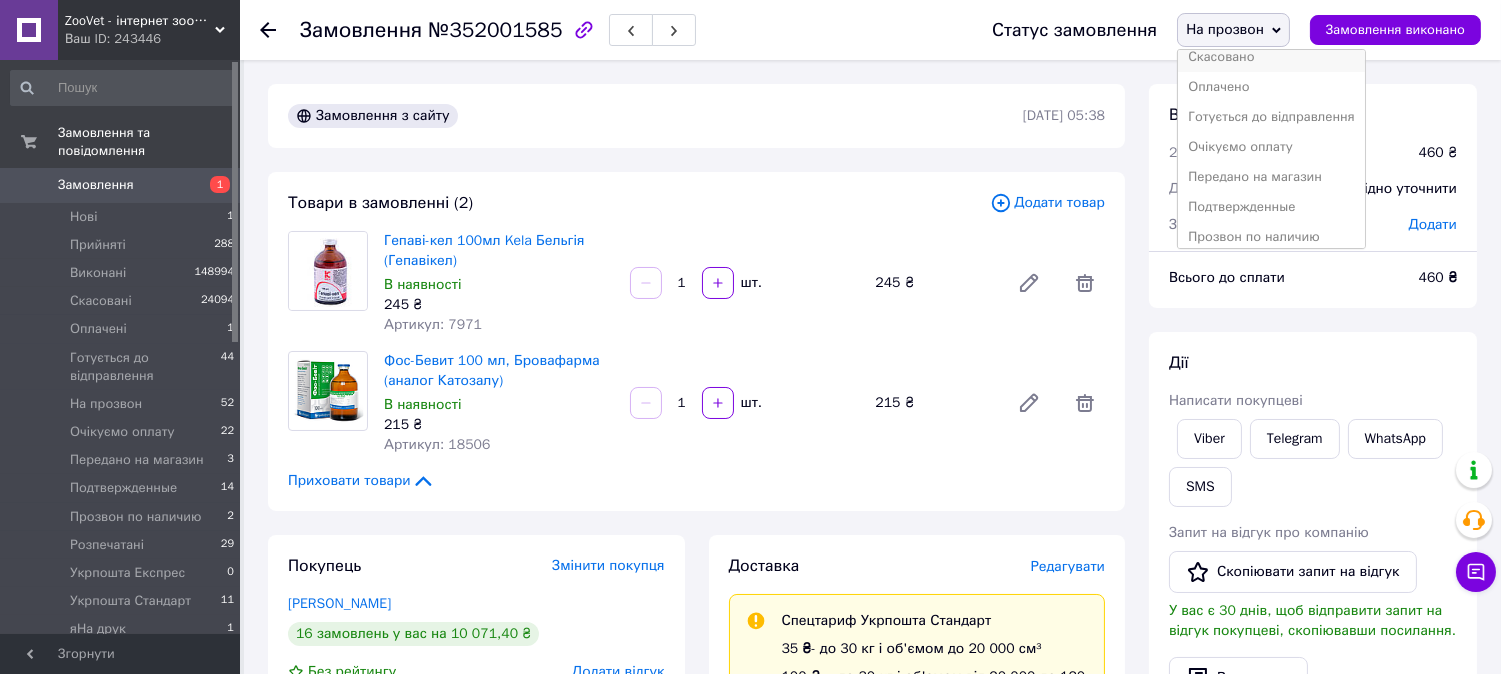 scroll, scrollTop: 111, scrollLeft: 0, axis: vertical 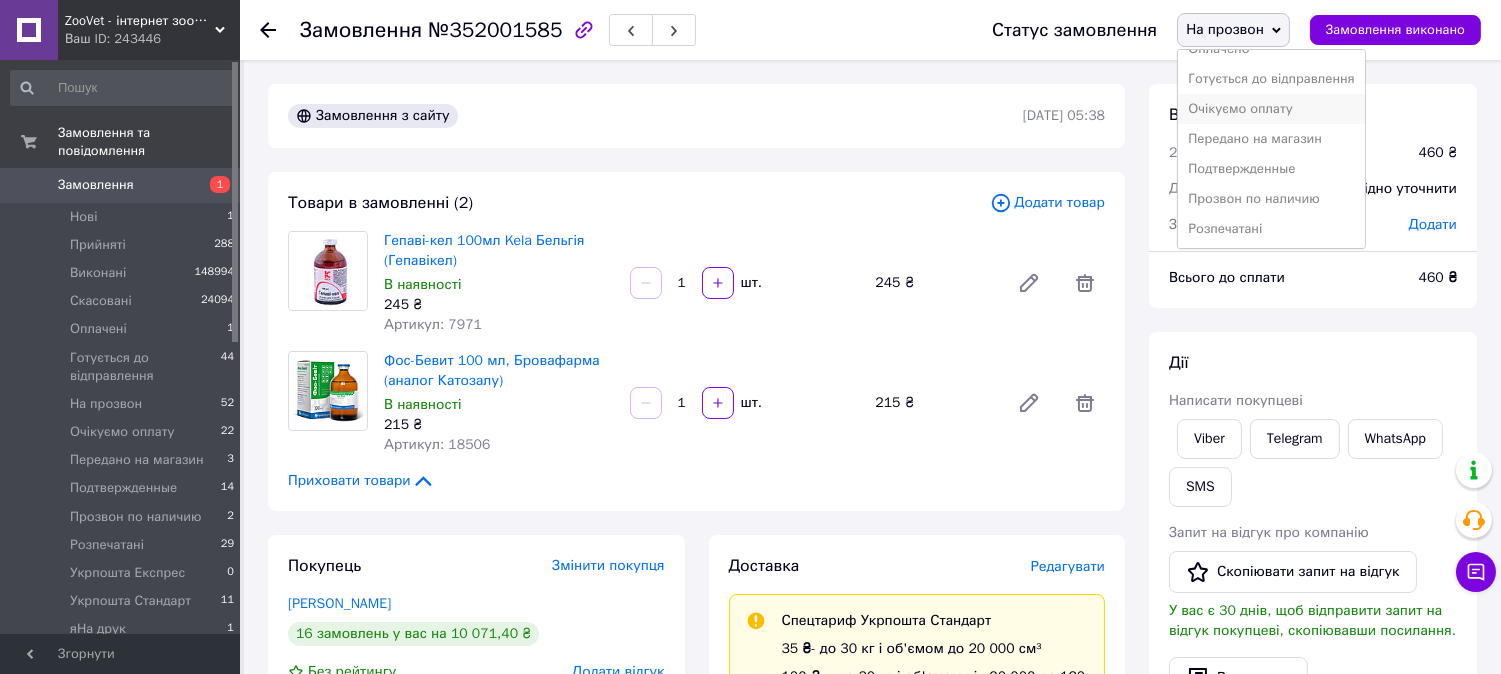 click on "Очікуємо оплату" at bounding box center (1271, 109) 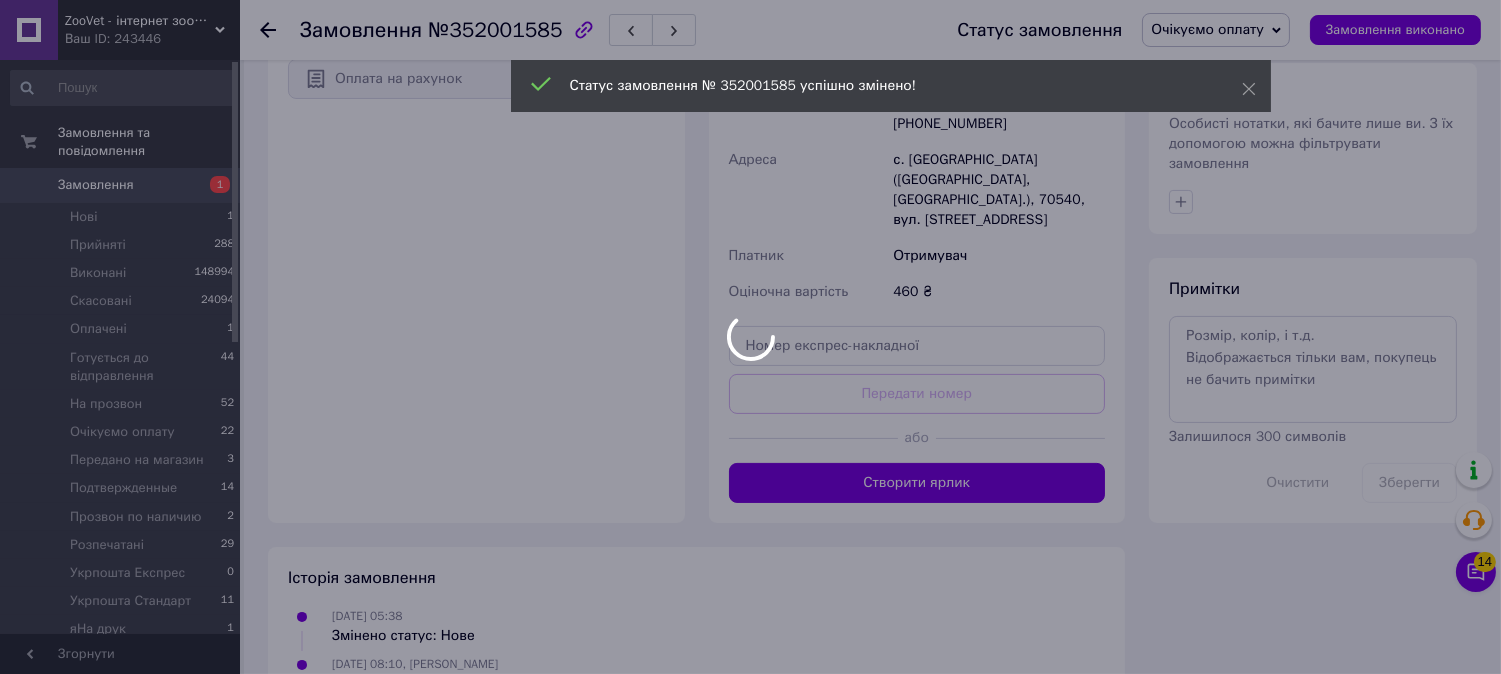 scroll, scrollTop: 882, scrollLeft: 0, axis: vertical 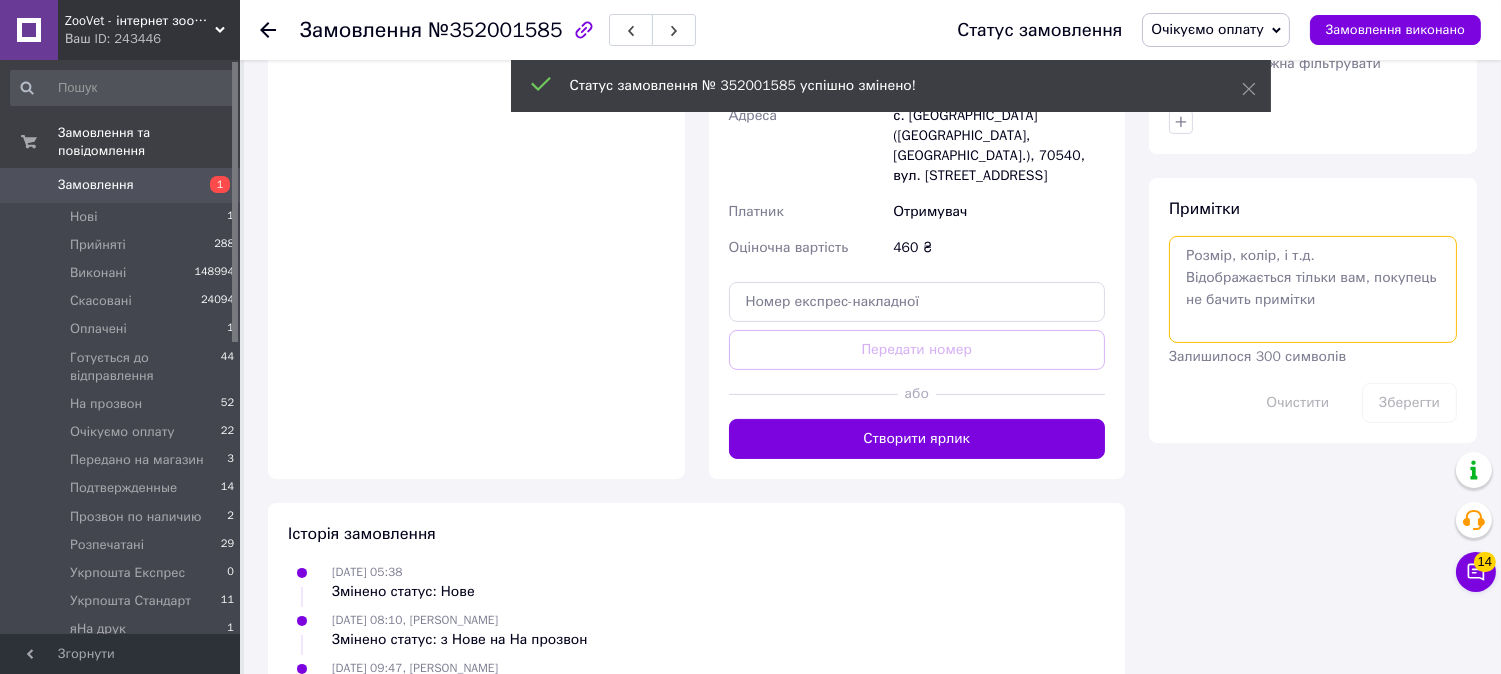 click at bounding box center (1313, 289) 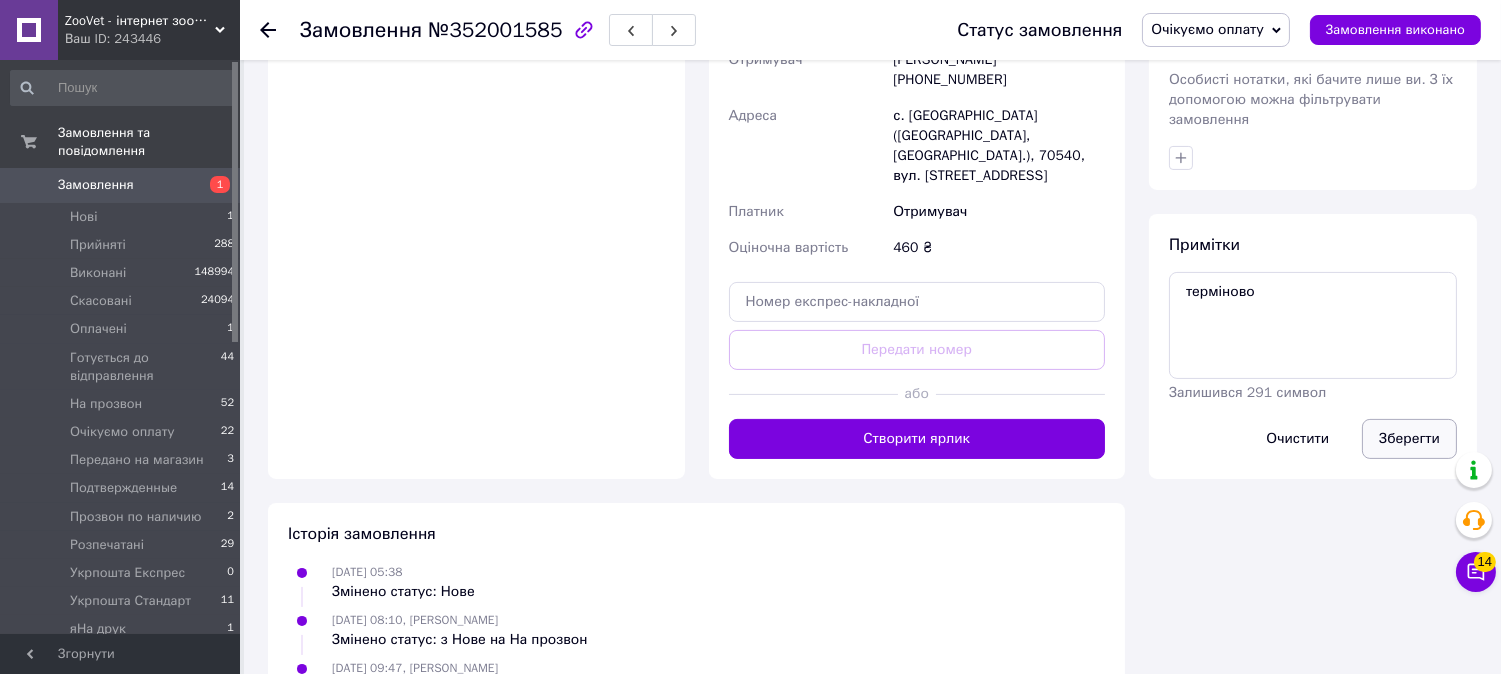 click on "Зберегти" at bounding box center [1409, 439] 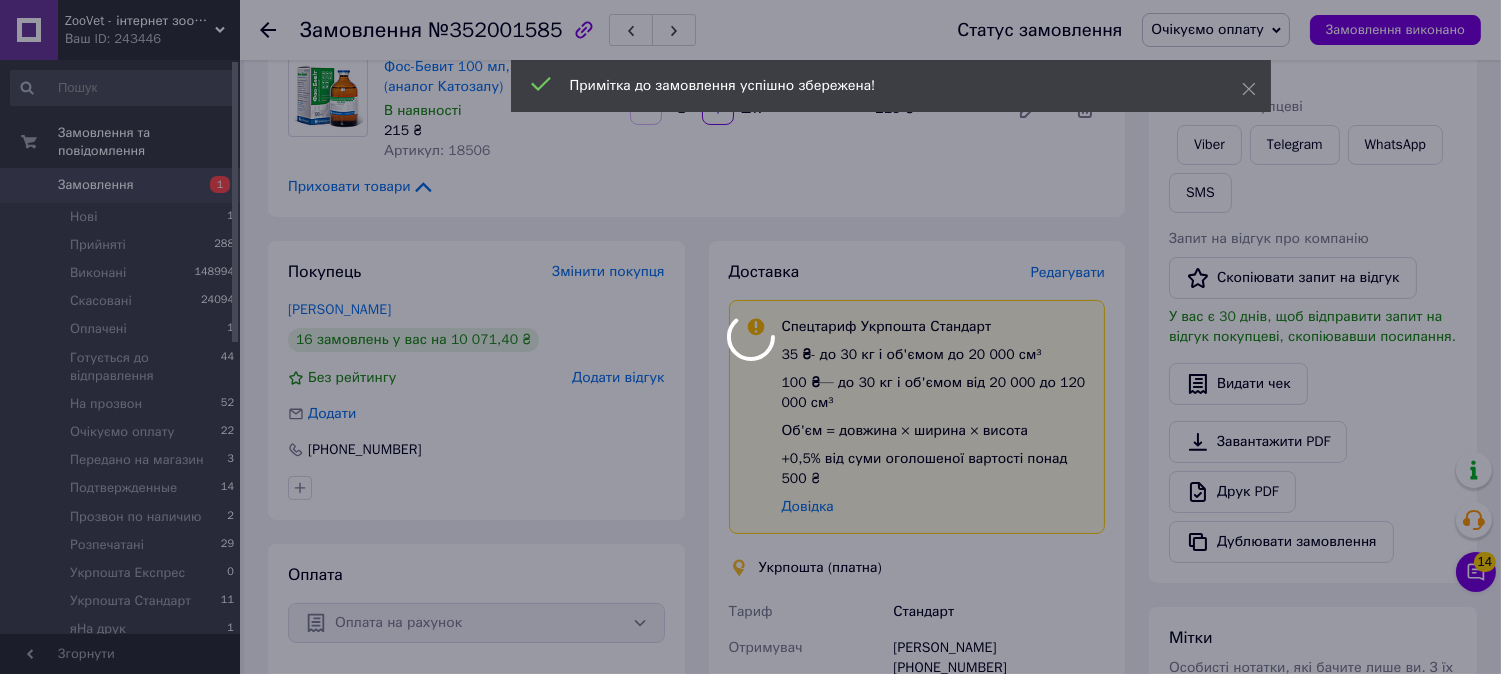 scroll, scrollTop: 0, scrollLeft: 0, axis: both 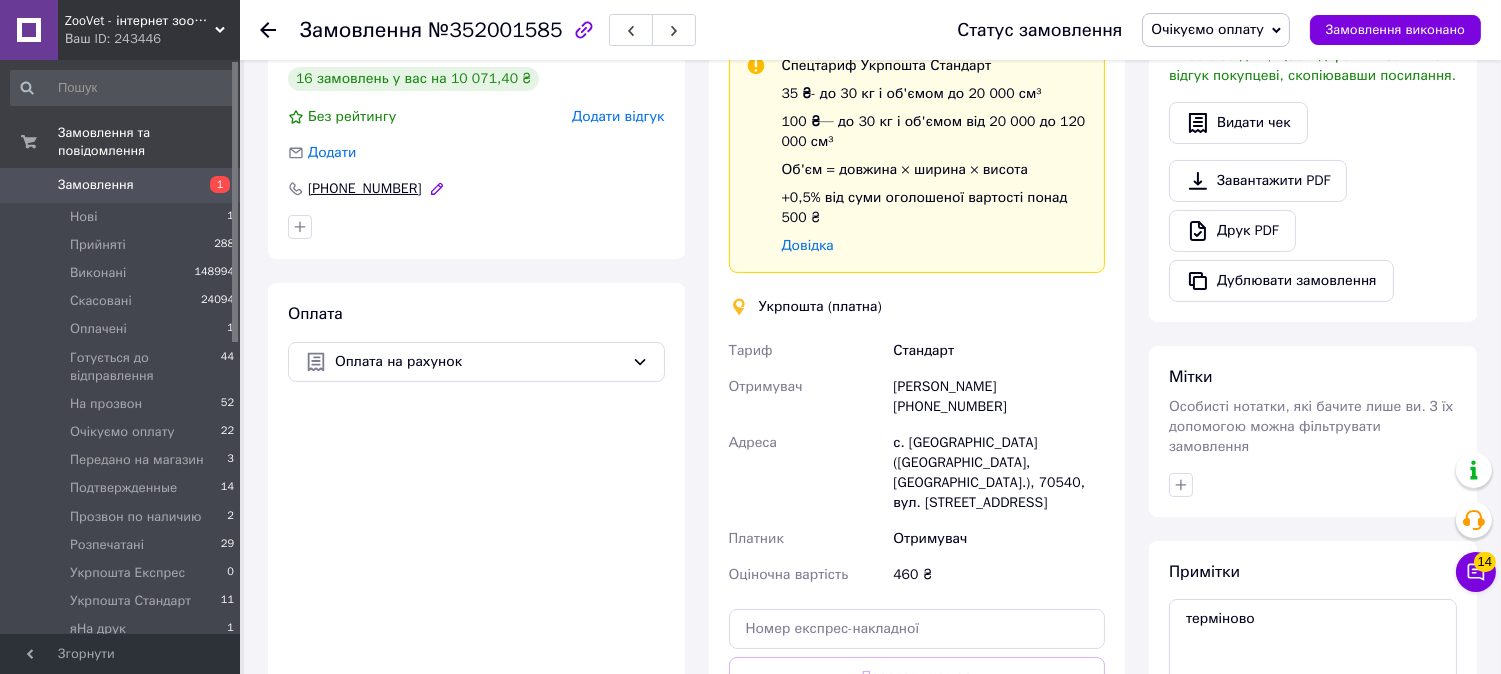 click on "[PHONE_NUMBER]" at bounding box center (365, 189) 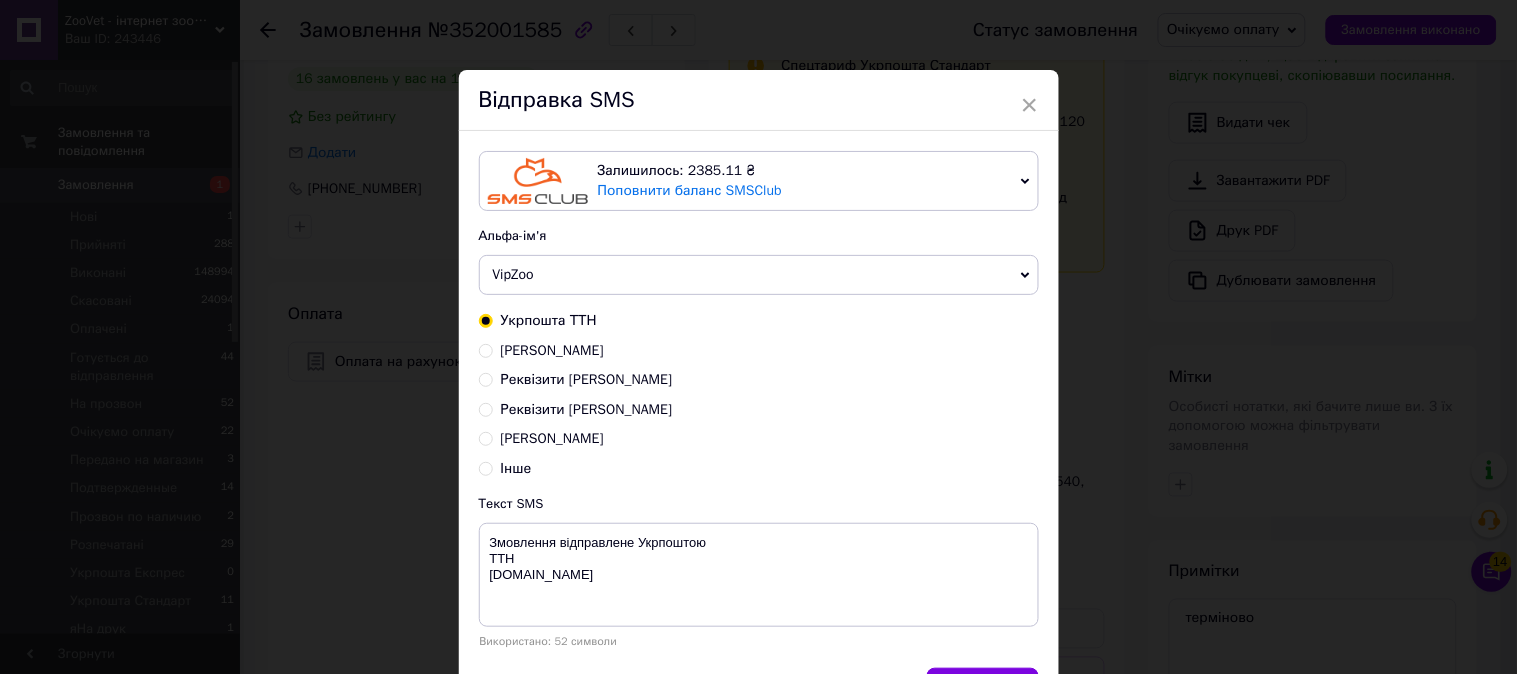 click on "Реквізити [PERSON_NAME]" at bounding box center [486, 408] 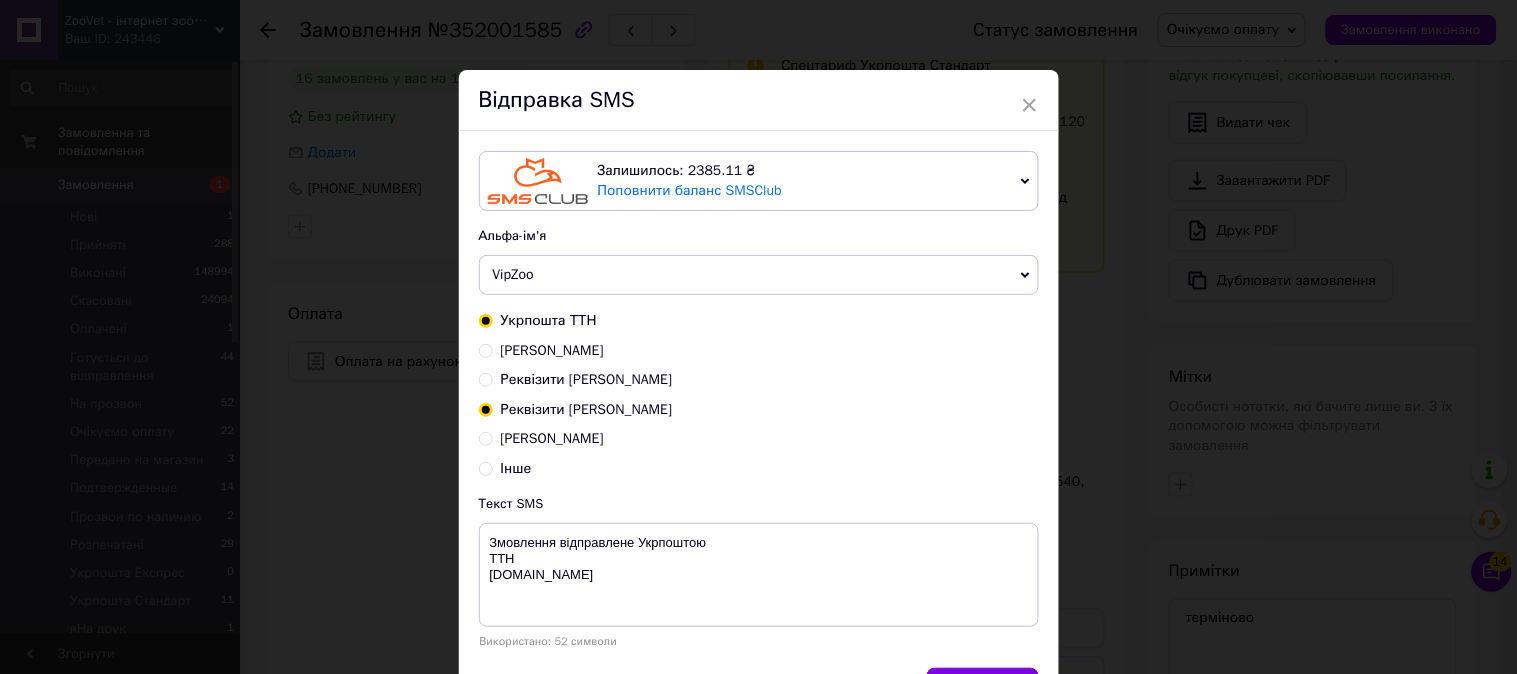 radio on "true" 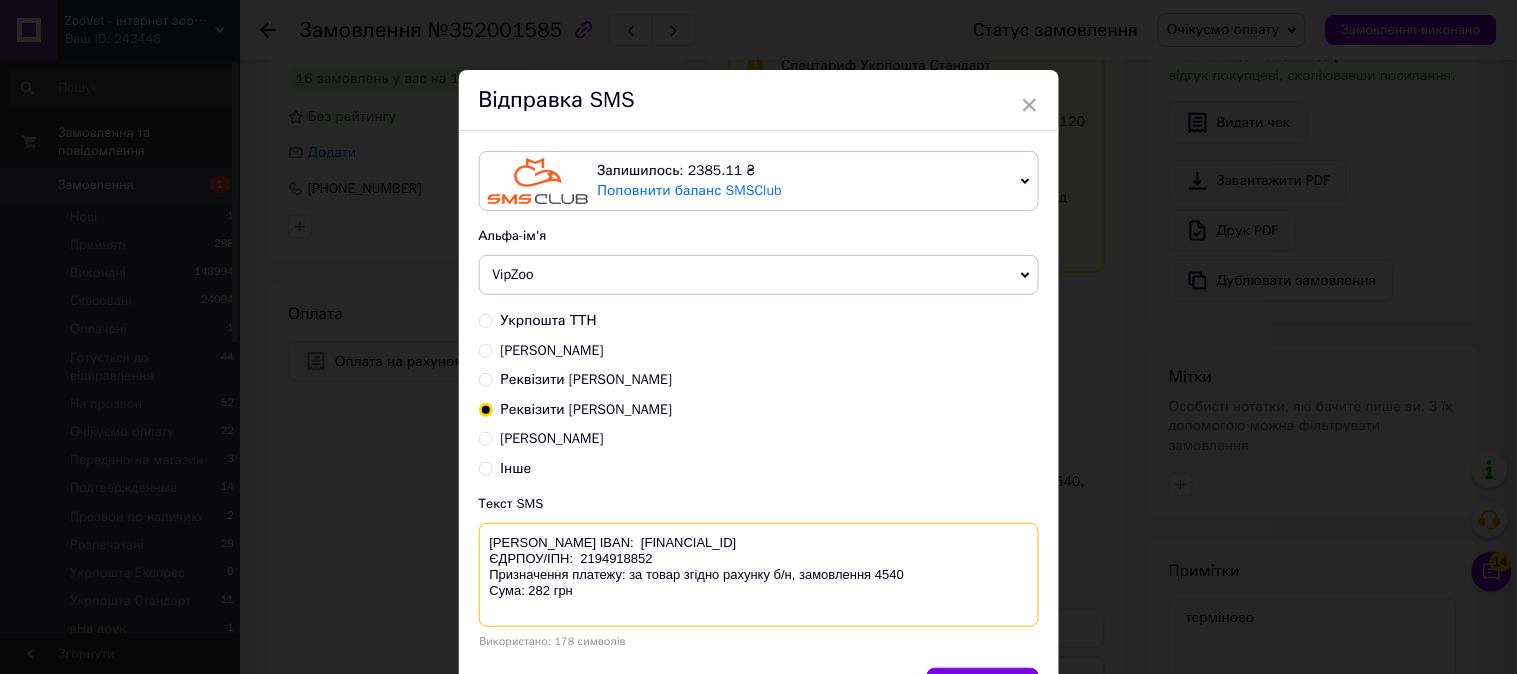 drag, startPoint x: 575, startPoint y: 616, endPoint x: 475, endPoint y: 534, distance: 129.3213 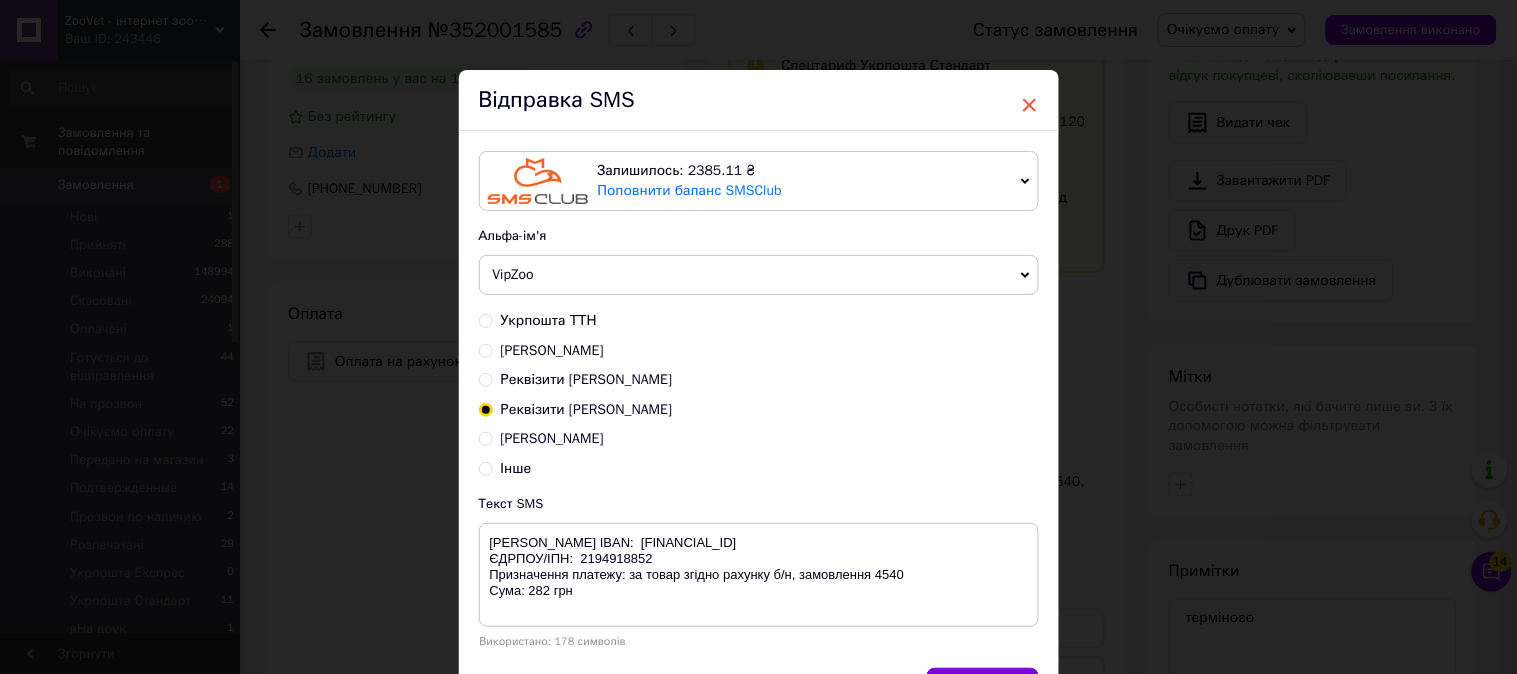 click on "×" at bounding box center (1030, 105) 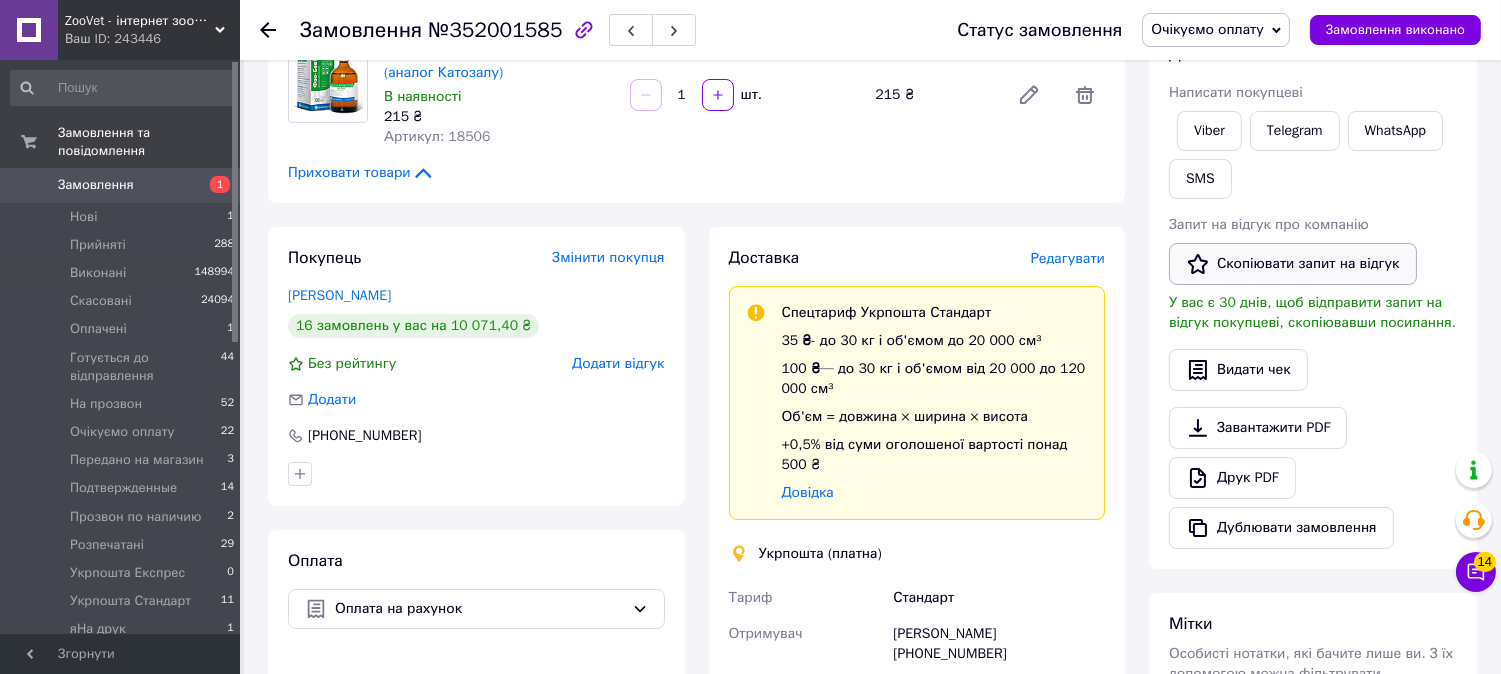 scroll, scrollTop: 111, scrollLeft: 0, axis: vertical 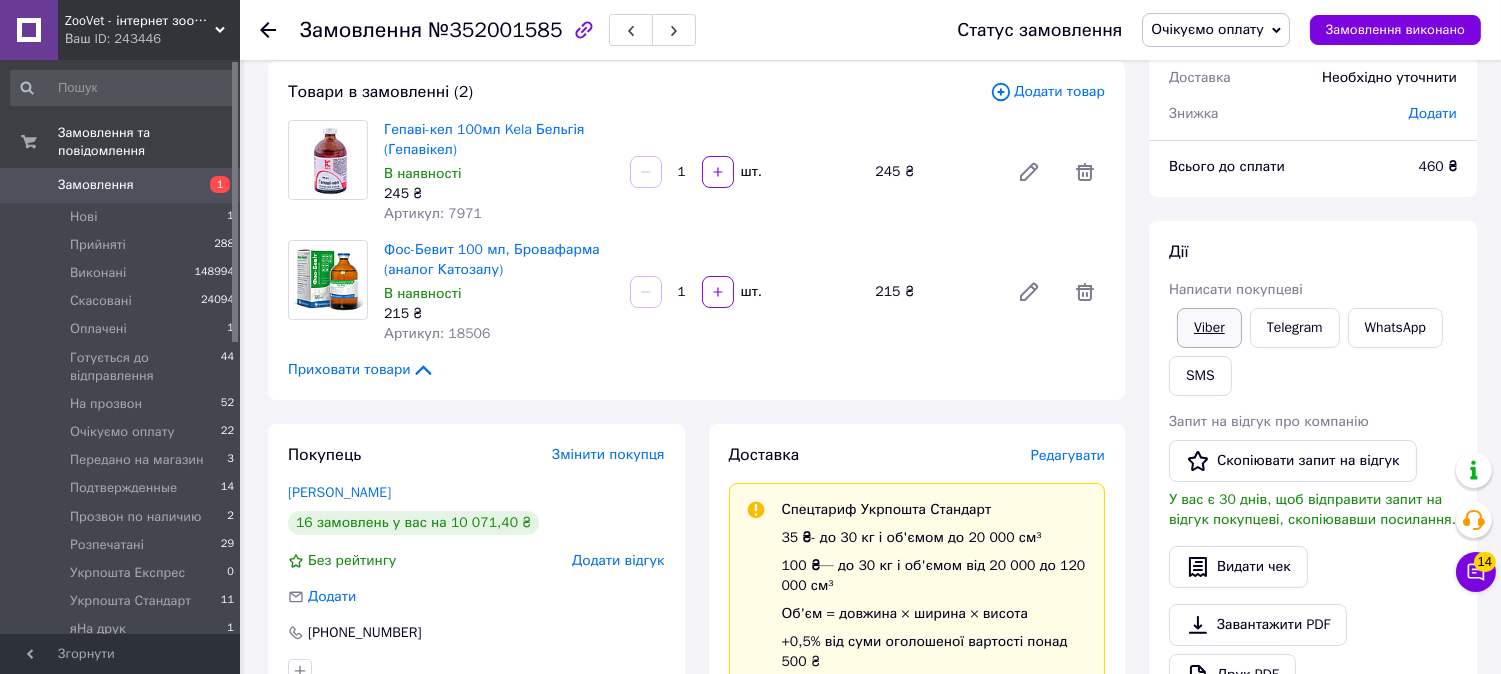 click on "Viber" at bounding box center (1209, 328) 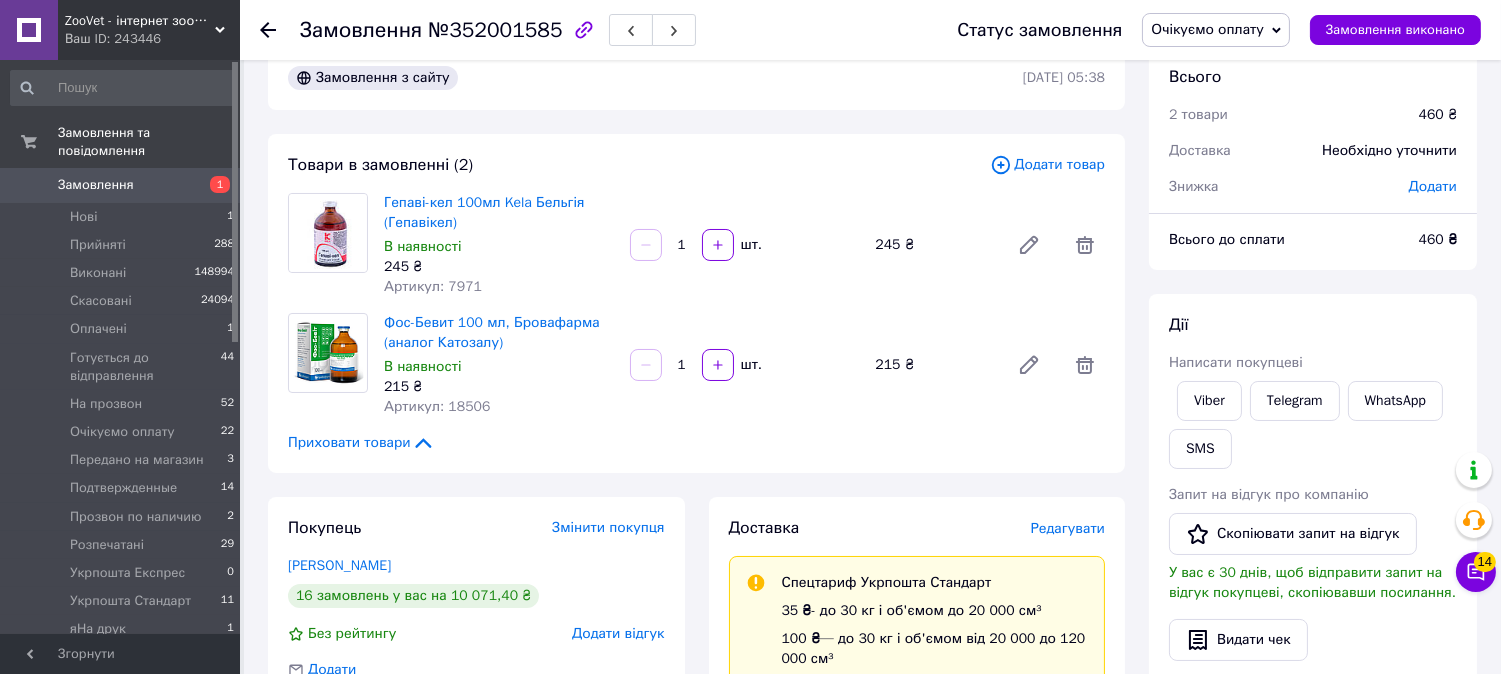 scroll, scrollTop: 0, scrollLeft: 0, axis: both 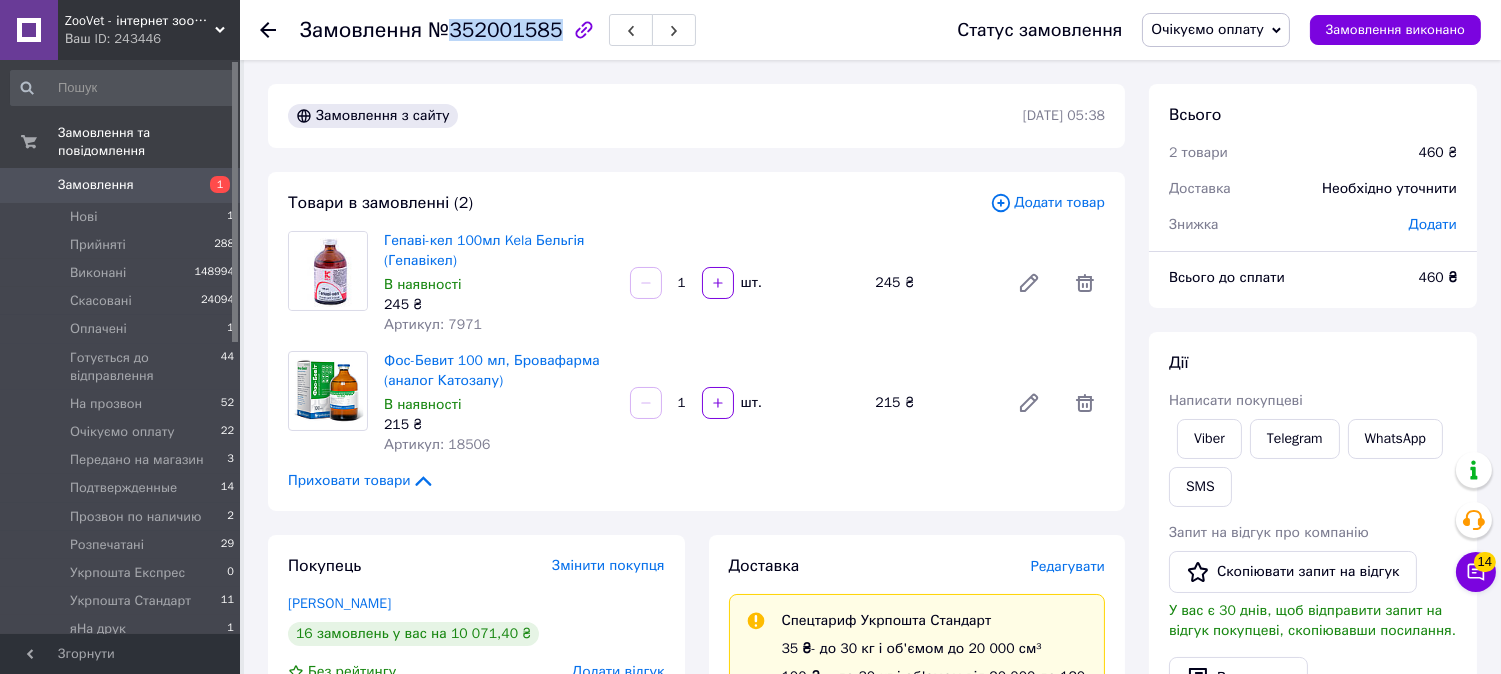 drag, startPoint x: 442, startPoint y: 24, endPoint x: 544, endPoint y: 24, distance: 102 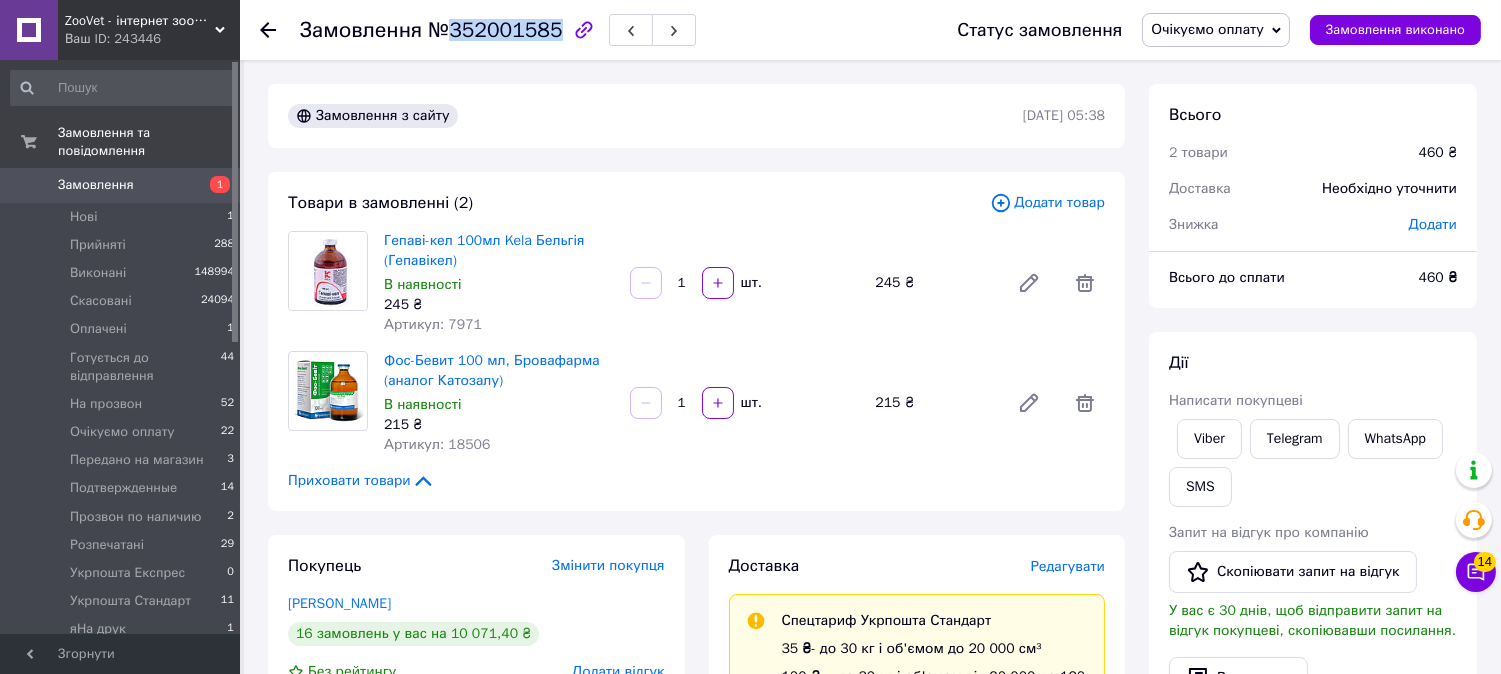 click on "№352001585" at bounding box center (495, 30) 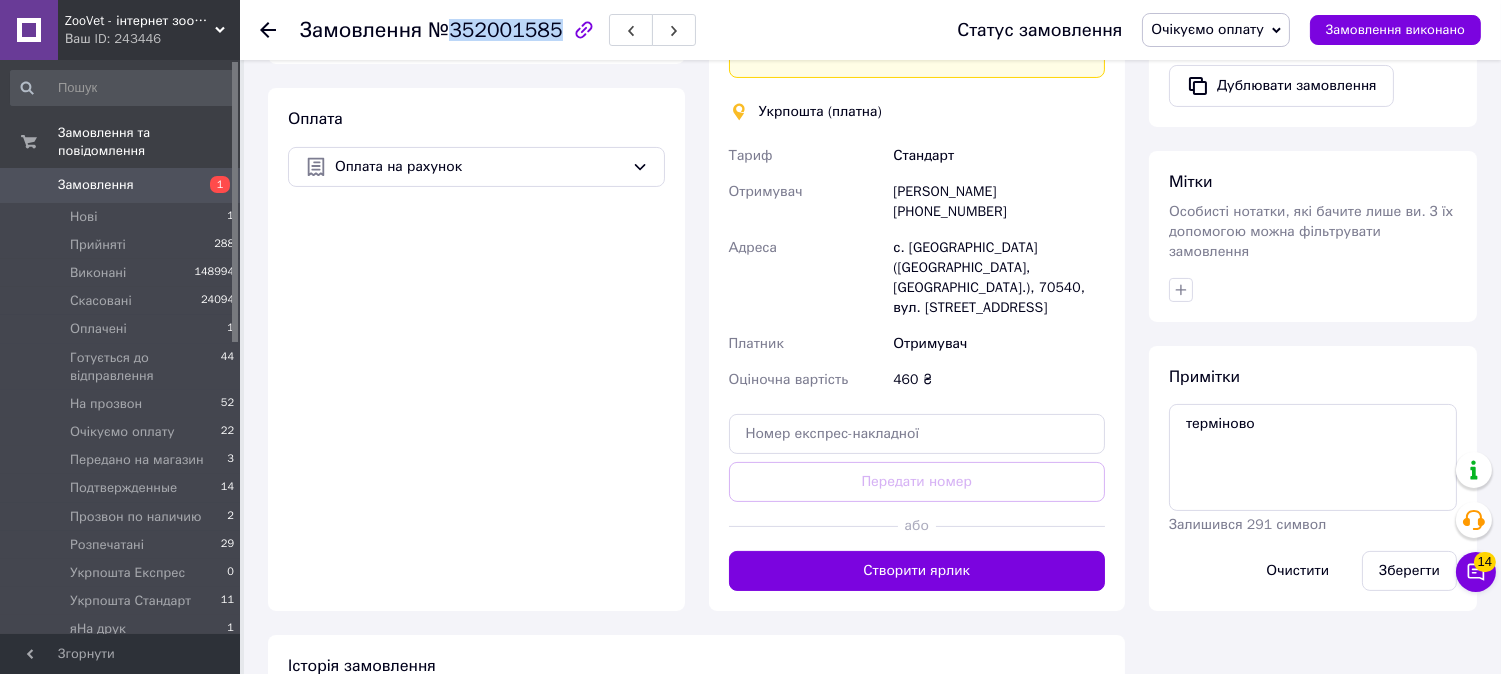 scroll, scrollTop: 977, scrollLeft: 0, axis: vertical 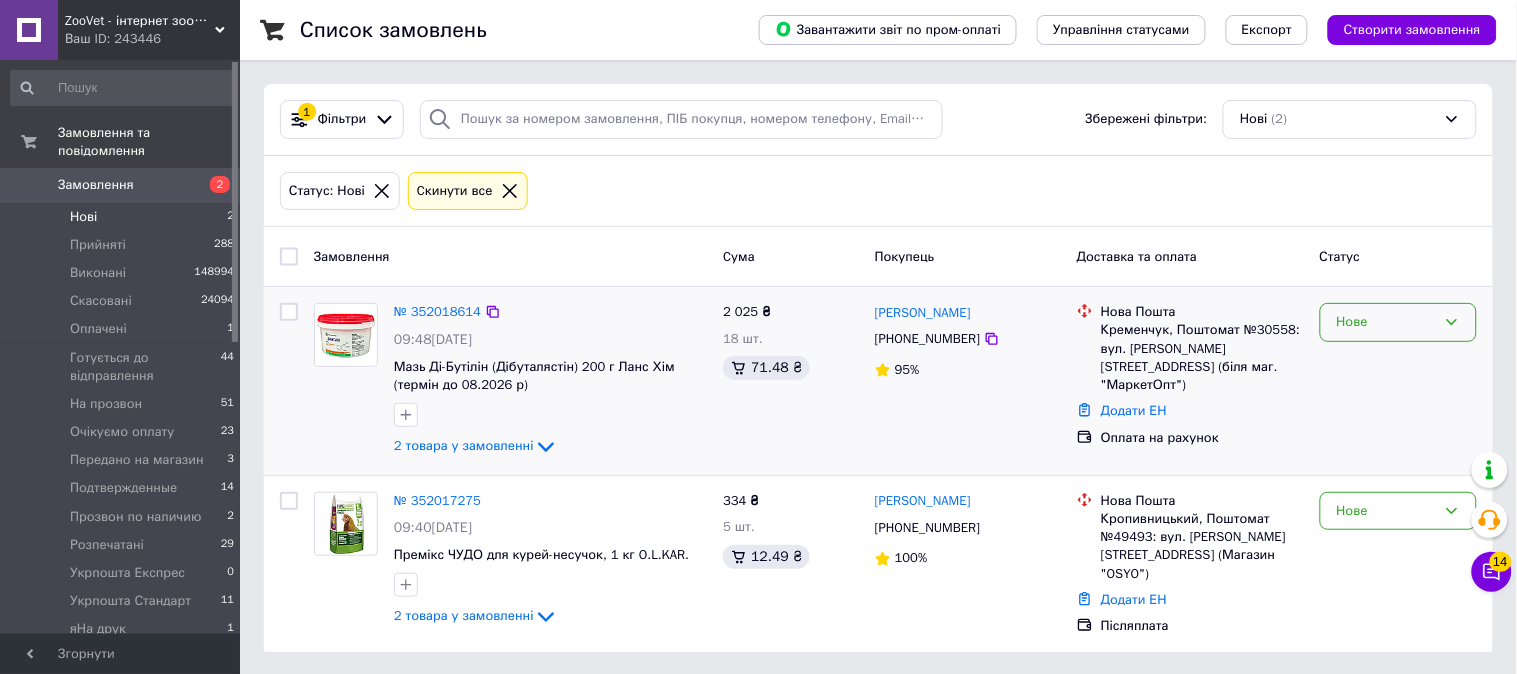 click on "Нове" at bounding box center [1386, 322] 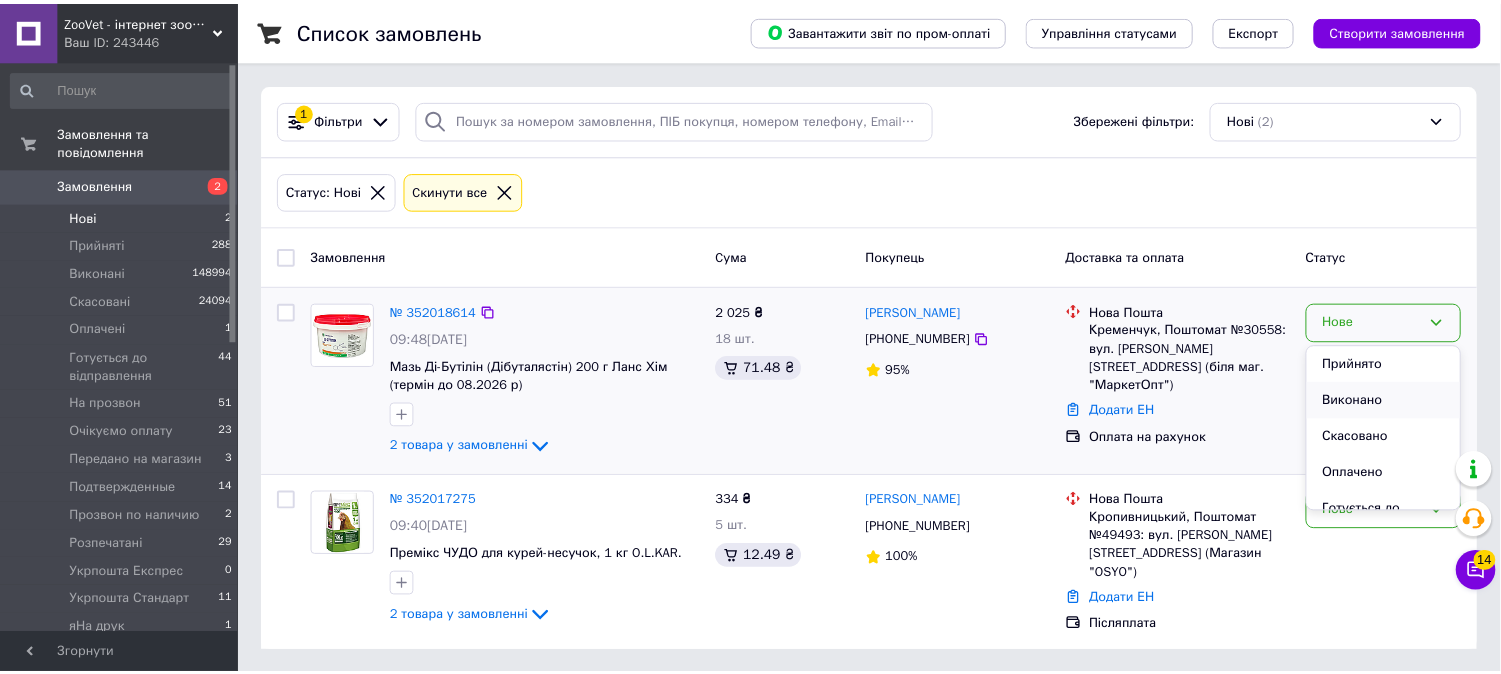 scroll, scrollTop: 111, scrollLeft: 0, axis: vertical 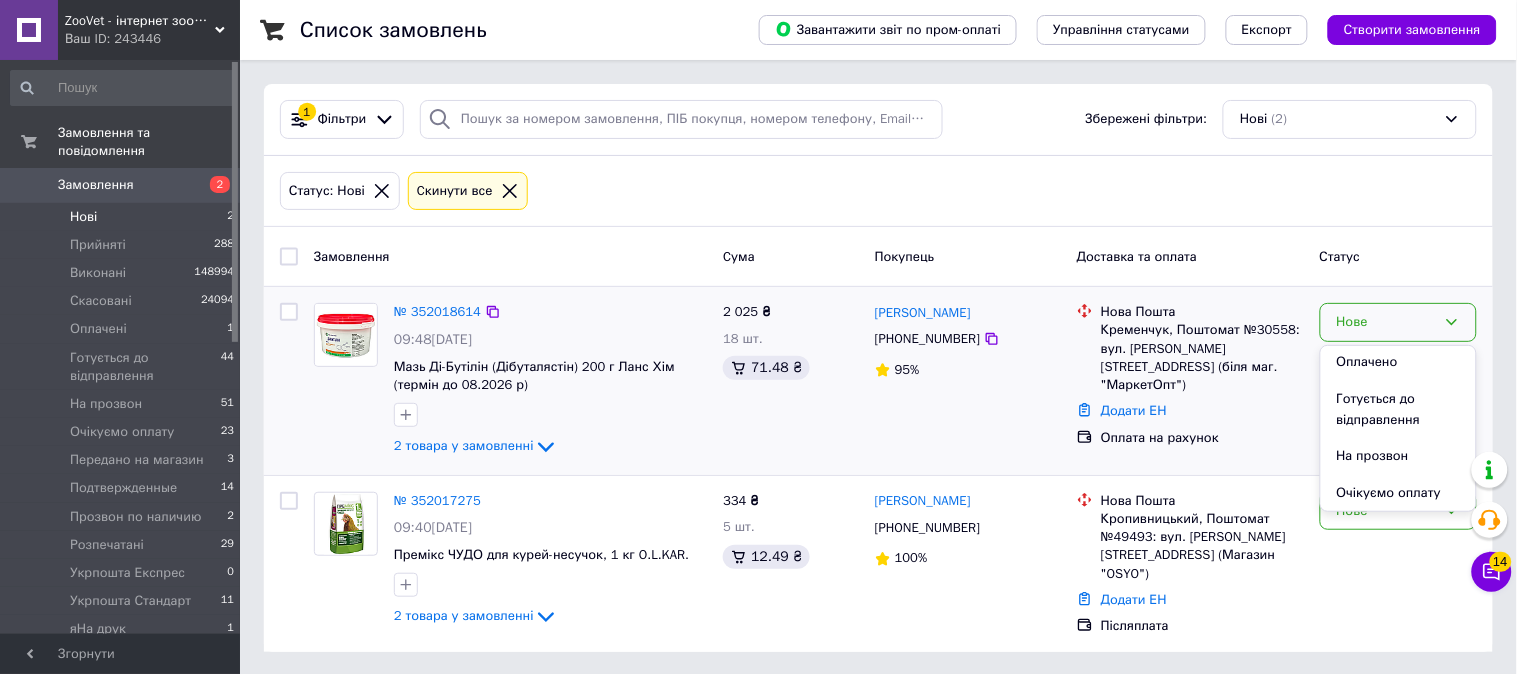 click on "На прозвон" at bounding box center (1398, 456) 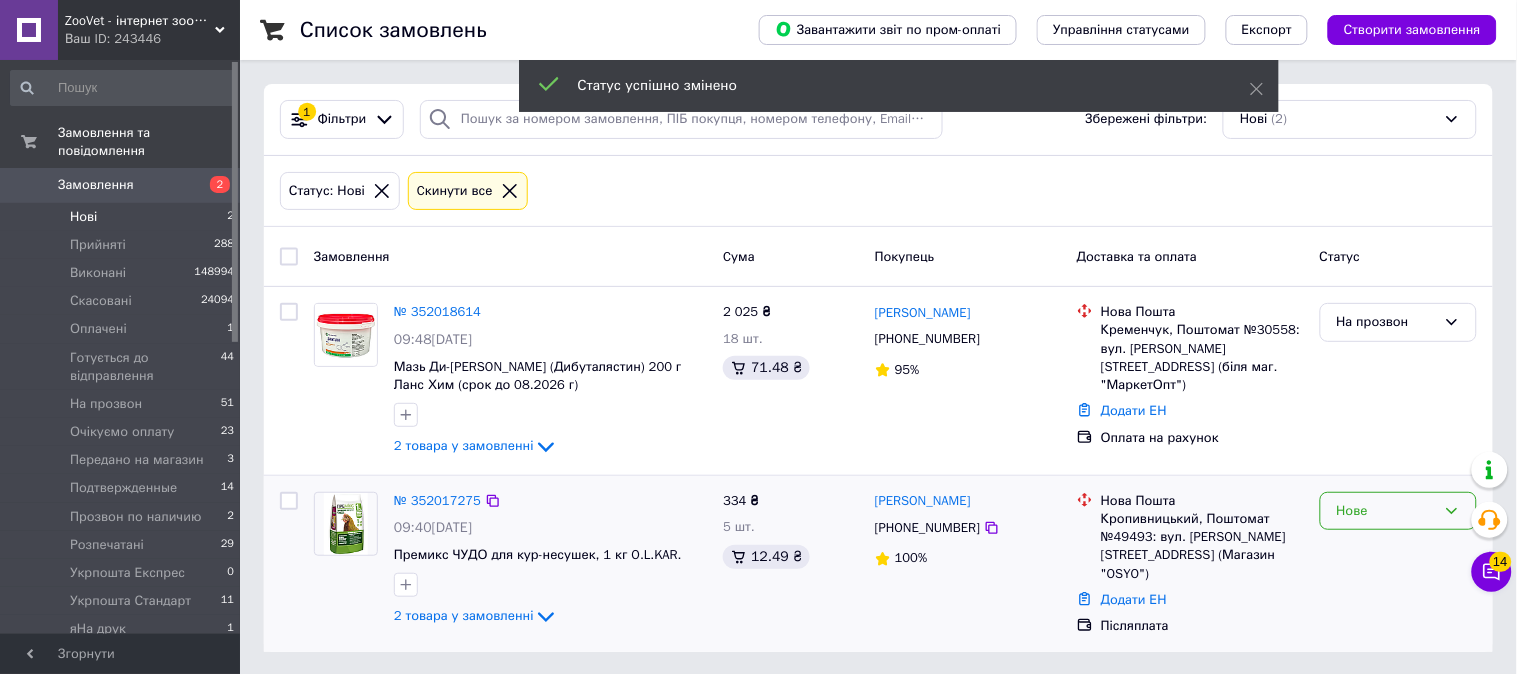 drag, startPoint x: 1335, startPoint y: 513, endPoint x: 1352, endPoint y: 524, distance: 20.248457 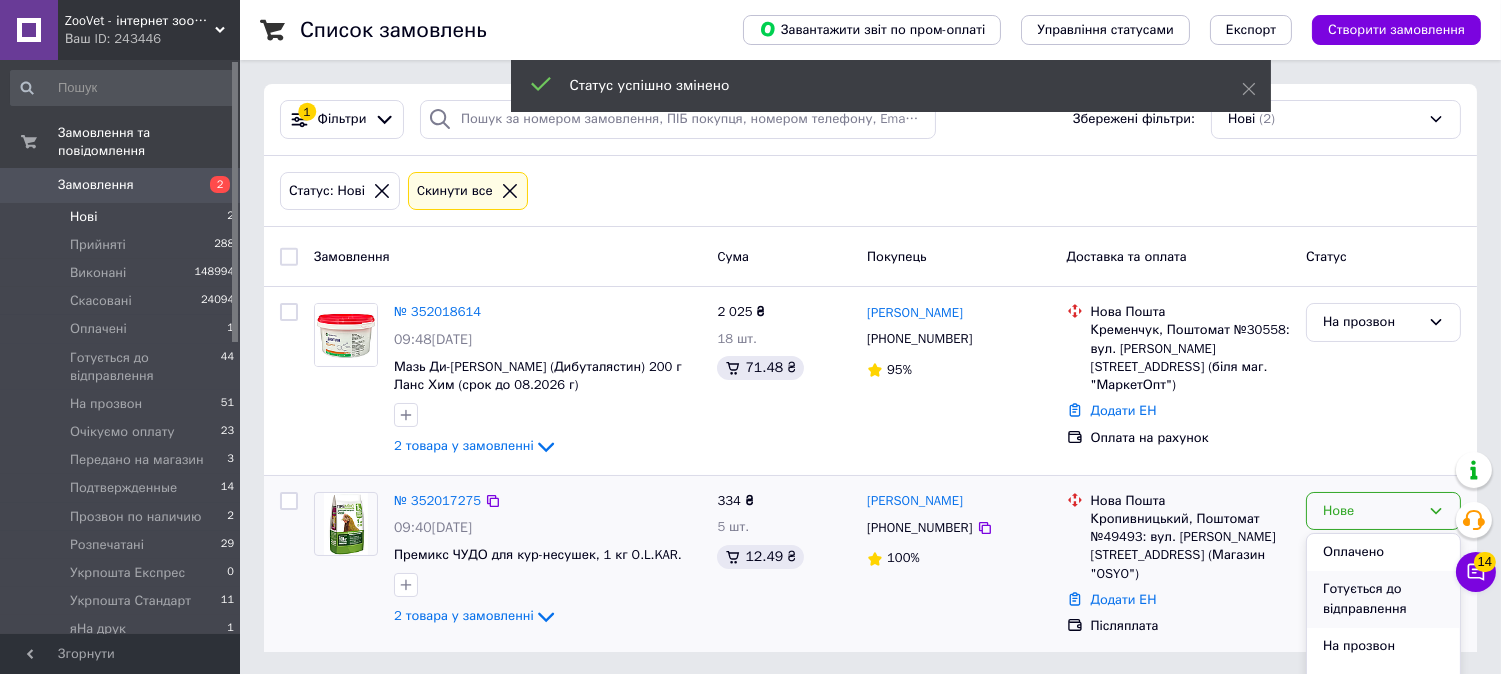 scroll, scrollTop: 111, scrollLeft: 0, axis: vertical 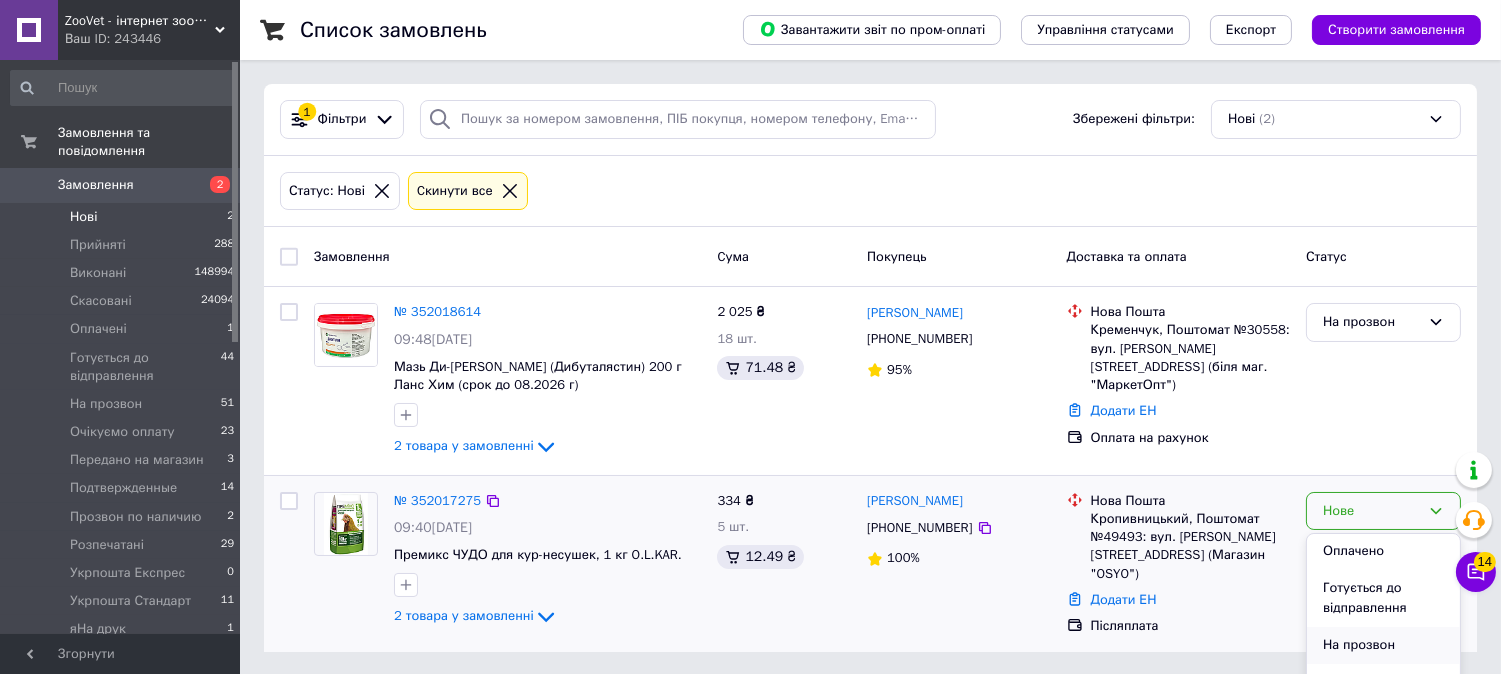 click on "На прозвон" at bounding box center (1383, 645) 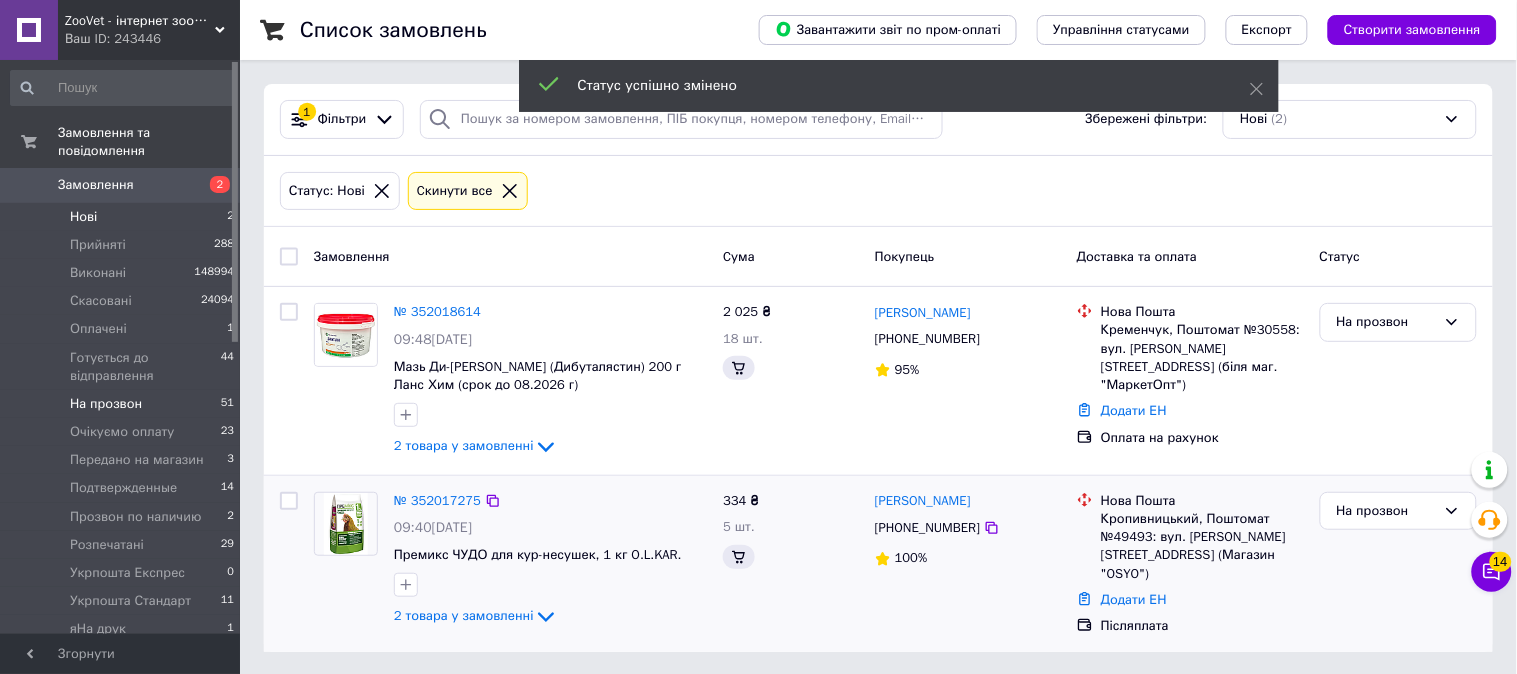 click on "На прозвон 51" at bounding box center [123, 404] 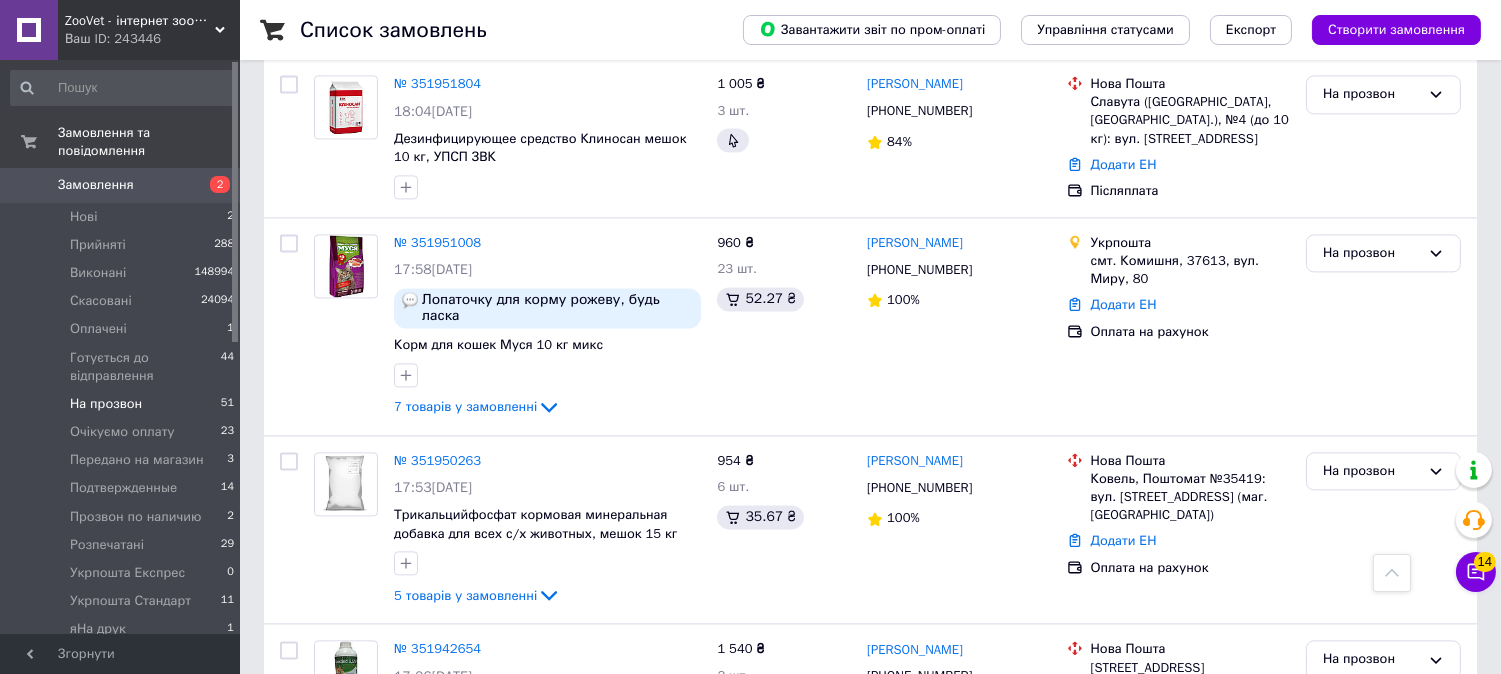 scroll, scrollTop: 7692, scrollLeft: 0, axis: vertical 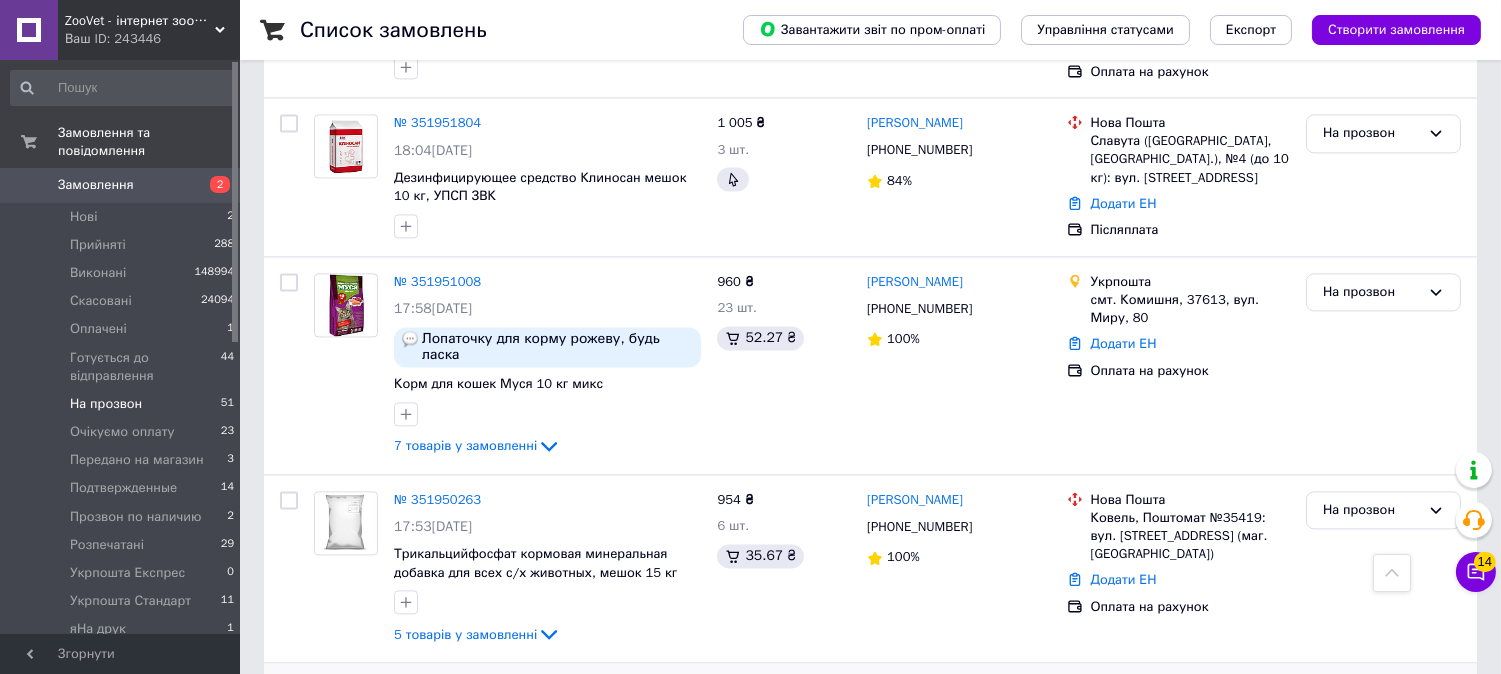 click on "2 товара у замовленні" at bounding box center [464, 822] 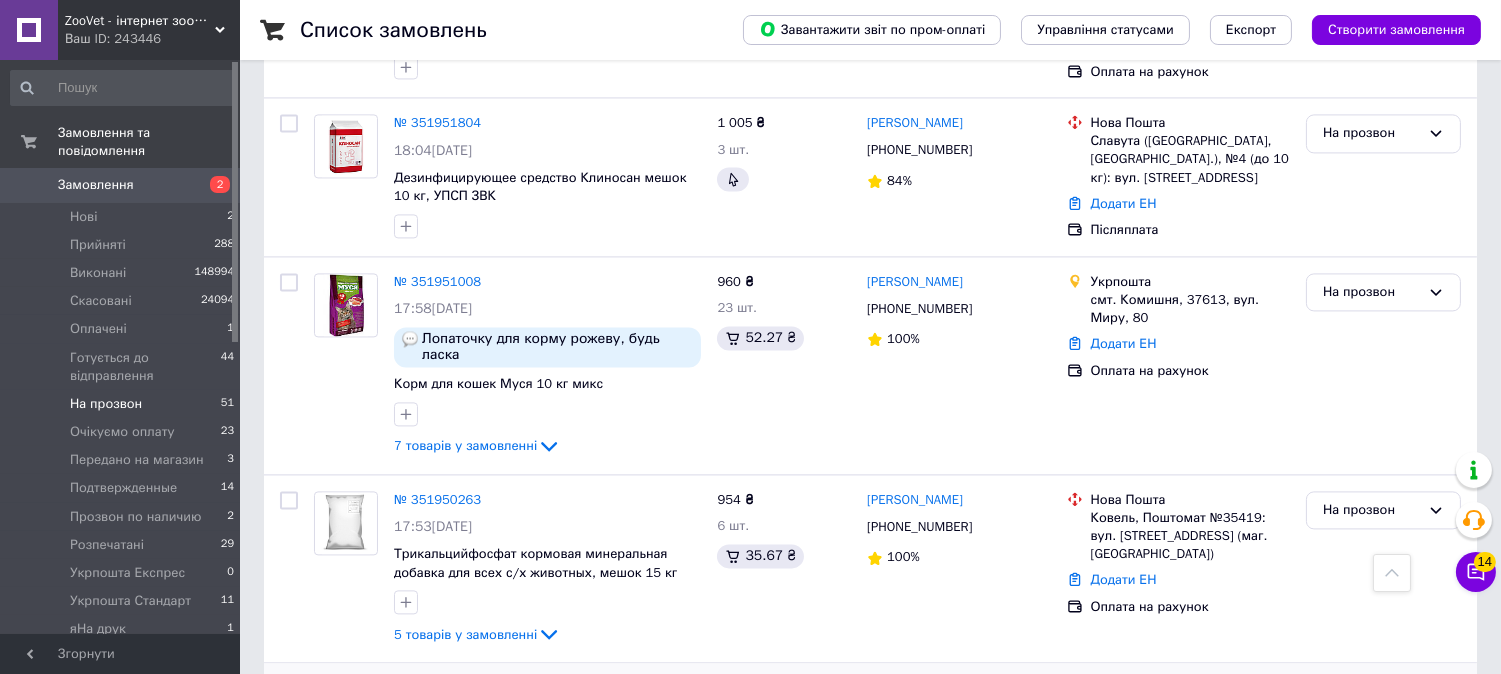 scroll, scrollTop: 7803, scrollLeft: 0, axis: vertical 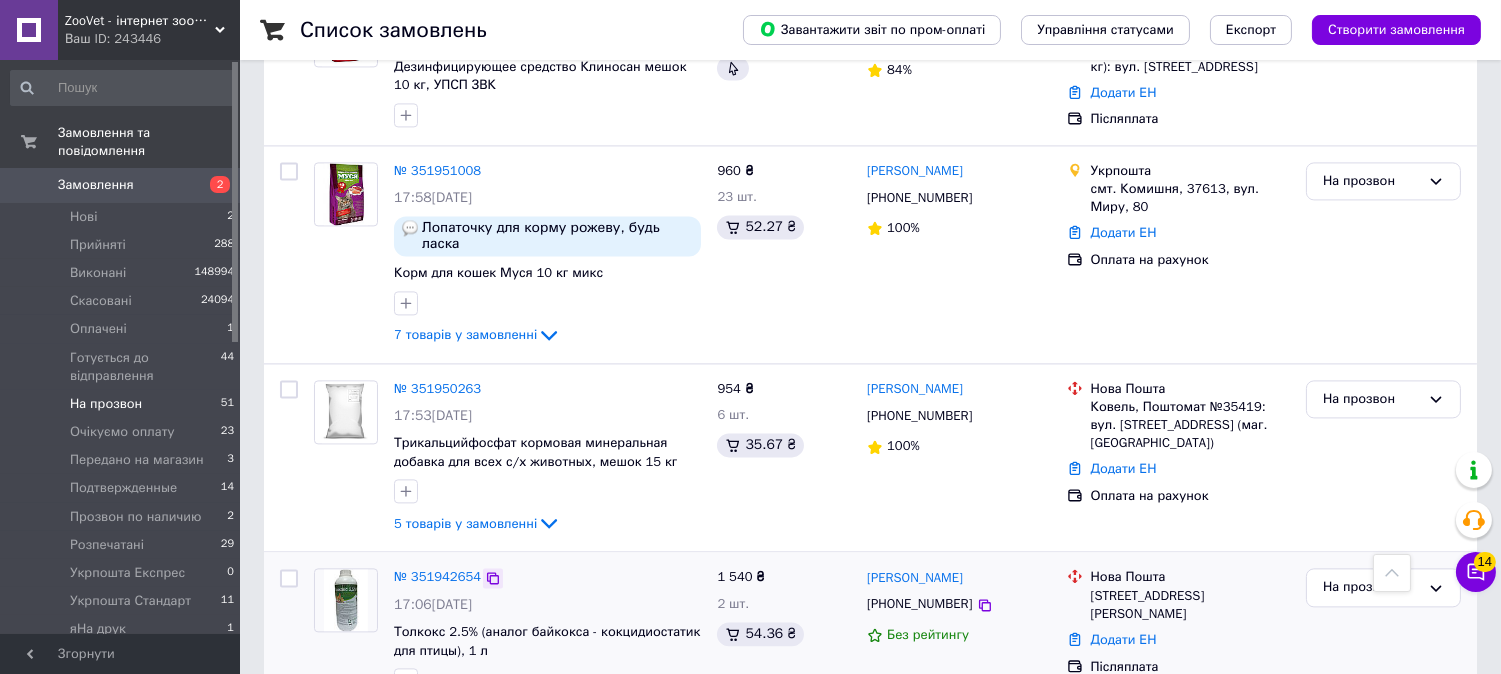 click 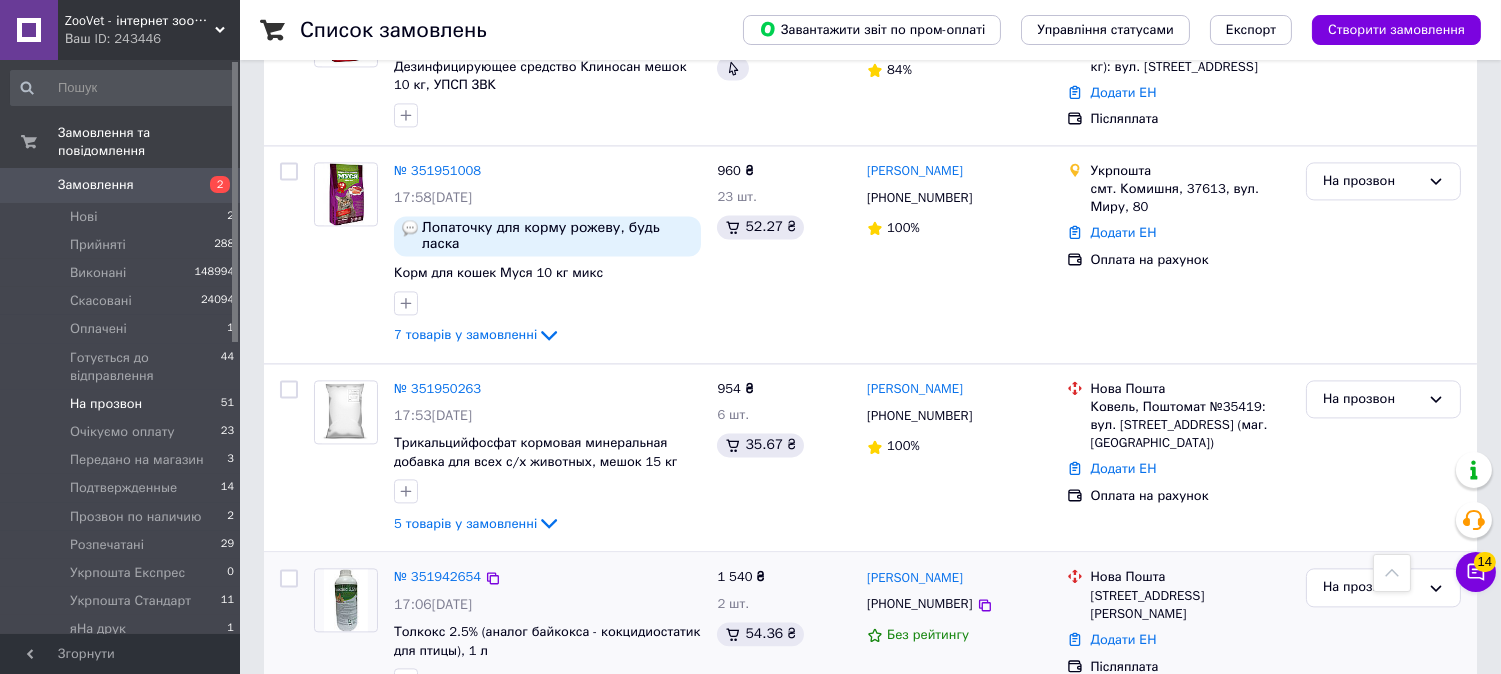 click on "2 товара у замовленні" at bounding box center (464, 711) 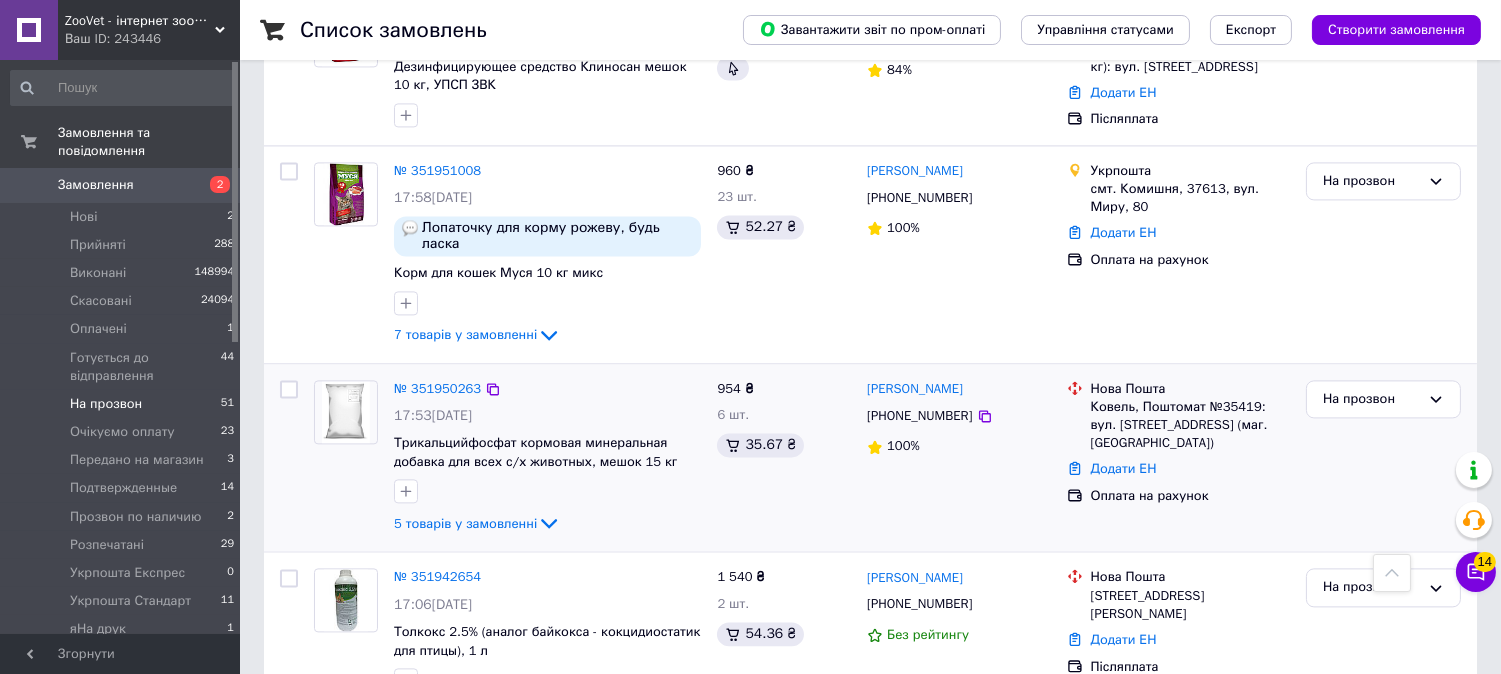 click at bounding box center [547, 491] 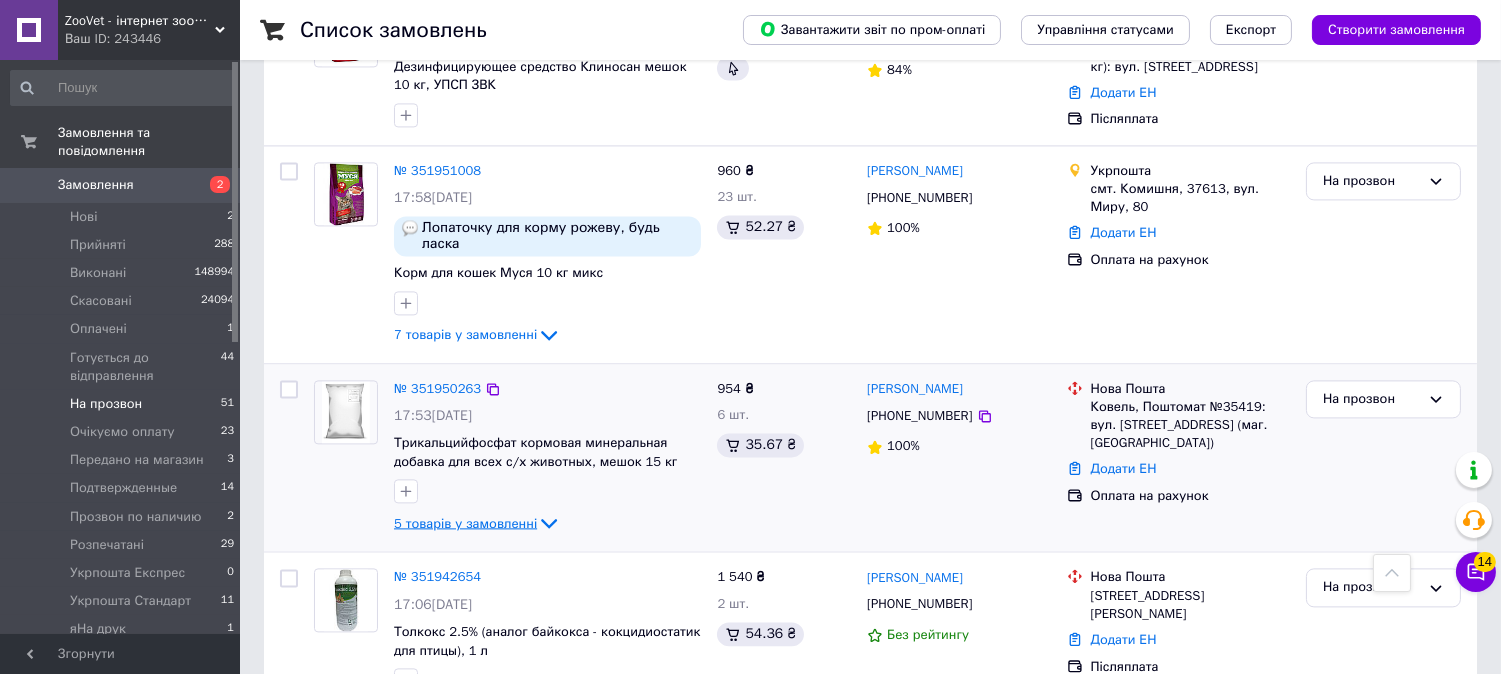 click on "5 товарів у замовленні" at bounding box center [465, 522] 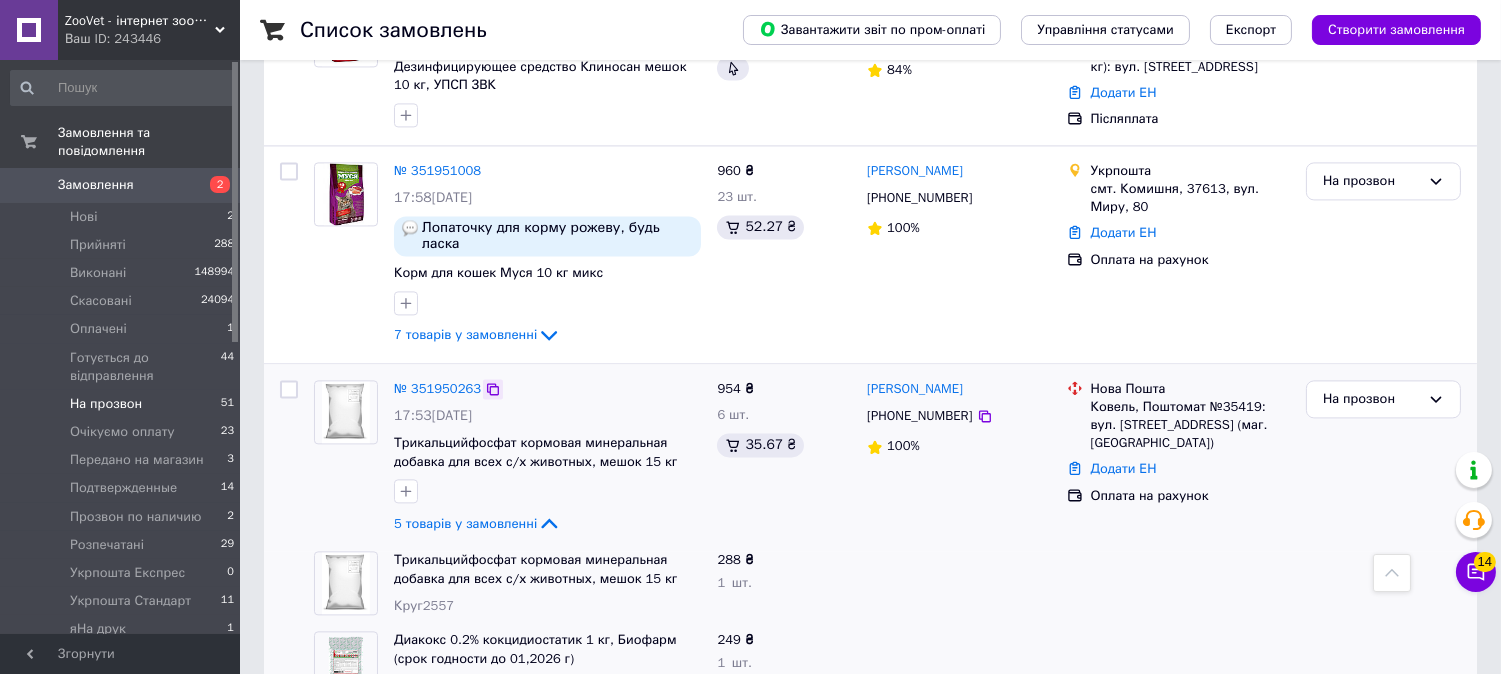click 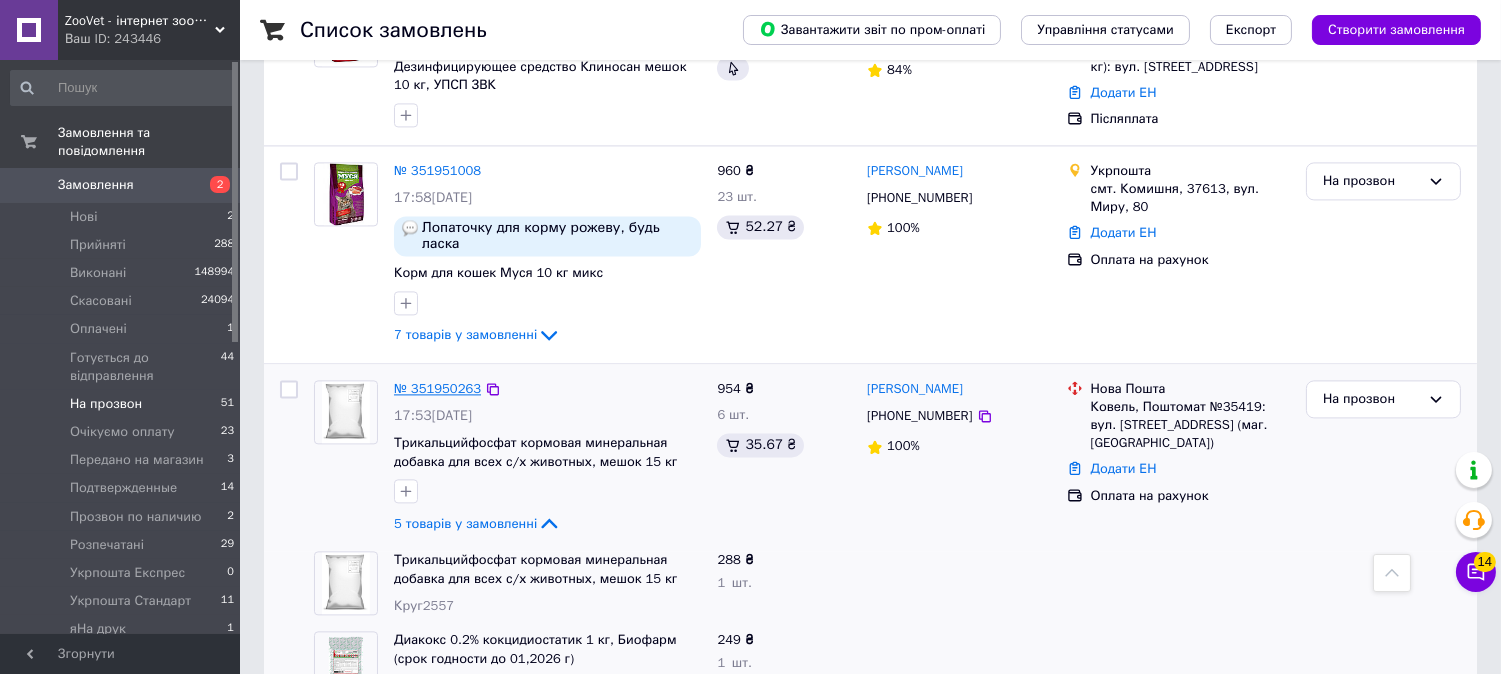 click on "№ 351950263" at bounding box center [437, 388] 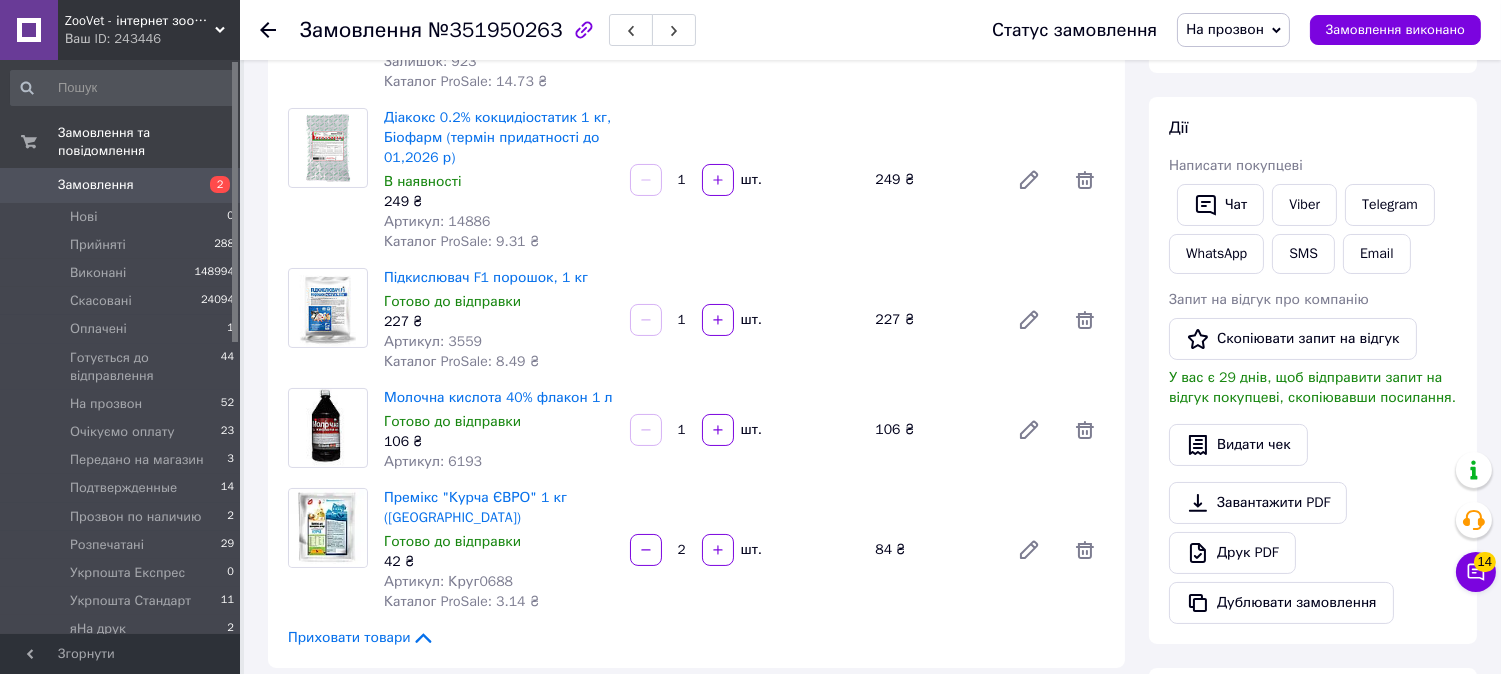 scroll, scrollTop: 0, scrollLeft: 0, axis: both 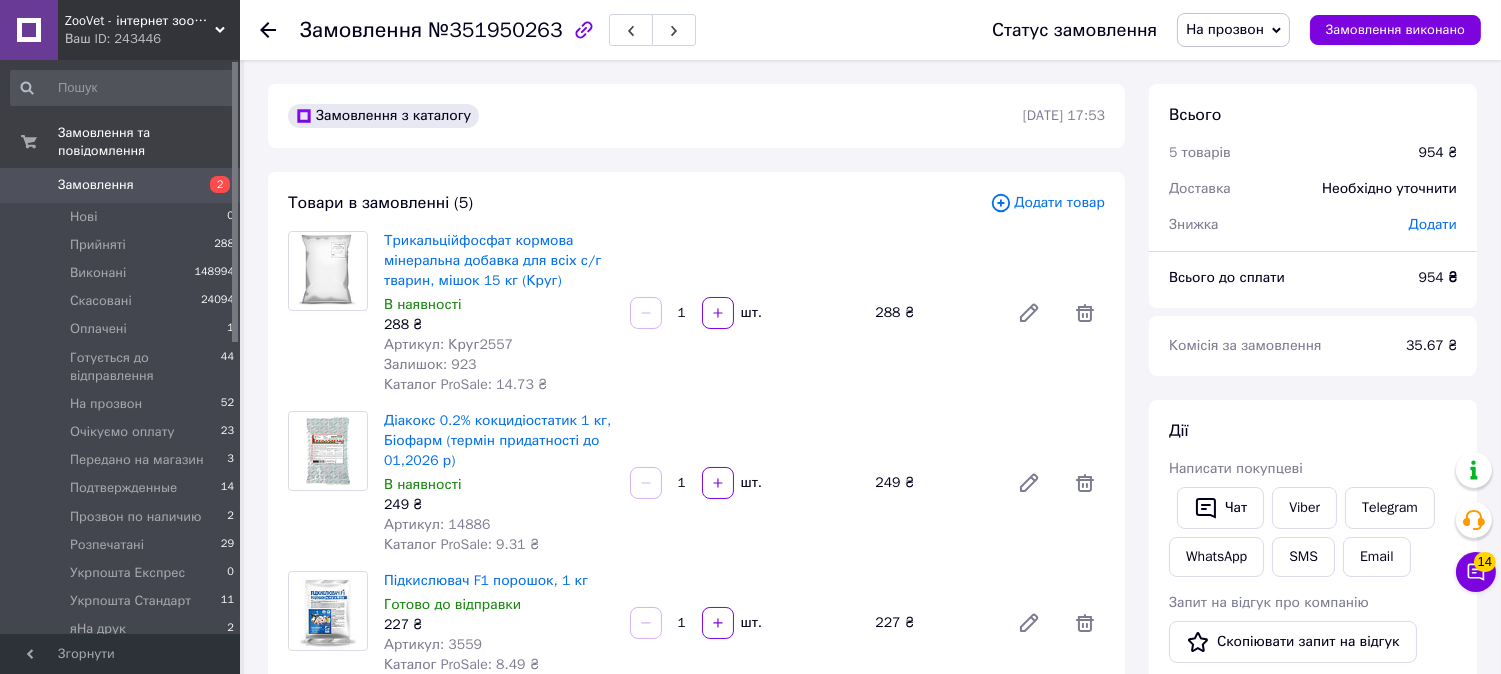 click on "Додати товар" at bounding box center [1047, 203] 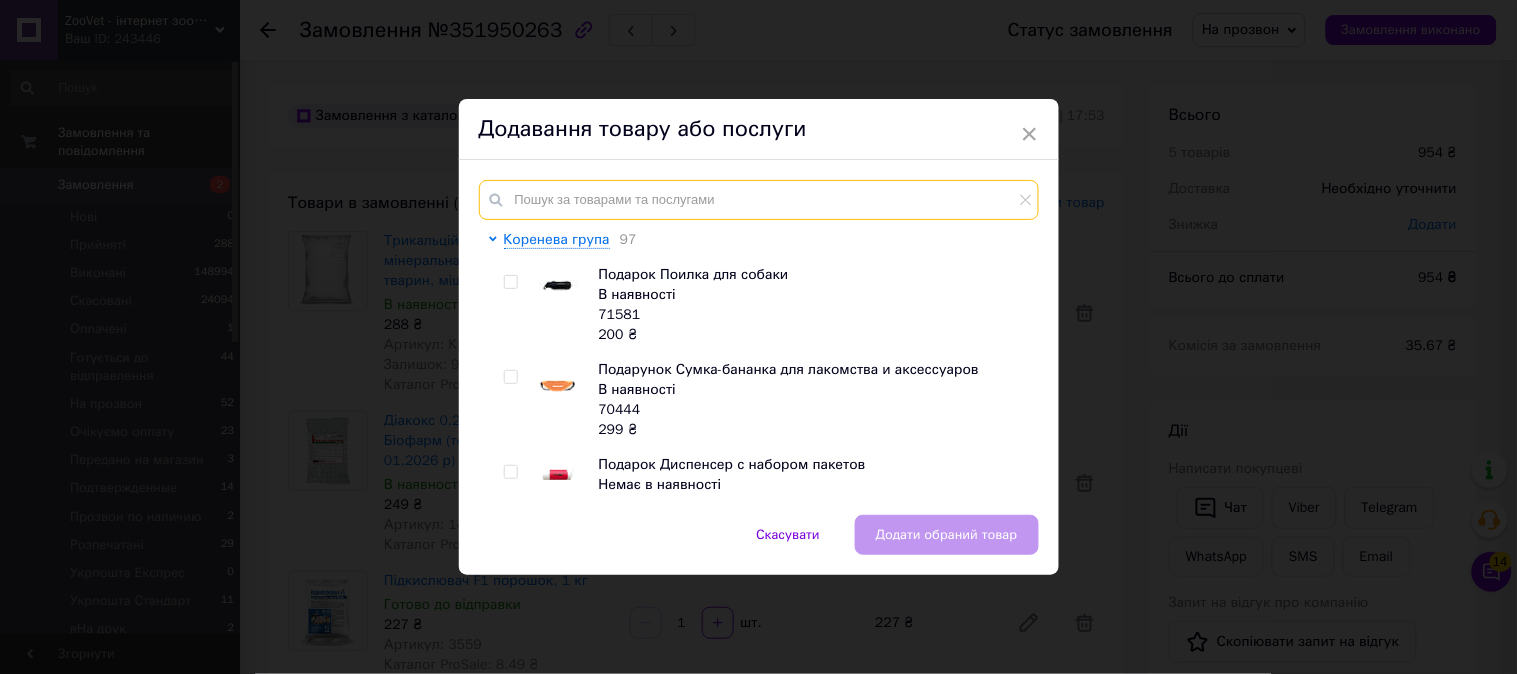 click at bounding box center [759, 200] 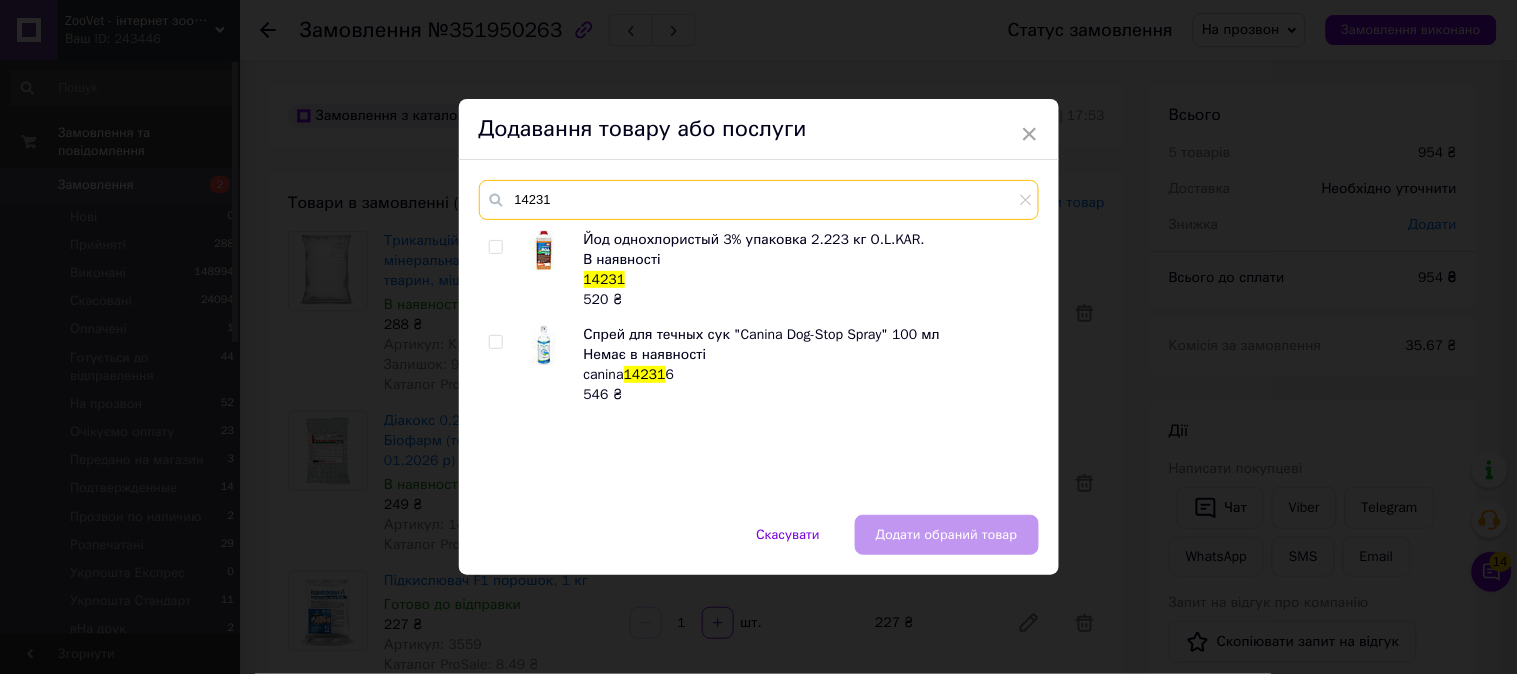 type on "14231" 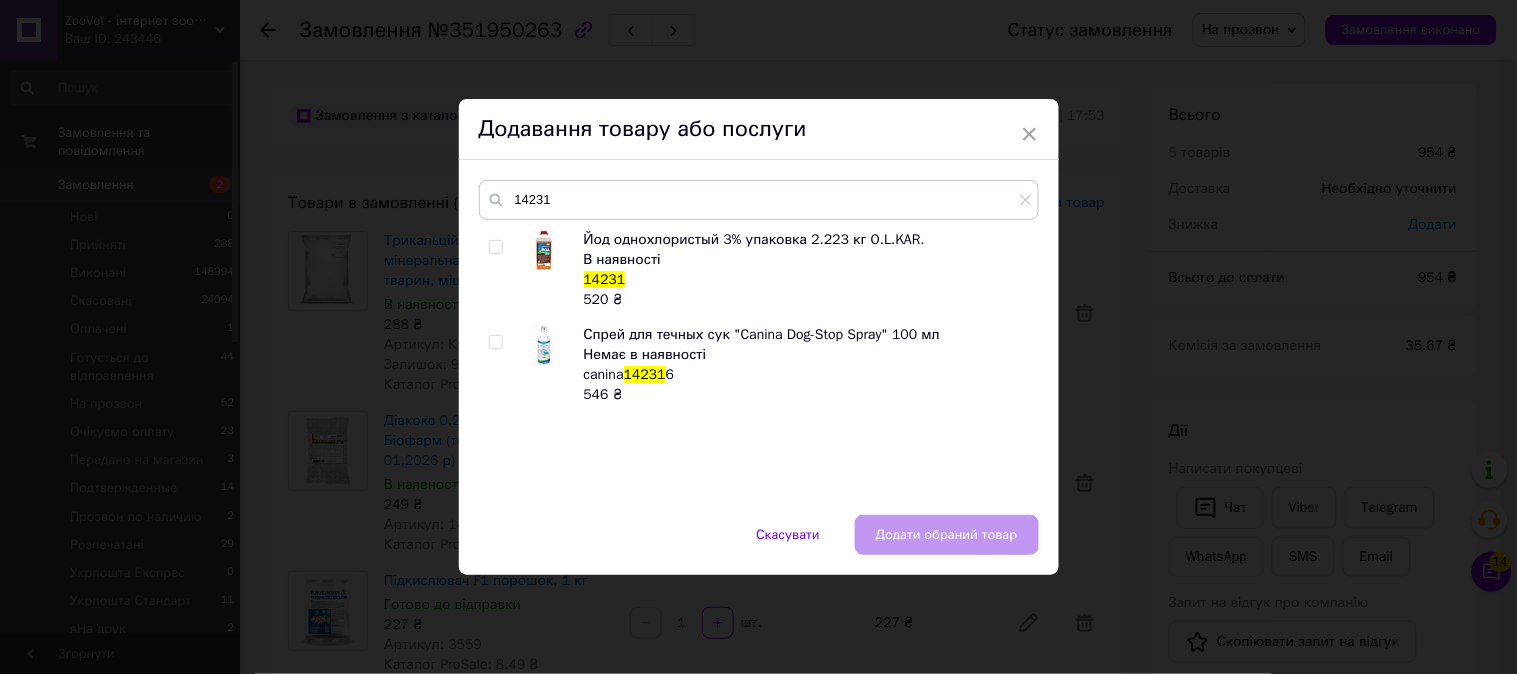 click on "Йод однохлористый 3% упаковка 2.223 кг O.L.KAR. В наявності 14231 520   ₴ Спрей для течных сук "Canina Dog-Stop Spray" 100 мл Немає в наявності canina 14231 6 546   ₴" at bounding box center (758, 362) 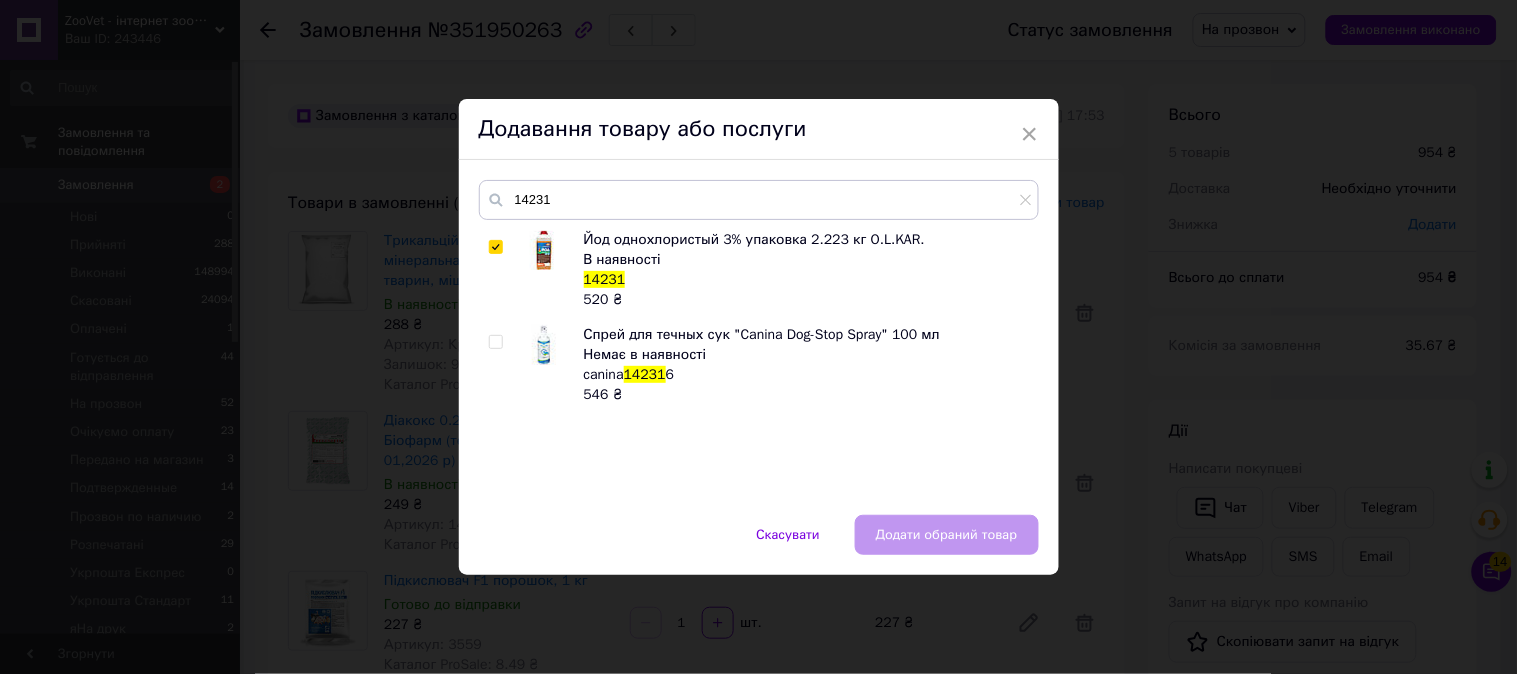 checkbox on "true" 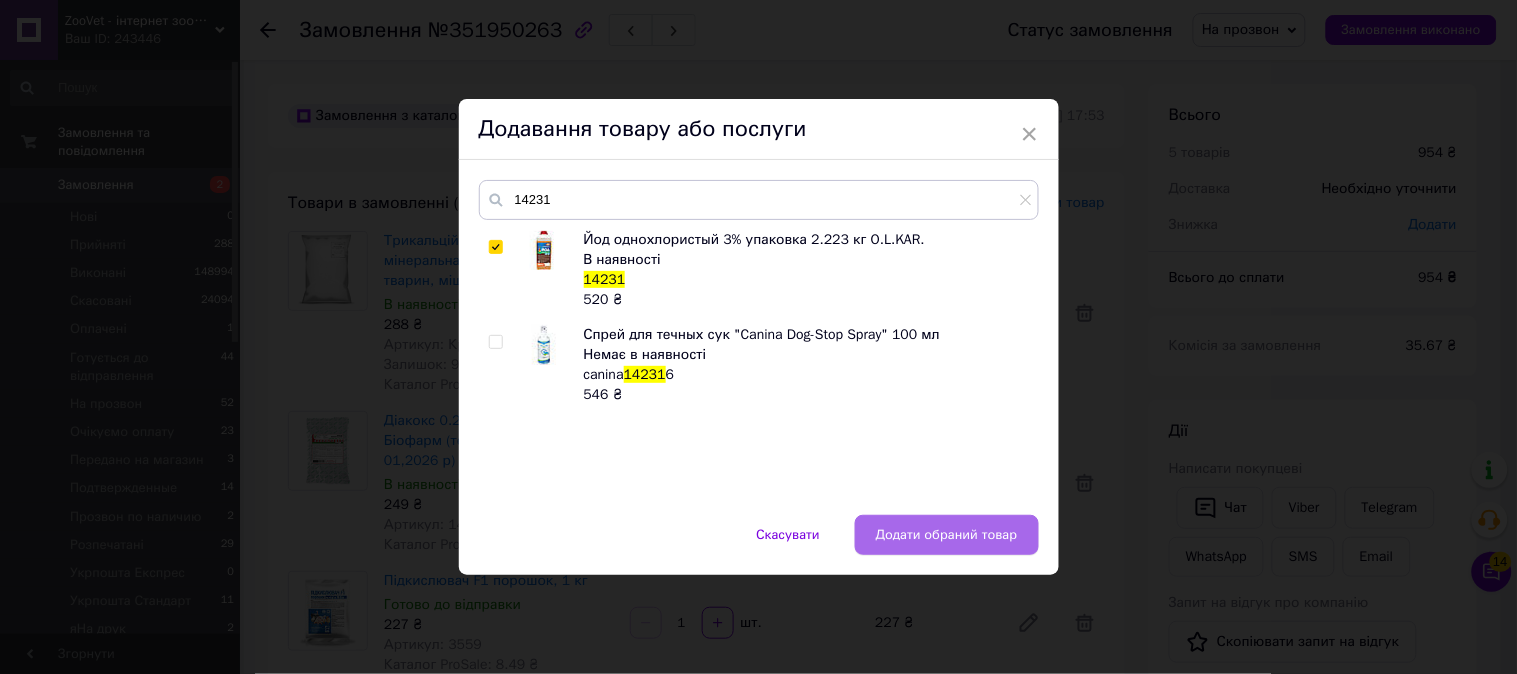 click on "Додати обраний товар" at bounding box center [947, 535] 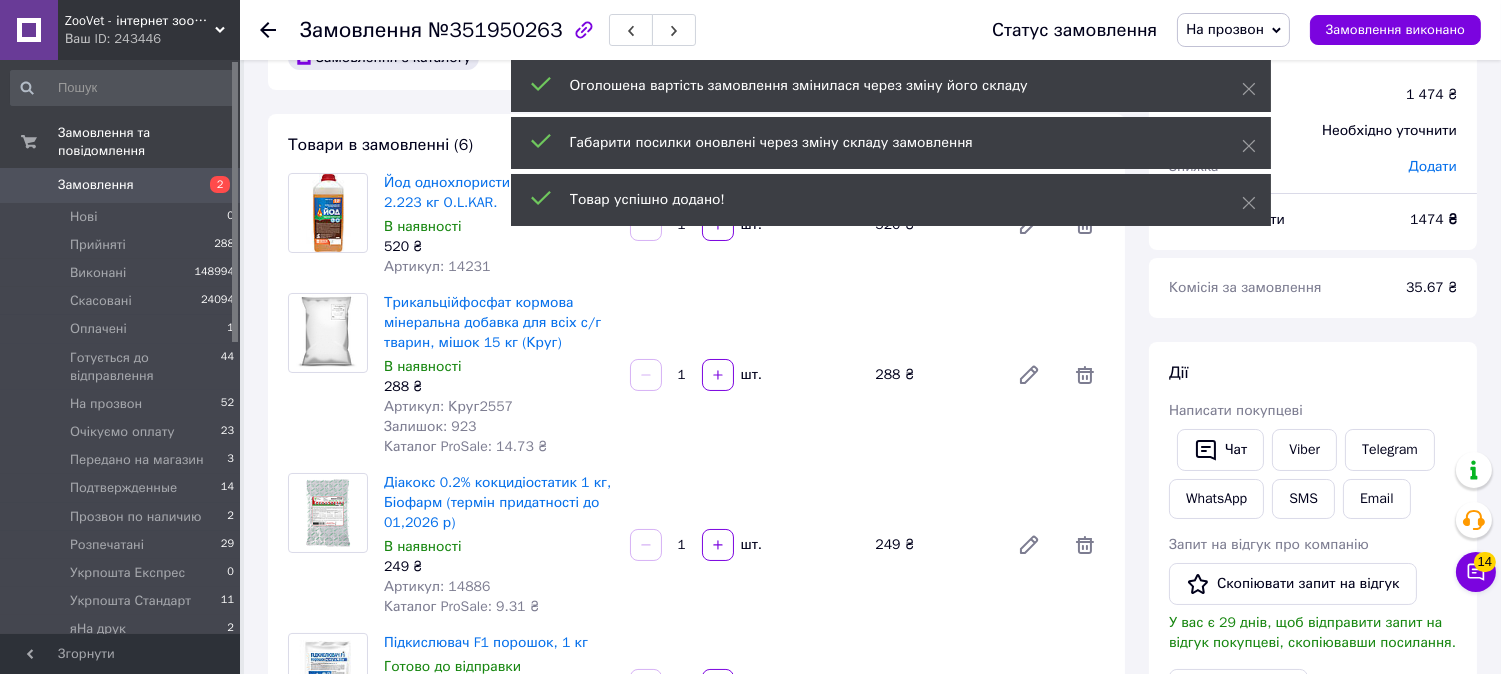 scroll, scrollTop: 0, scrollLeft: 0, axis: both 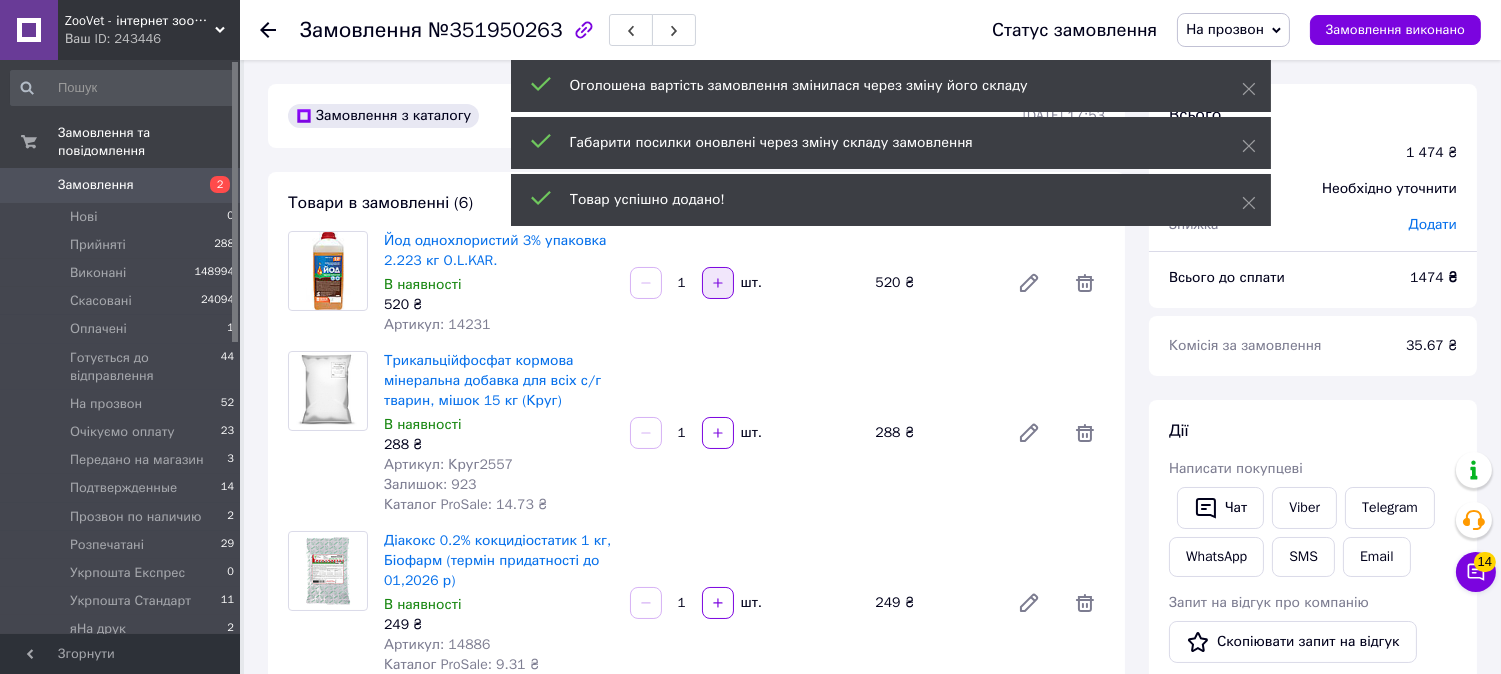 click 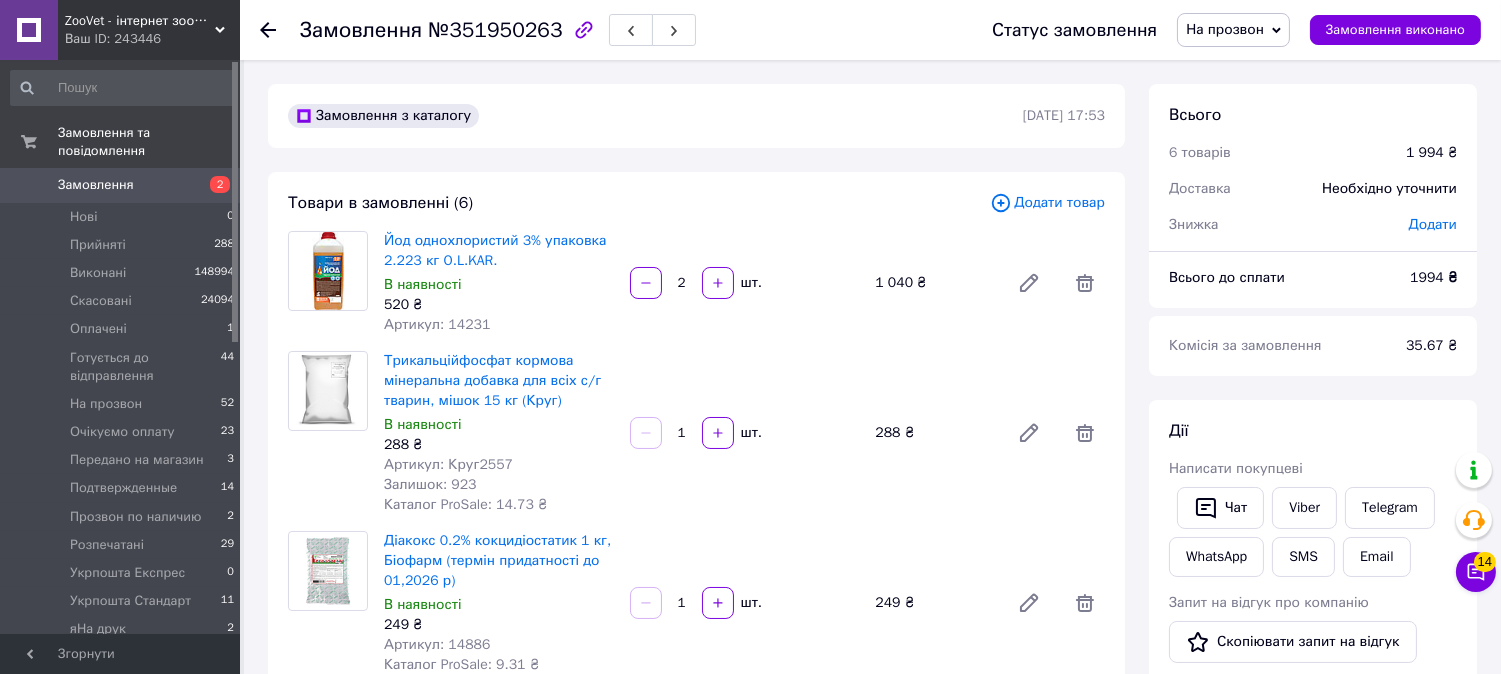 click on "На прозвон" at bounding box center (1225, 29) 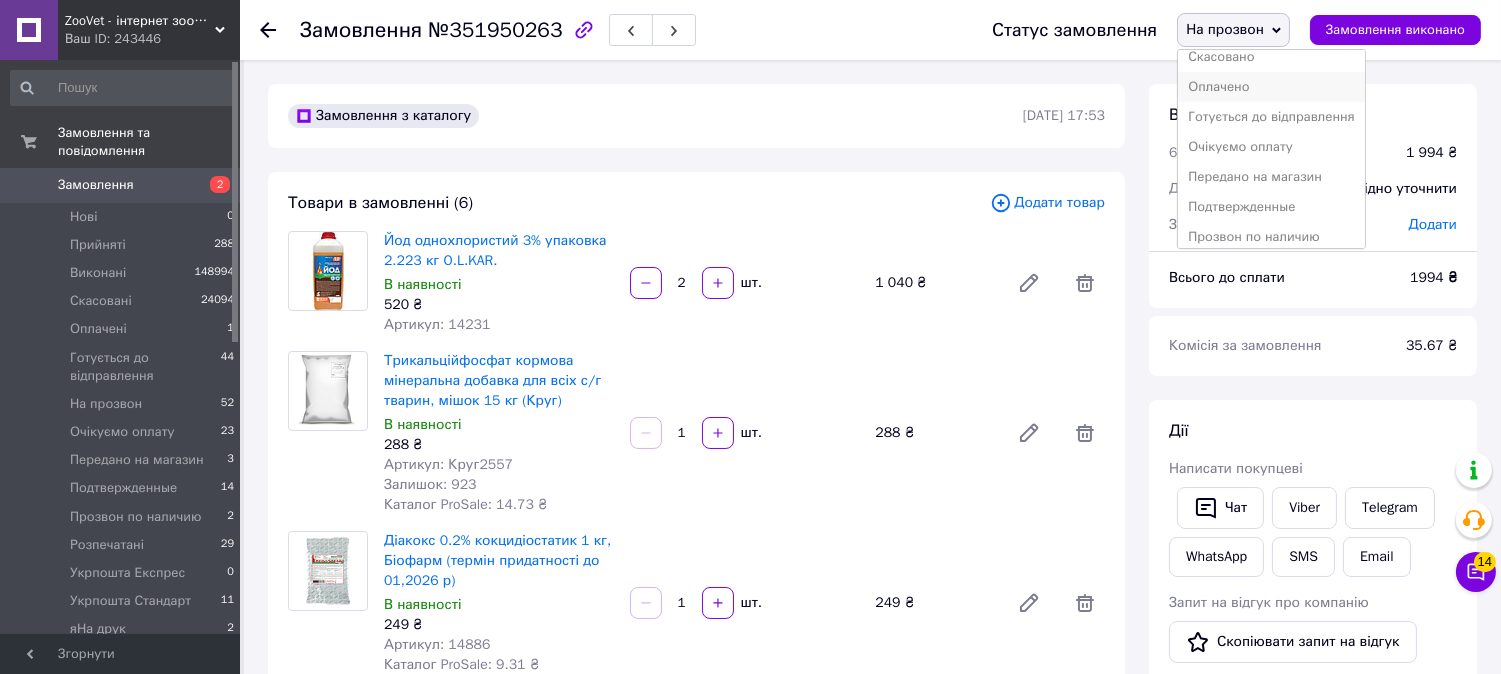 scroll, scrollTop: 111, scrollLeft: 0, axis: vertical 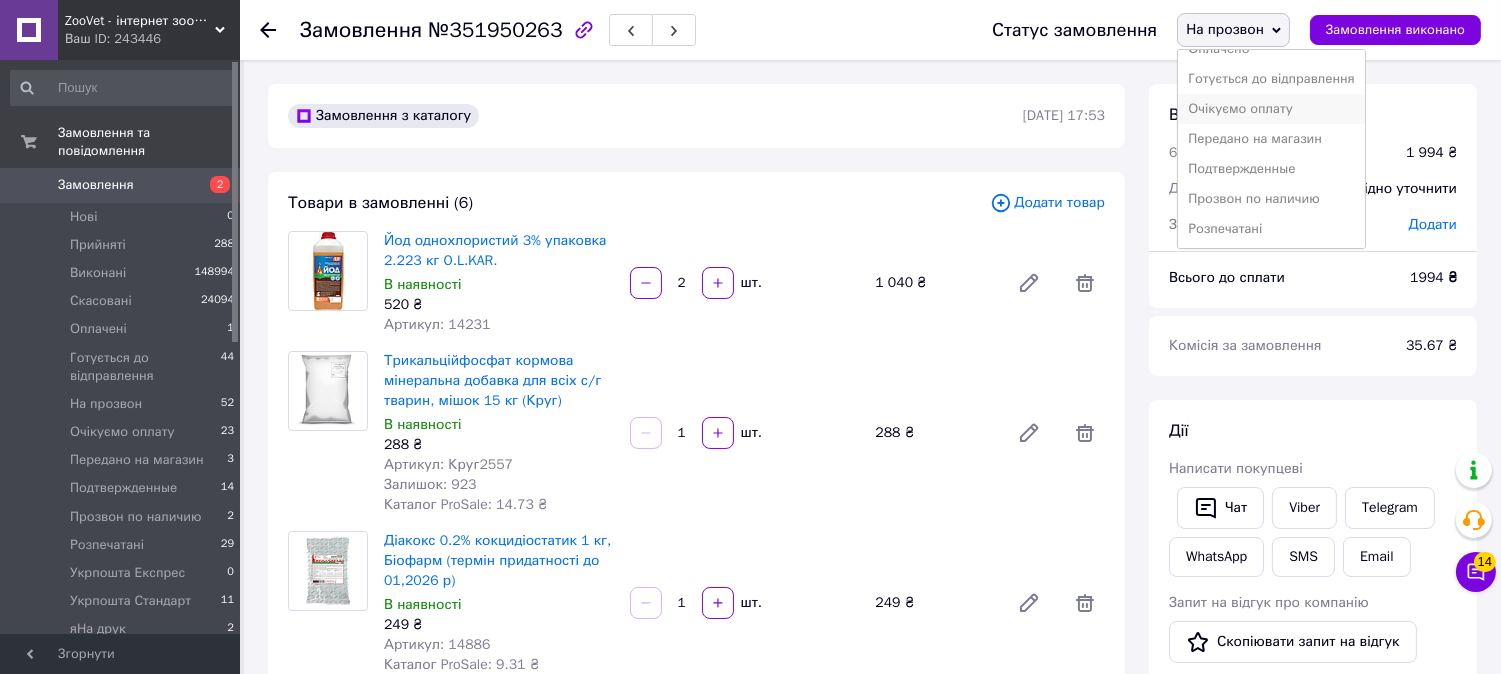 click on "Очікуємо оплату" at bounding box center (1271, 109) 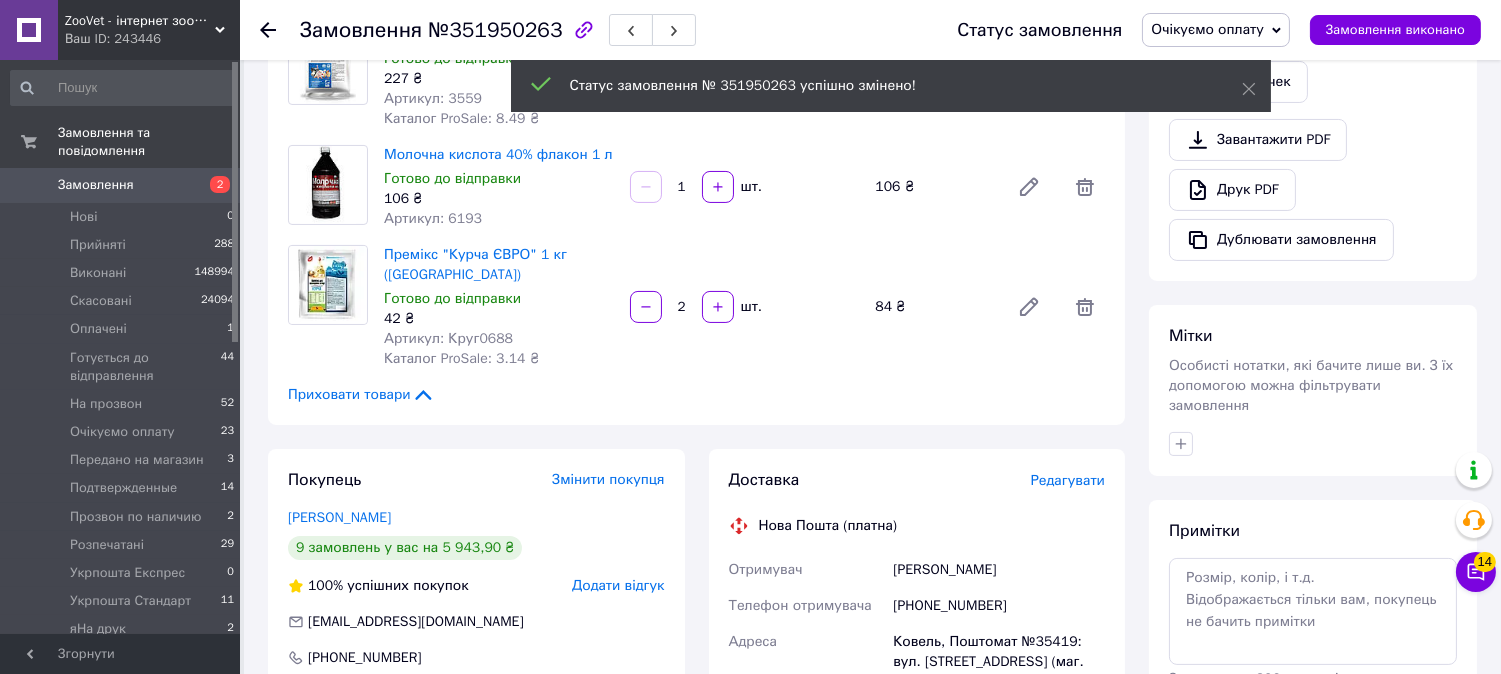 scroll, scrollTop: 888, scrollLeft: 0, axis: vertical 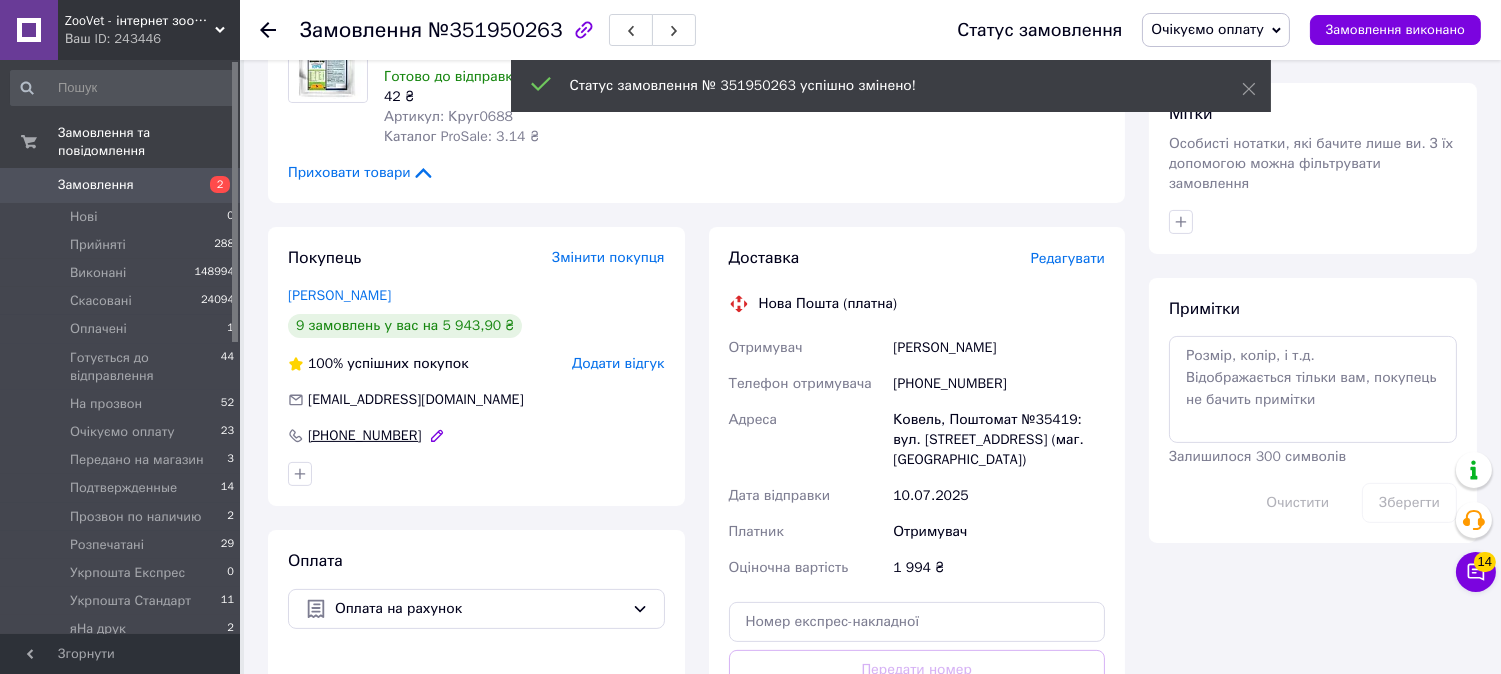 click on "+380668292567" at bounding box center [365, 436] 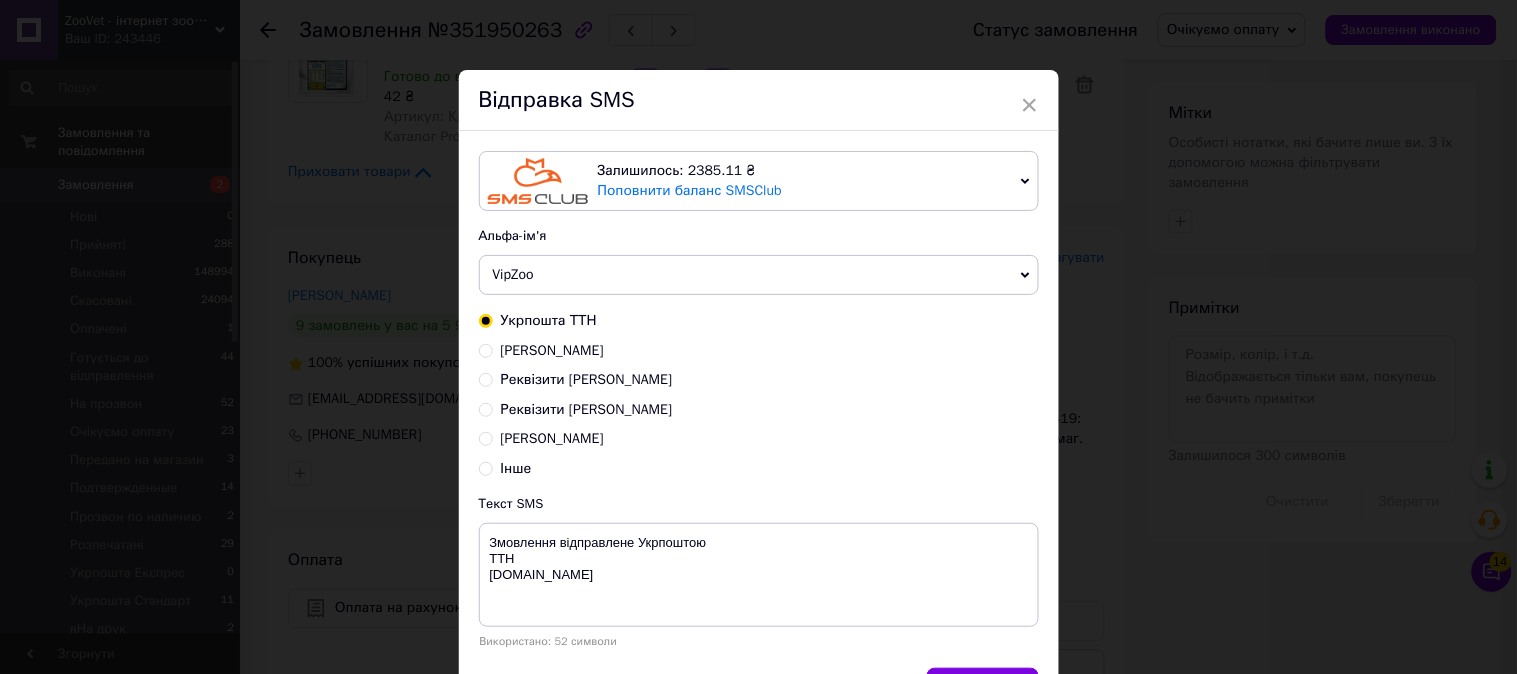 click on "Реквізити Василь ФОП" at bounding box center [486, 408] 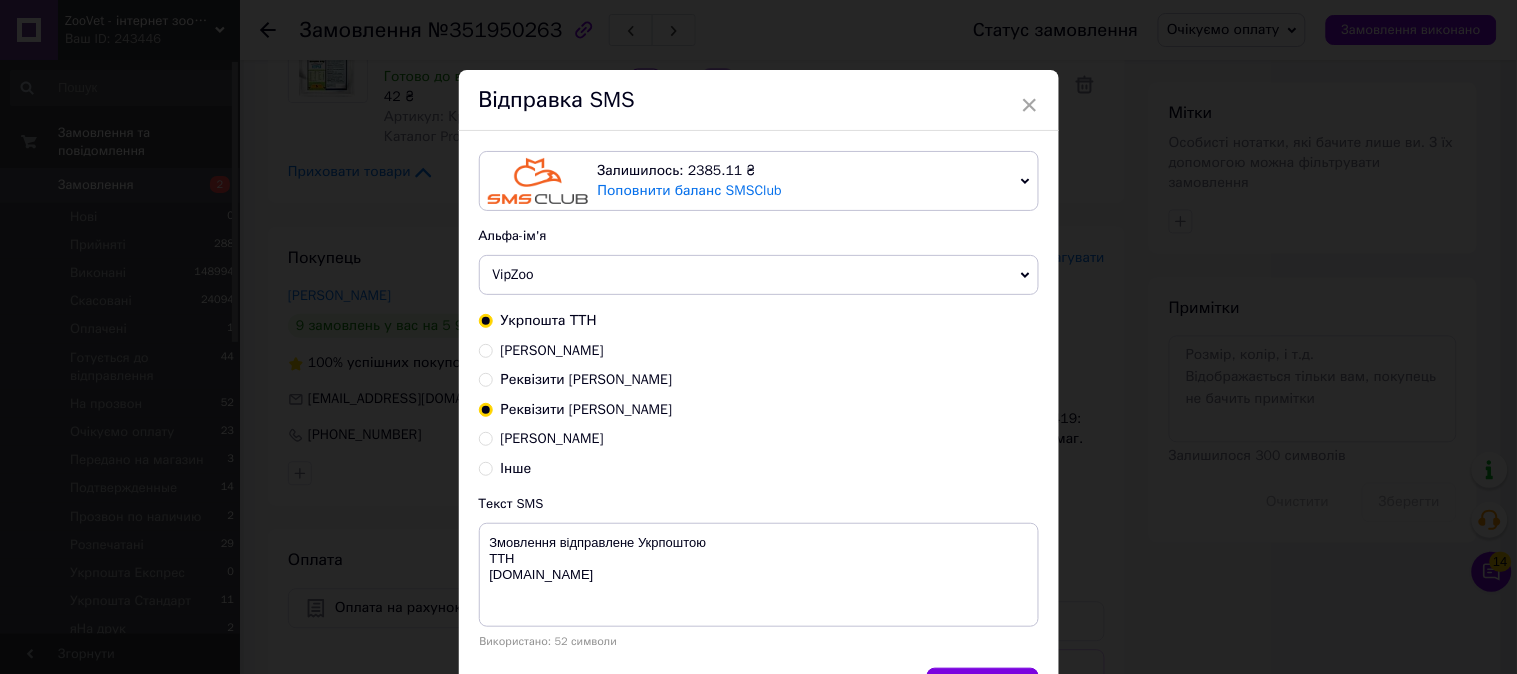 radio on "true" 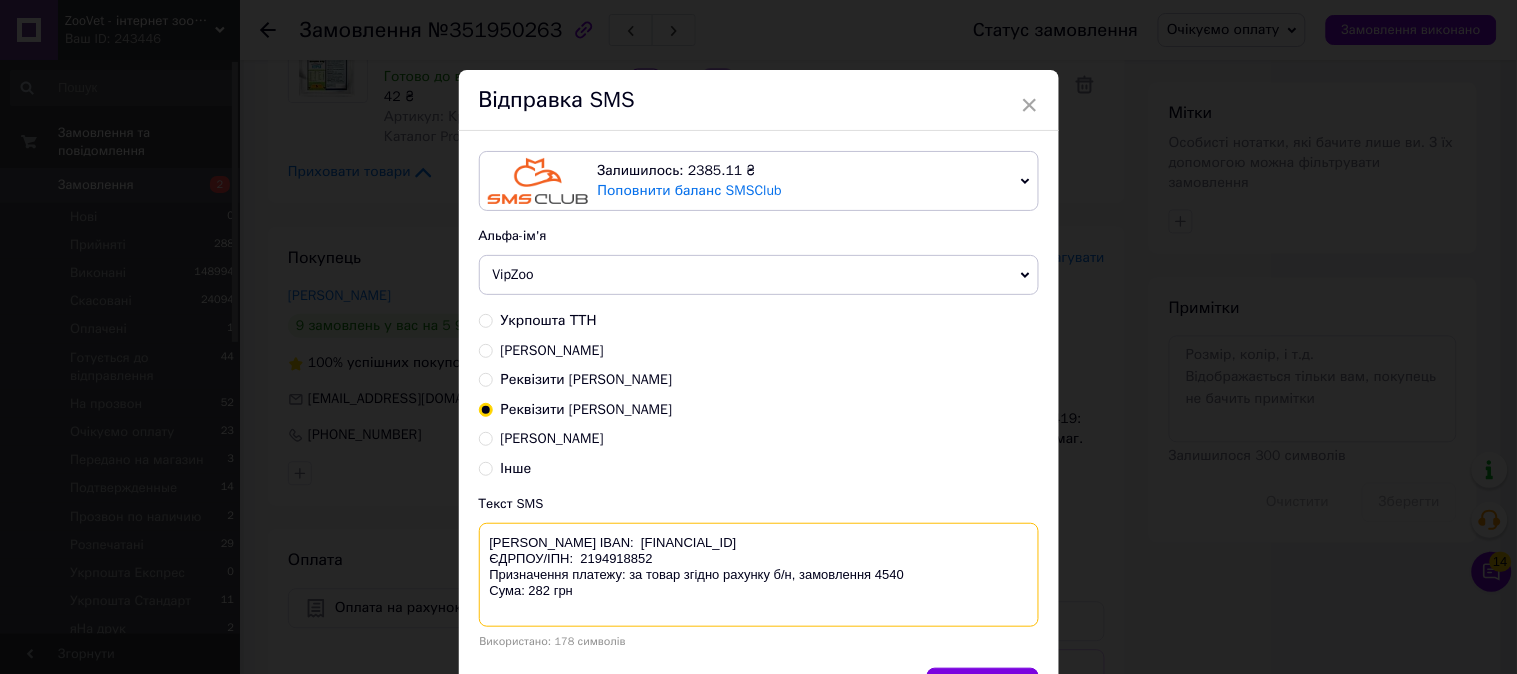 drag, startPoint x: 577, startPoint y: 610, endPoint x: 486, endPoint y: 538, distance: 116.03879 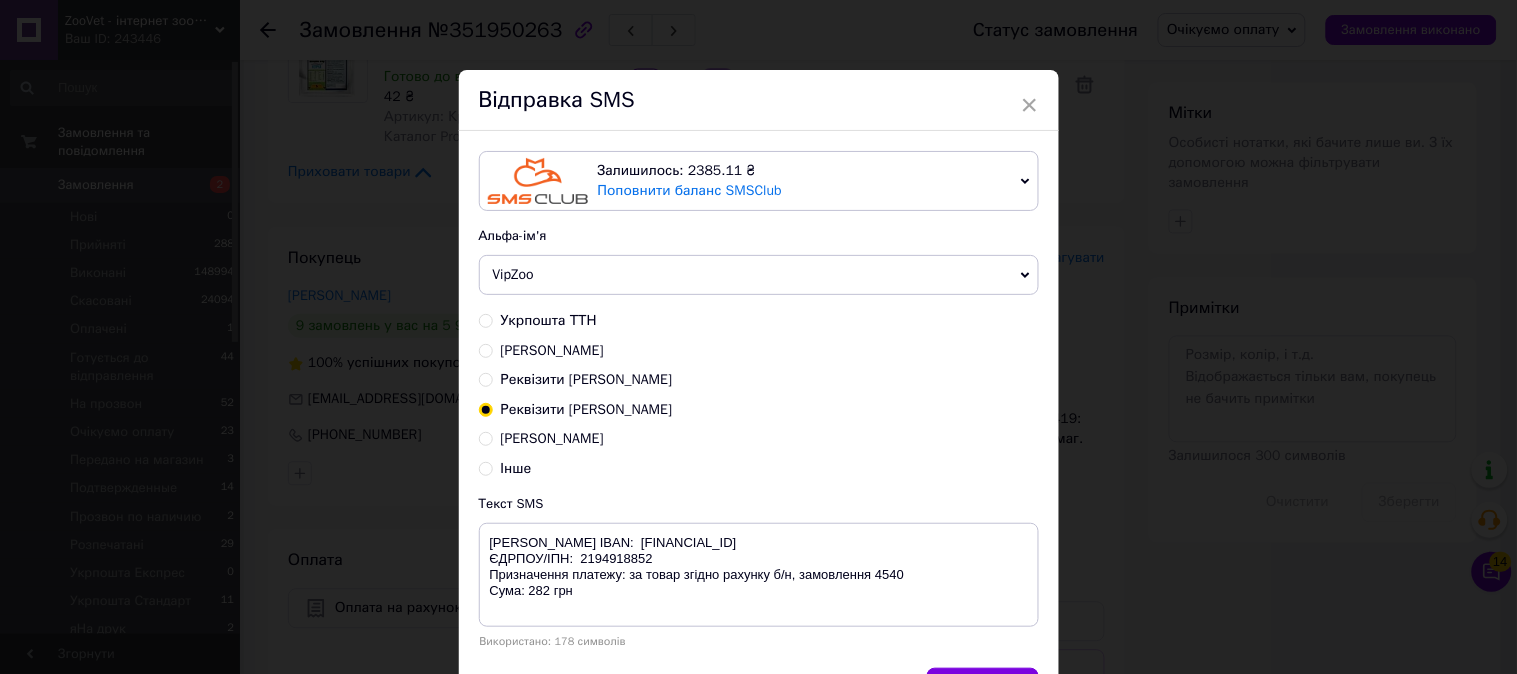 click on "Відправка SMS" at bounding box center (759, 100) 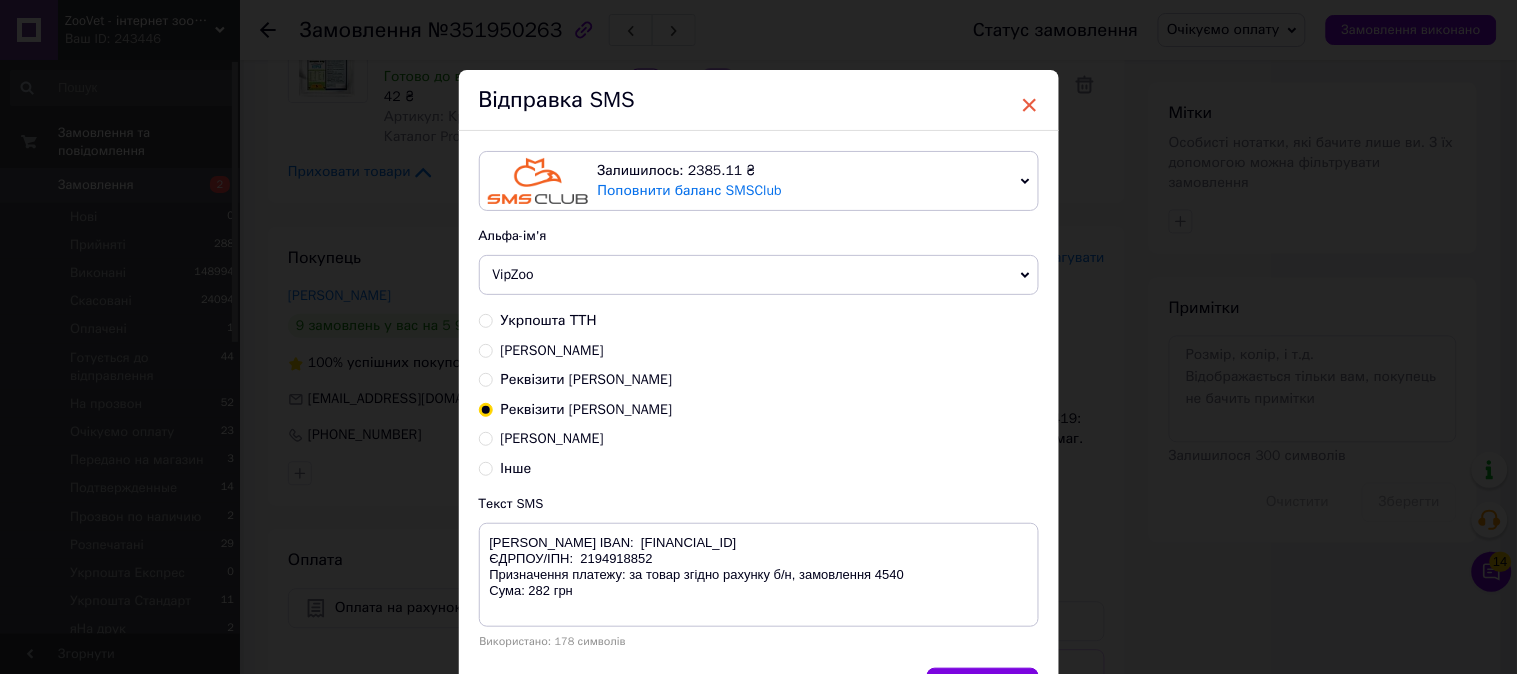 click on "×" at bounding box center [1030, 105] 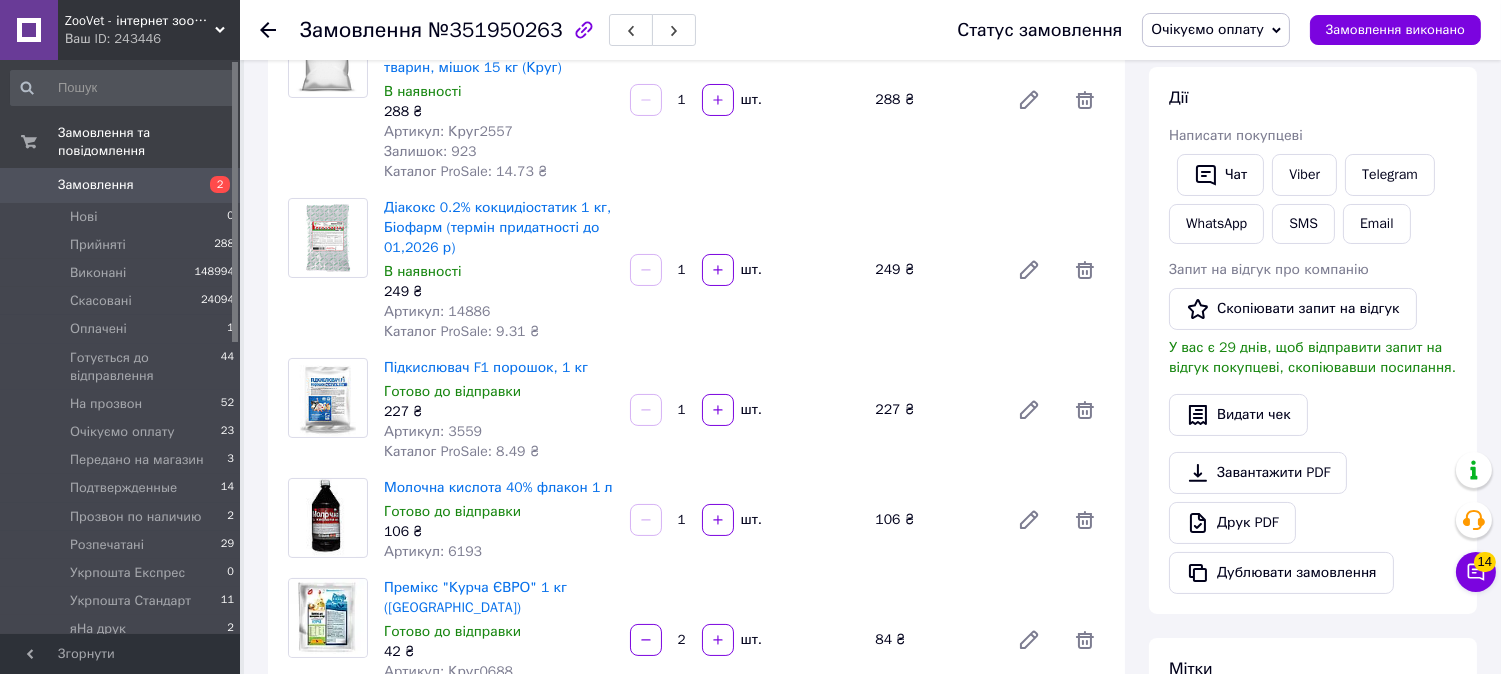 scroll, scrollTop: 0, scrollLeft: 0, axis: both 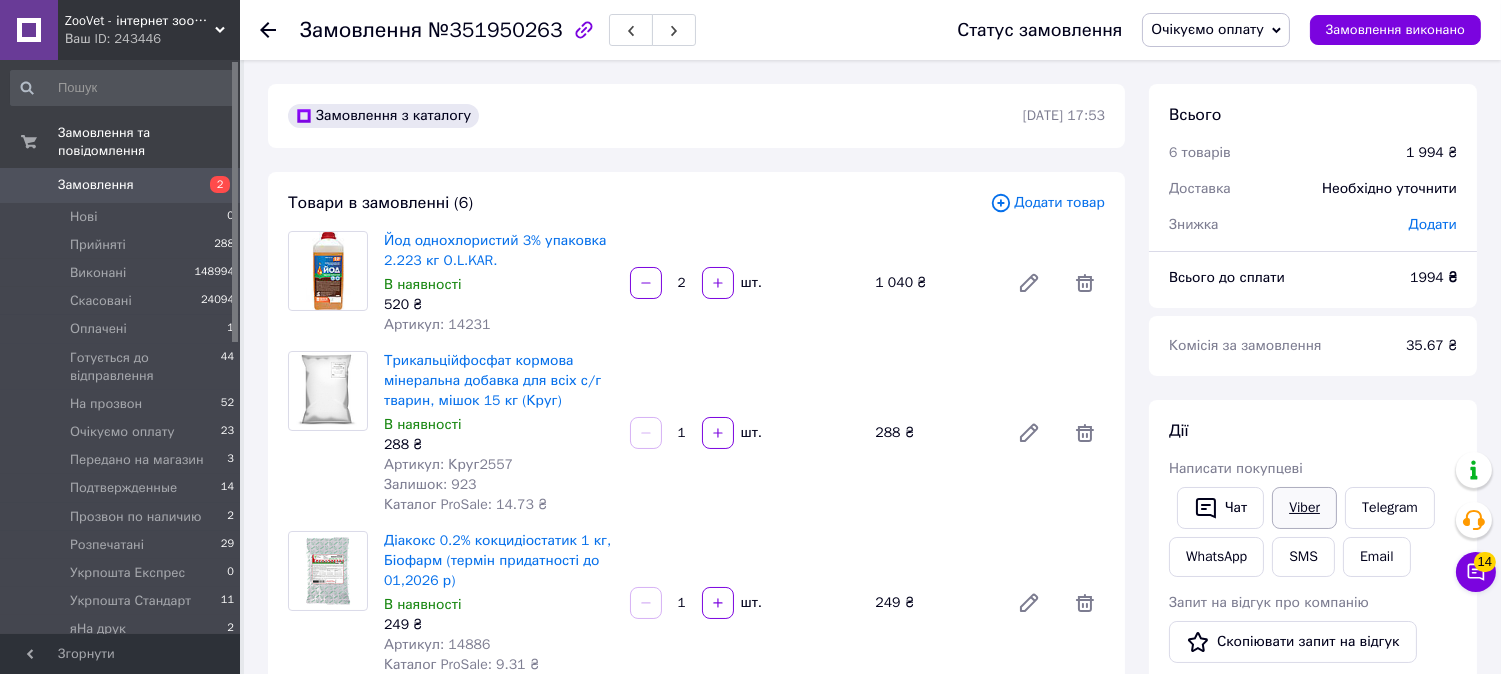 click on "Viber" at bounding box center (1304, 508) 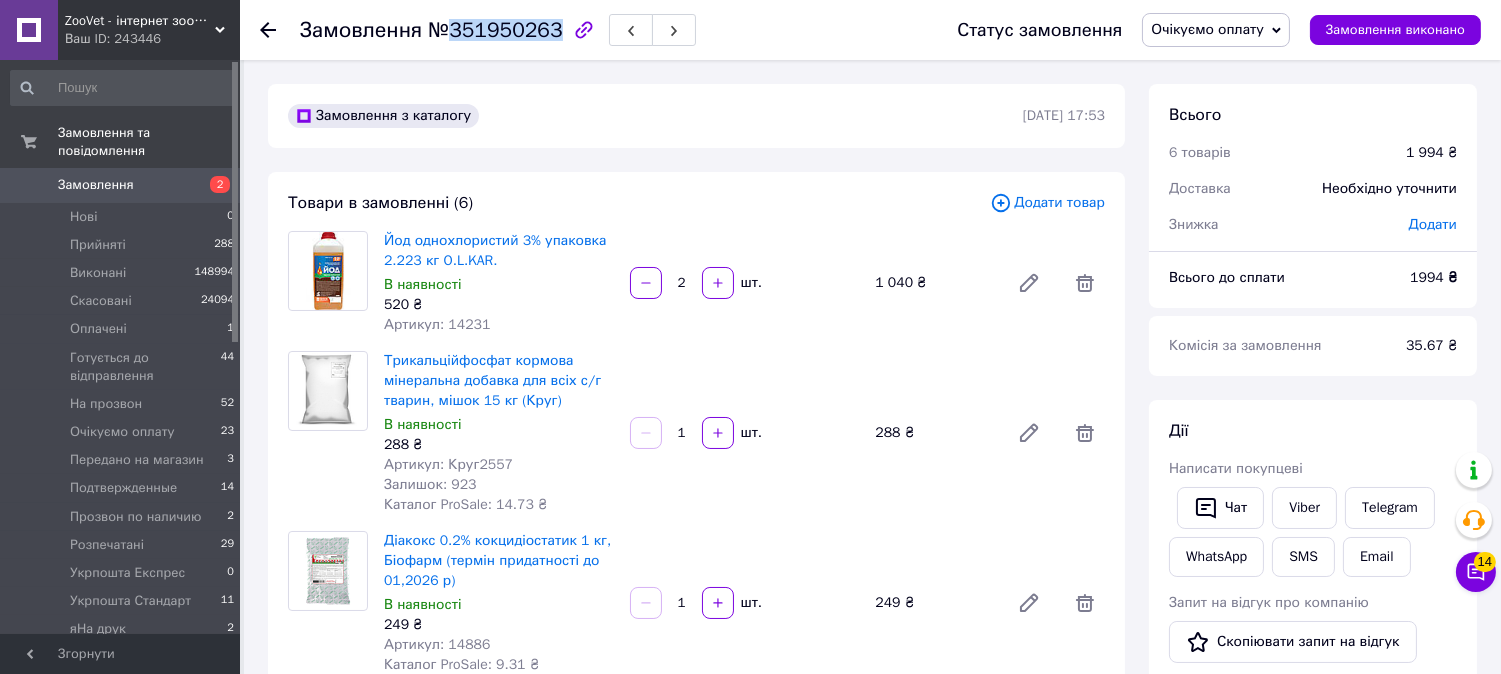drag, startPoint x: 438, startPoint y: 32, endPoint x: 543, endPoint y: 27, distance: 105.11898 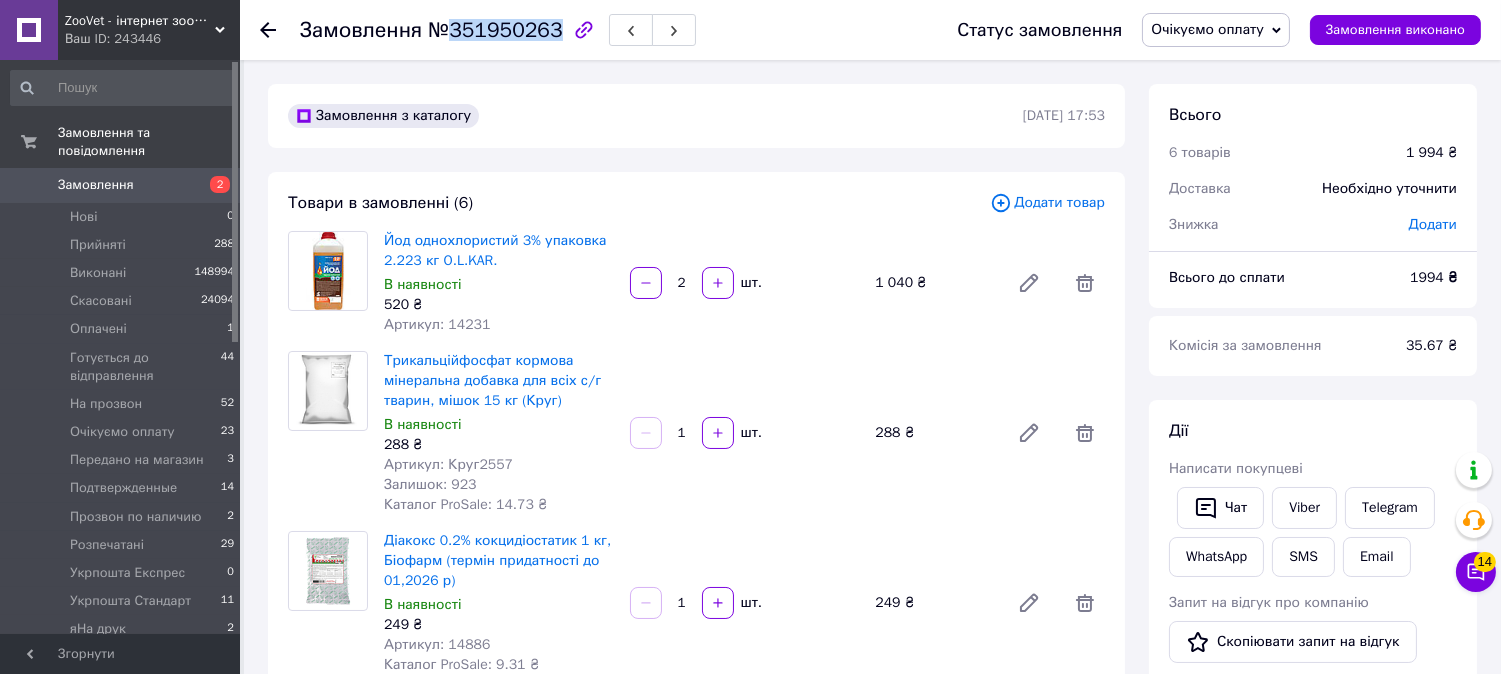 click on "№351950263" at bounding box center (495, 30) 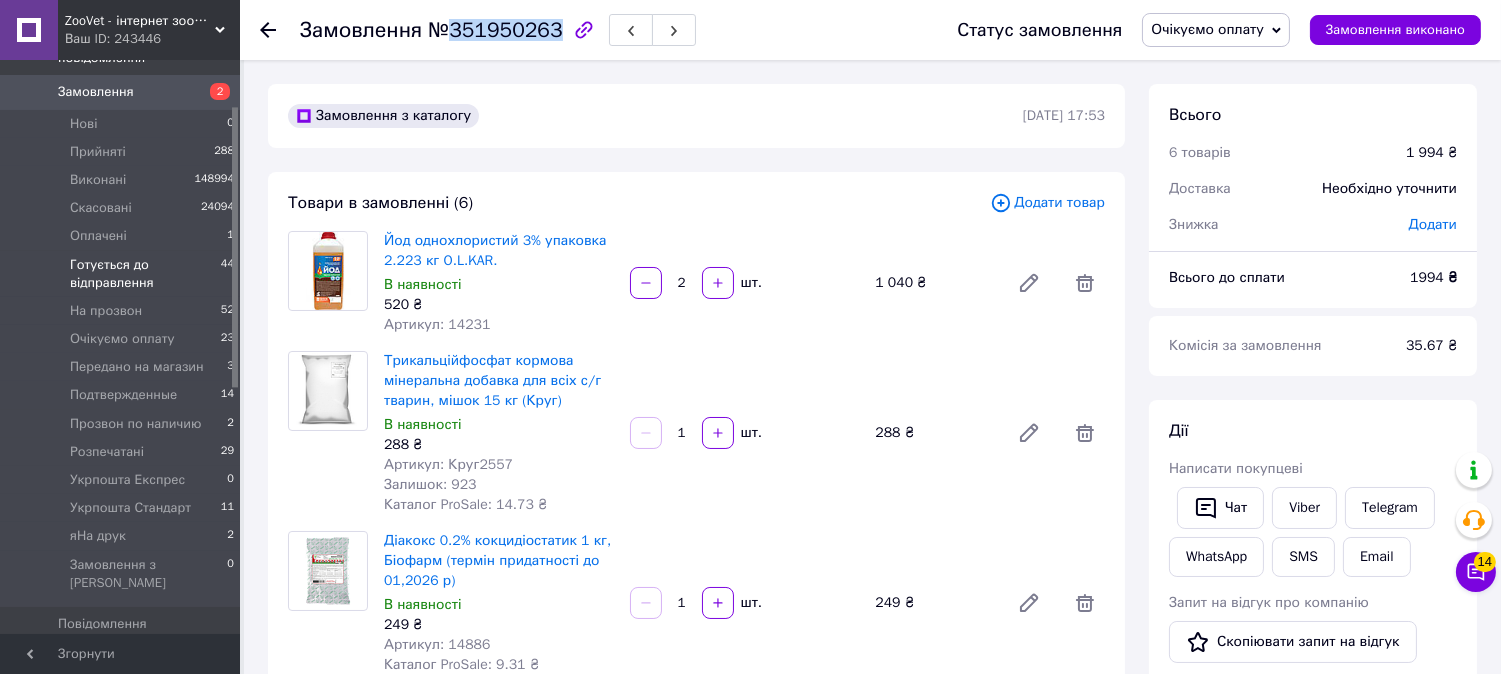 scroll, scrollTop: 333, scrollLeft: 0, axis: vertical 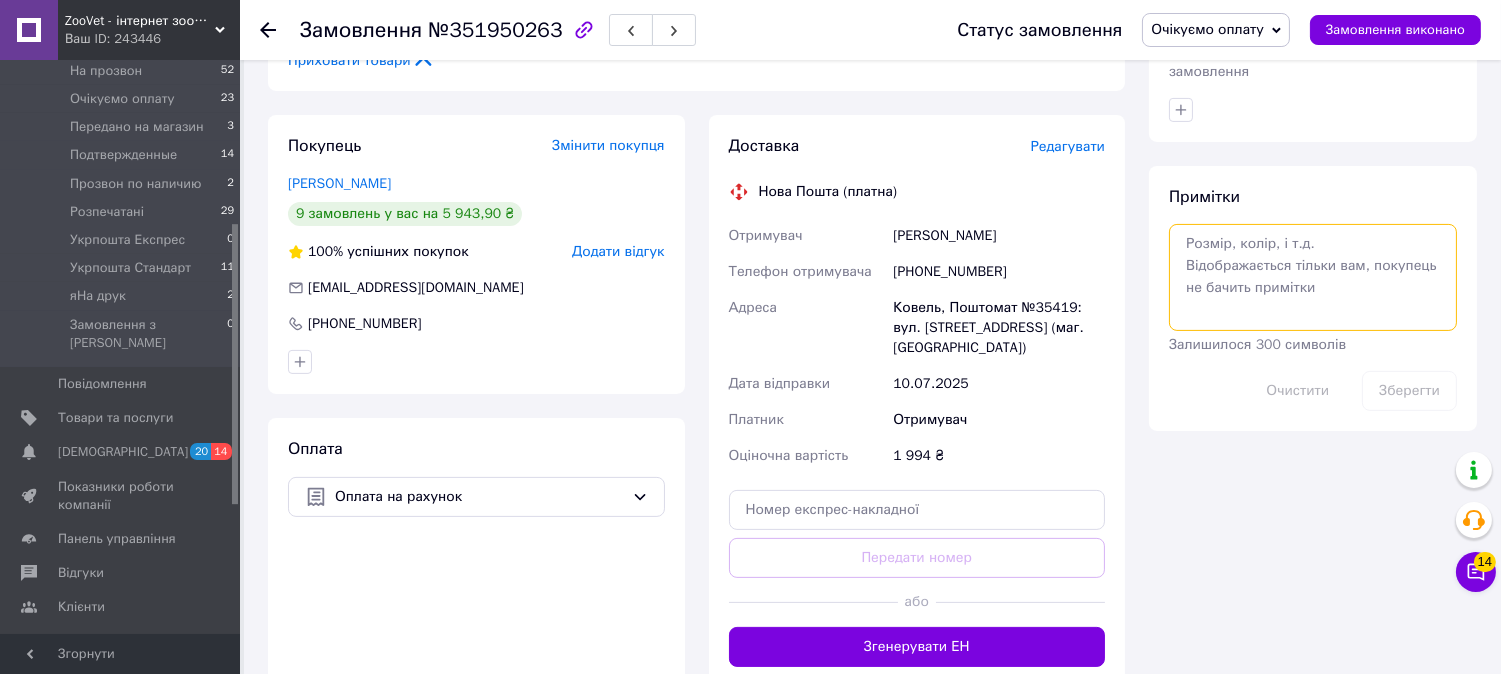 click at bounding box center (1313, 277) 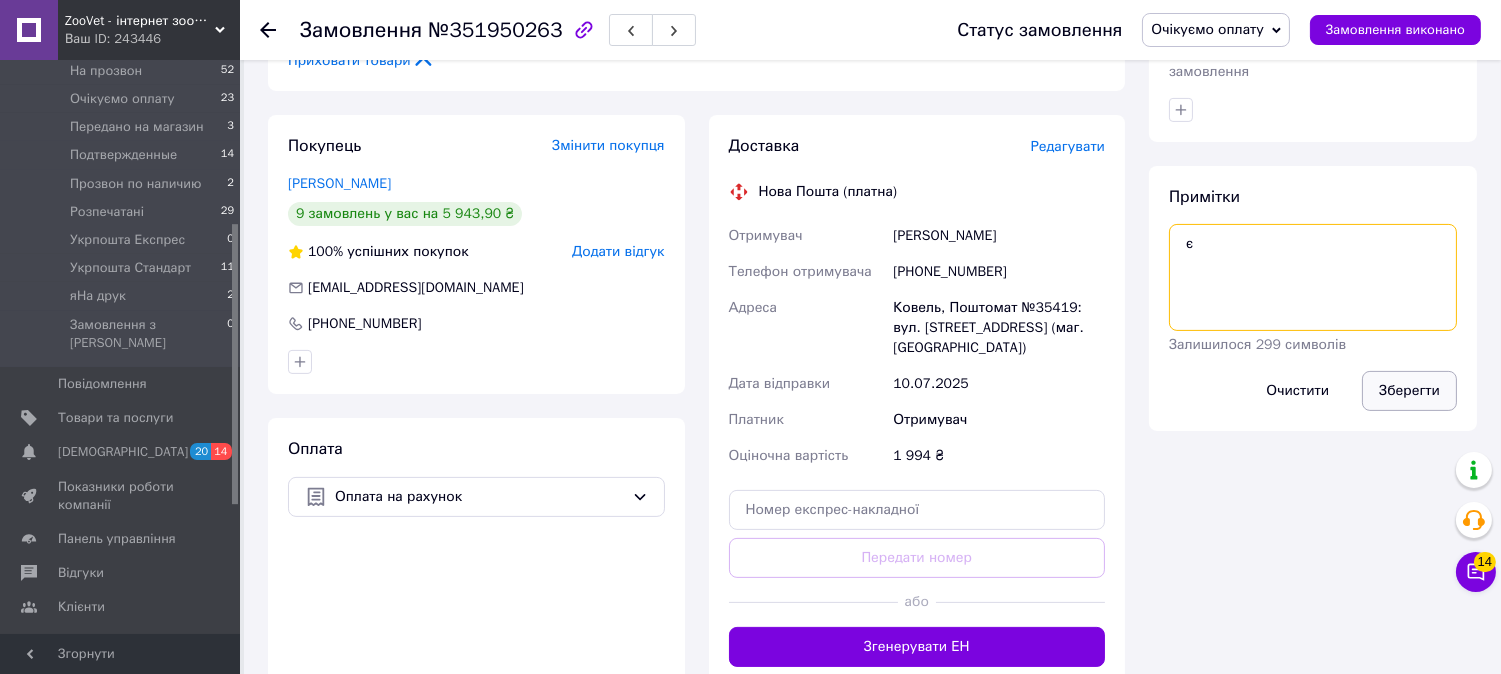 type on "є" 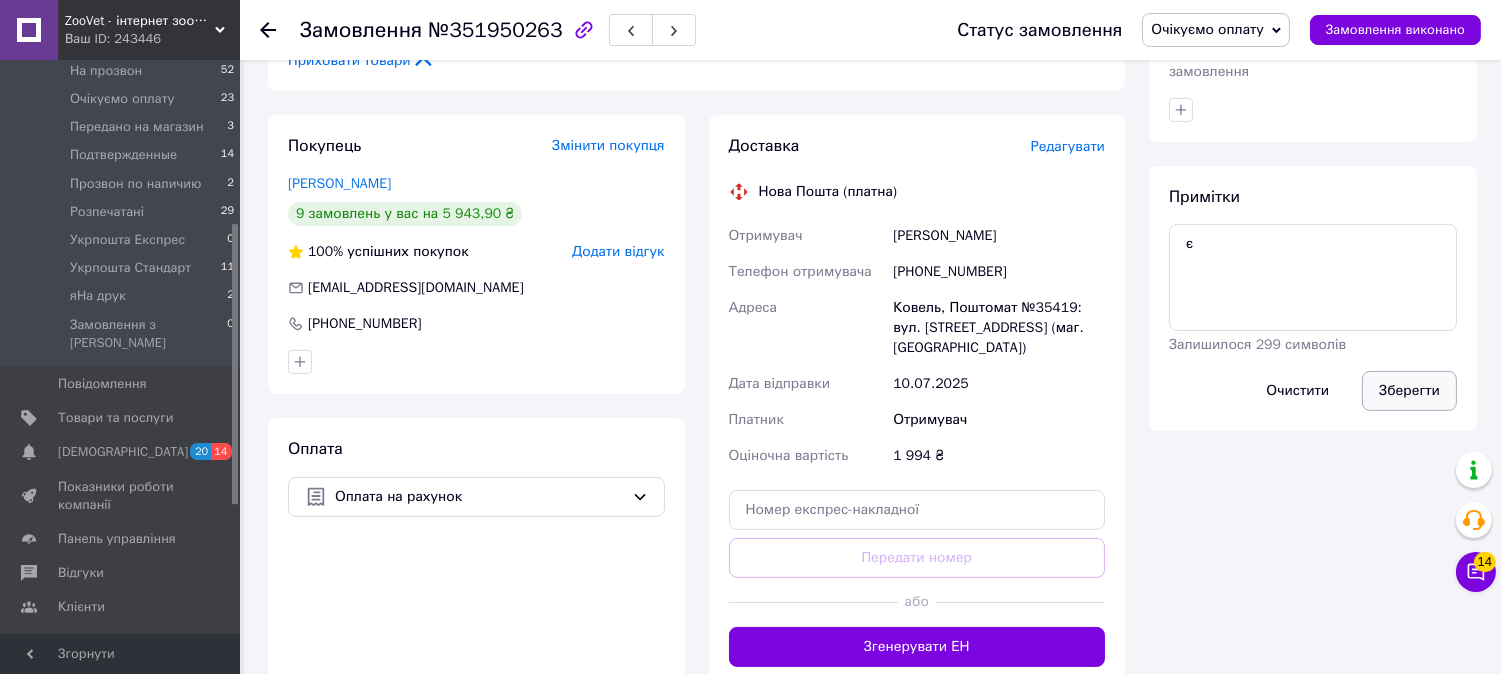 click on "Зберегти" at bounding box center [1409, 391] 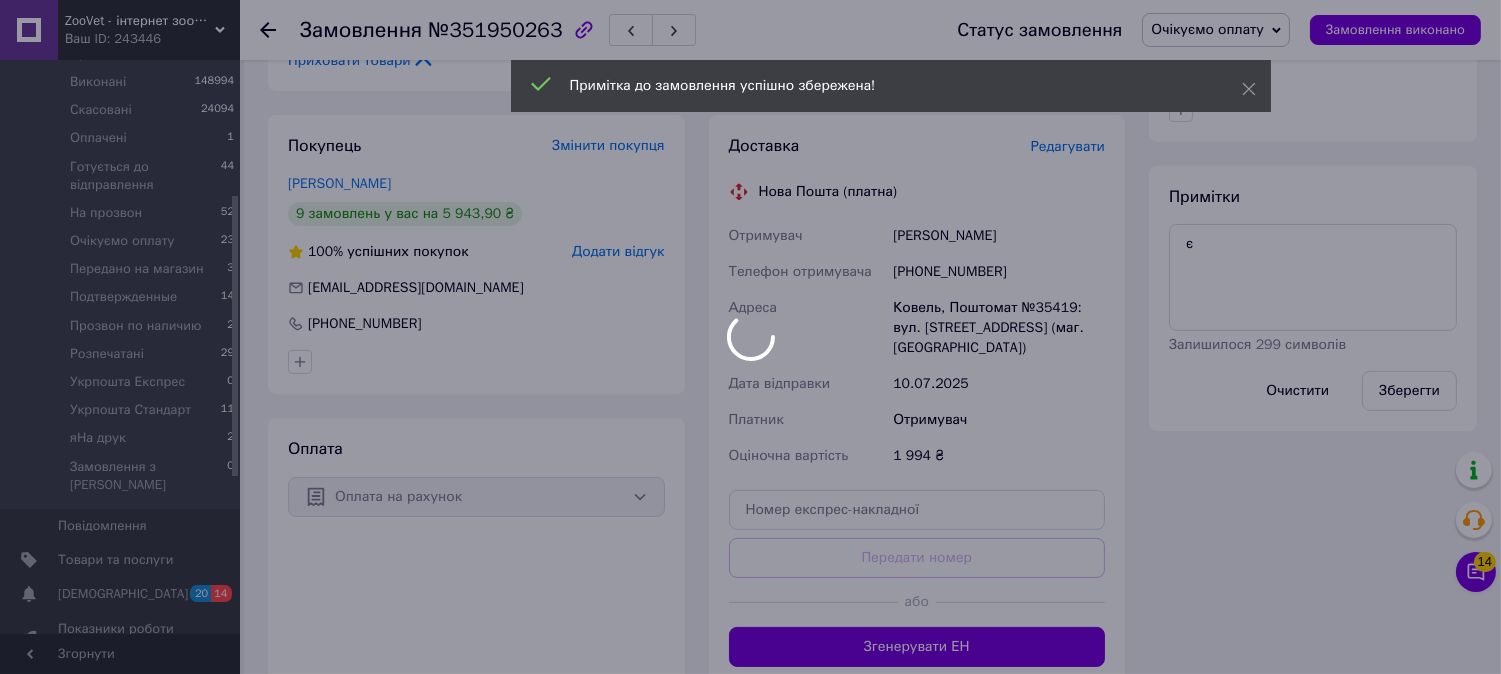 scroll, scrollTop: 0, scrollLeft: 0, axis: both 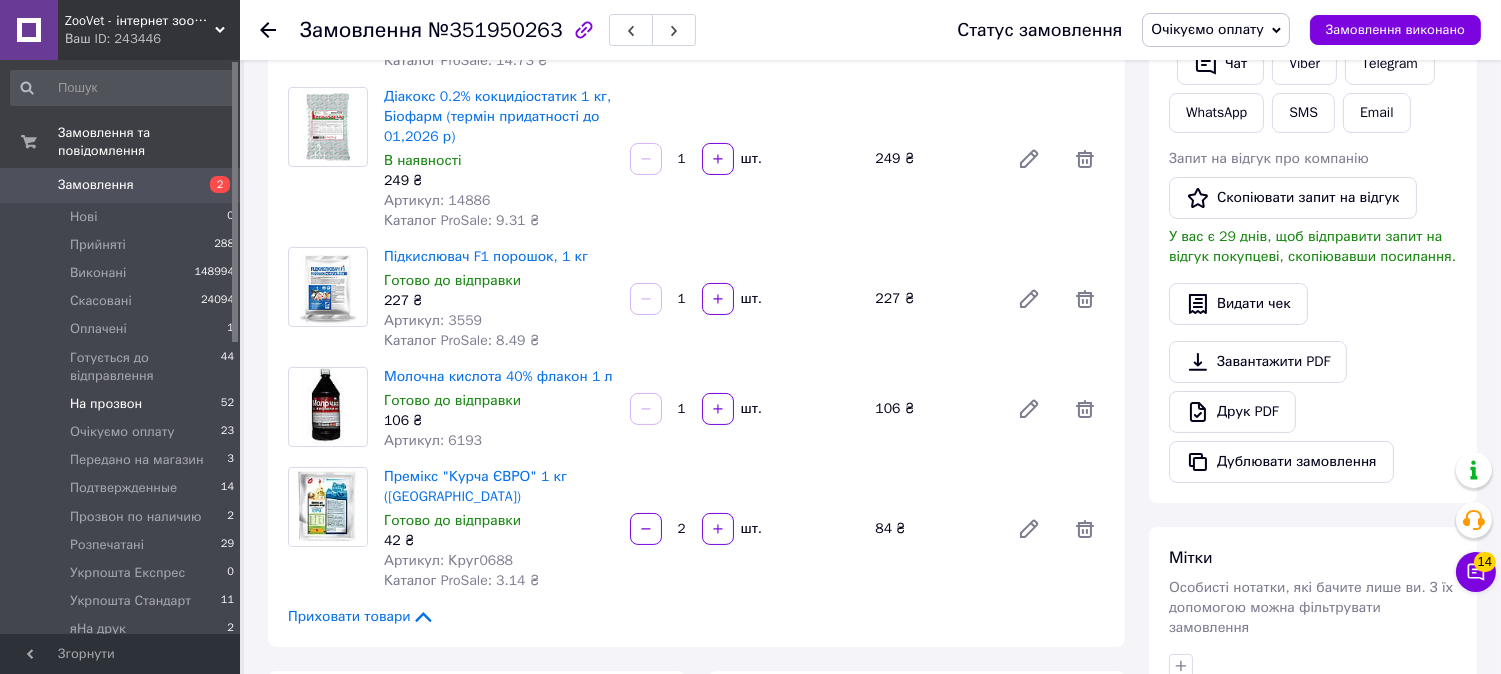 click on "На прозвон" at bounding box center (106, 404) 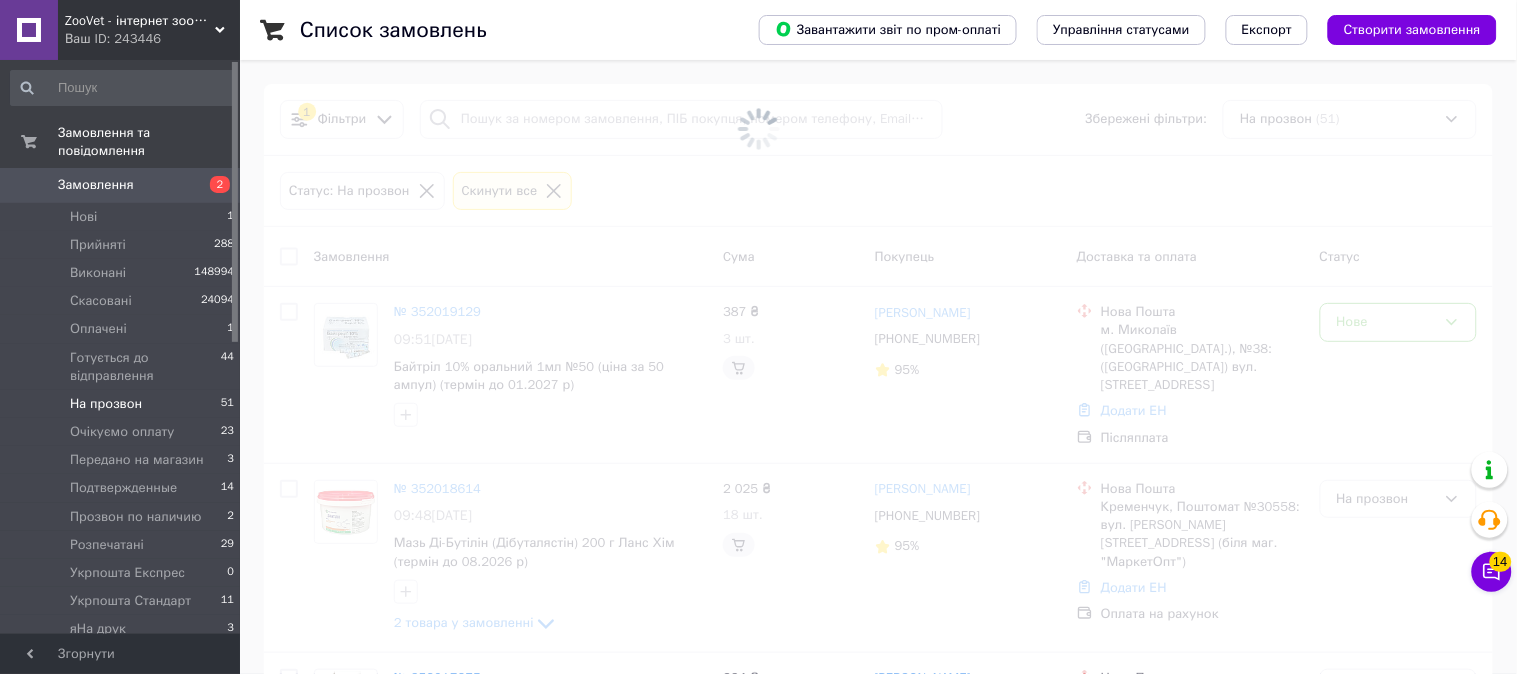 click at bounding box center [758, 337] 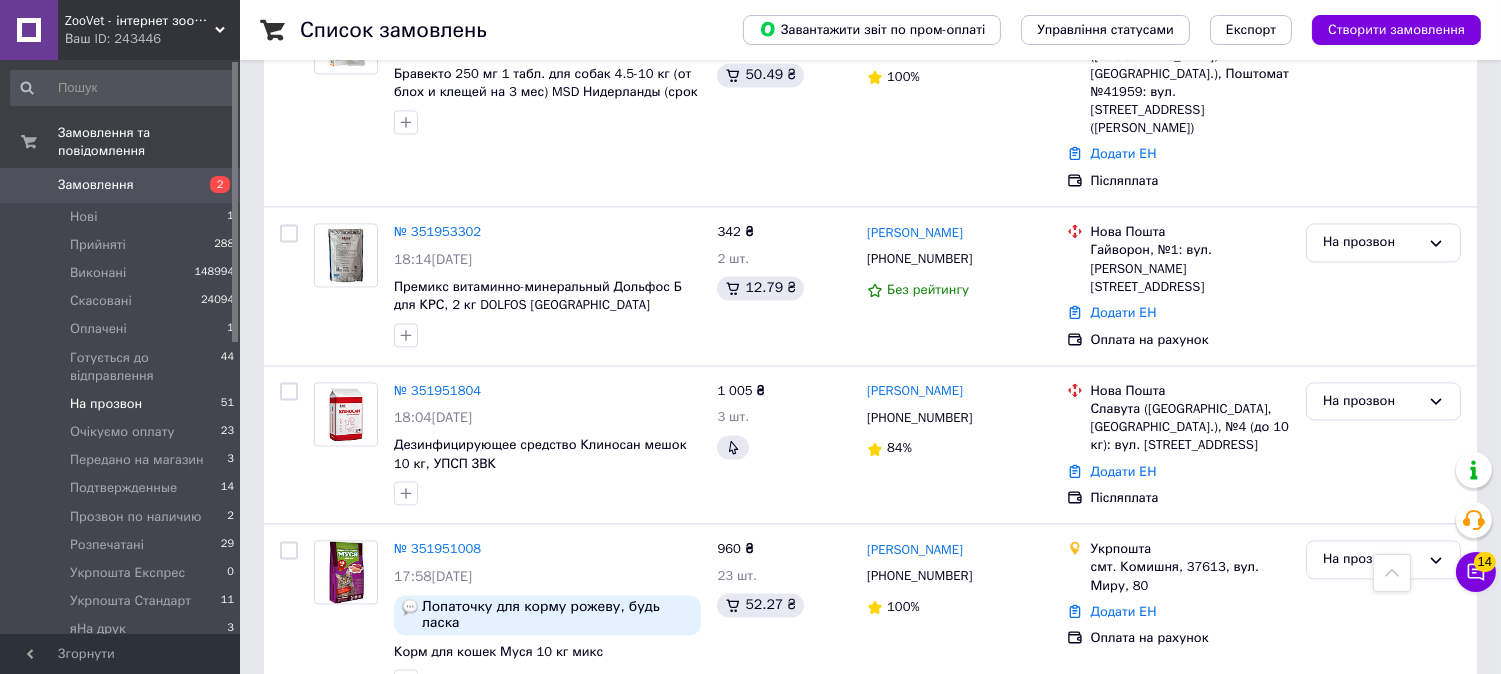 scroll, scrollTop: 7562, scrollLeft: 0, axis: vertical 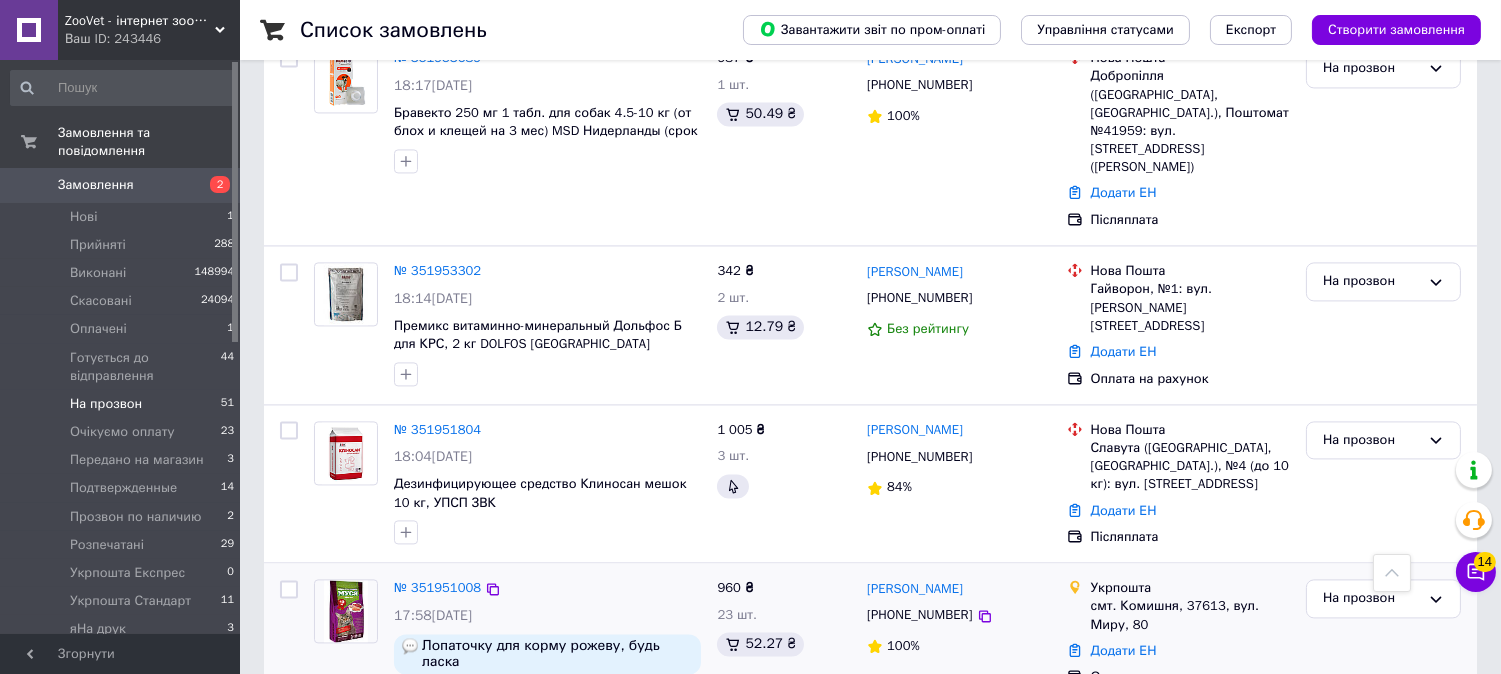 click on "7 товарів у замовленні" at bounding box center [465, 751] 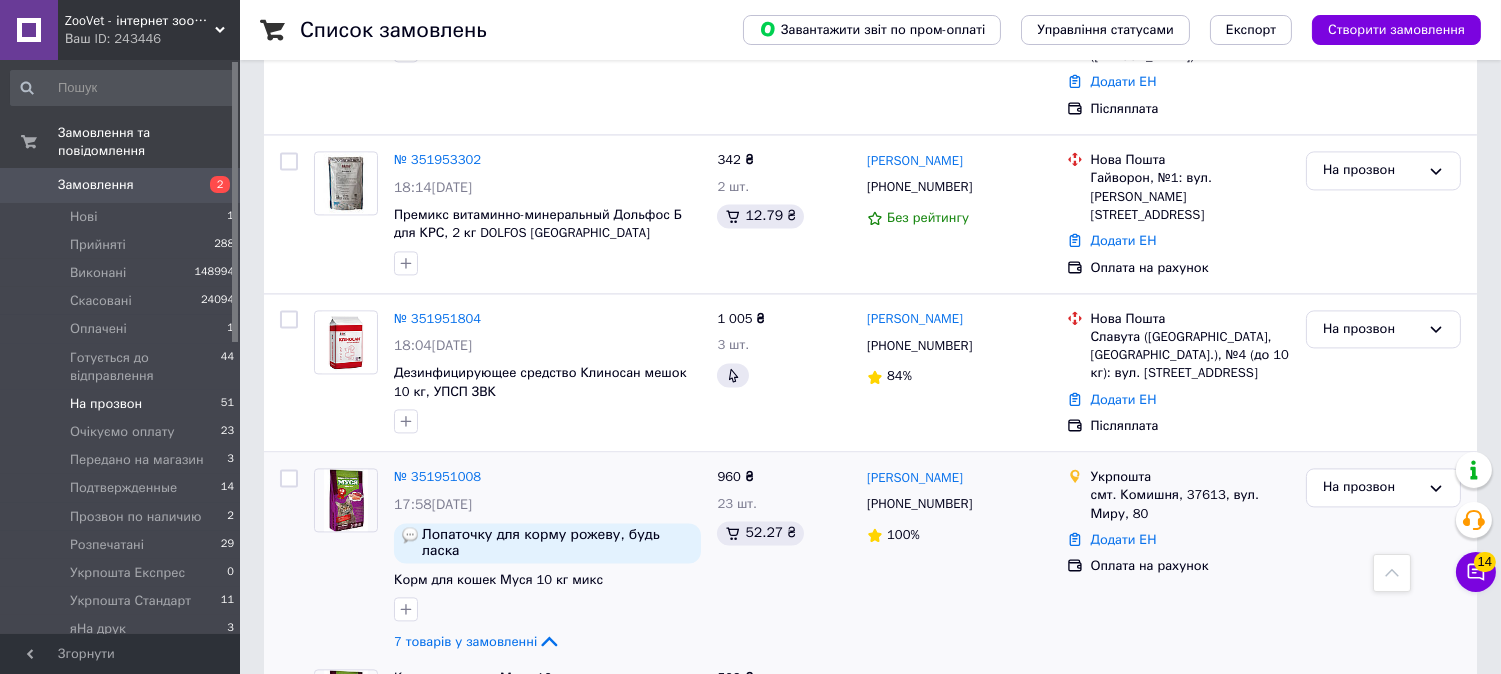 scroll, scrollTop: 7562, scrollLeft: 0, axis: vertical 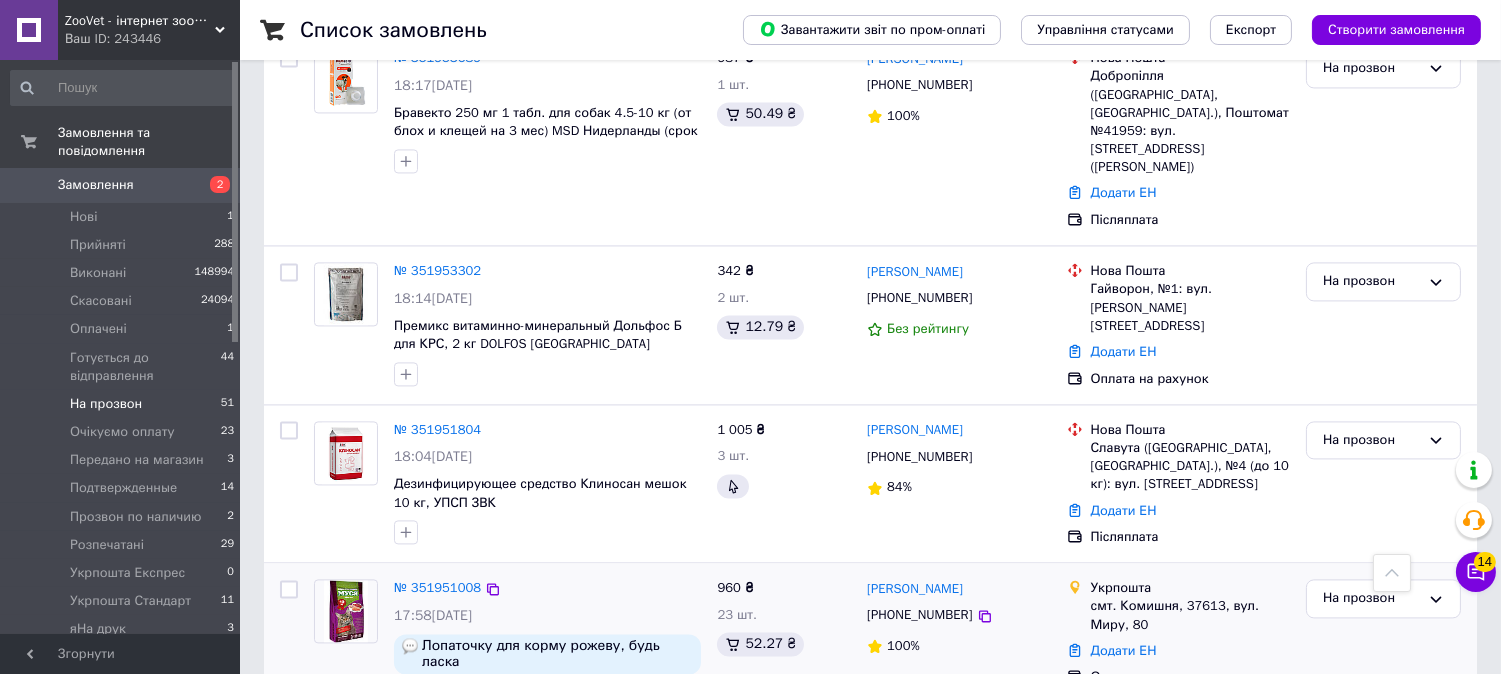 click on "7 товарів у замовленні" at bounding box center [465, 751] 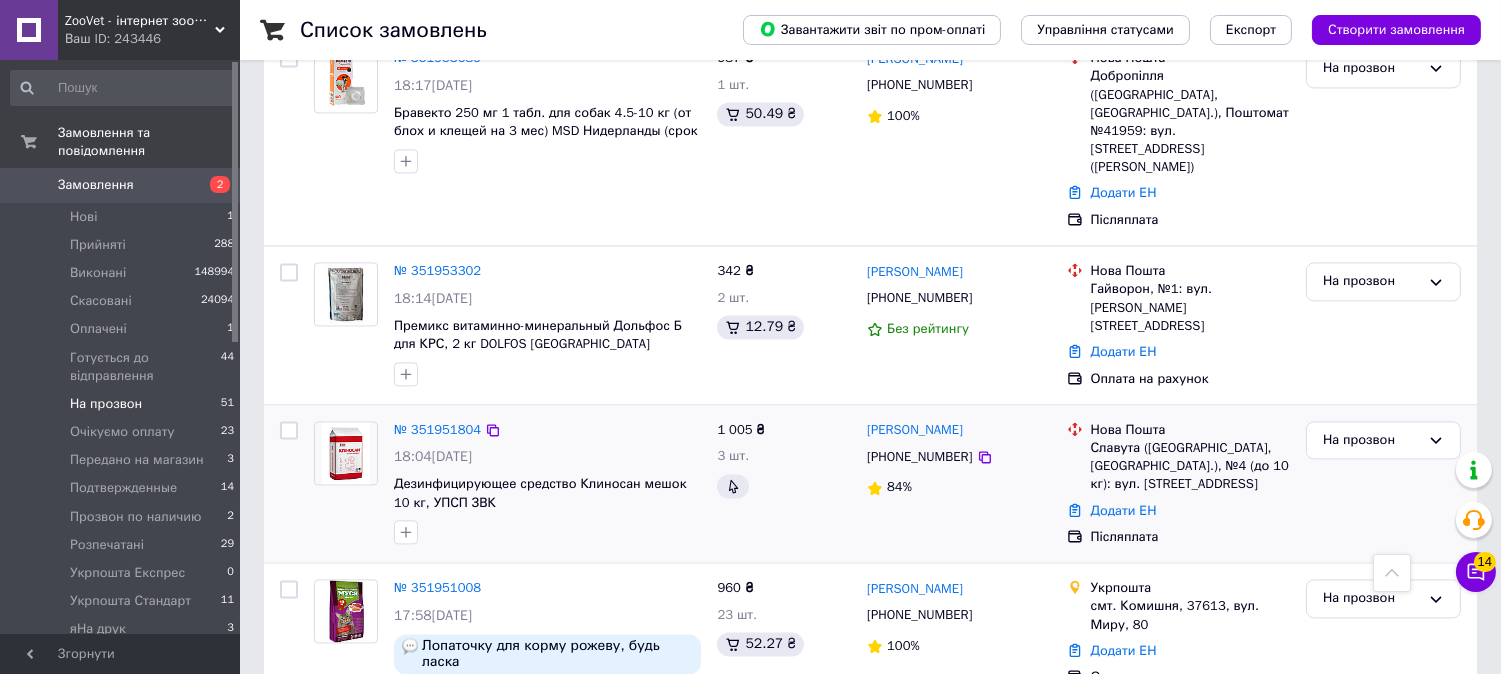 click on "№ 351951804 18:04, 09.07.2025 Дезинфицирующее средство Клиносан мешок 10 кг, УПСП ЗВК" at bounding box center [547, 483] 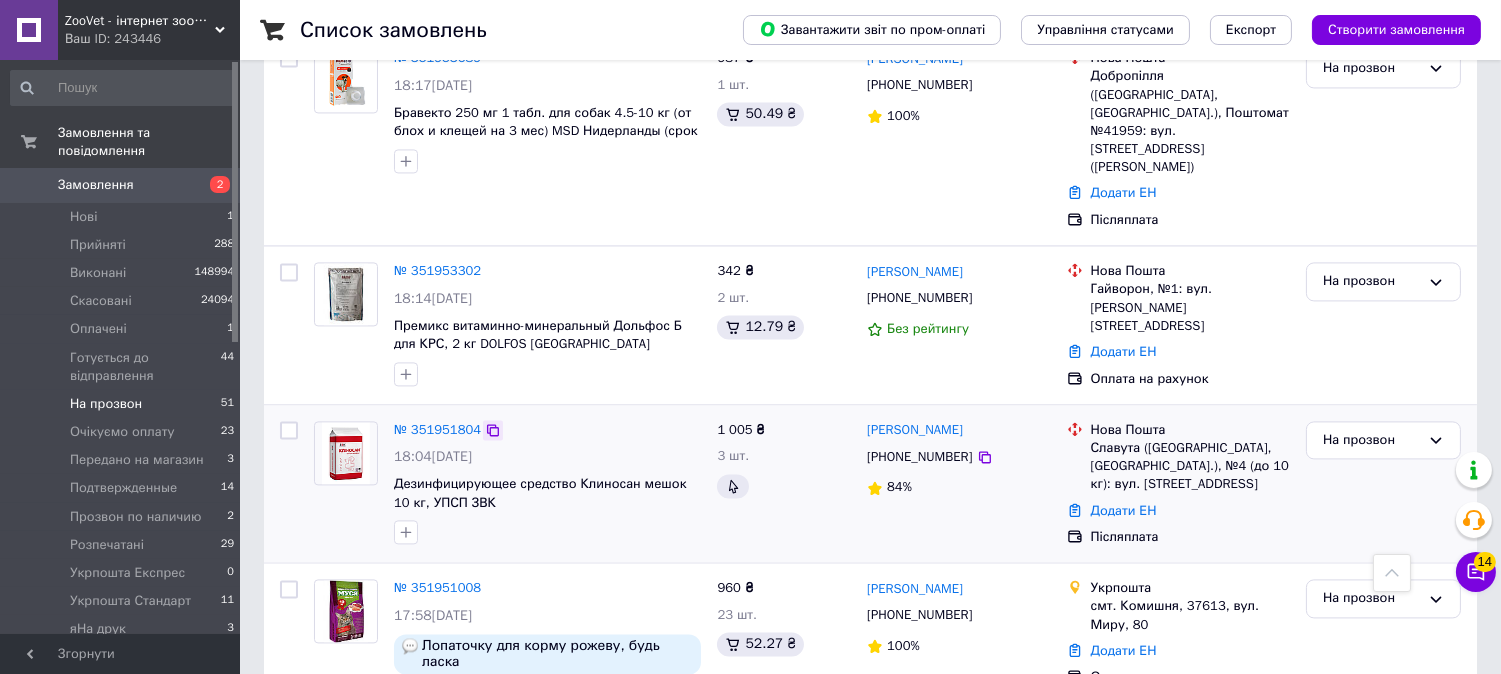 click 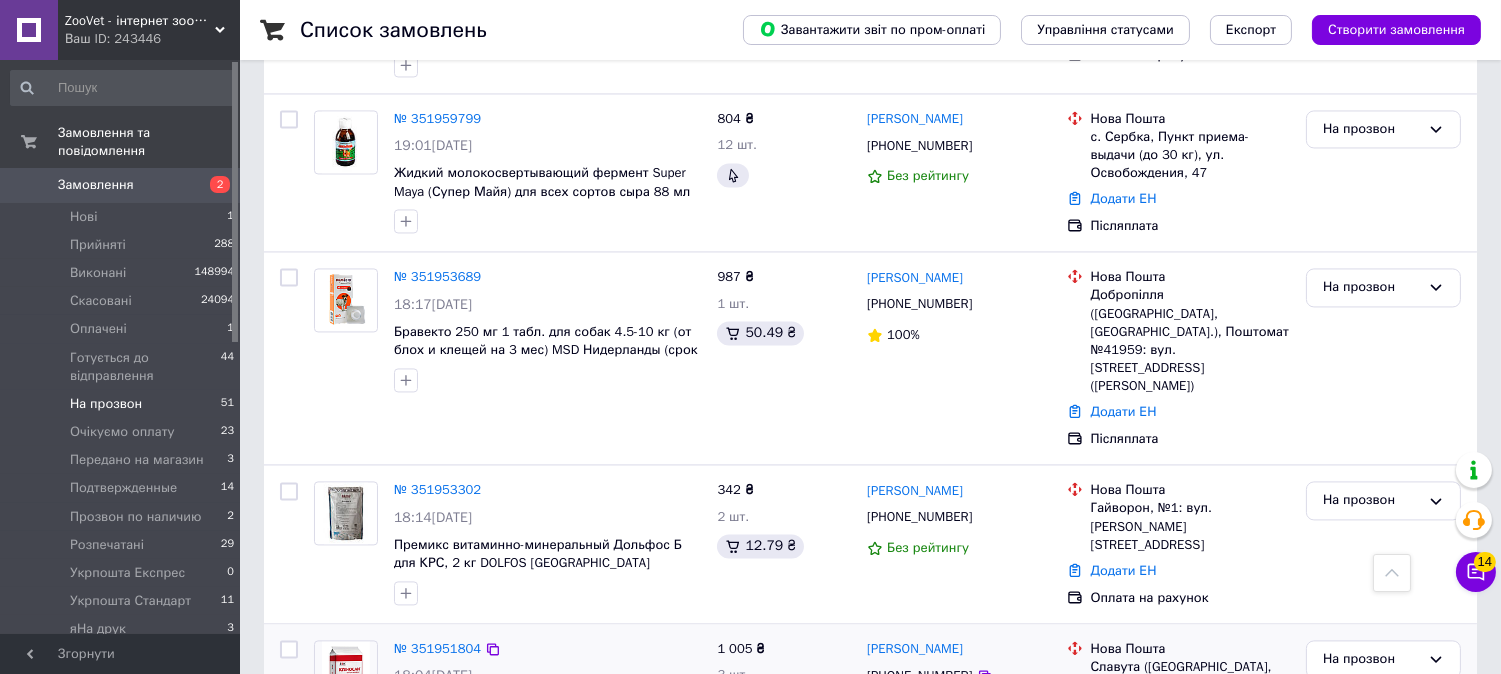 scroll, scrollTop: 7340, scrollLeft: 0, axis: vertical 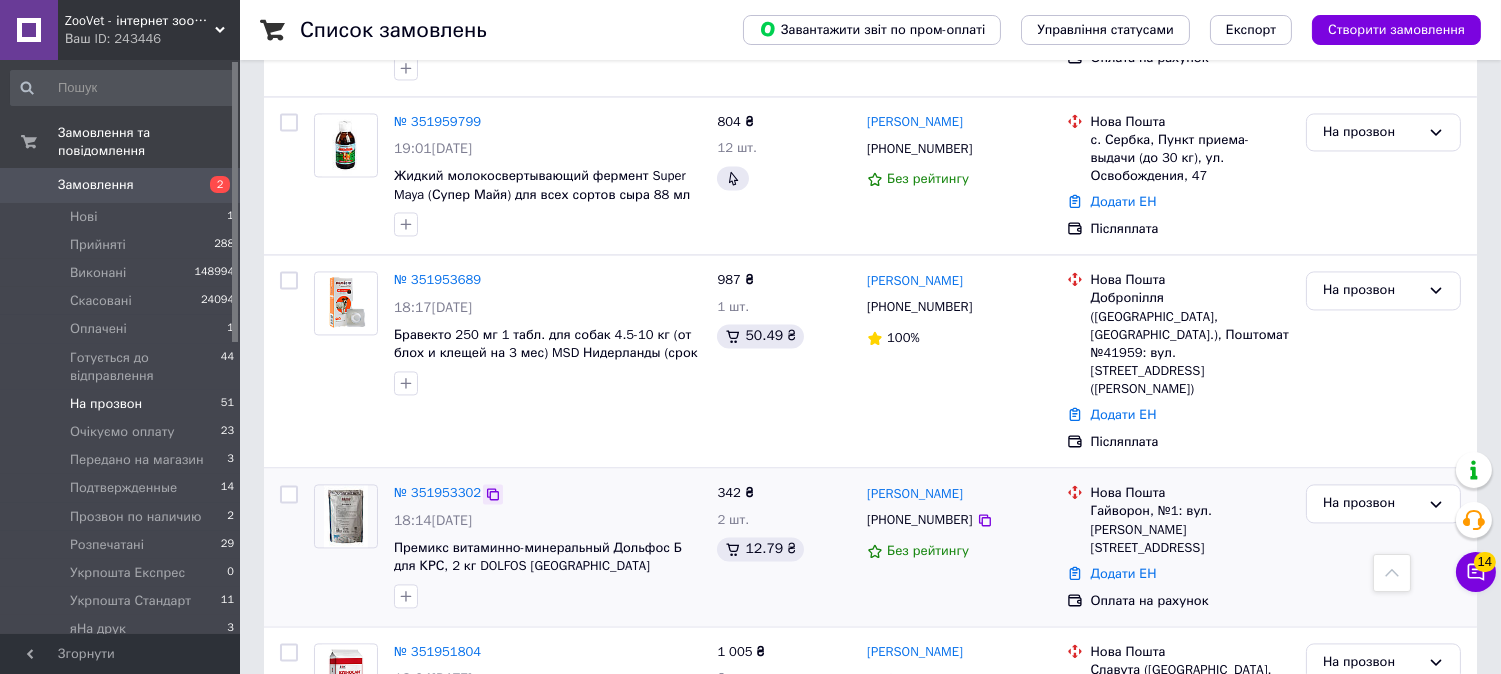 click 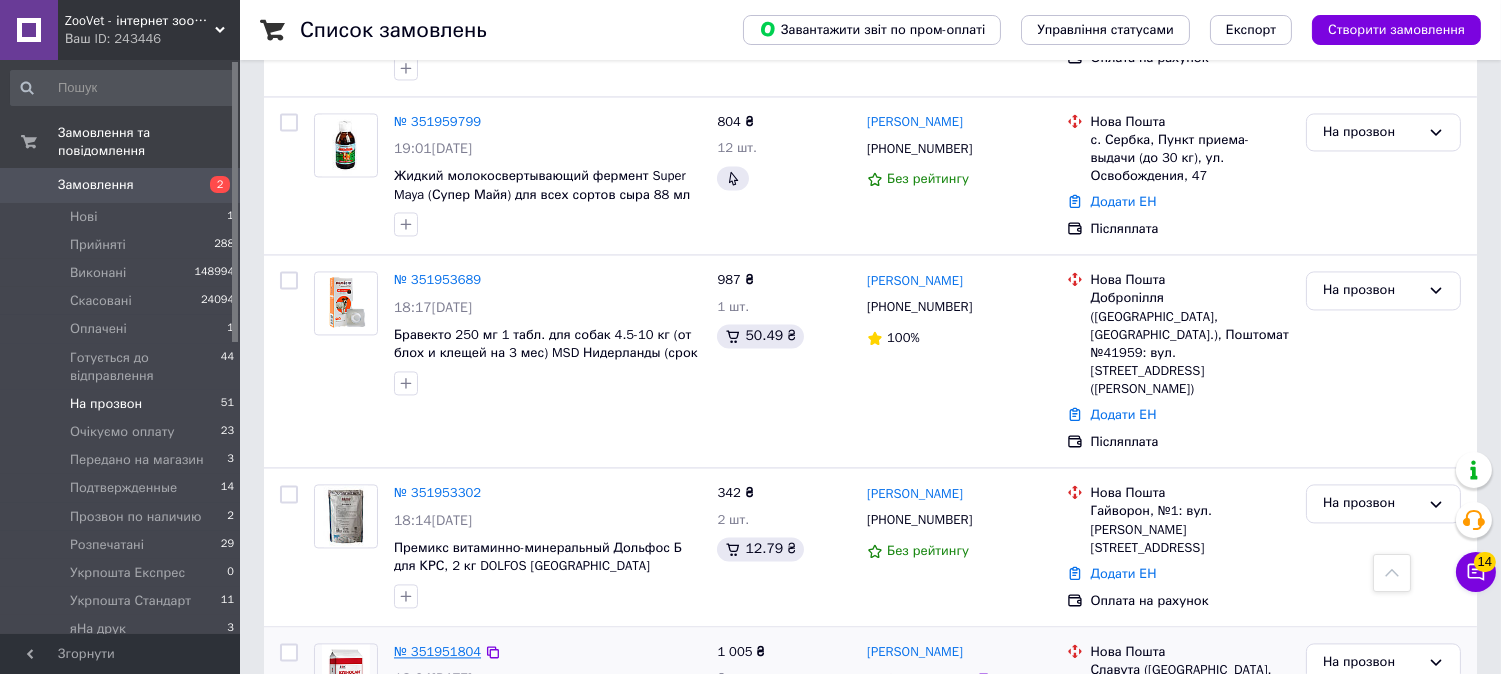 click on "№ 351951804" at bounding box center (437, 651) 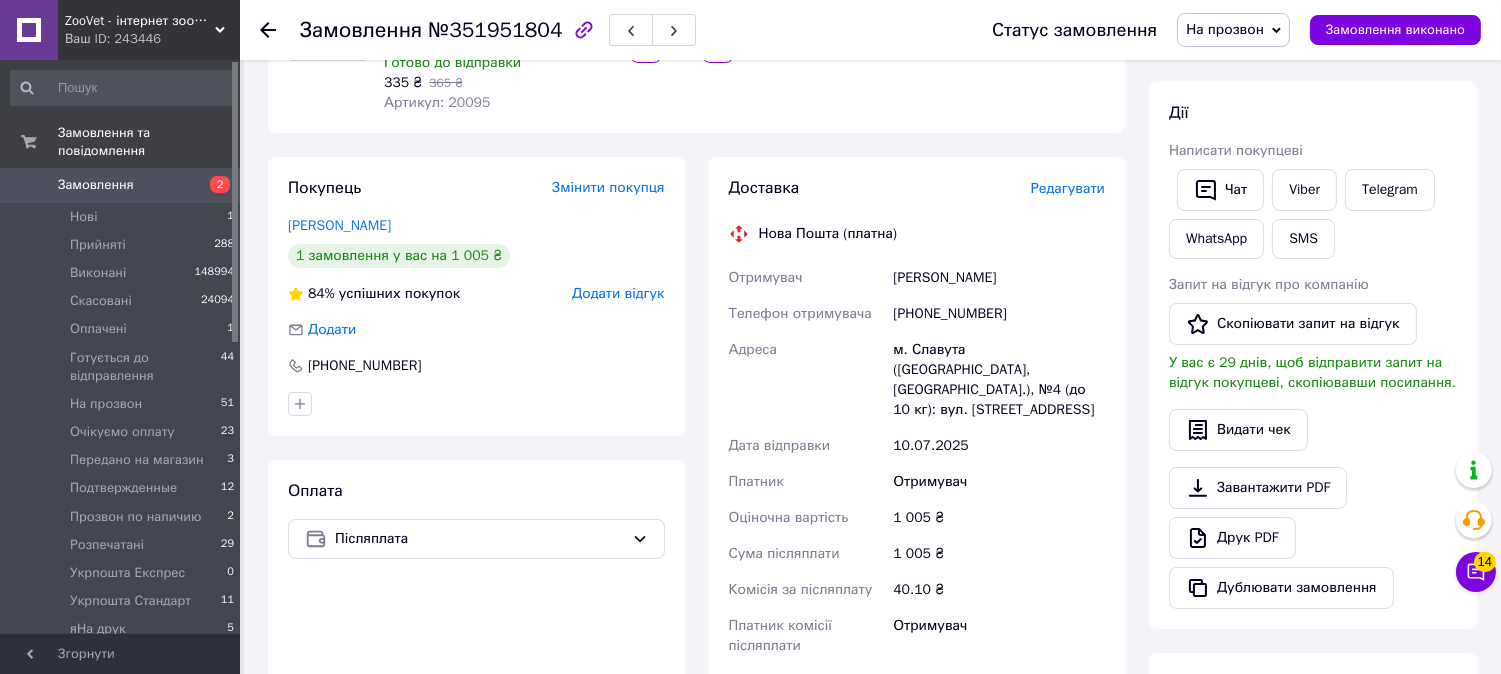 scroll, scrollTop: 248, scrollLeft: 0, axis: vertical 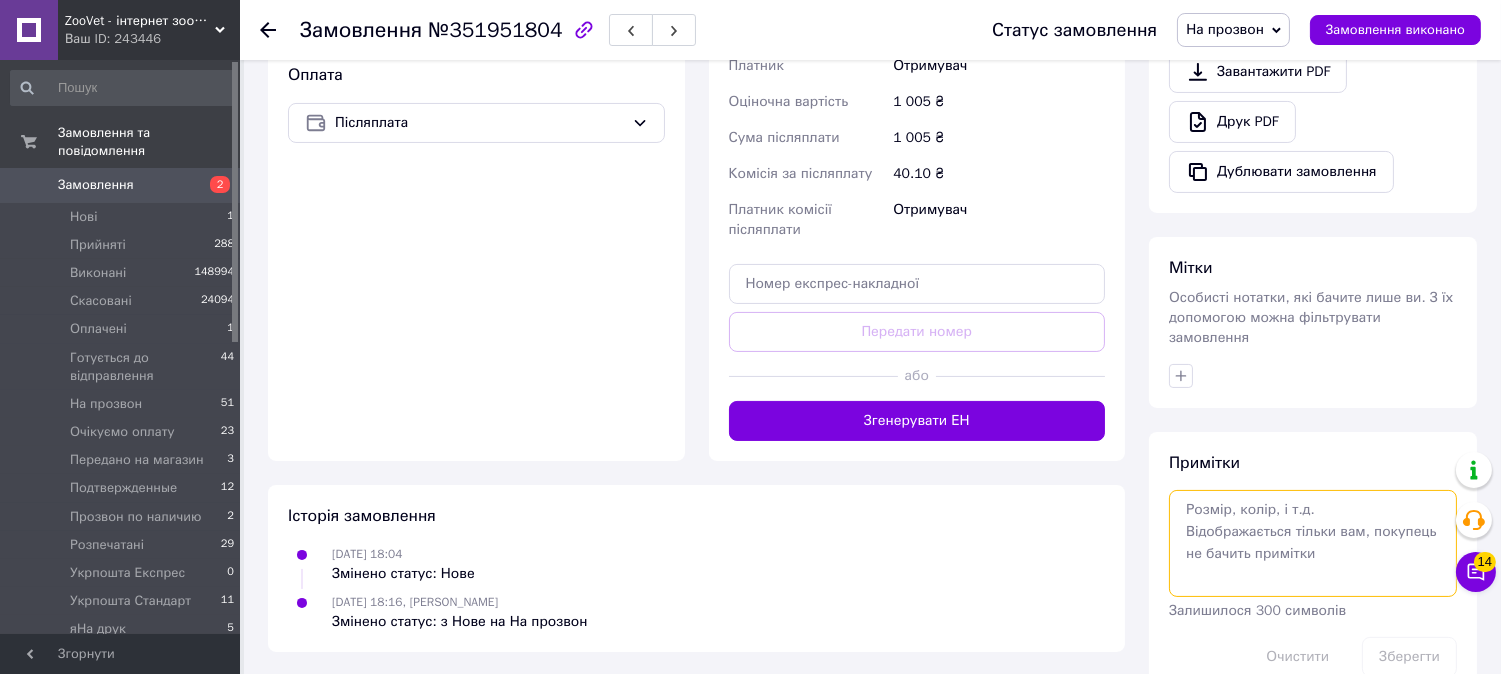 click at bounding box center (1313, 543) 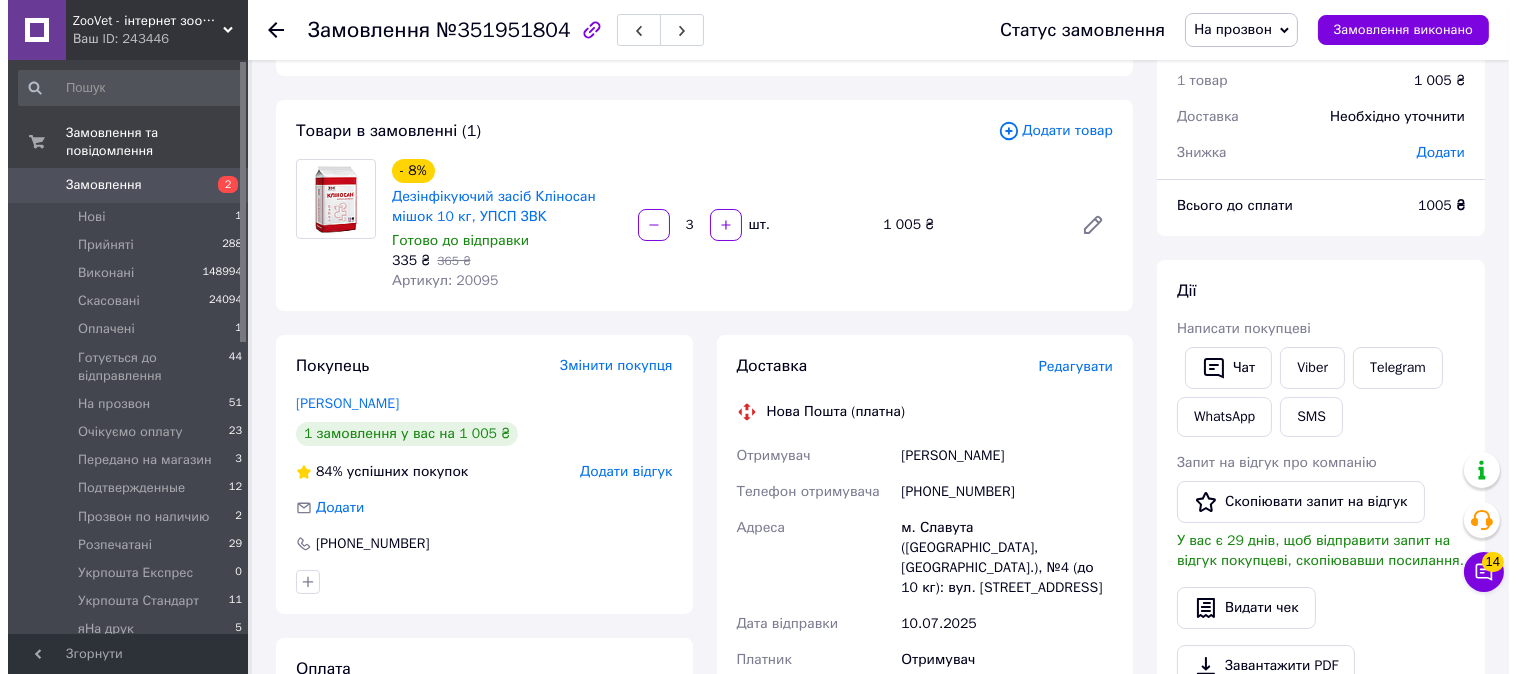 scroll, scrollTop: 111, scrollLeft: 0, axis: vertical 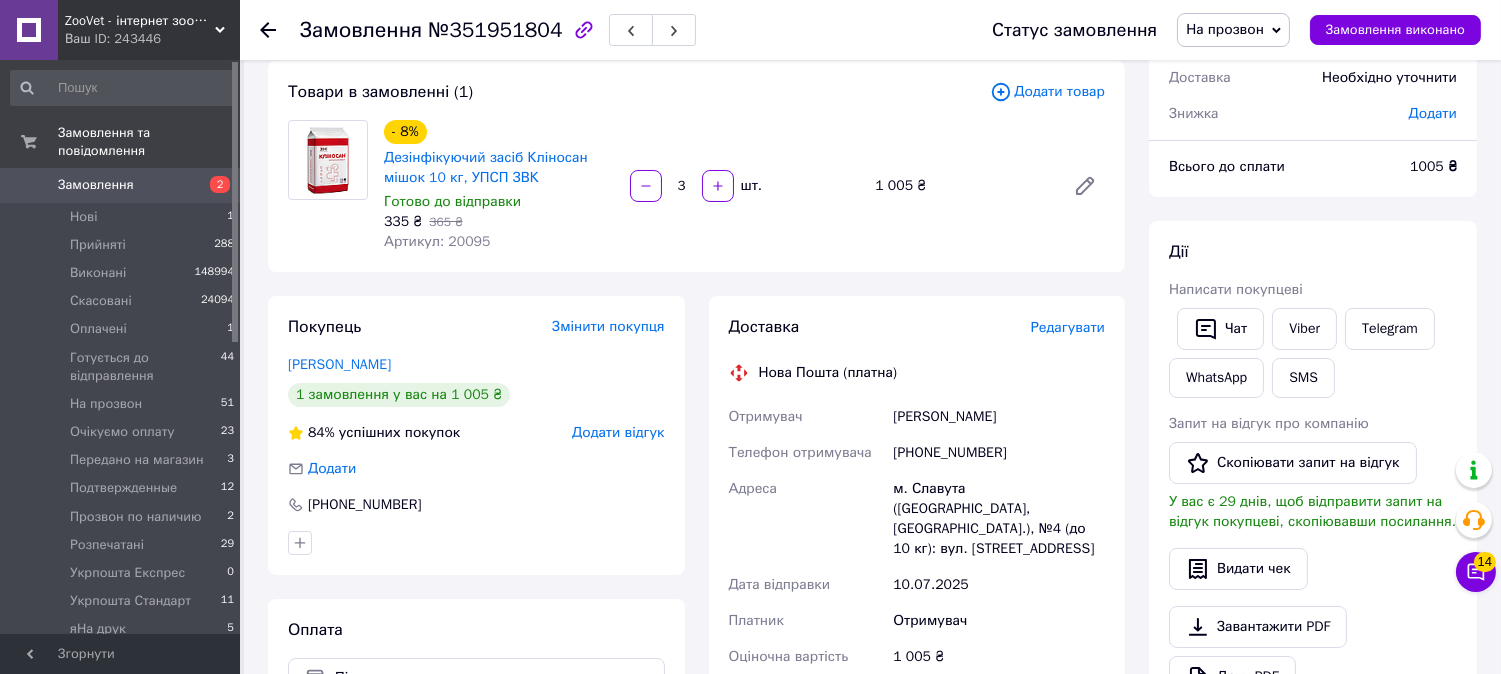 type on "є" 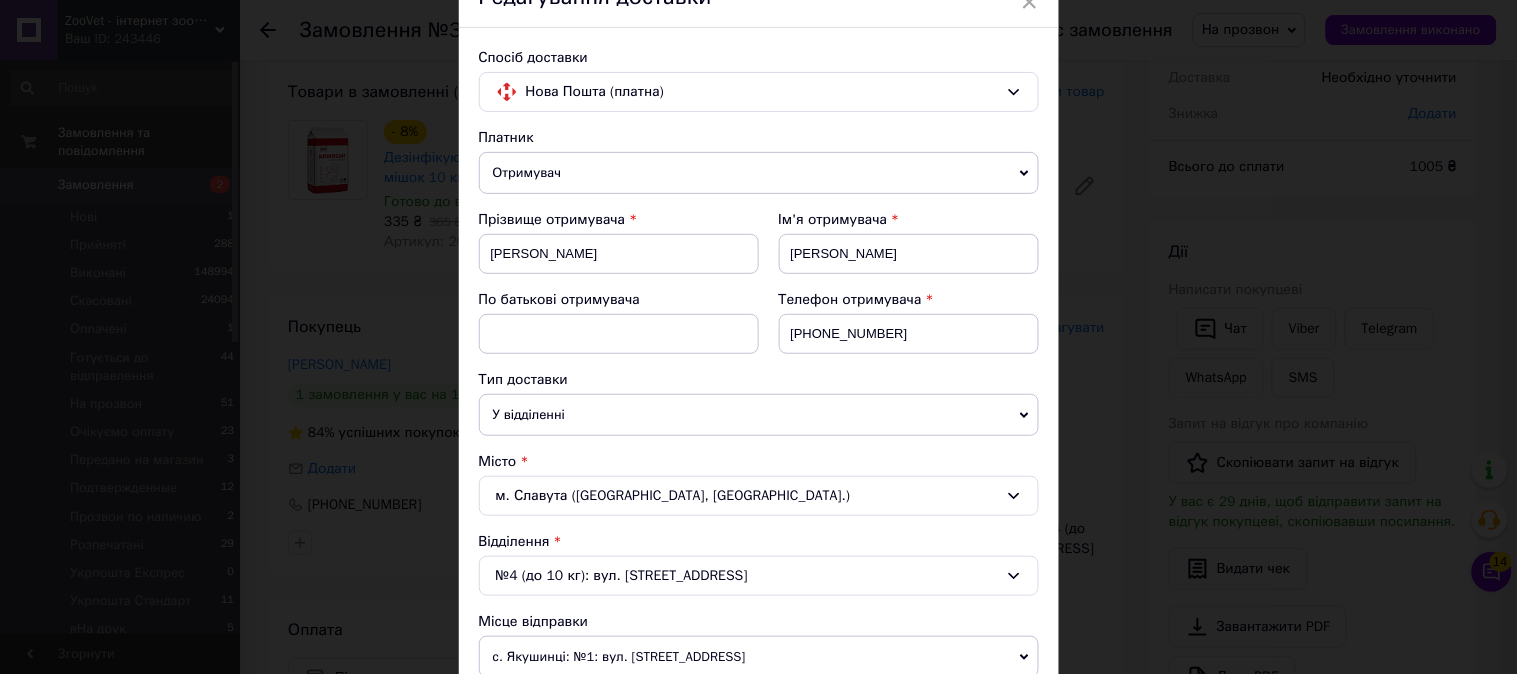 scroll, scrollTop: 444, scrollLeft: 0, axis: vertical 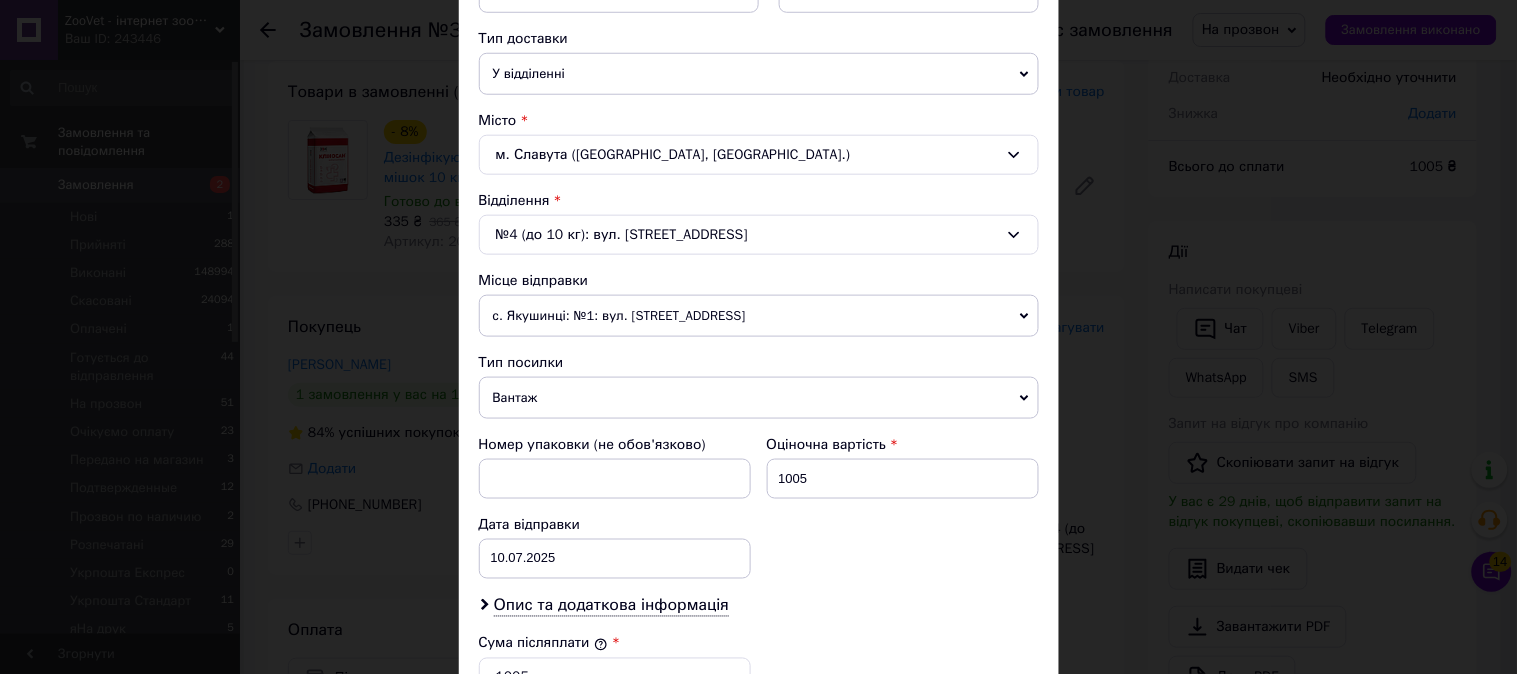 click on "№4 (до 10 кг): вул. Миру, 102А" at bounding box center (759, 235) 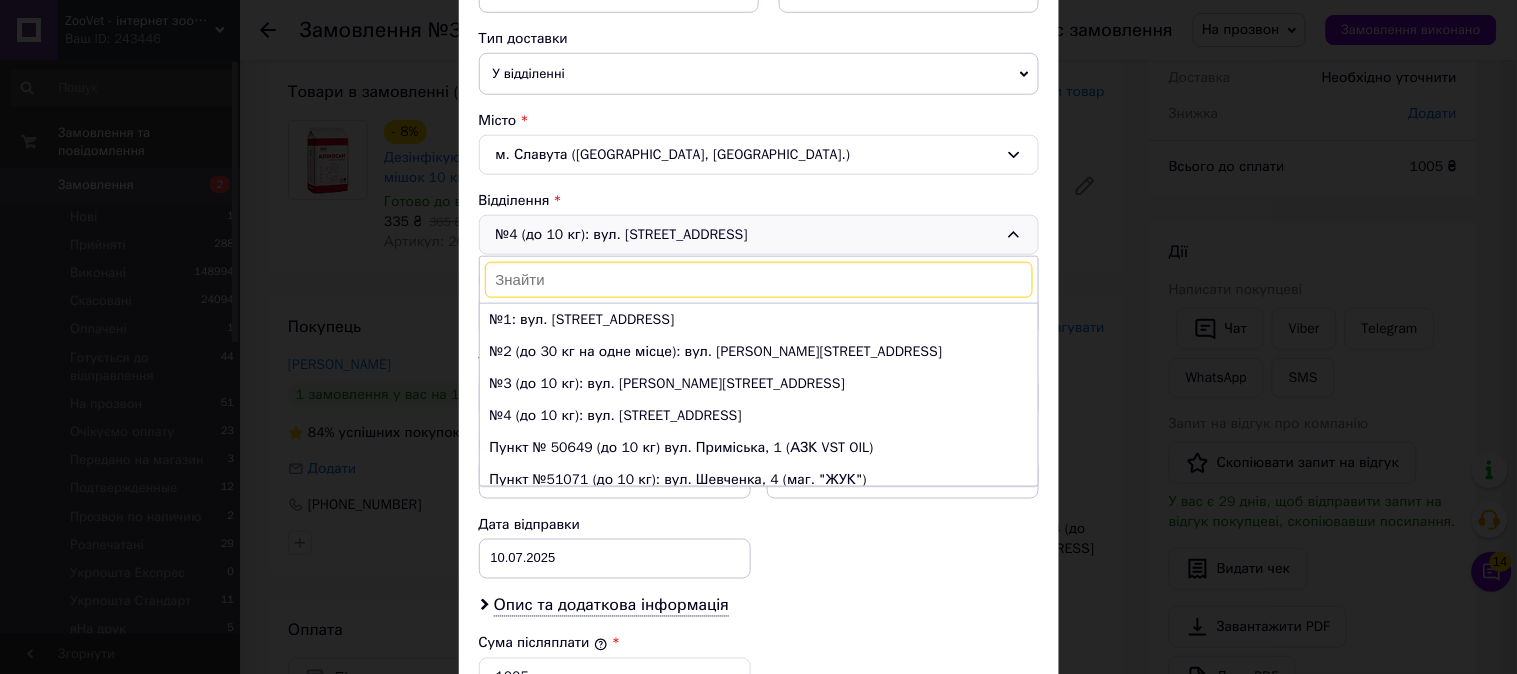 scroll, scrollTop: 10, scrollLeft: 0, axis: vertical 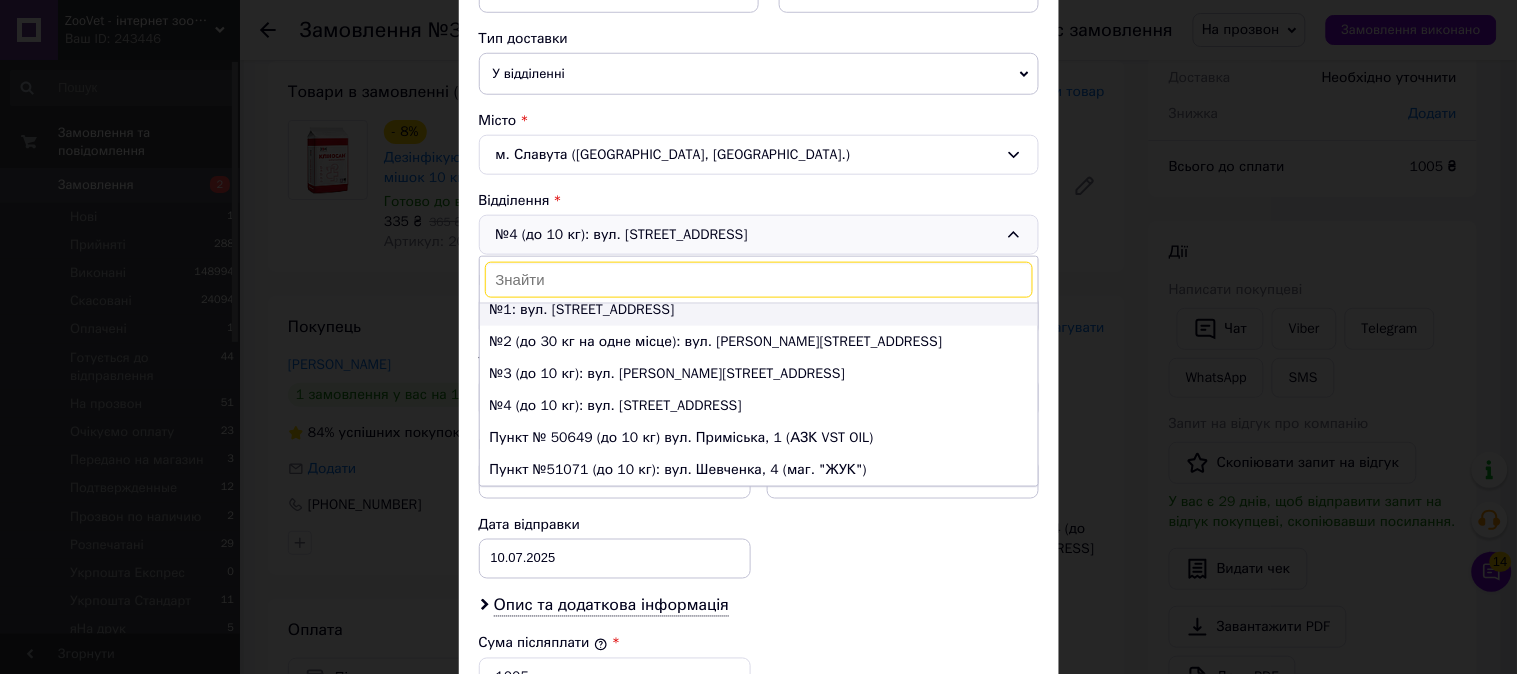 click on "№1: вул. Соборності, 32А" at bounding box center [759, 310] 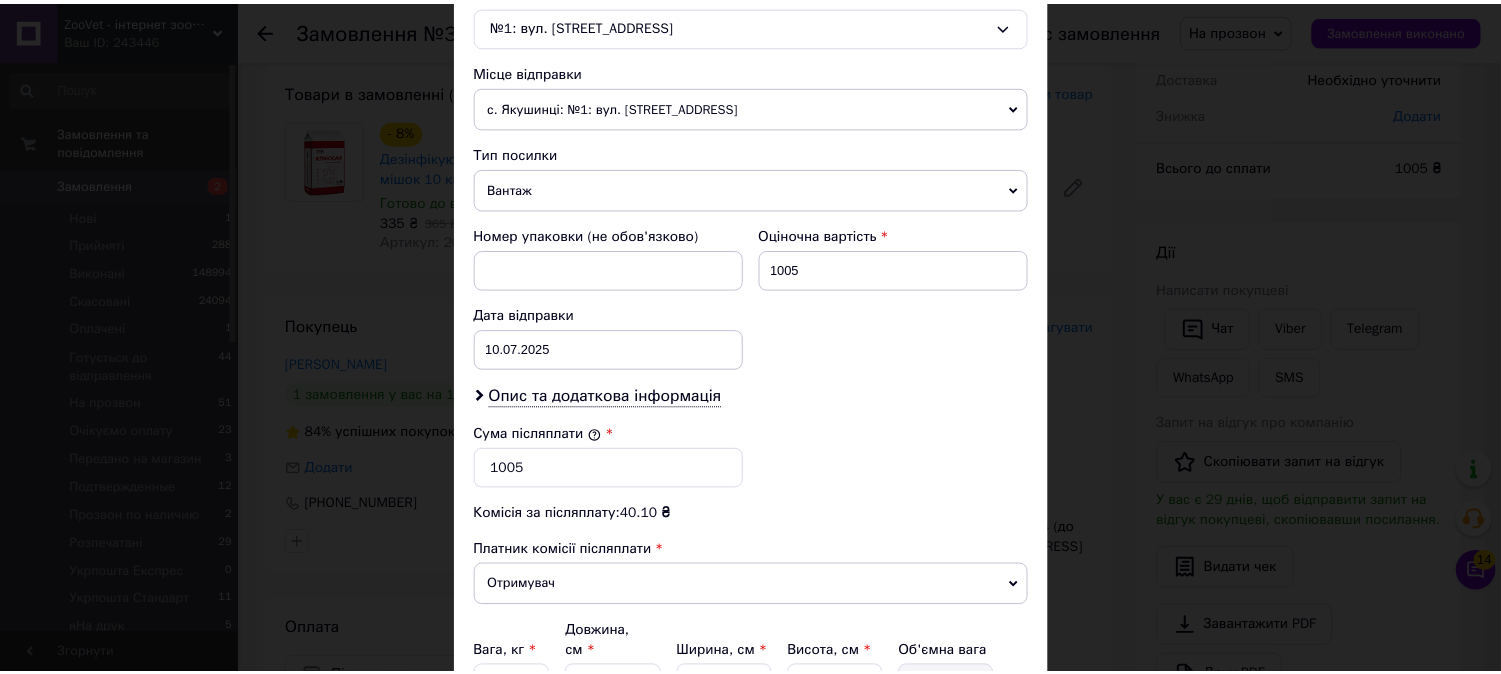 scroll, scrollTop: 854, scrollLeft: 0, axis: vertical 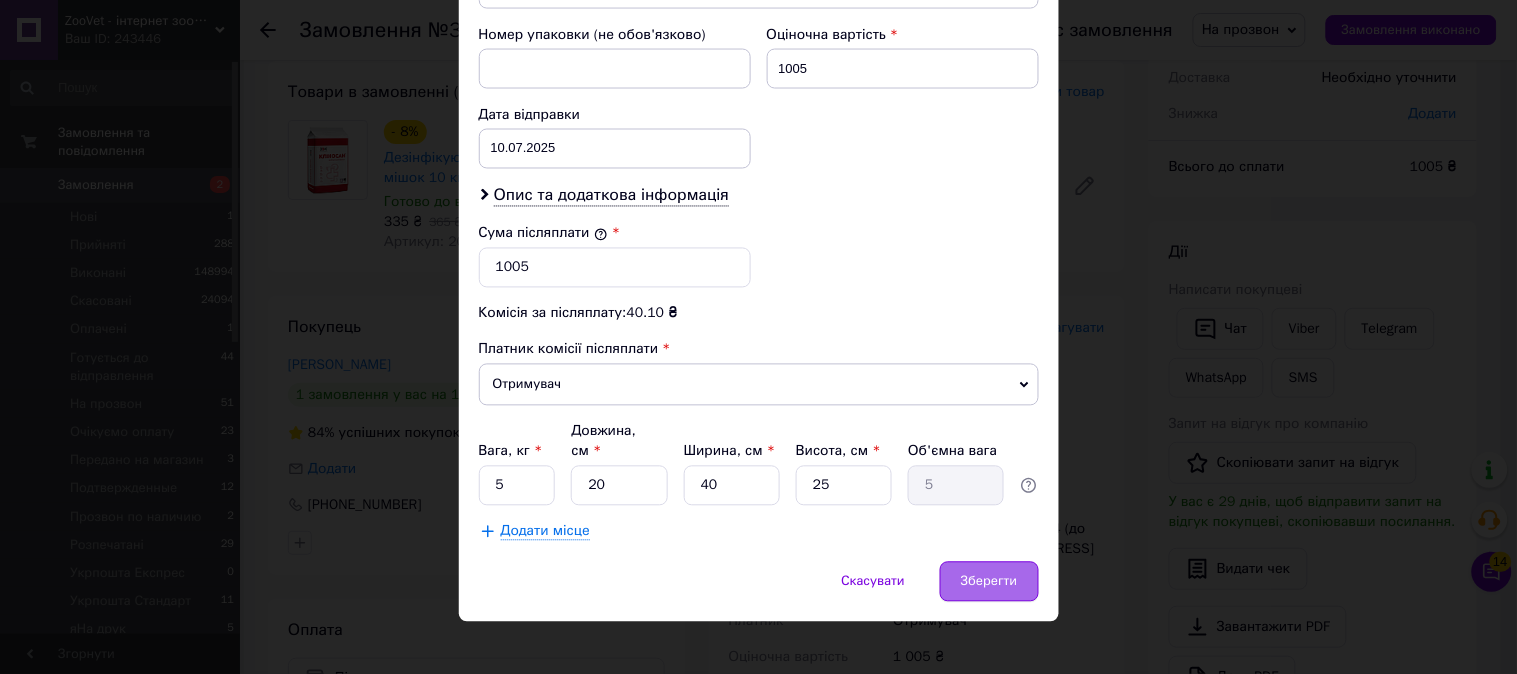 click on "Зберегти" at bounding box center [989, 582] 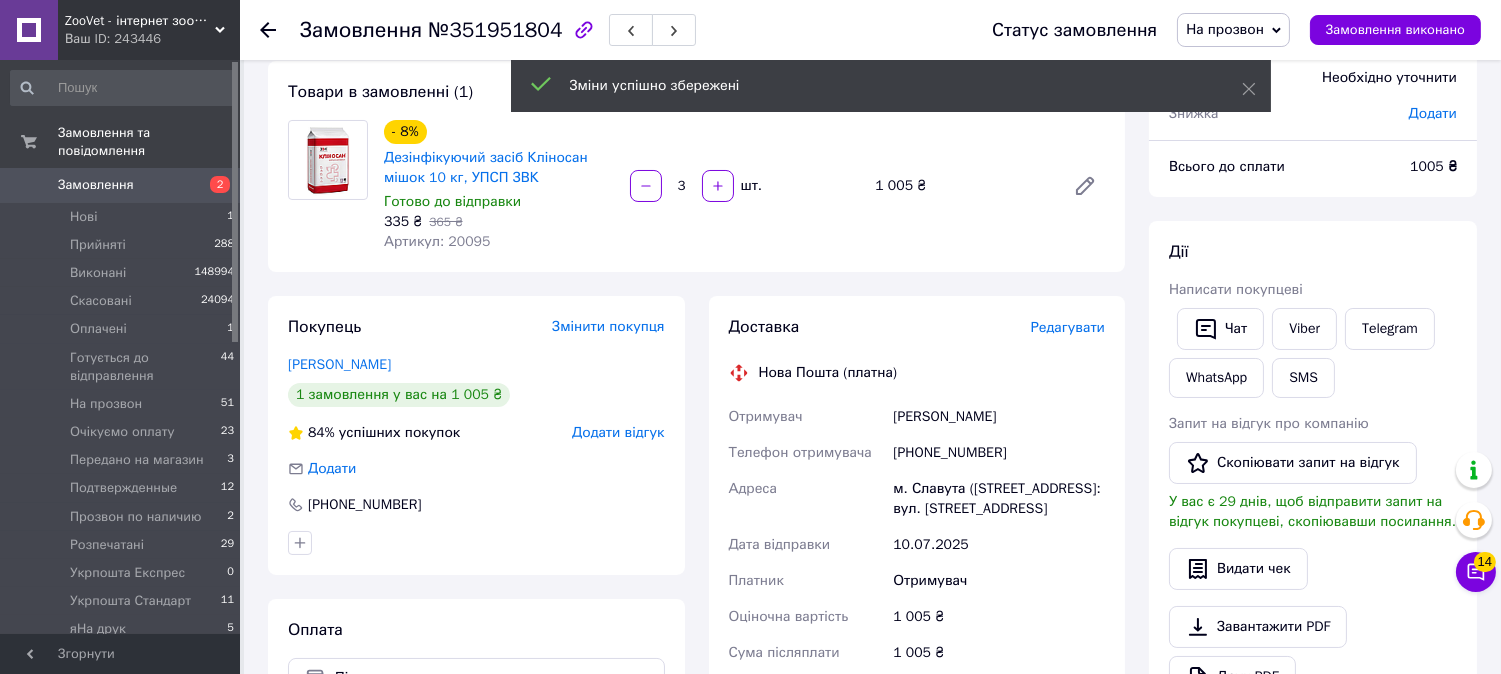click on "На прозвон" at bounding box center (1233, 30) 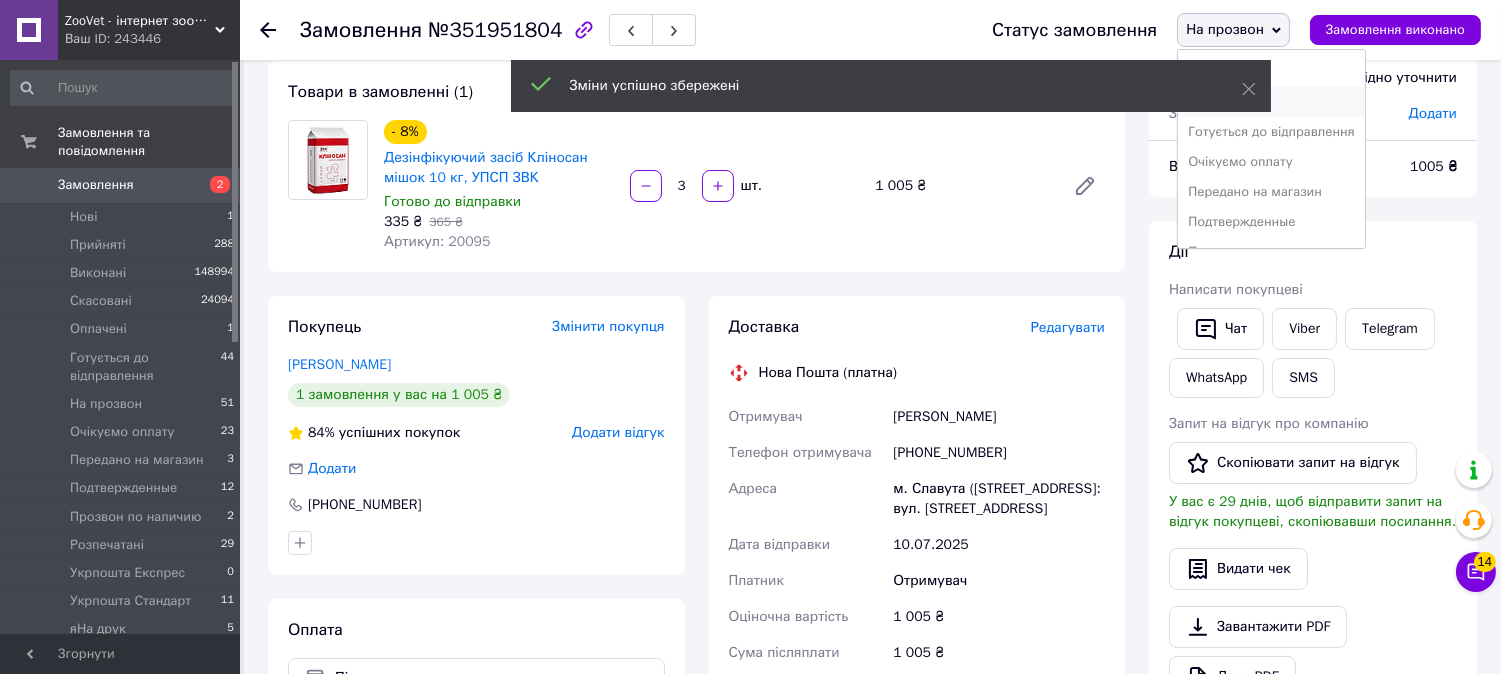 scroll, scrollTop: 111, scrollLeft: 0, axis: vertical 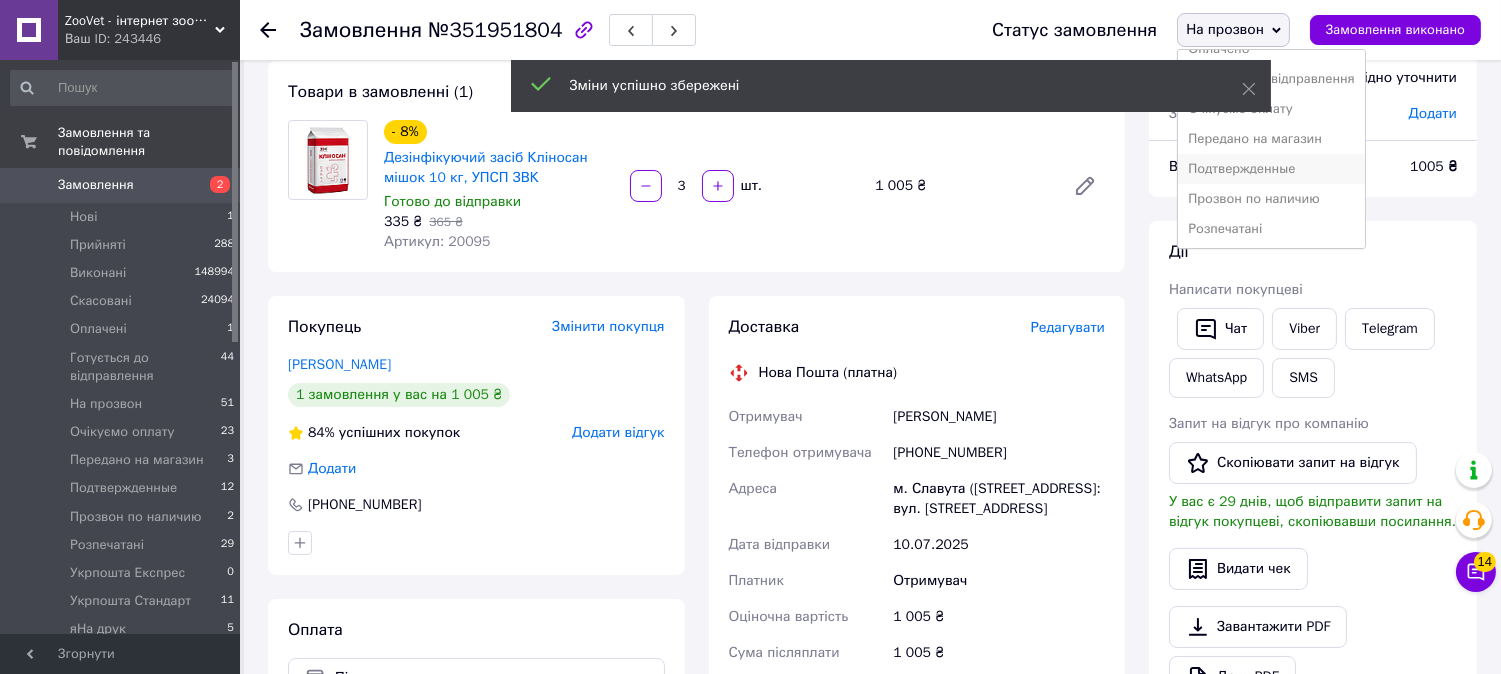 click on "Подтвержденные" at bounding box center [1271, 169] 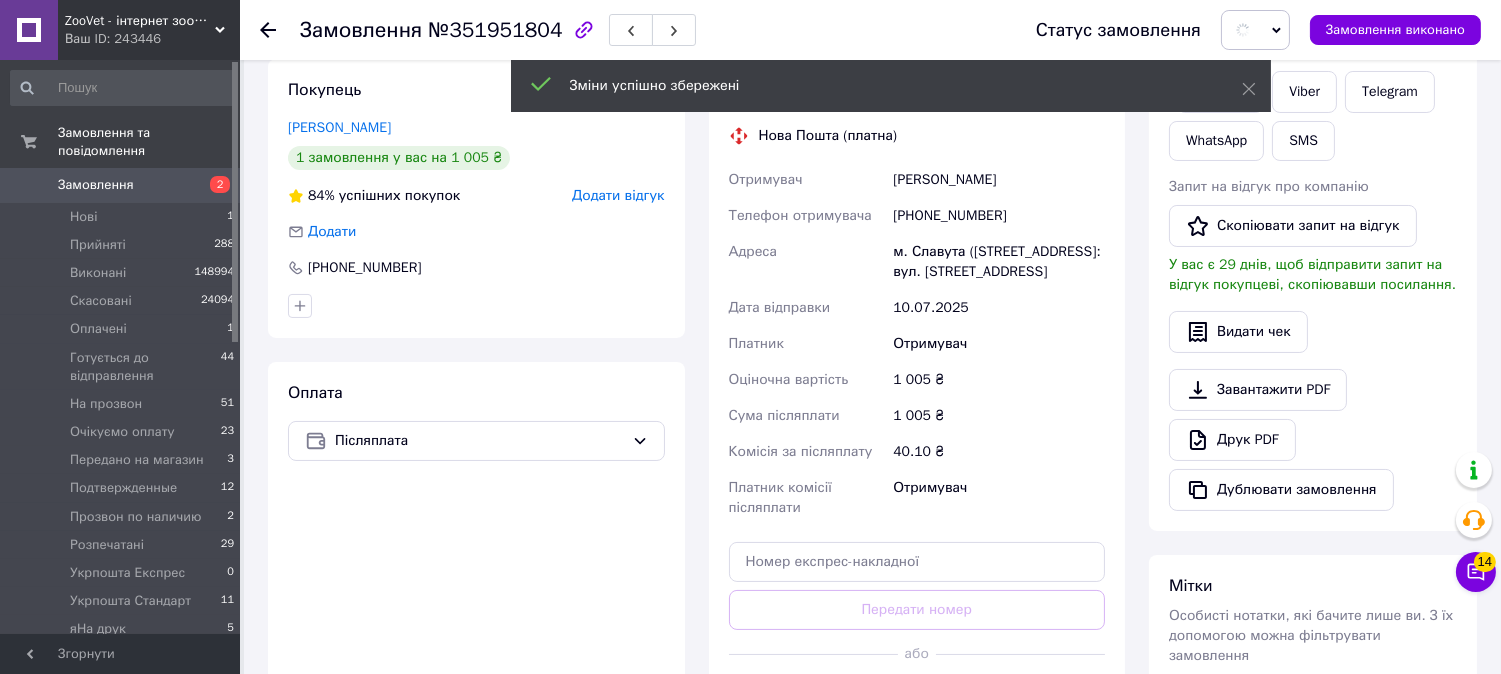 scroll, scrollTop: 555, scrollLeft: 0, axis: vertical 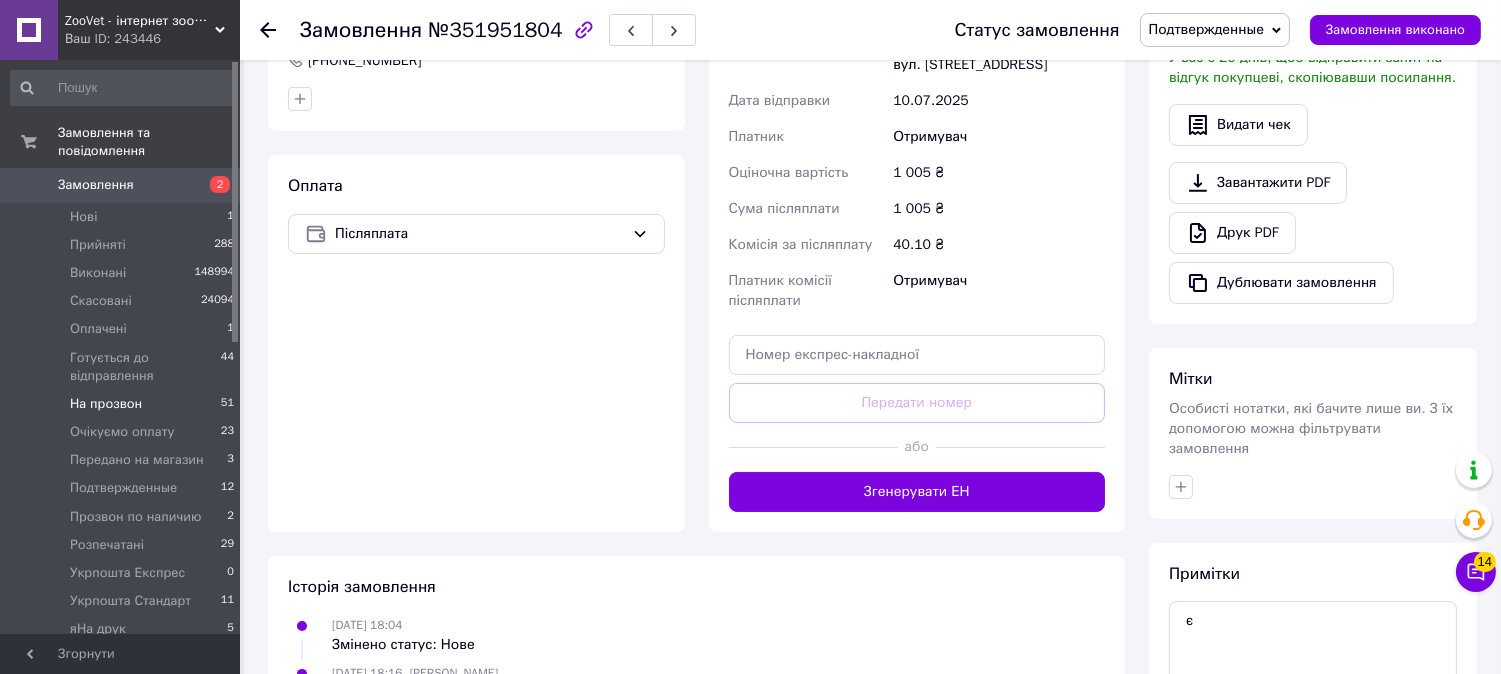 click on "На прозвон 51" at bounding box center [123, 404] 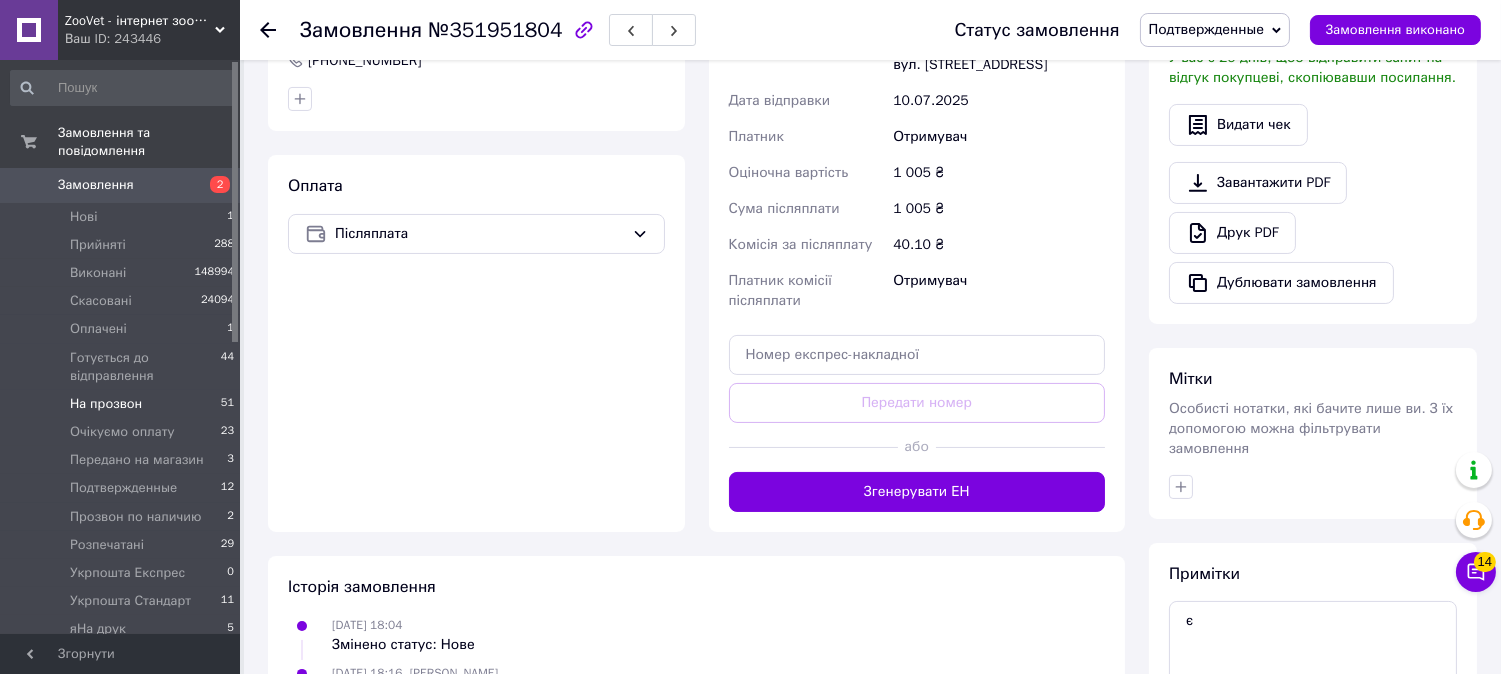 scroll, scrollTop: 0, scrollLeft: 0, axis: both 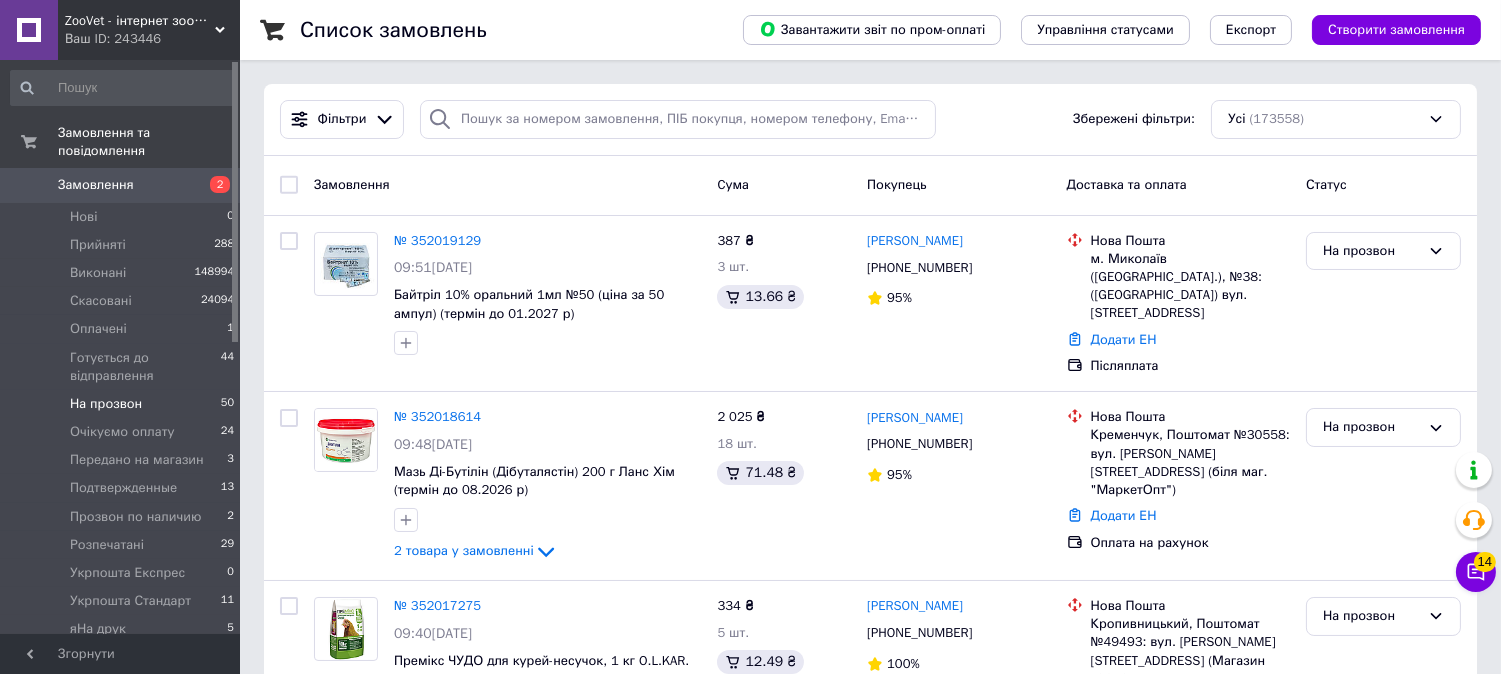 click on "На прозвон 50" at bounding box center [123, 404] 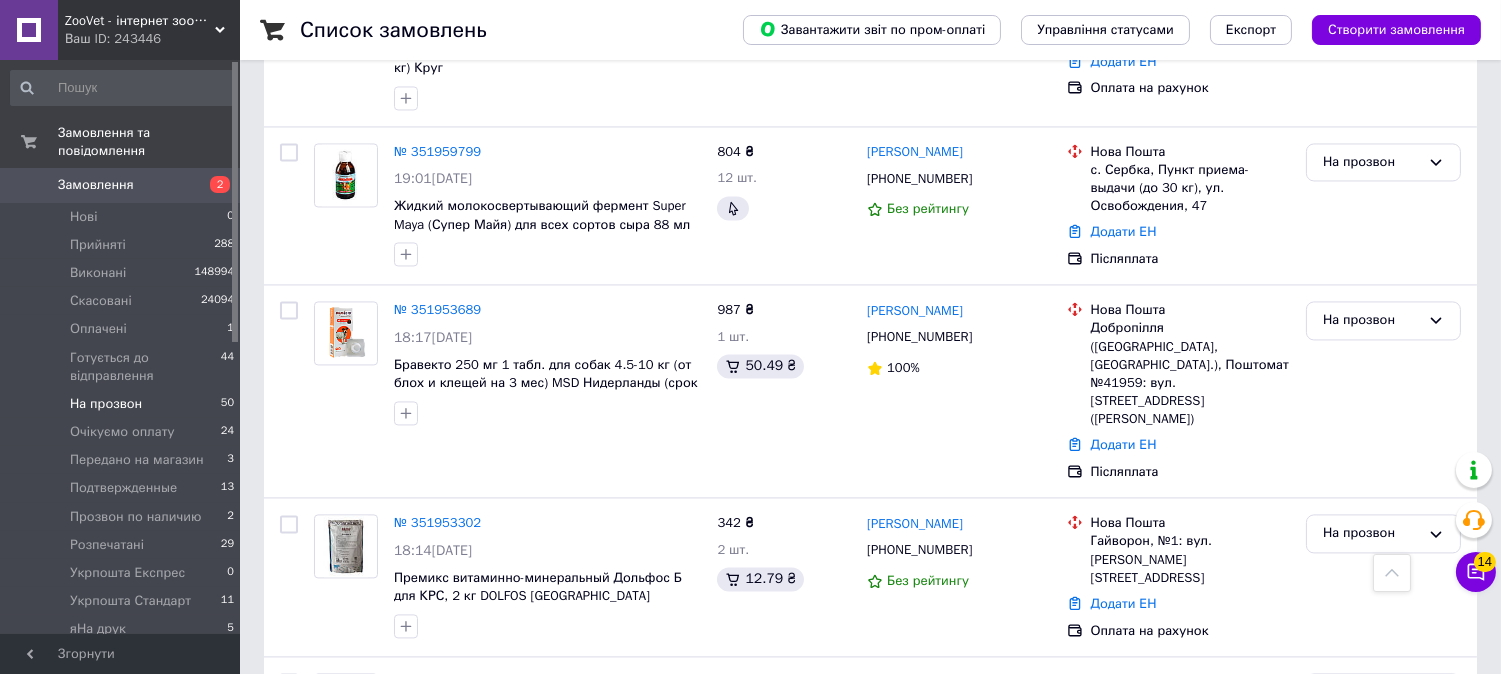 scroll, scrollTop: 7262, scrollLeft: 0, axis: vertical 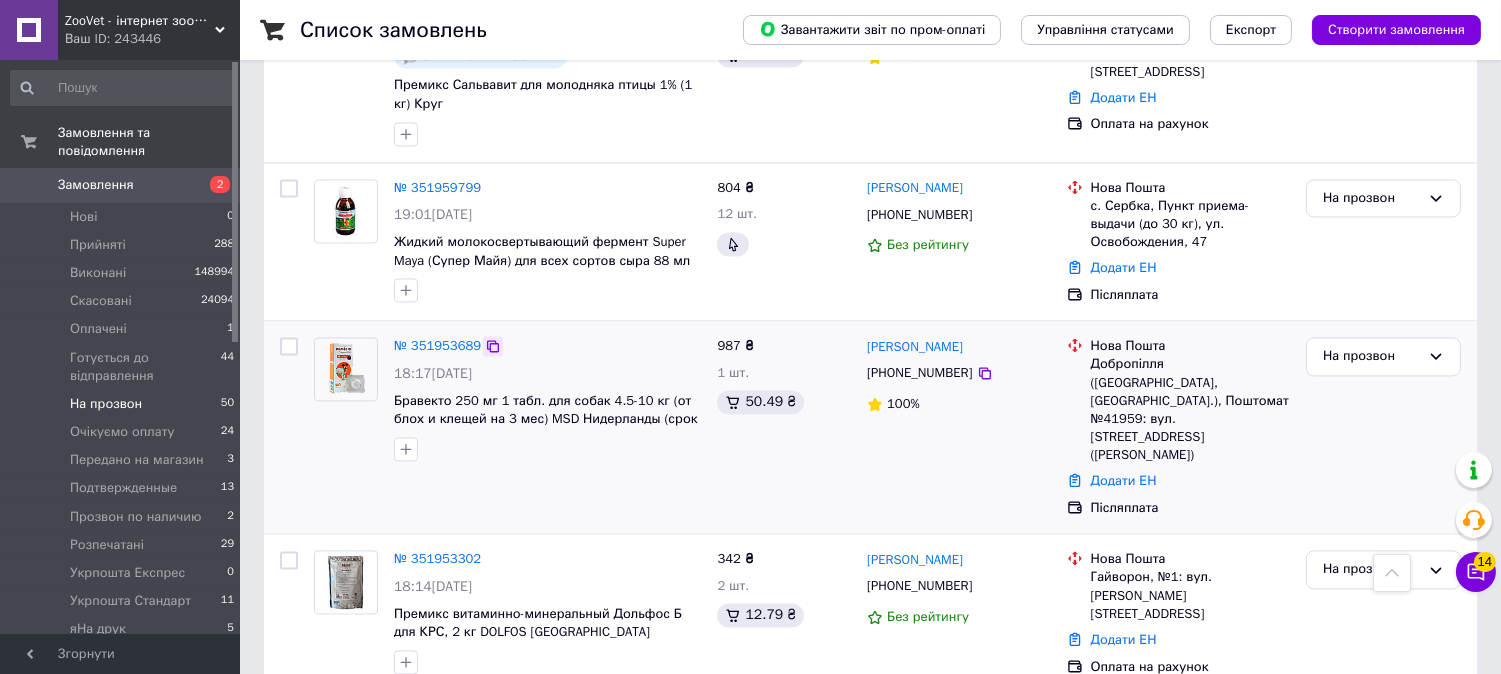click 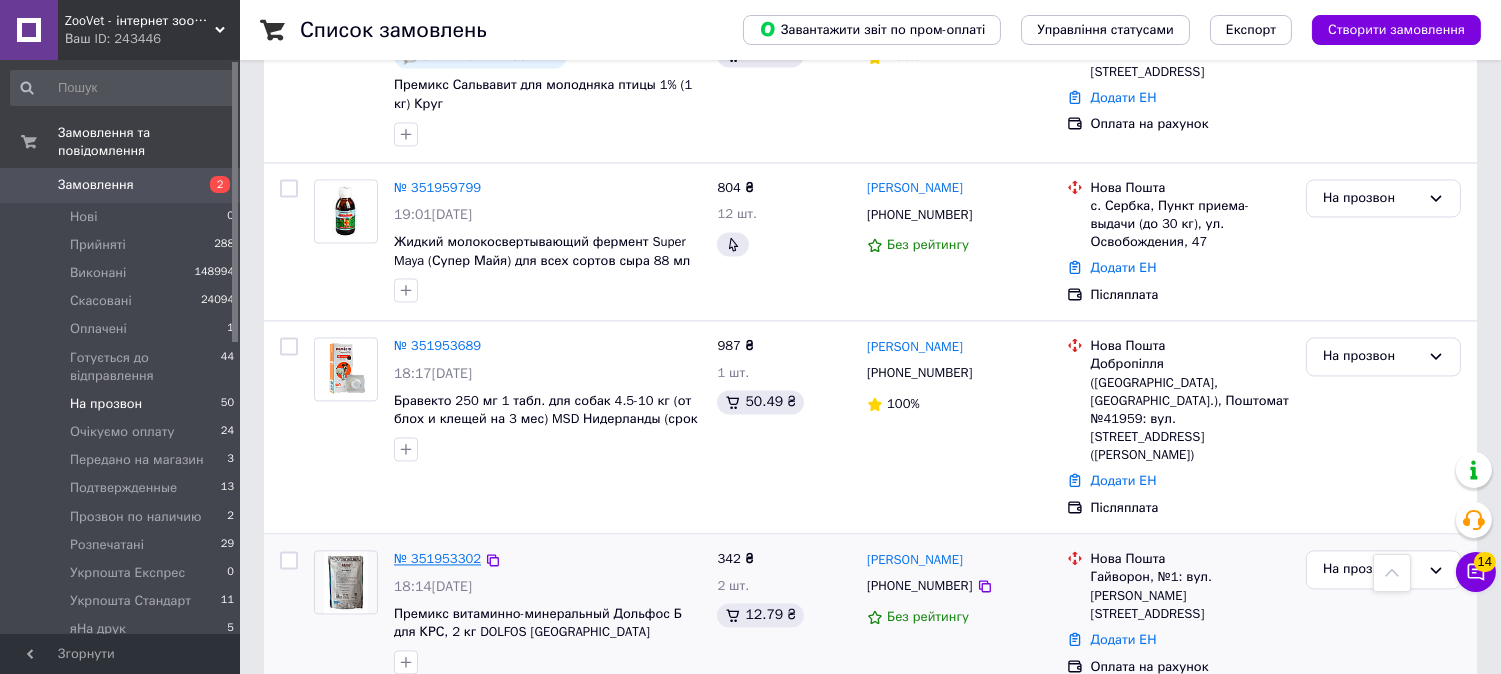 click on "№ 351953302" at bounding box center (437, 558) 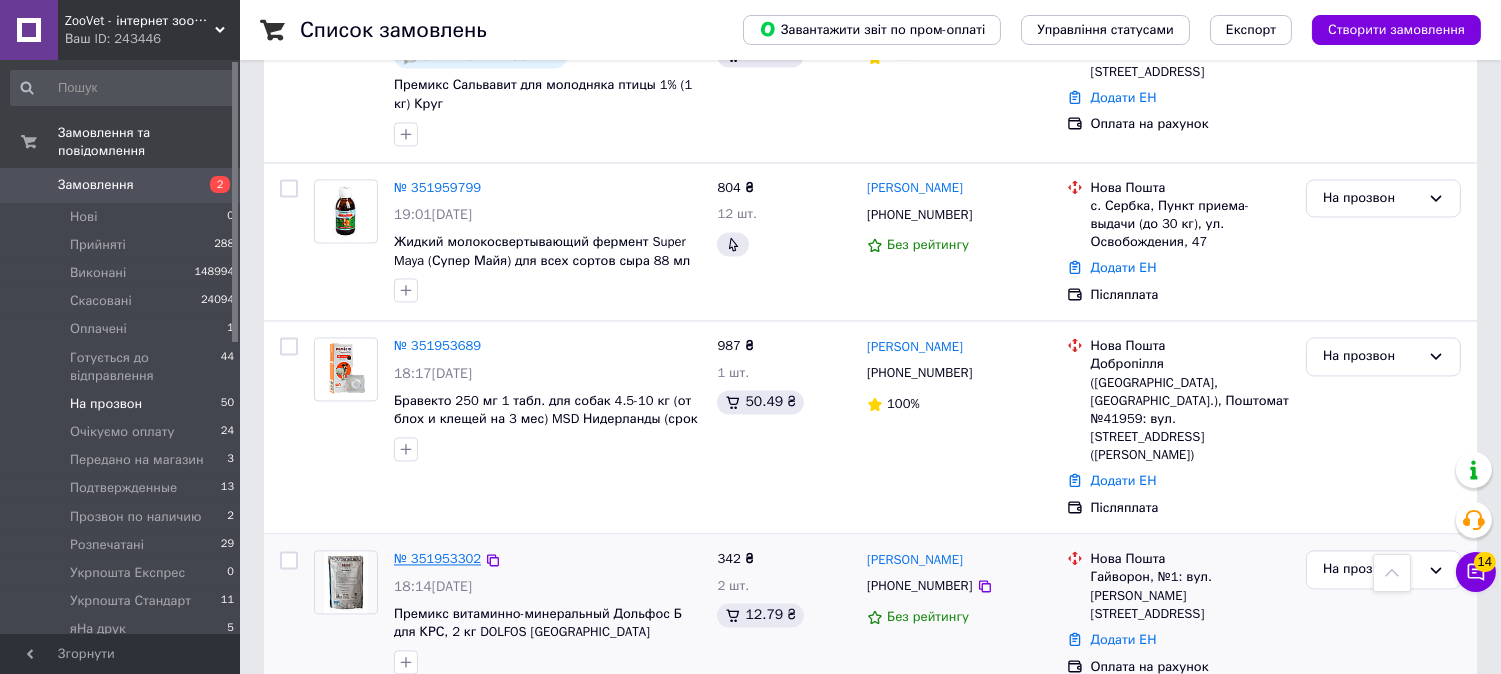scroll, scrollTop: 240, scrollLeft: 0, axis: vertical 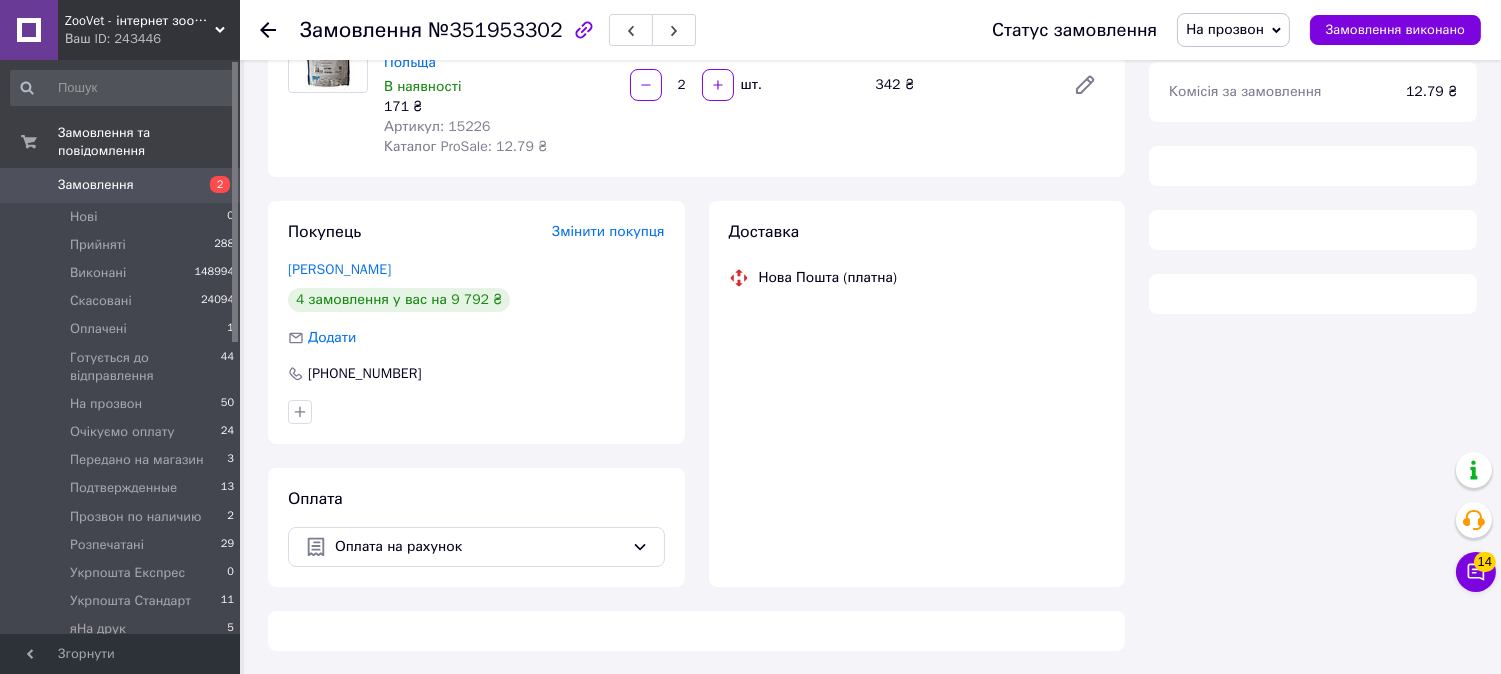 click on "На прозвон" at bounding box center (1225, 29) 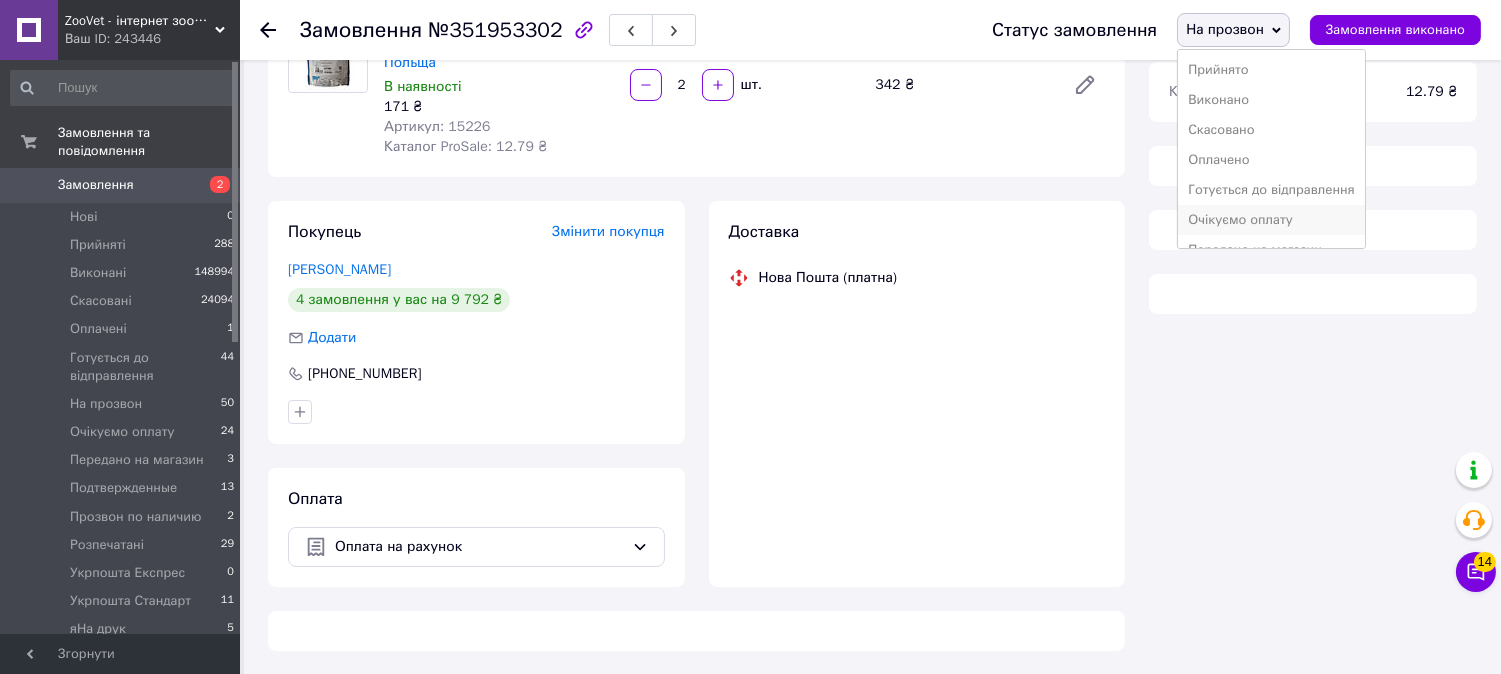 scroll, scrollTop: 761, scrollLeft: 0, axis: vertical 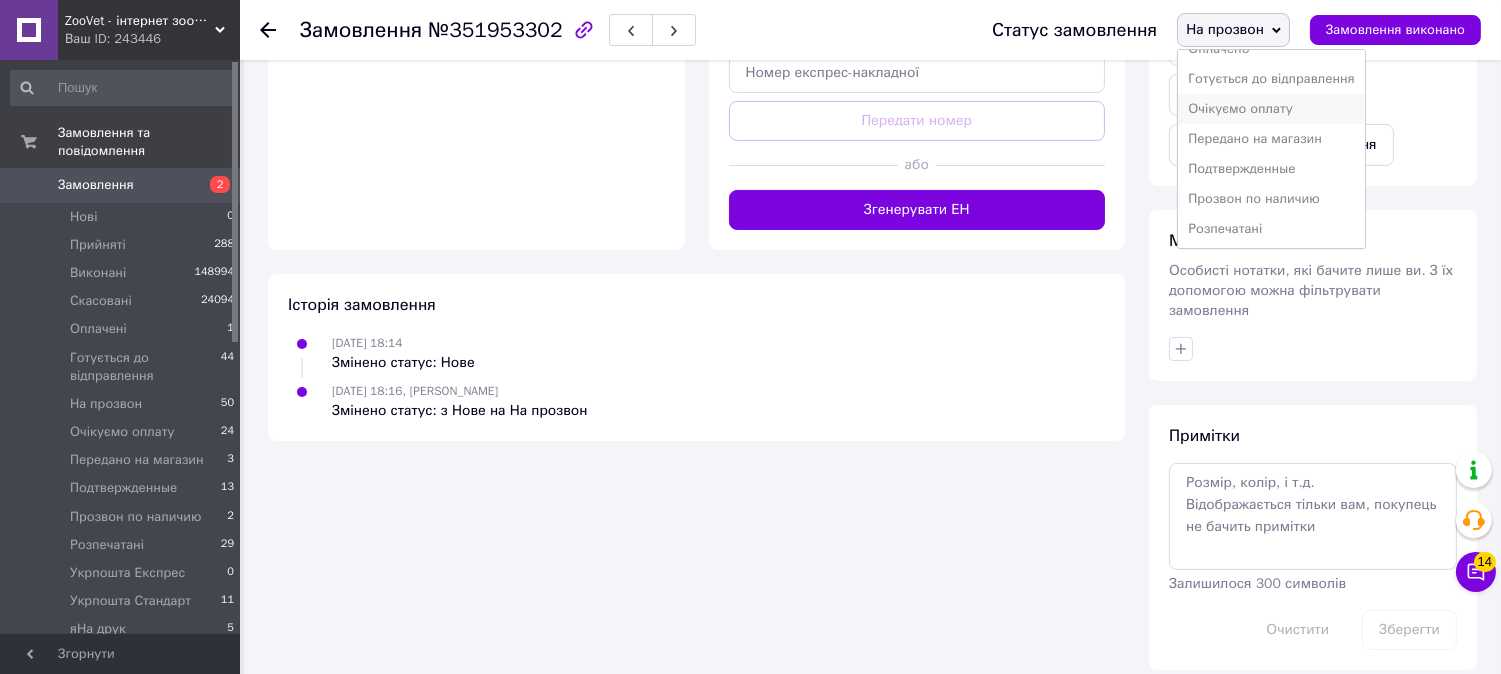 click on "Очікуємо оплату" at bounding box center [1271, 109] 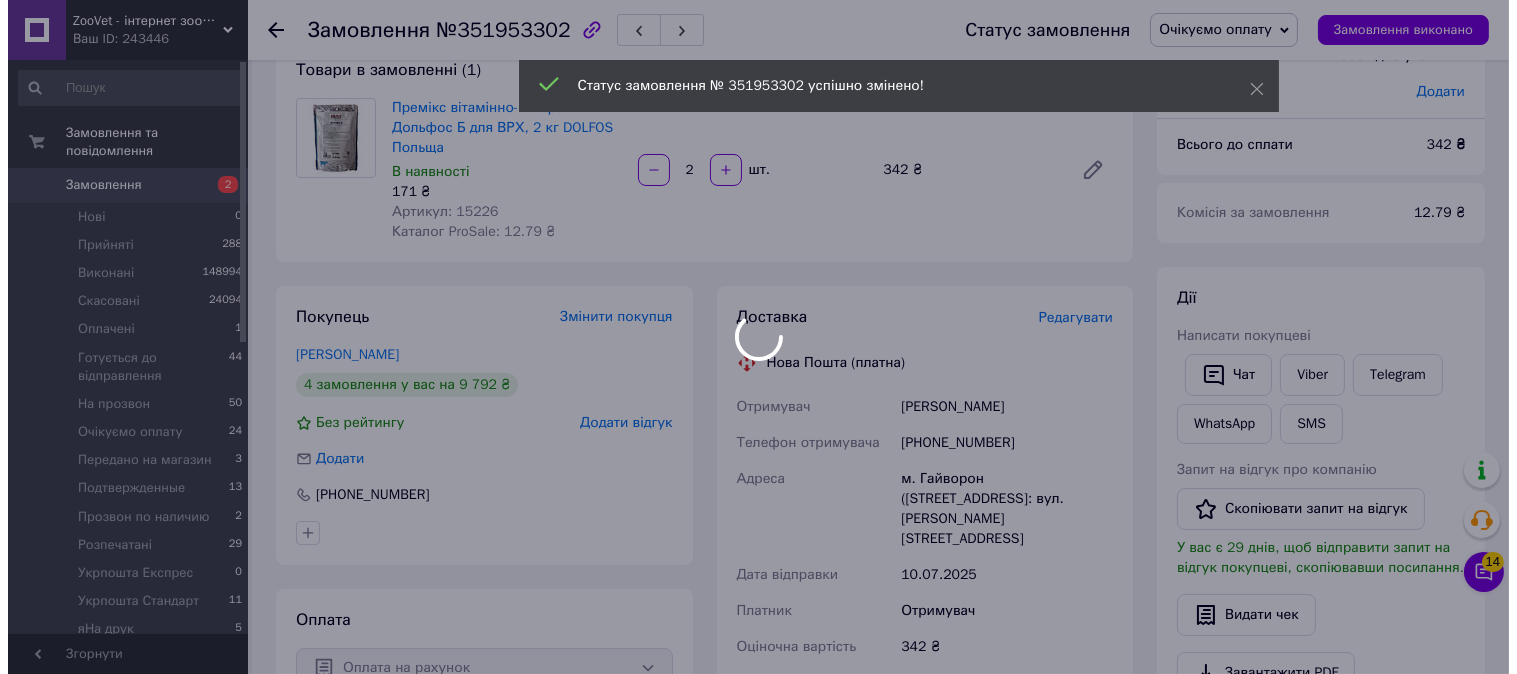 scroll, scrollTop: 0, scrollLeft: 0, axis: both 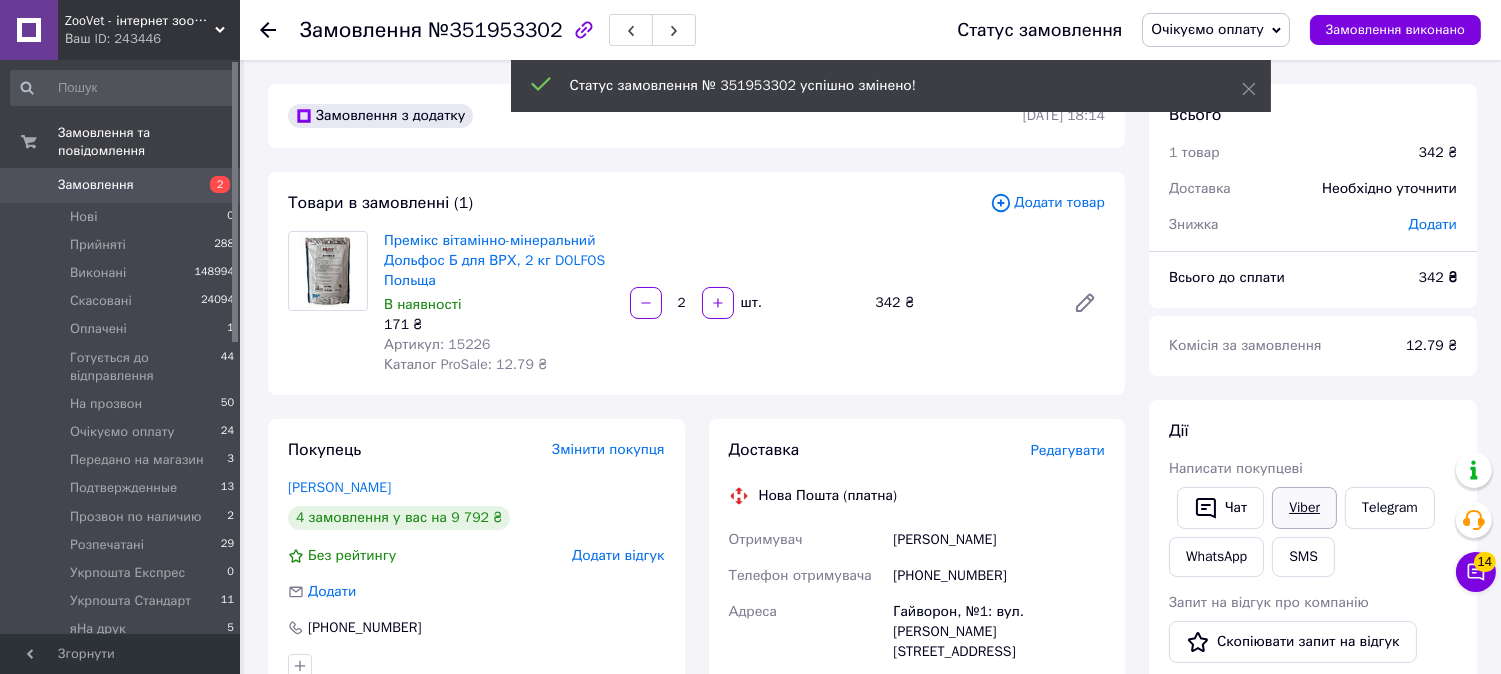 click on "Viber" at bounding box center [1304, 508] 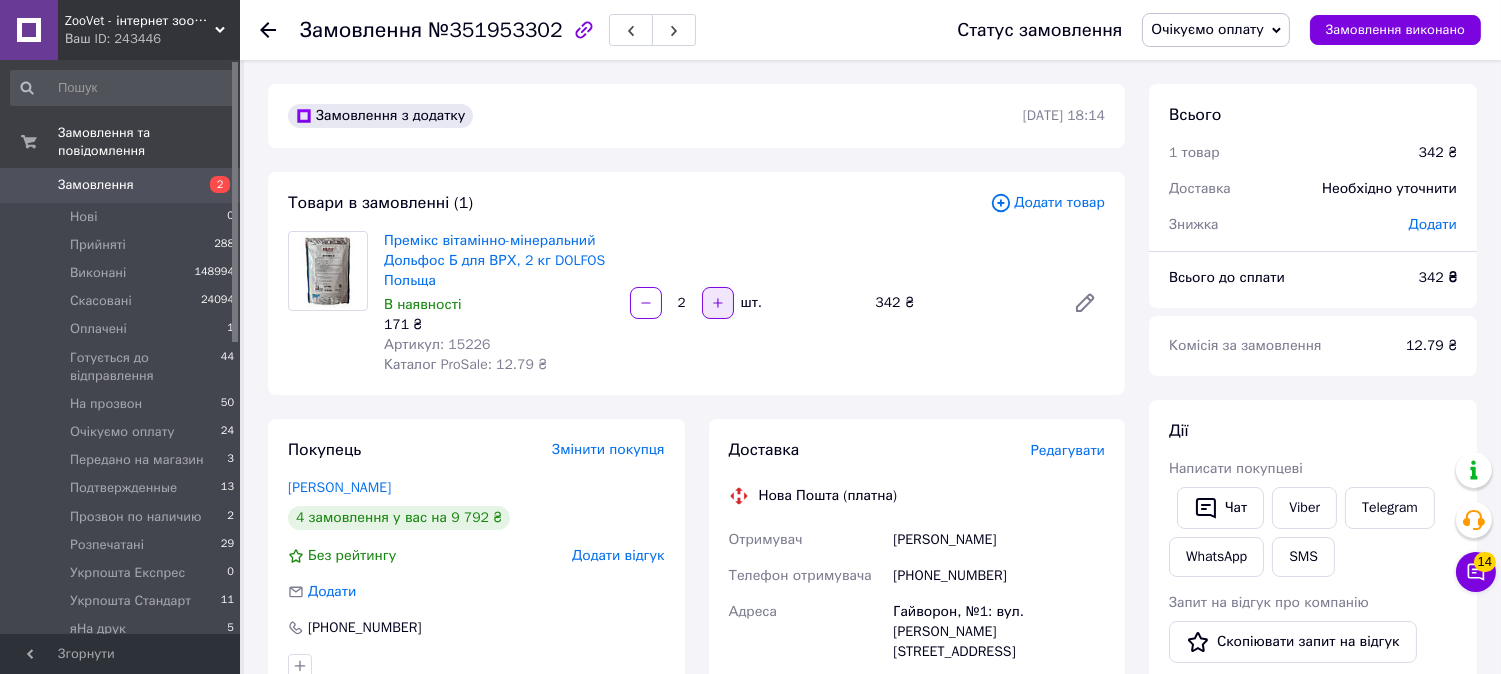 click at bounding box center [718, 303] 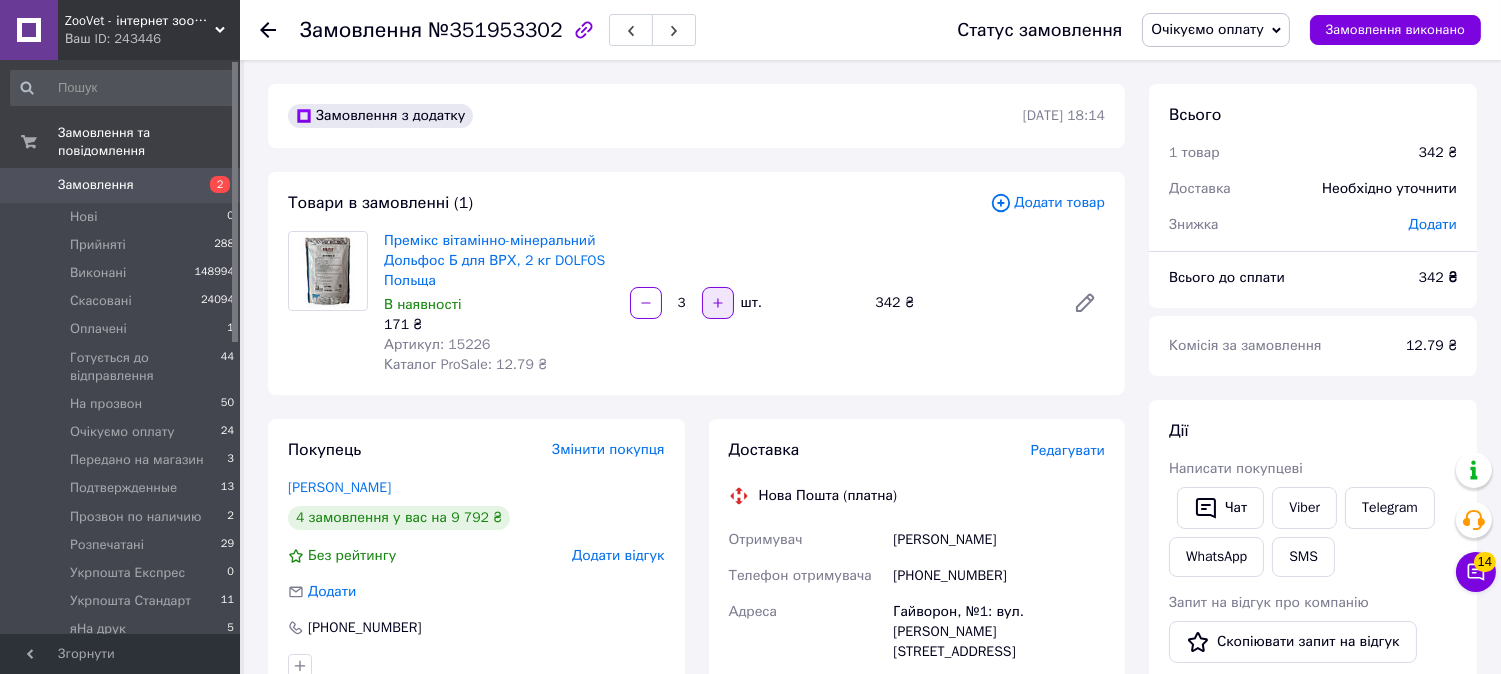 click at bounding box center (718, 303) 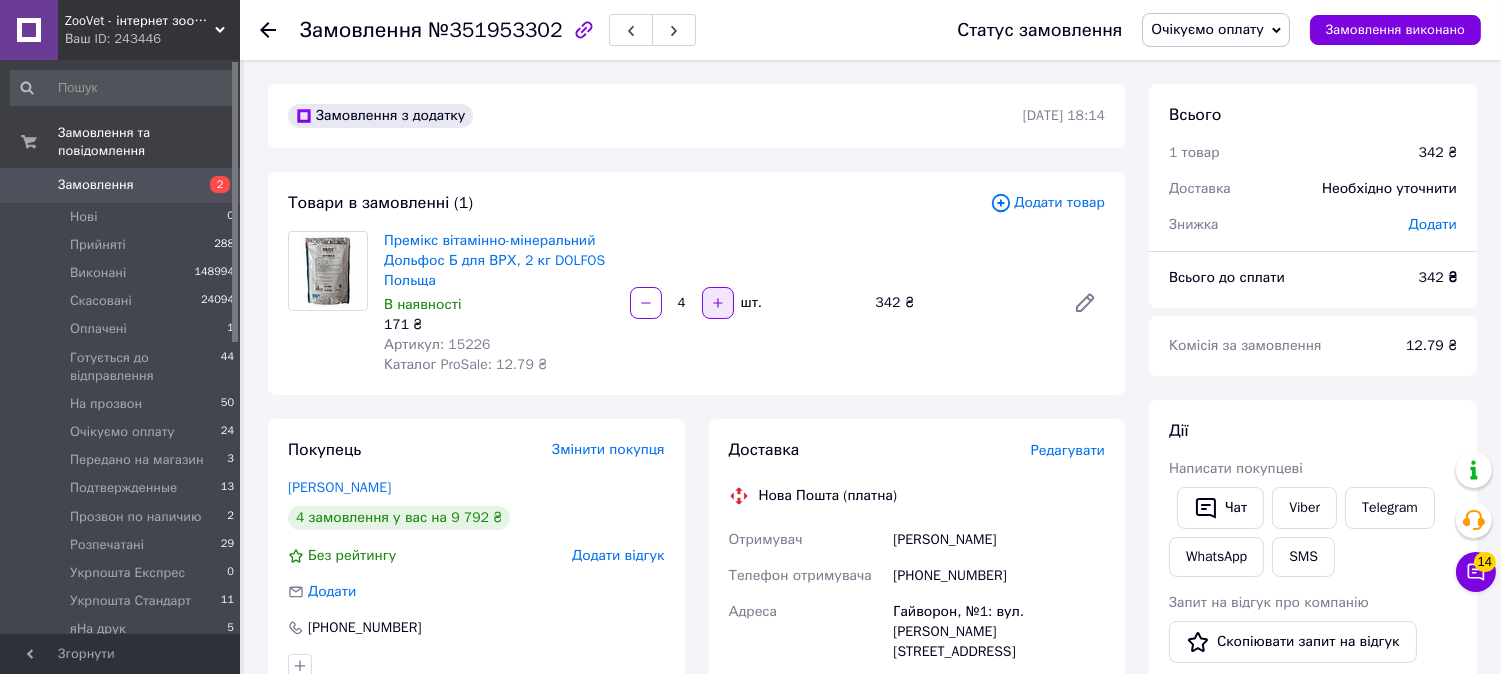 click at bounding box center (718, 303) 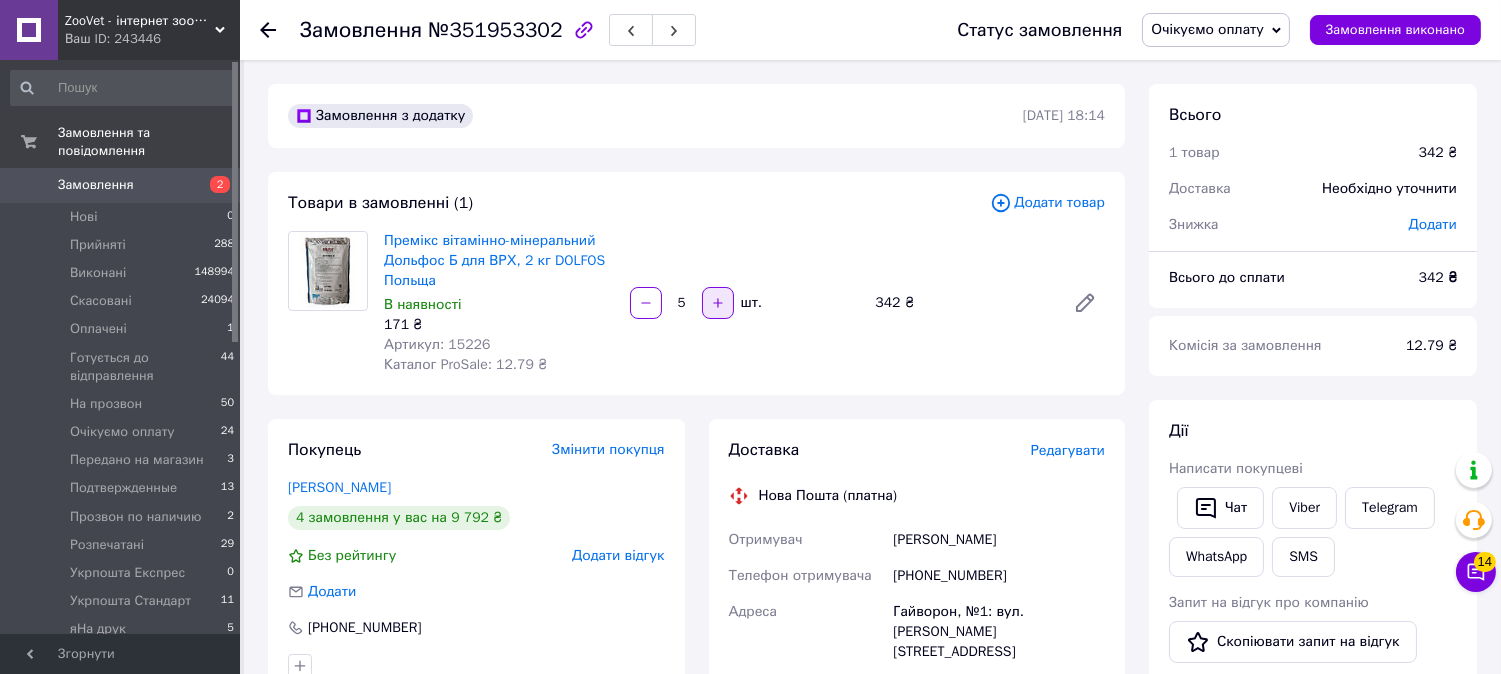 click at bounding box center (718, 303) 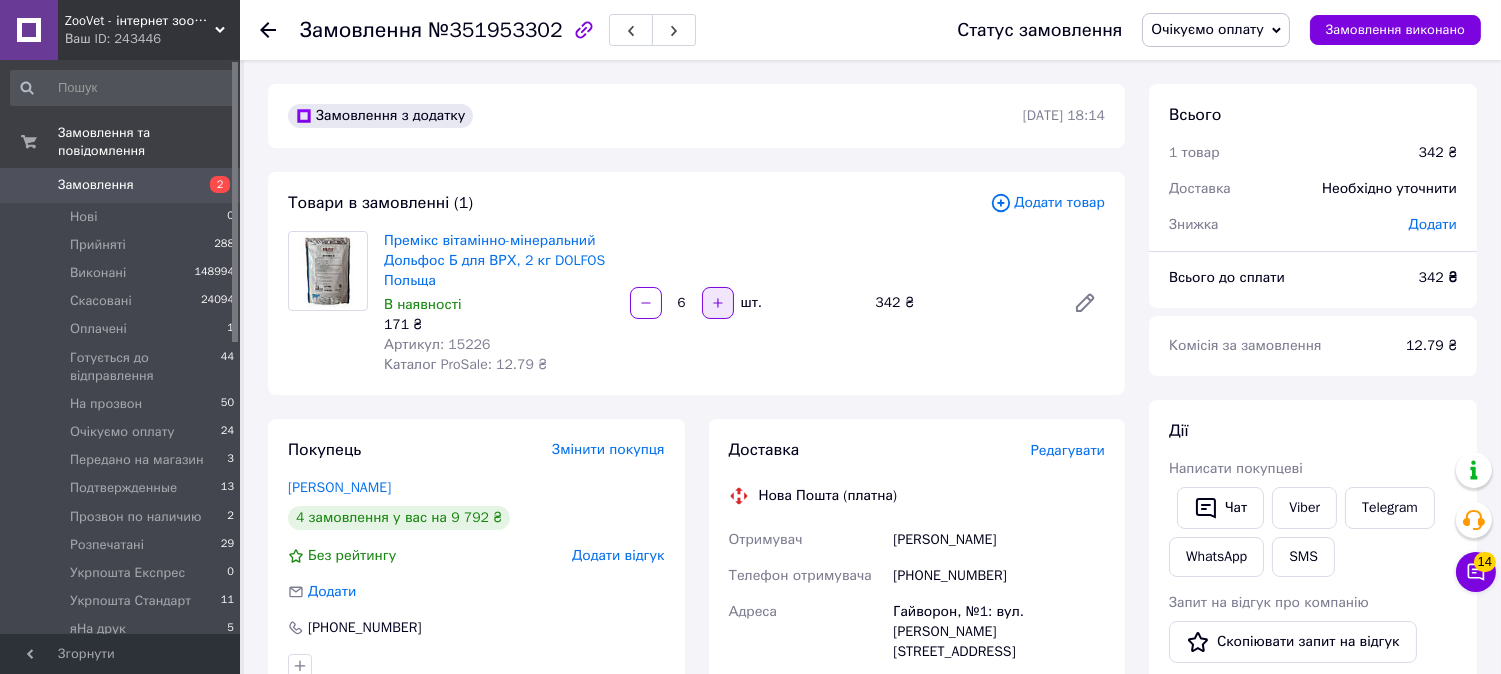 click at bounding box center [718, 303] 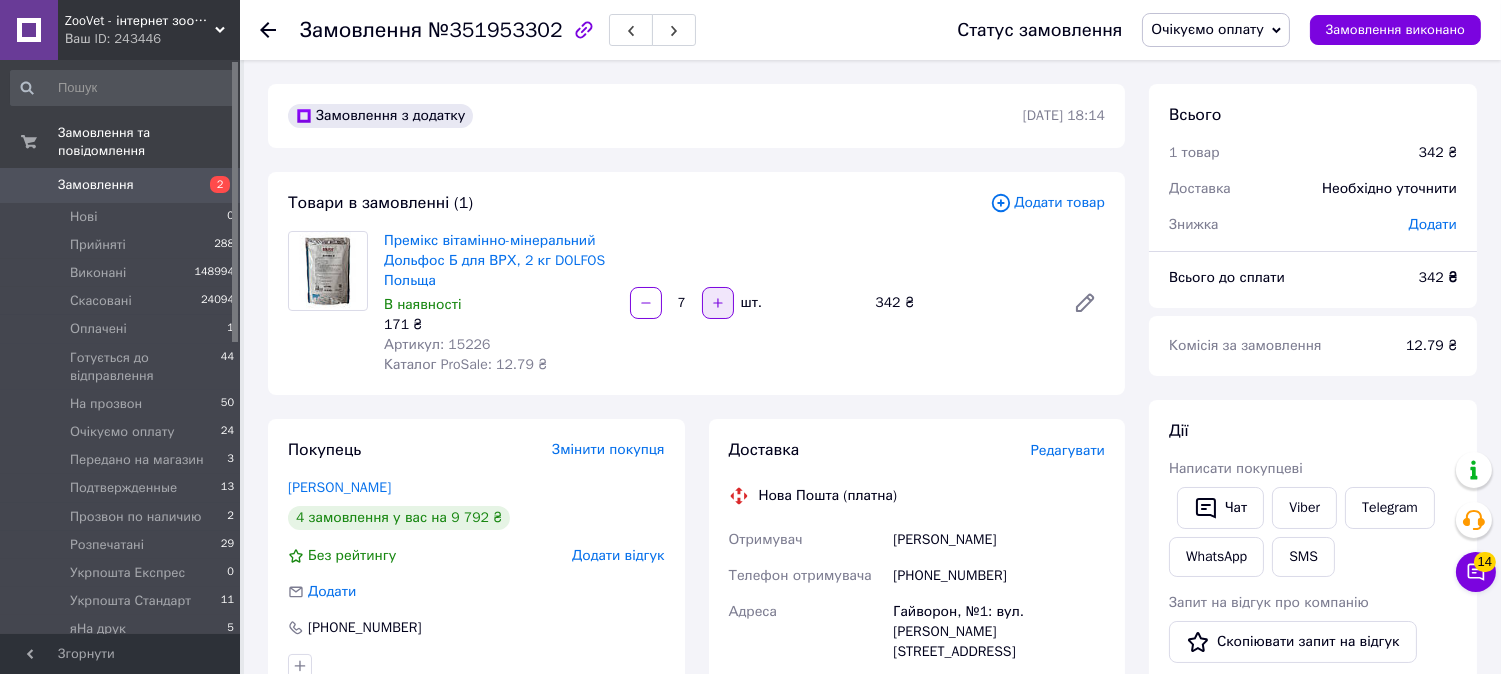 click at bounding box center [718, 303] 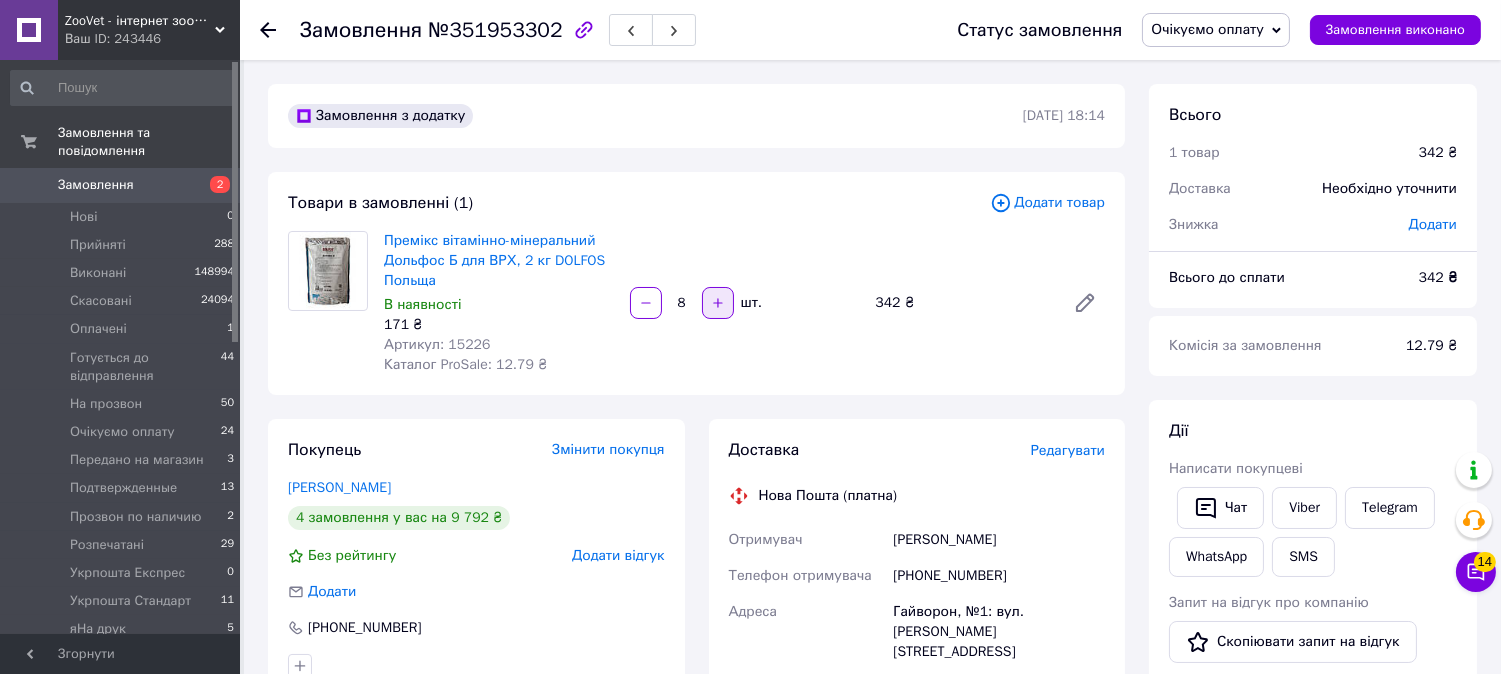 click at bounding box center (718, 303) 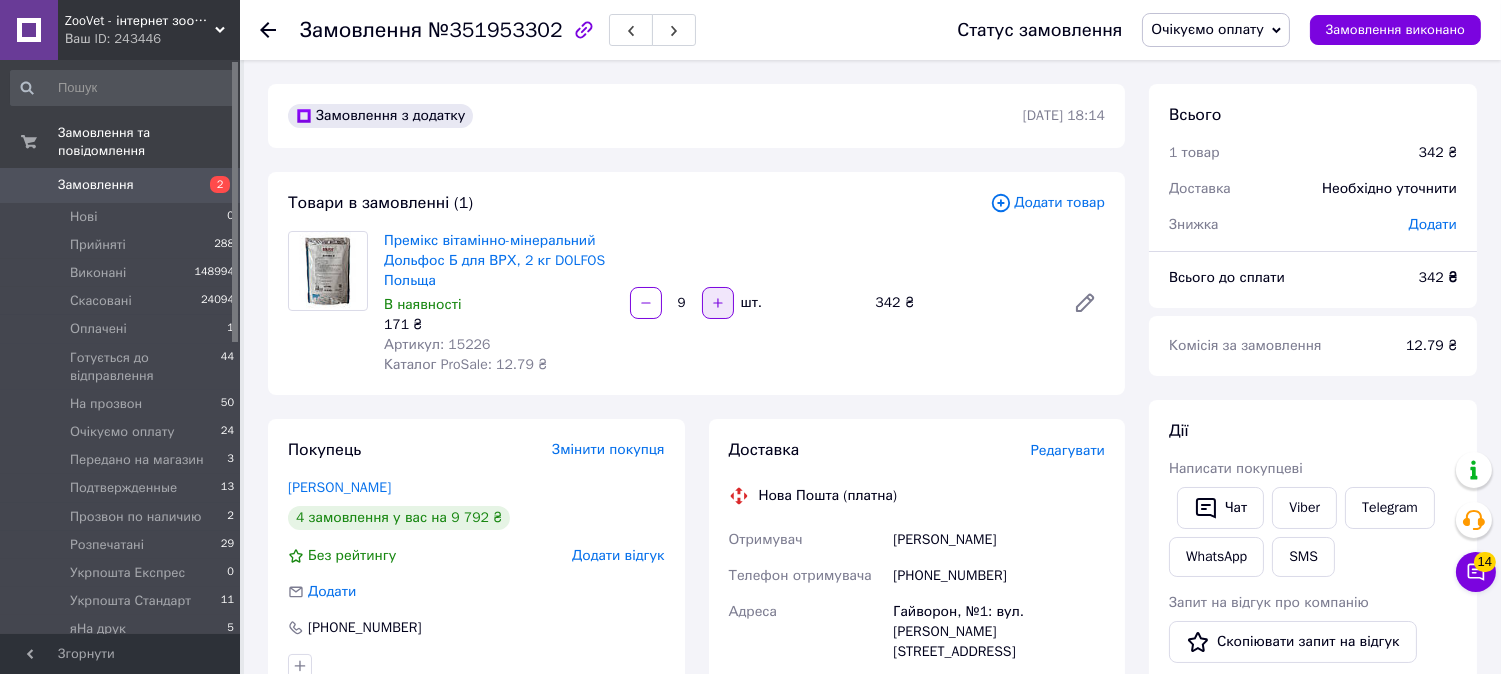 click at bounding box center [718, 303] 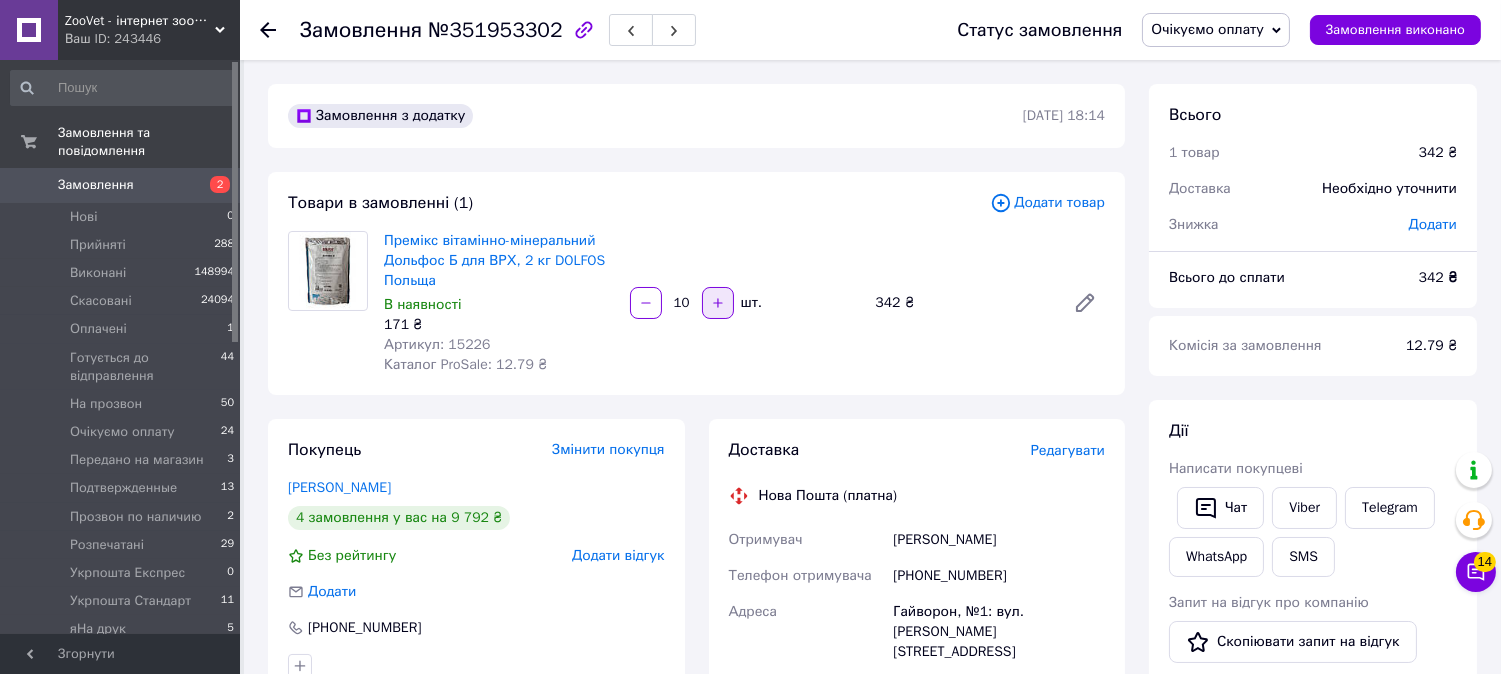 click at bounding box center [718, 303] 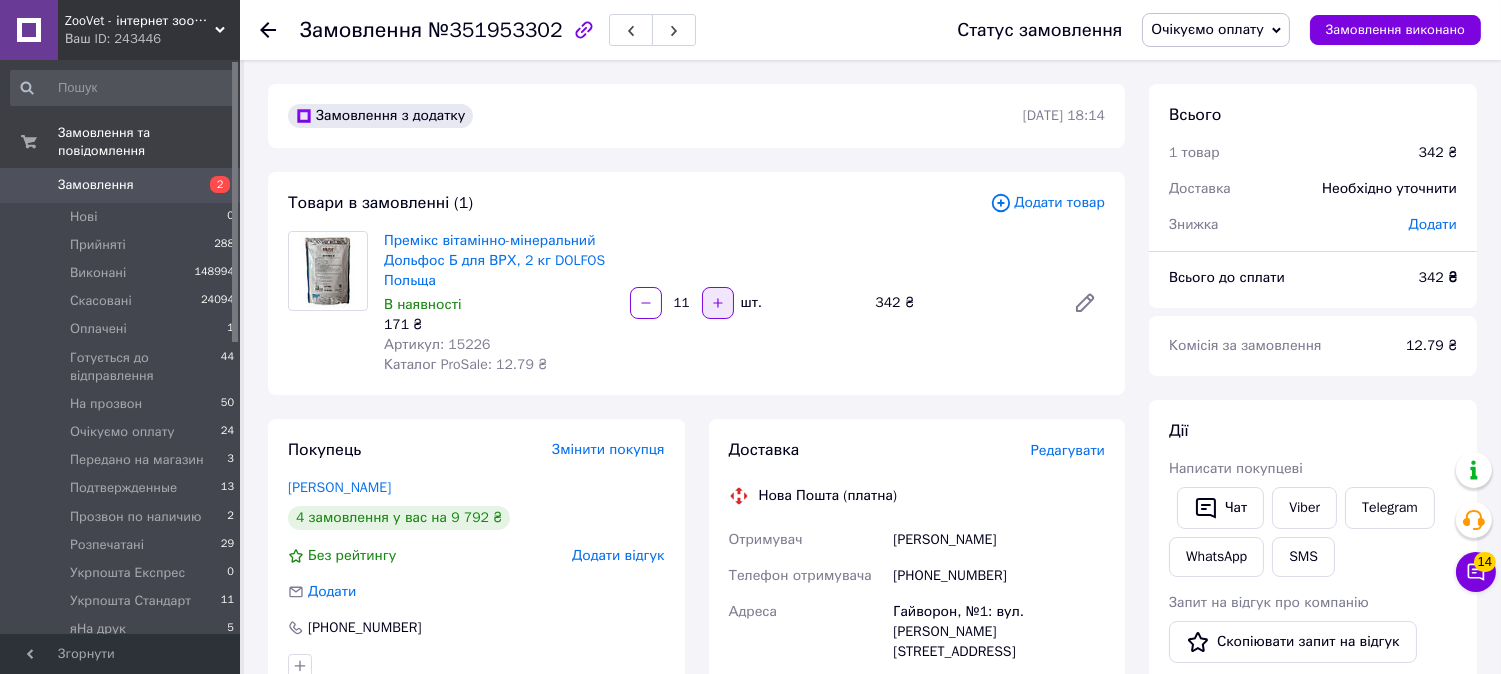 click at bounding box center [718, 303] 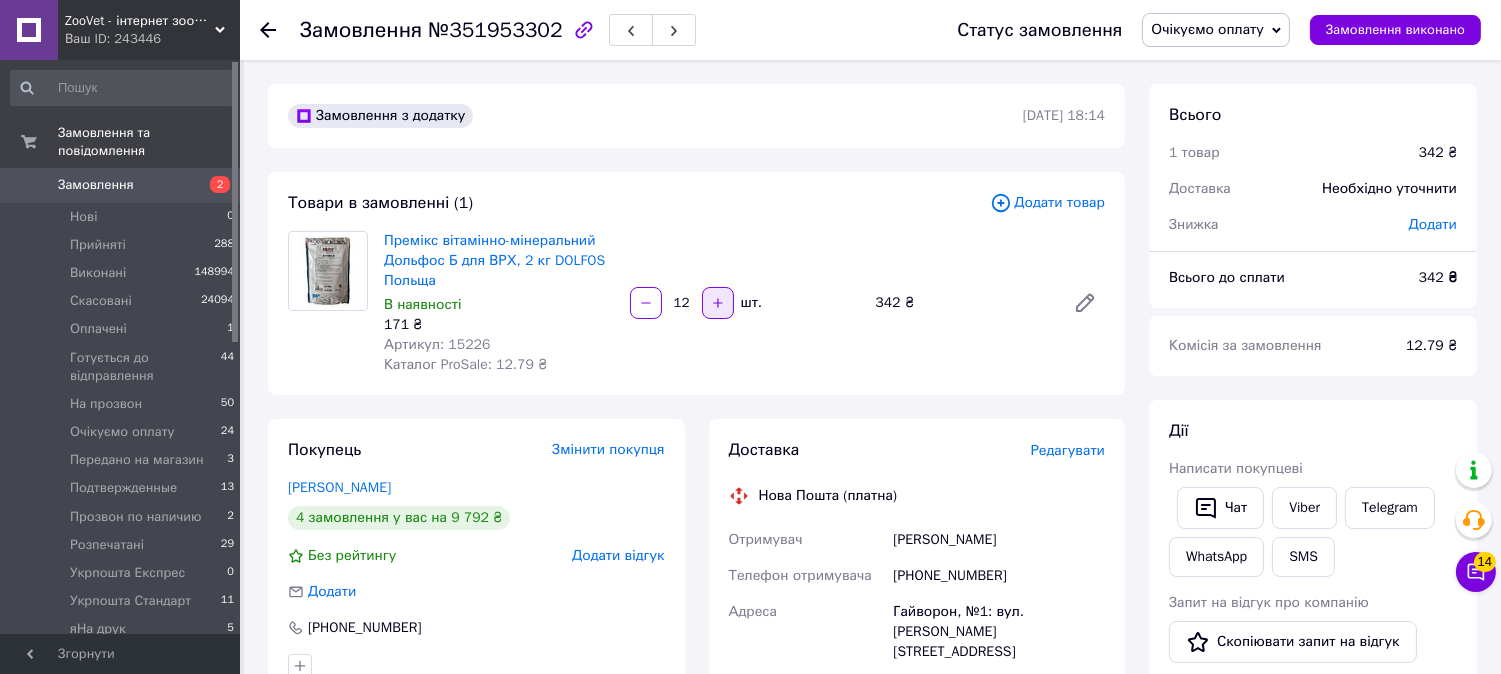 click at bounding box center (718, 303) 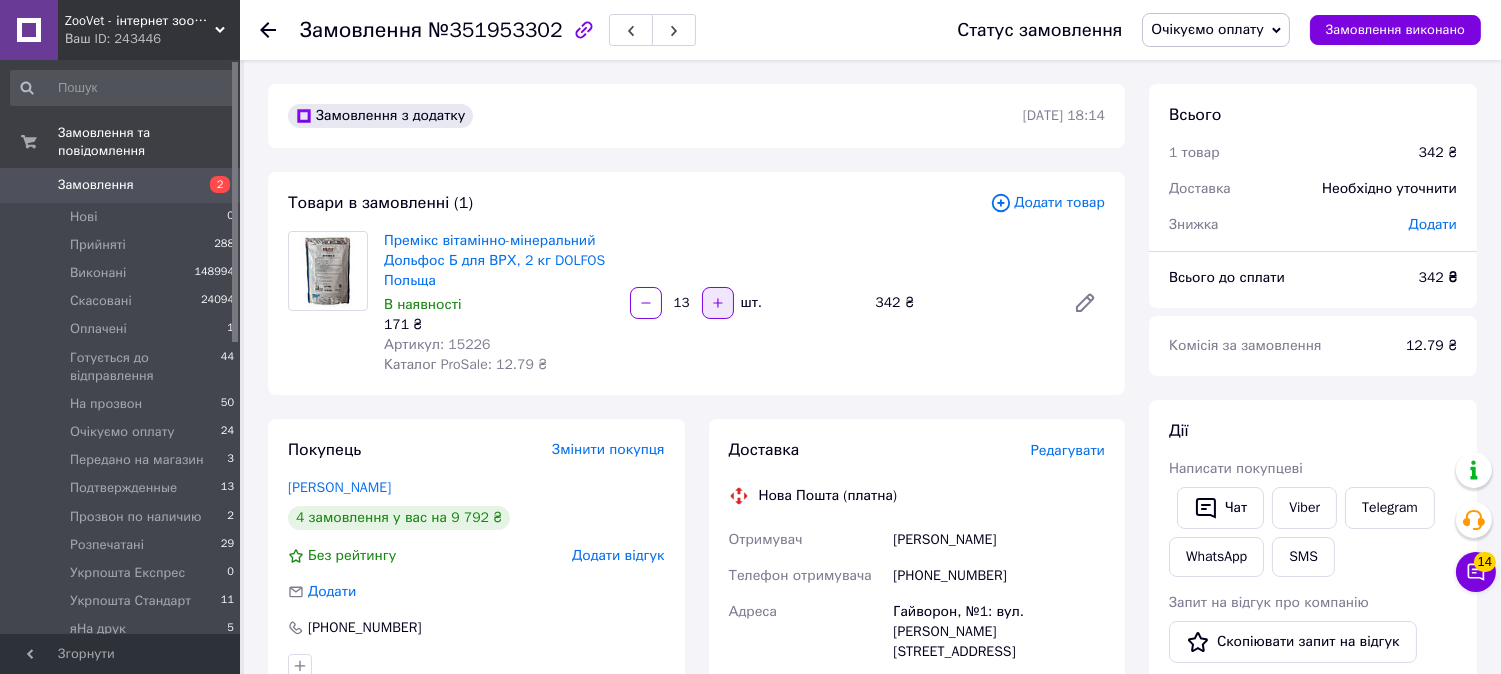 click at bounding box center [718, 303] 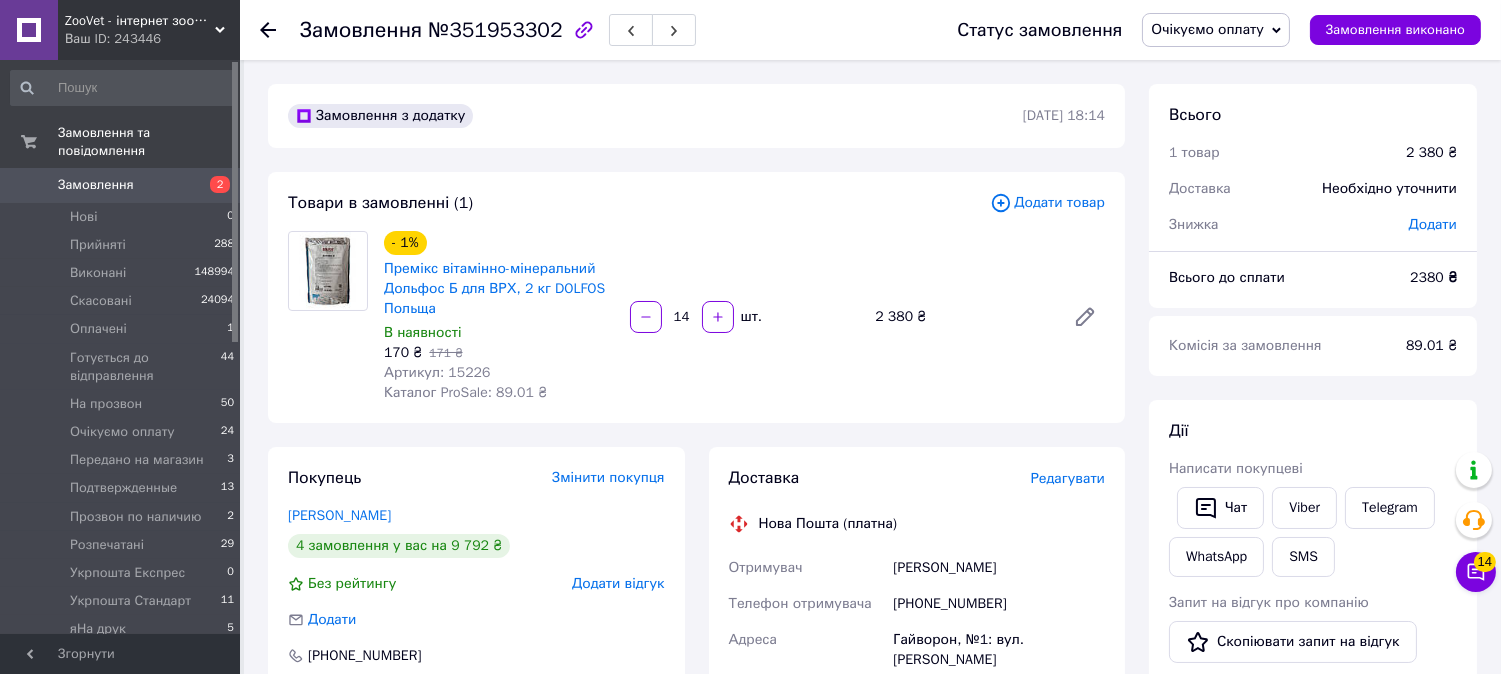 click on "Додати товар" at bounding box center (1047, 203) 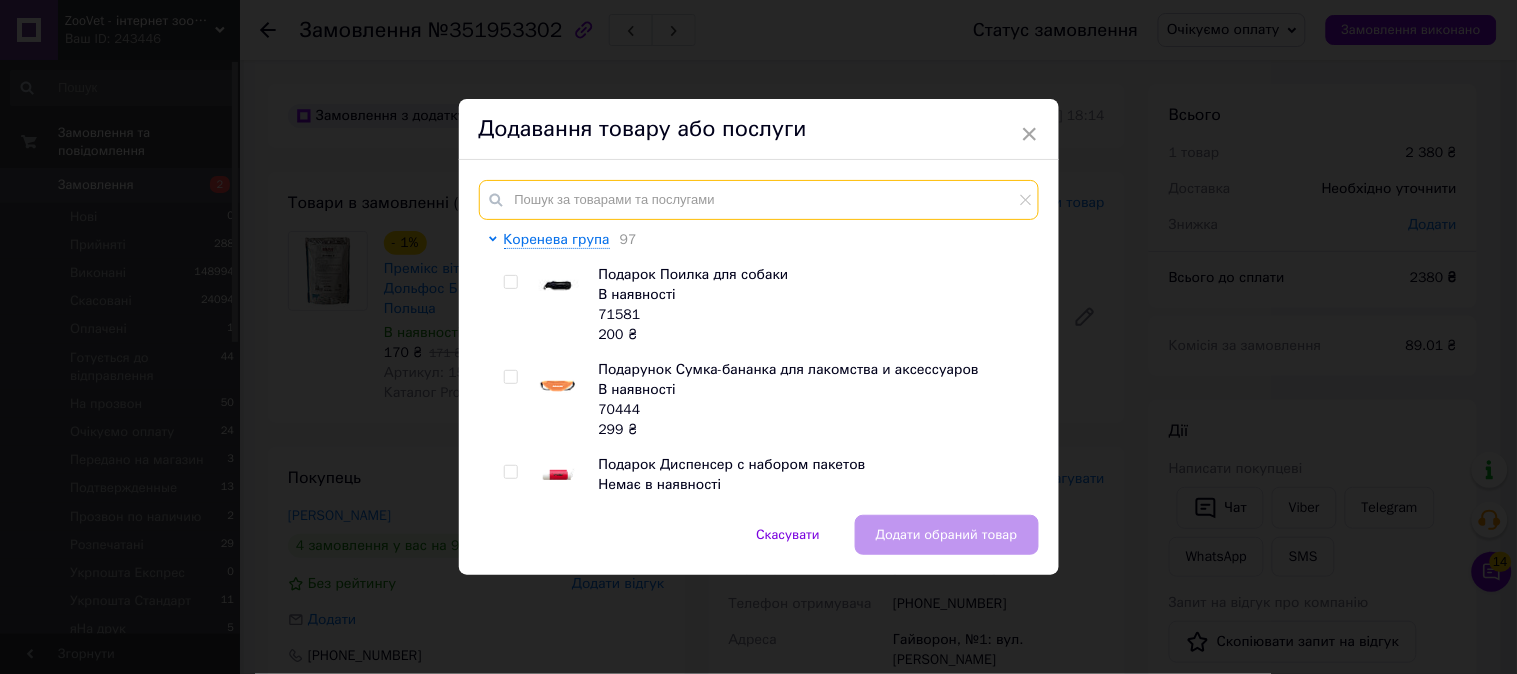 click at bounding box center (759, 200) 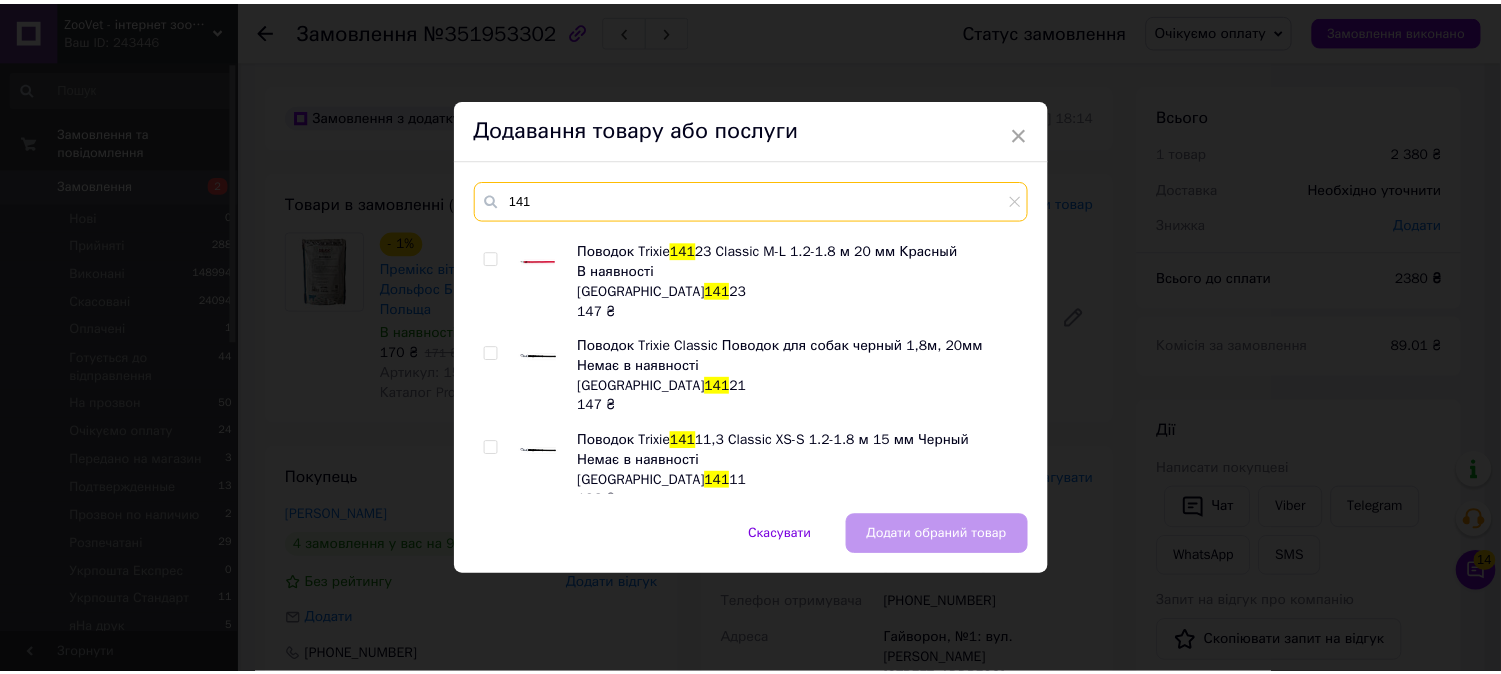 scroll, scrollTop: 0, scrollLeft: 0, axis: both 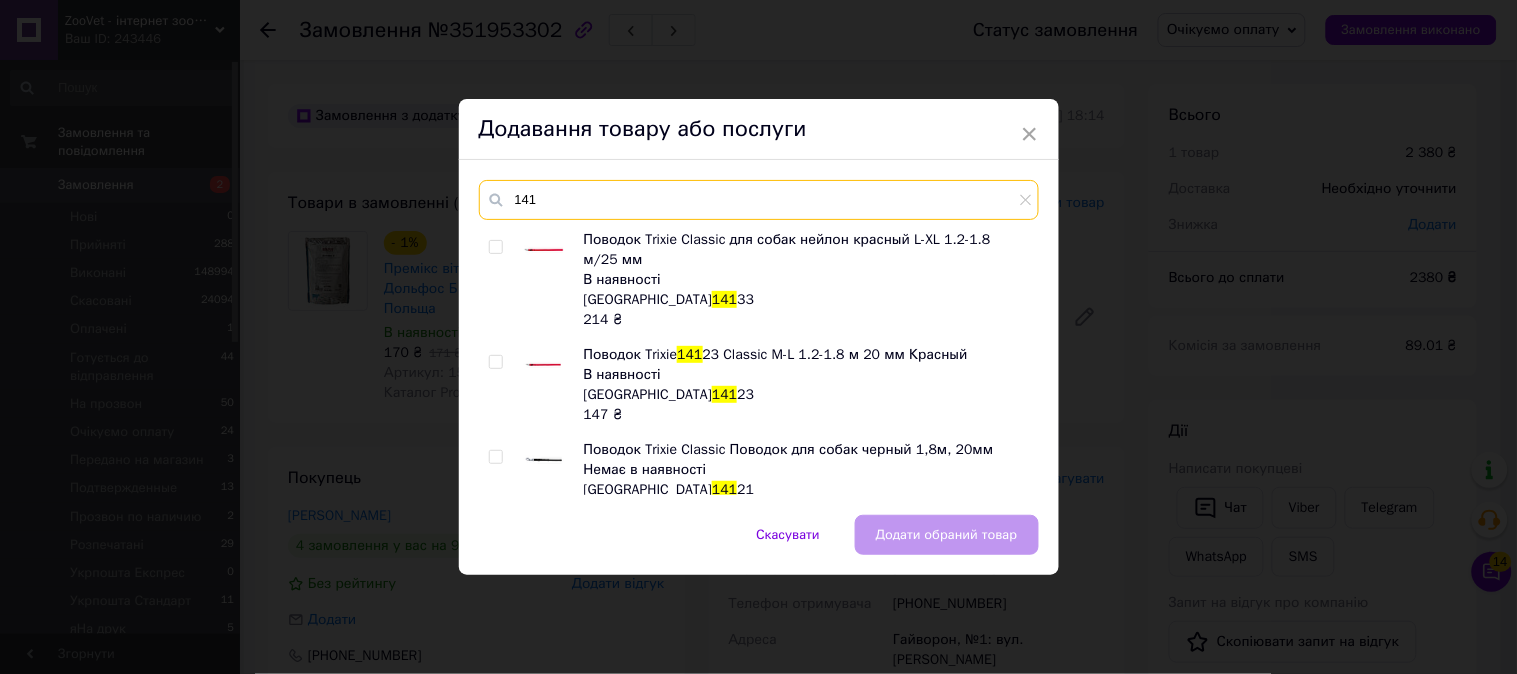 drag, startPoint x: 548, startPoint y: 195, endPoint x: 507, endPoint y: 205, distance: 42.201897 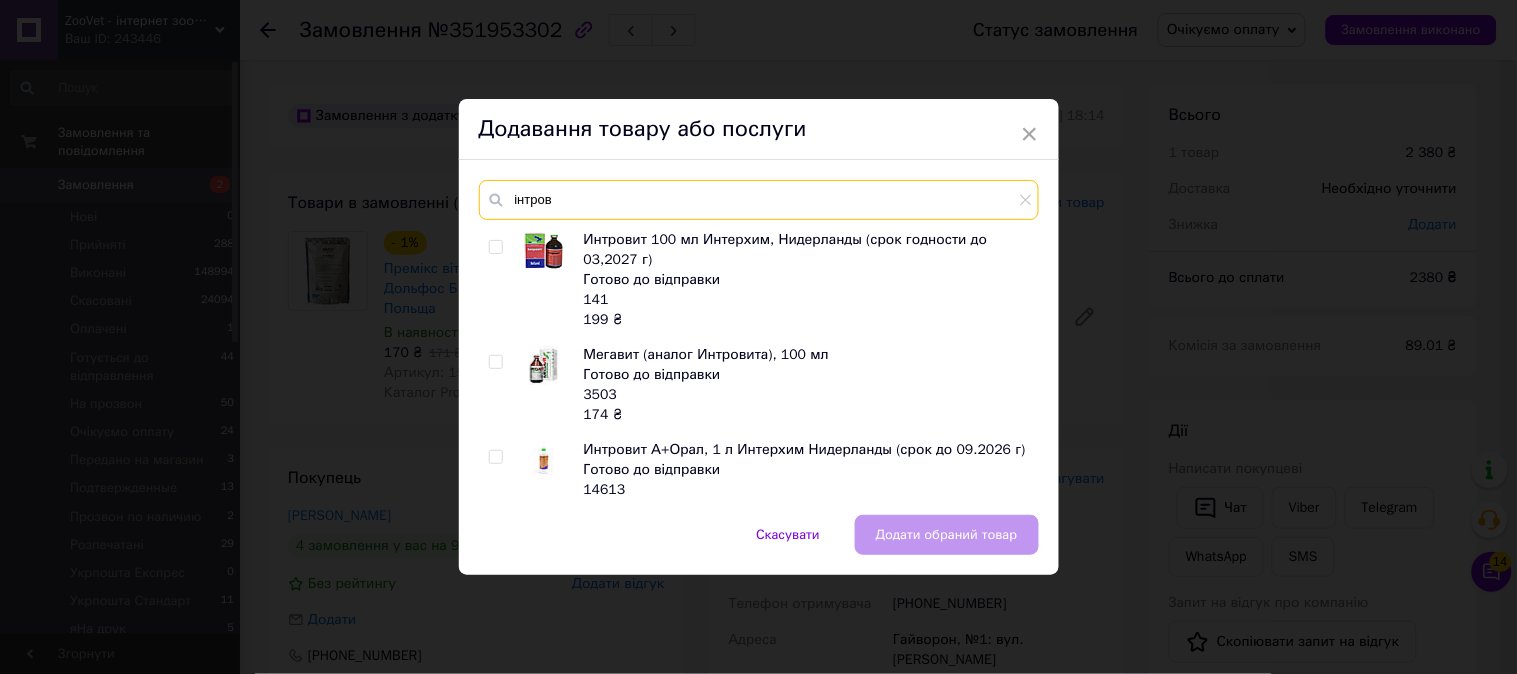 type on "інтров" 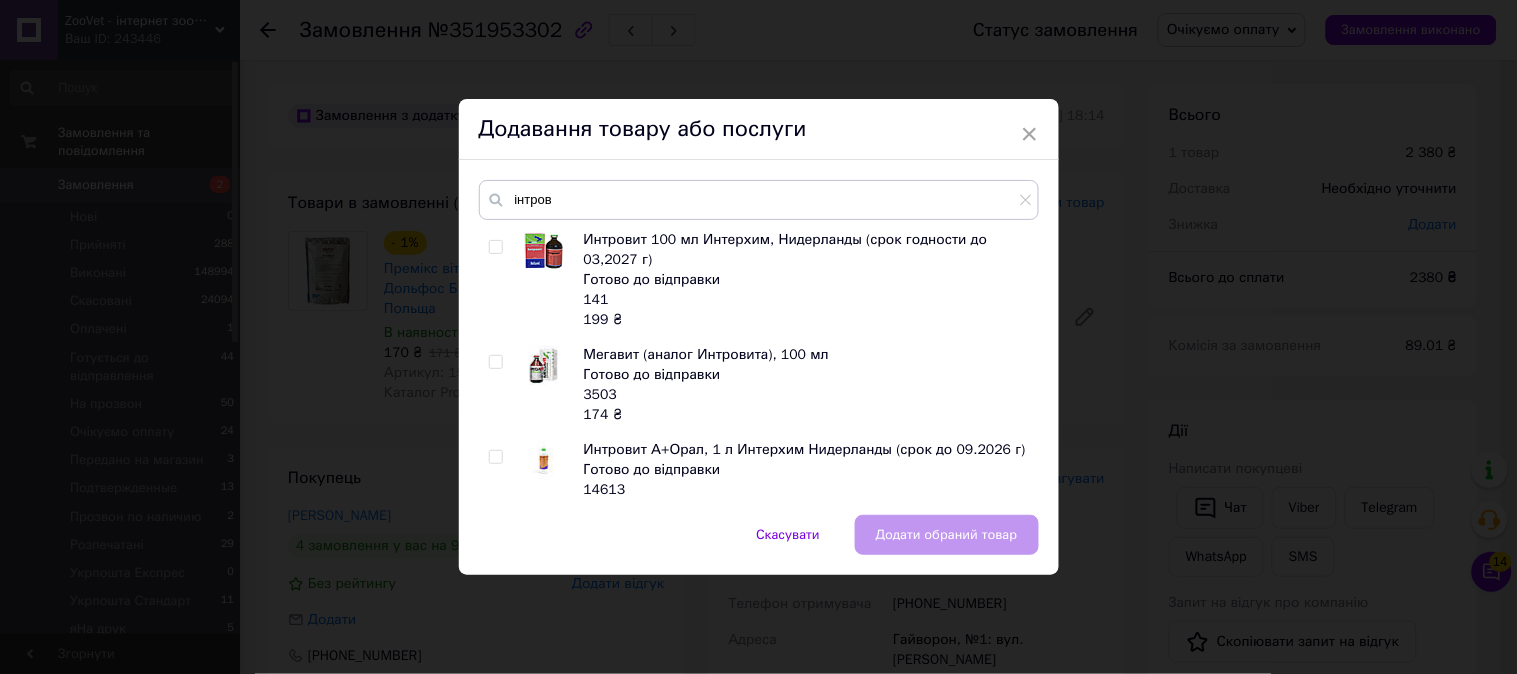 click at bounding box center [495, 247] 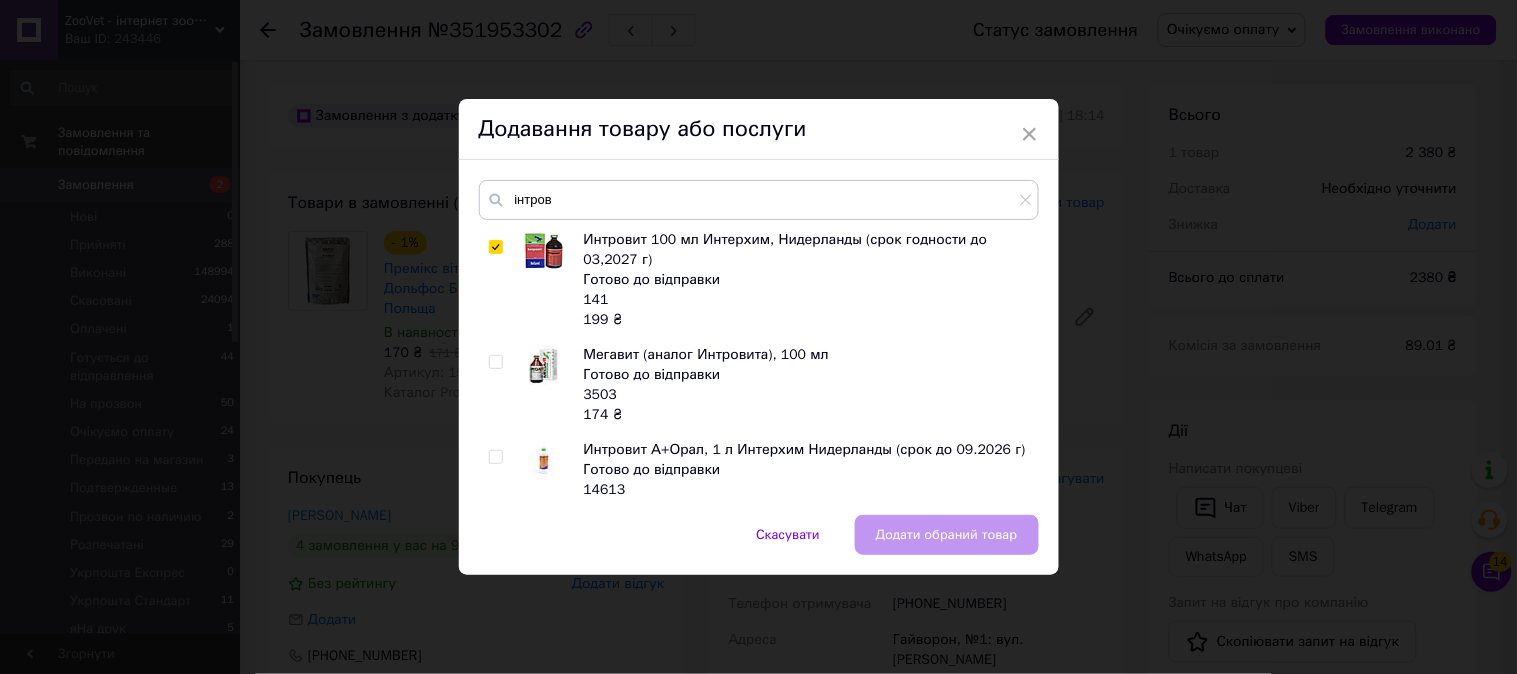 checkbox on "true" 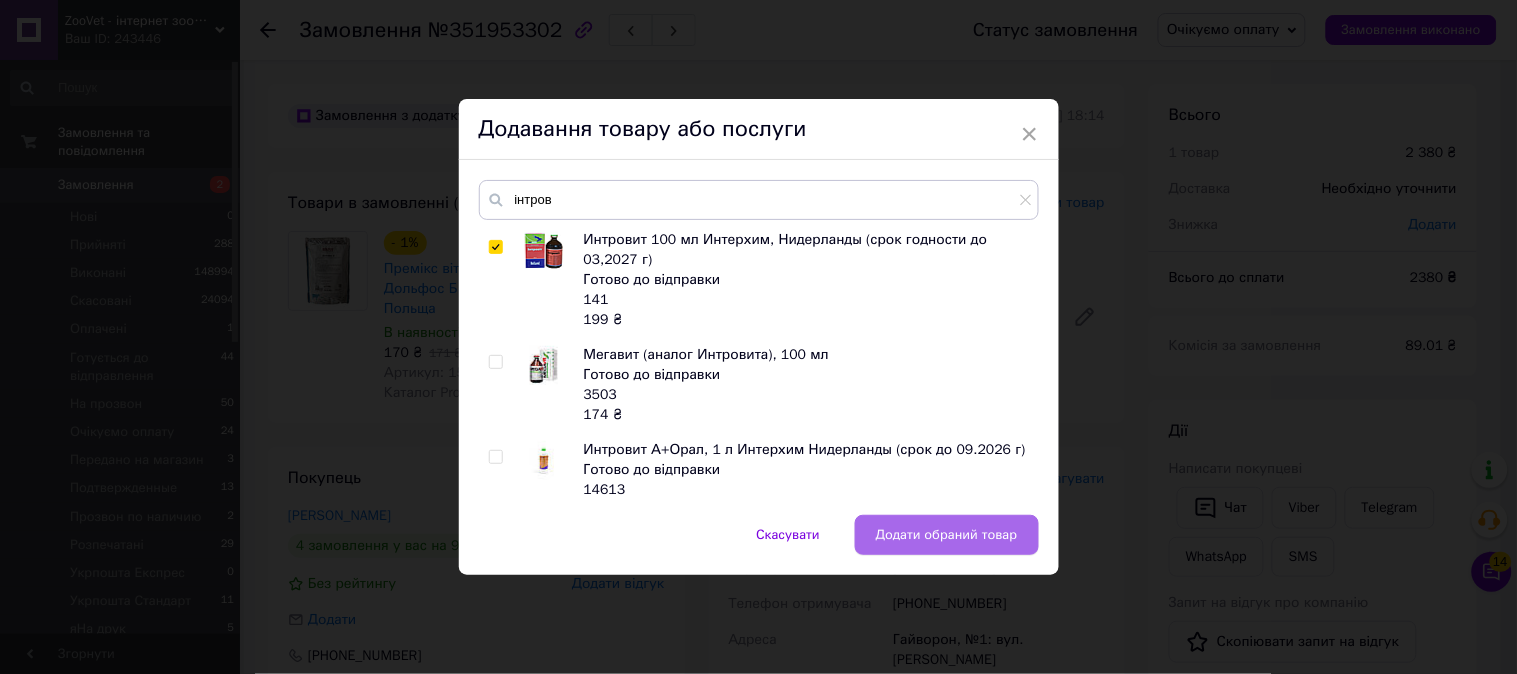click on "Додати обраний товар" at bounding box center [947, 535] 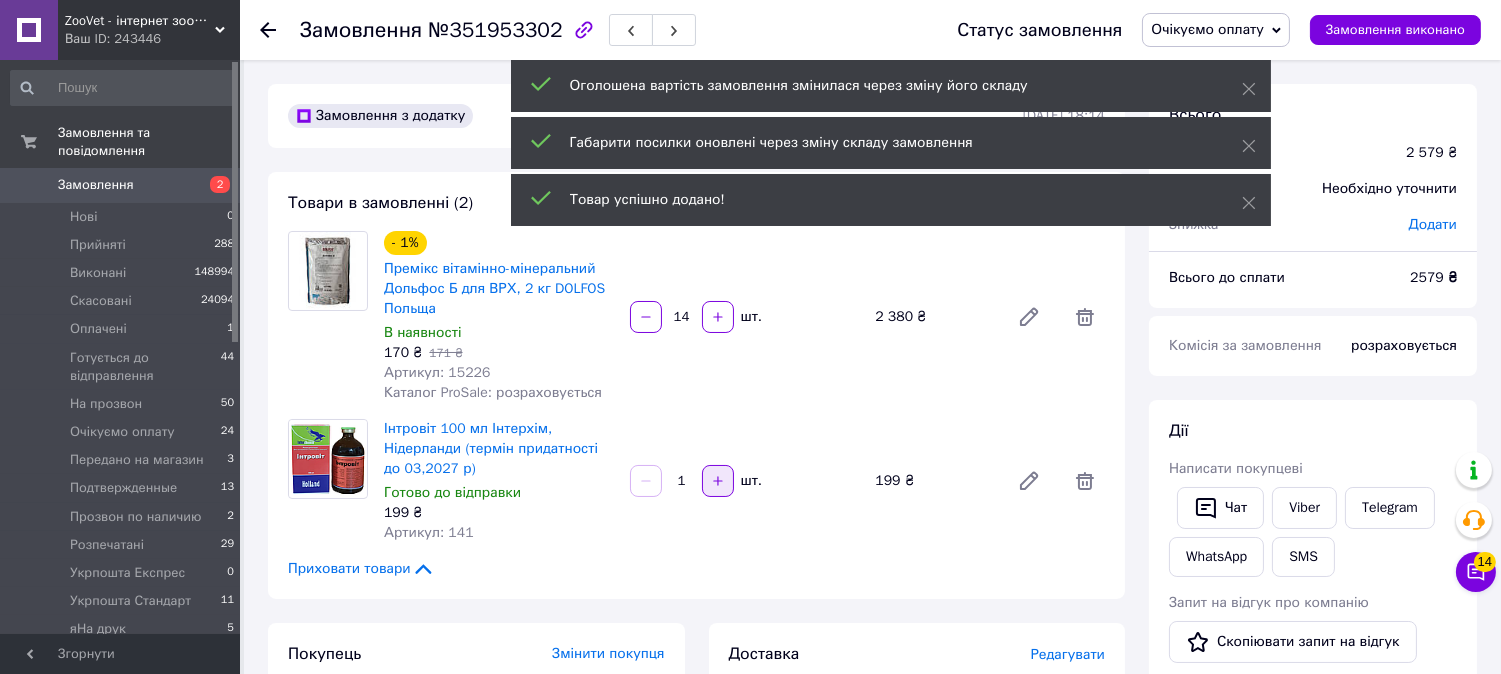 click at bounding box center [718, 481] 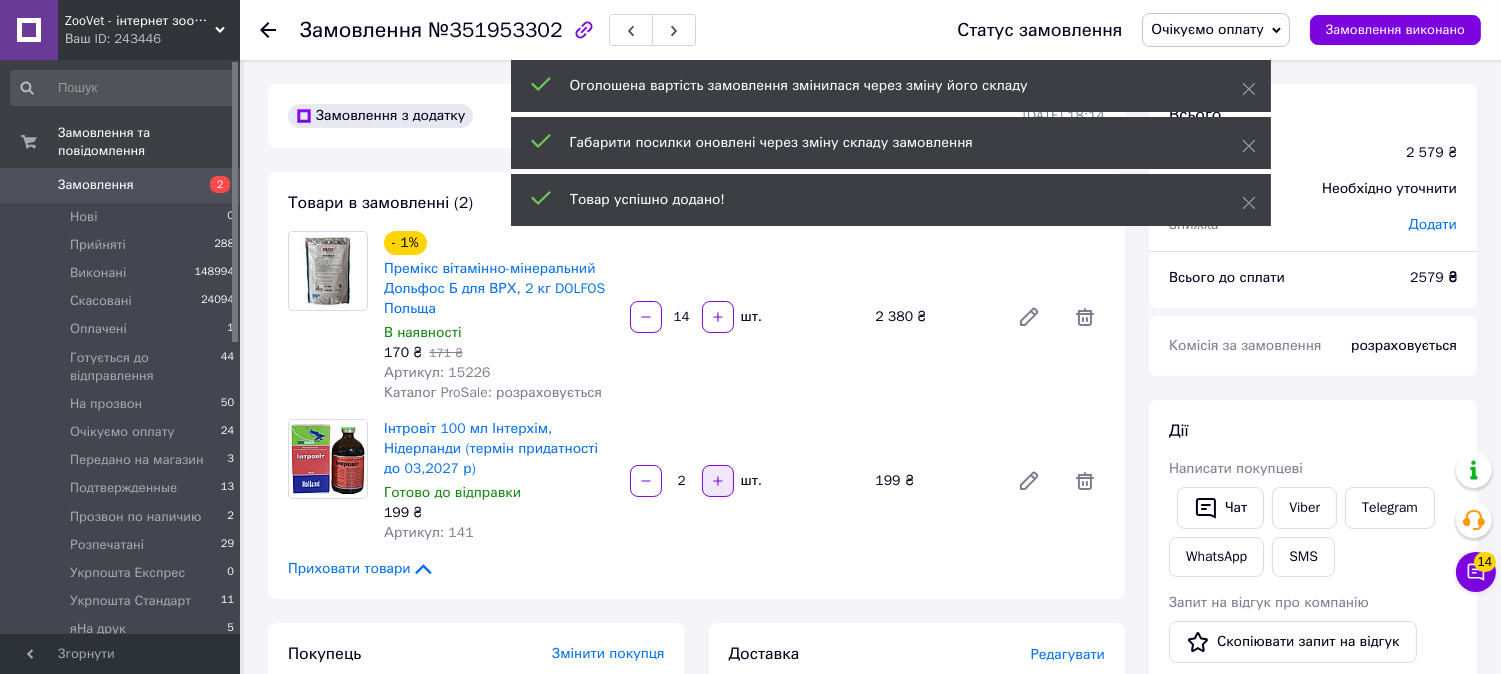 click at bounding box center (718, 481) 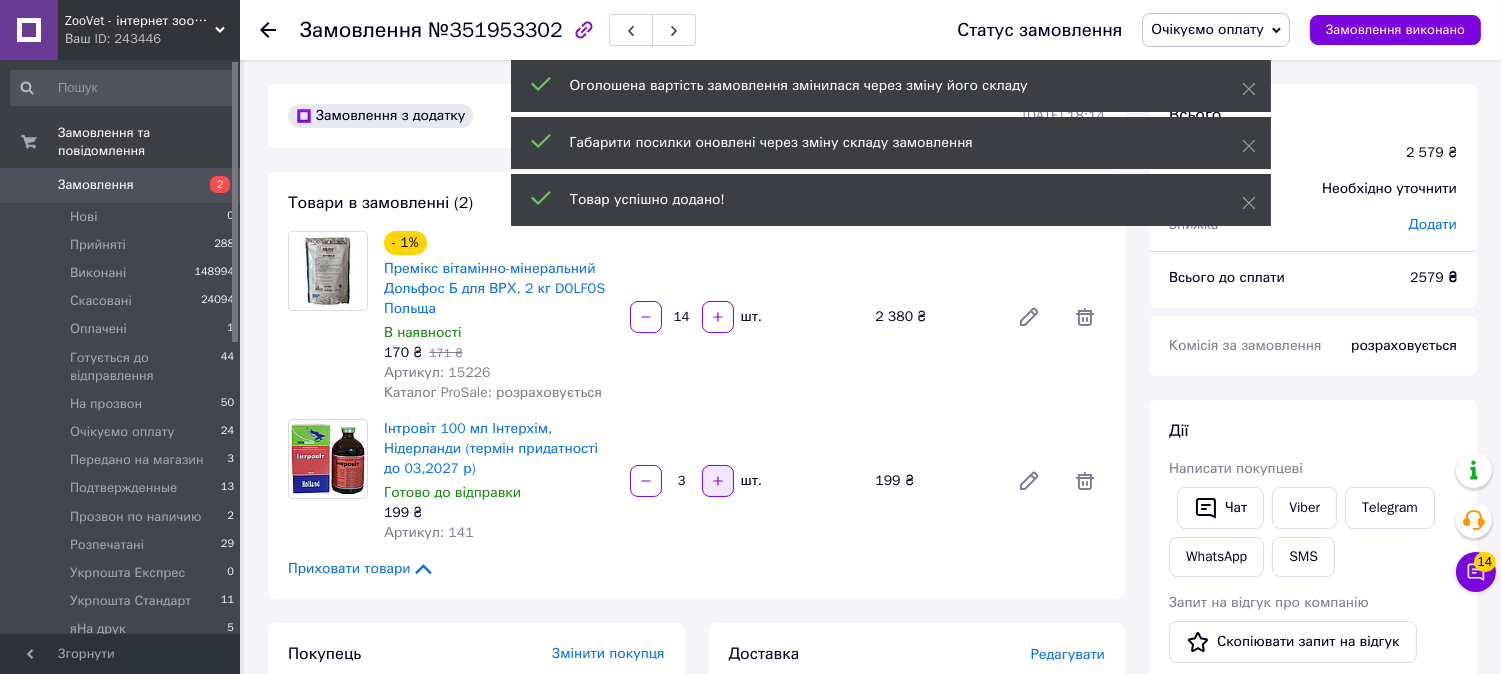 click at bounding box center (718, 481) 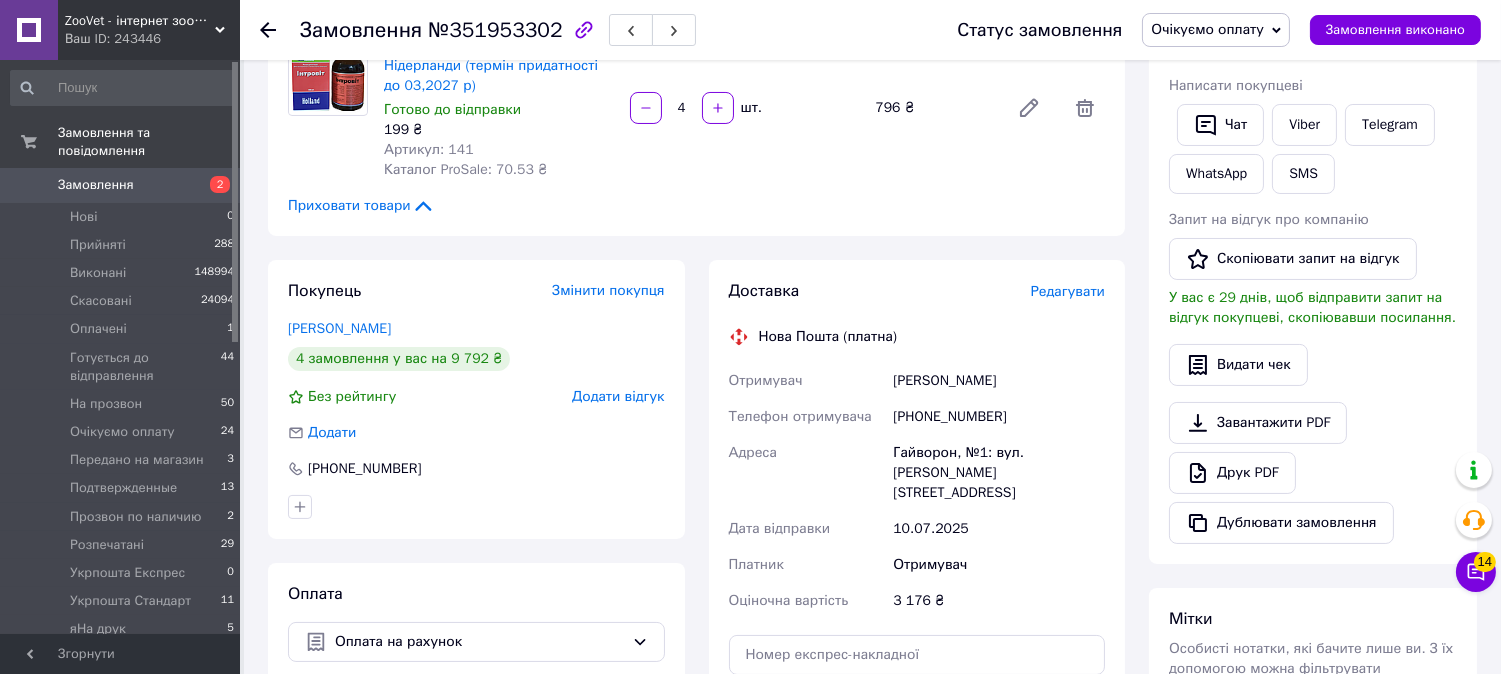 scroll, scrollTop: 444, scrollLeft: 0, axis: vertical 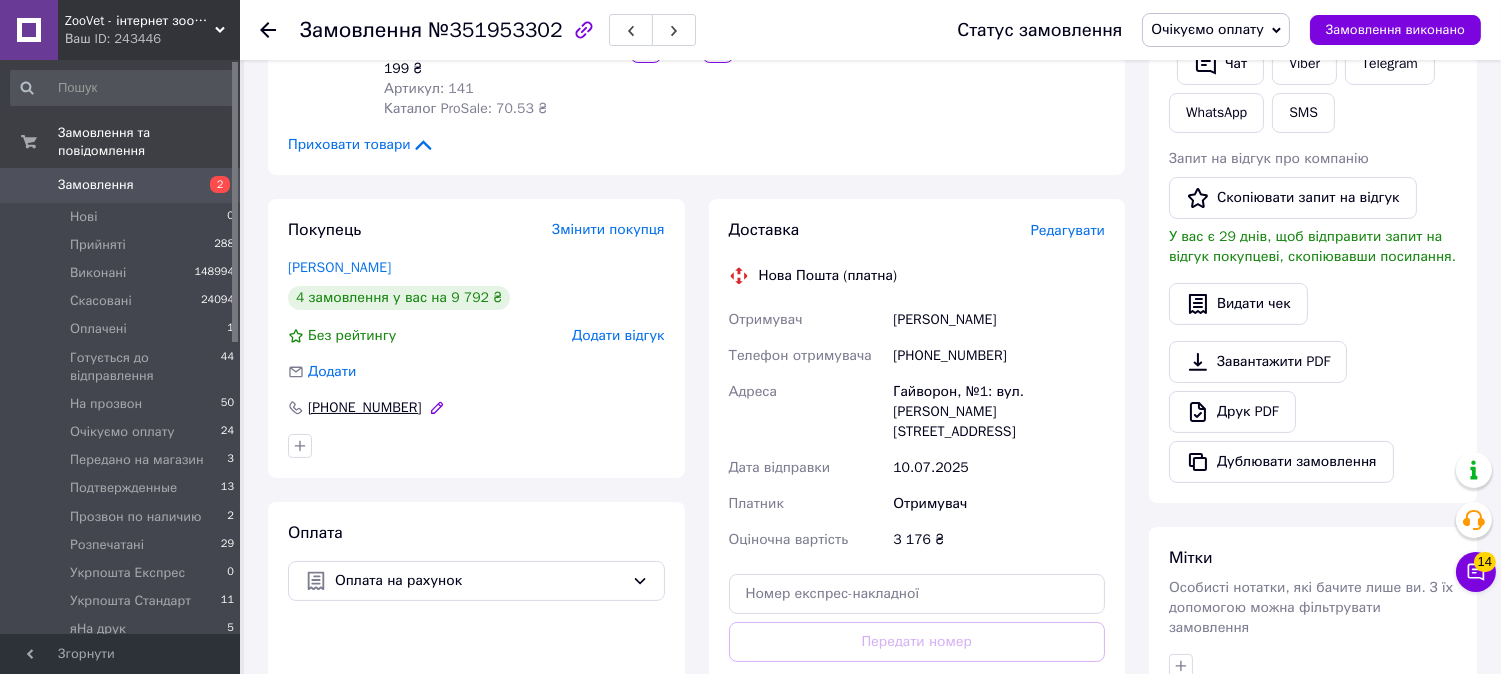 click on "[PHONE_NUMBER]" at bounding box center (365, 408) 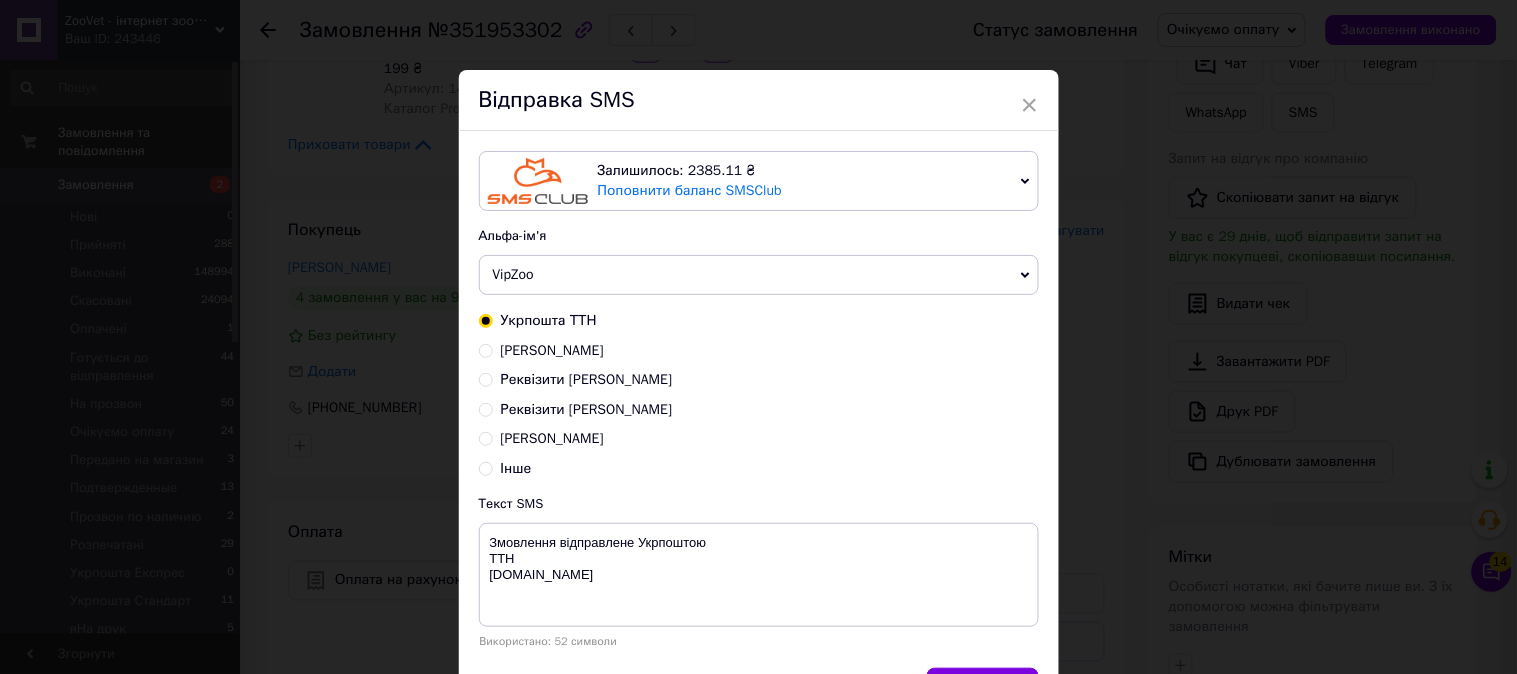 click on "Реквізити [PERSON_NAME]" at bounding box center (486, 408) 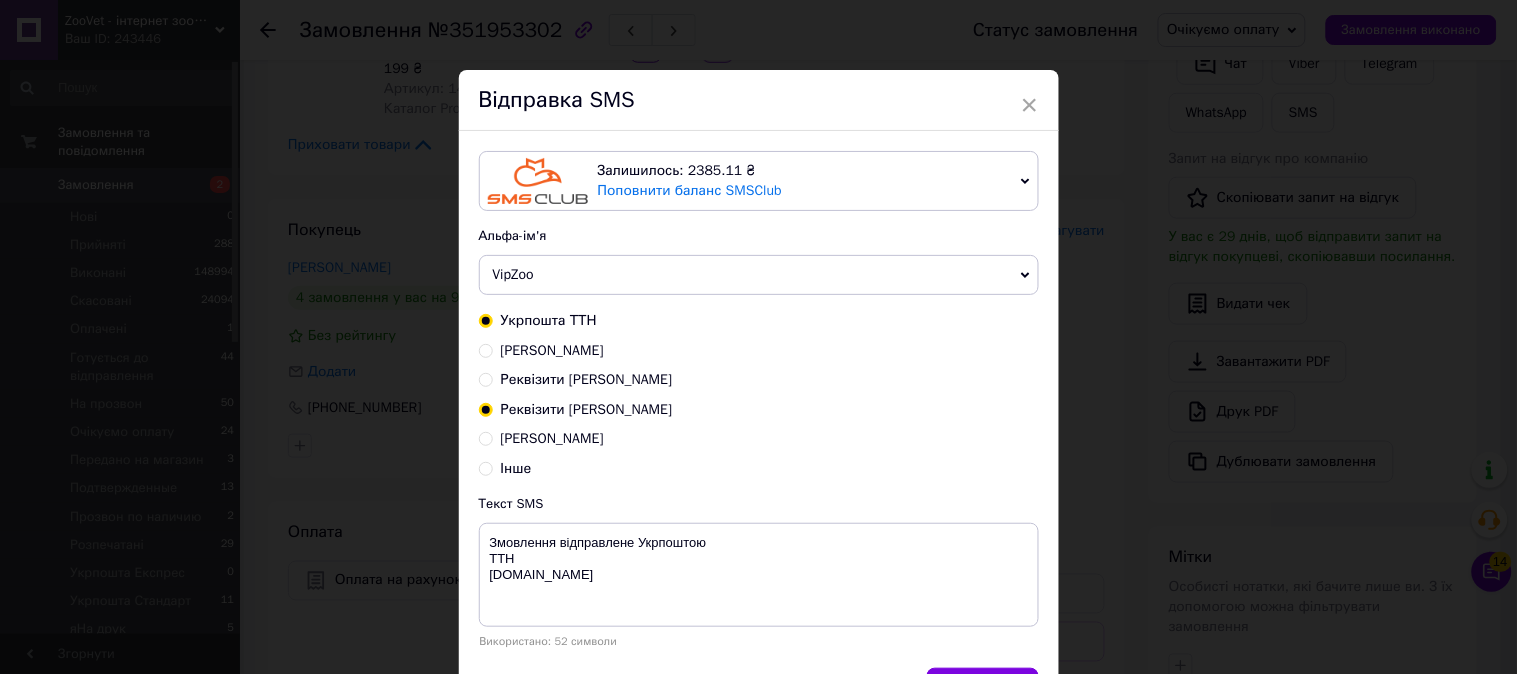 radio on "true" 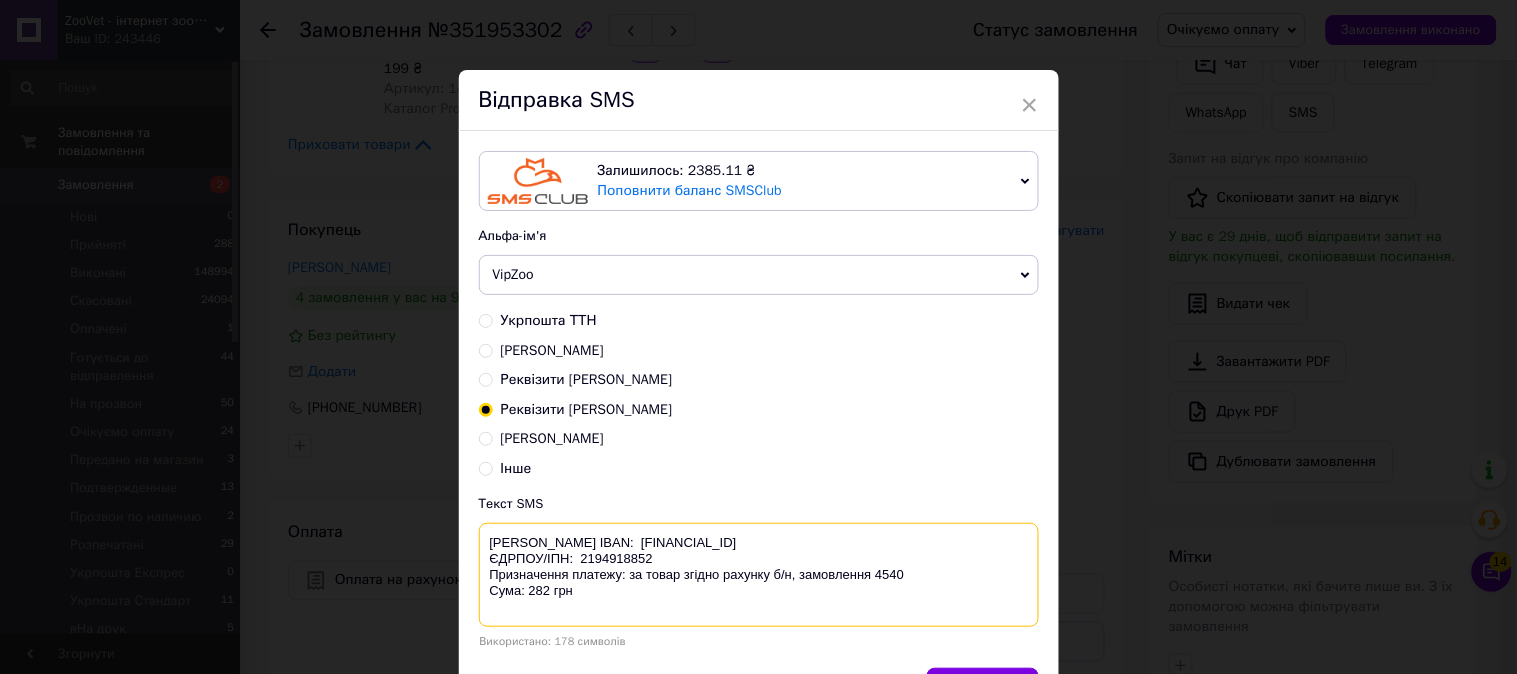 drag, startPoint x: 584, startPoint y: 616, endPoint x: 465, endPoint y: 536, distance: 143.39107 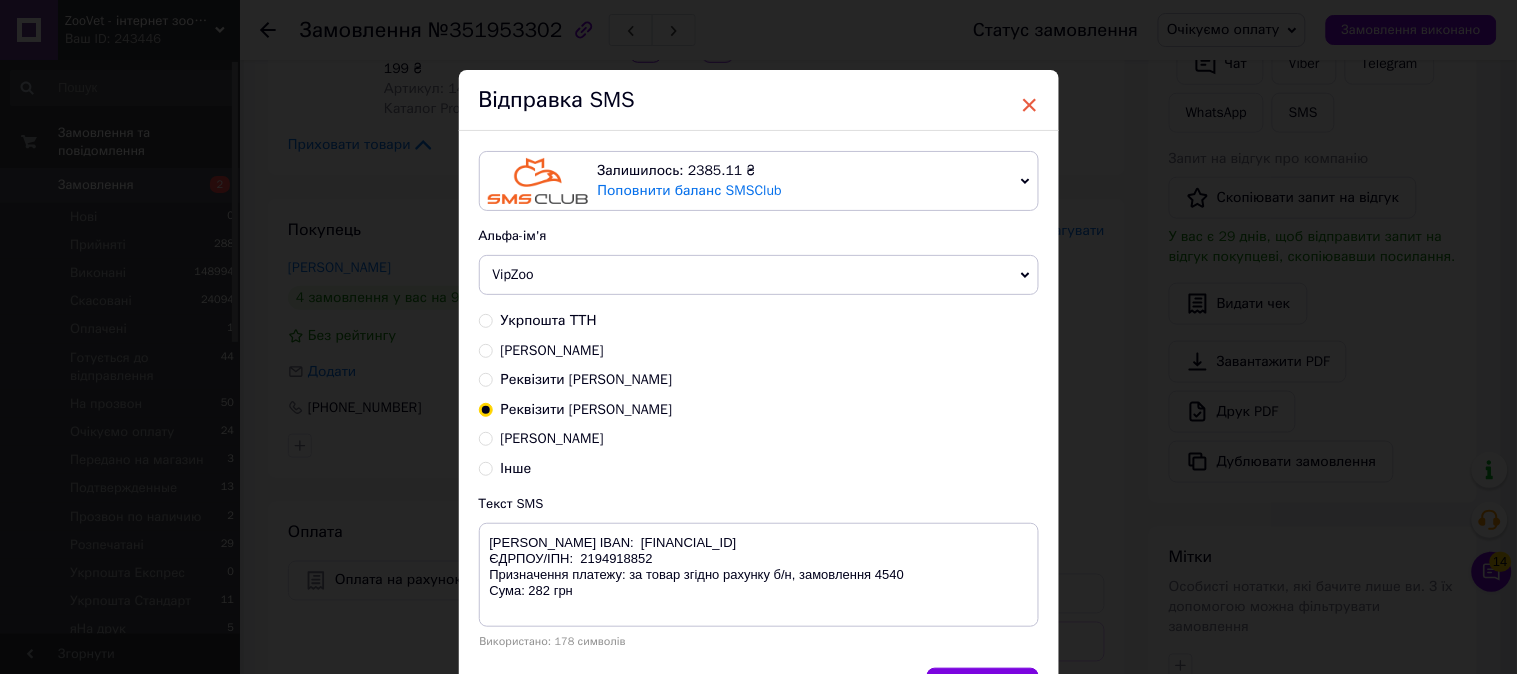 click on "×" at bounding box center (1030, 105) 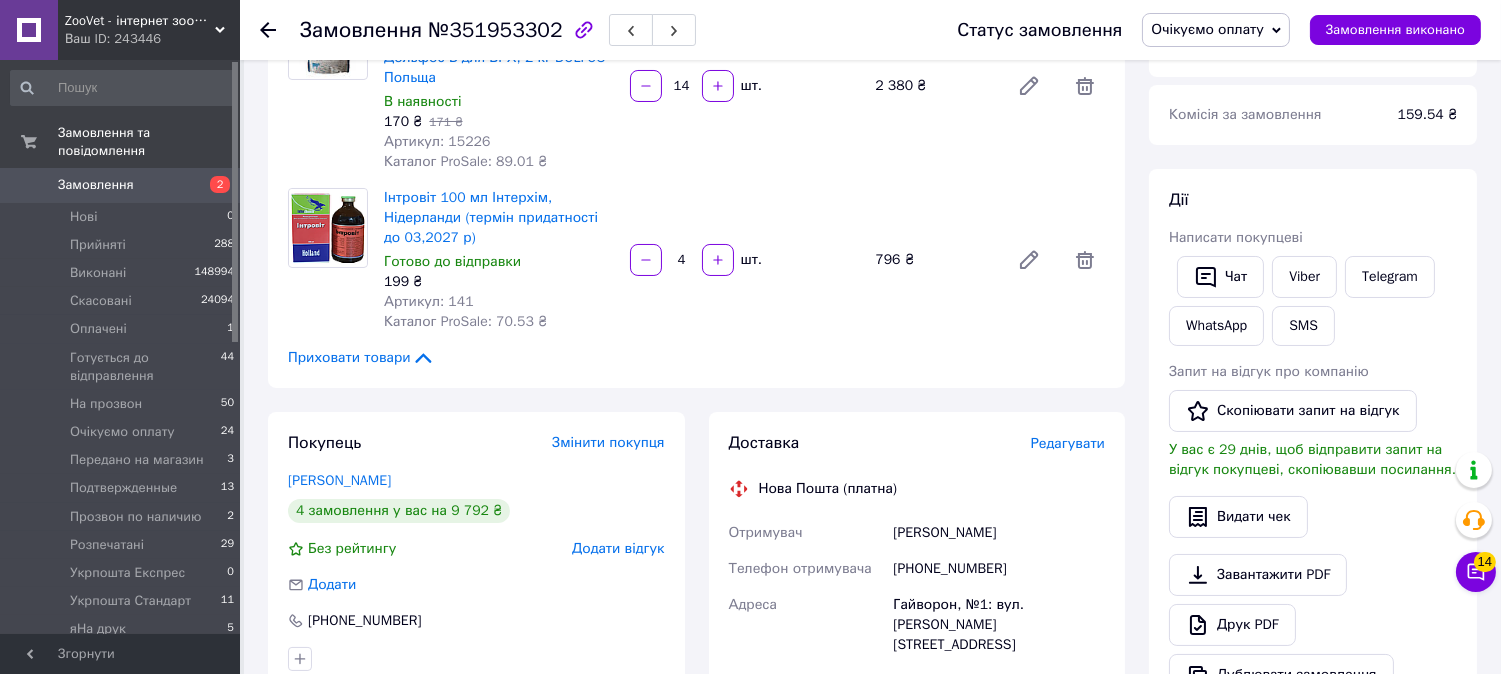 scroll, scrollTop: 0, scrollLeft: 0, axis: both 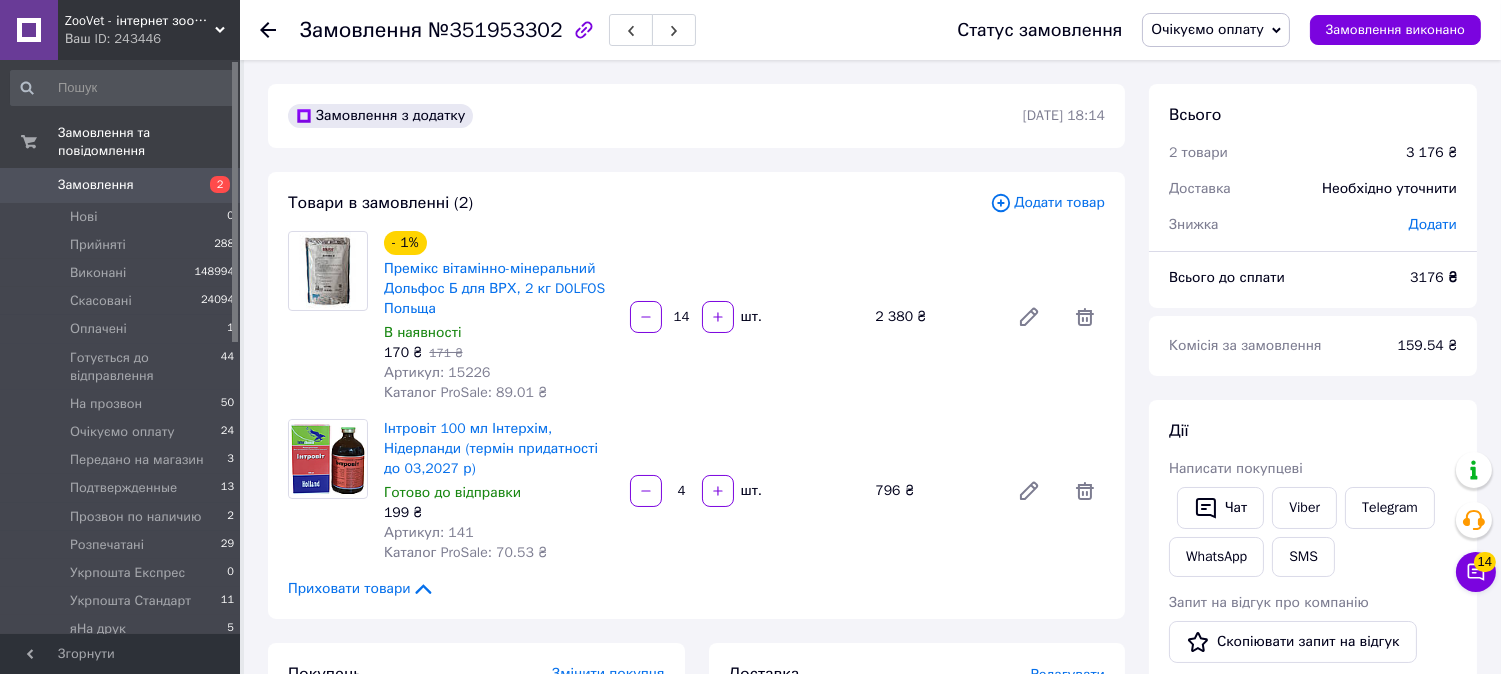 click on "Замовлення №351953302" at bounding box center [498, 30] 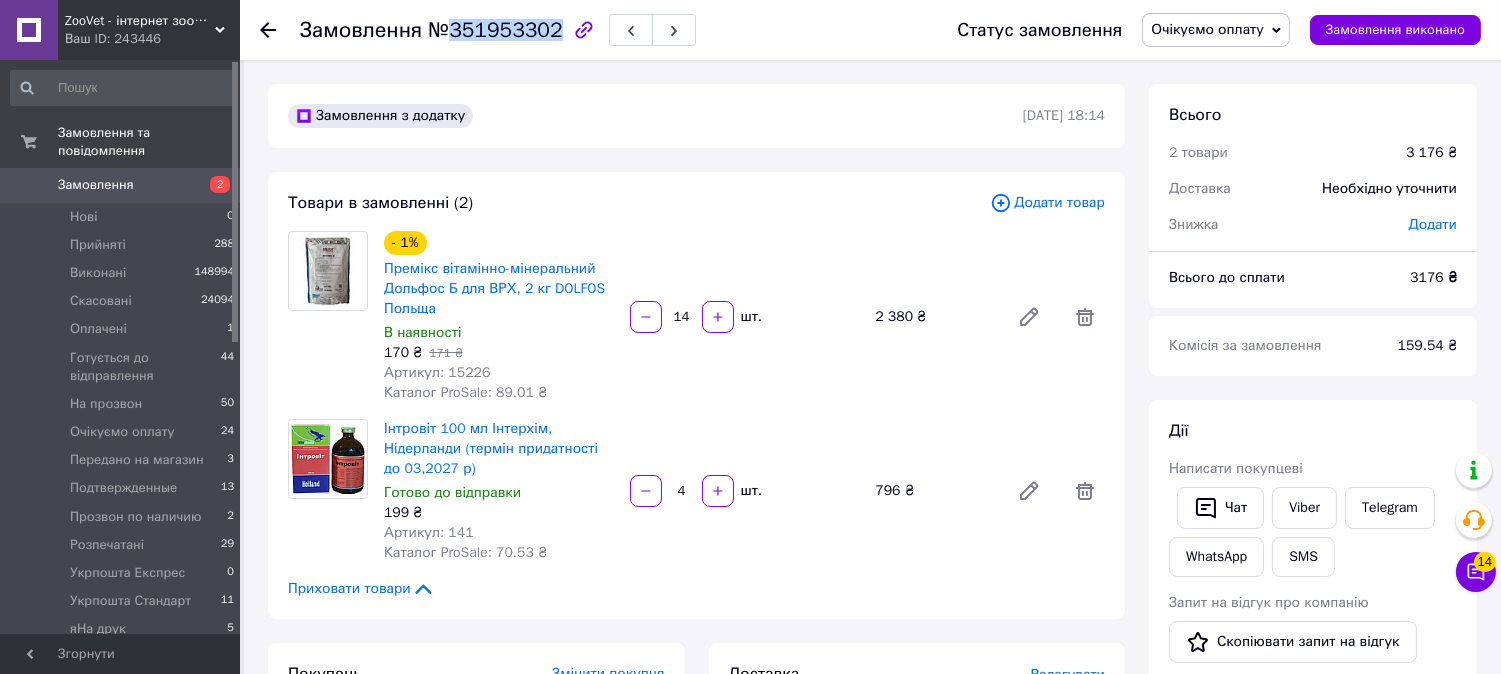 drag, startPoint x: 448, startPoint y: 25, endPoint x: 544, endPoint y: 25, distance: 96 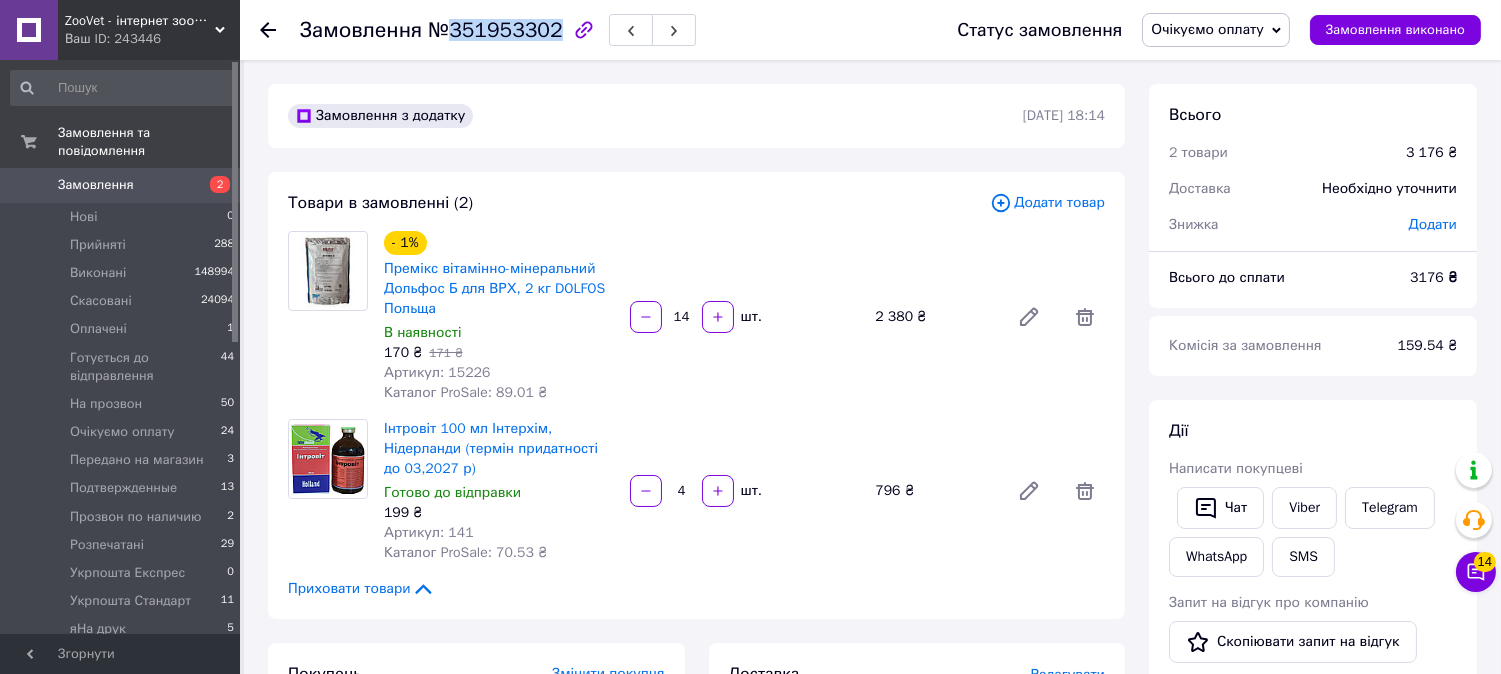 click on "№351953302" at bounding box center (495, 30) 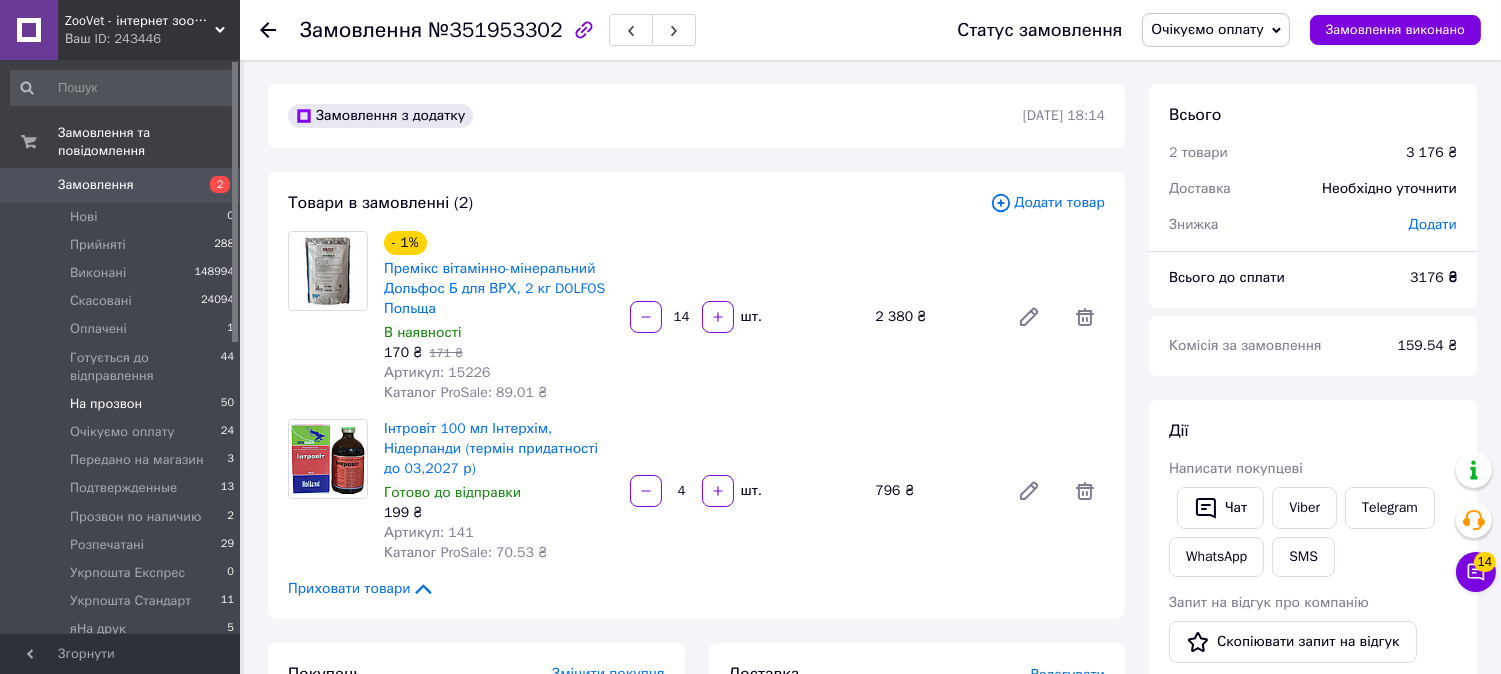 click on "На прозвон" at bounding box center (106, 404) 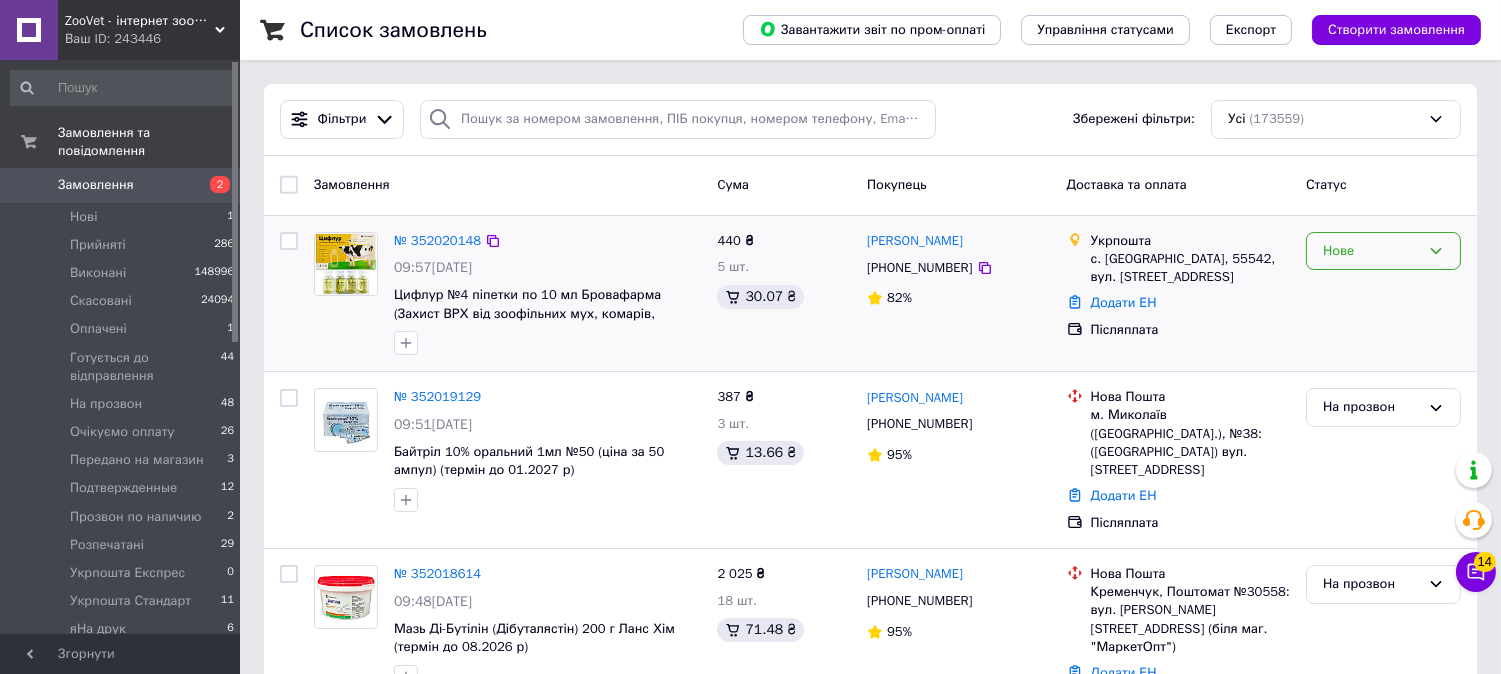 click on "Нове" at bounding box center [1383, 251] 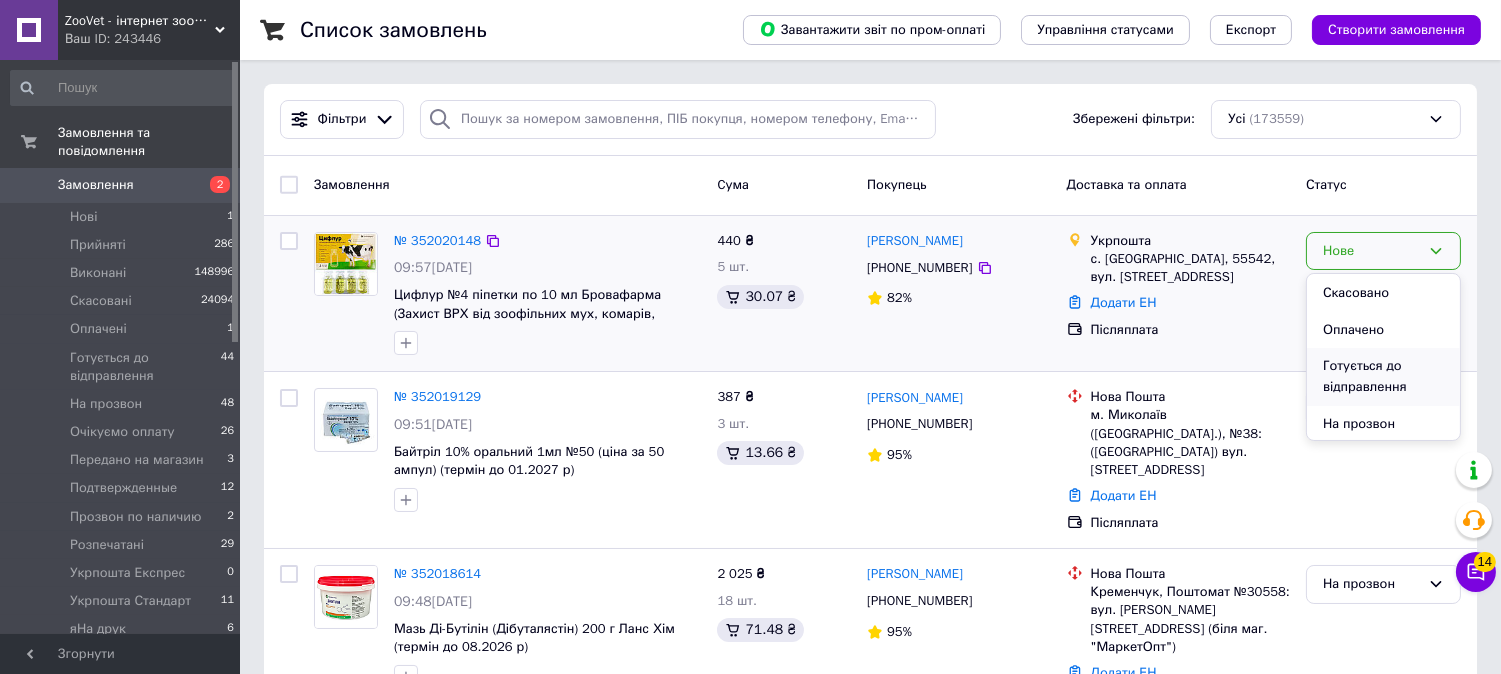 scroll, scrollTop: 111, scrollLeft: 0, axis: vertical 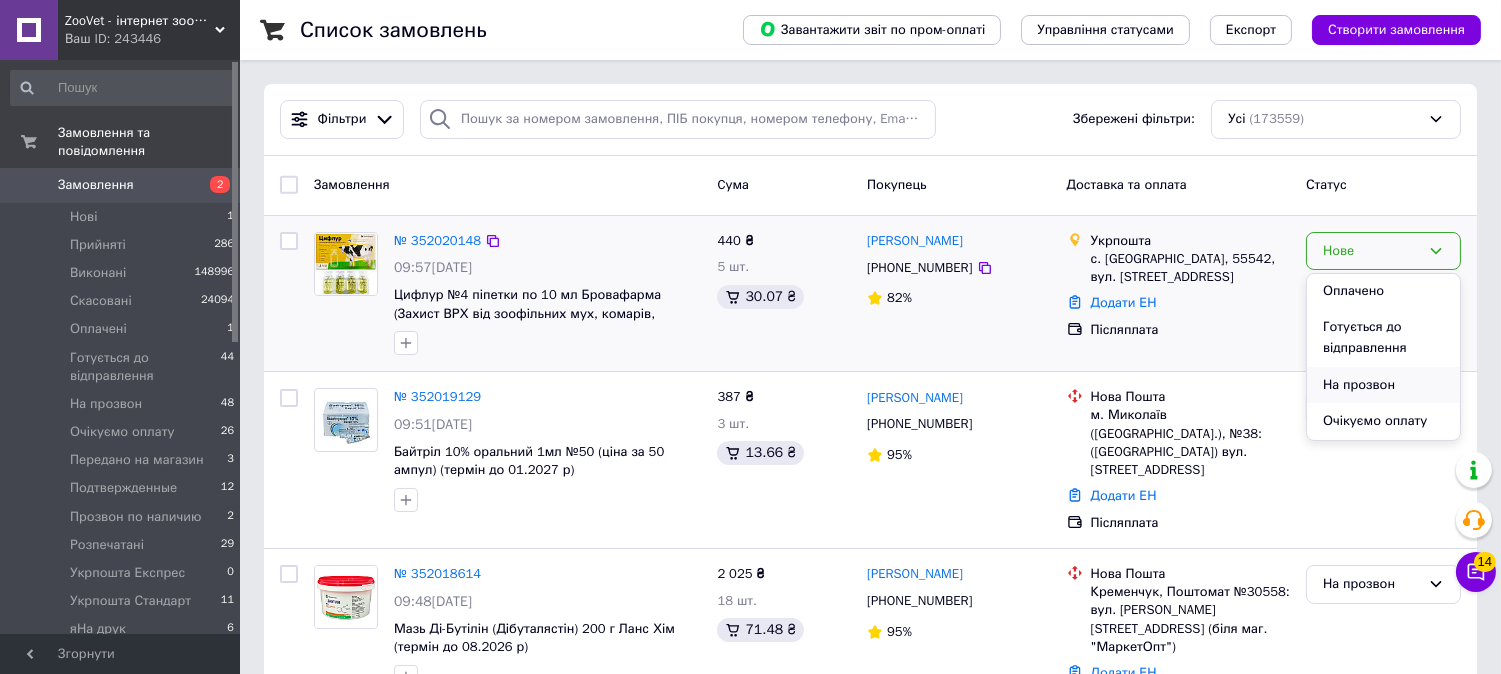 click on "На прозвон" at bounding box center [1383, 385] 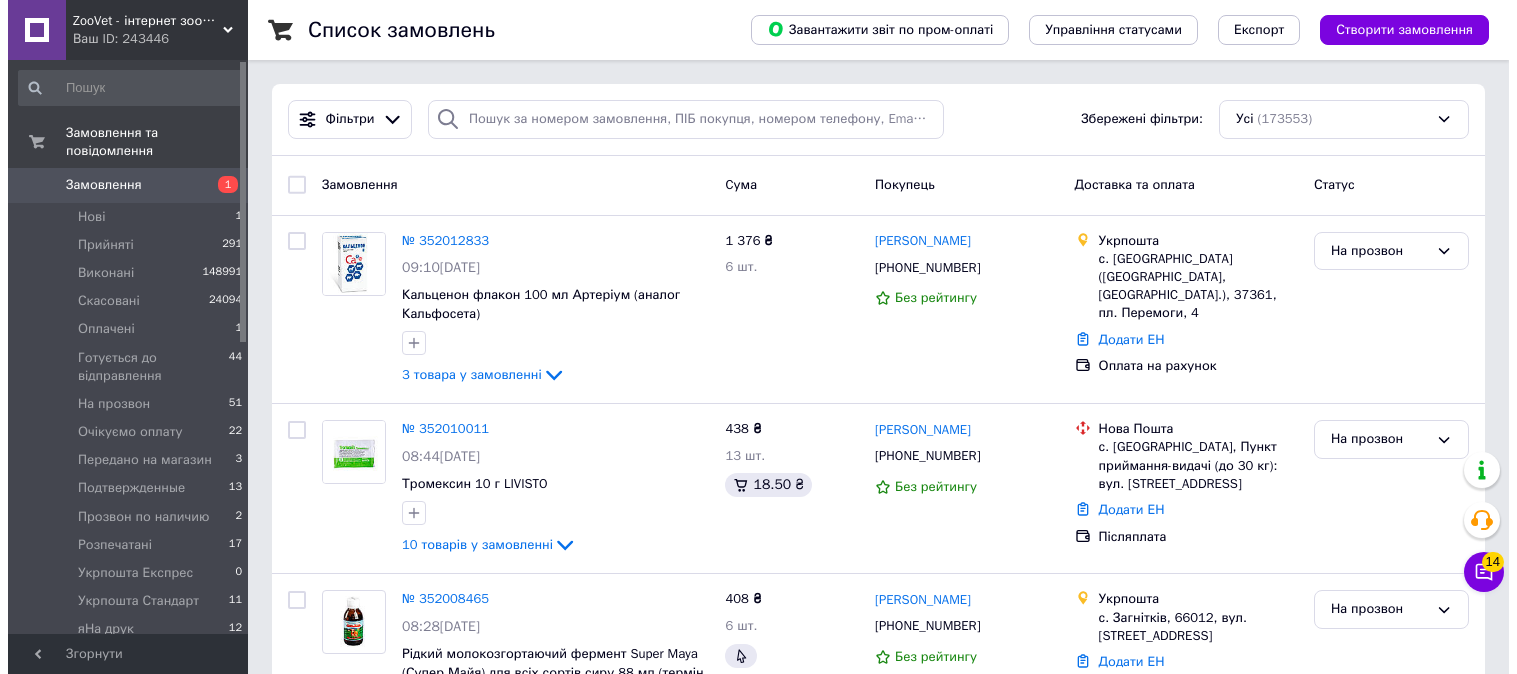 scroll, scrollTop: 0, scrollLeft: 0, axis: both 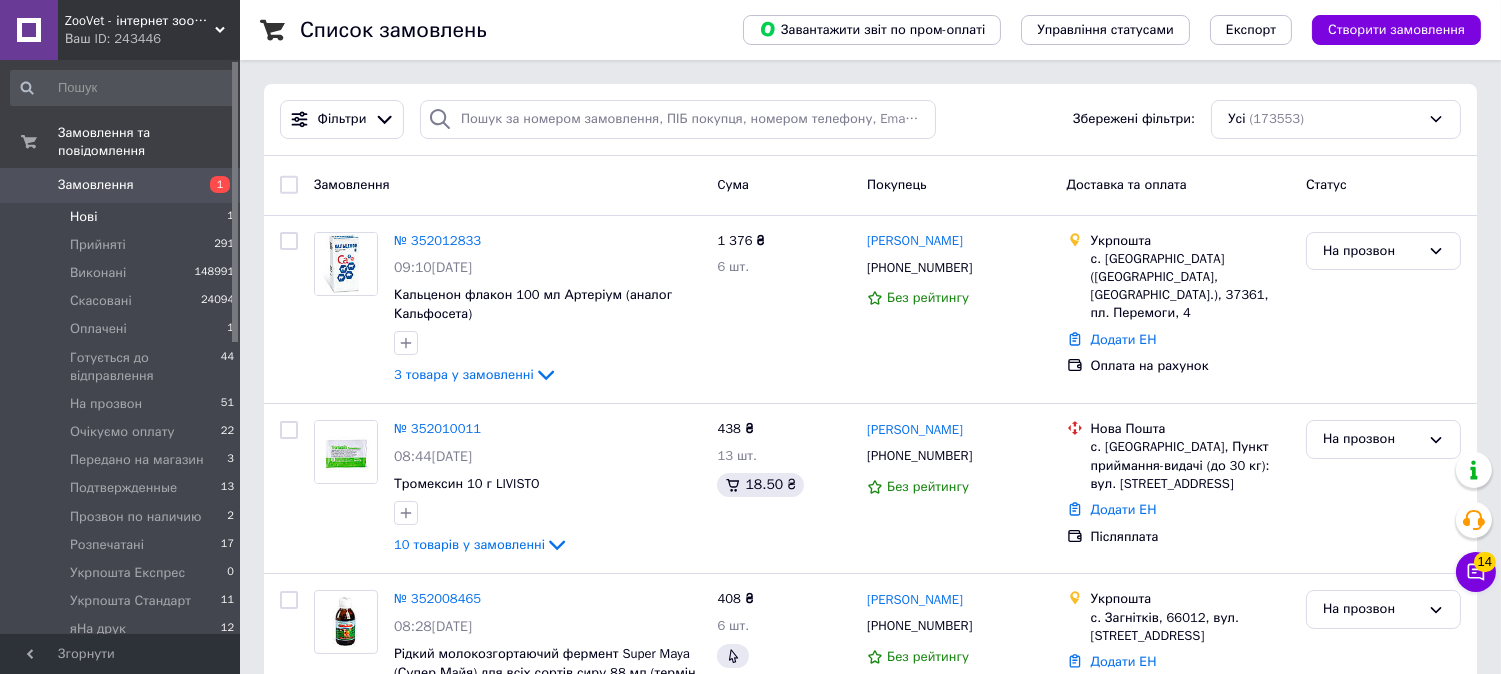 click on "Нові 1" at bounding box center [123, 217] 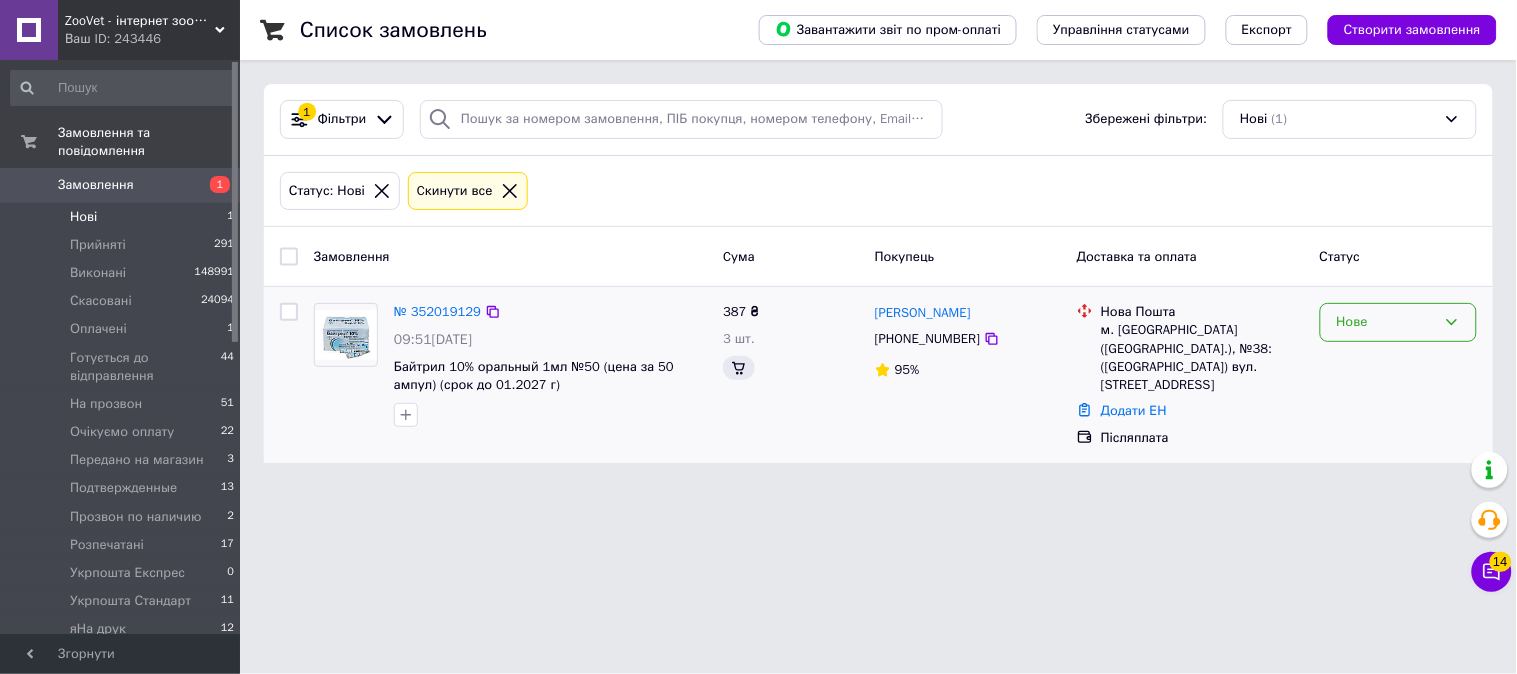 click on "Нове" at bounding box center [1386, 322] 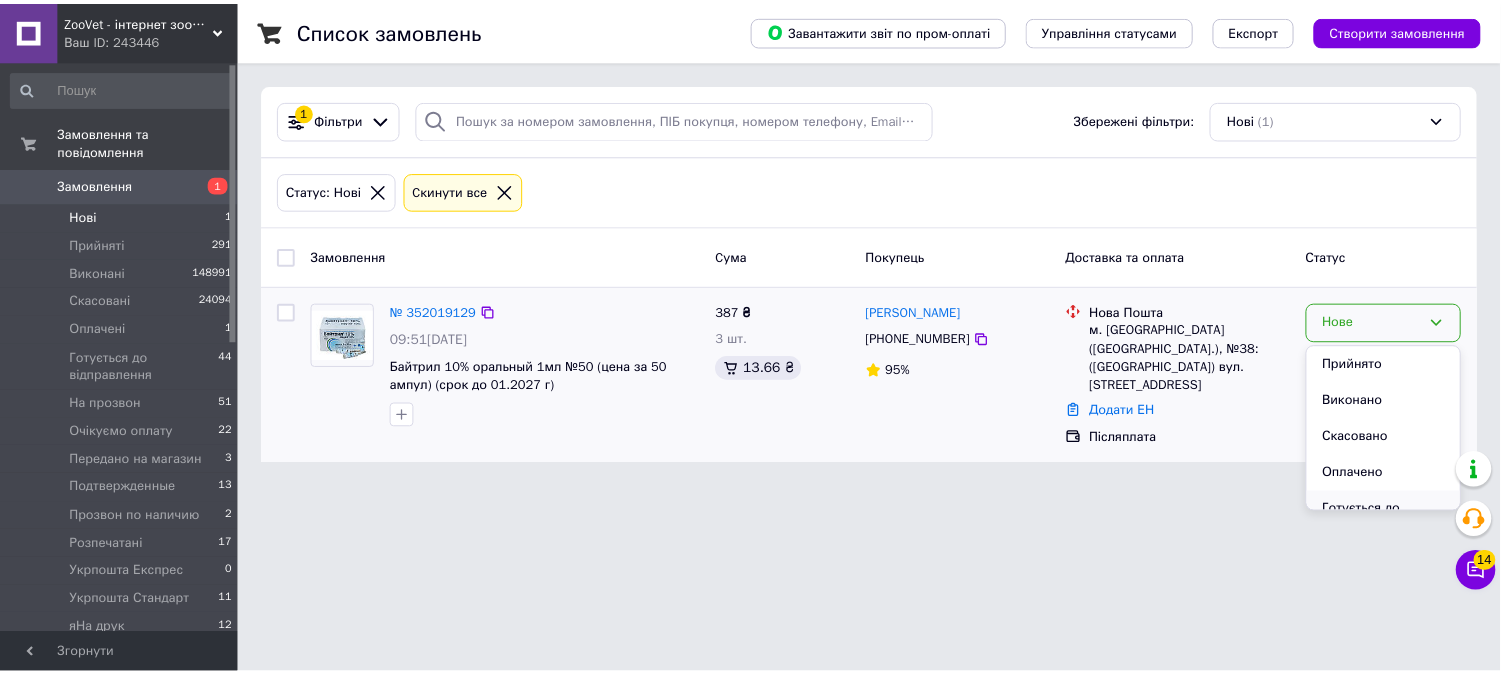scroll, scrollTop: 111, scrollLeft: 0, axis: vertical 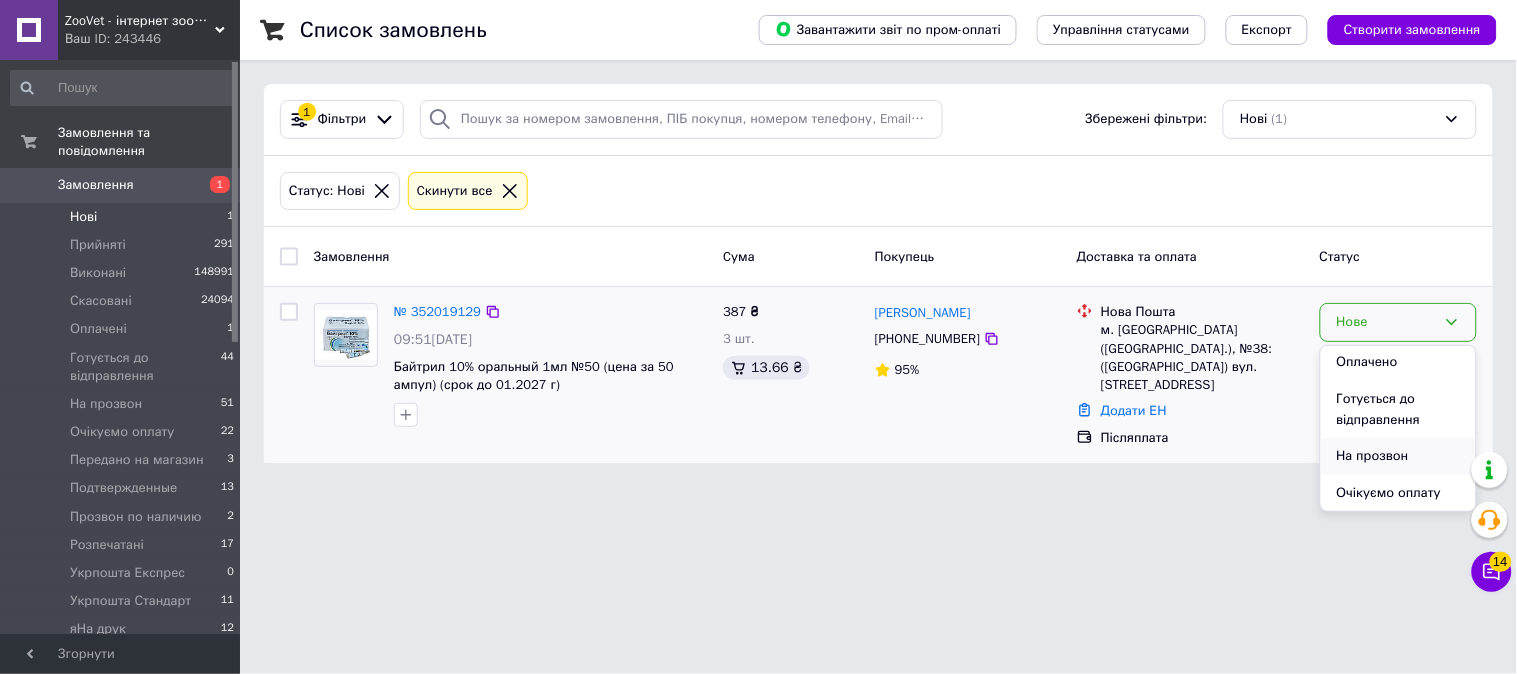 click on "На прозвон" at bounding box center [1398, 456] 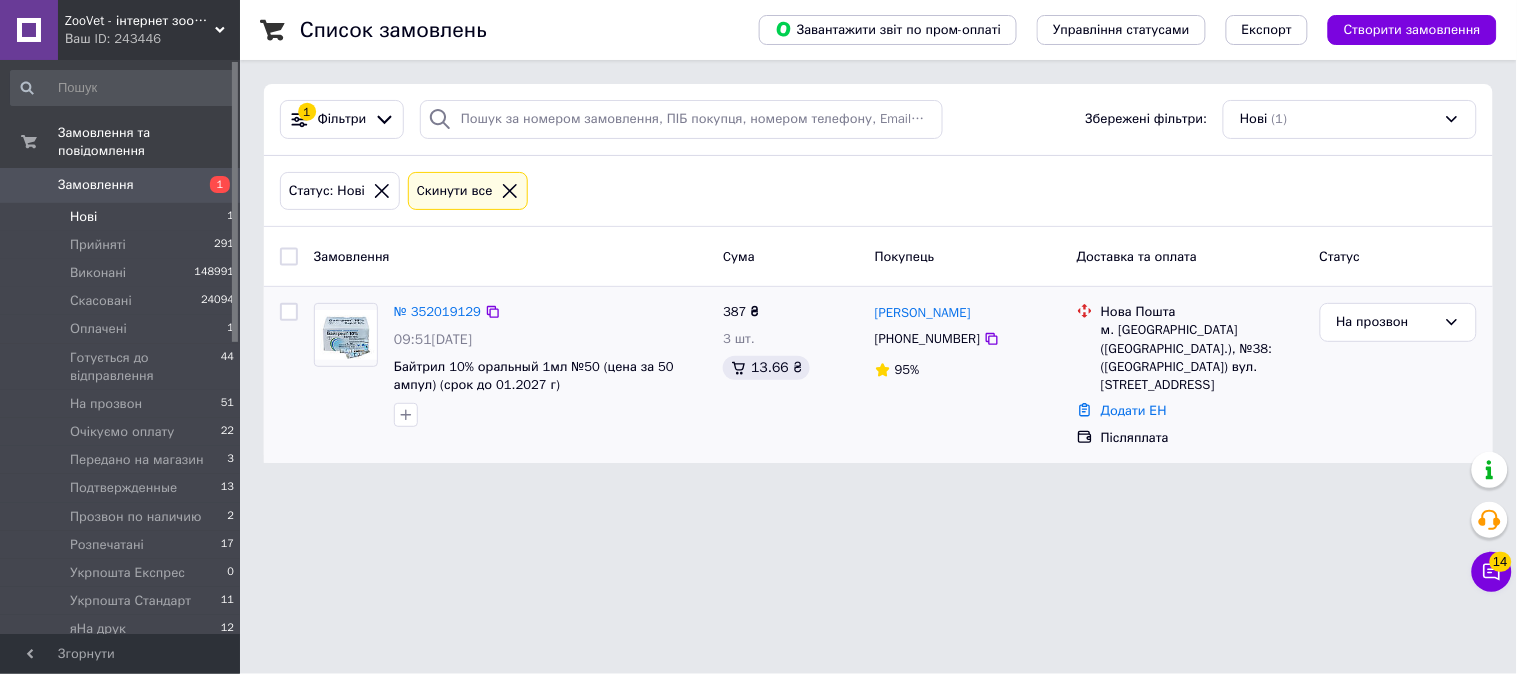 click on "Замовлення" at bounding box center (96, 185) 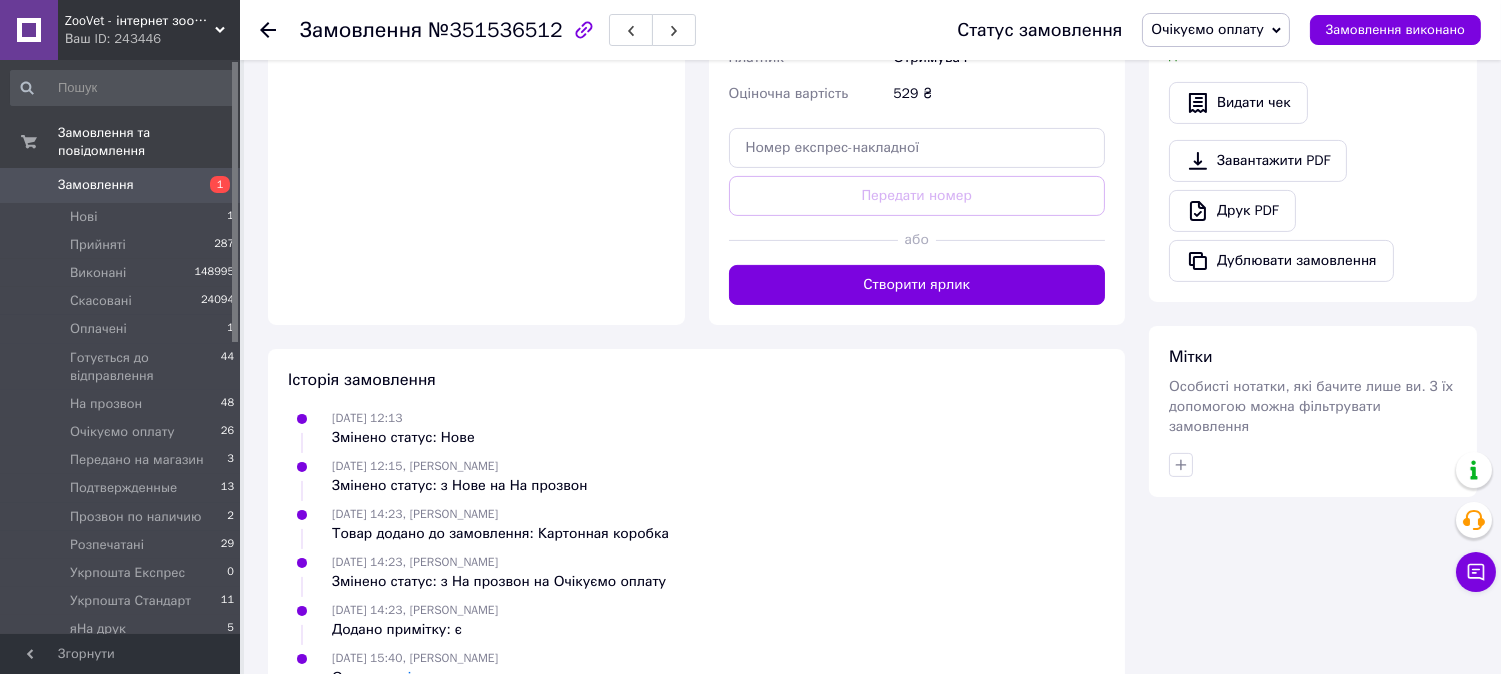 scroll, scrollTop: 1022, scrollLeft: 0, axis: vertical 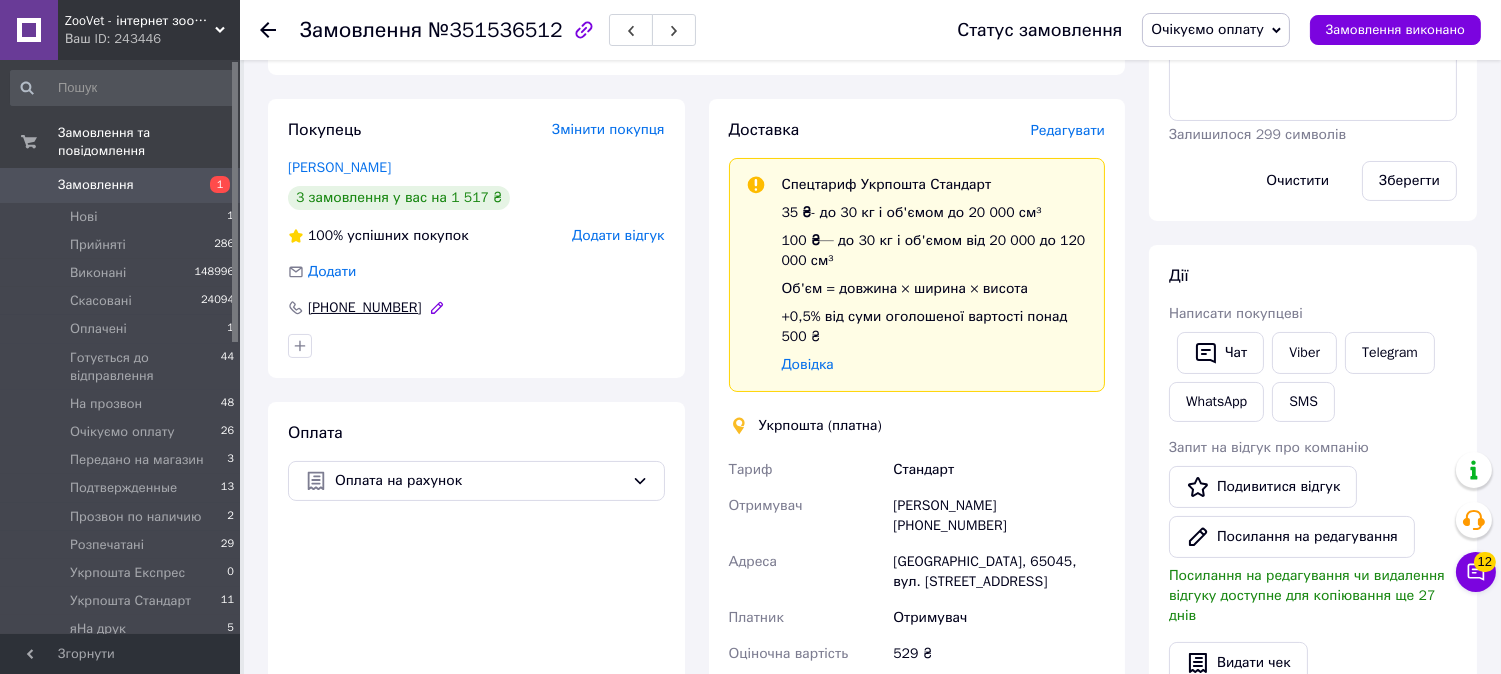 click on "[PHONE_NUMBER]" at bounding box center [365, 308] 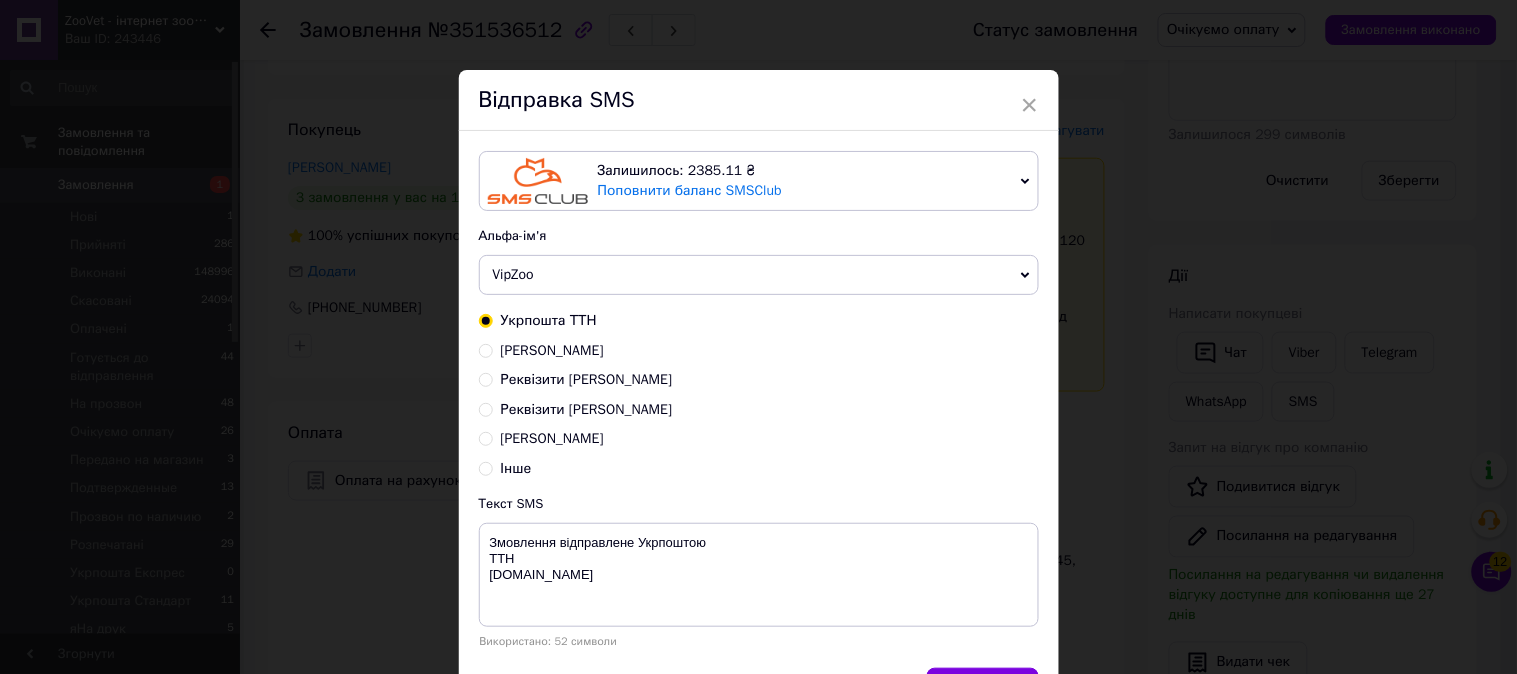 click on "Реквізити [PERSON_NAME]" at bounding box center [486, 408] 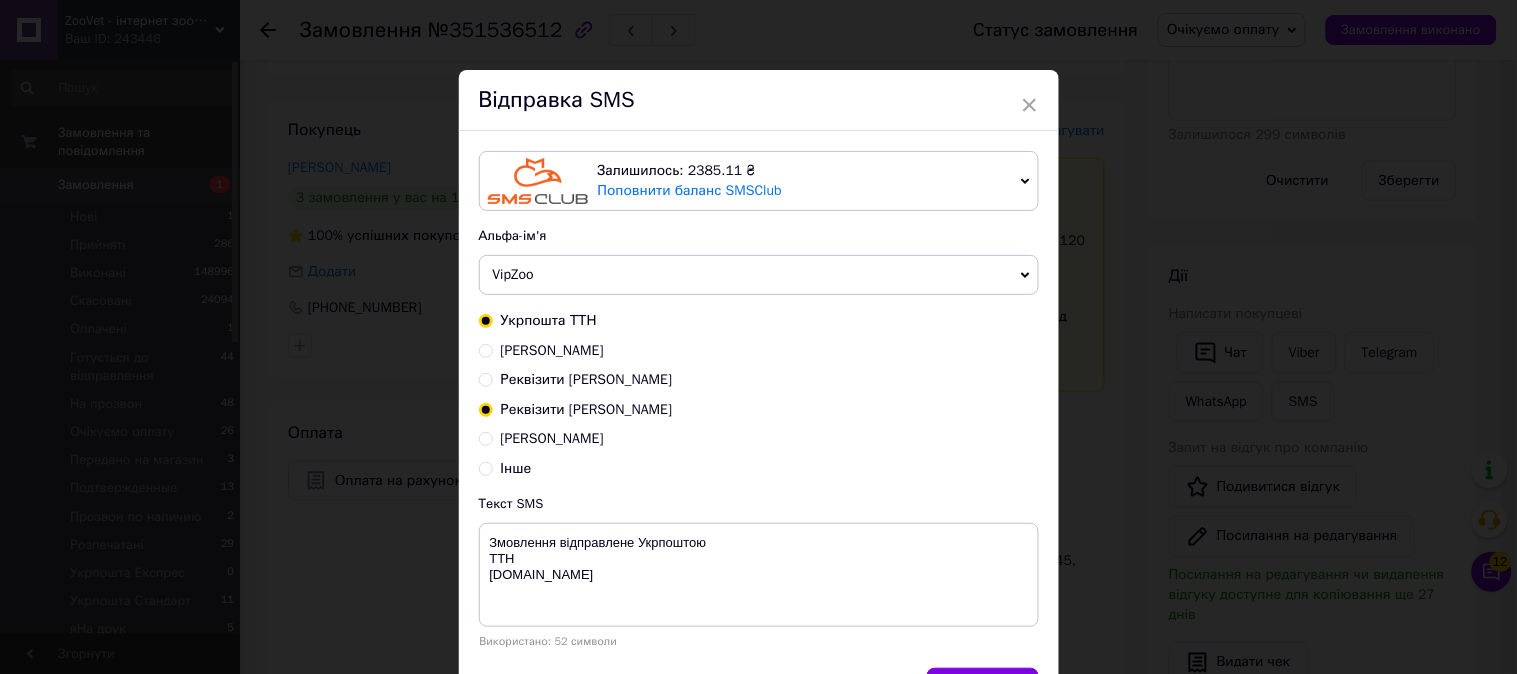 radio on "true" 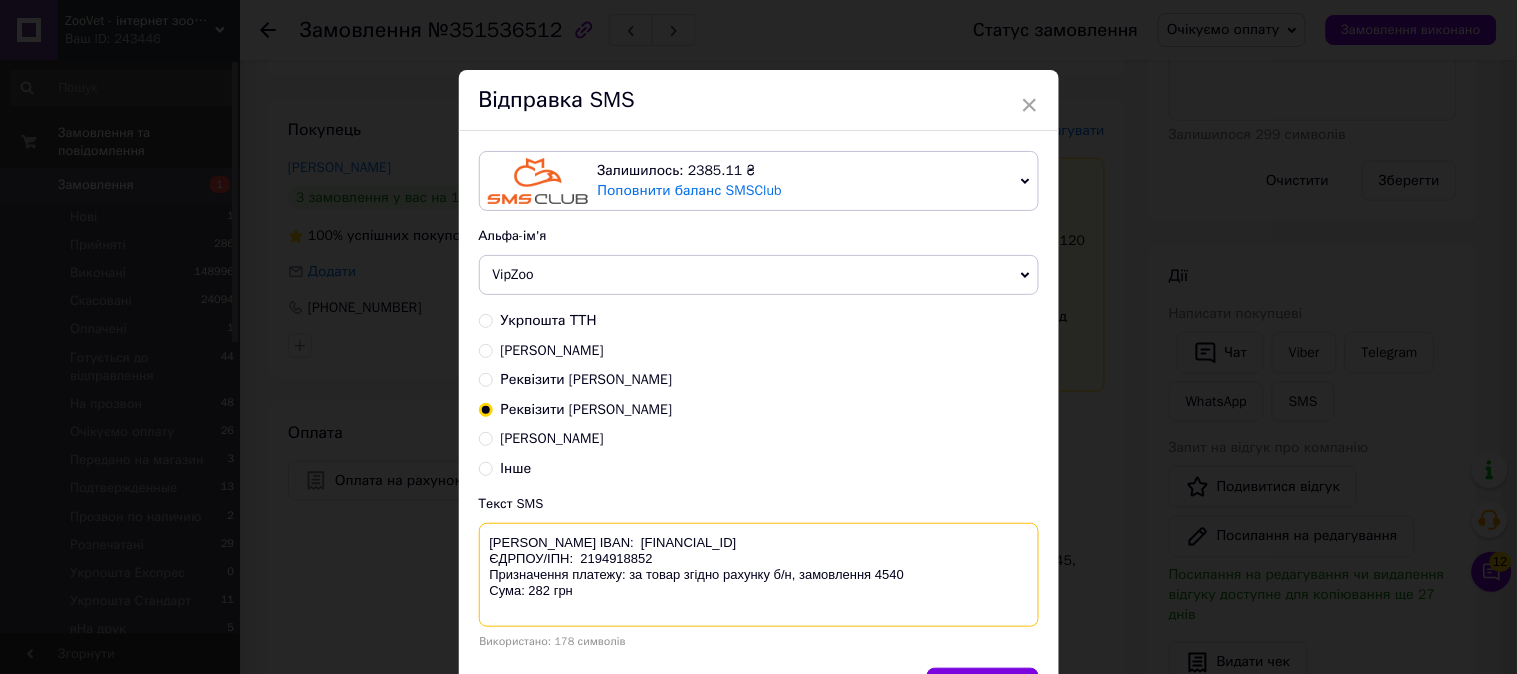 drag, startPoint x: 575, startPoint y: 618, endPoint x: 477, endPoint y: 538, distance: 126.50692 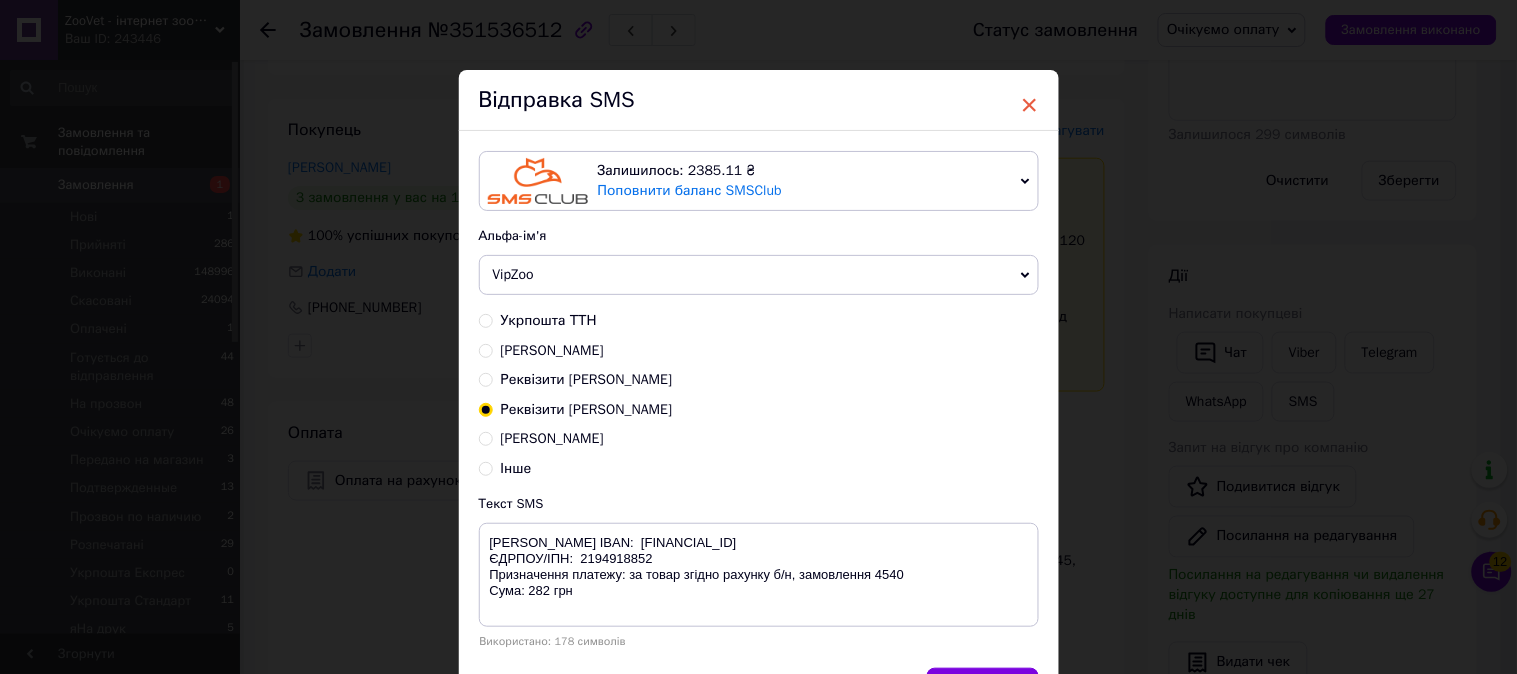 click on "×" at bounding box center [1030, 105] 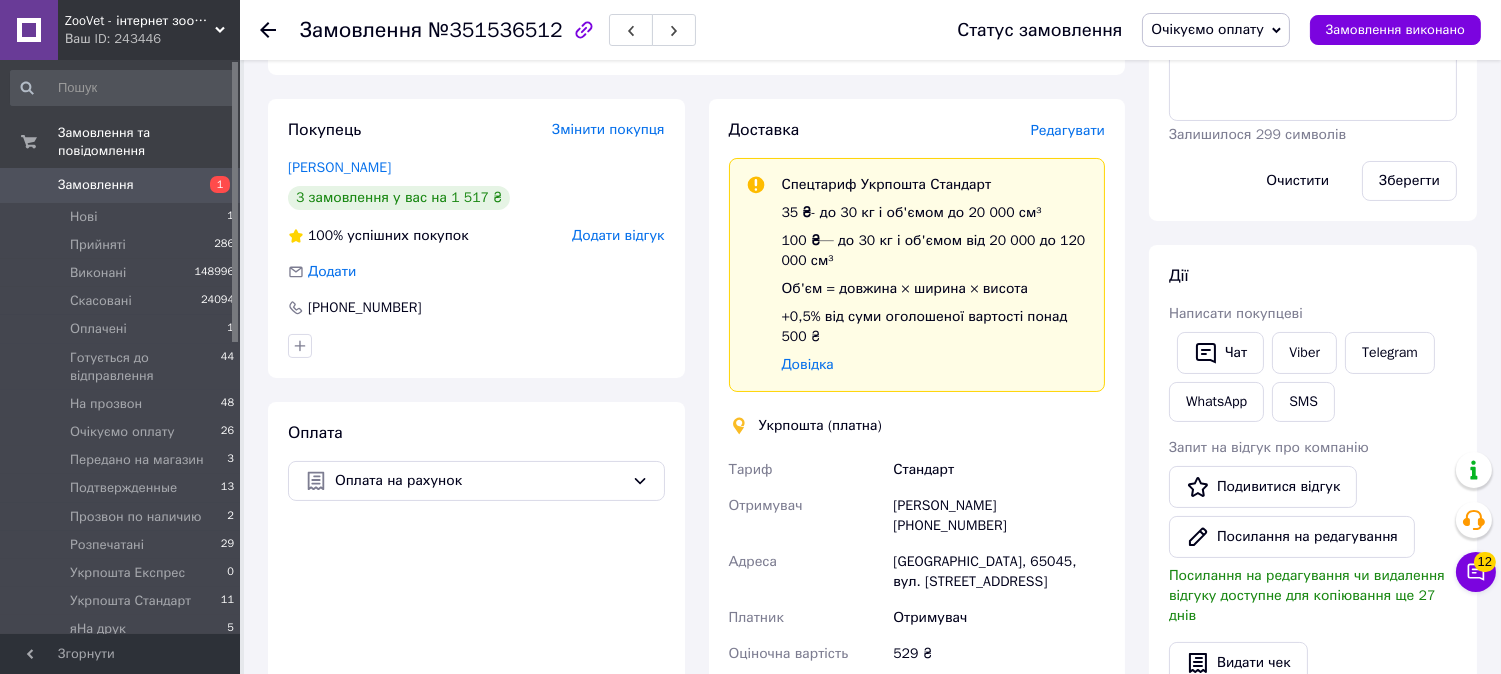 scroll, scrollTop: 0, scrollLeft: 0, axis: both 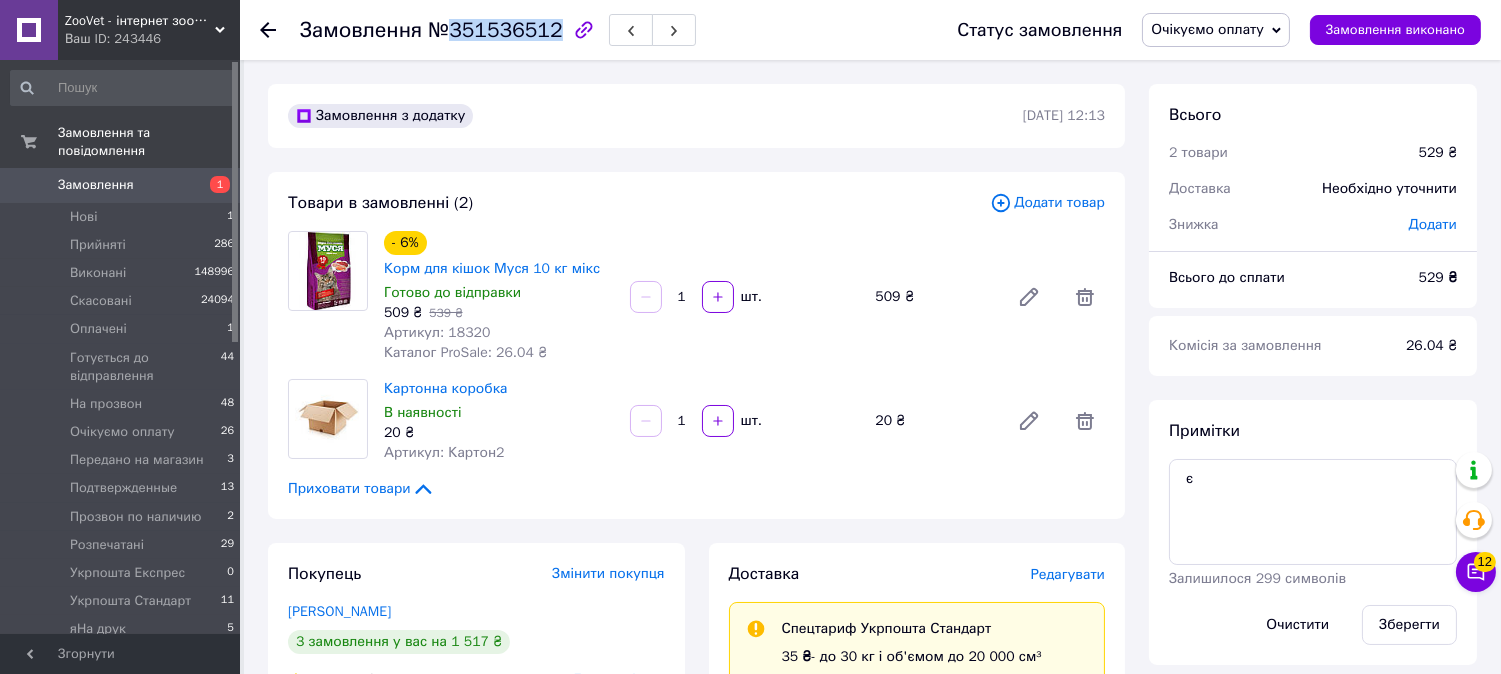drag, startPoint x: 450, startPoint y: 34, endPoint x: 545, endPoint y: 26, distance: 95.33625 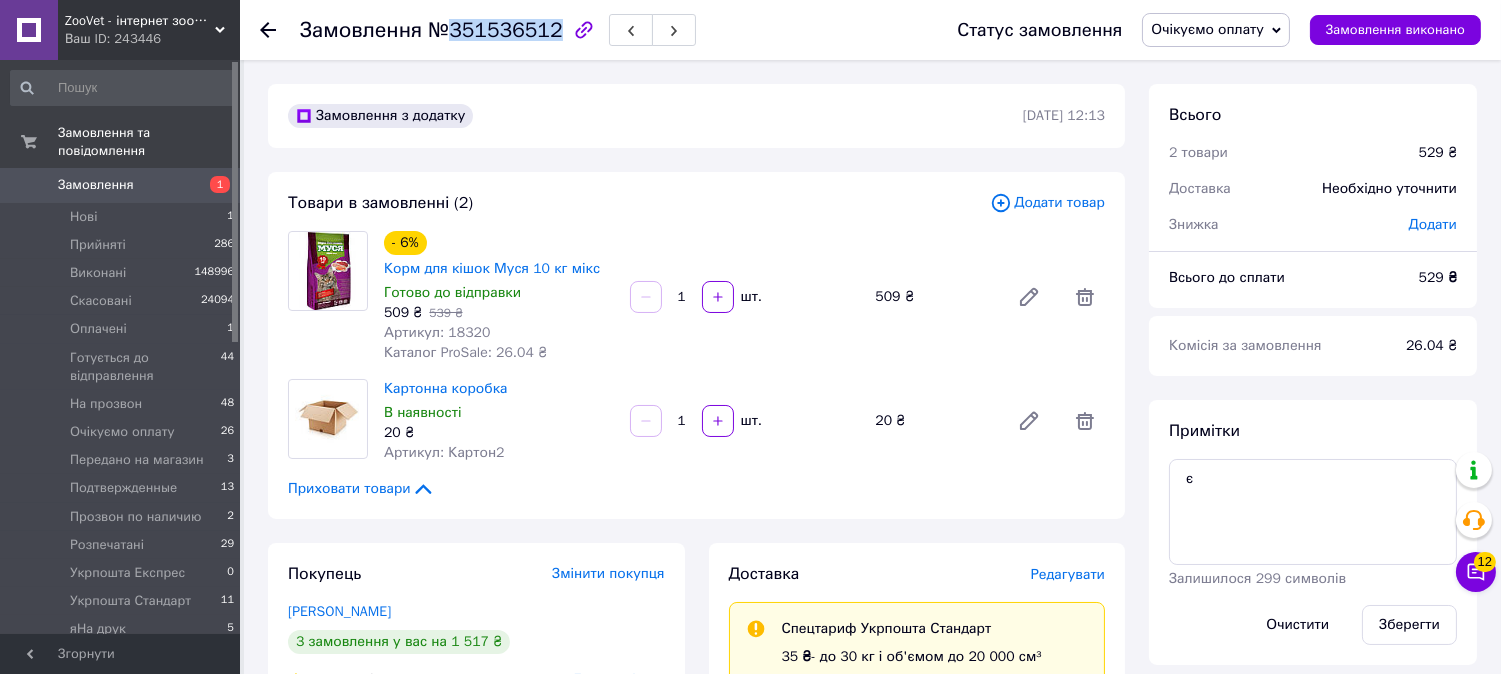 click on "№351536512" at bounding box center [495, 30] 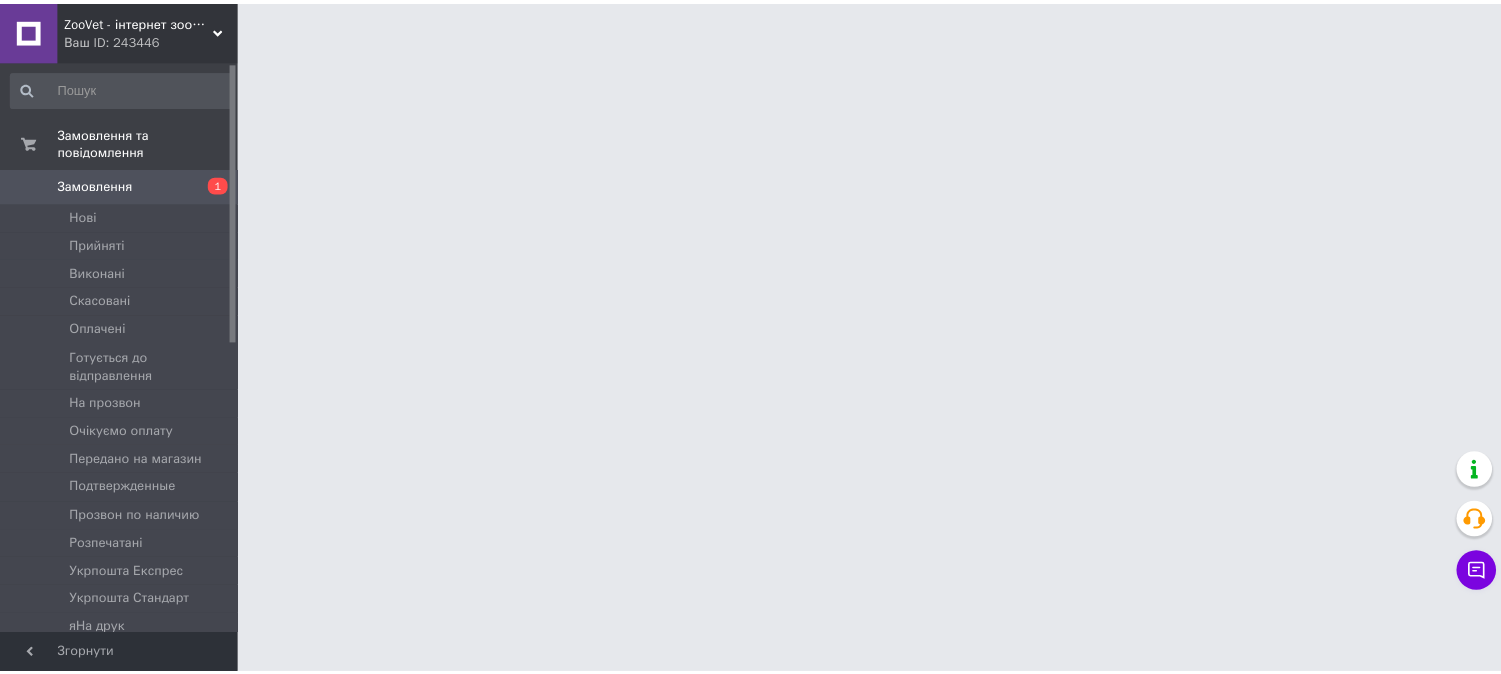 scroll, scrollTop: 0, scrollLeft: 0, axis: both 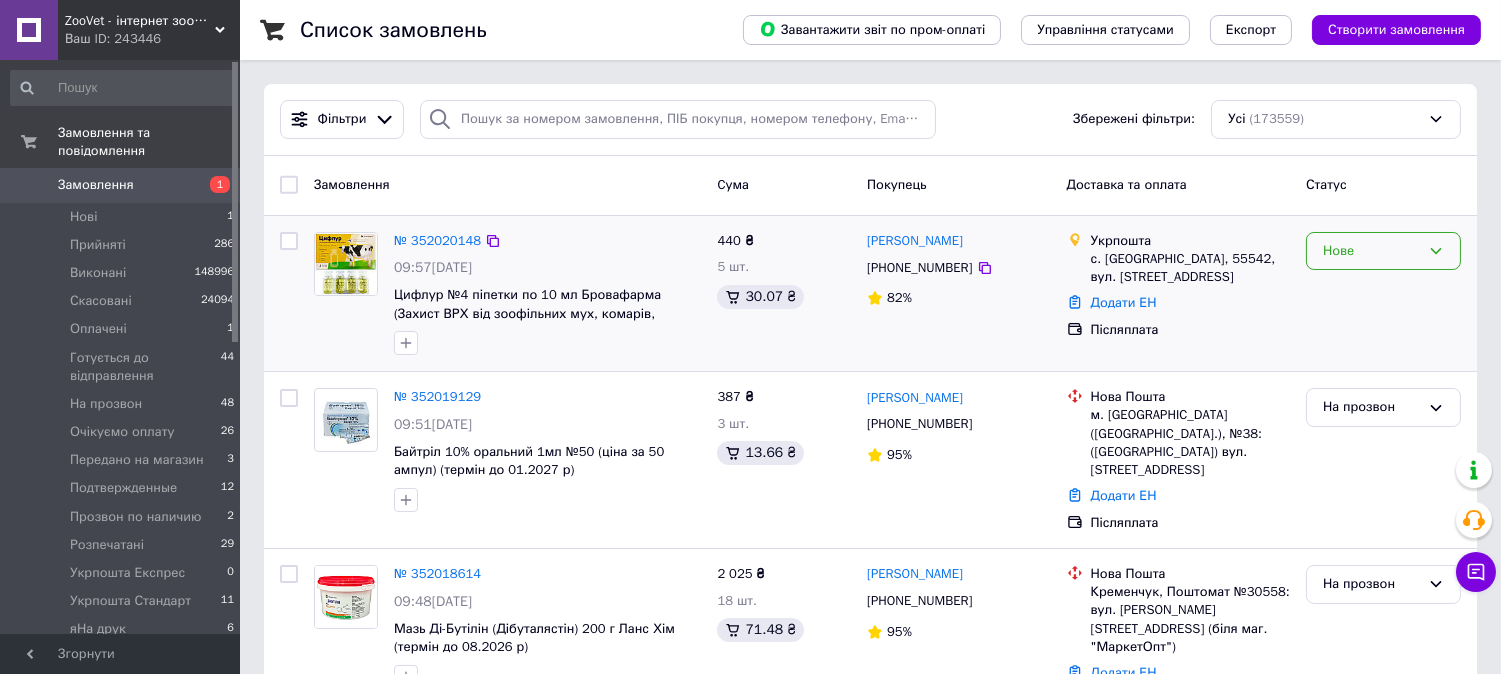 click on "Нове" at bounding box center (1371, 251) 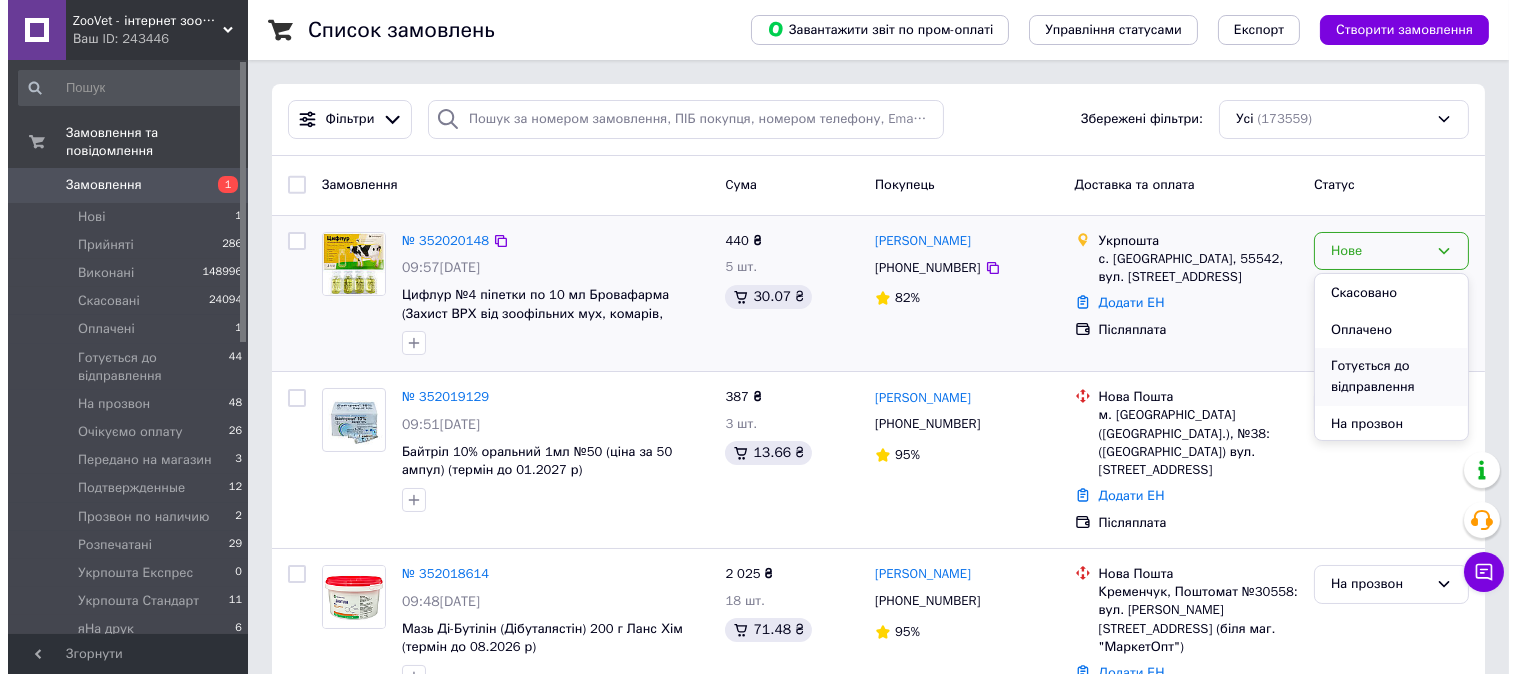 scroll, scrollTop: 111, scrollLeft: 0, axis: vertical 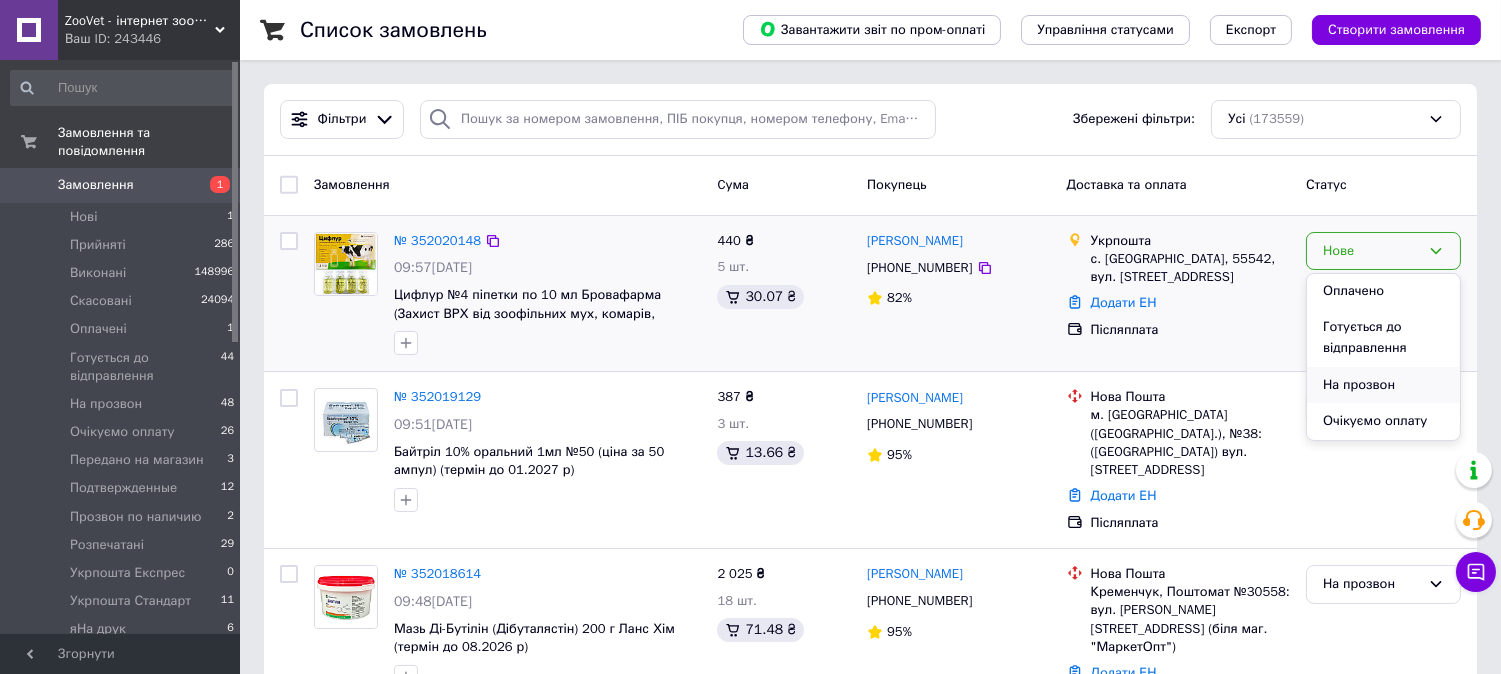 click on "На прозвон" at bounding box center (1383, 385) 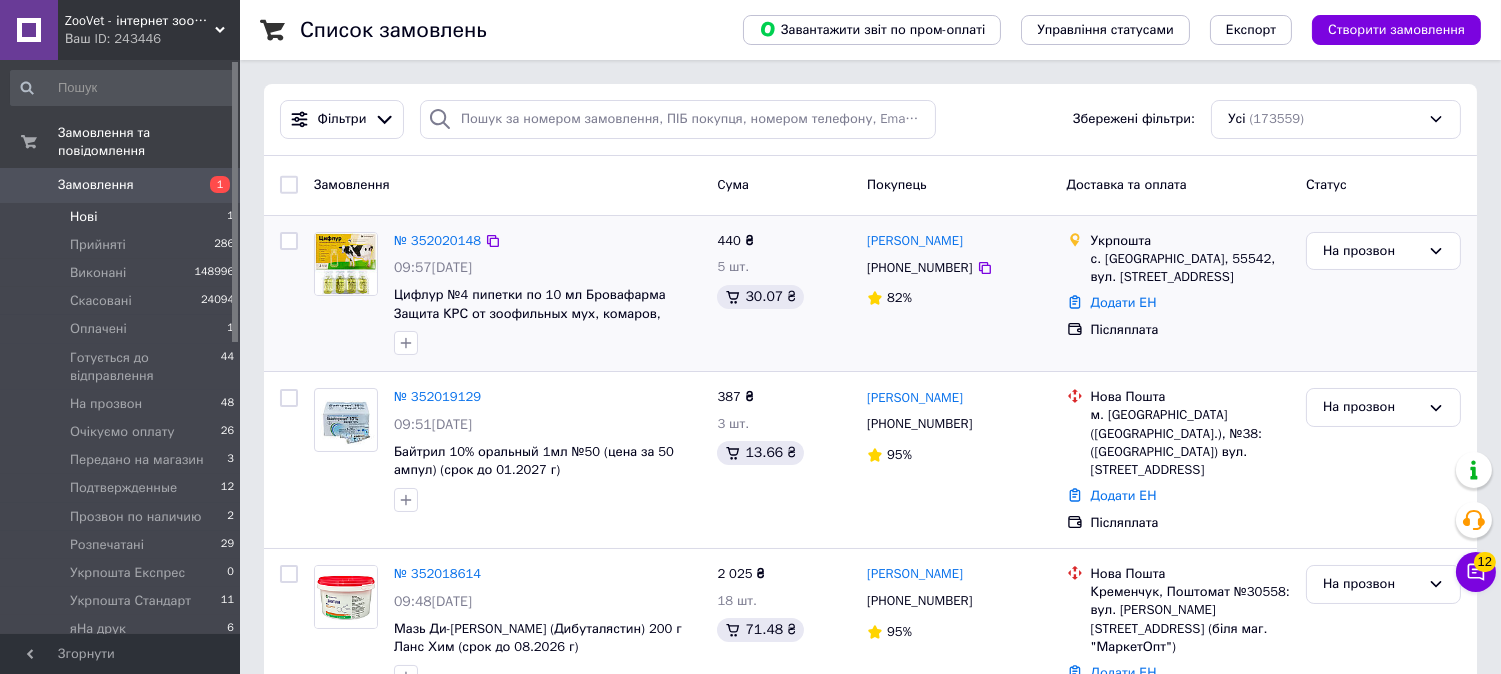 click on "Нові 1" at bounding box center [123, 217] 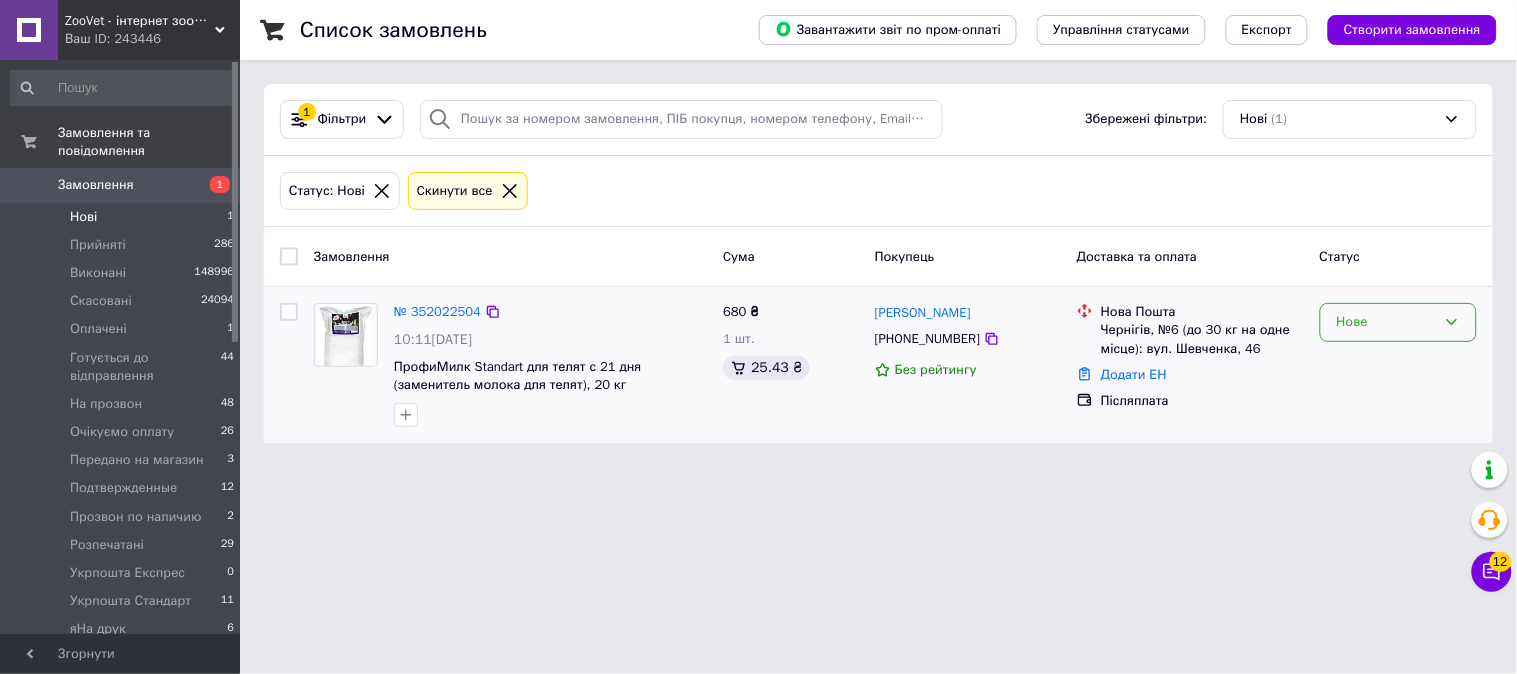 click on "Нове" at bounding box center (1386, 322) 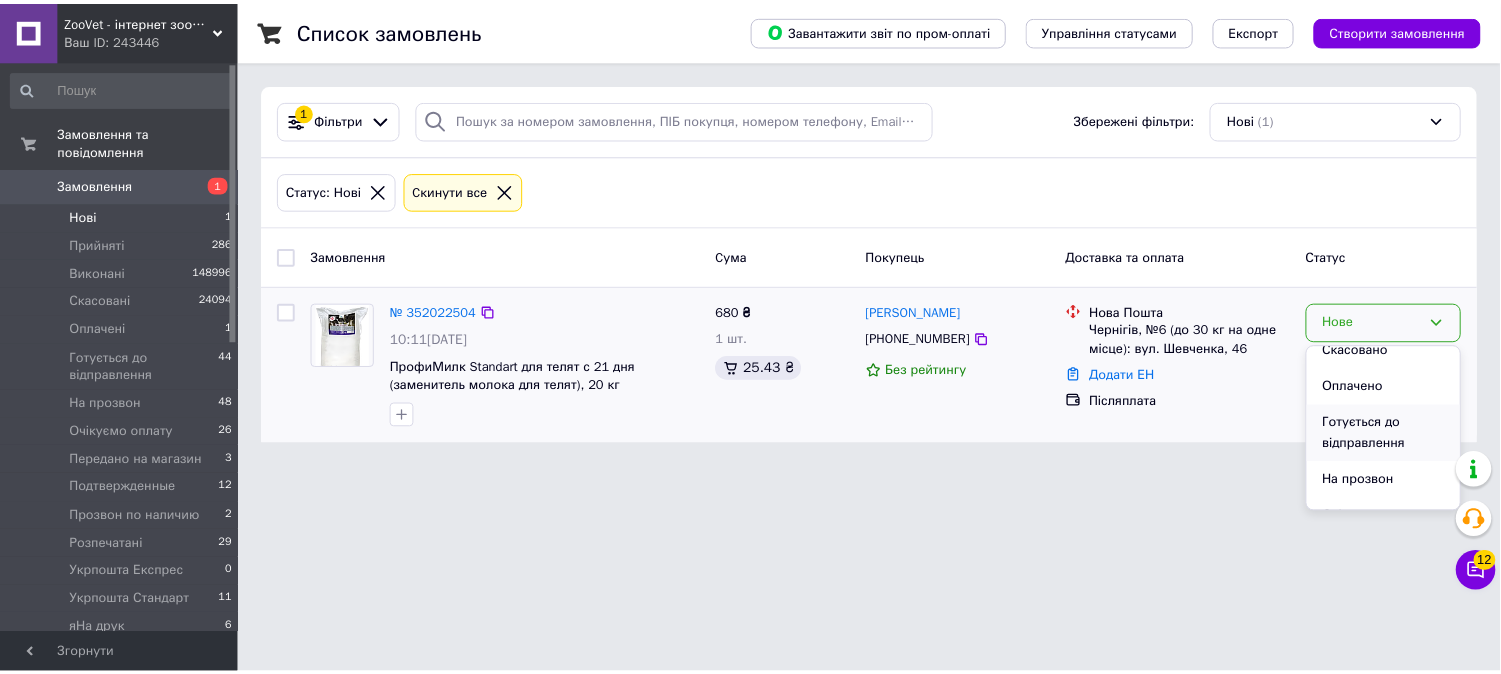 scroll, scrollTop: 111, scrollLeft: 0, axis: vertical 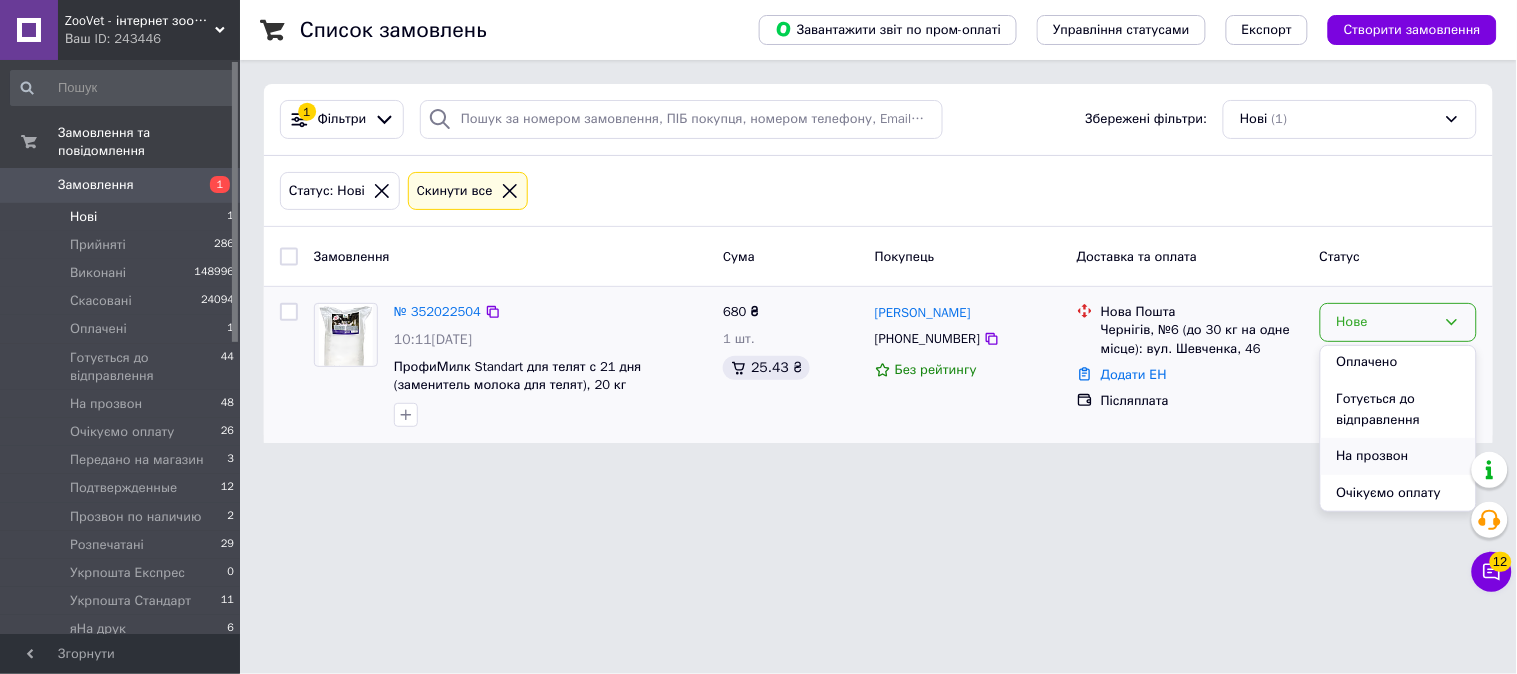click on "На прозвон" at bounding box center [1398, 456] 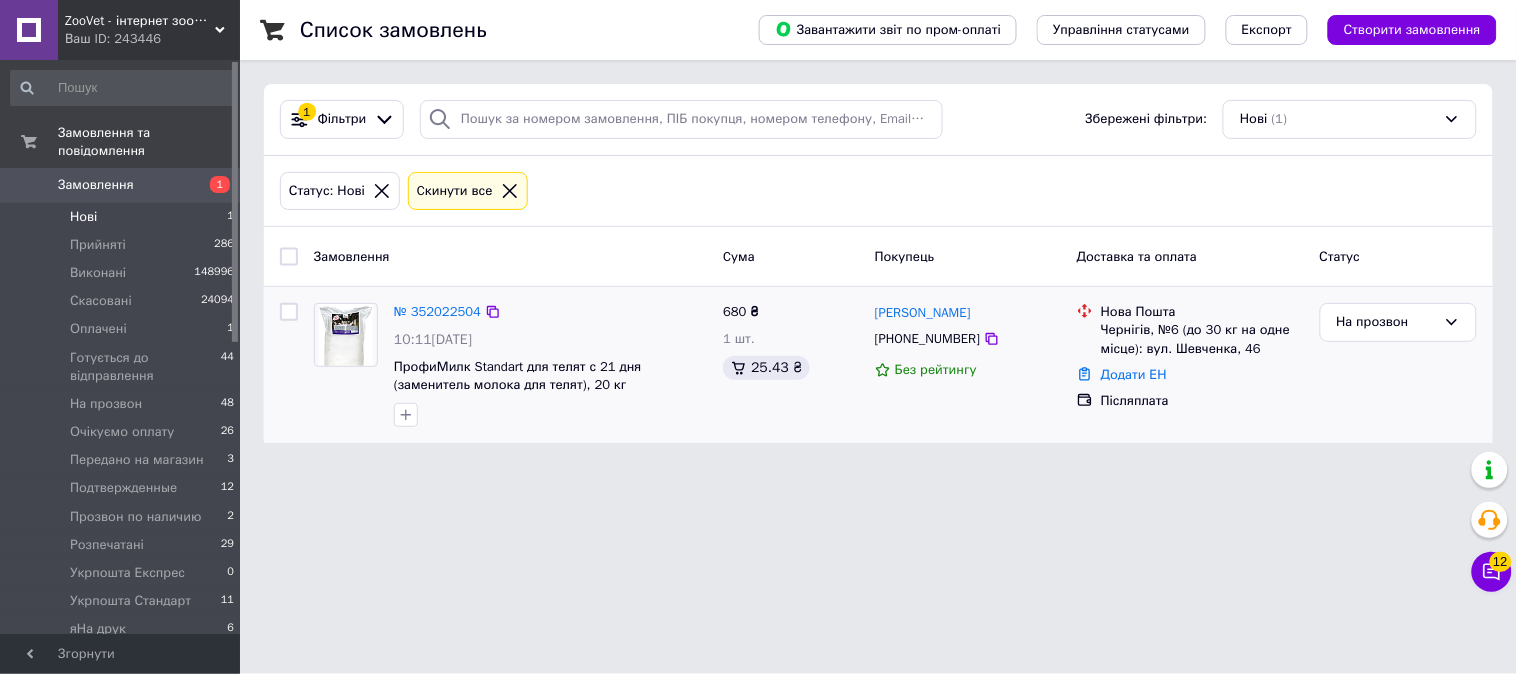 click on "Замовлення" at bounding box center (121, 185) 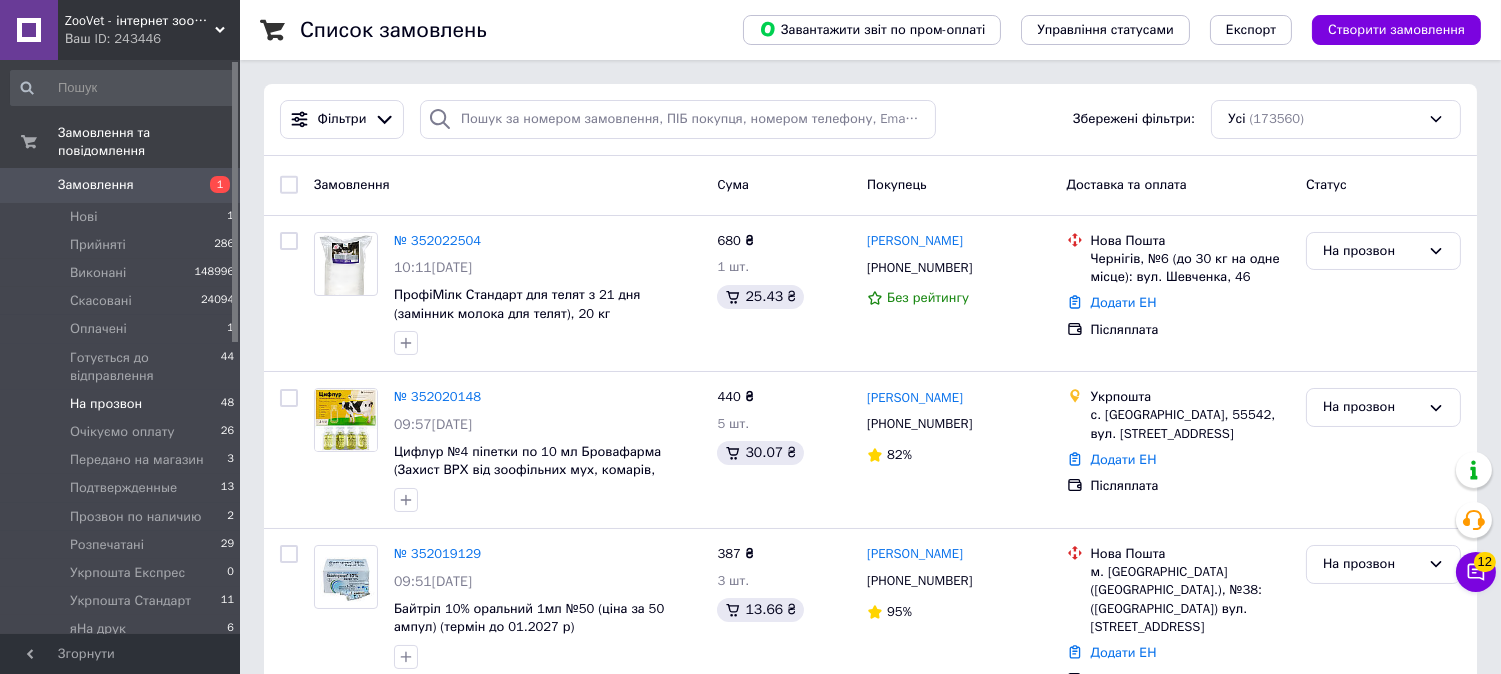 click on "На прозвон" at bounding box center [106, 404] 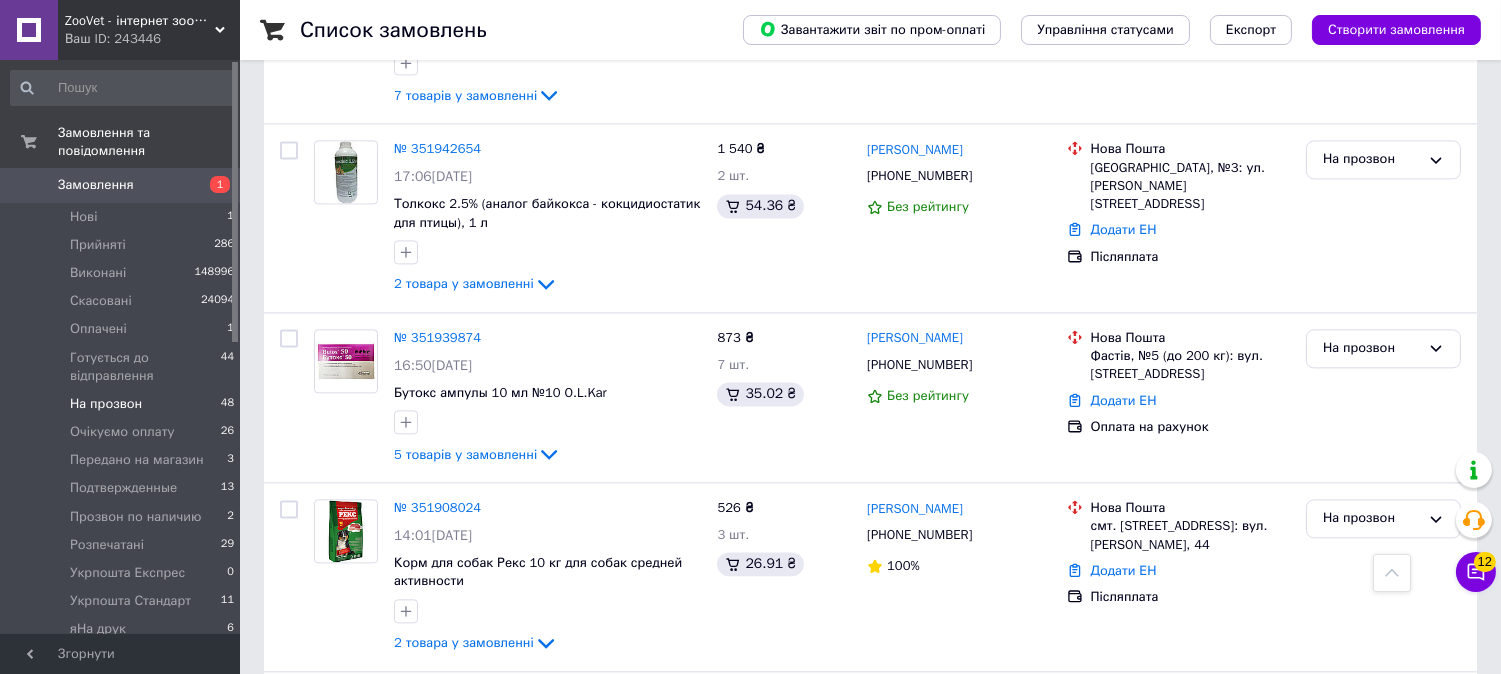 scroll, scrollTop: 8011, scrollLeft: 0, axis: vertical 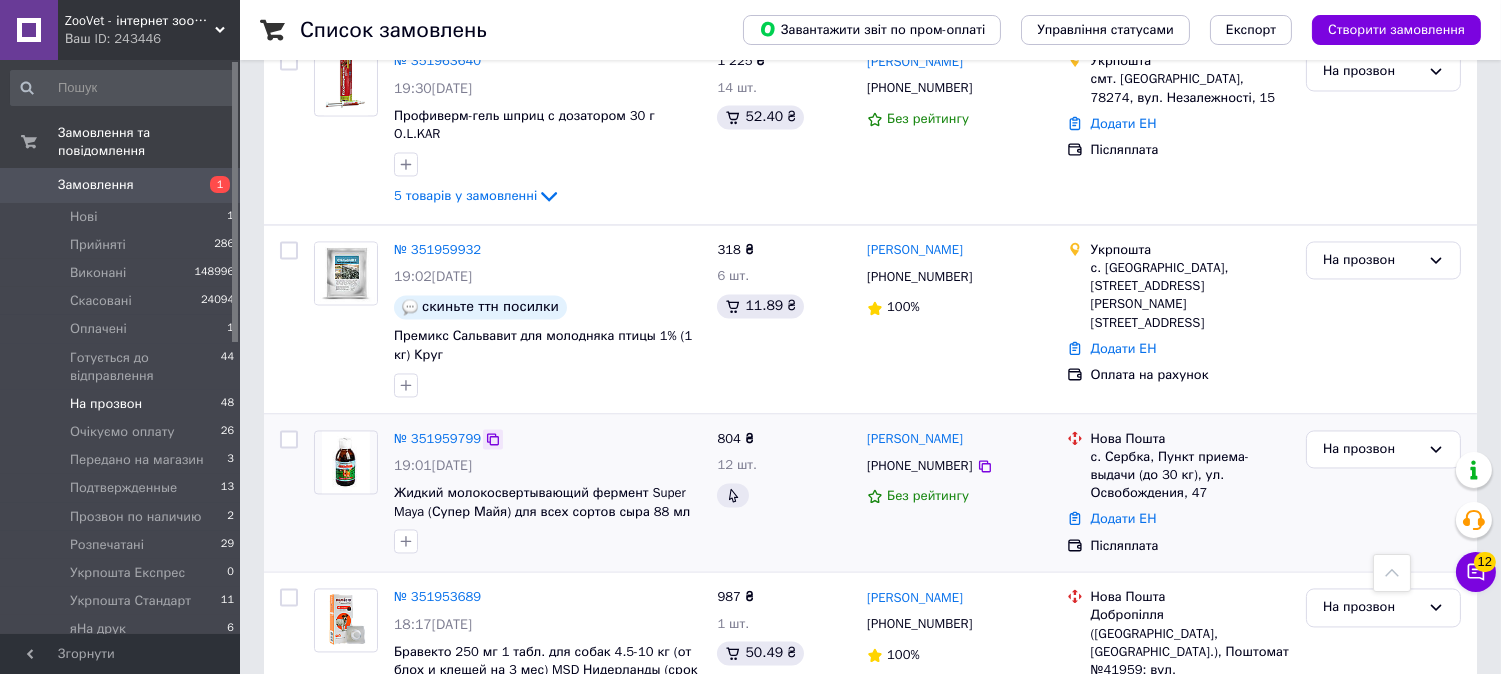 click 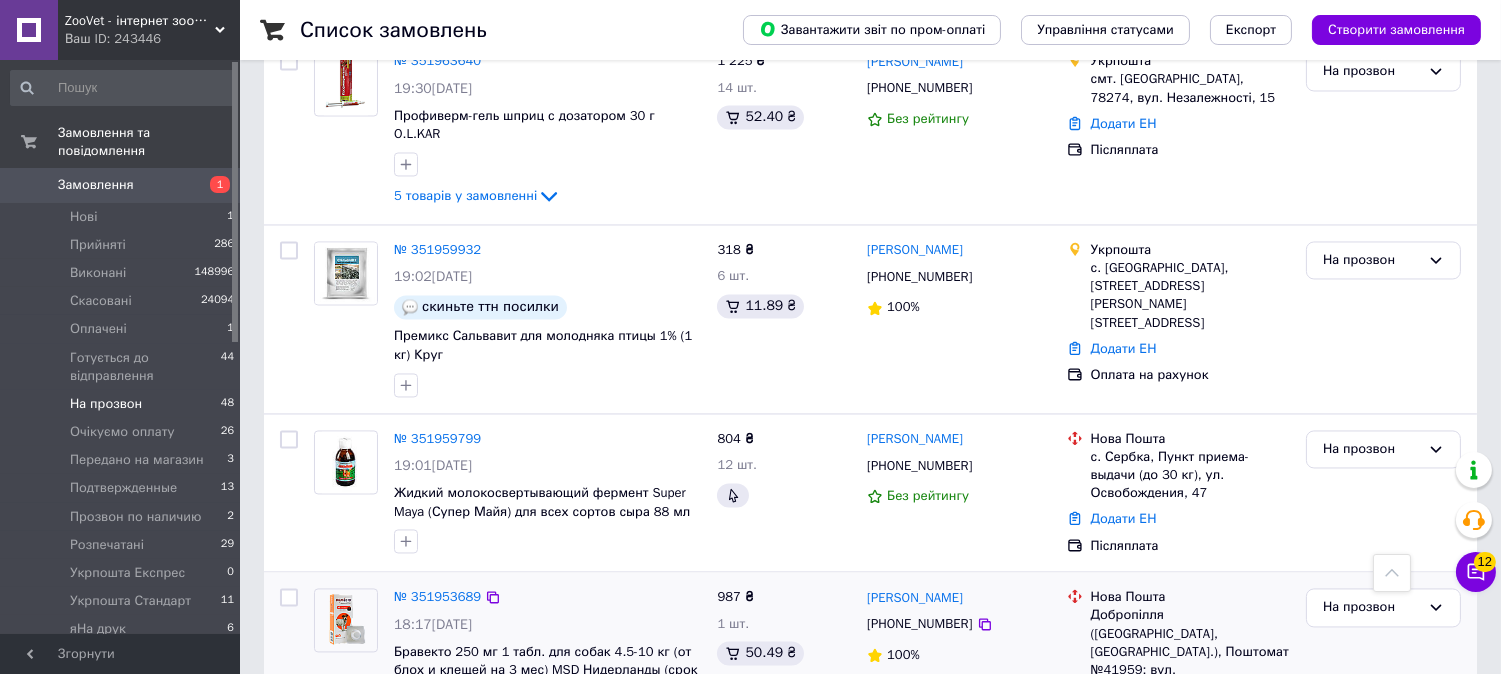 click on "№ 351953689 18:17, 09.07.2025 Бравекто 250 мг 1 табл. для собак 4.5-10 кг (от блох и клещей на 3 мес) MSD Нидерланды (срок до 02.2026 г)" at bounding box center [547, 650] 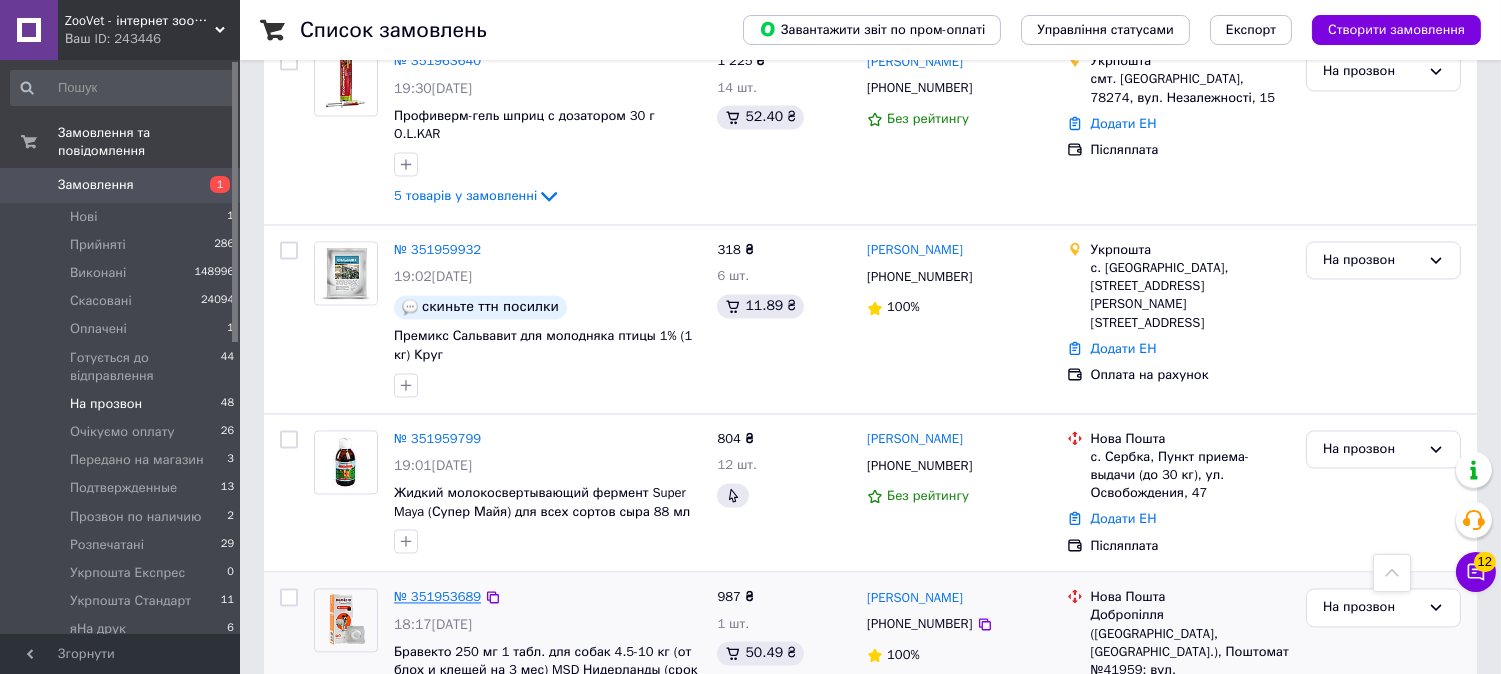 click on "№ 351953689" at bounding box center [437, 596] 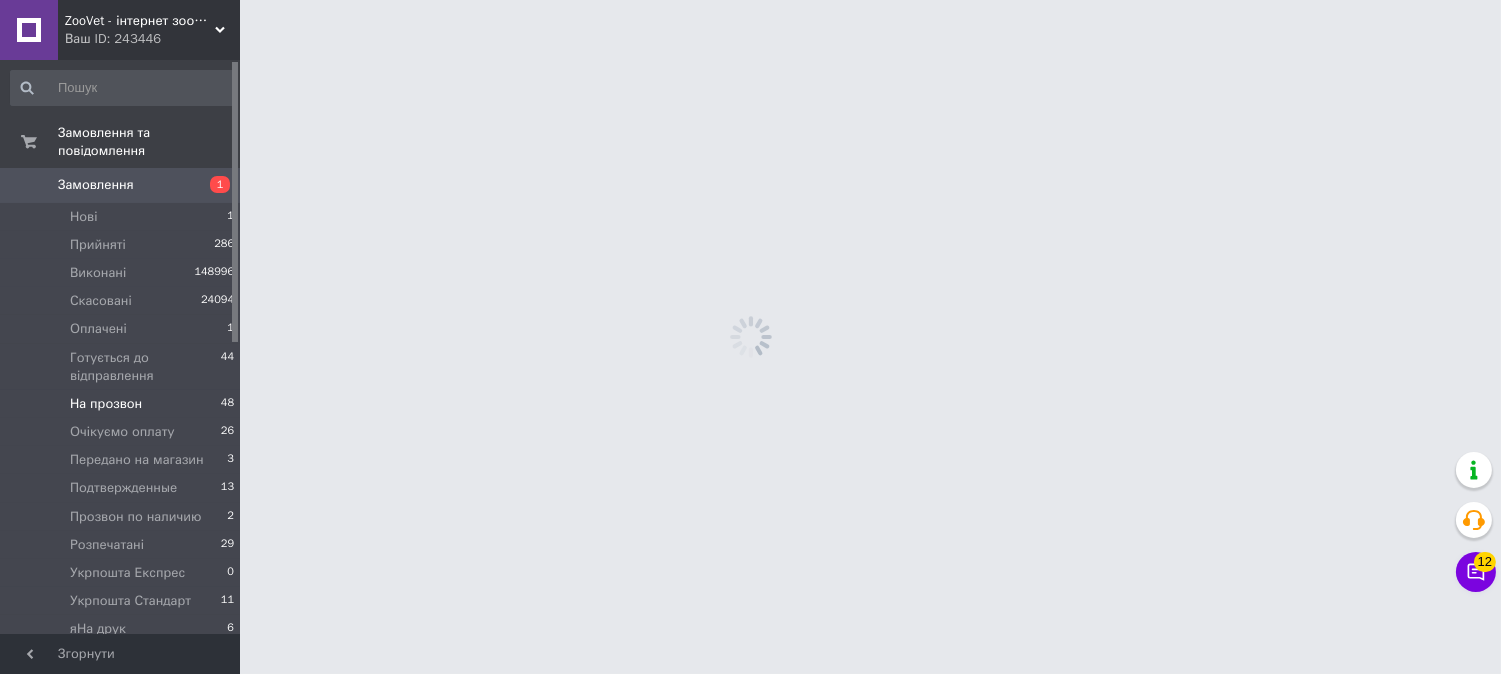scroll, scrollTop: 0, scrollLeft: 0, axis: both 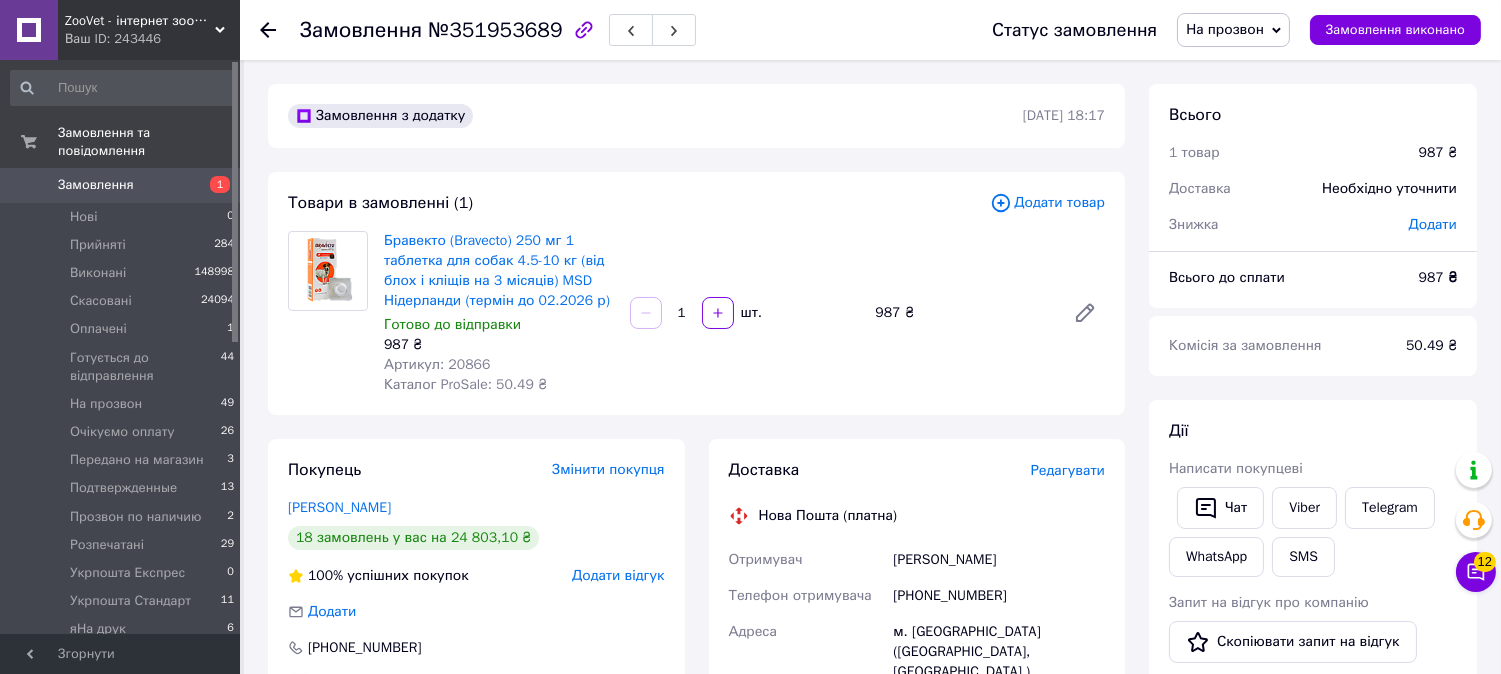 click on "На прозвон" at bounding box center (1225, 29) 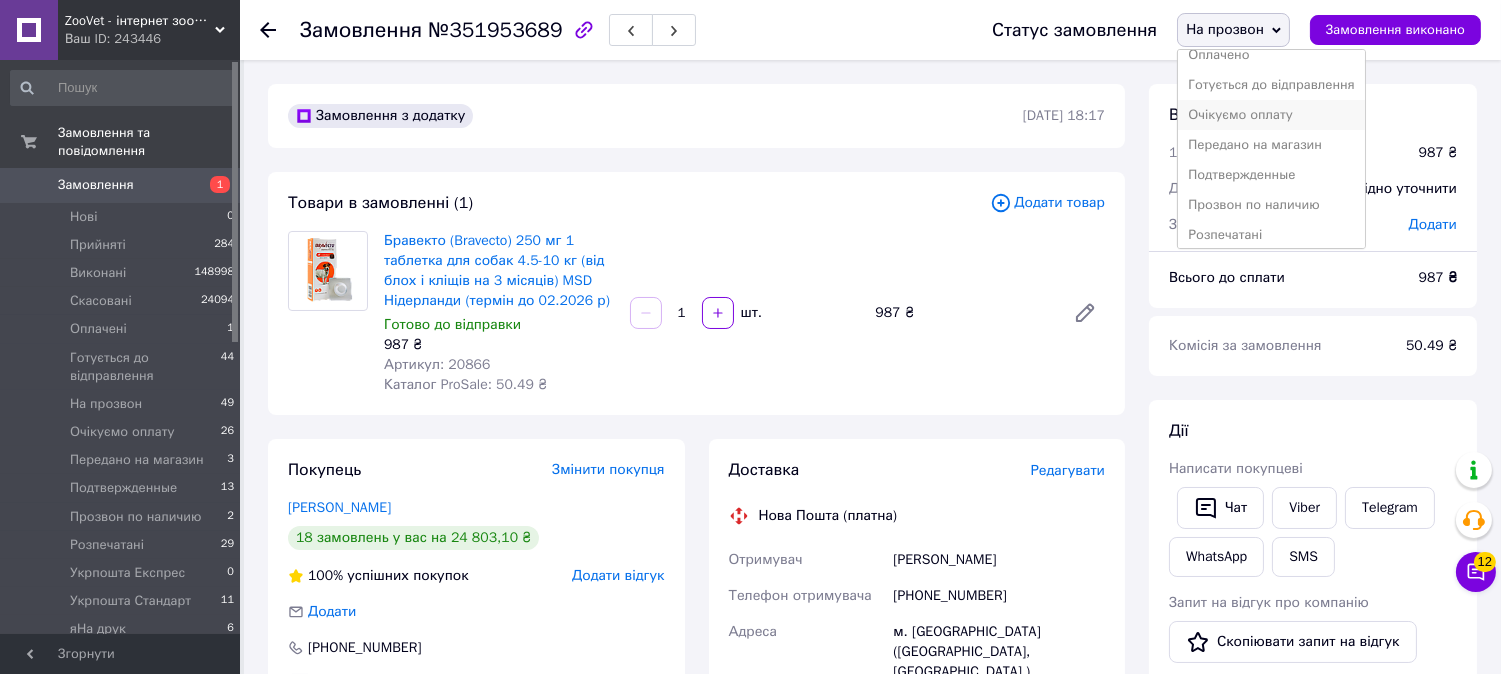 scroll, scrollTop: 111, scrollLeft: 0, axis: vertical 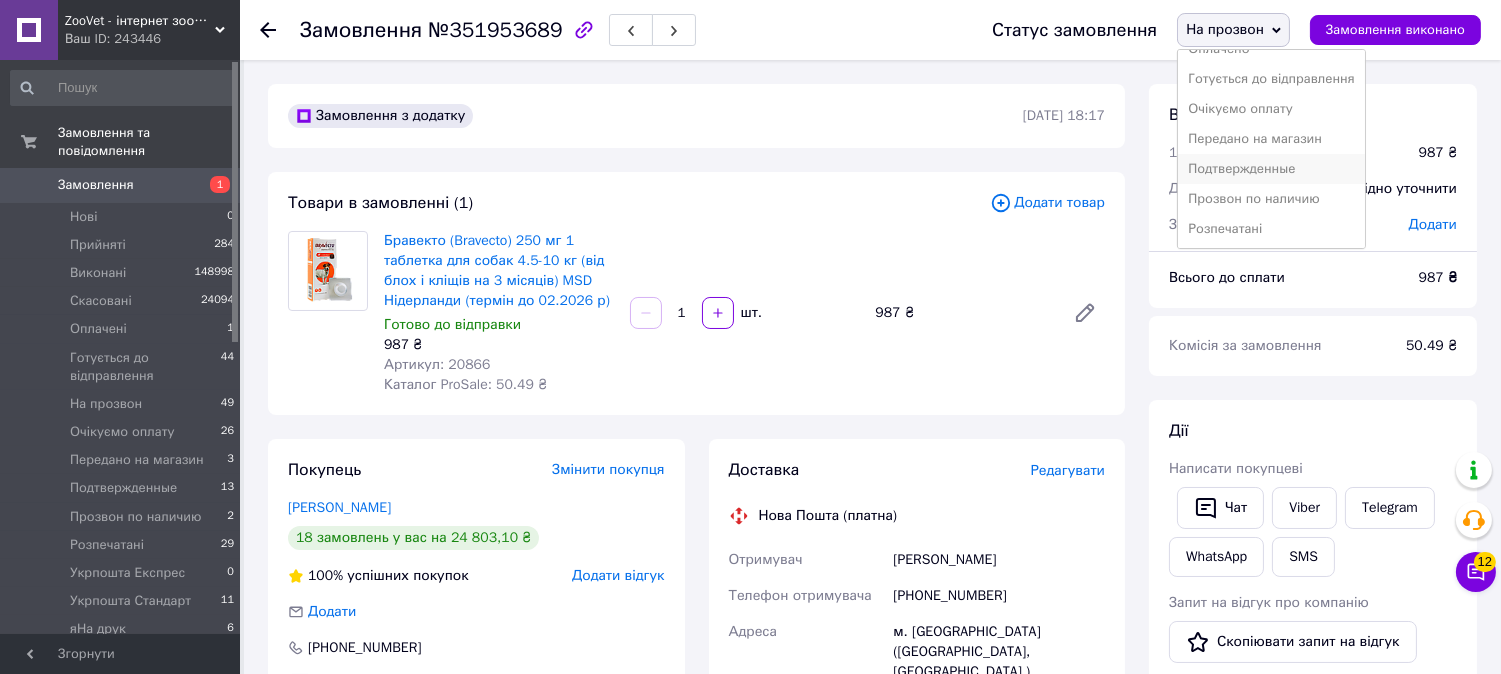 click on "Подтвержденные" at bounding box center [1271, 169] 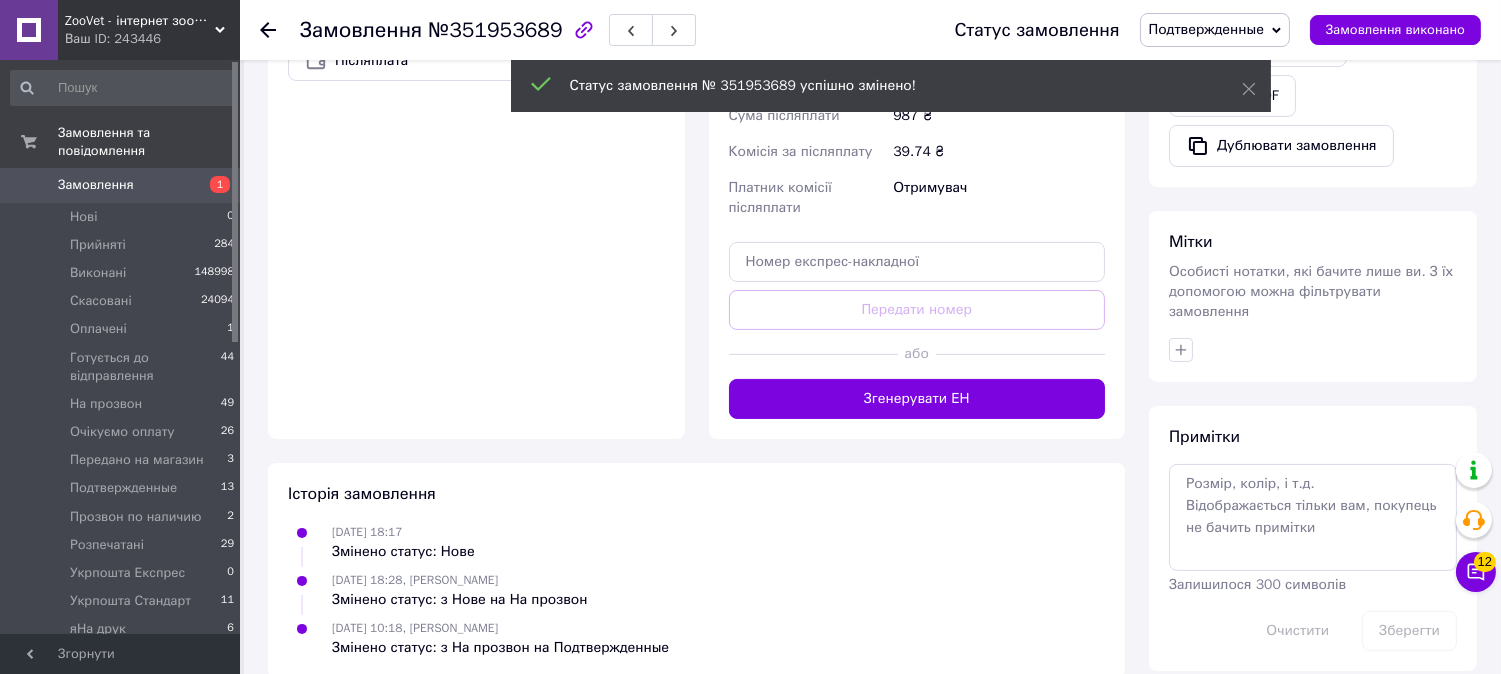 scroll, scrollTop: 761, scrollLeft: 0, axis: vertical 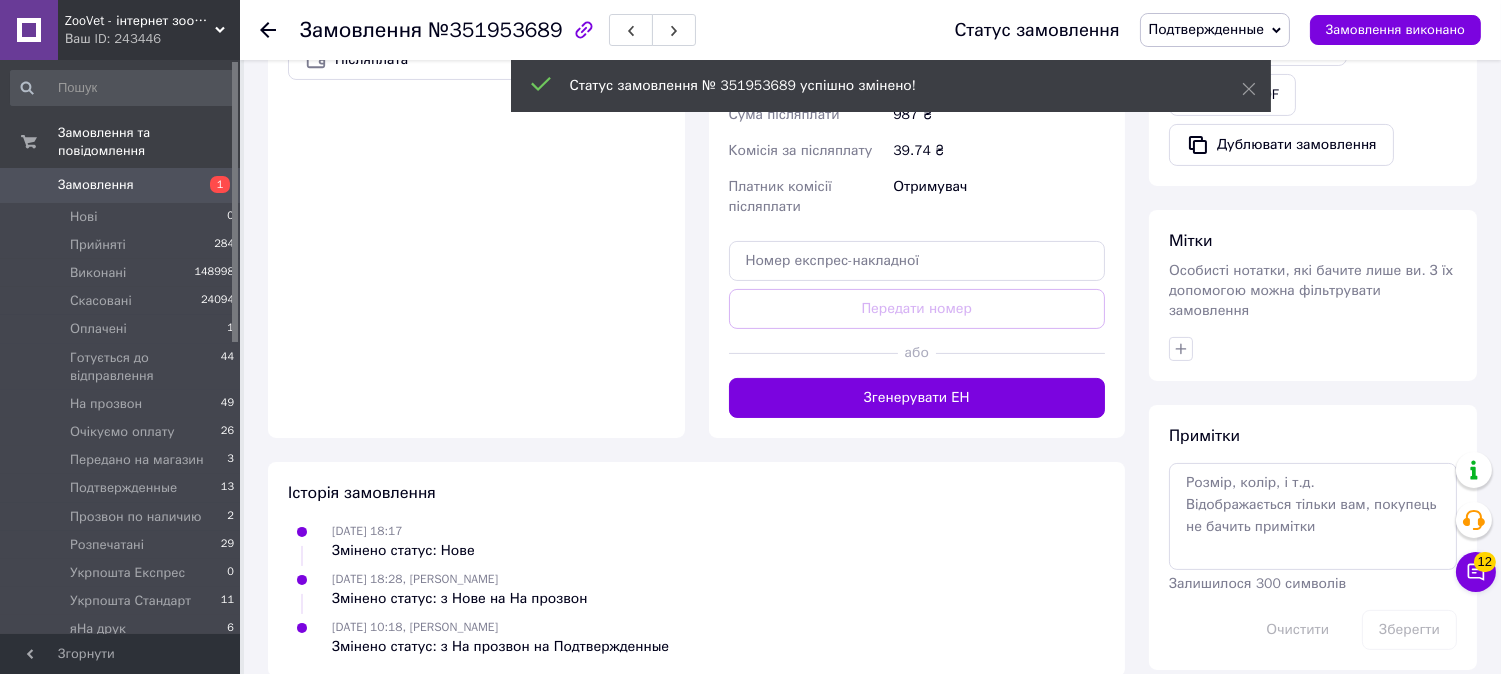 click on "Примітки Залишилося 300 символів Очистити Зберегти" at bounding box center (1313, 537) 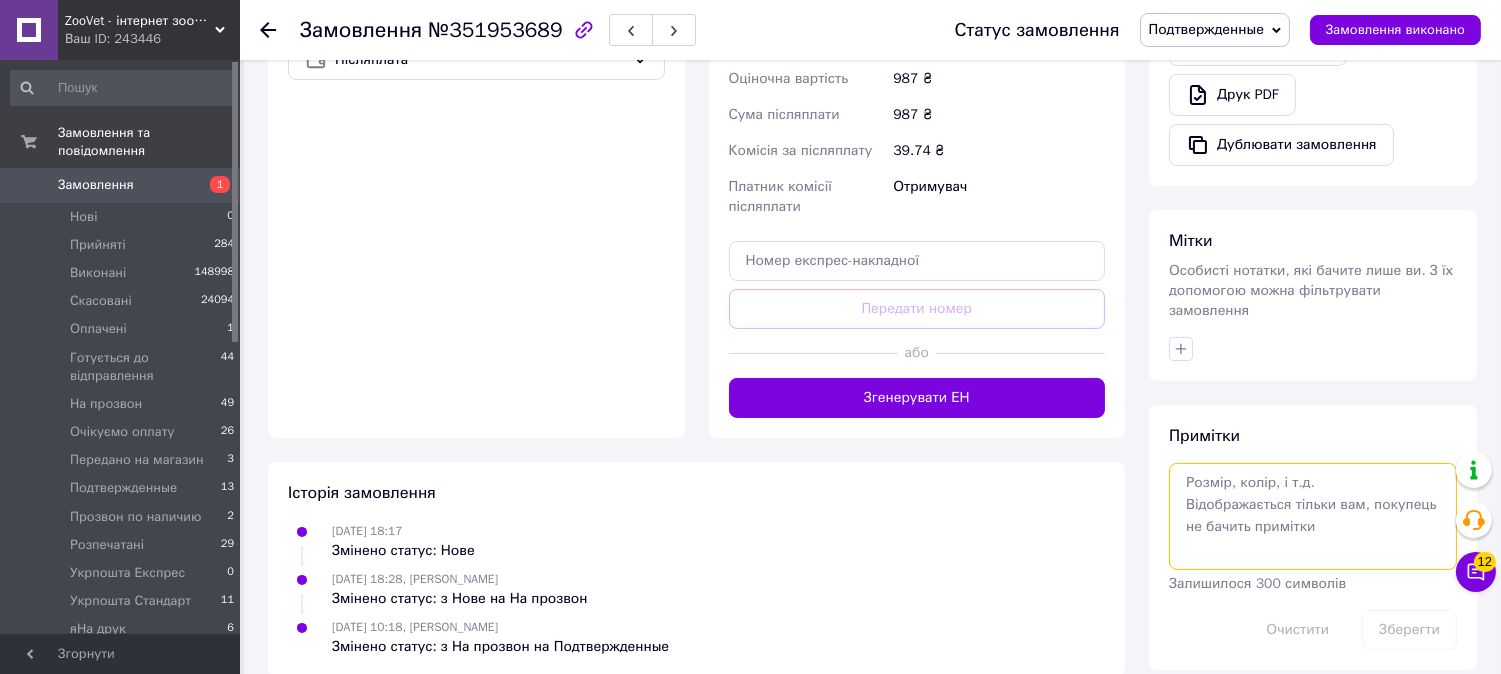 click at bounding box center (1313, 516) 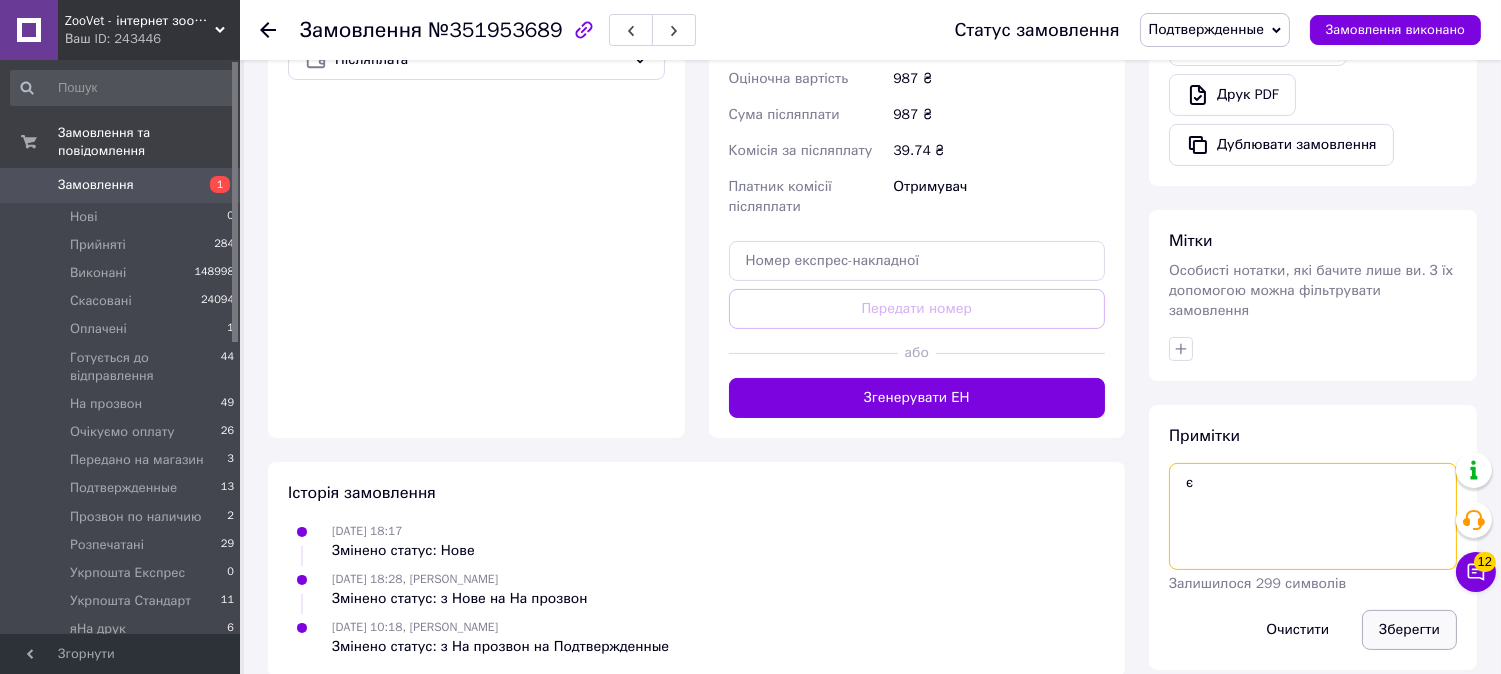 type on "є" 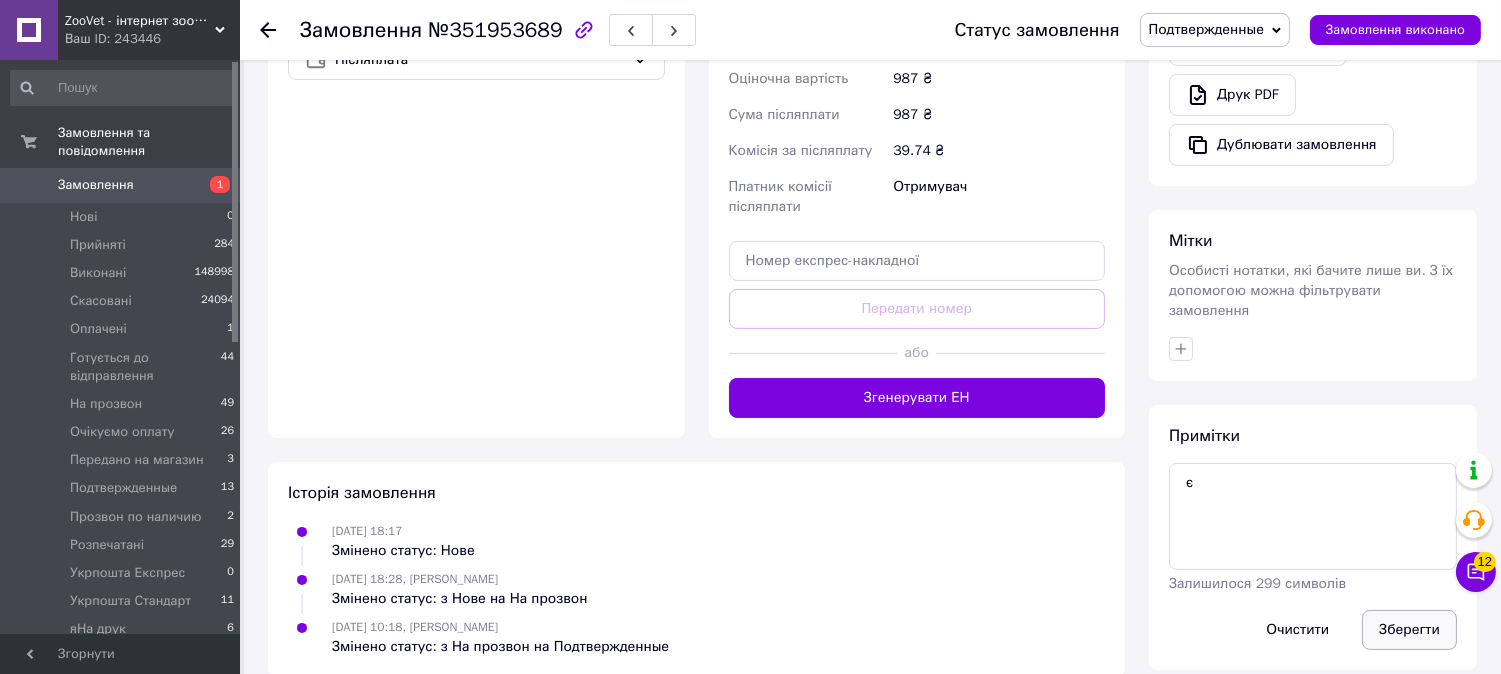 click on "Зберегти" at bounding box center [1409, 630] 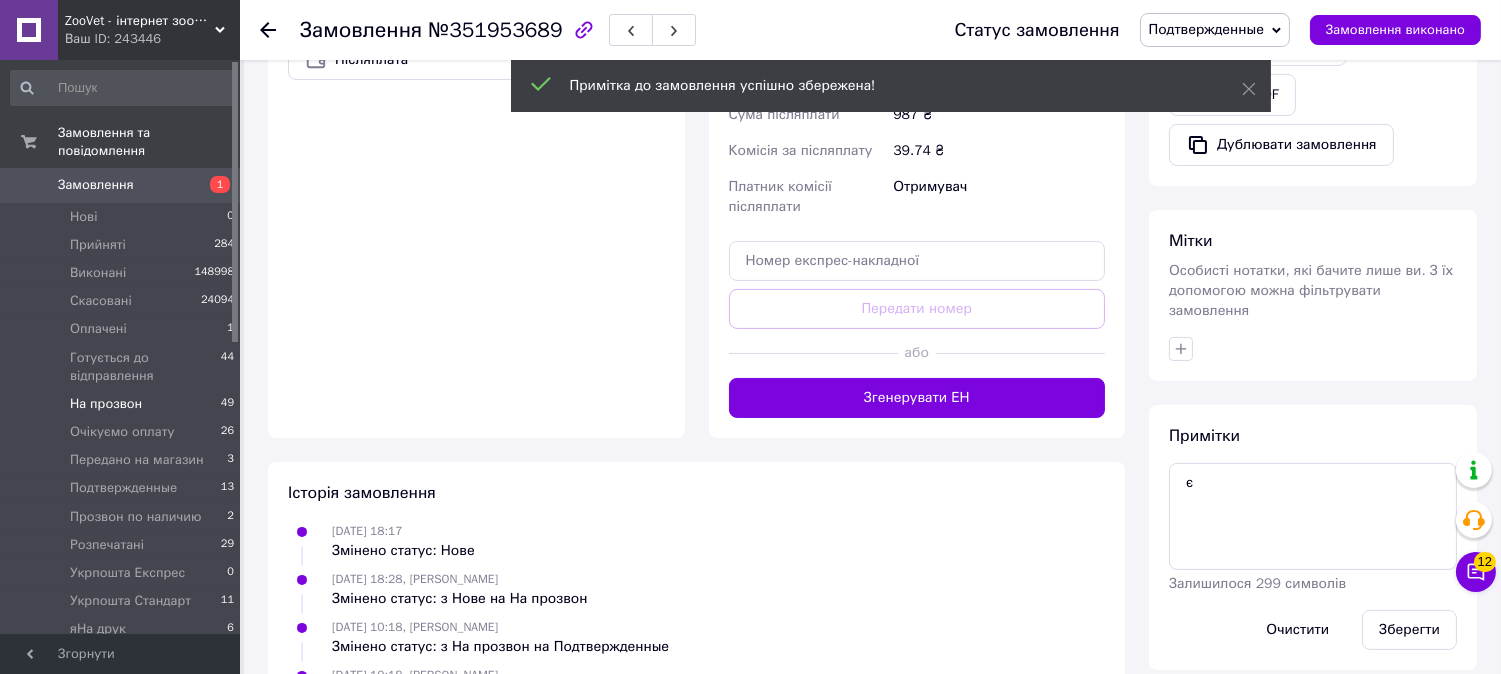 click on "На прозвон 49" at bounding box center [123, 404] 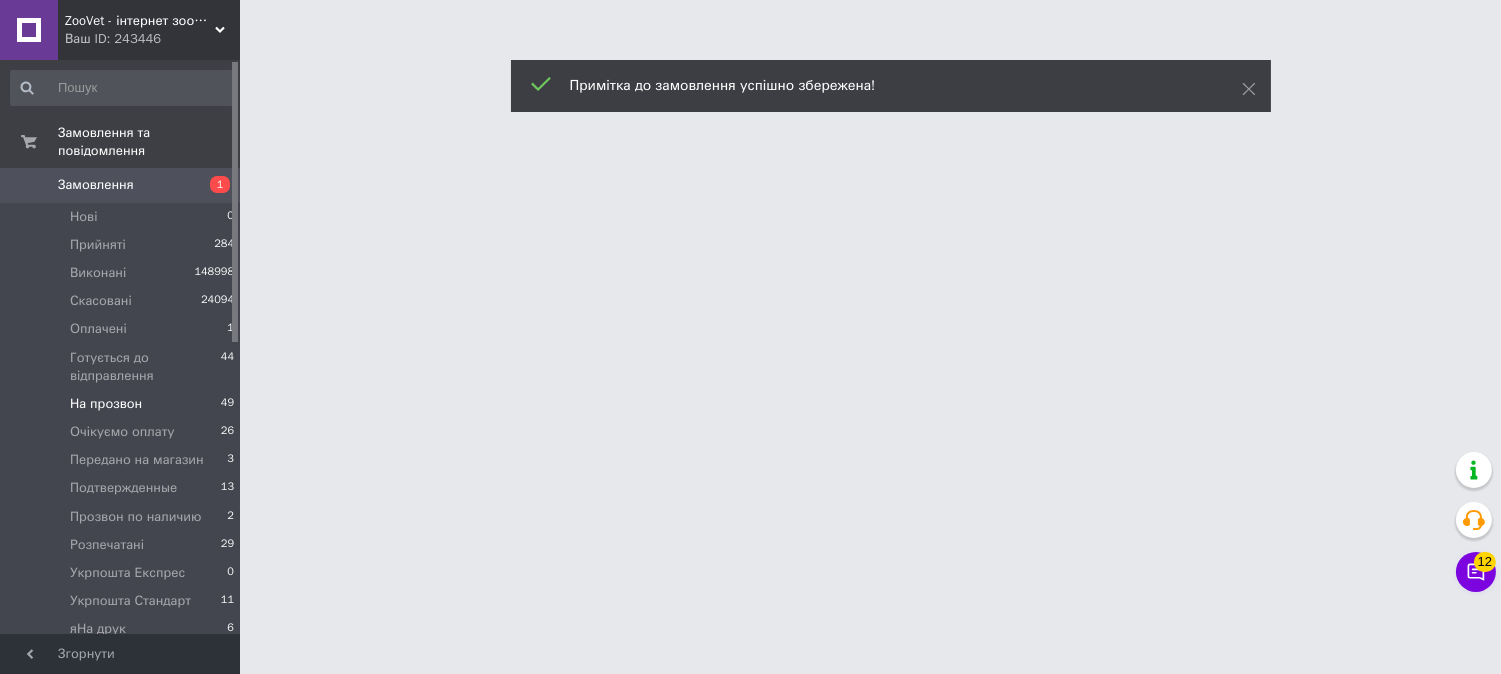 scroll, scrollTop: 0, scrollLeft: 0, axis: both 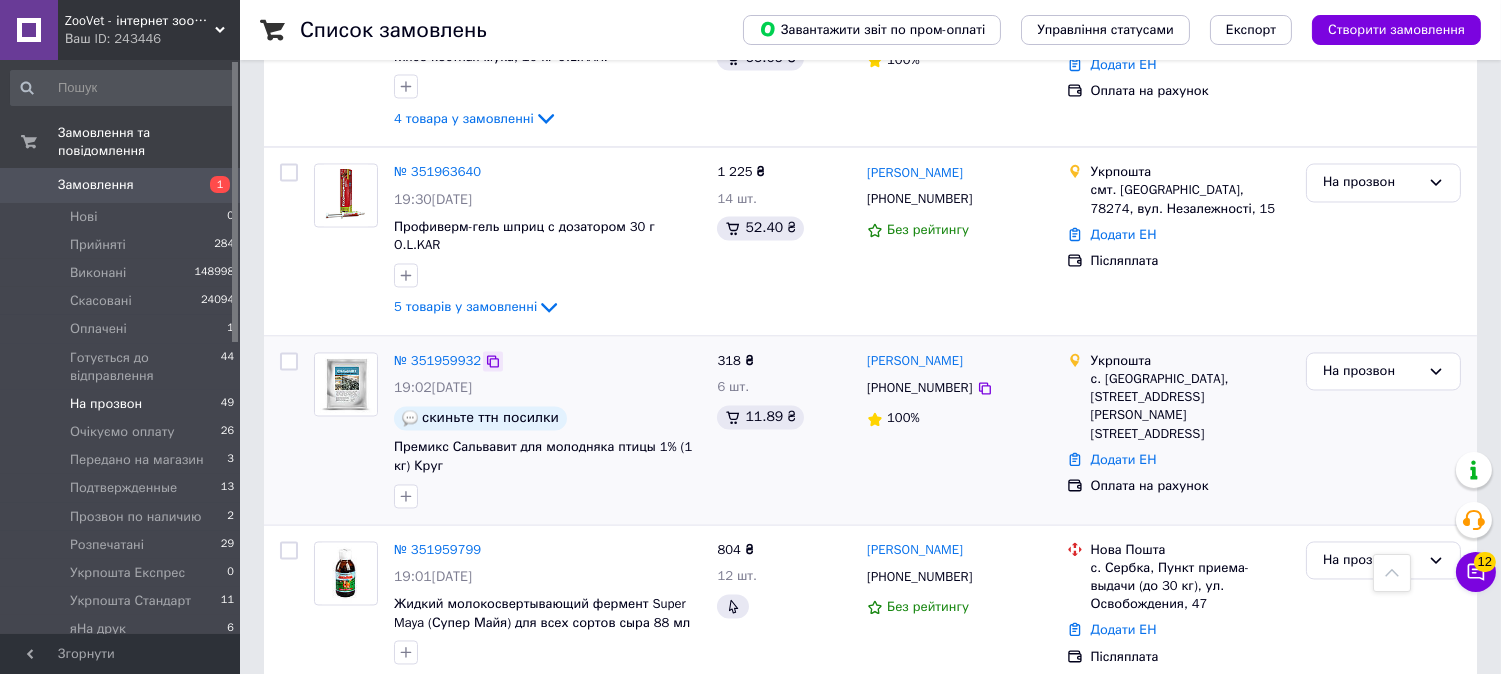 click 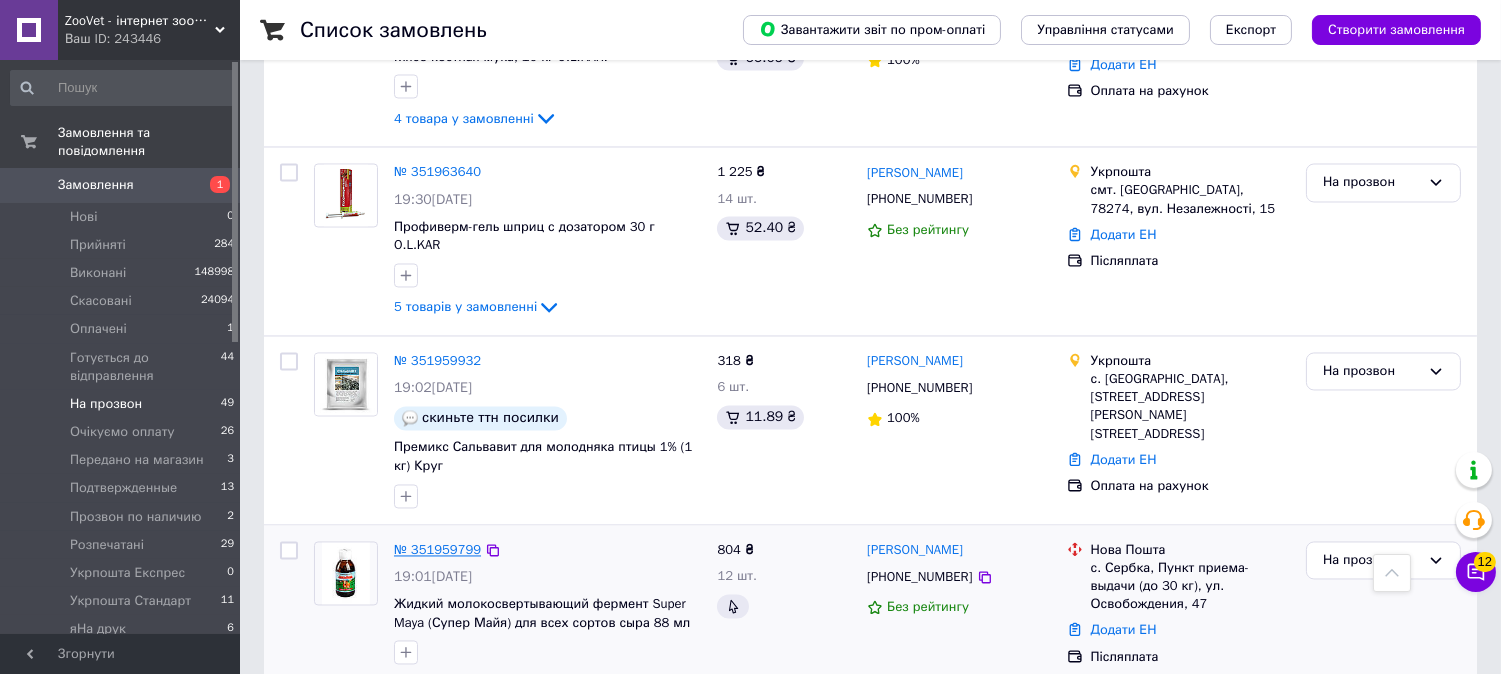 click on "№ 351959799" at bounding box center (437, 549) 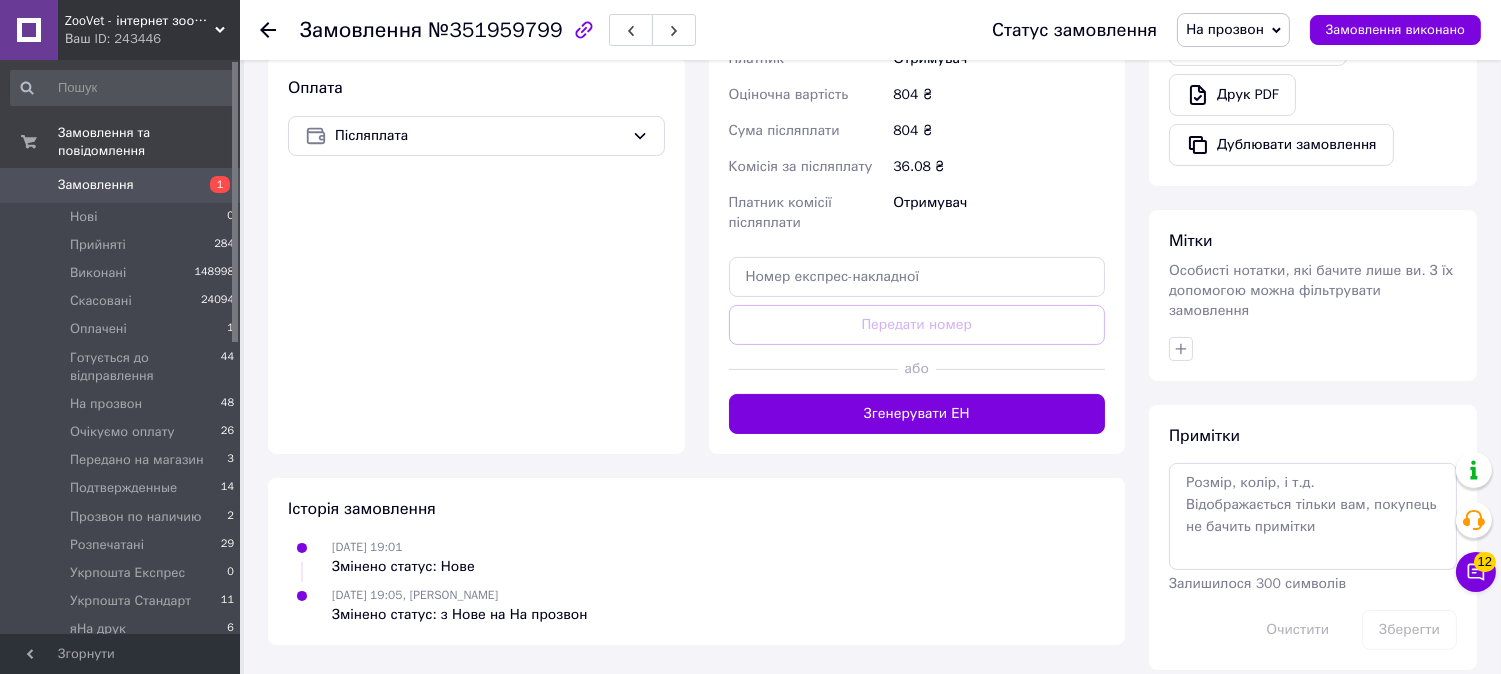 scroll, scrollTop: 248, scrollLeft: 0, axis: vertical 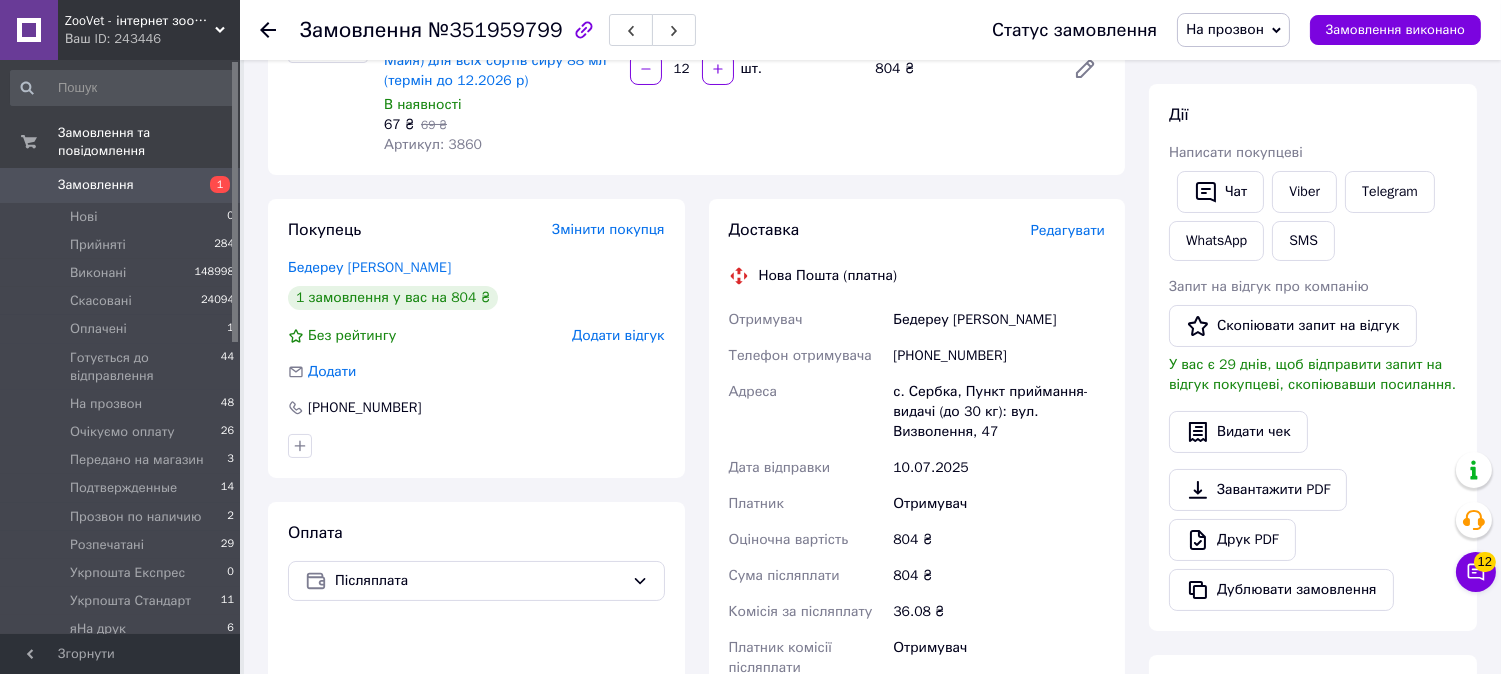 click on "На прозвон" at bounding box center [1225, 29] 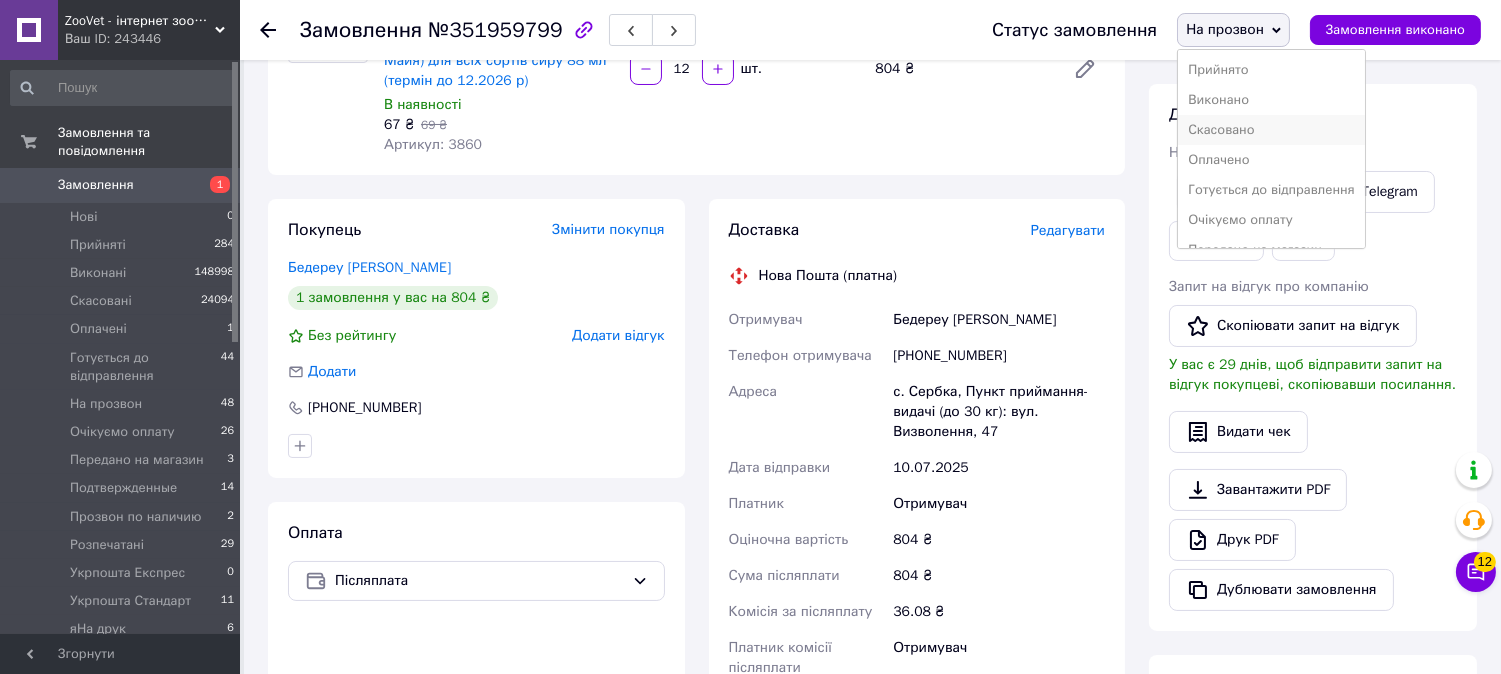 scroll, scrollTop: 111, scrollLeft: 0, axis: vertical 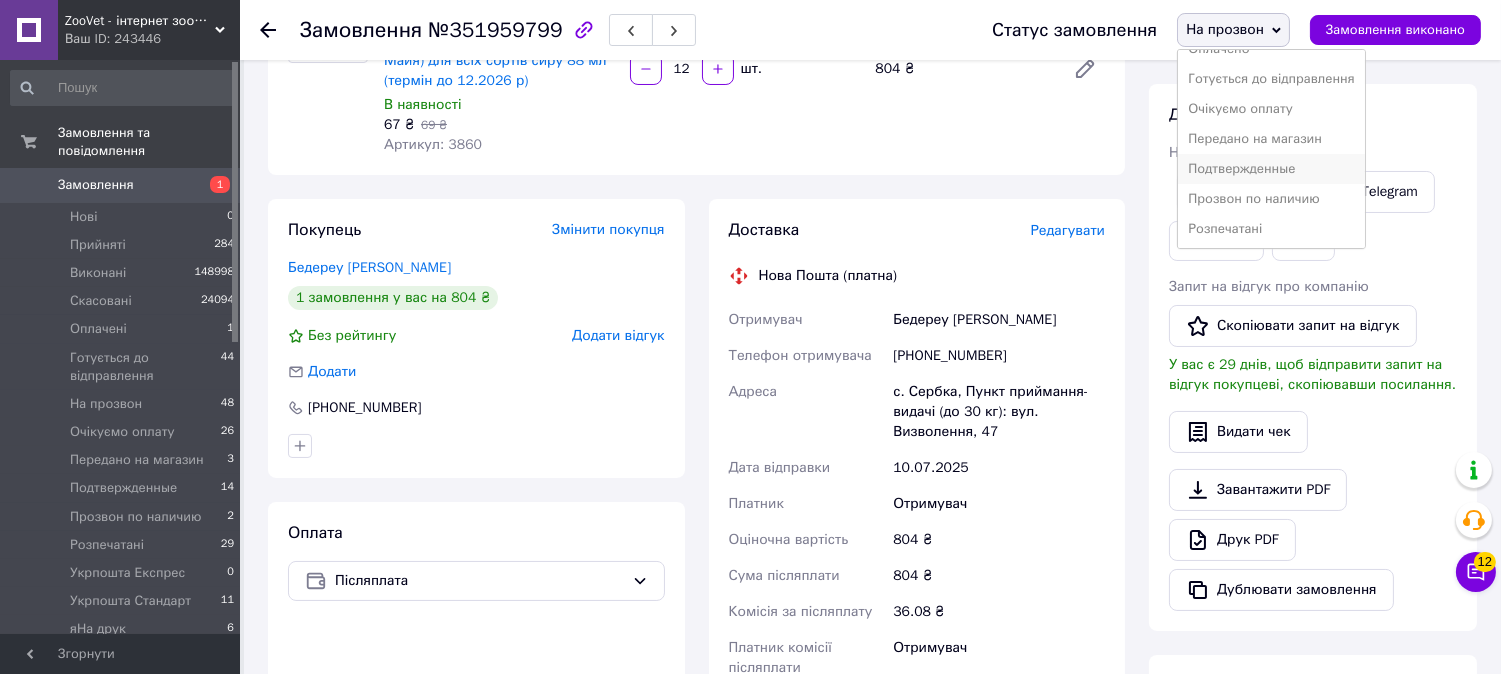 click on "Подтвержденные" at bounding box center (1271, 169) 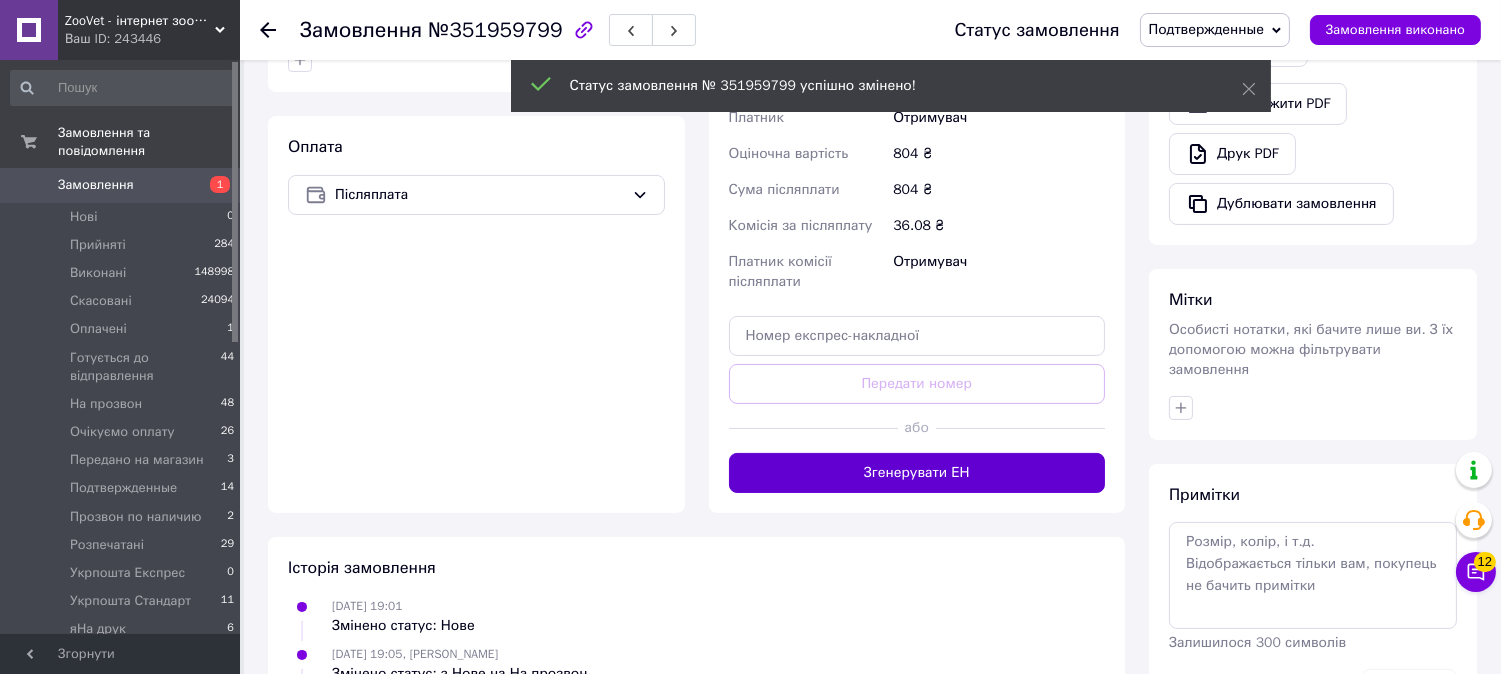 scroll, scrollTop: 715, scrollLeft: 0, axis: vertical 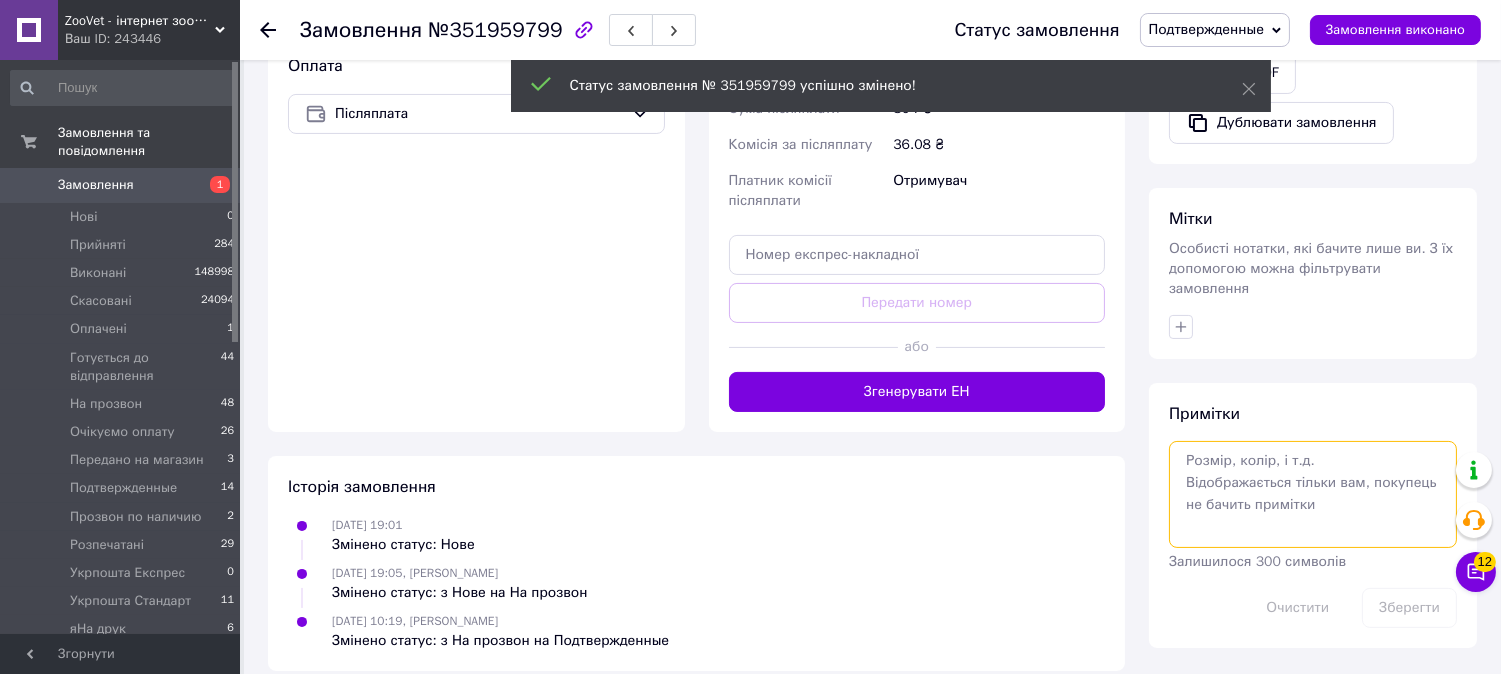 click at bounding box center [1313, 494] 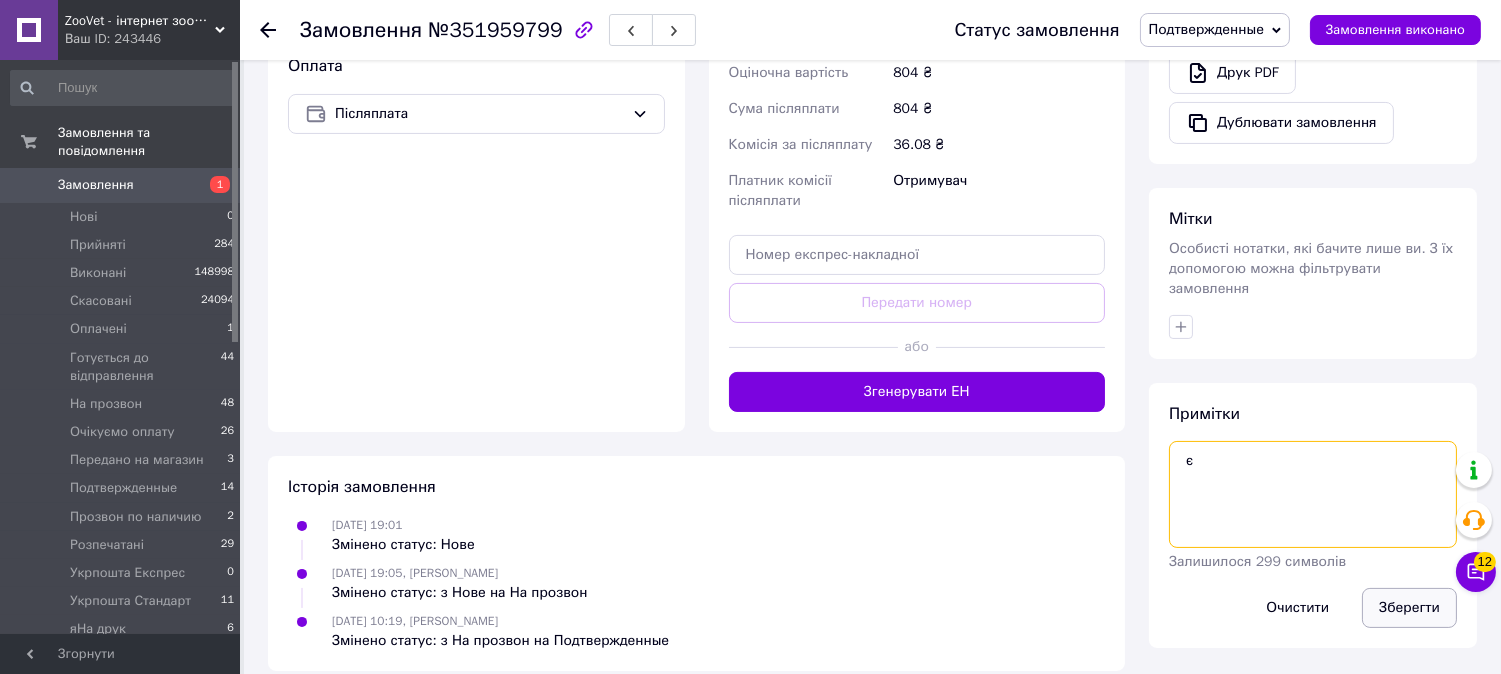 type on "є" 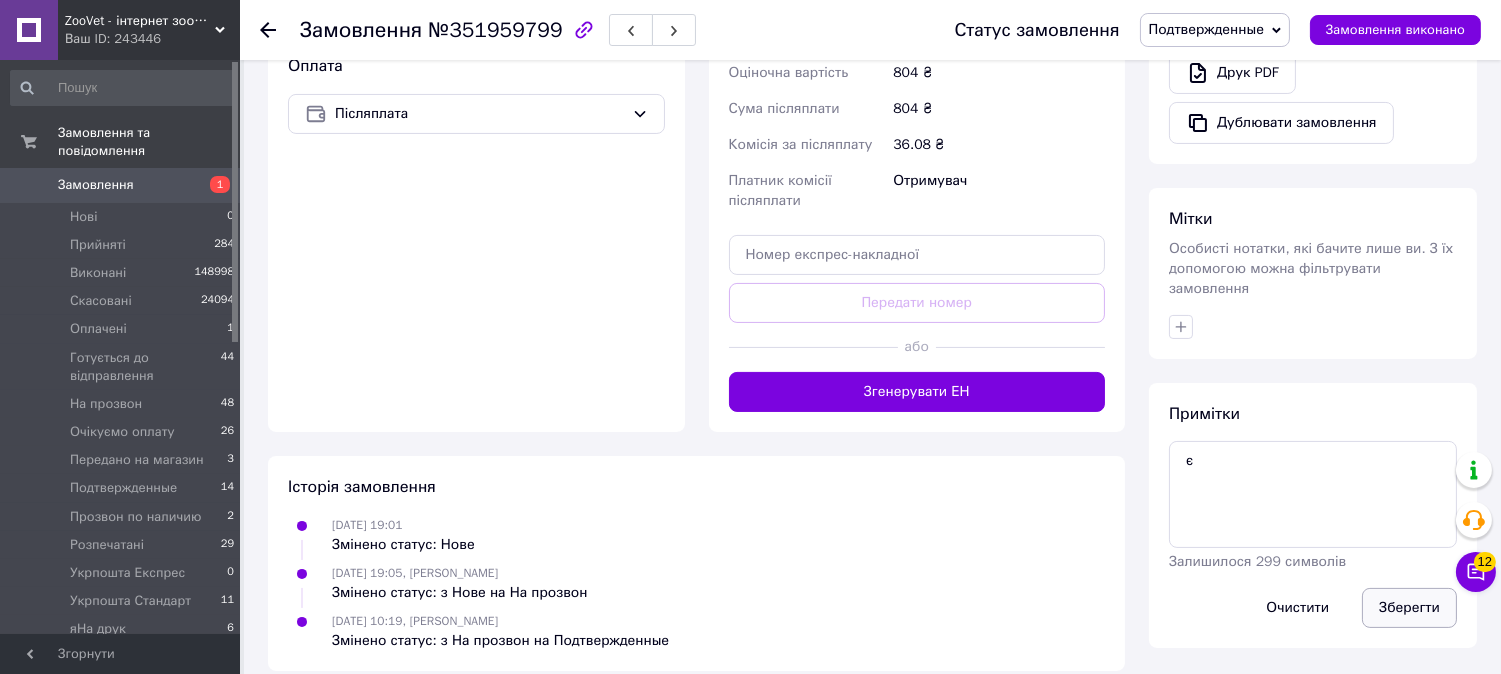 click on "Зберегти" at bounding box center [1409, 608] 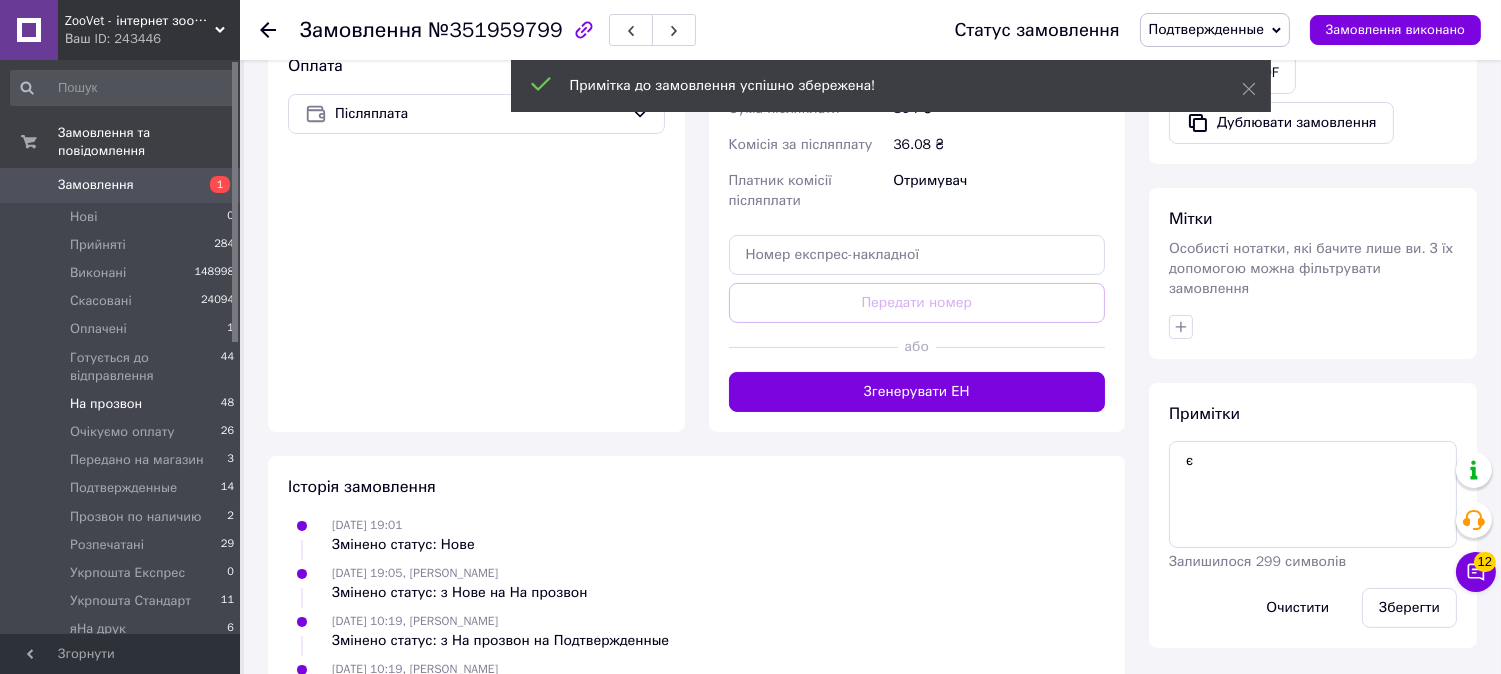 click on "На прозвон" at bounding box center [106, 404] 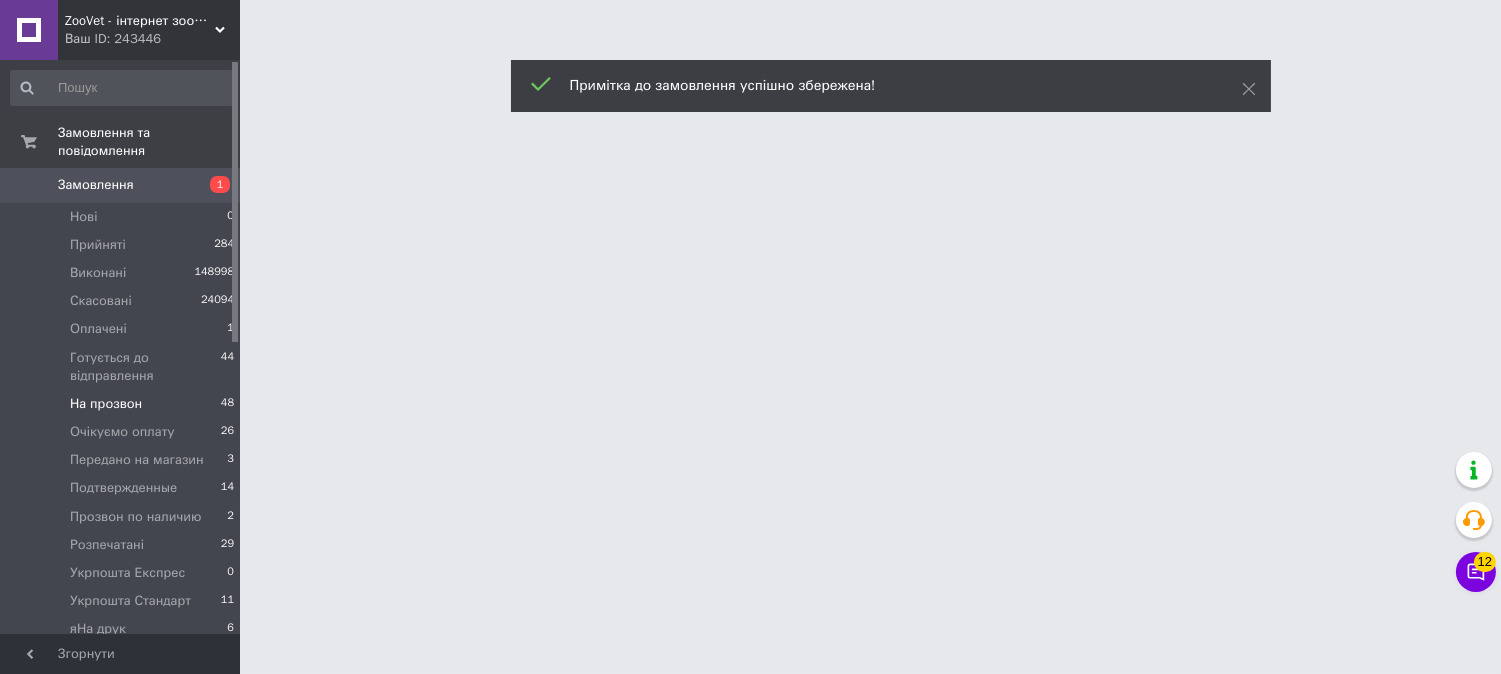 scroll, scrollTop: 0, scrollLeft: 0, axis: both 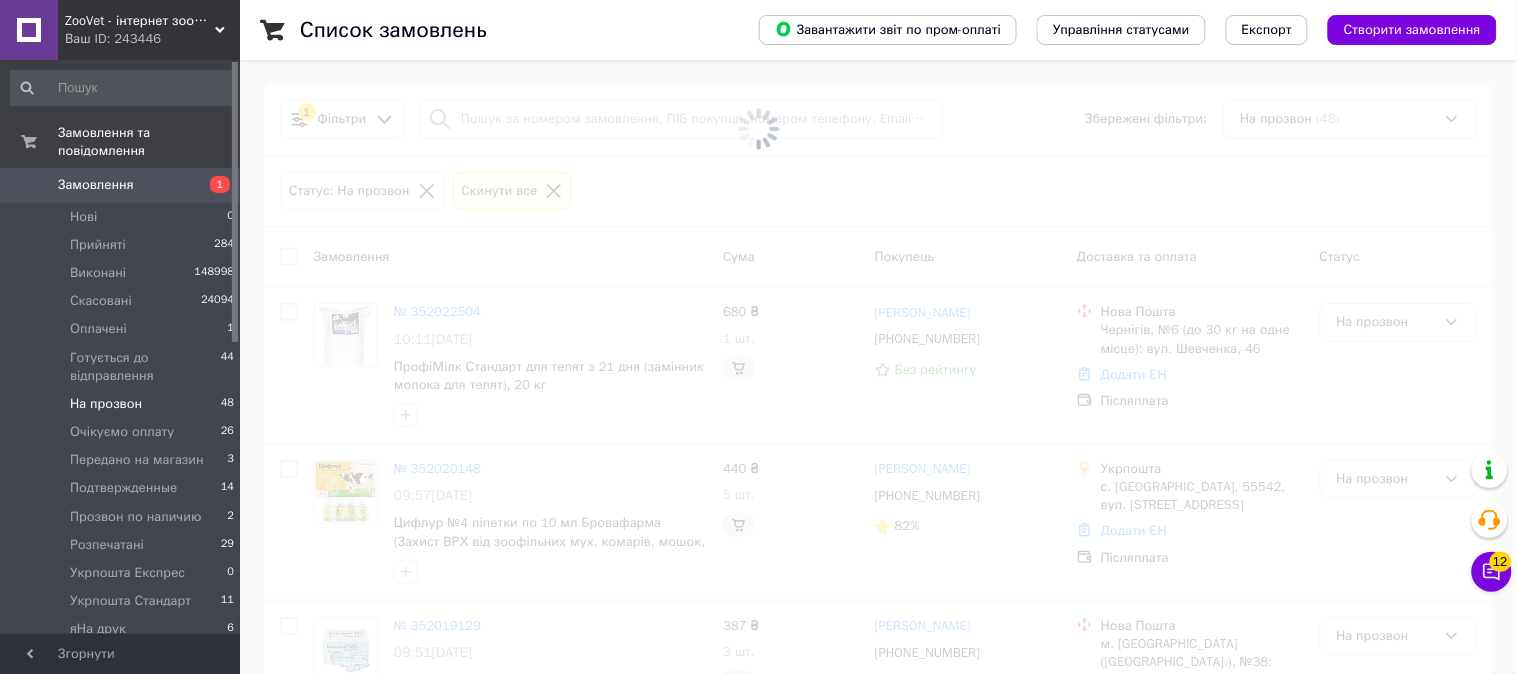 click on "На прозвон 48" at bounding box center [123, 404] 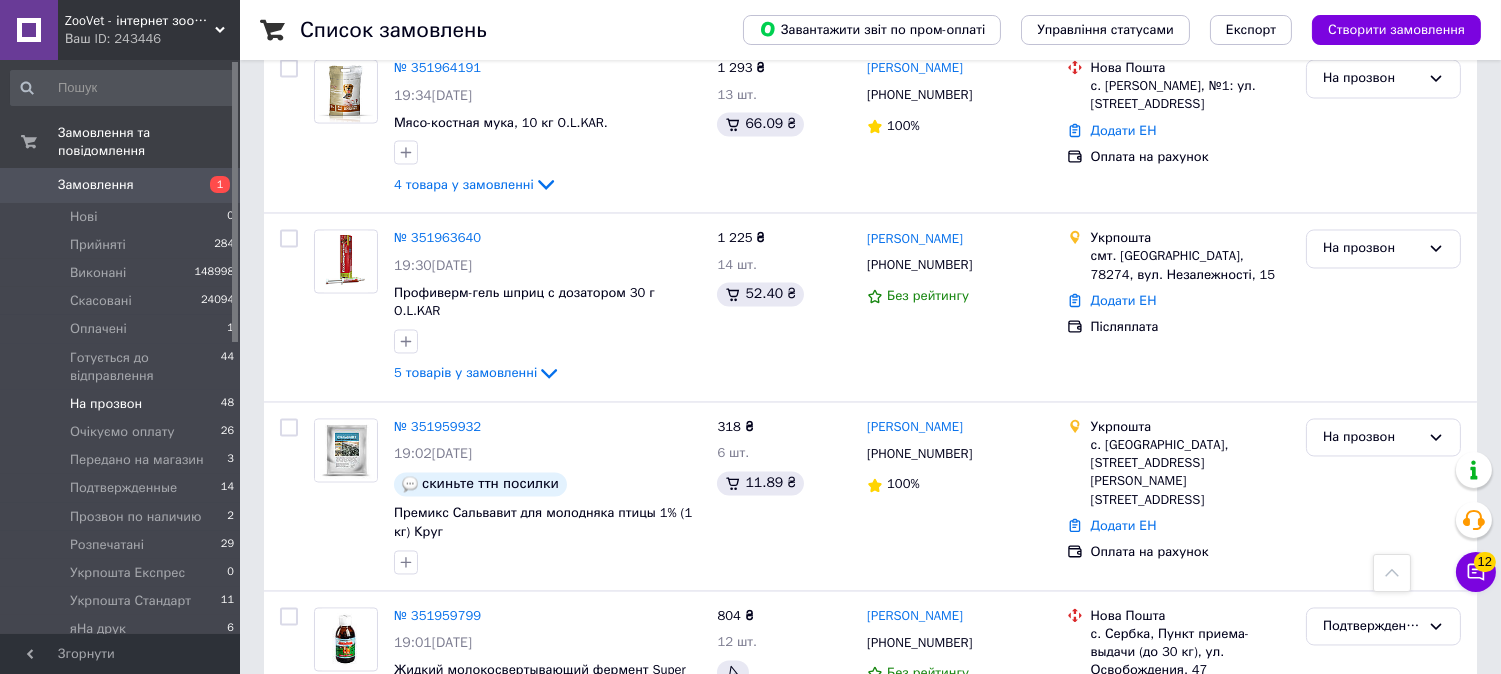scroll, scrollTop: 6723, scrollLeft: 0, axis: vertical 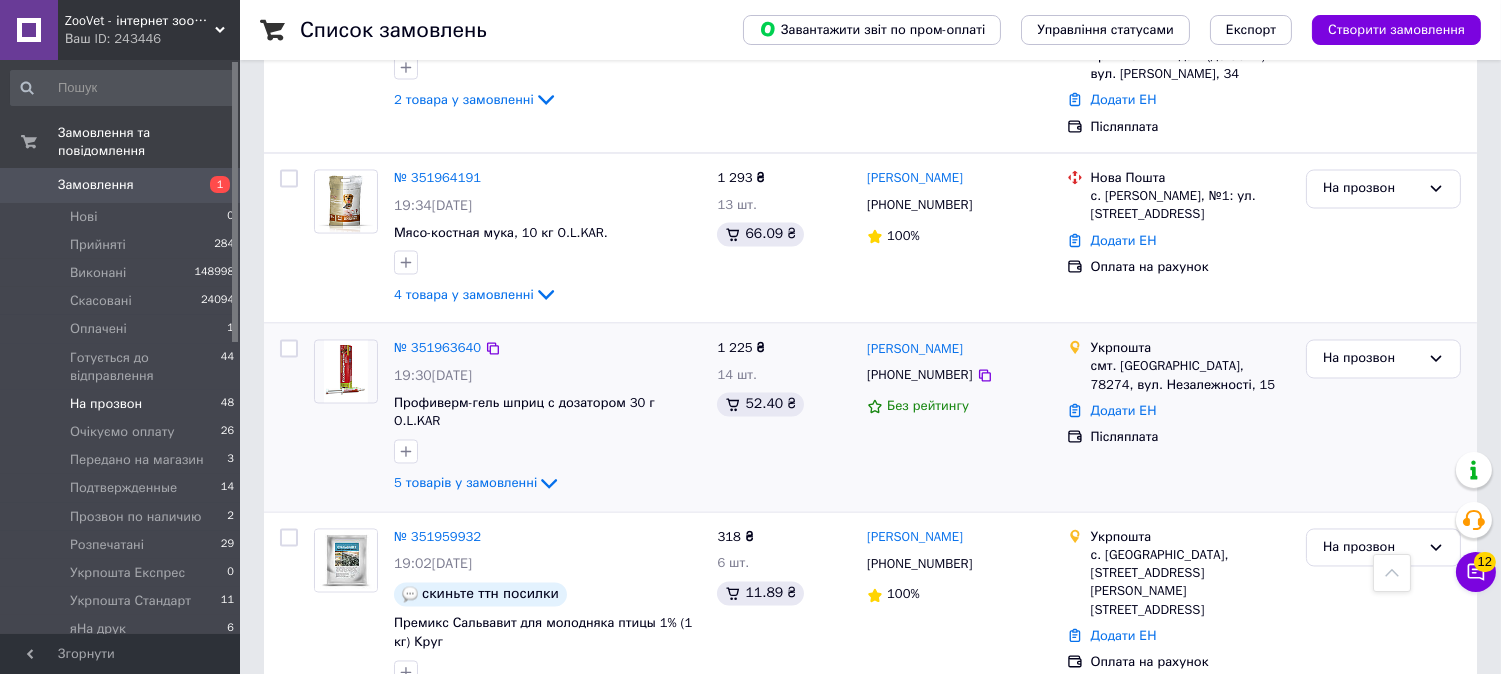 click on "№ 351963640 19:30, 09.07.2025 Профиверм-гель шприц с дозатором 30 г O.L.KAR 5 товарів у замовленні" at bounding box center (547, 418) 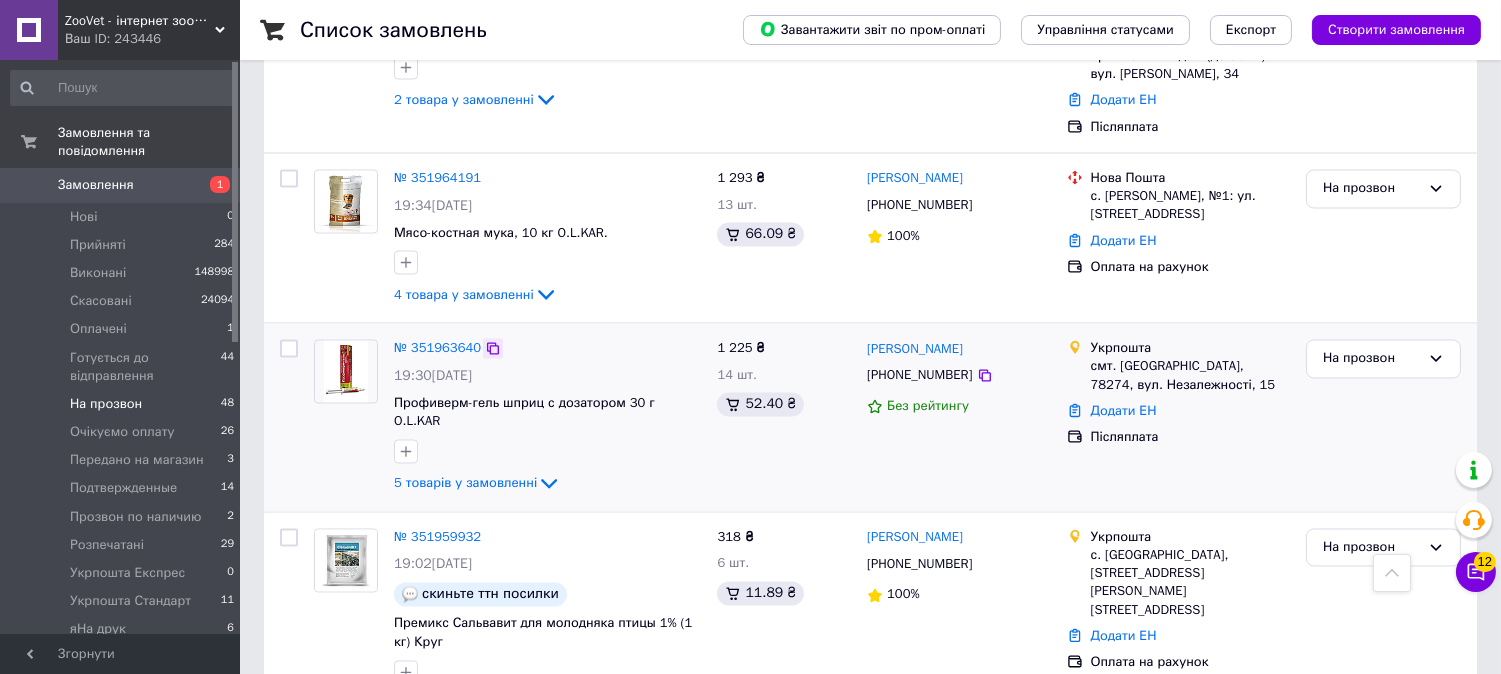 click 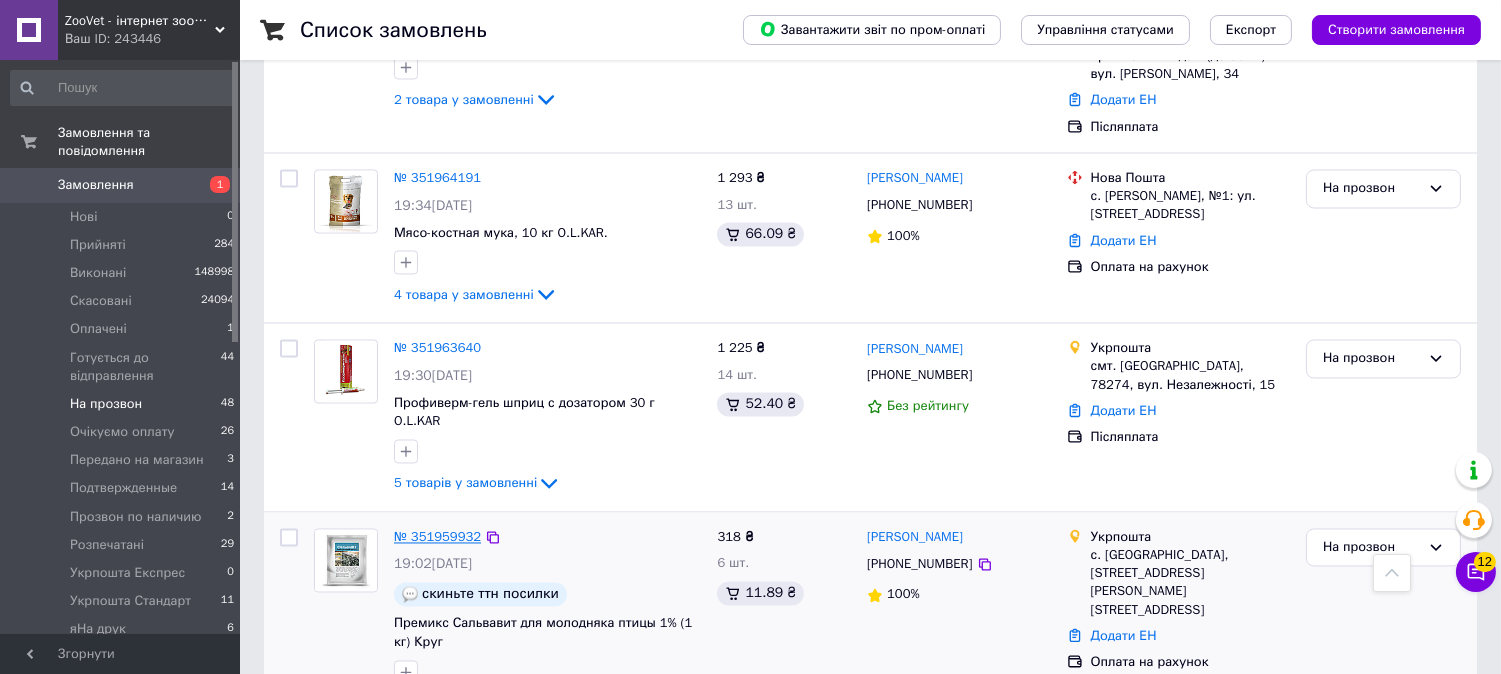 click on "№ 351959932" at bounding box center (437, 537) 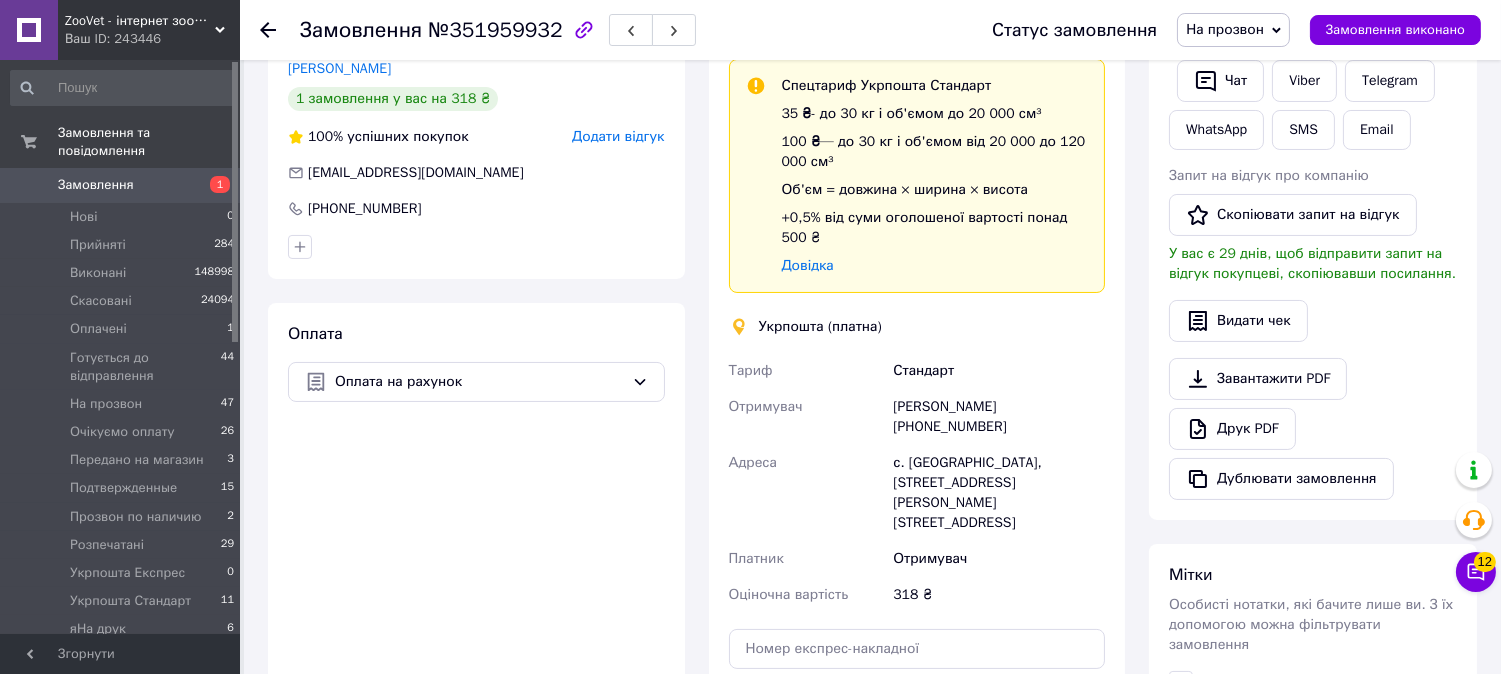 scroll, scrollTop: 205, scrollLeft: 0, axis: vertical 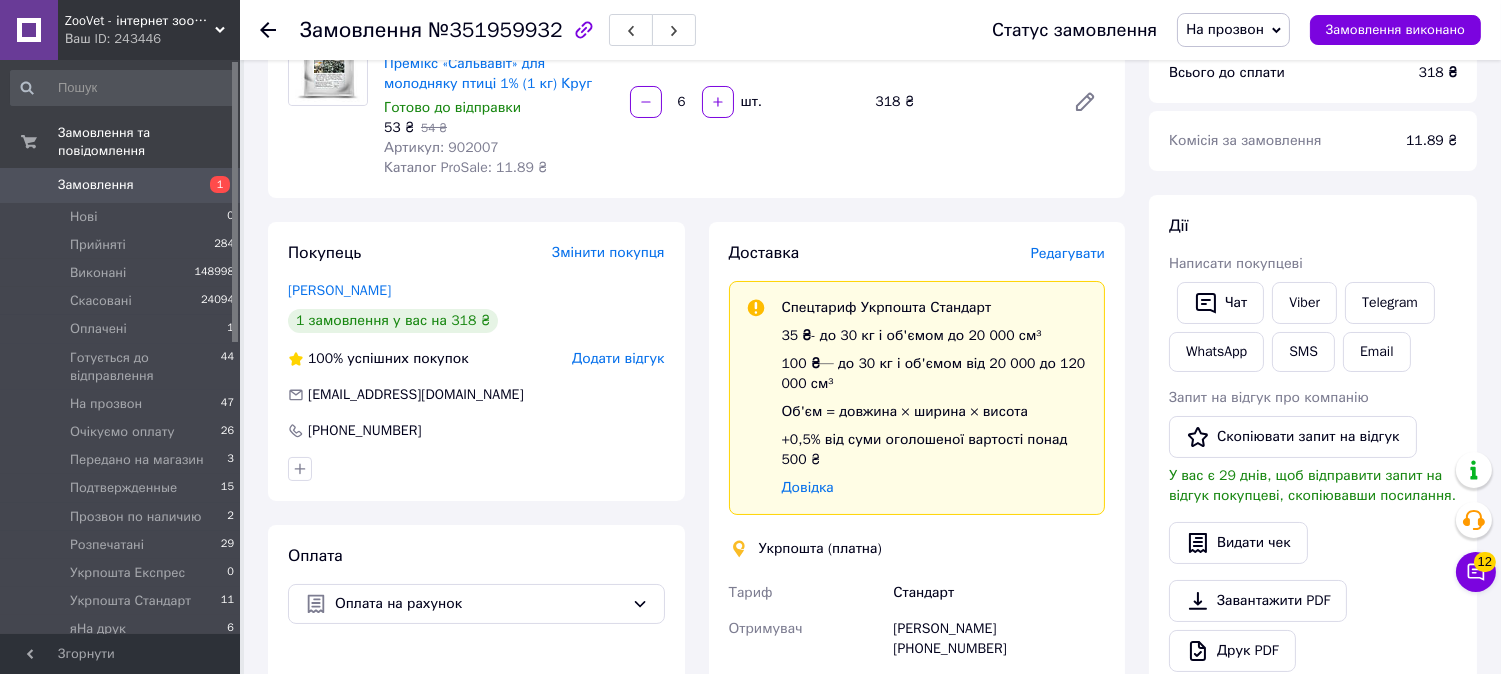 click on "На прозвон" at bounding box center (1225, 29) 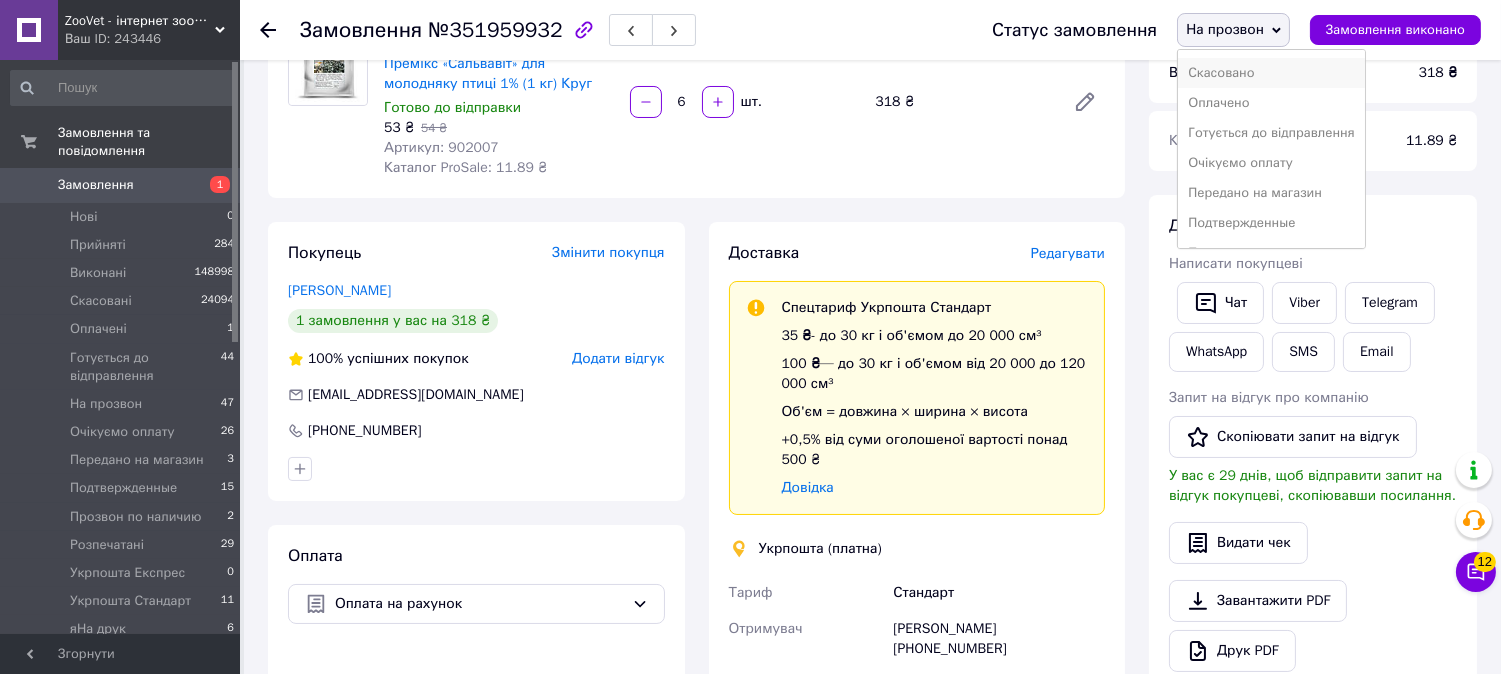 scroll, scrollTop: 111, scrollLeft: 0, axis: vertical 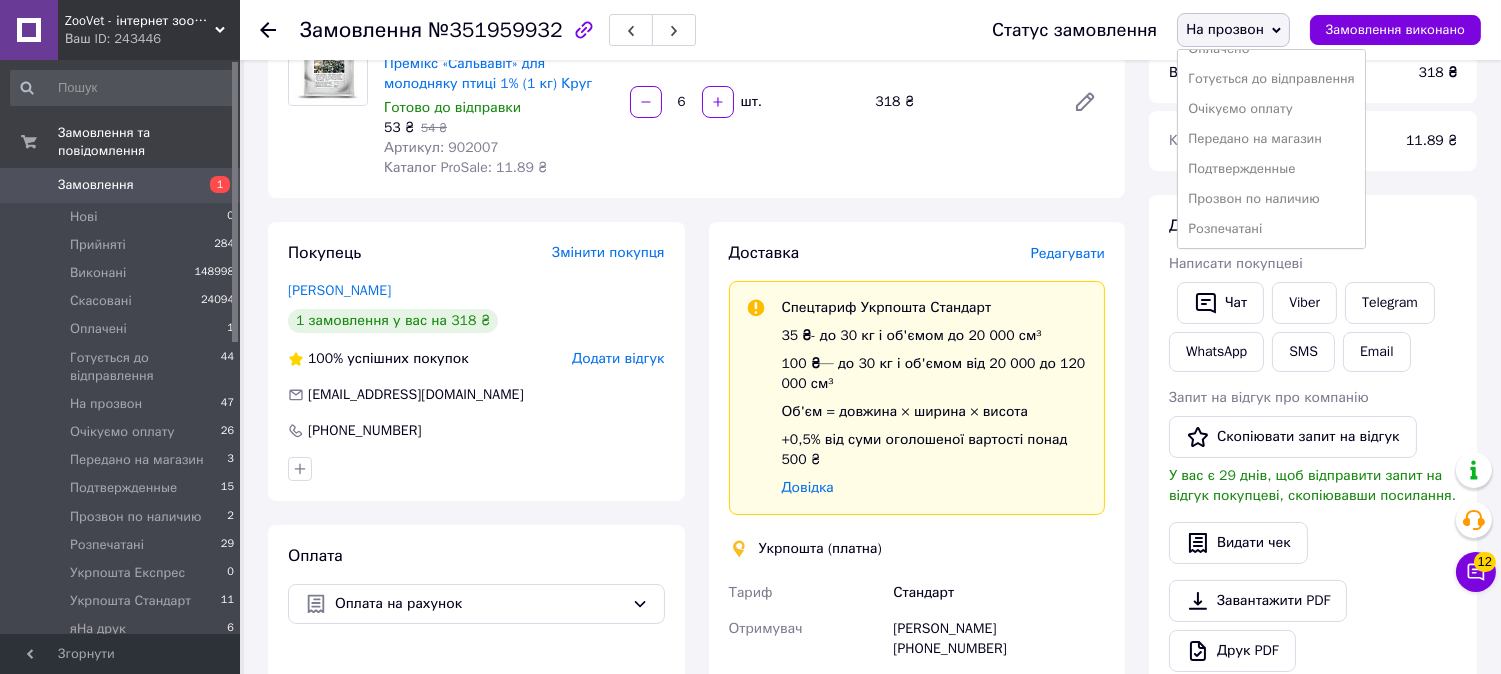 click on "Очікуємо оплату" at bounding box center [1271, 109] 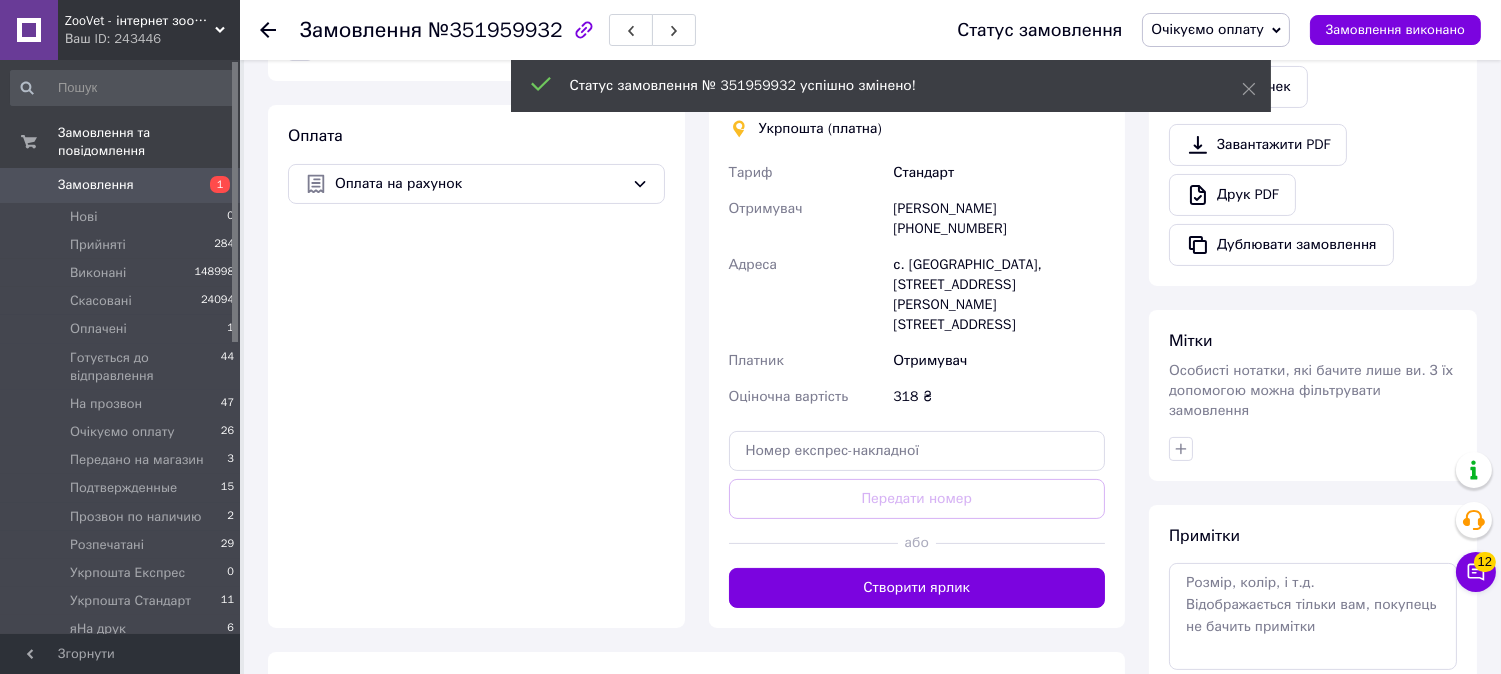 scroll, scrollTop: 733, scrollLeft: 0, axis: vertical 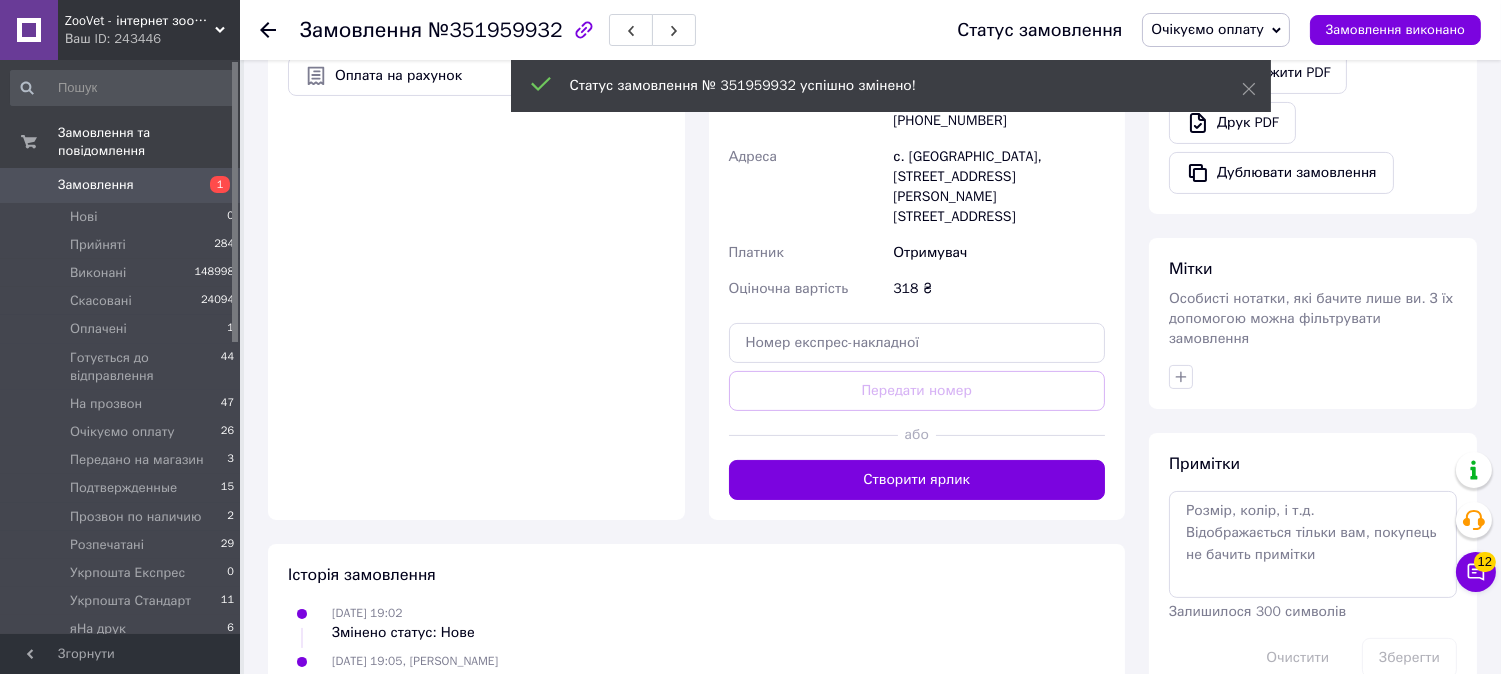 click on "Примітки Залишилося 300 символів Очистити Зберегти" at bounding box center (1313, 565) 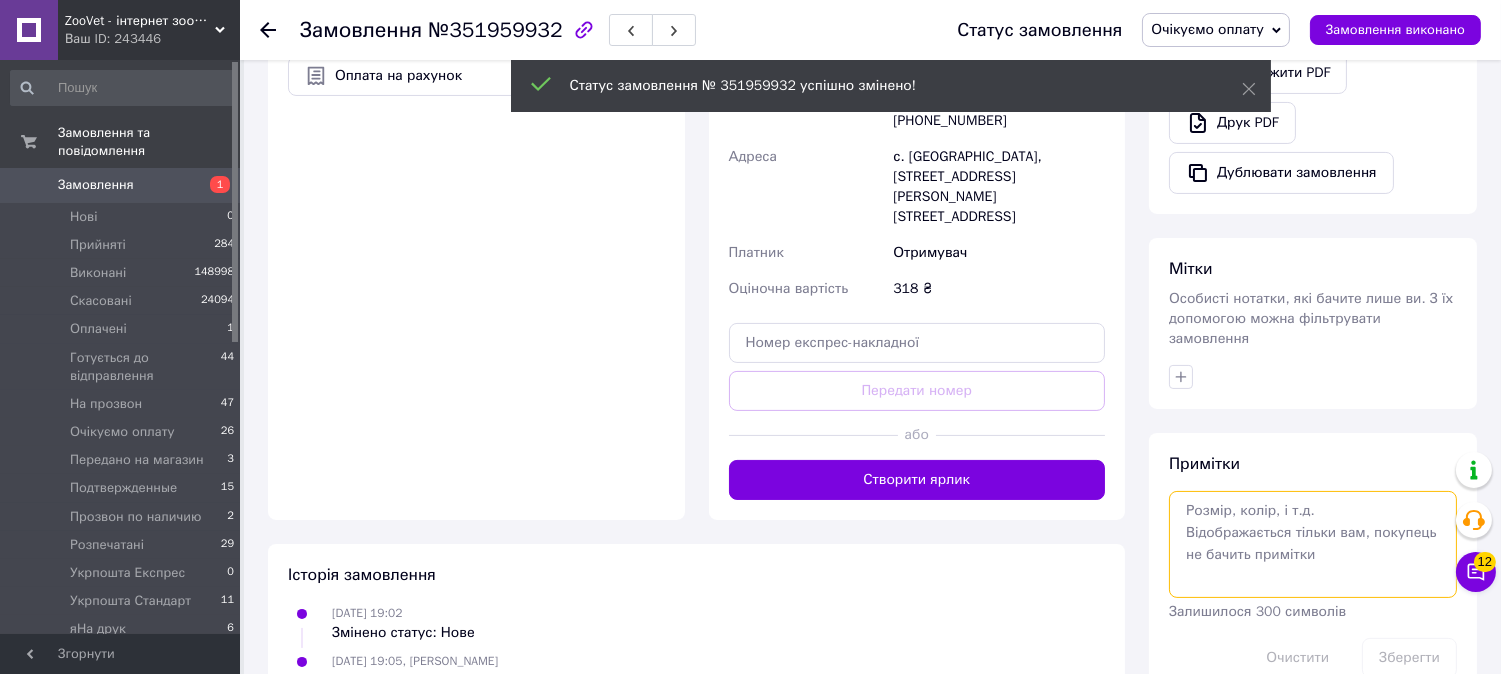 click at bounding box center (1313, 544) 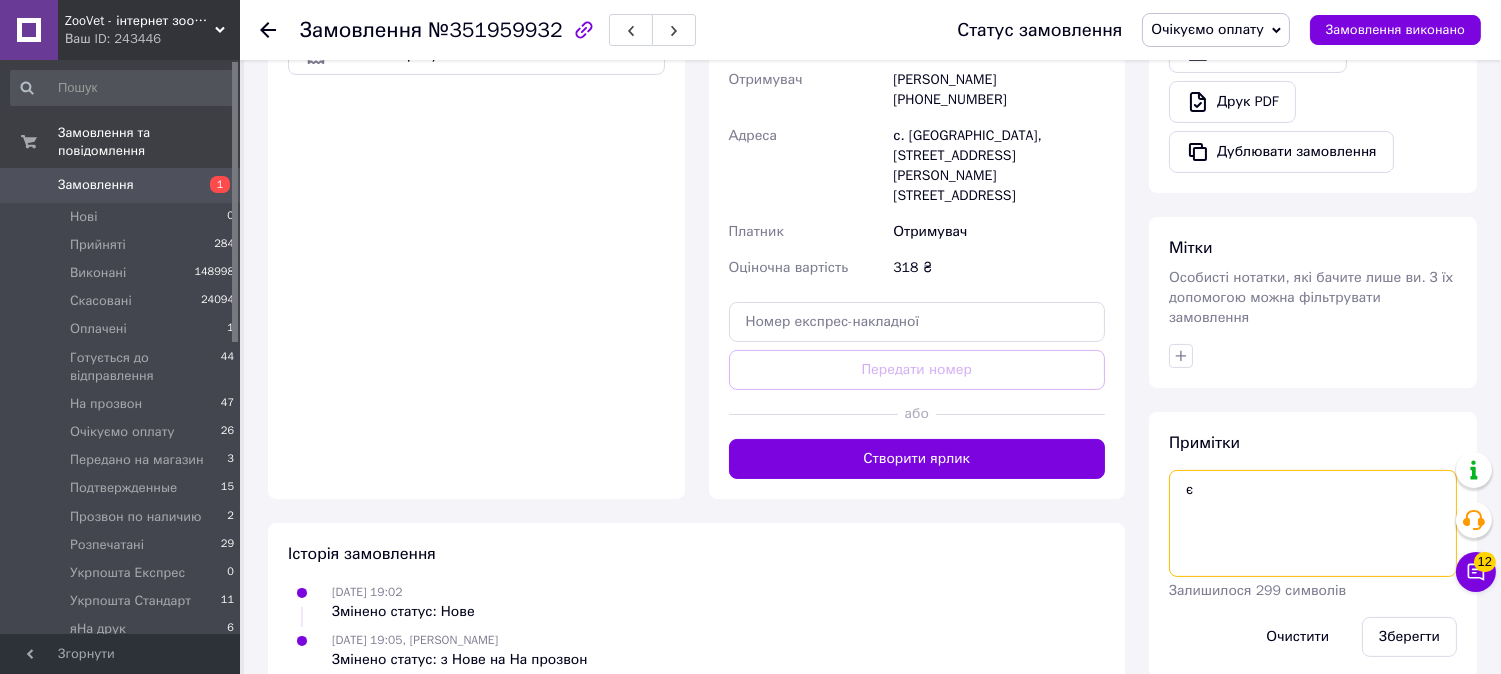 scroll, scrollTop: 761, scrollLeft: 0, axis: vertical 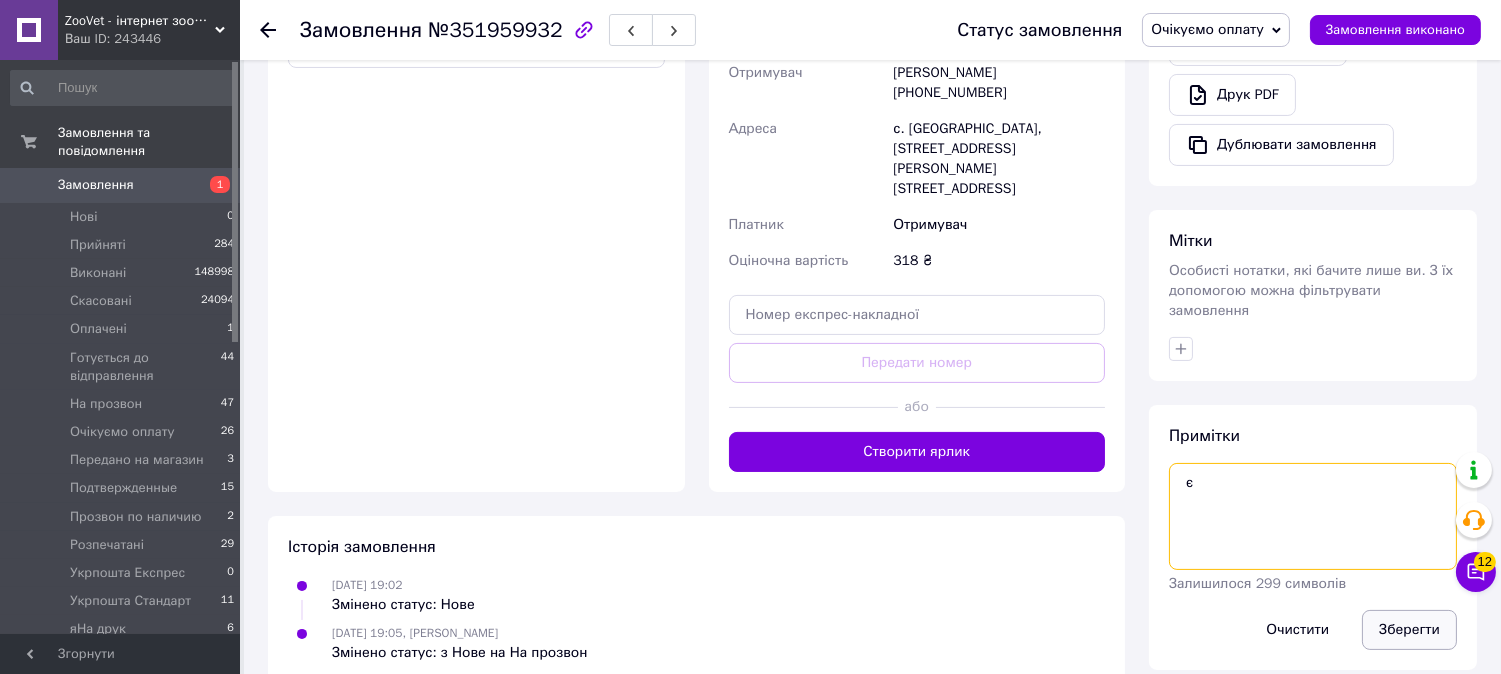 type on "є" 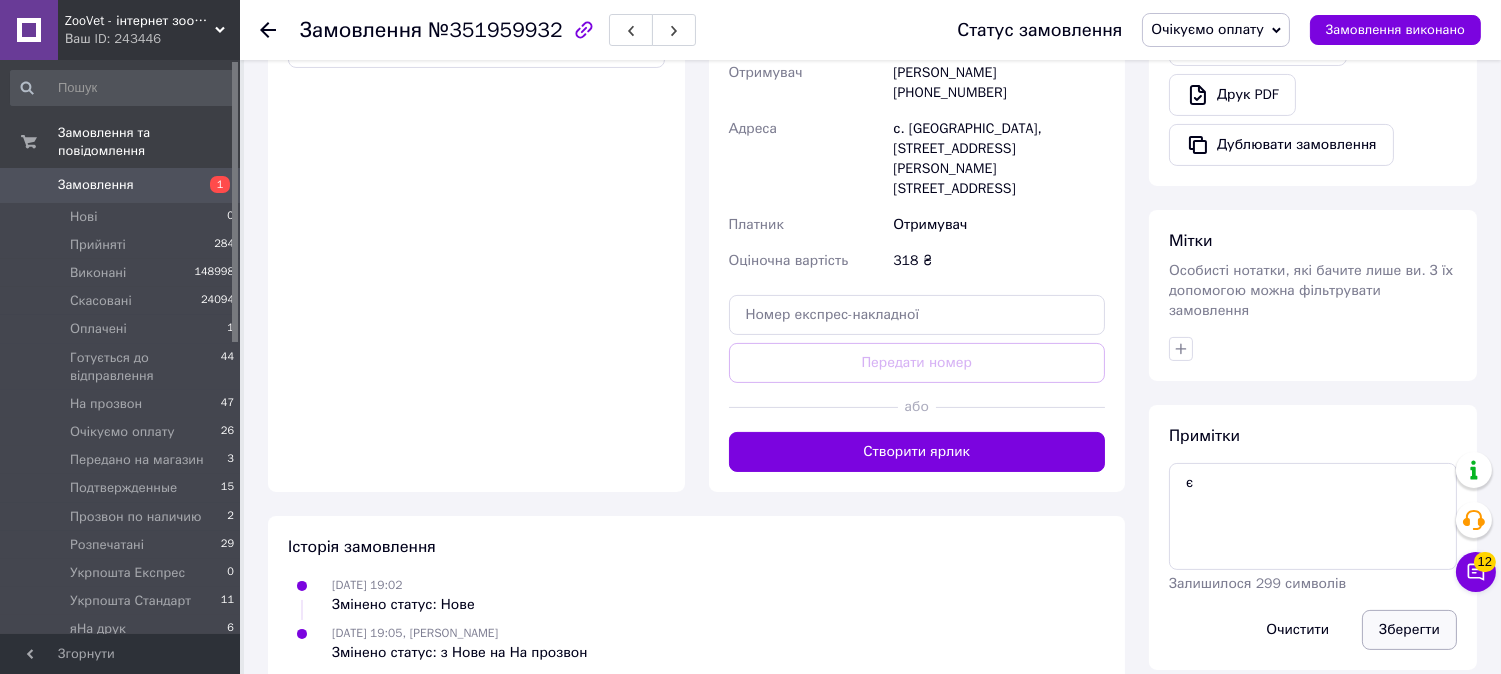 click on "Зберегти" at bounding box center (1409, 630) 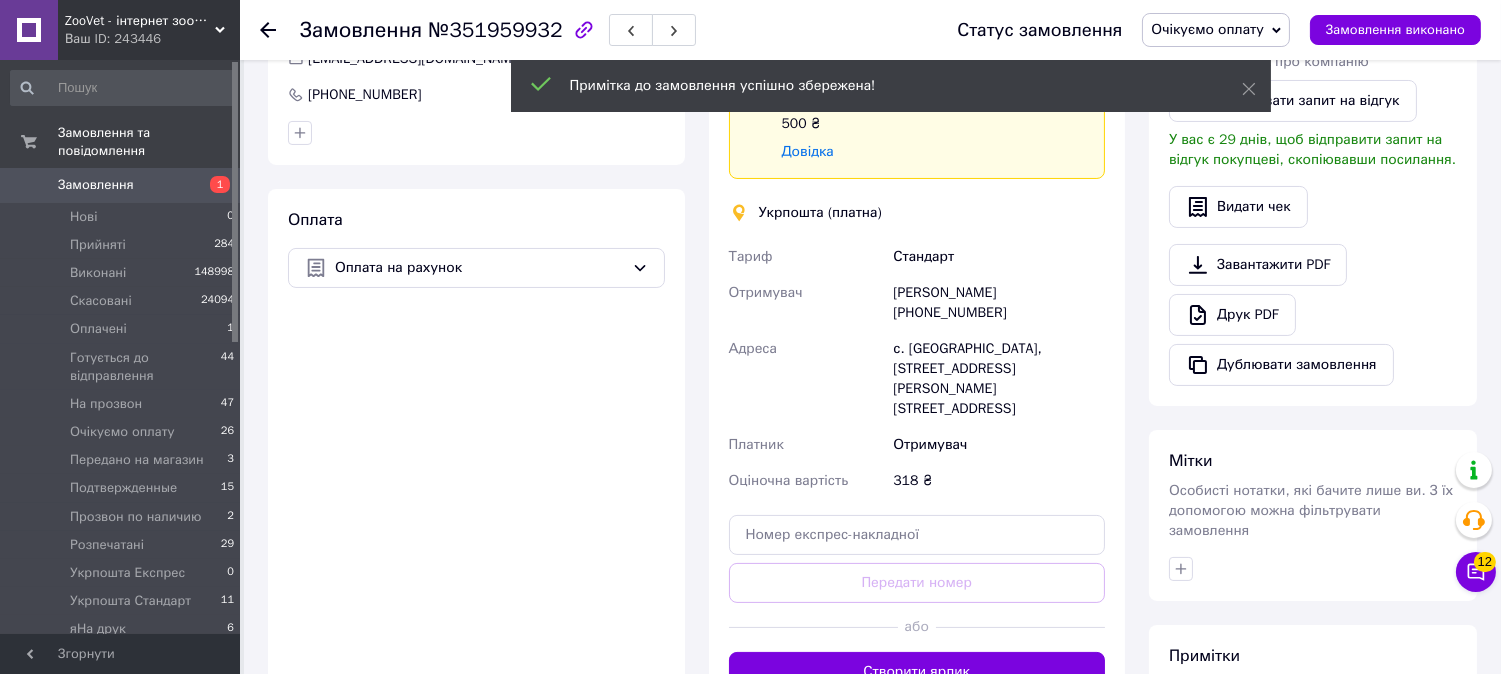 scroll, scrollTop: 538, scrollLeft: 0, axis: vertical 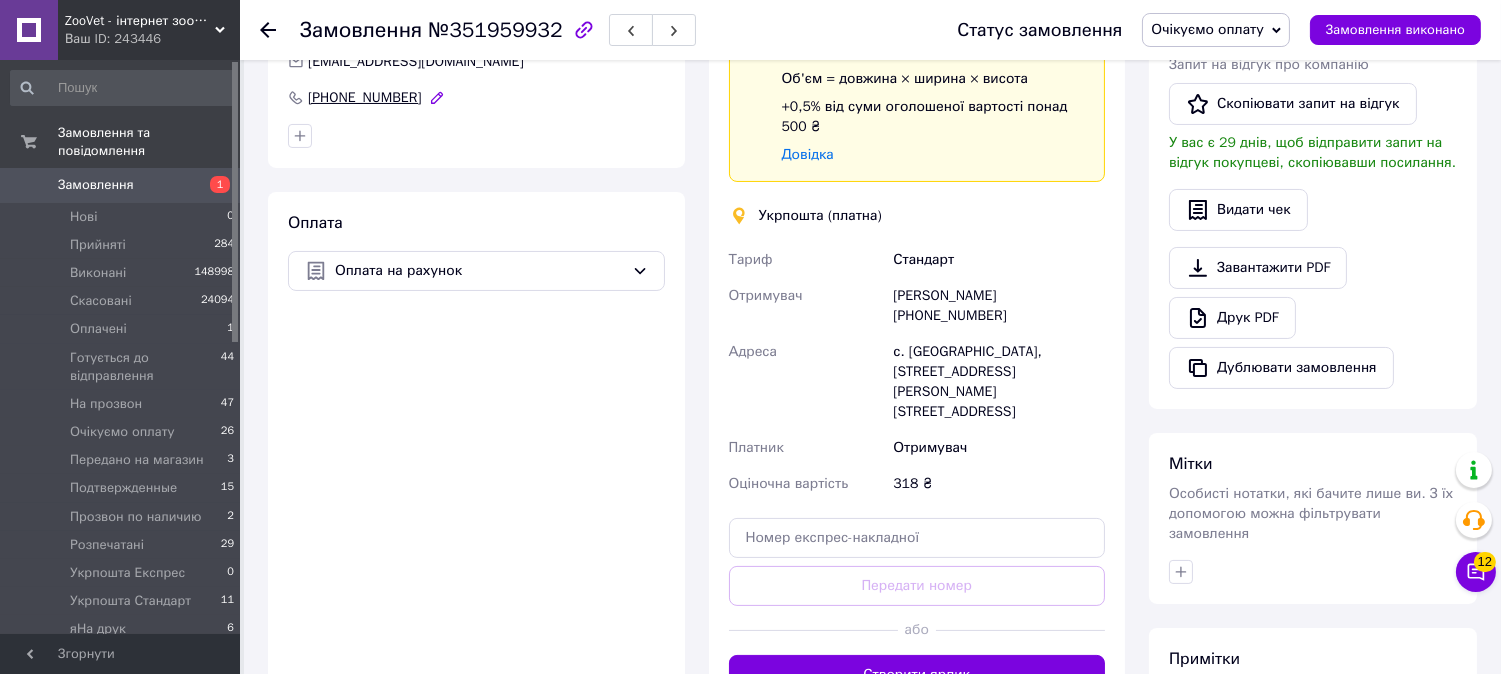 click on "+380975397638" at bounding box center [365, 98] 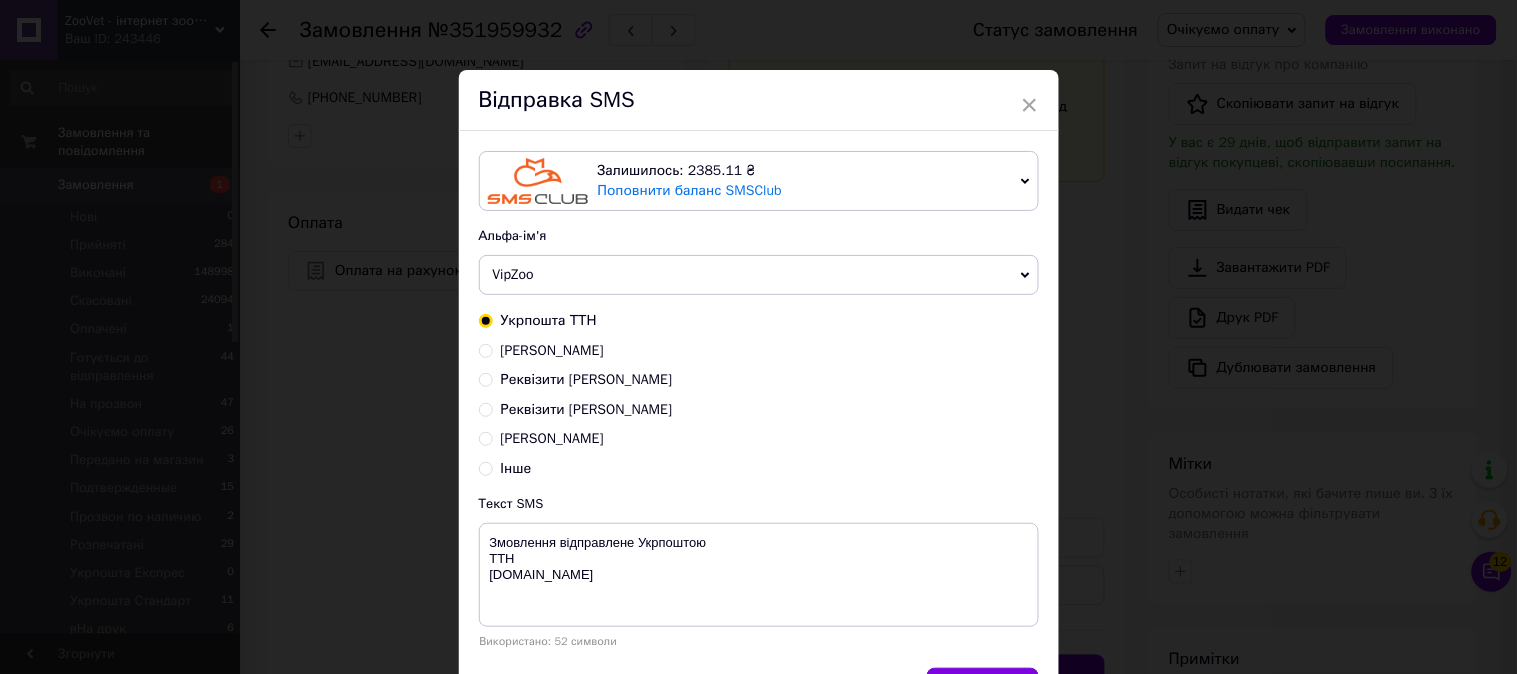 click on "Реквізити Василь ФОП" at bounding box center (486, 408) 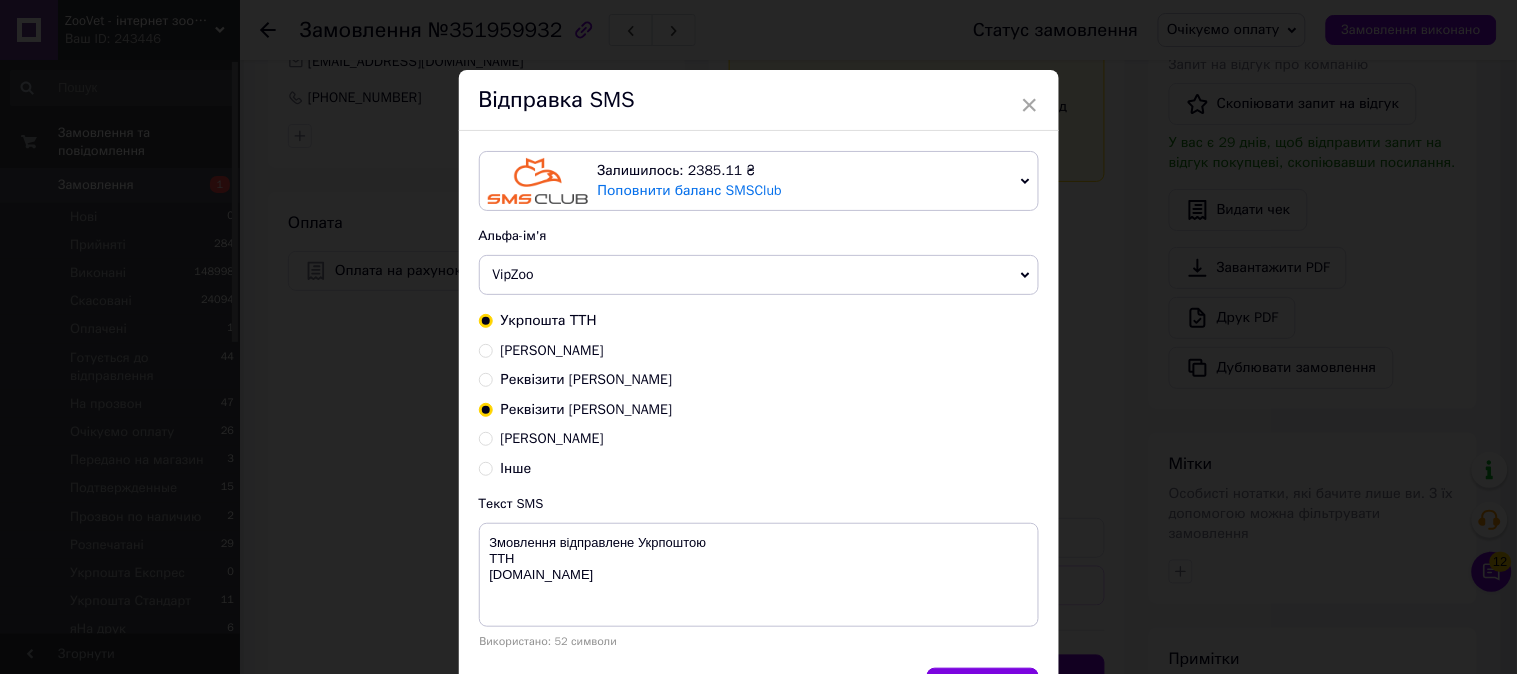 radio on "true" 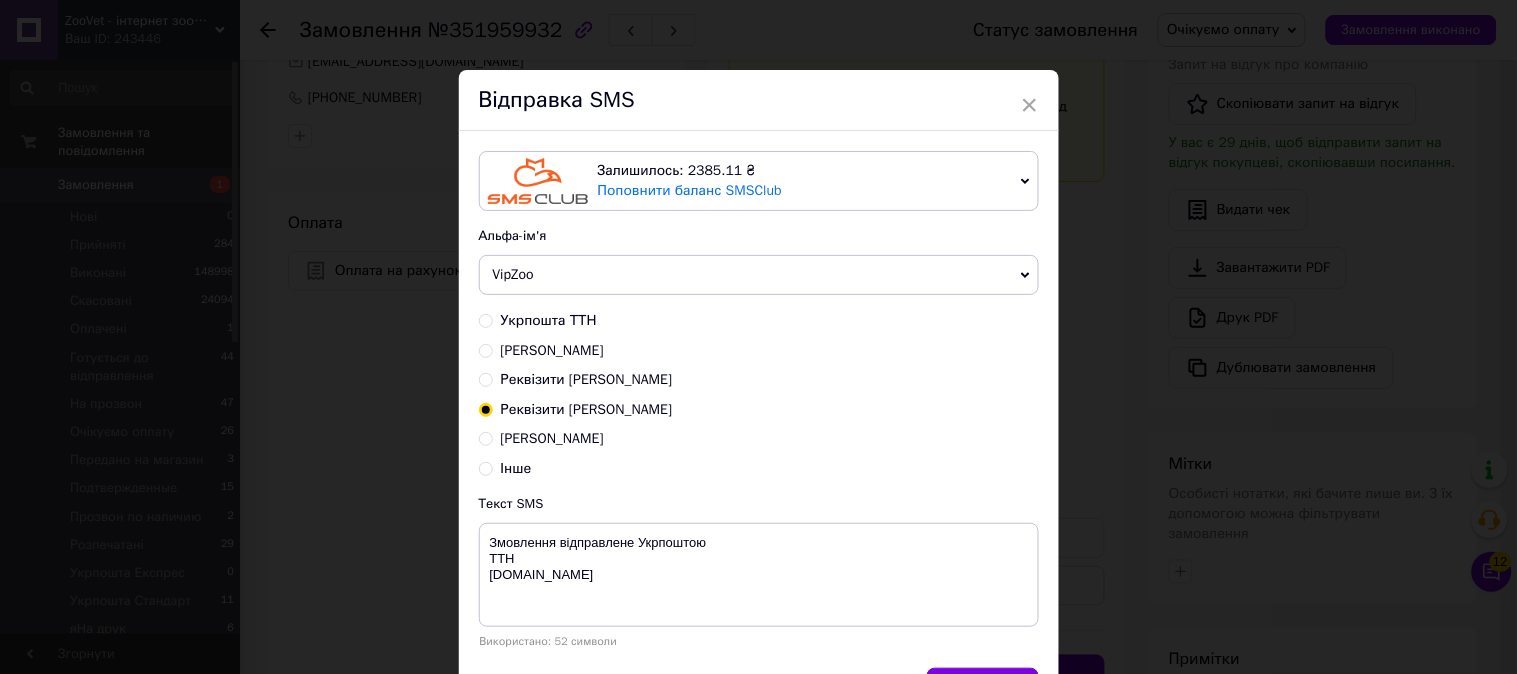 type on "ФОП Шевчук Василь Миколайович
Рахунок IBAN:  UA873052990000026003036122888
ЄДРПОУ/ІПН:  2194918852
Призначення платежу: за товар згідно рахунку б/н, замовлення 4540
Сума: 282 грн" 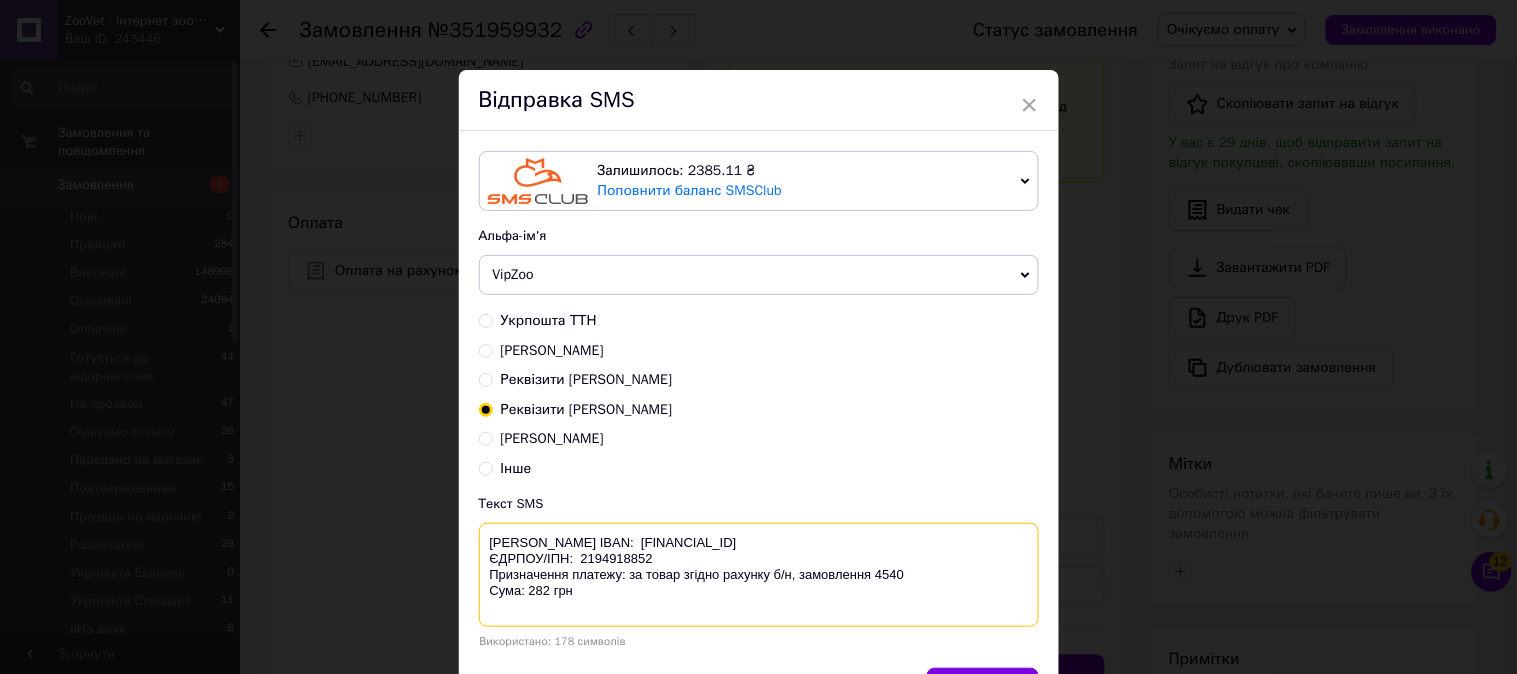 drag, startPoint x: 578, startPoint y: 607, endPoint x: 477, endPoint y: 547, distance: 117.47766 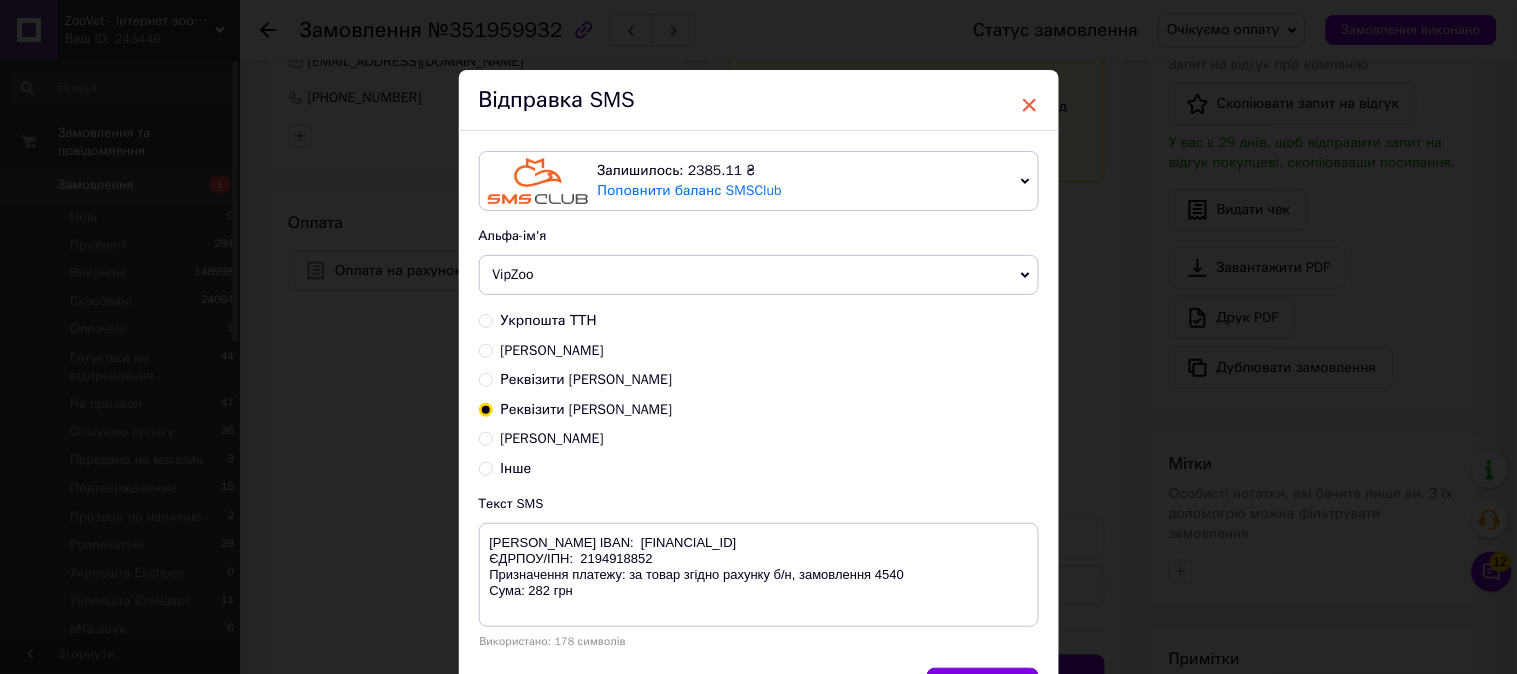 click on "×" at bounding box center (1030, 105) 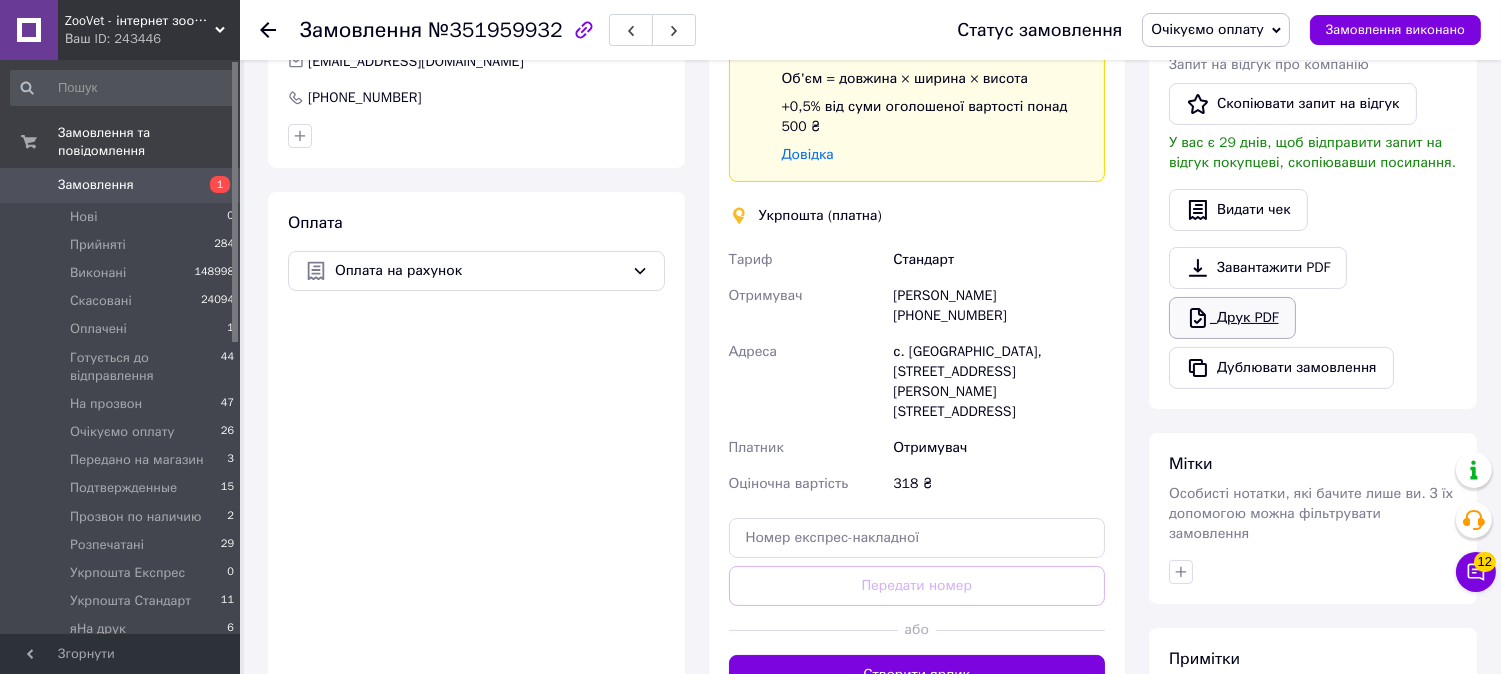 scroll, scrollTop: 0, scrollLeft: 0, axis: both 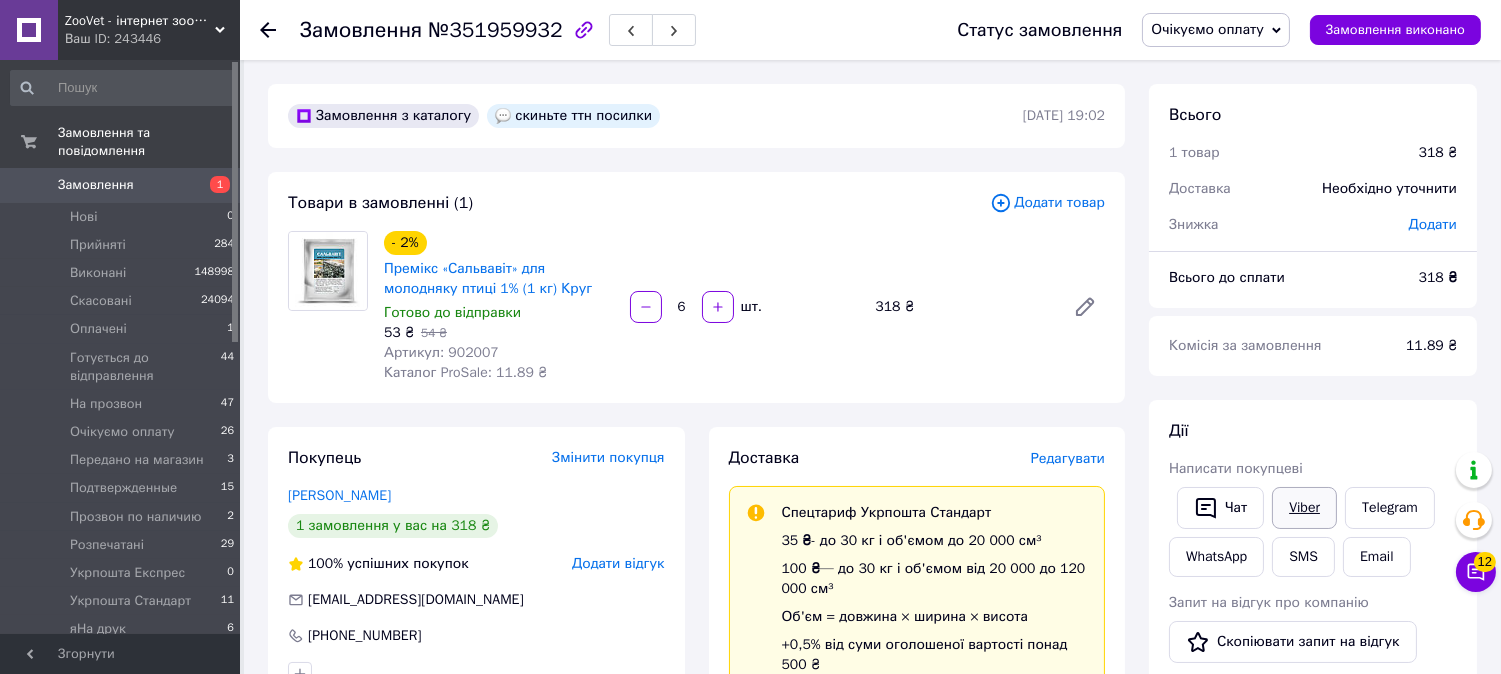 click on "Viber" at bounding box center (1304, 508) 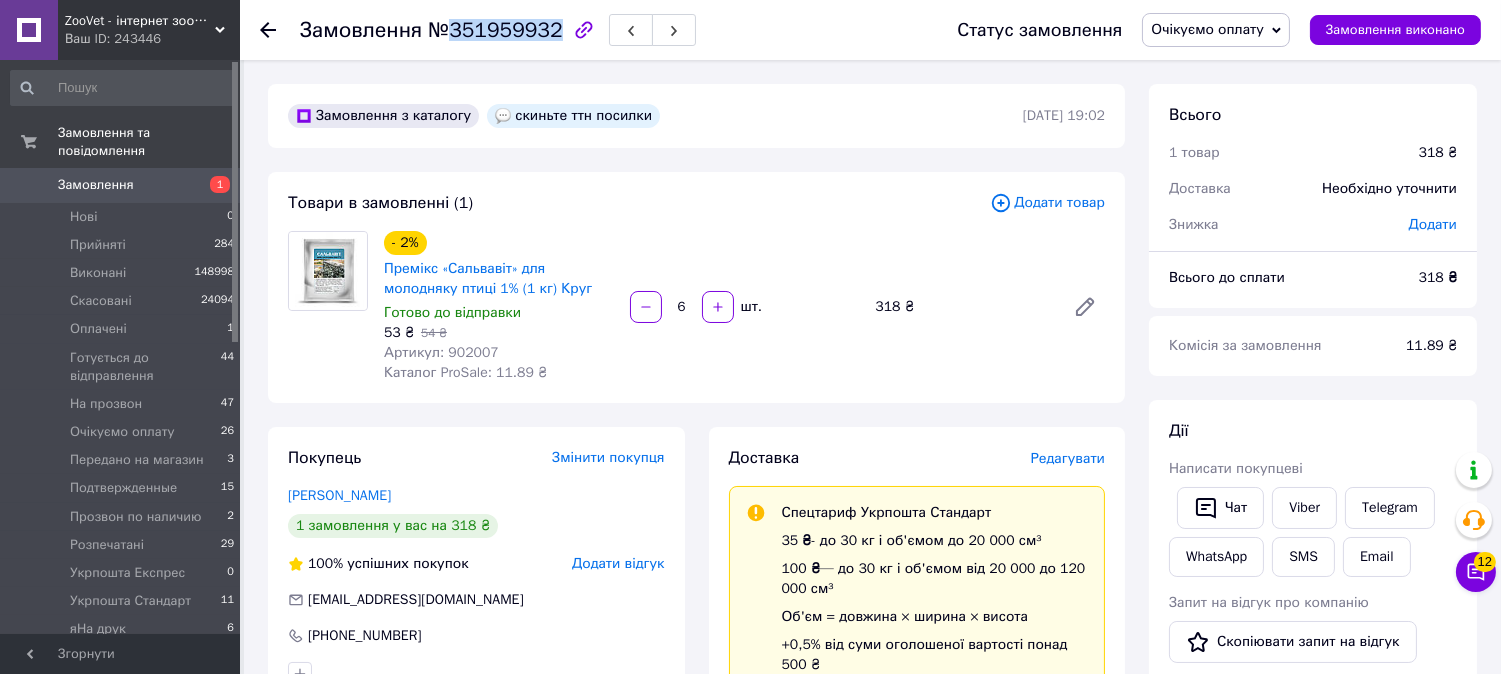 drag, startPoint x: 442, startPoint y: 32, endPoint x: 545, endPoint y: 27, distance: 103.121284 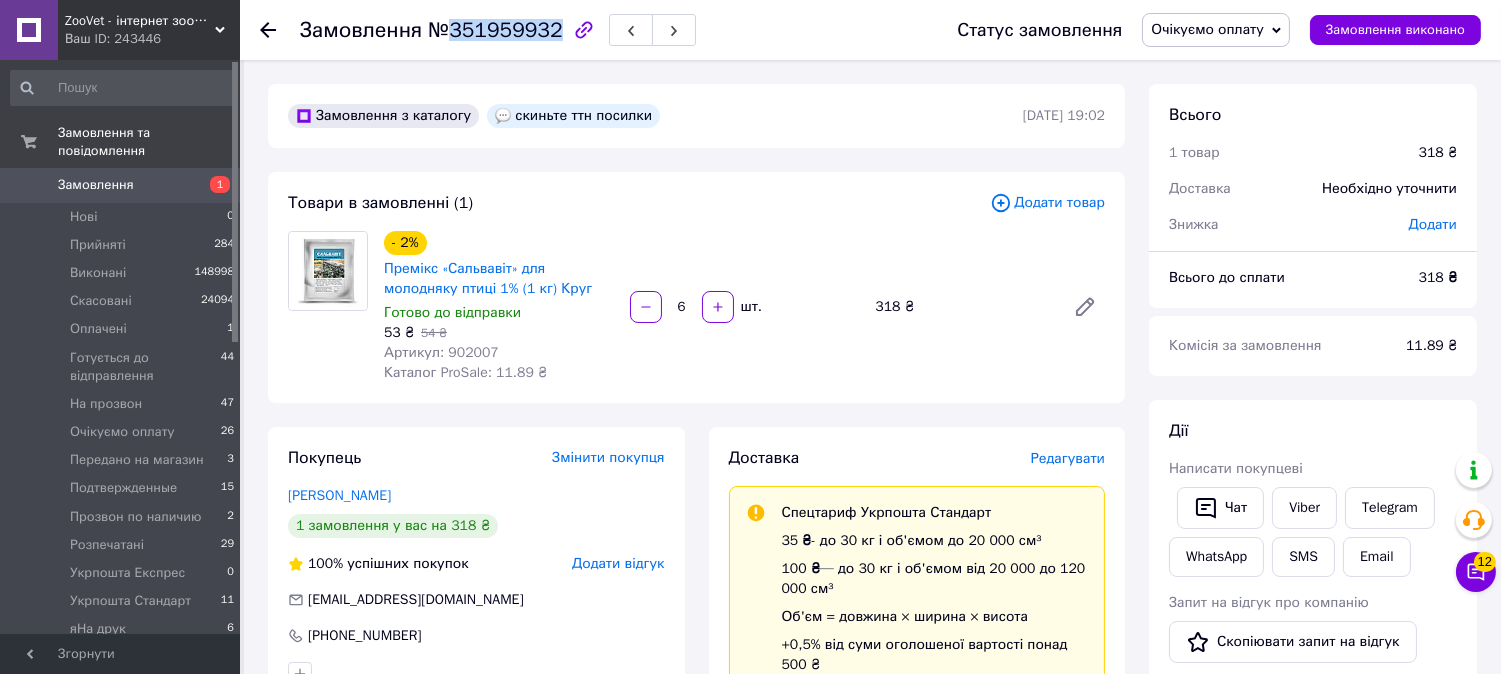 click on "№351959932" at bounding box center [495, 30] 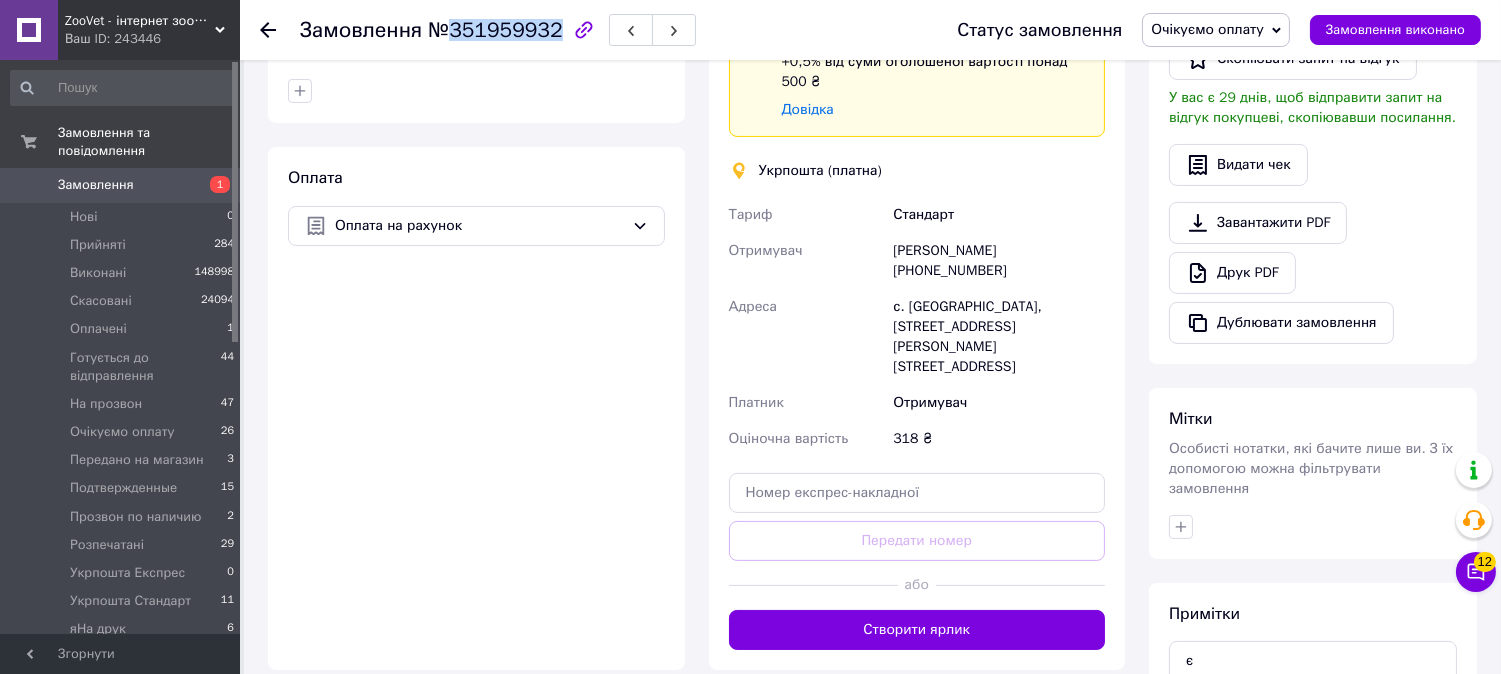 scroll, scrollTop: 777, scrollLeft: 0, axis: vertical 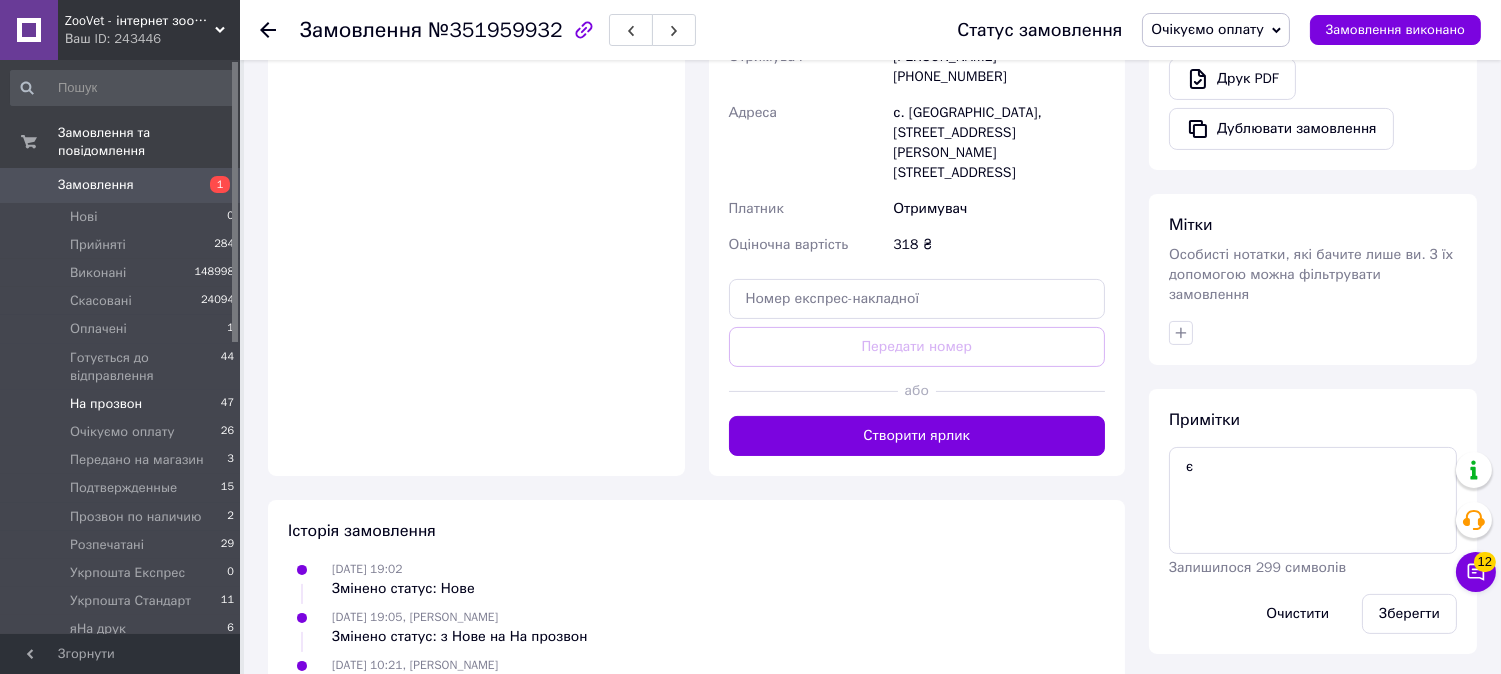 click on "На прозвон 47" at bounding box center (123, 404) 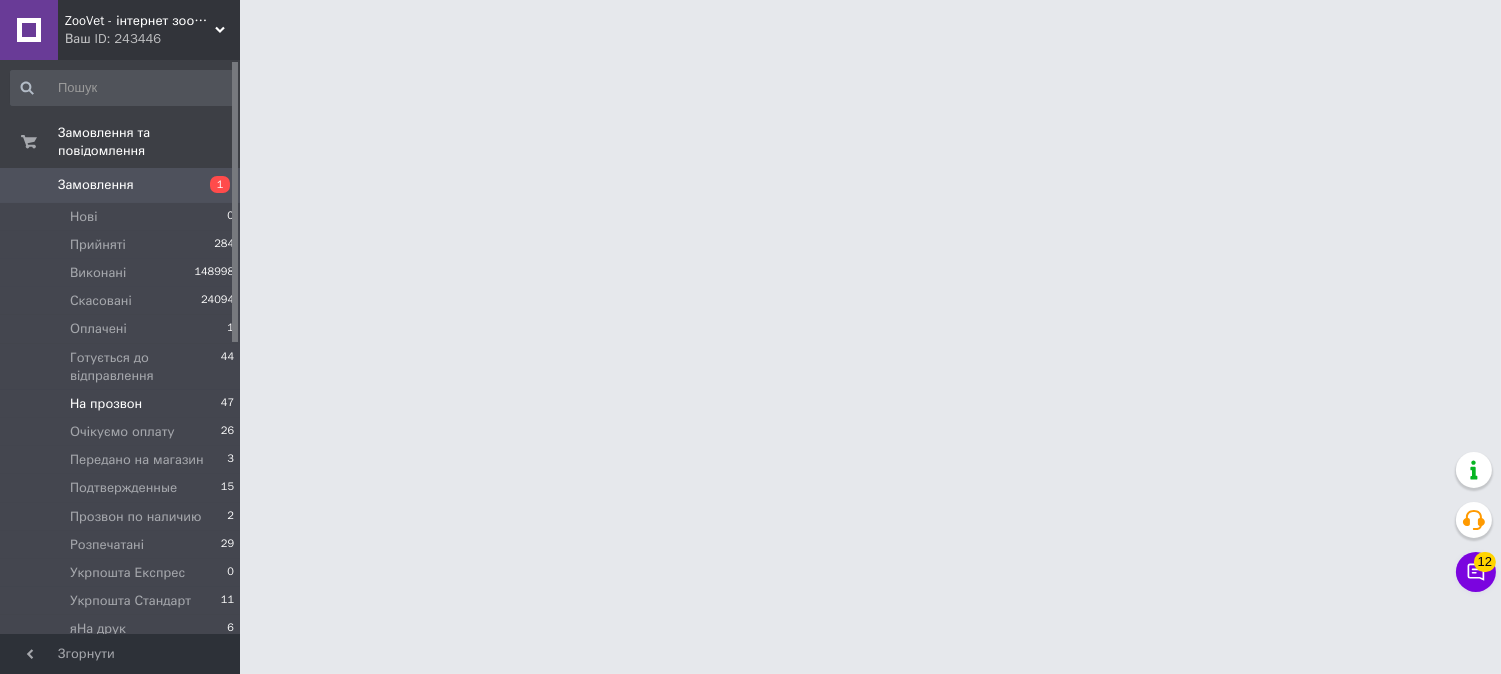 scroll, scrollTop: 0, scrollLeft: 0, axis: both 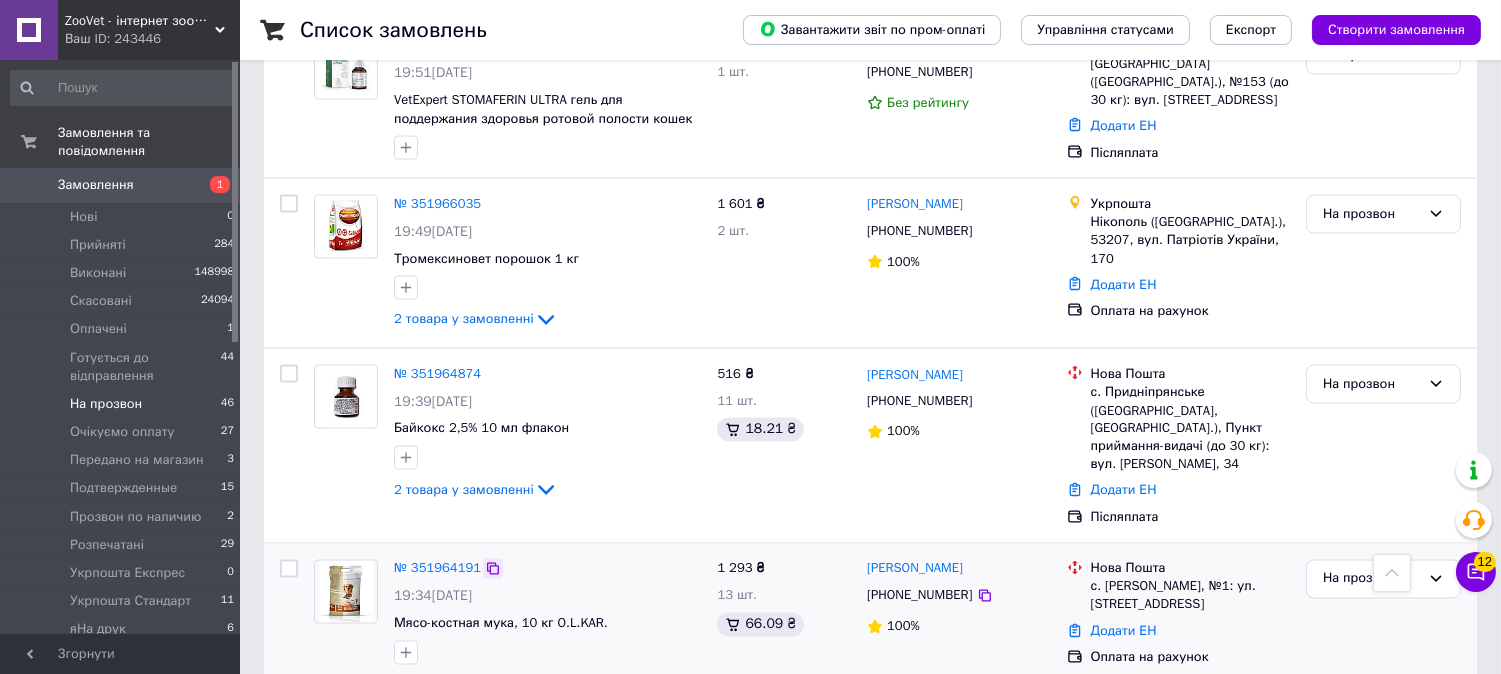 click 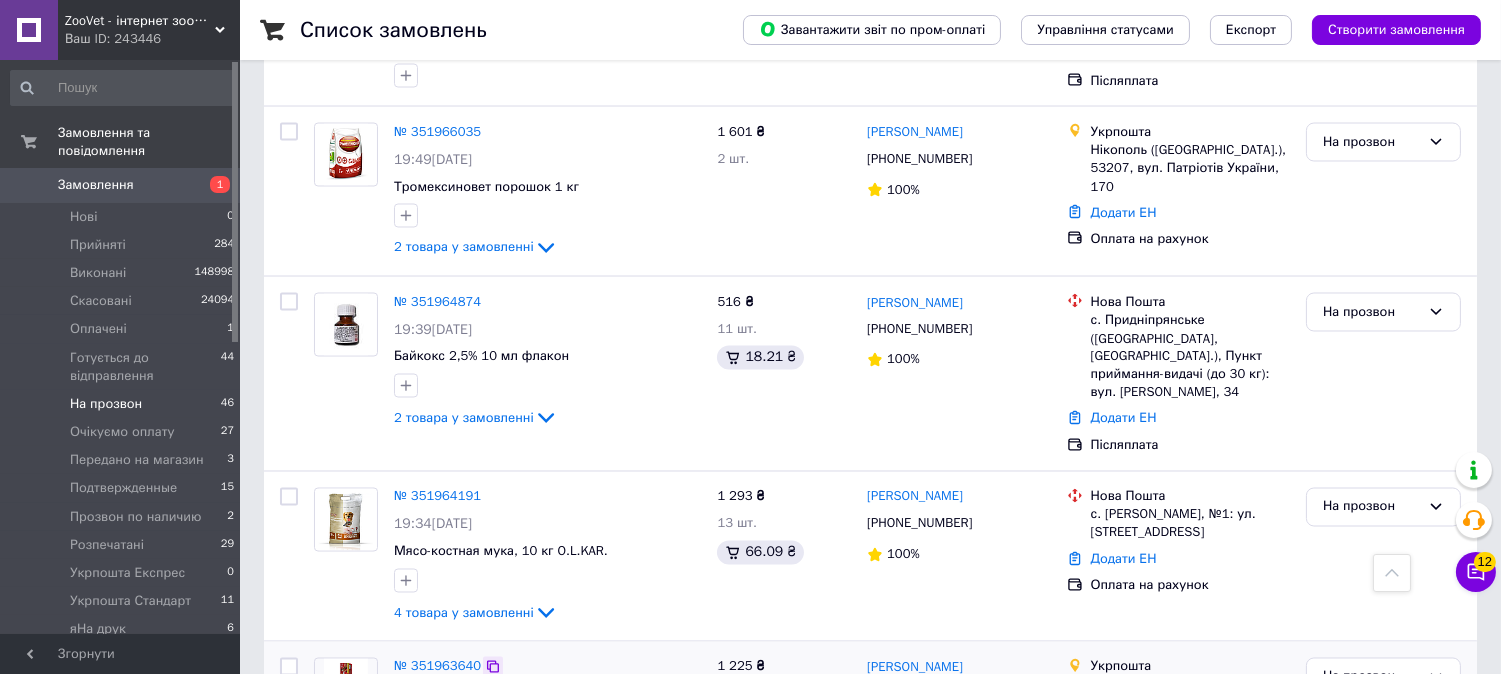 scroll, scrollTop: 6444, scrollLeft: 0, axis: vertical 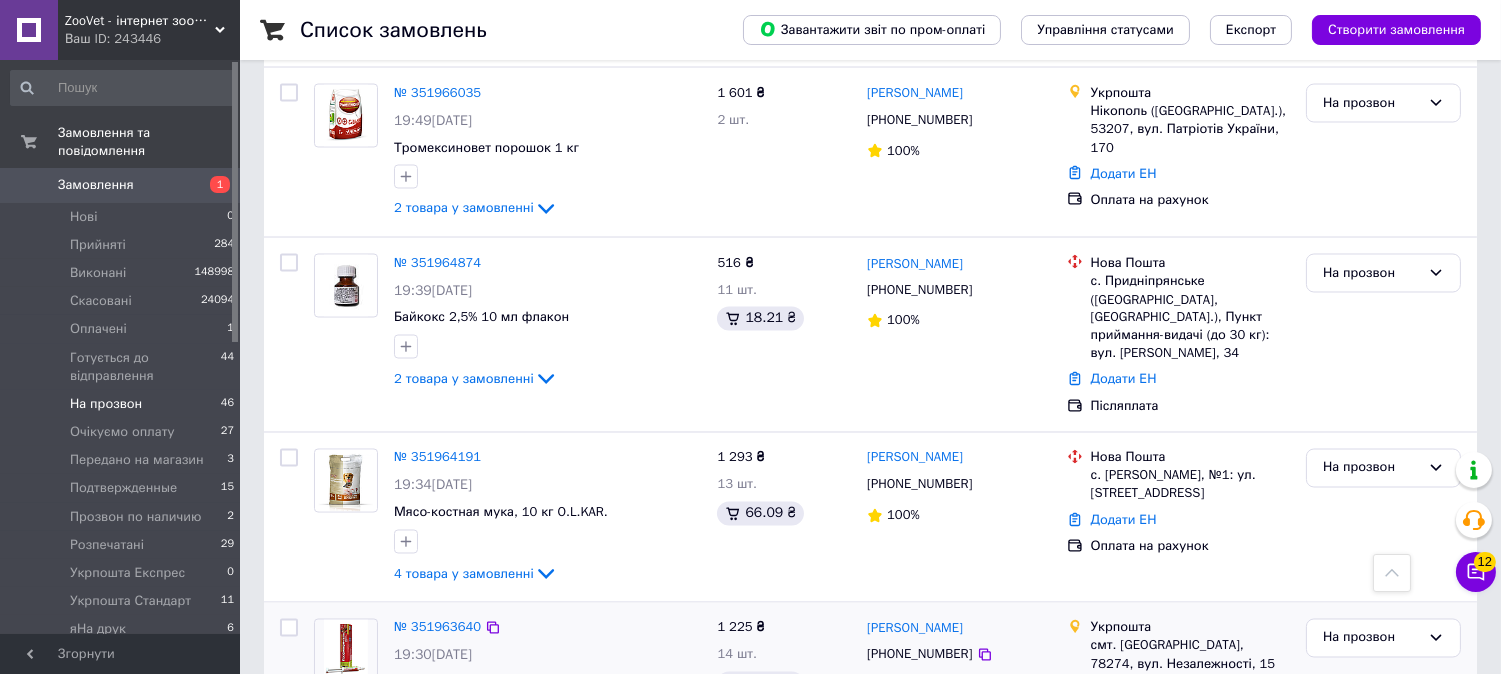 click on "5 товарів у замовленні" at bounding box center [465, 762] 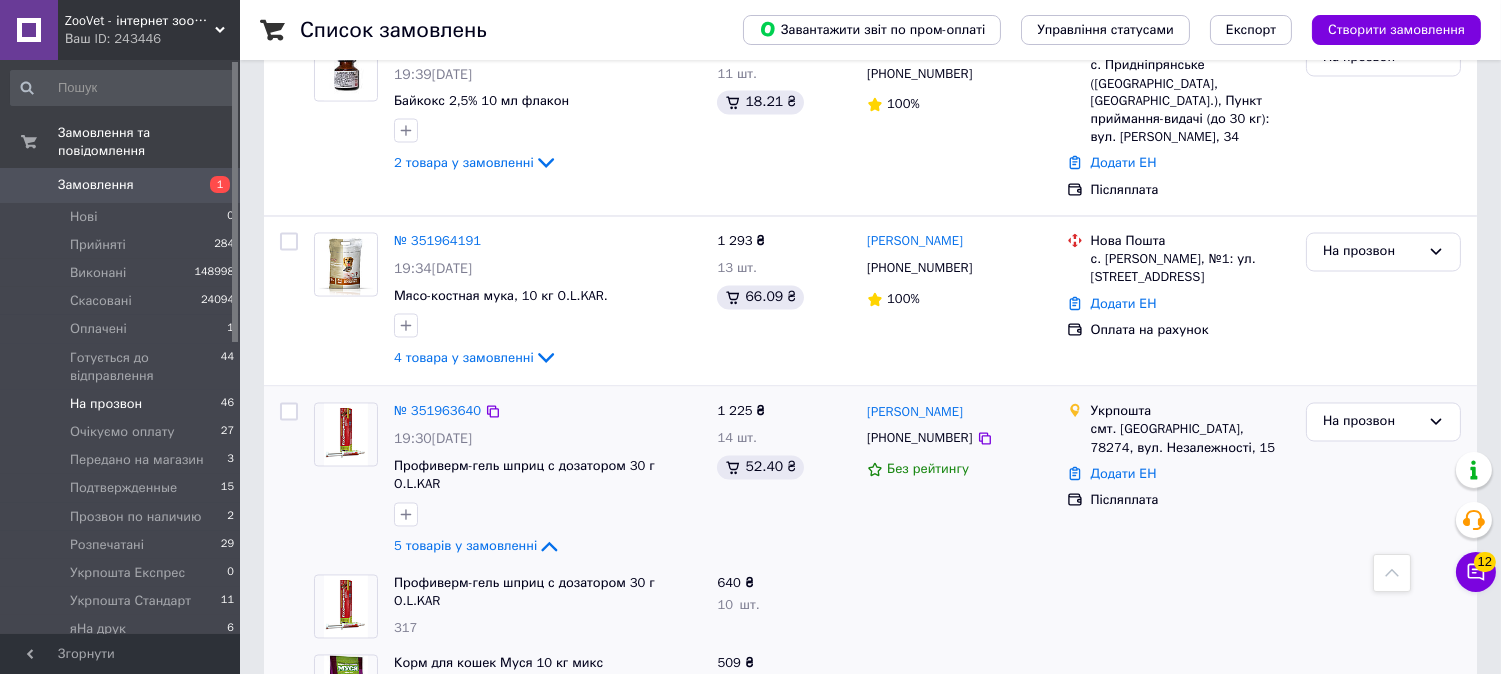 scroll, scrollTop: 6666, scrollLeft: 0, axis: vertical 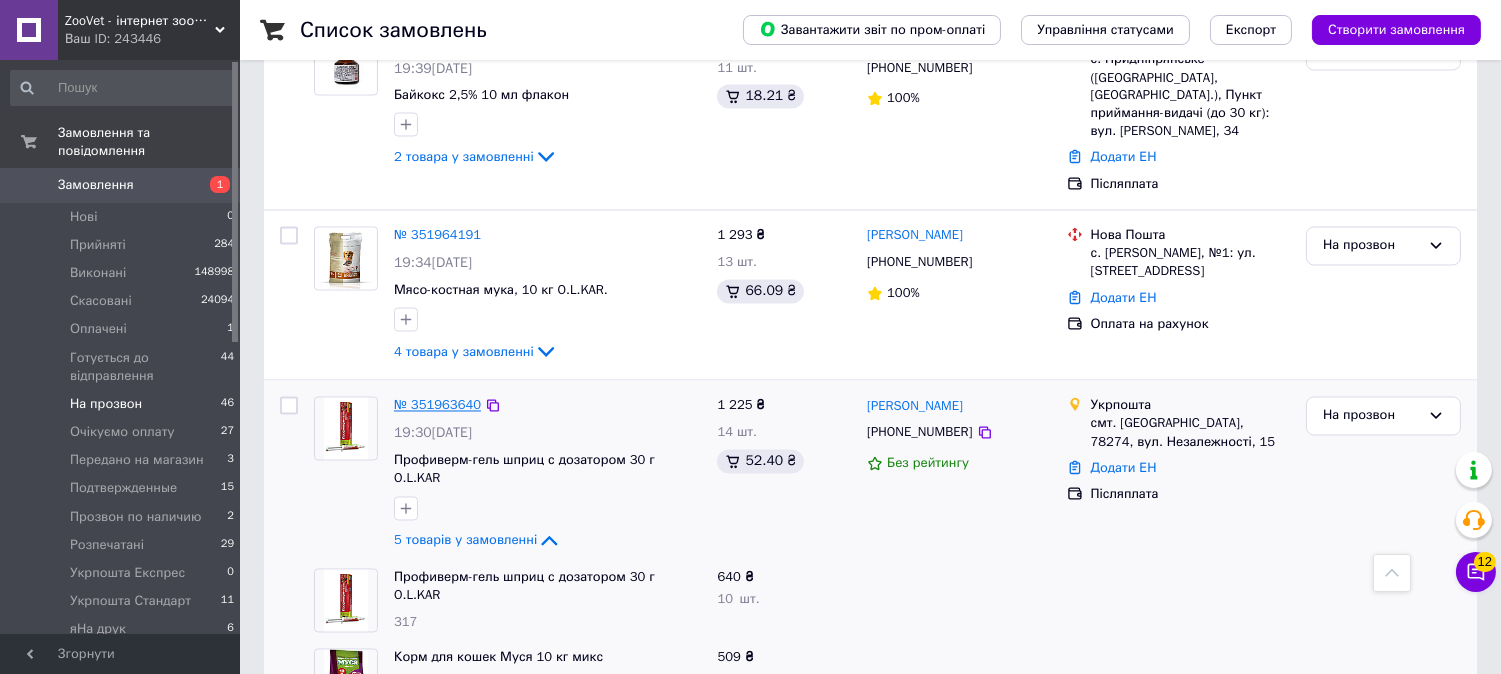 click on "№ 351963640" at bounding box center [437, 405] 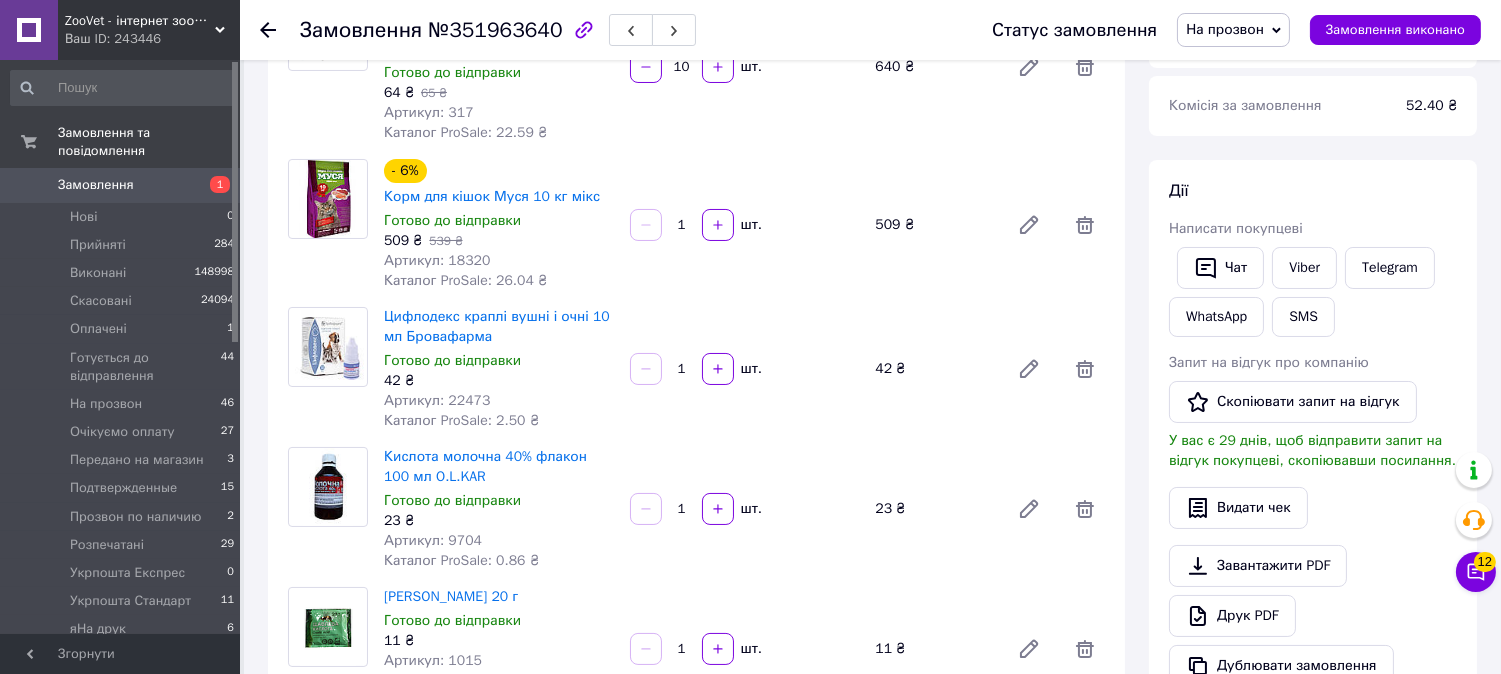 scroll, scrollTop: 1465, scrollLeft: 0, axis: vertical 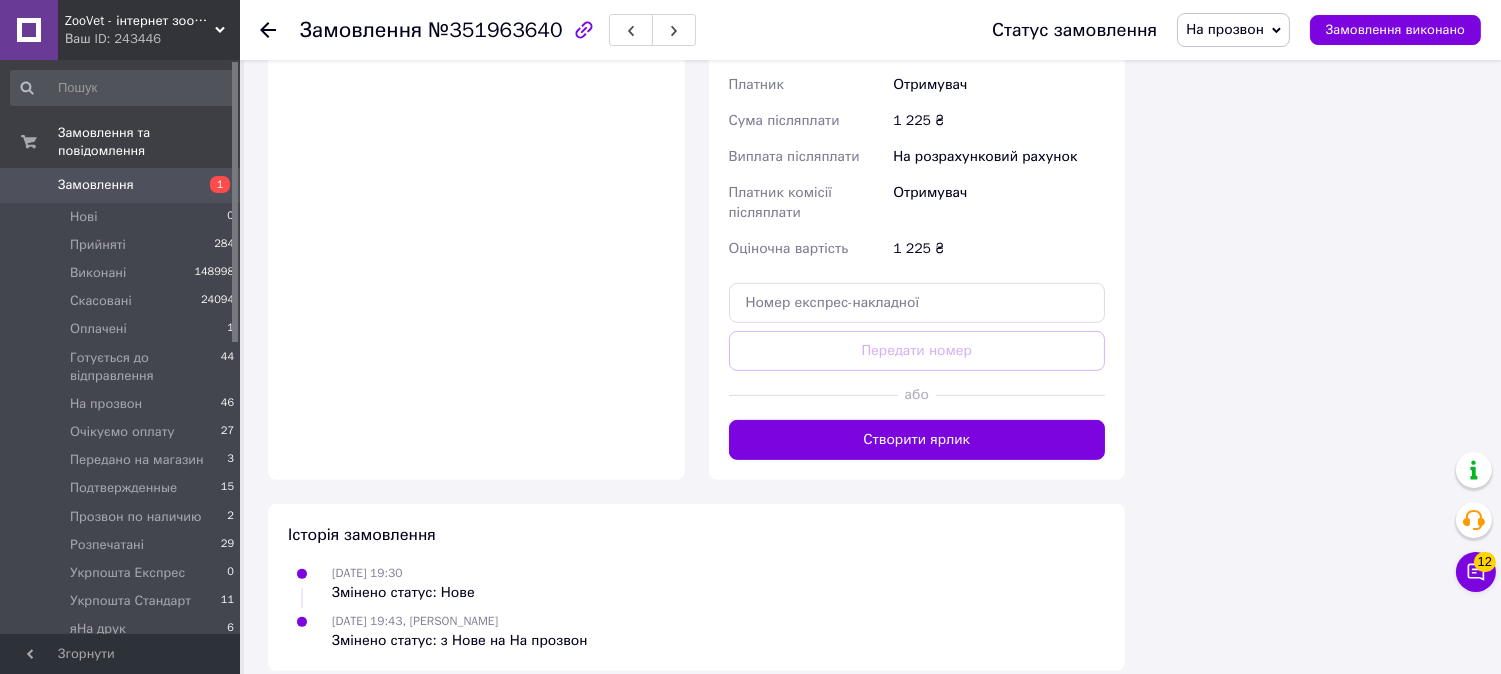 click on "На прозвон" at bounding box center (1233, 30) 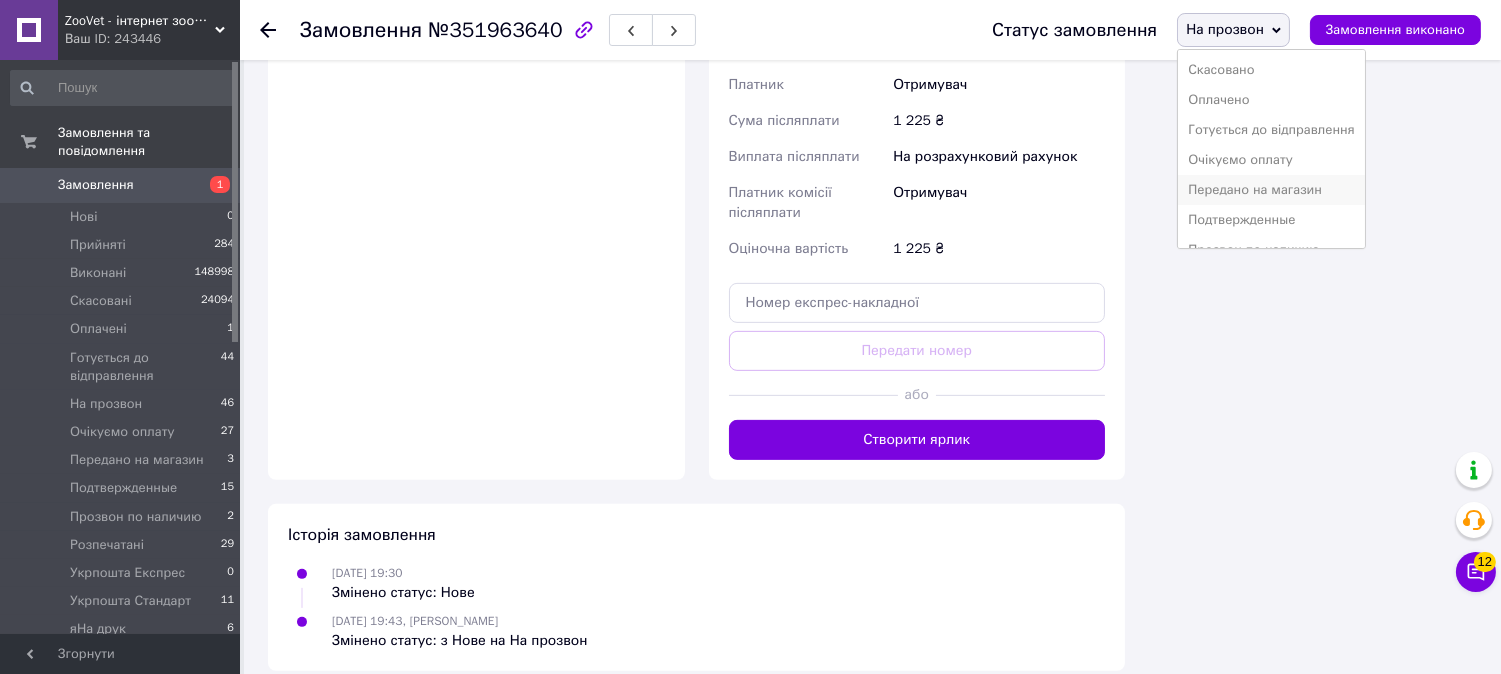 scroll, scrollTop: 111, scrollLeft: 0, axis: vertical 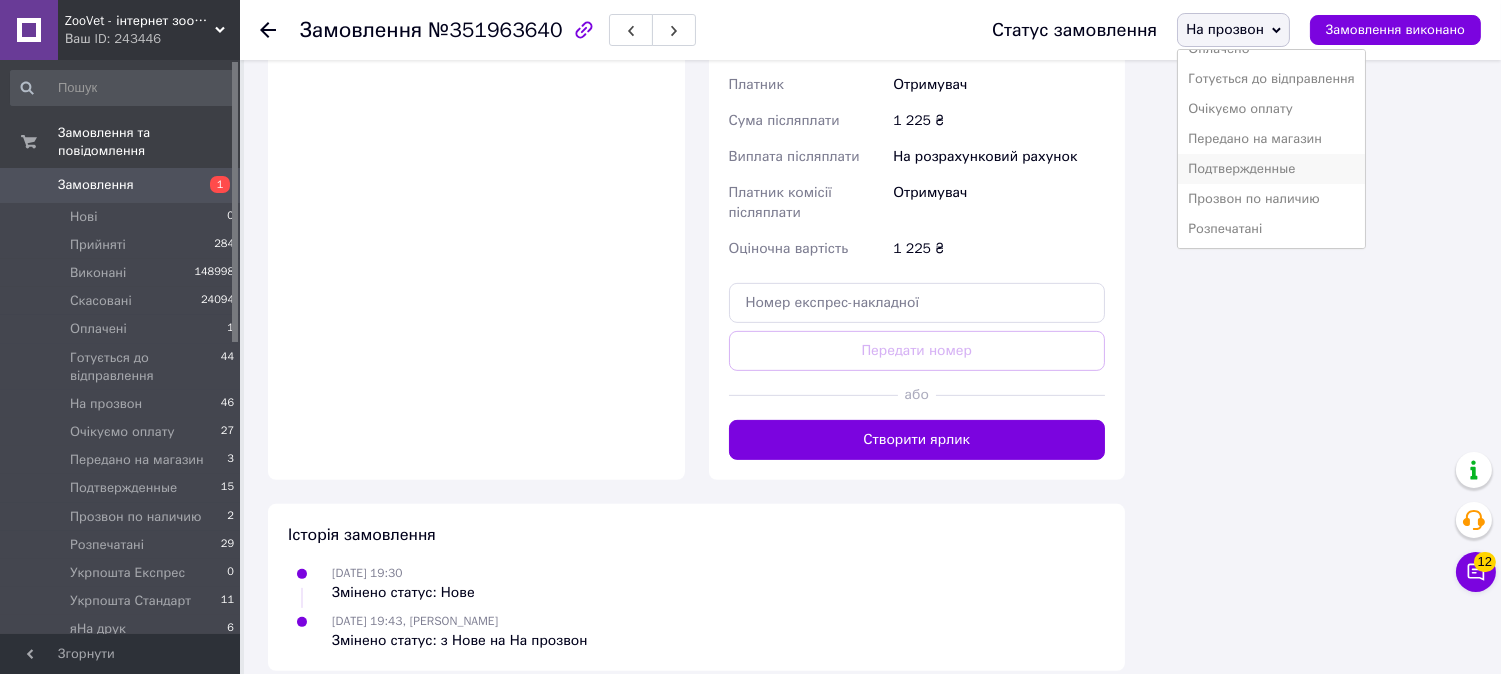 click on "Подтвержденные" at bounding box center (1271, 169) 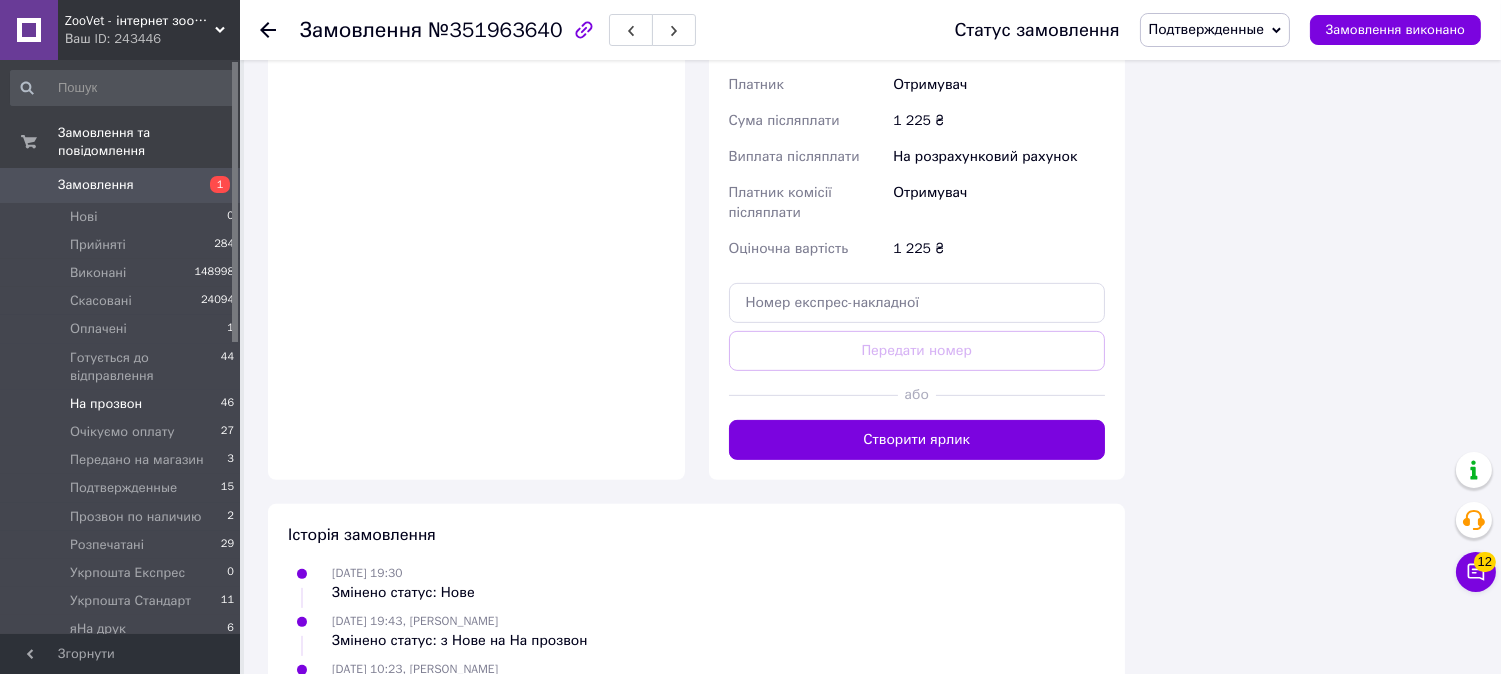 click on "На прозвон" at bounding box center (106, 404) 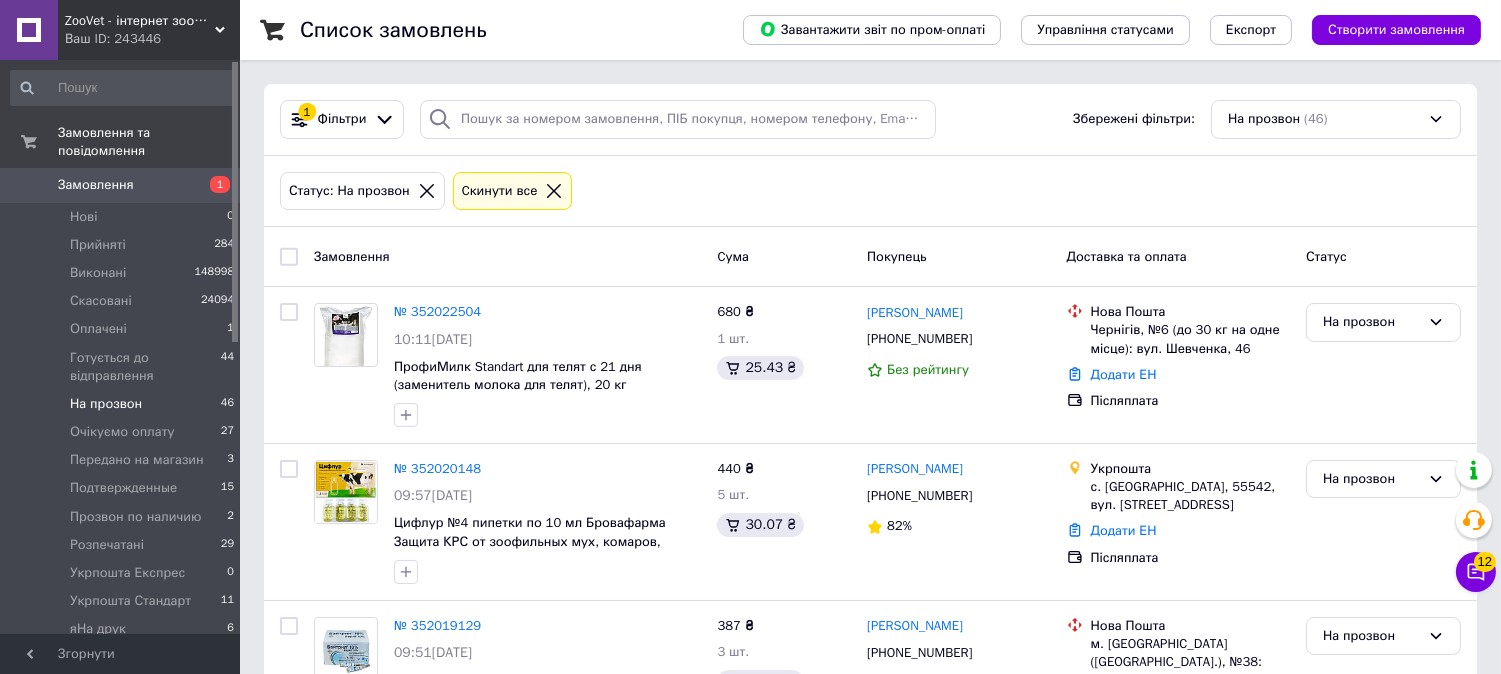 click on "На прозвон 46" at bounding box center (123, 404) 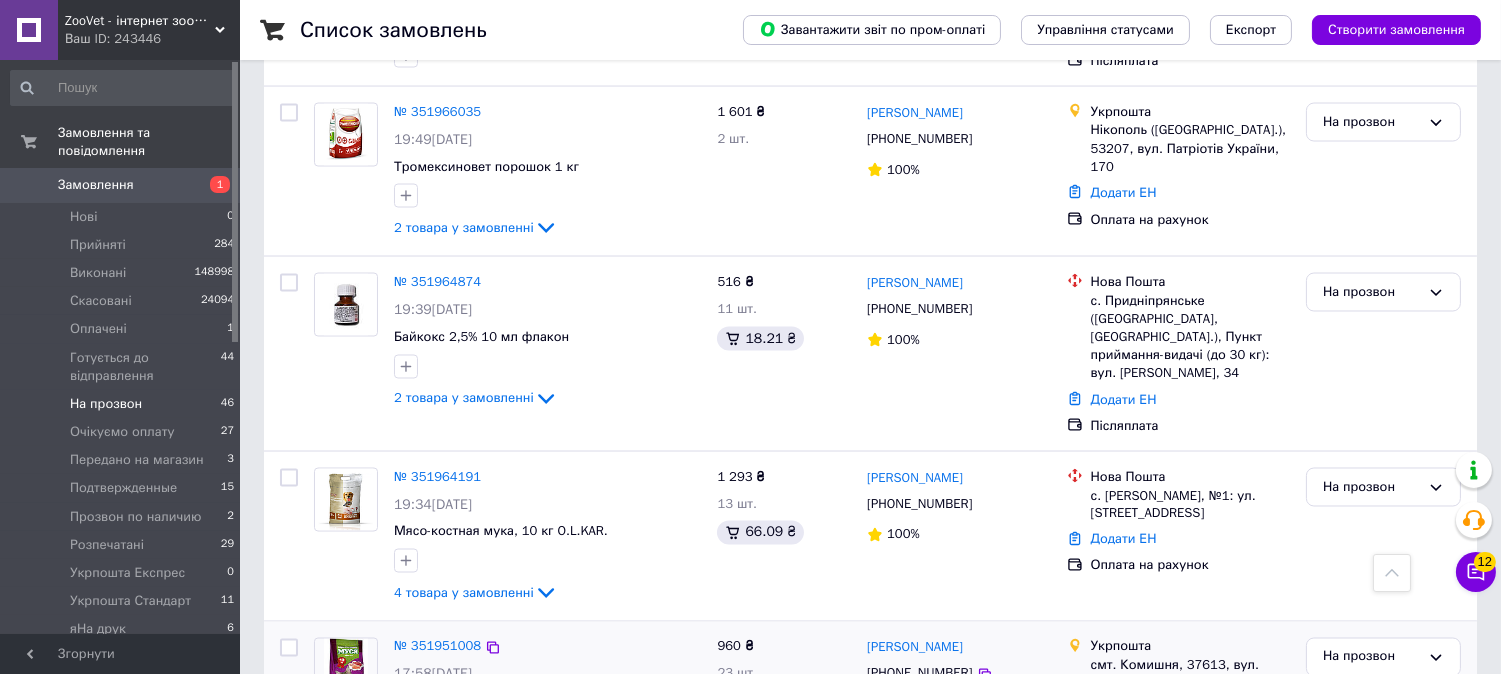 scroll, scrollTop: 6222, scrollLeft: 0, axis: vertical 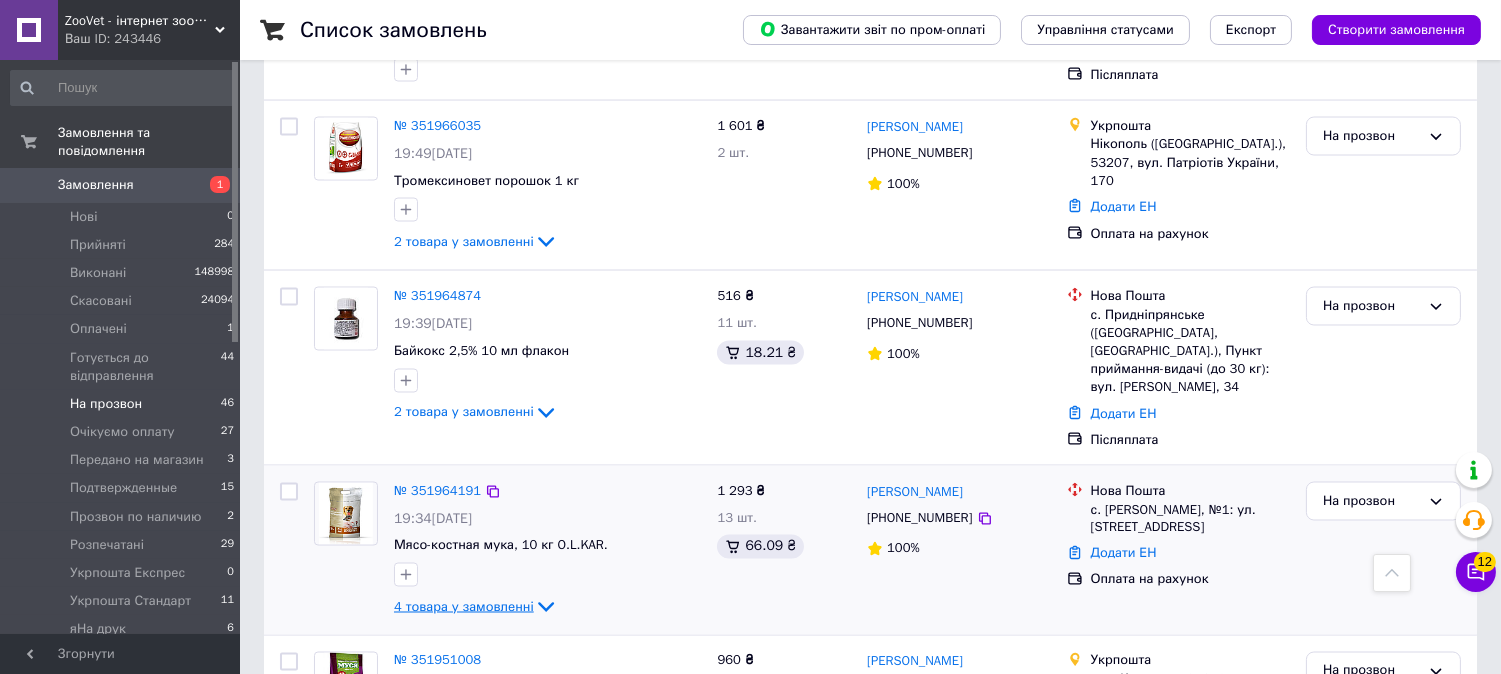 click on "4 товара у замовленні" at bounding box center (464, 606) 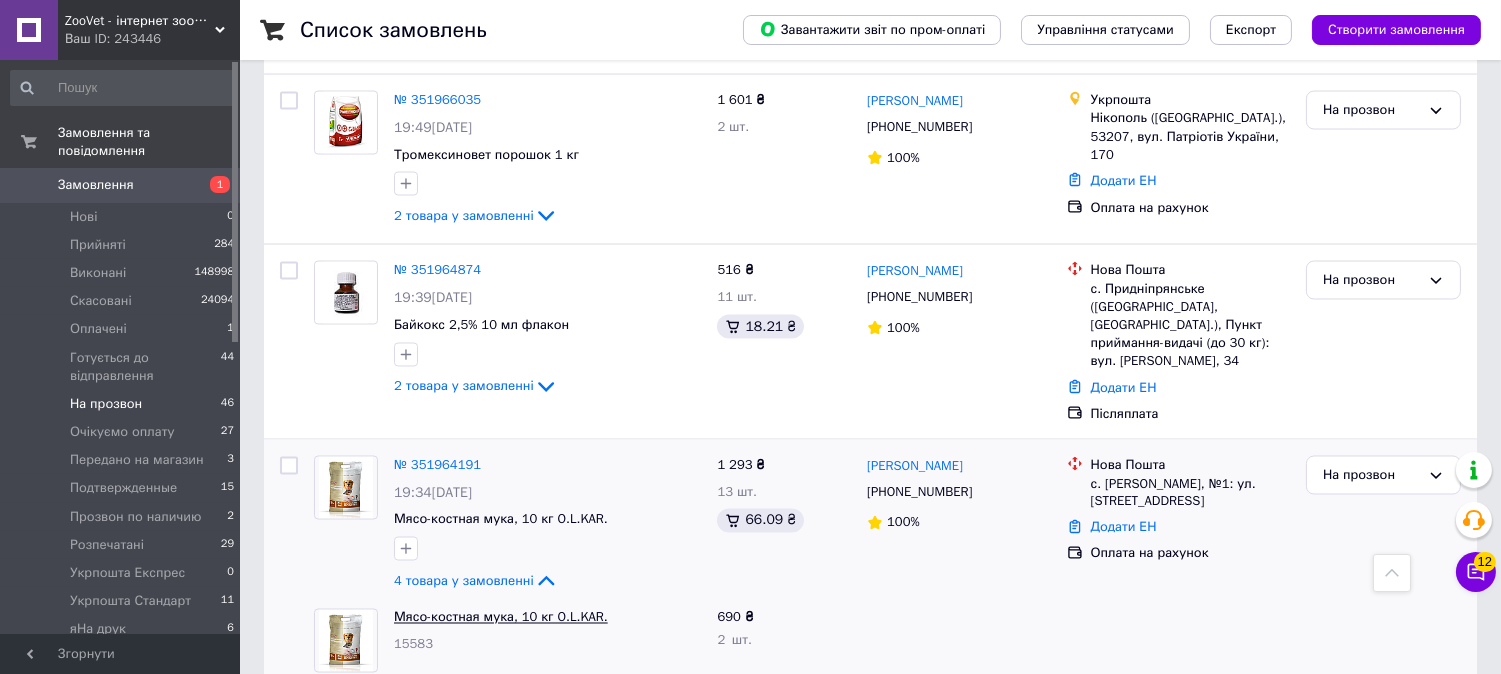 scroll, scrollTop: 6333, scrollLeft: 0, axis: vertical 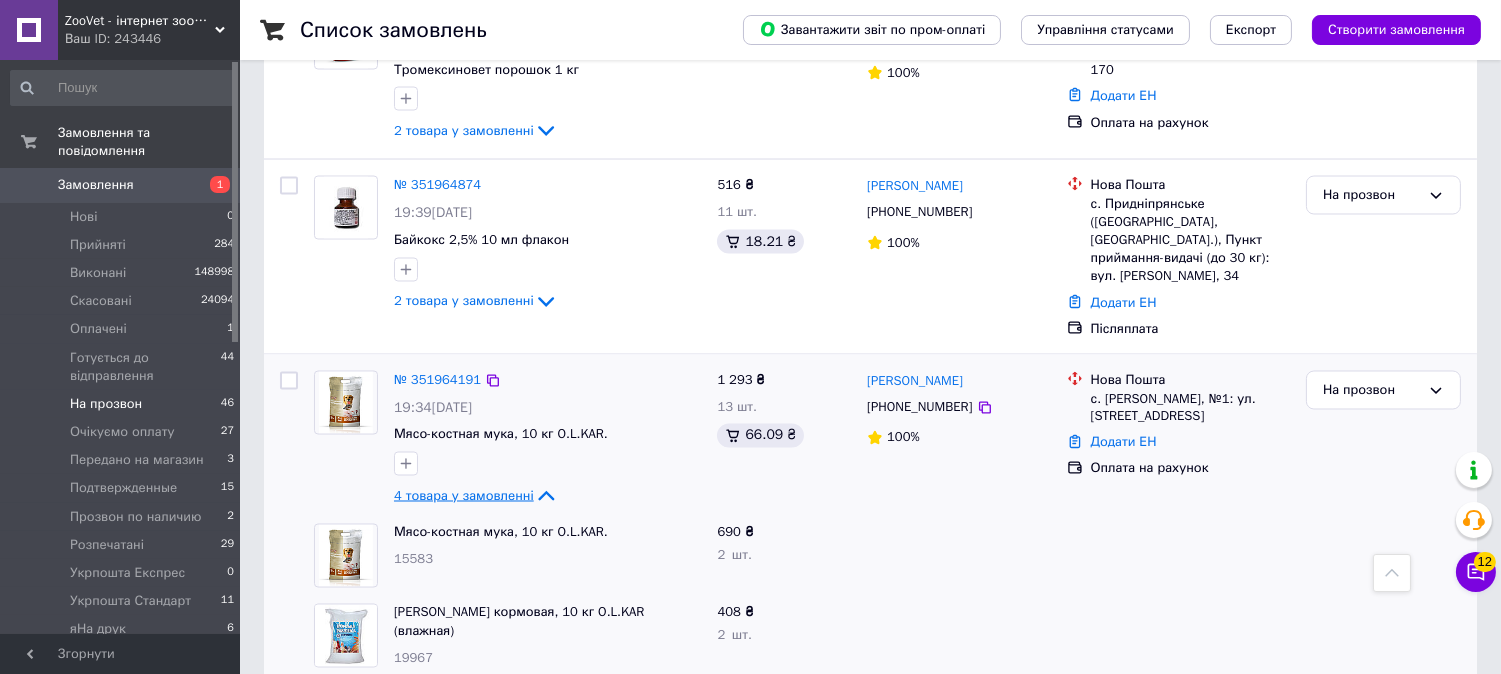click on "4 товара у замовленні" at bounding box center (464, 495) 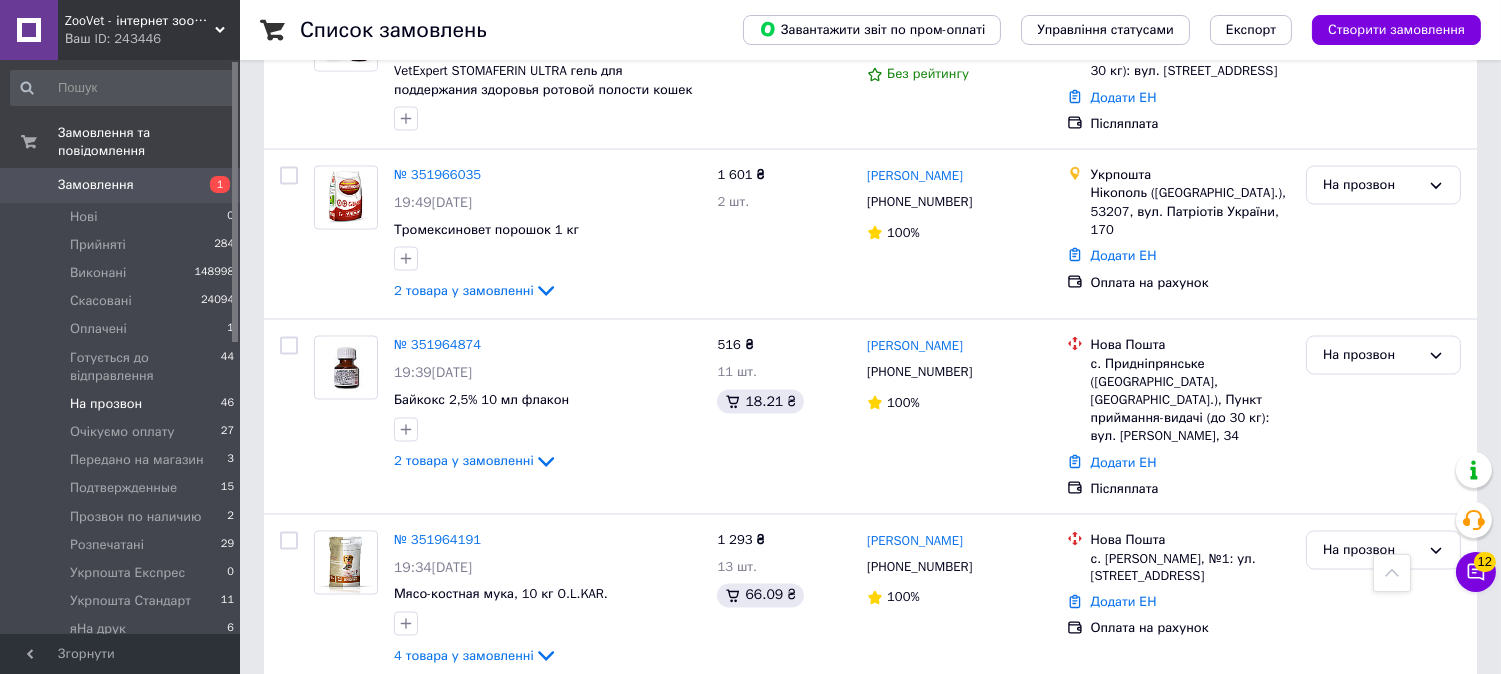 scroll, scrollTop: 6111, scrollLeft: 0, axis: vertical 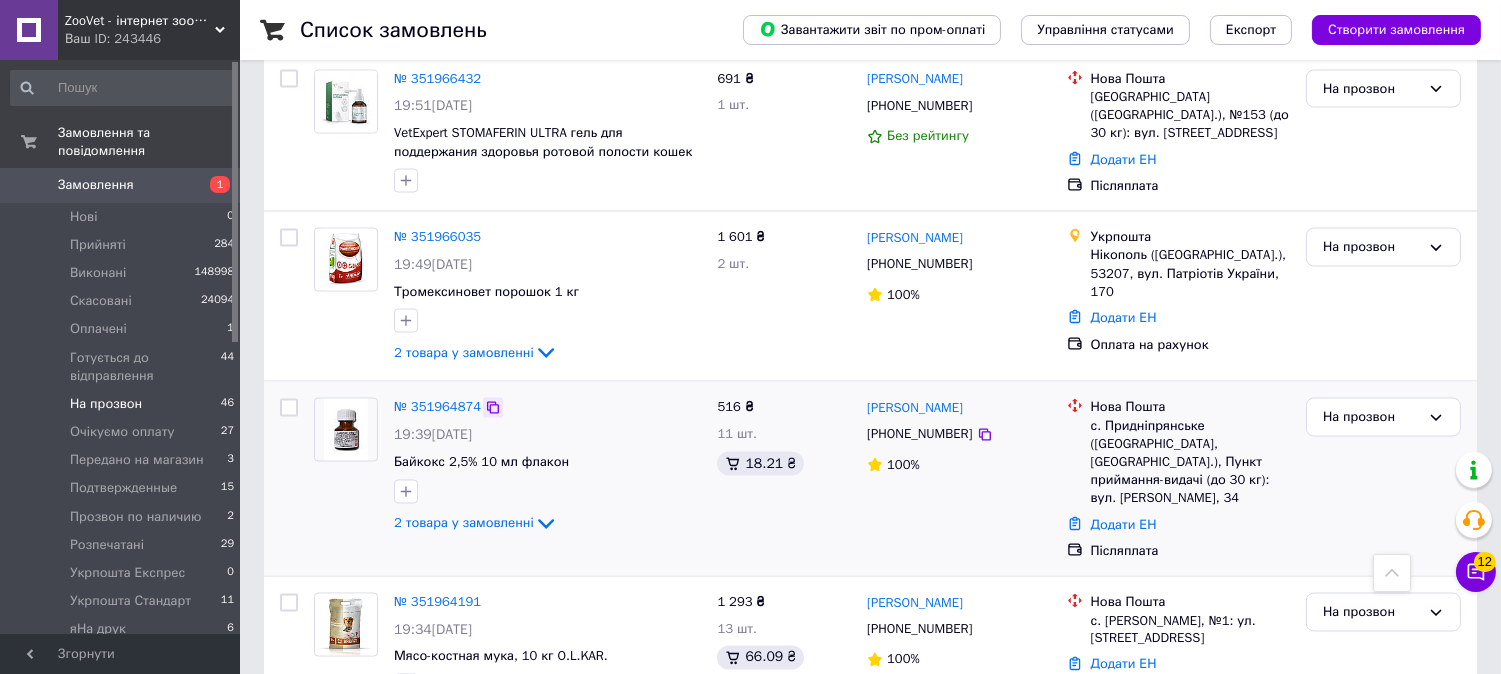 click 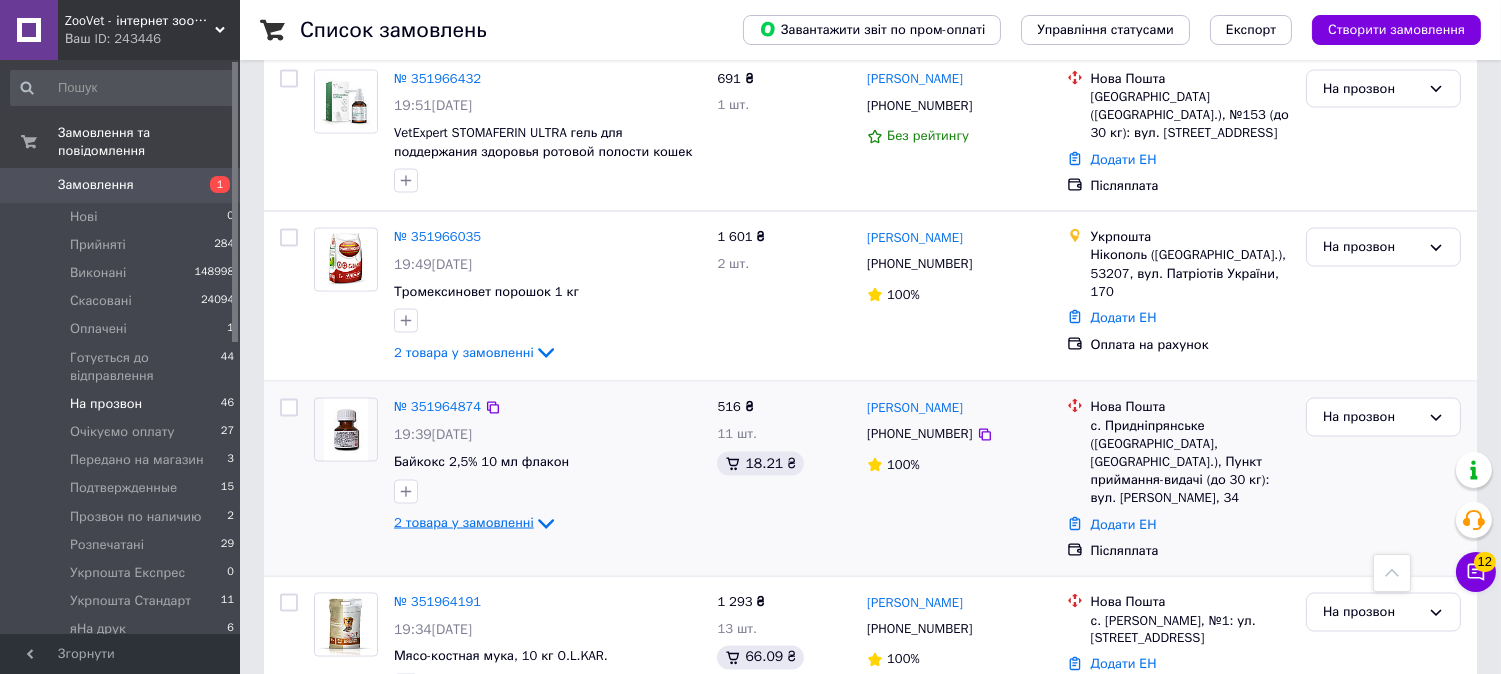 click on "2 товара у замовленні" at bounding box center (464, 522) 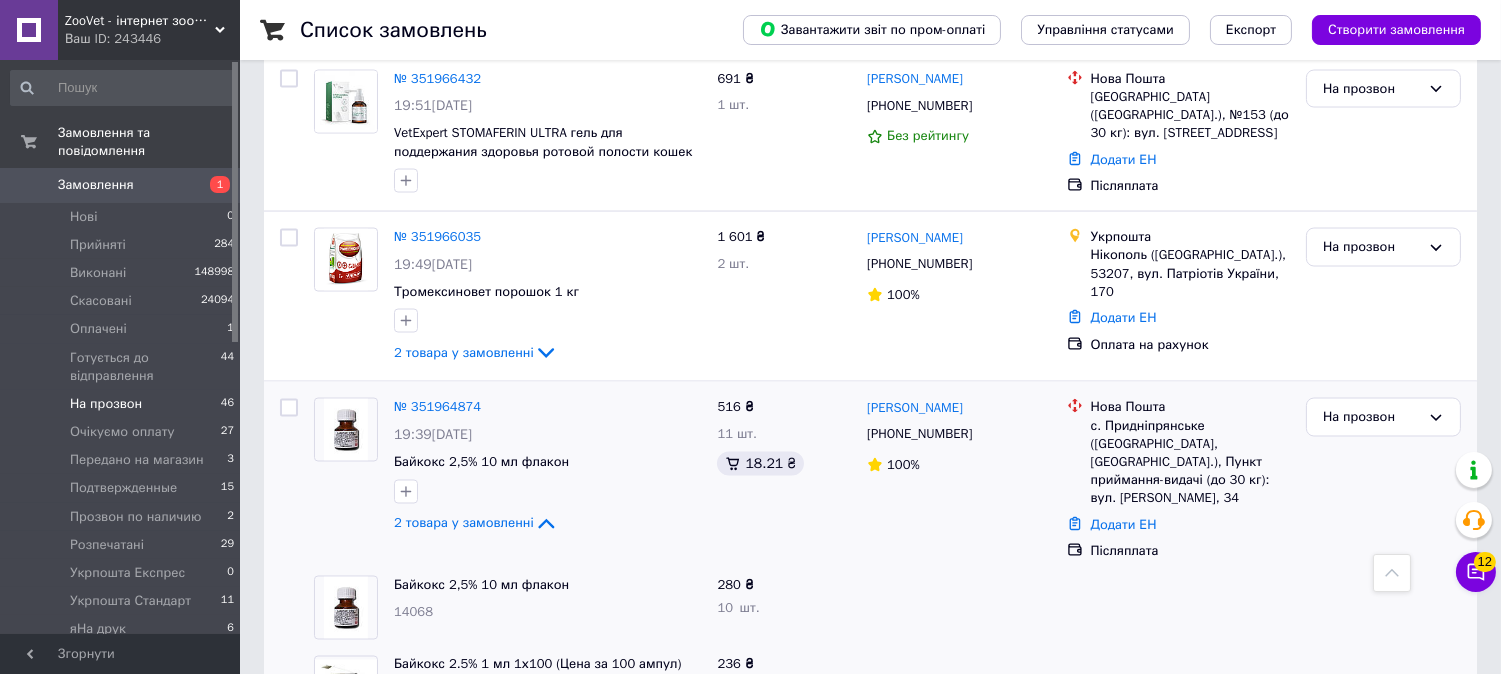 scroll, scrollTop: 6000, scrollLeft: 0, axis: vertical 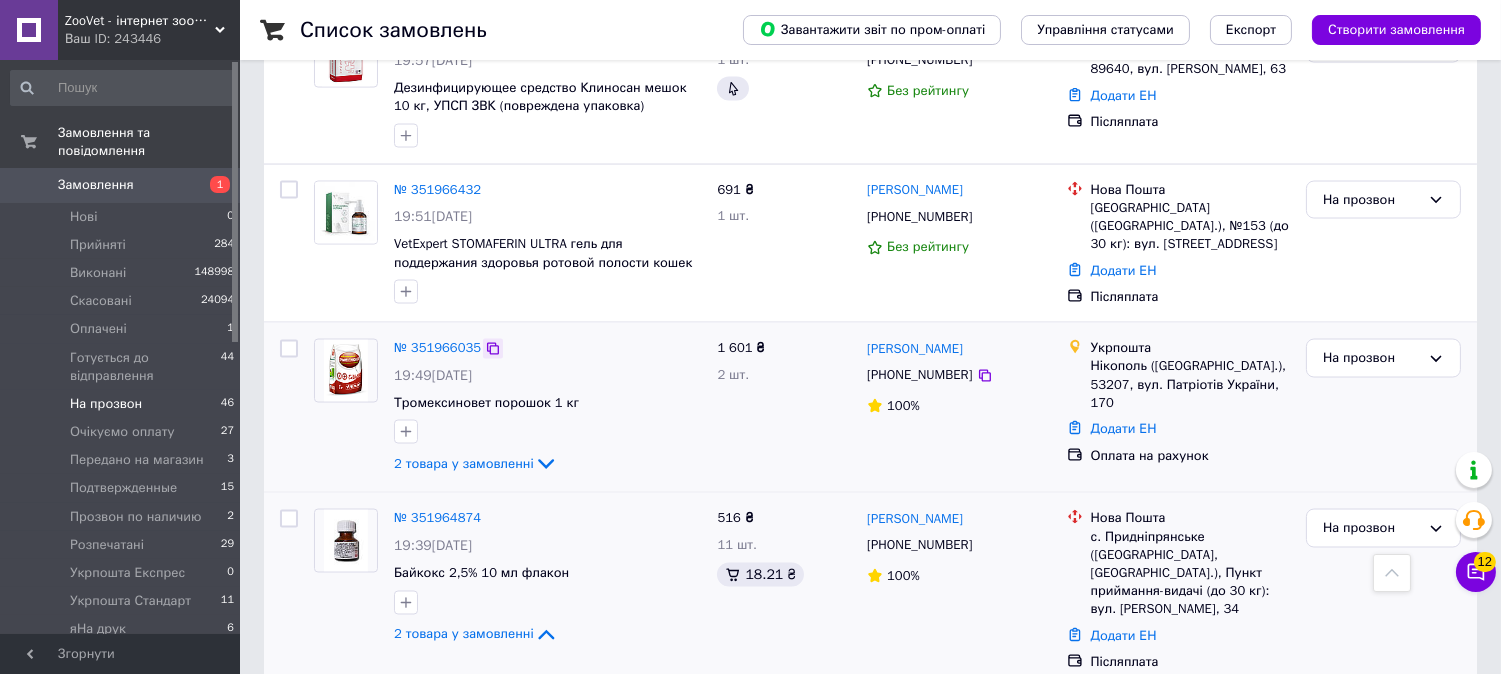 click 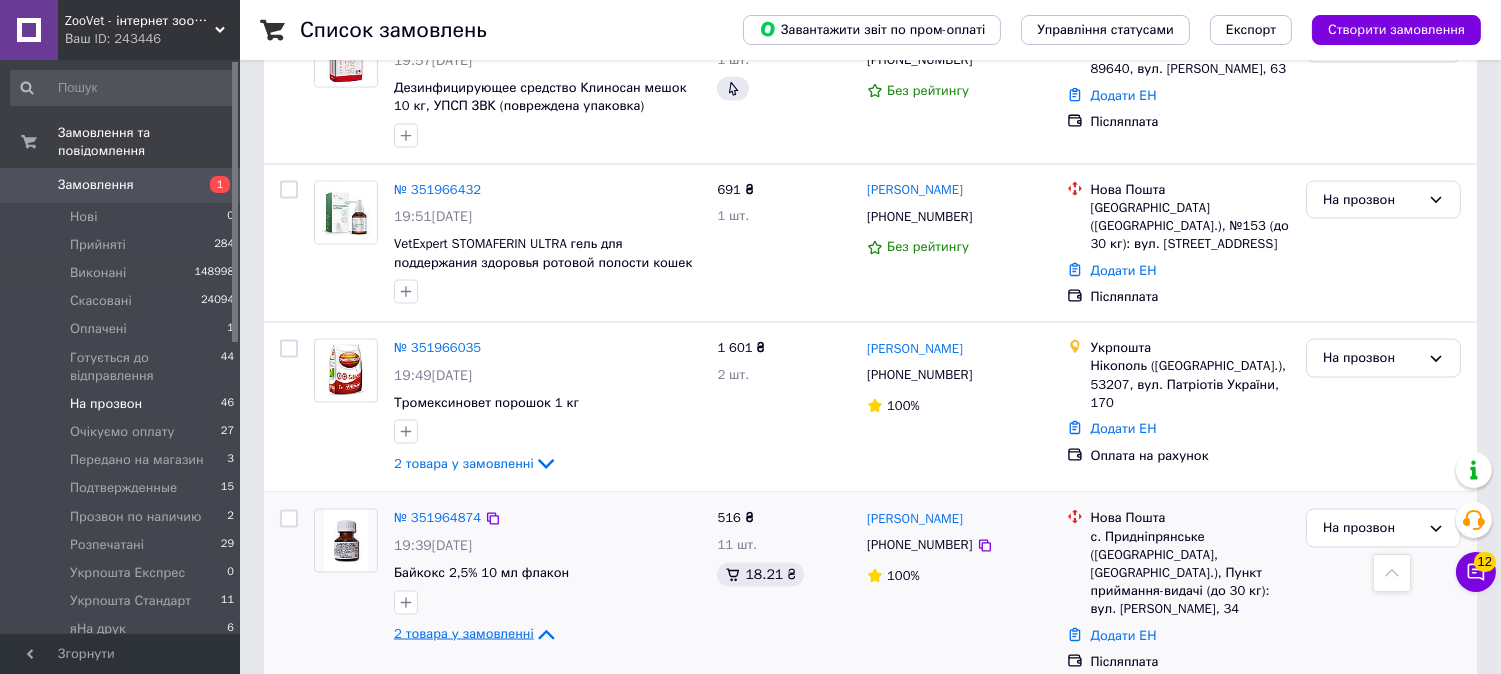 click on "2 товара у замовленні" at bounding box center [464, 633] 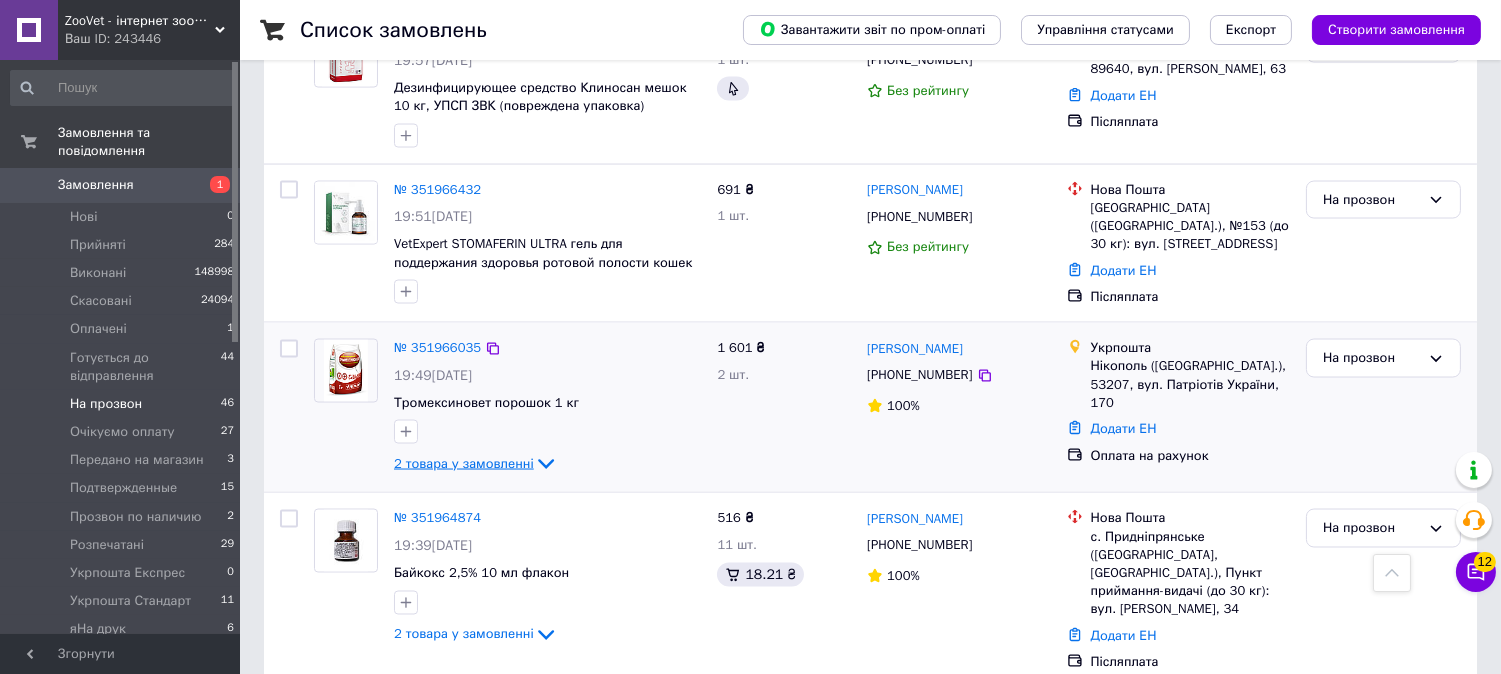 click on "2 товара у замовленні" at bounding box center (464, 463) 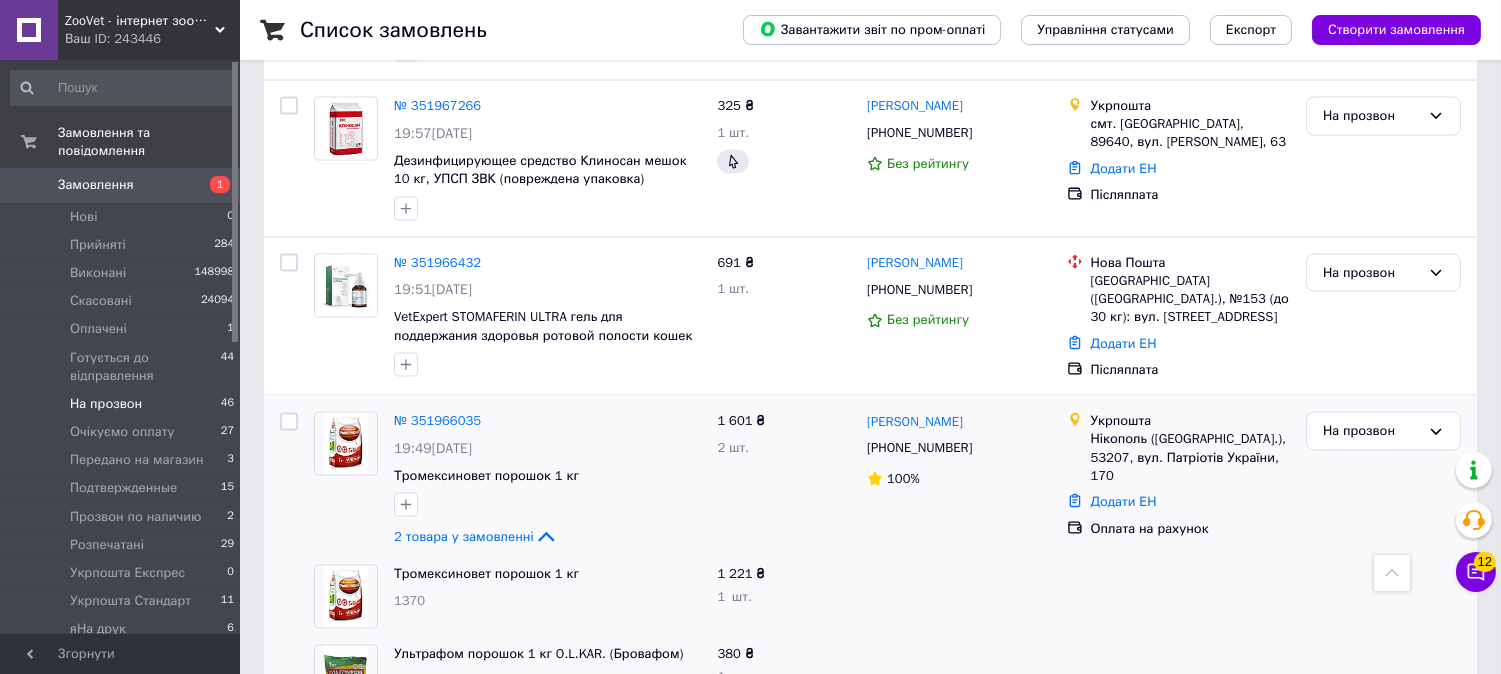 scroll, scrollTop: 5888, scrollLeft: 0, axis: vertical 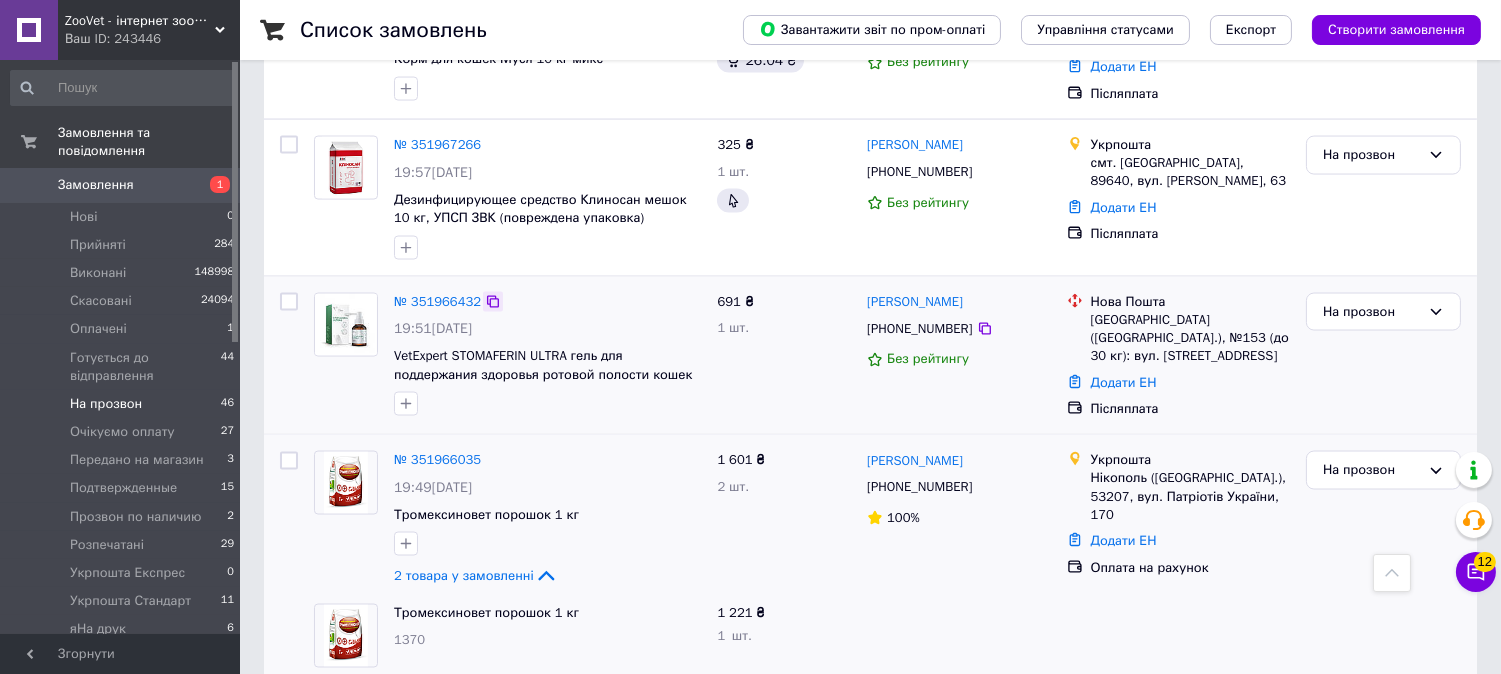 click 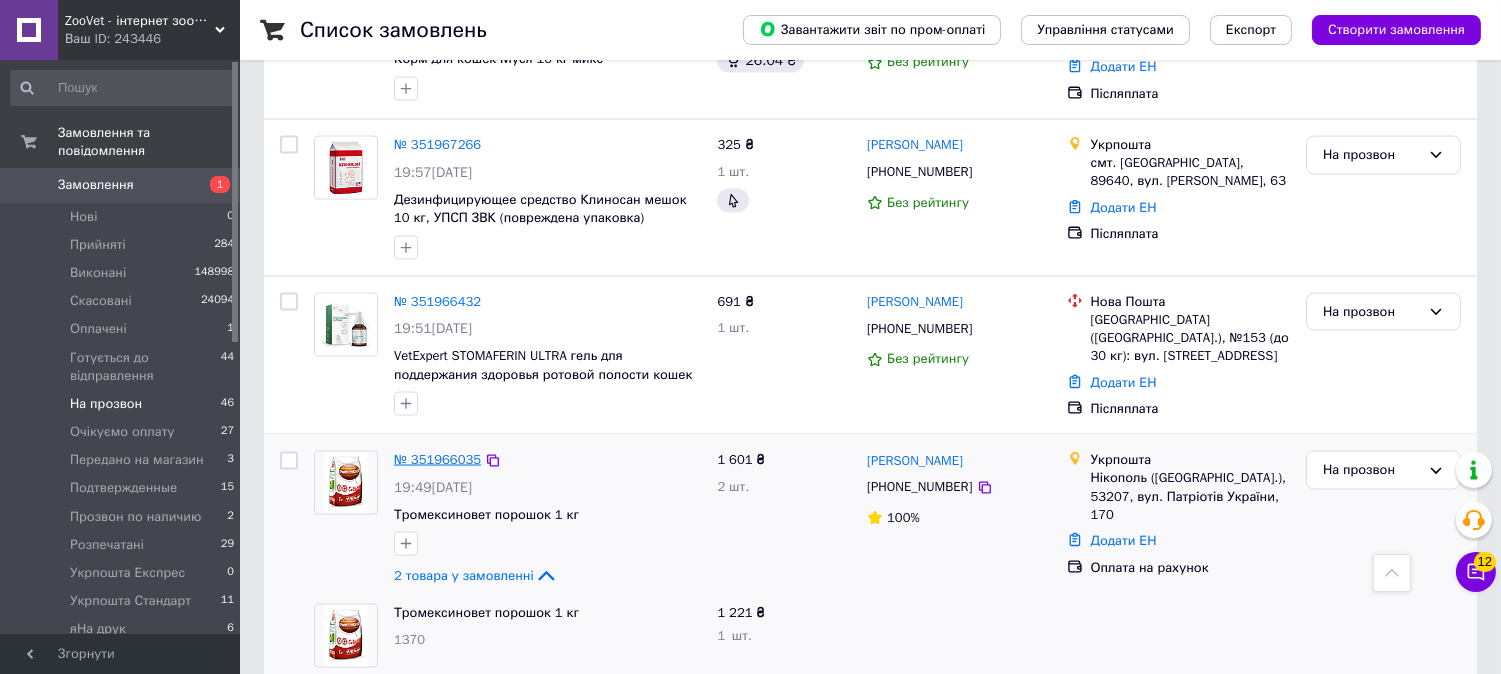 click on "№ 351966035" at bounding box center (437, 459) 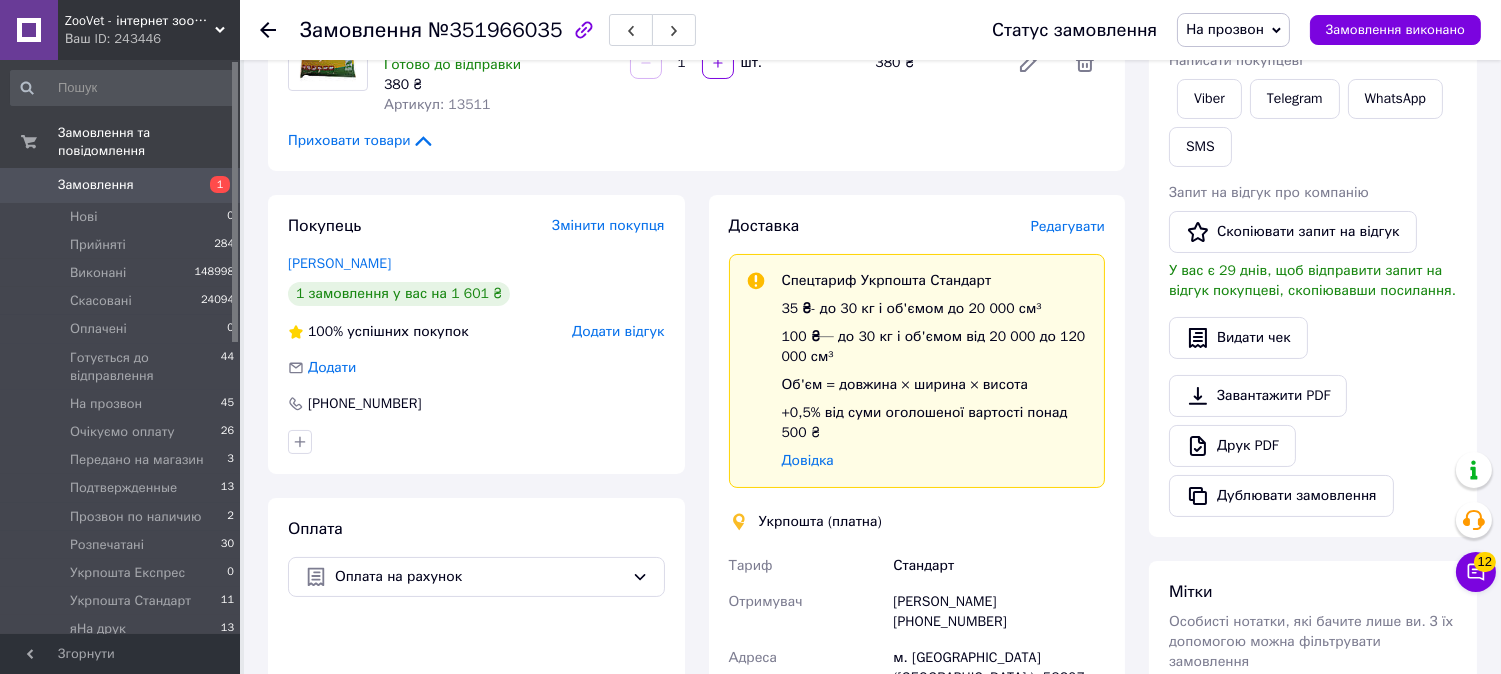 scroll, scrollTop: 306, scrollLeft: 0, axis: vertical 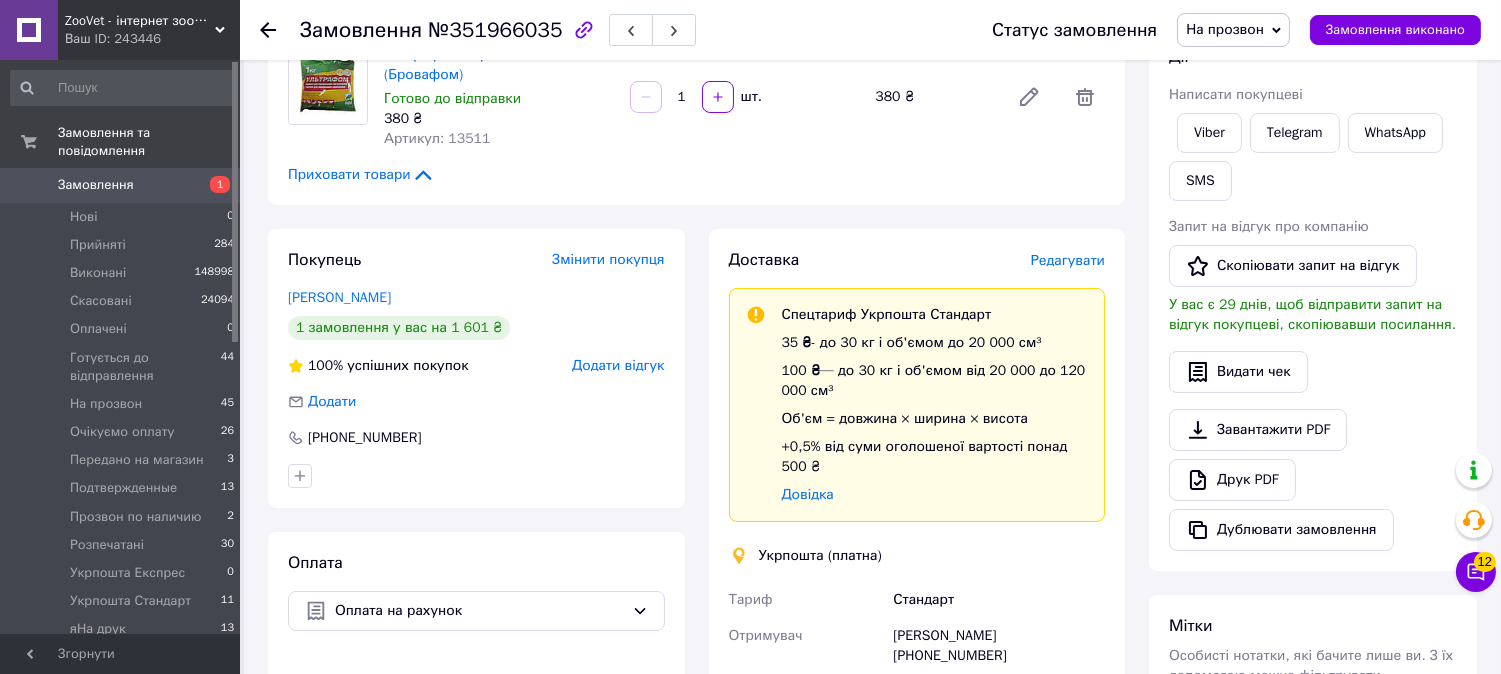 click on "На прозвон" at bounding box center (1225, 29) 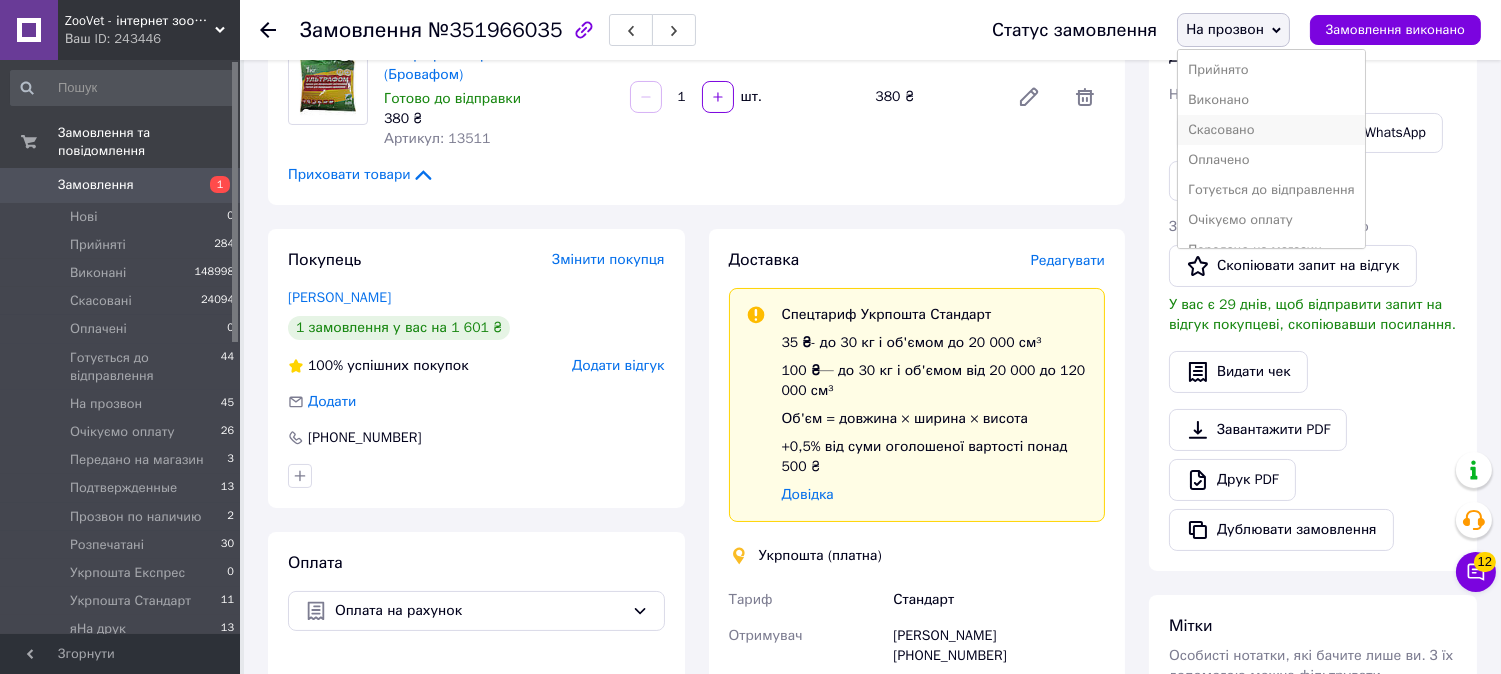 click on "Скасовано" at bounding box center [1271, 130] 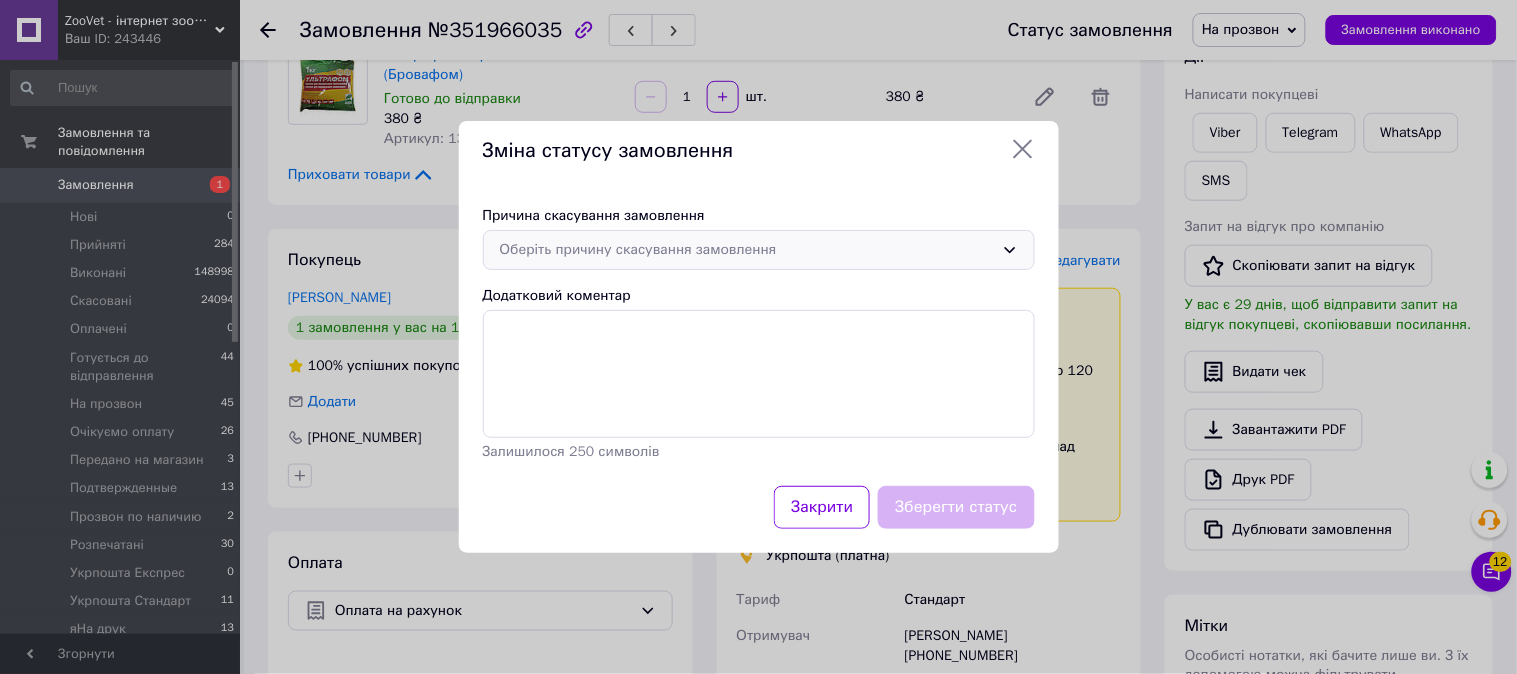 click on "Оберіть причину скасування замовлення" at bounding box center (759, 250) 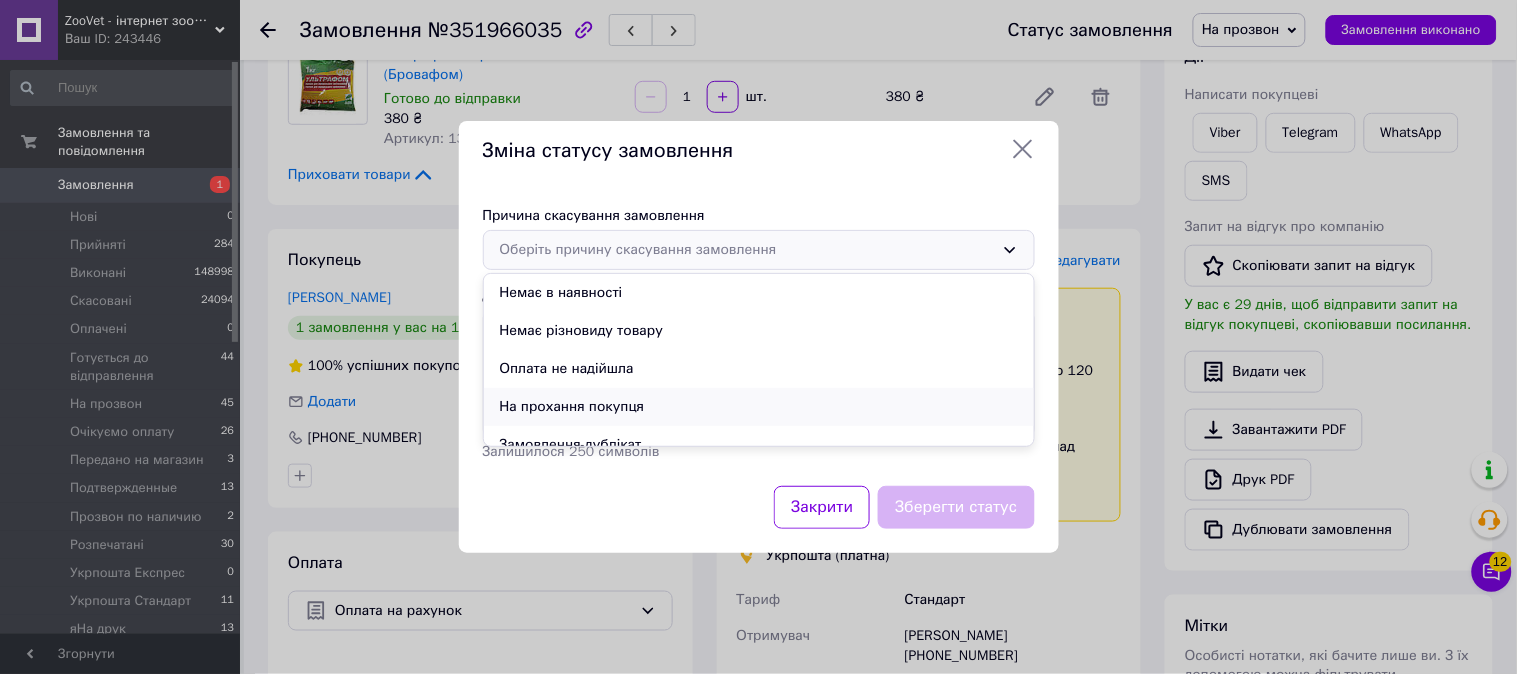 click on "На прохання покупця" at bounding box center [759, 407] 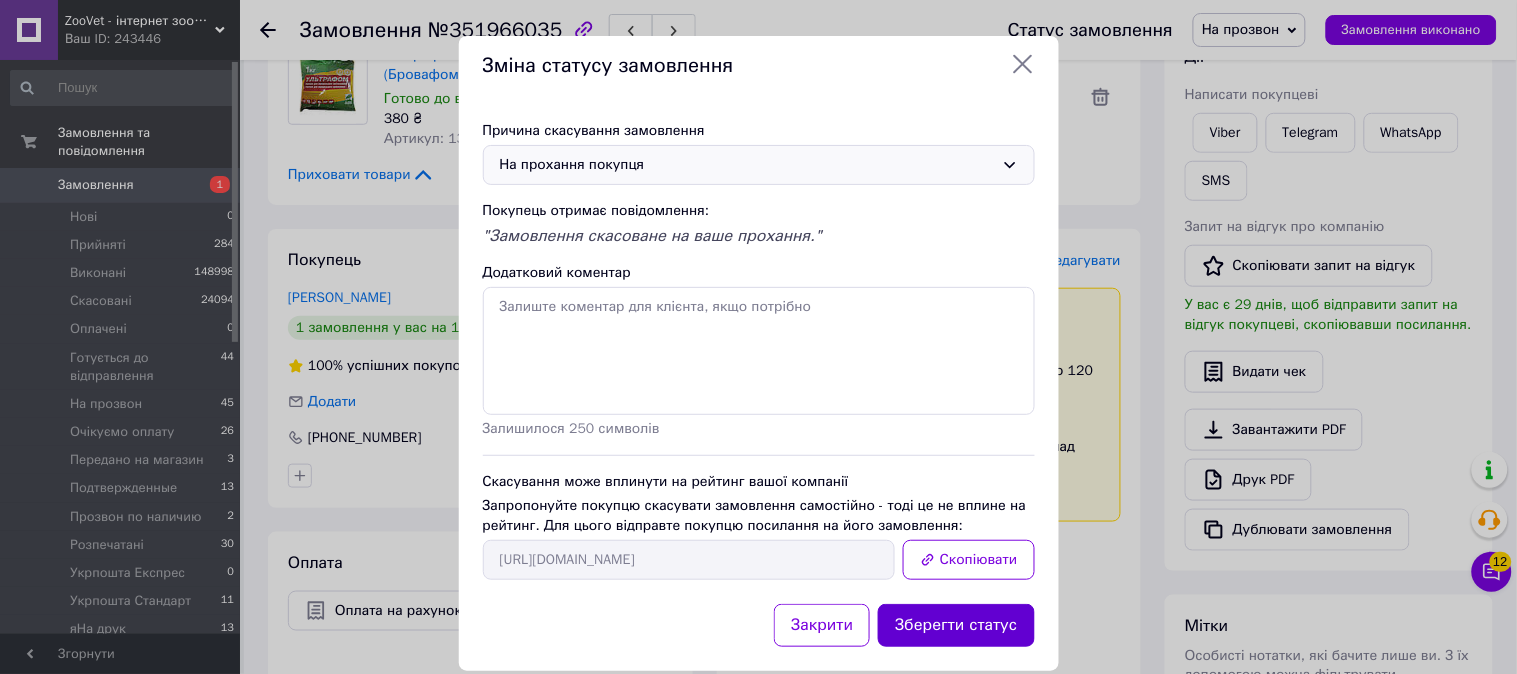 click on "Зберегти статус" at bounding box center (956, 625) 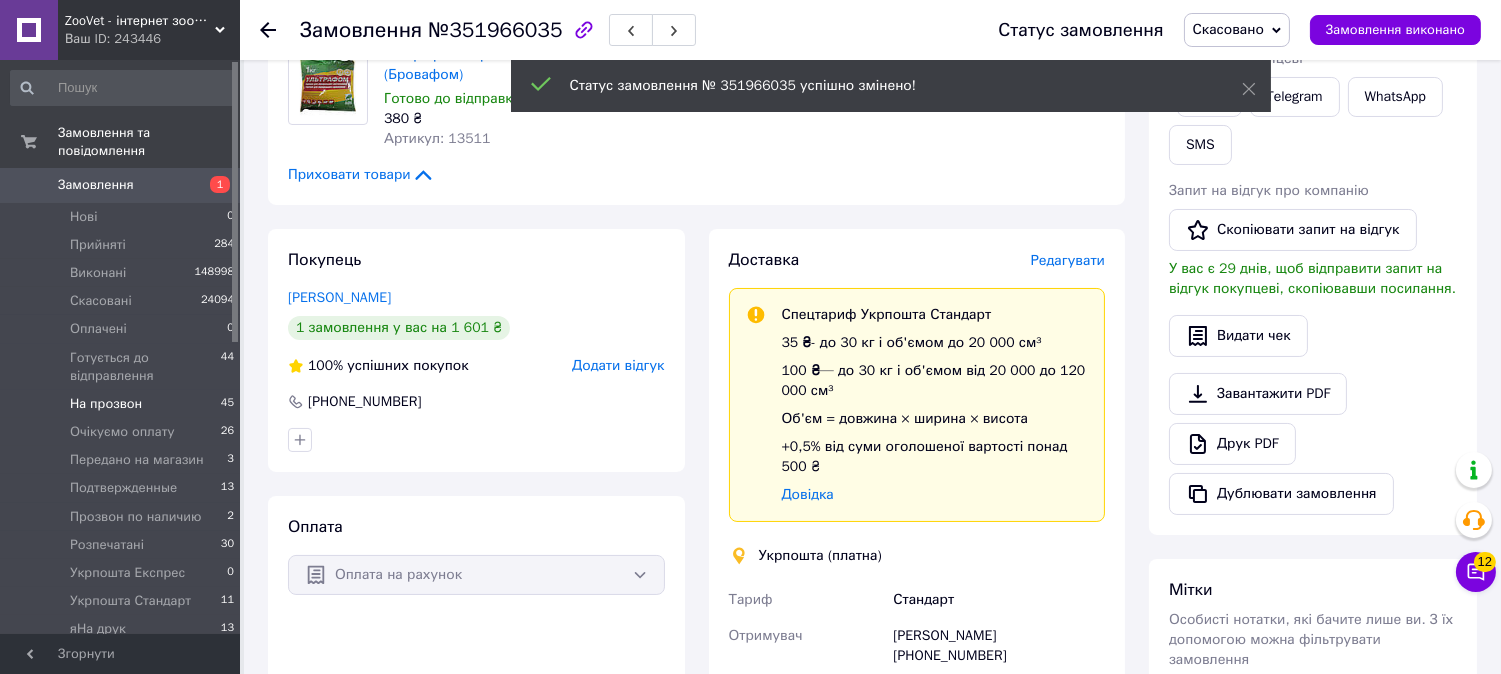 click on "На прозвон" at bounding box center [106, 404] 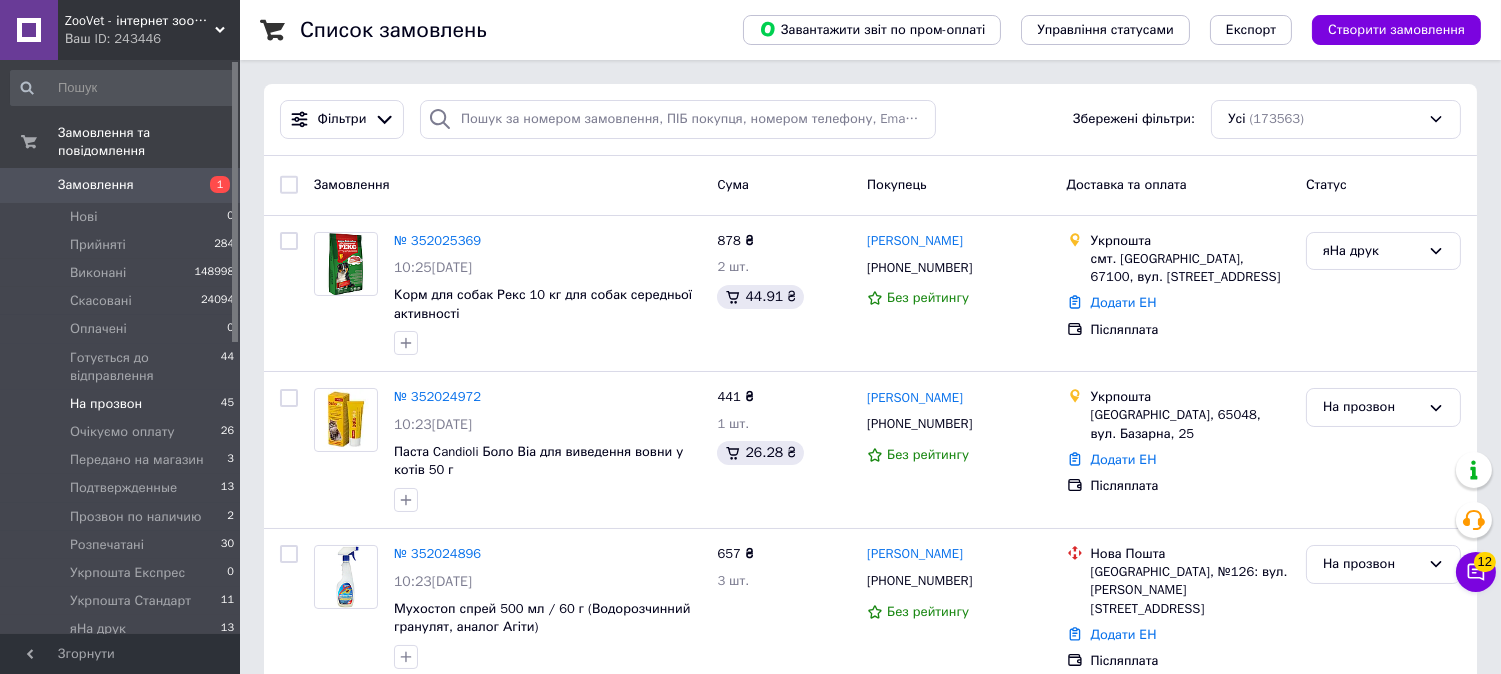 click on "На прозвон" at bounding box center (106, 404) 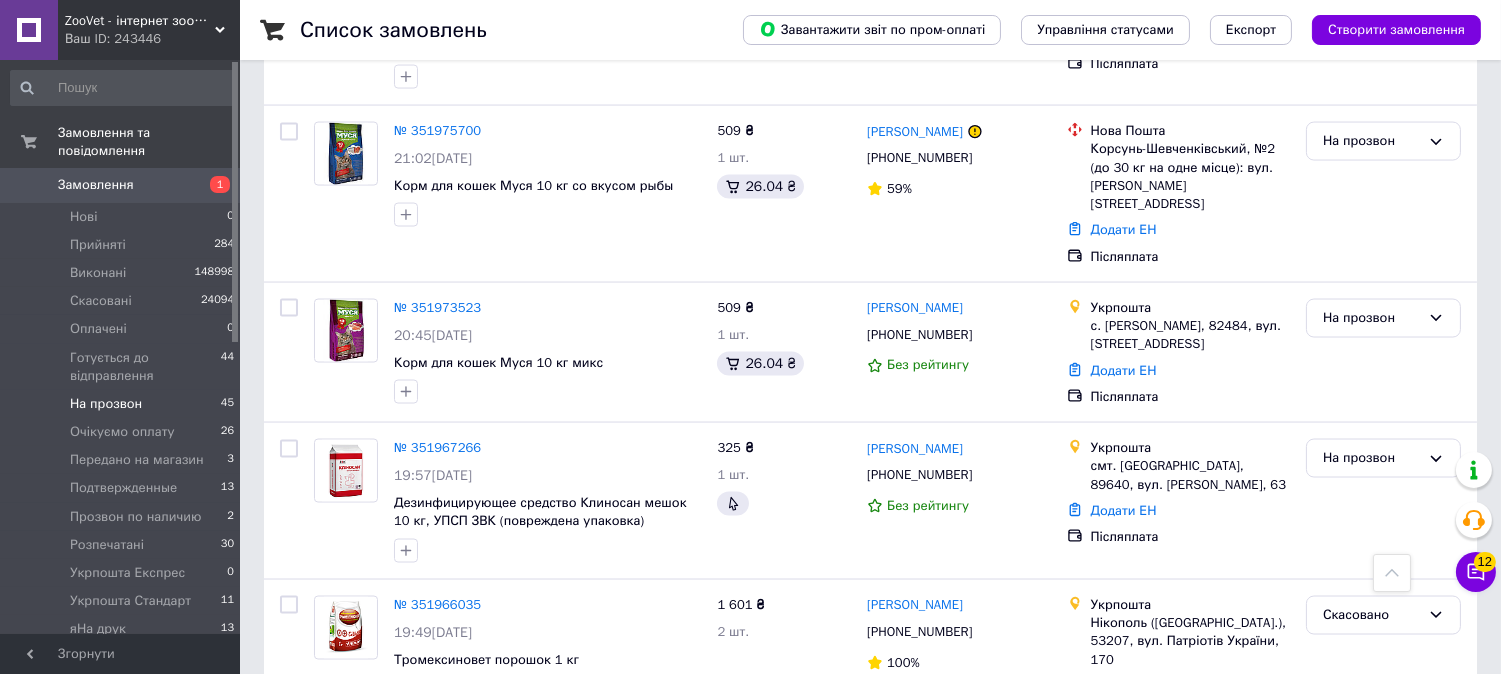 scroll, scrollTop: 5842, scrollLeft: 0, axis: vertical 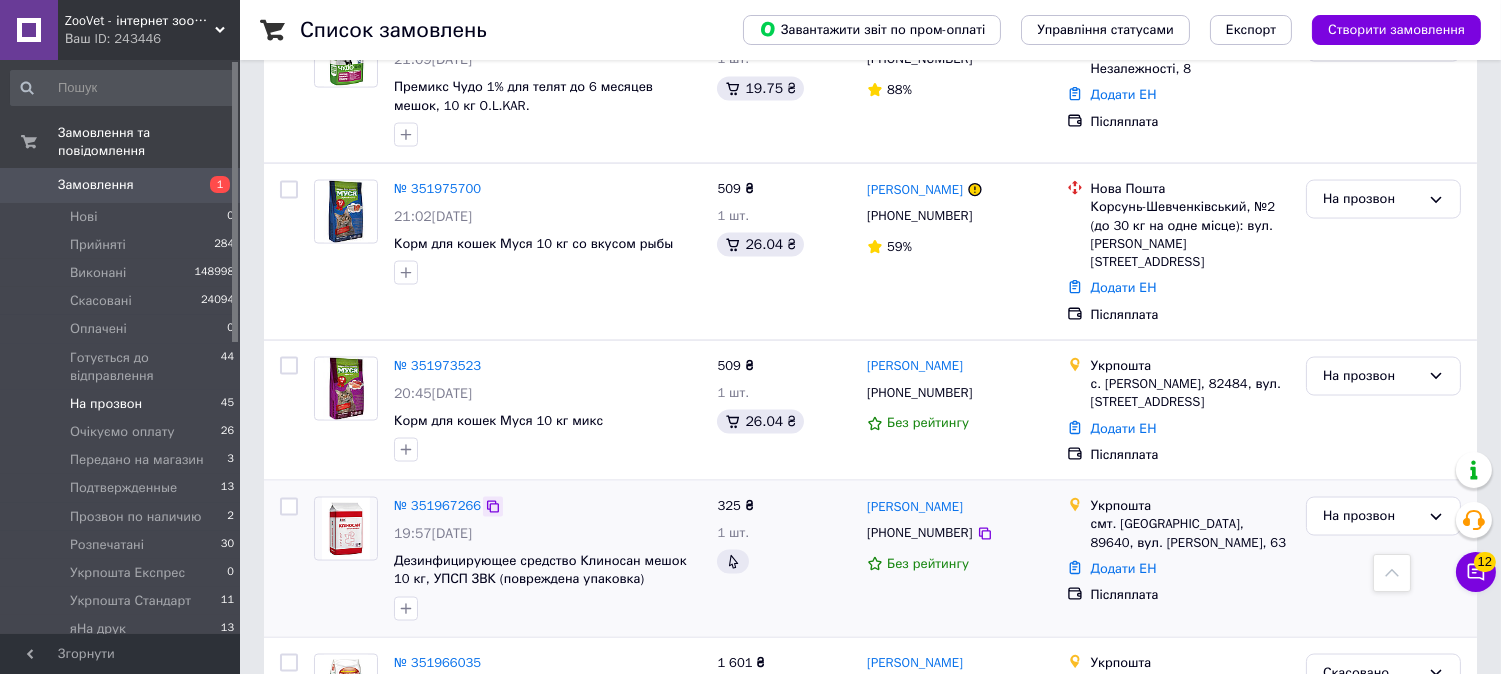 click 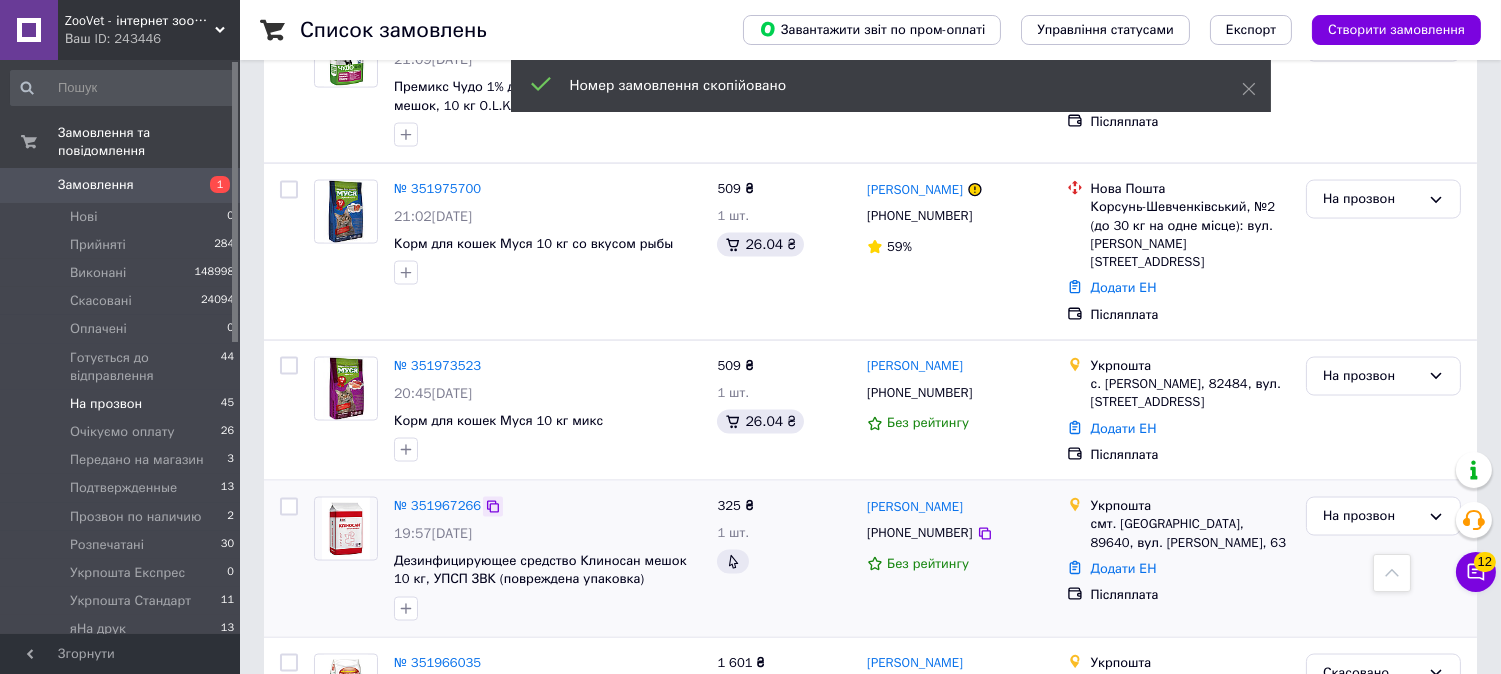 click 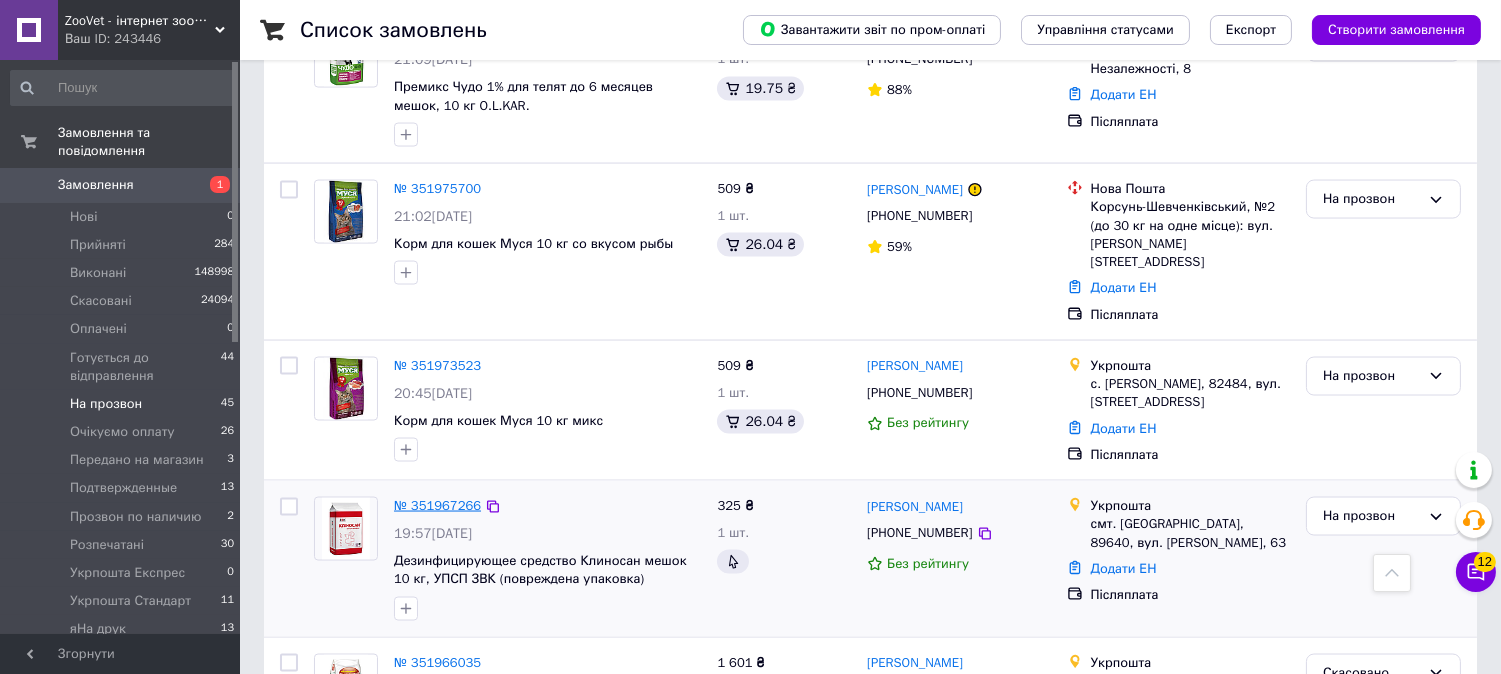 click on "№ 351967266" at bounding box center (437, 505) 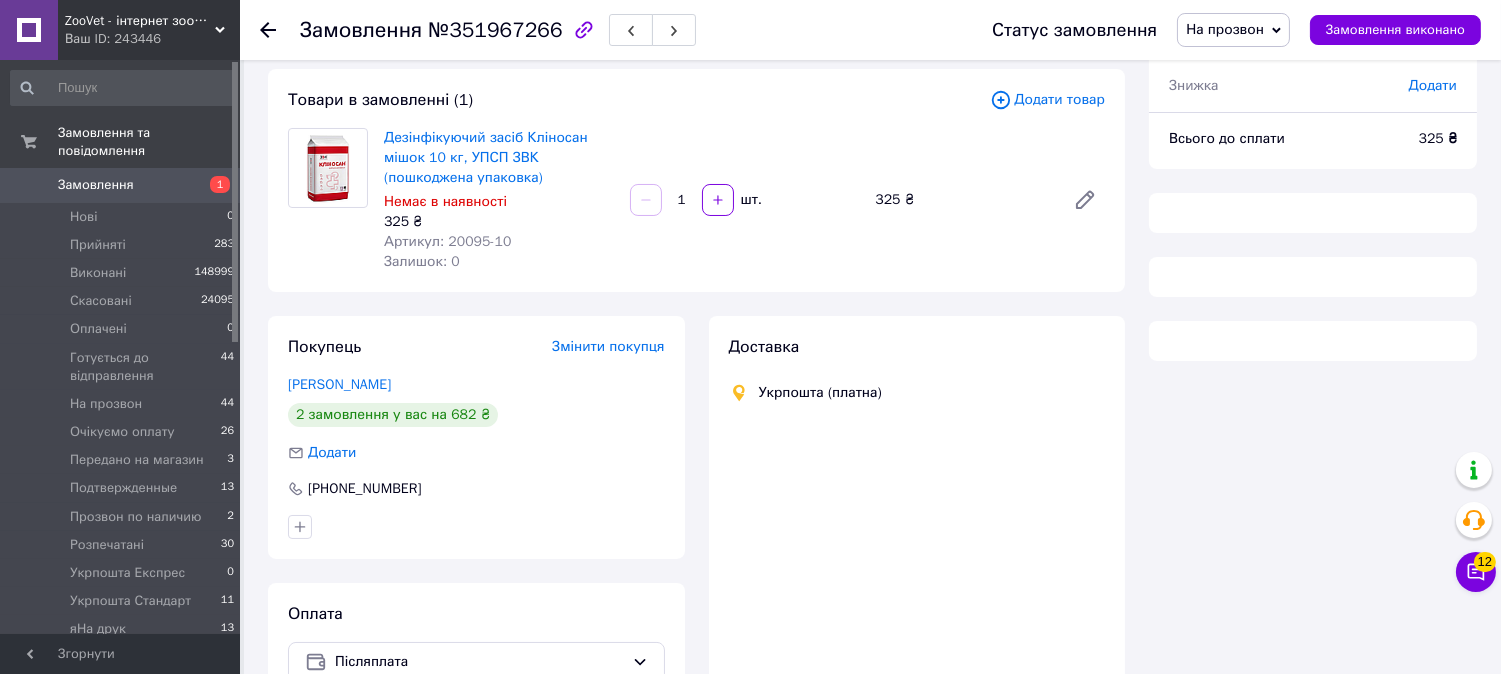 scroll, scrollTop: 0, scrollLeft: 0, axis: both 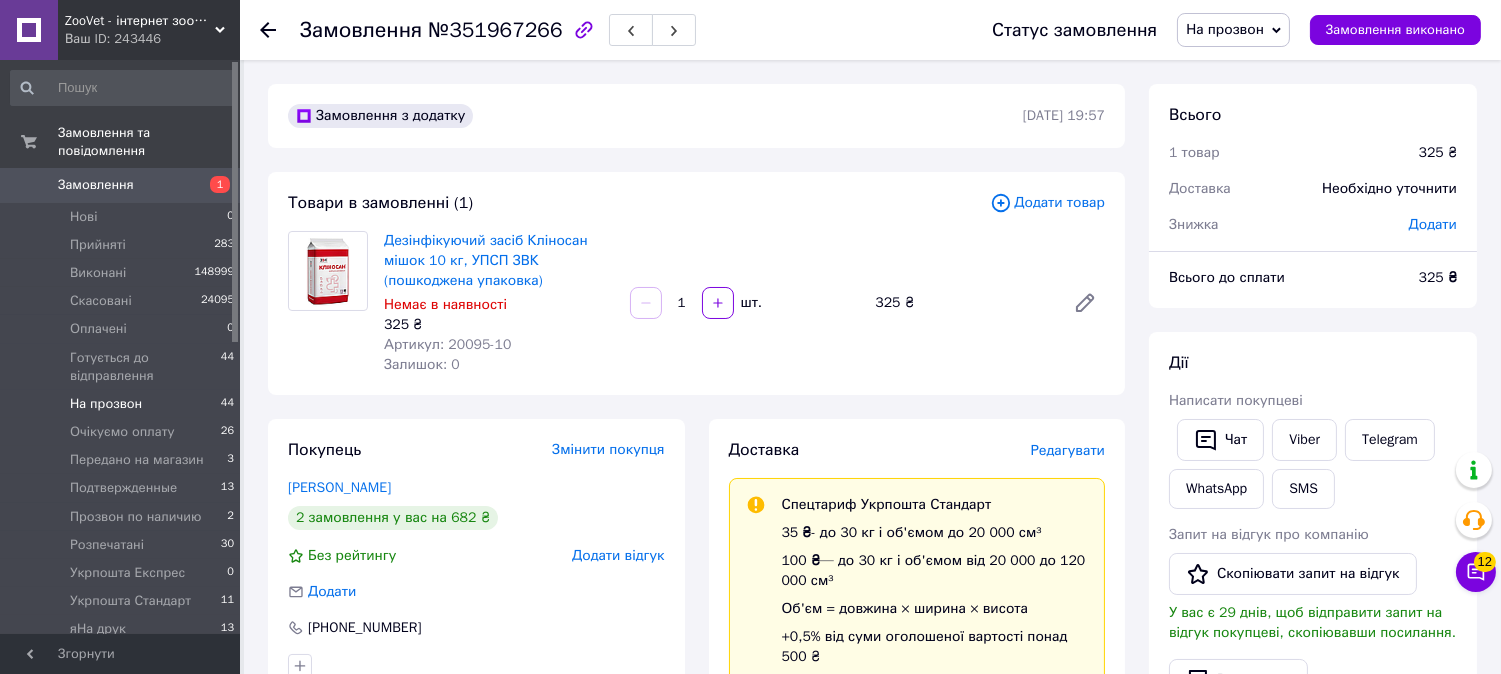 click on "На прозвон 44" at bounding box center (123, 404) 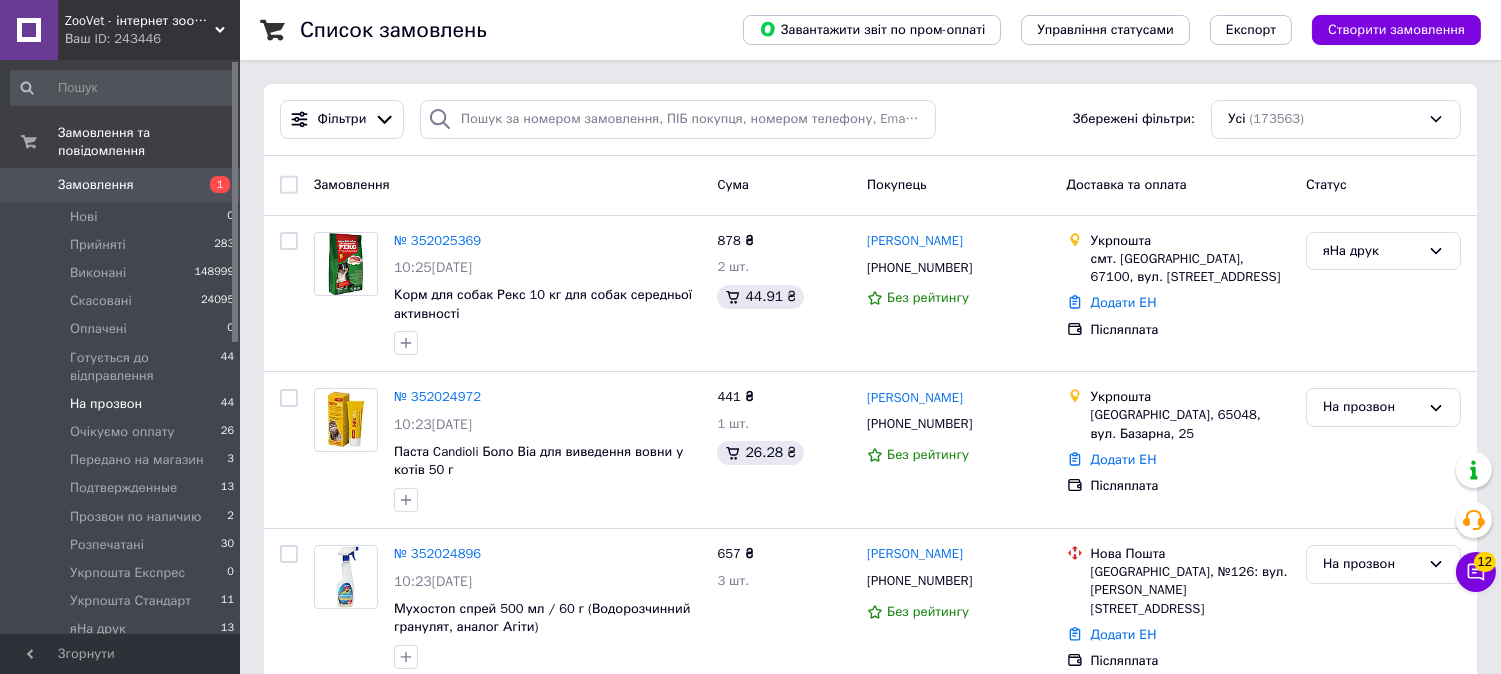 click on "На прозвон 44" at bounding box center [123, 404] 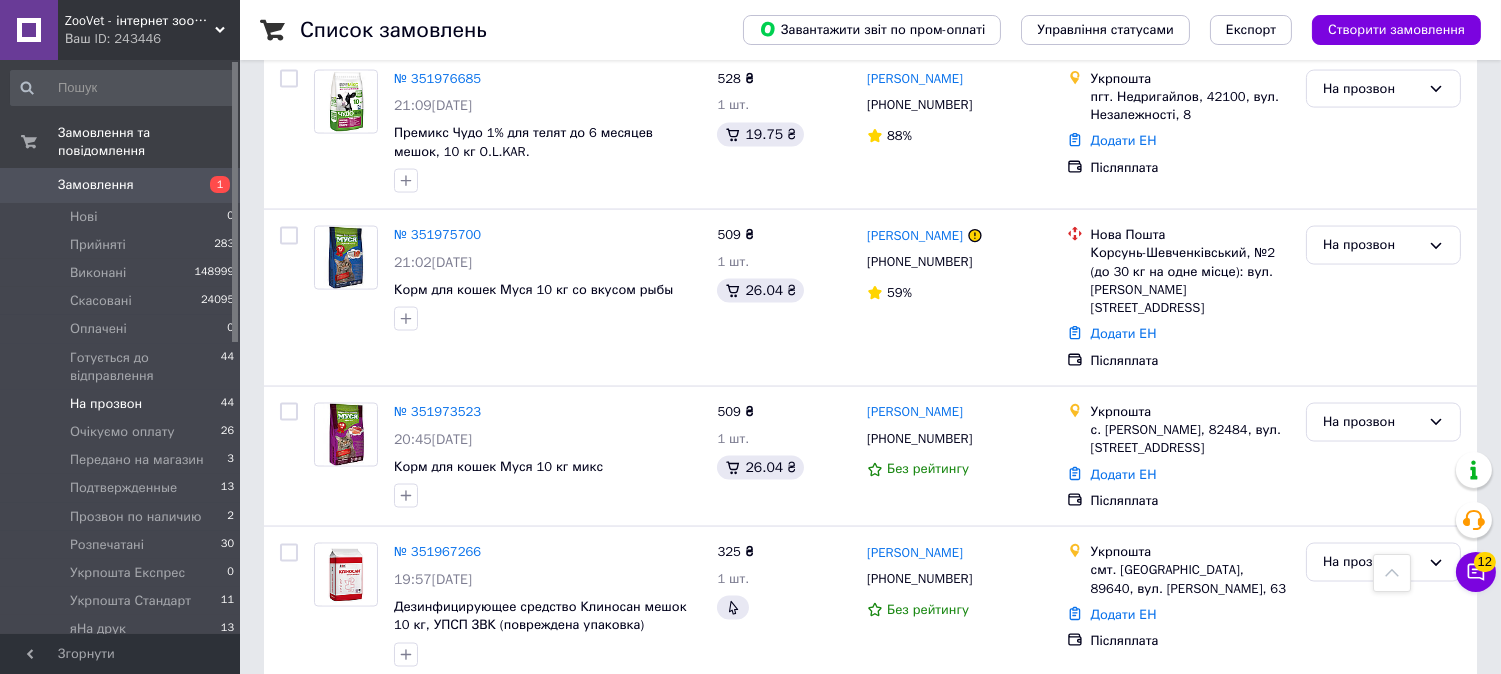 scroll, scrollTop: 5783, scrollLeft: 0, axis: vertical 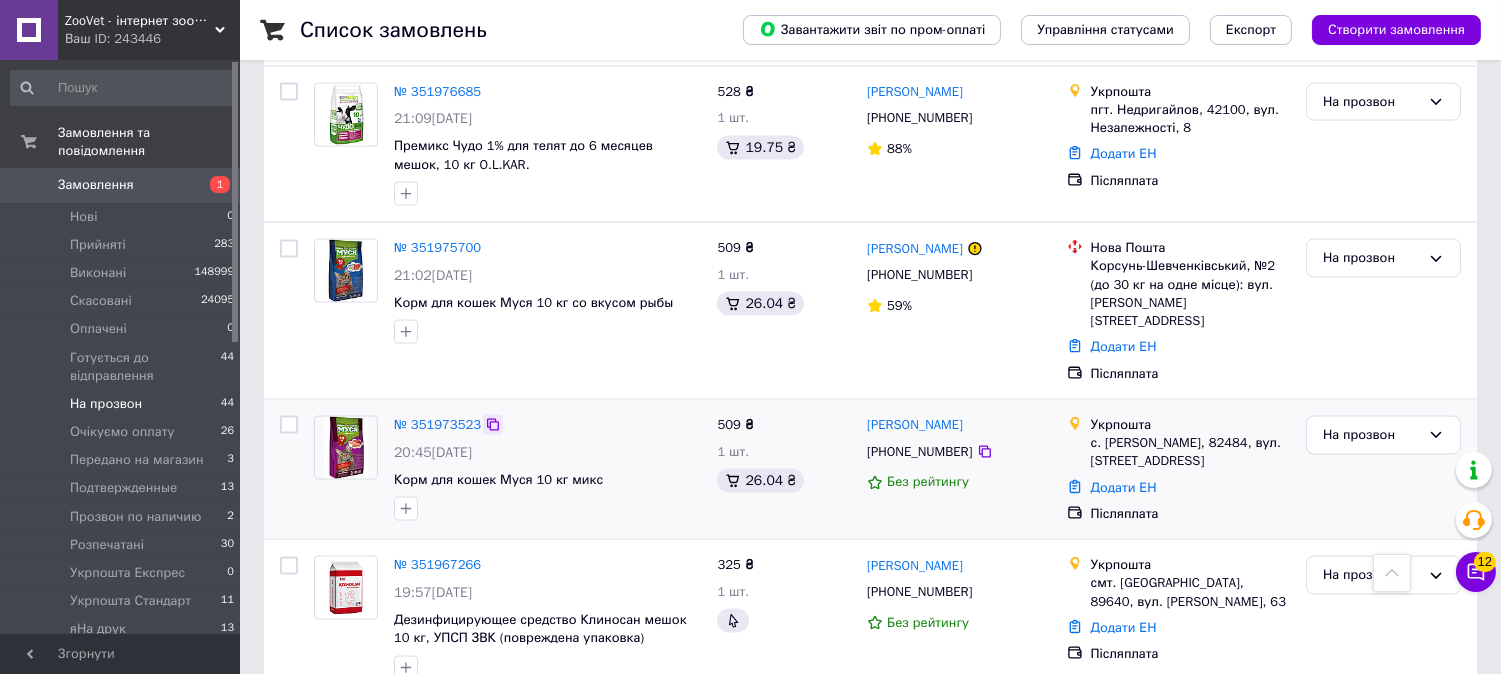 click 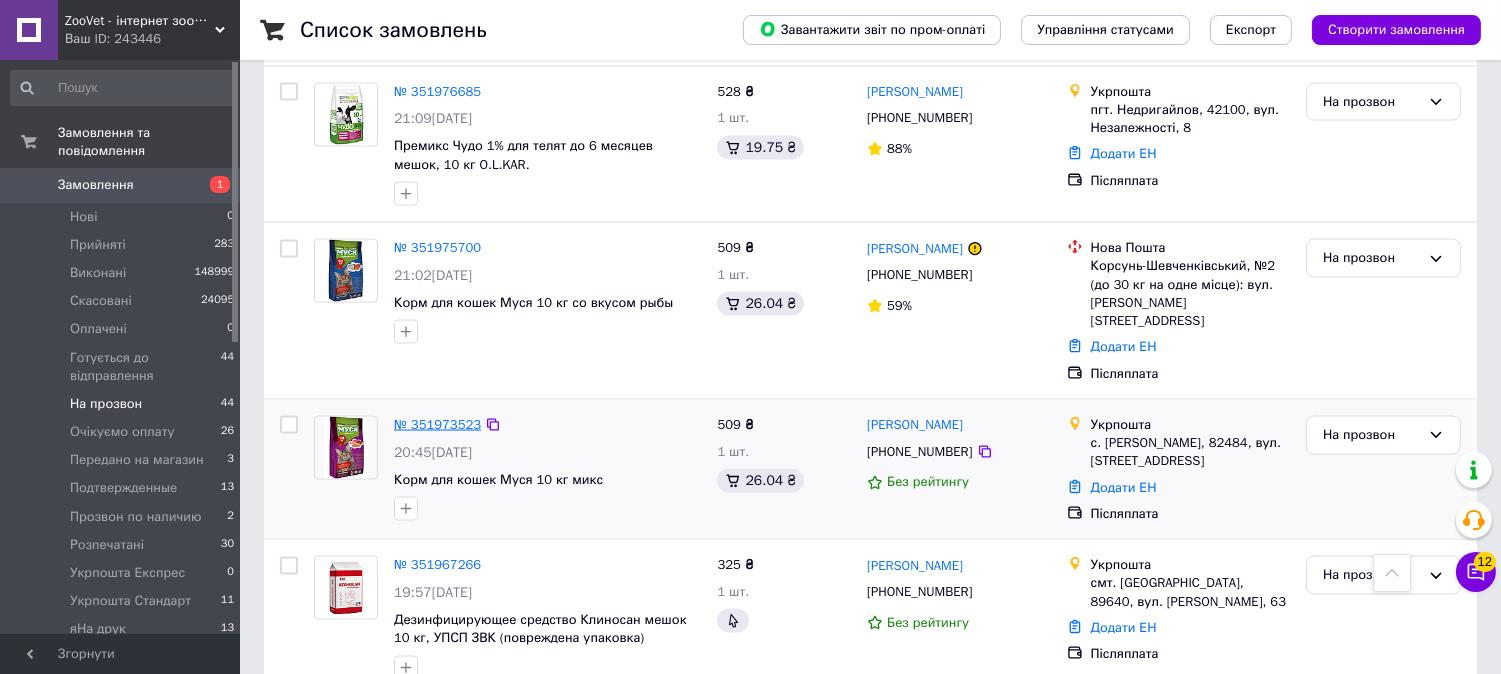 click on "№ 351973523" at bounding box center [437, 424] 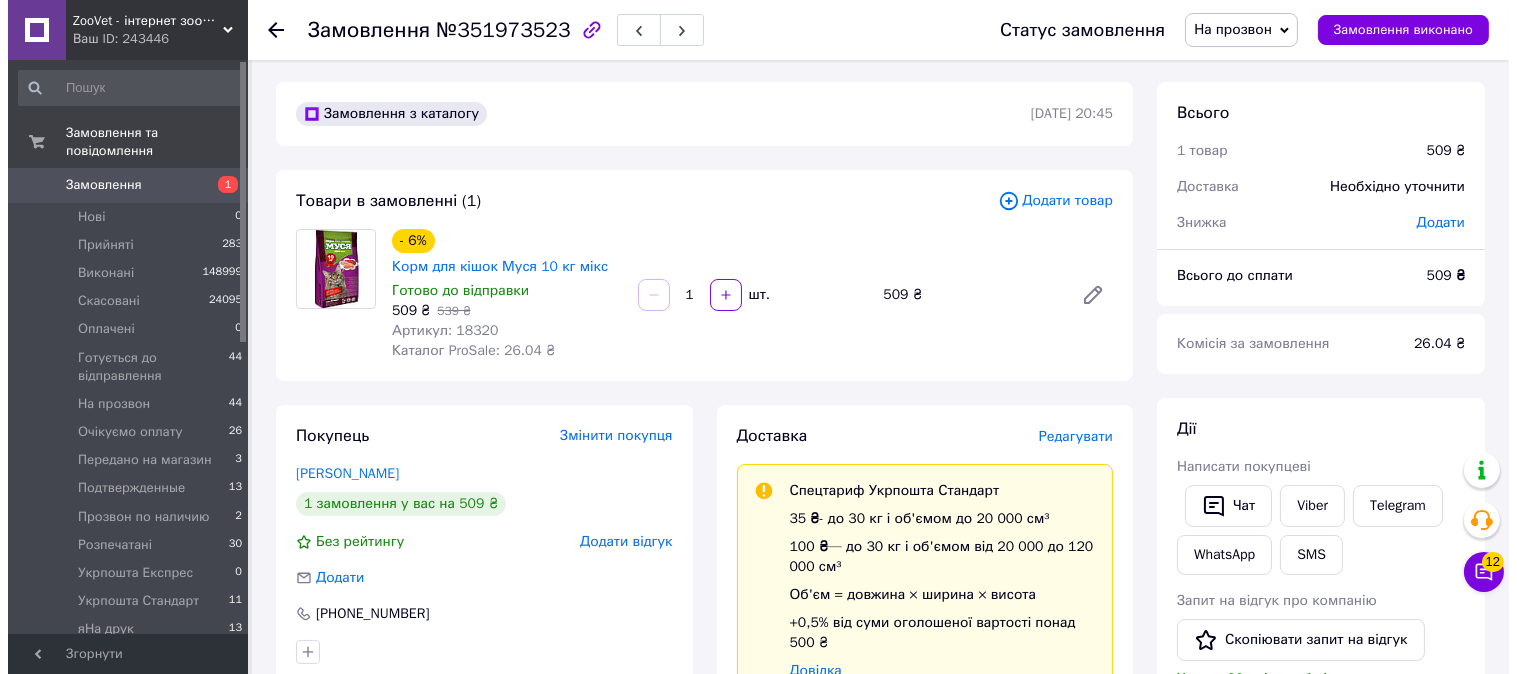 scroll, scrollTop: 0, scrollLeft: 0, axis: both 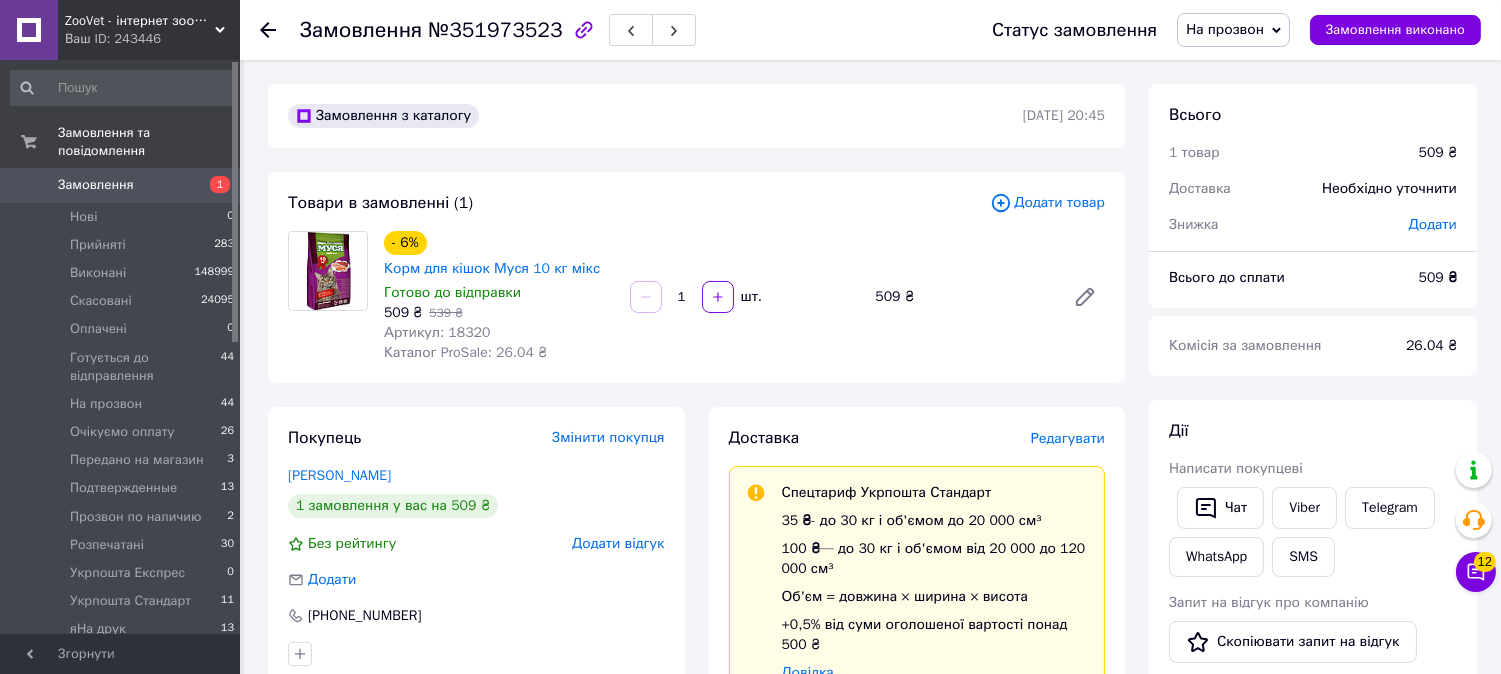 click 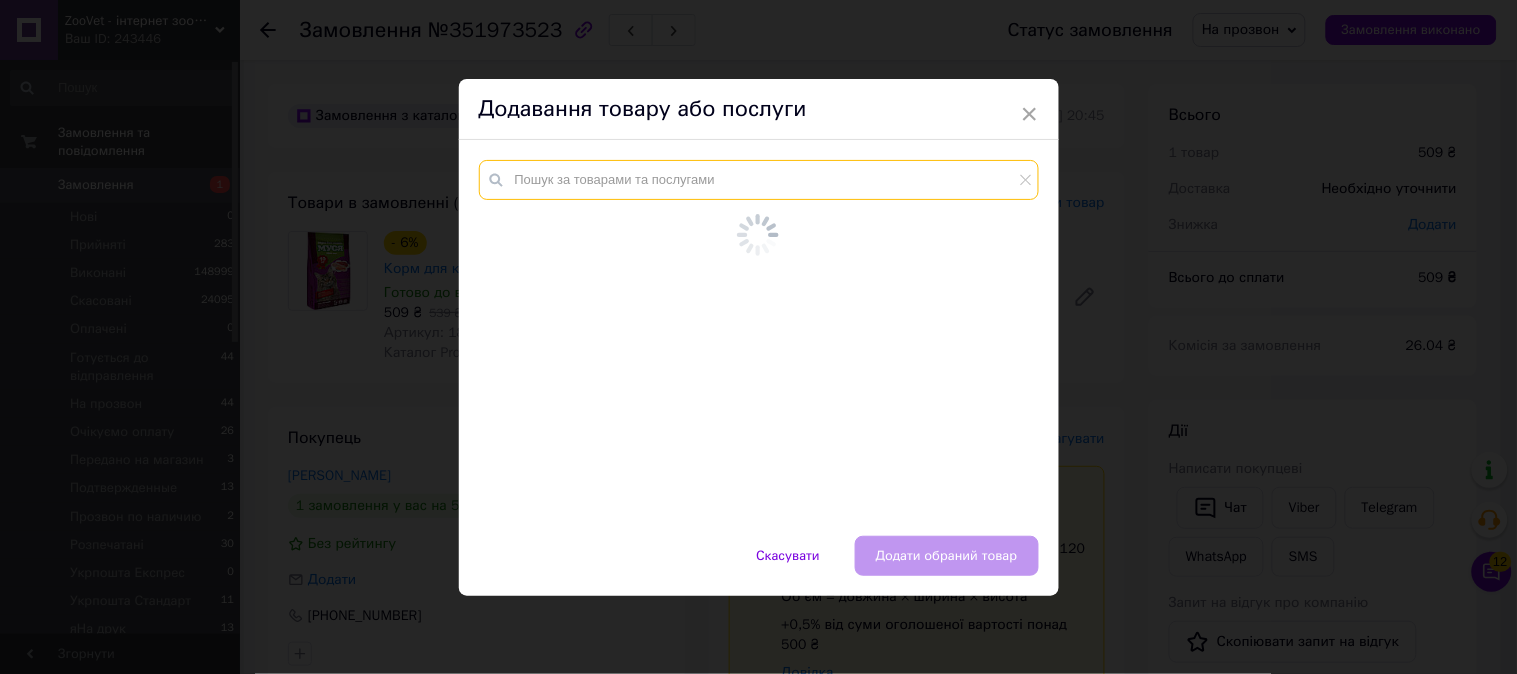 click at bounding box center [759, 180] 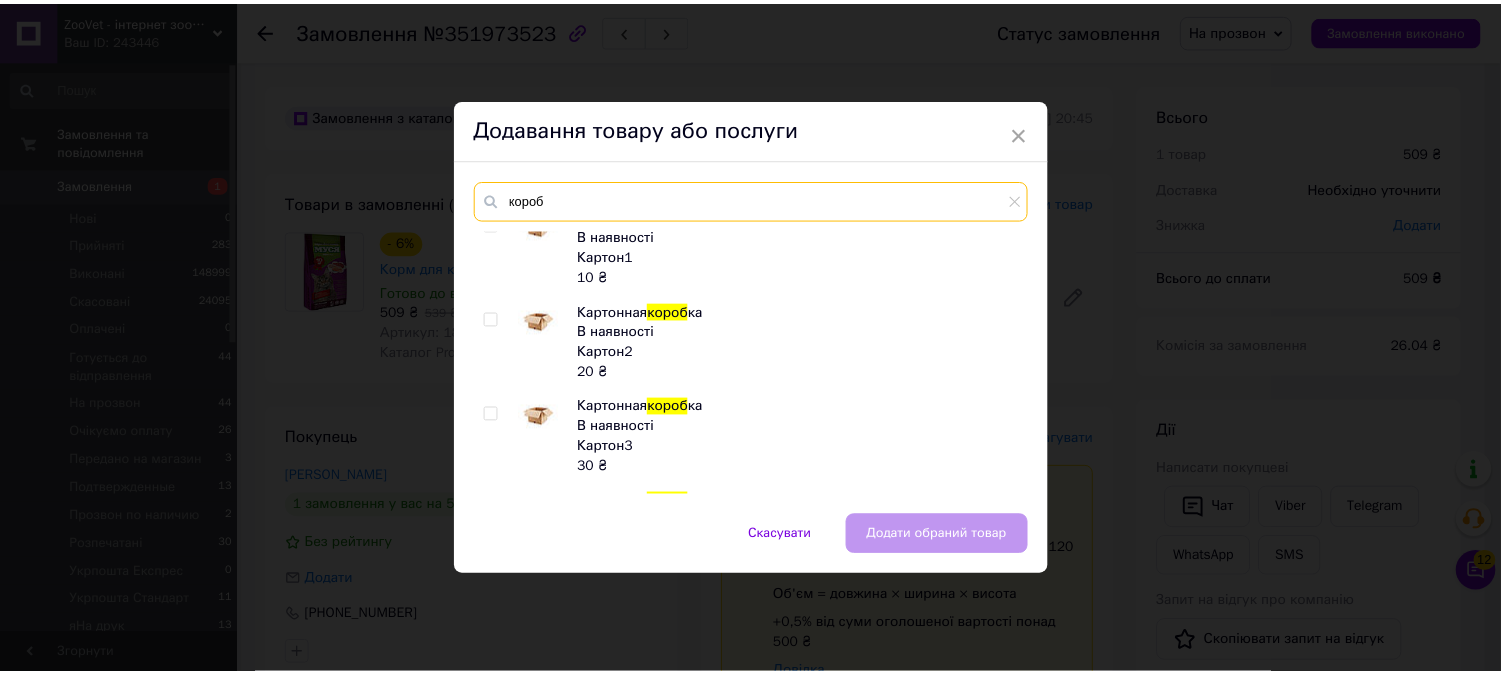 scroll, scrollTop: 222, scrollLeft: 0, axis: vertical 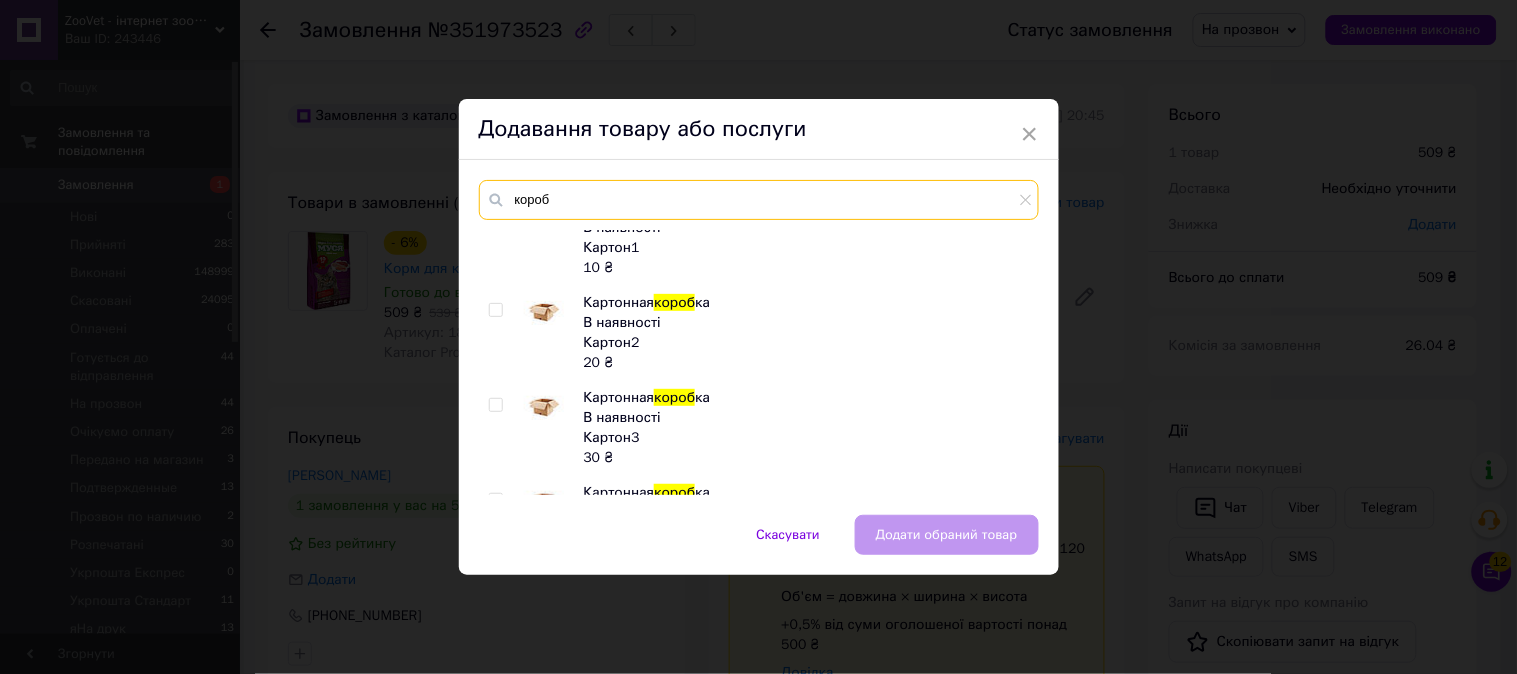type on "короб" 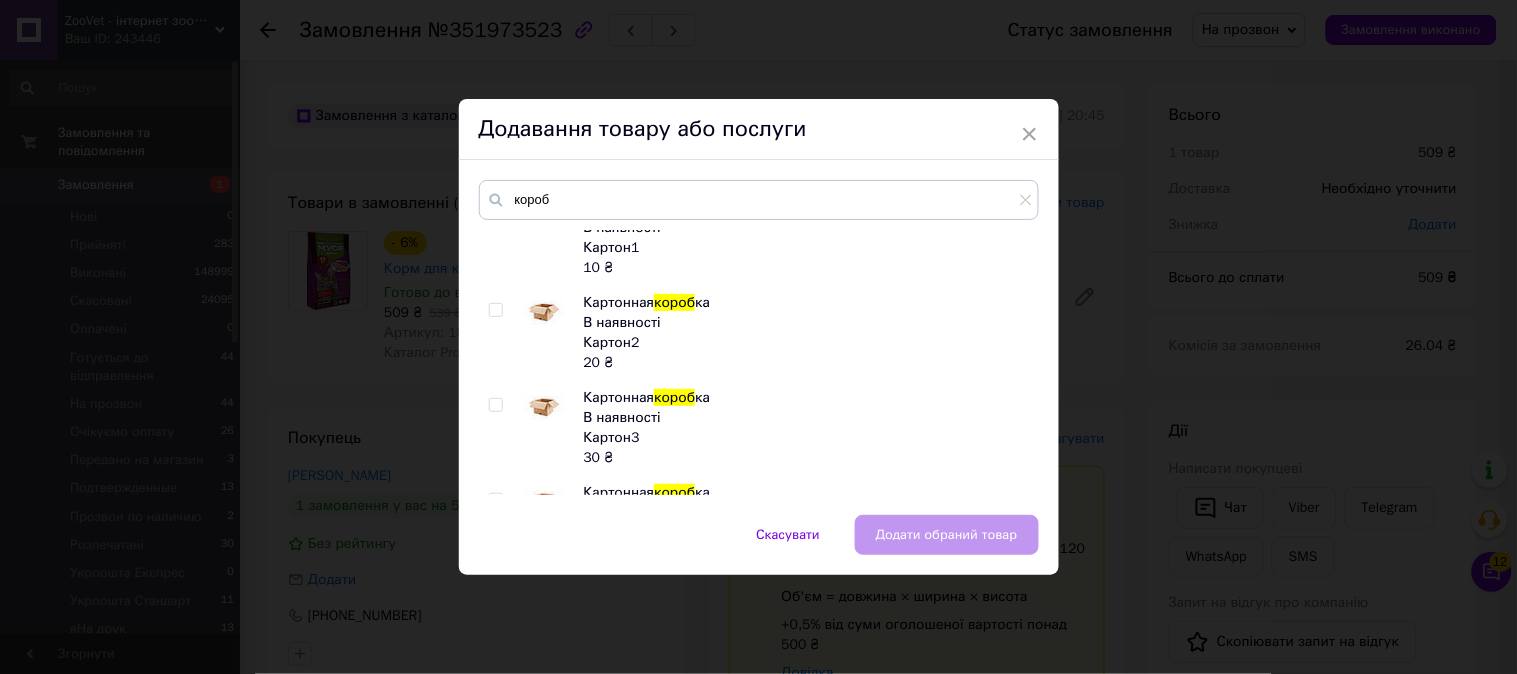 click at bounding box center [499, 333] 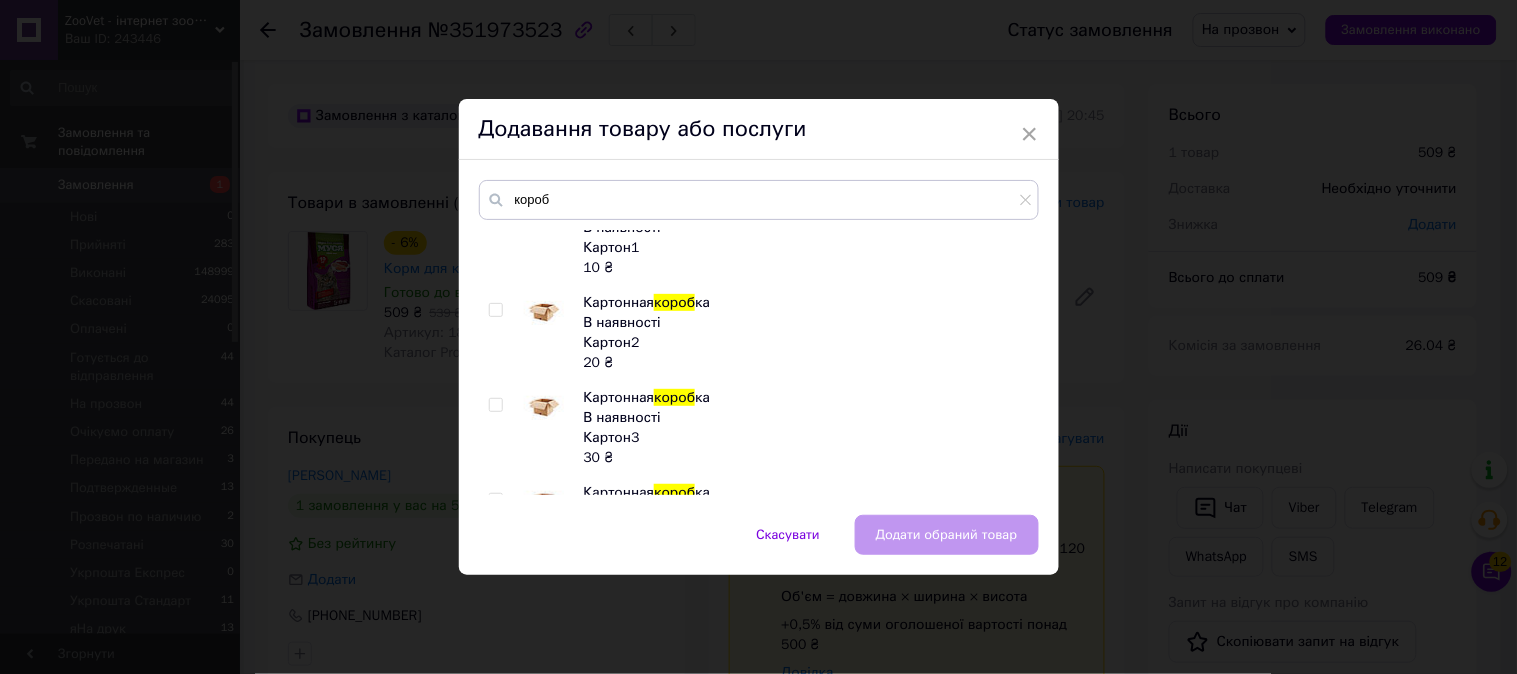click at bounding box center (495, 310) 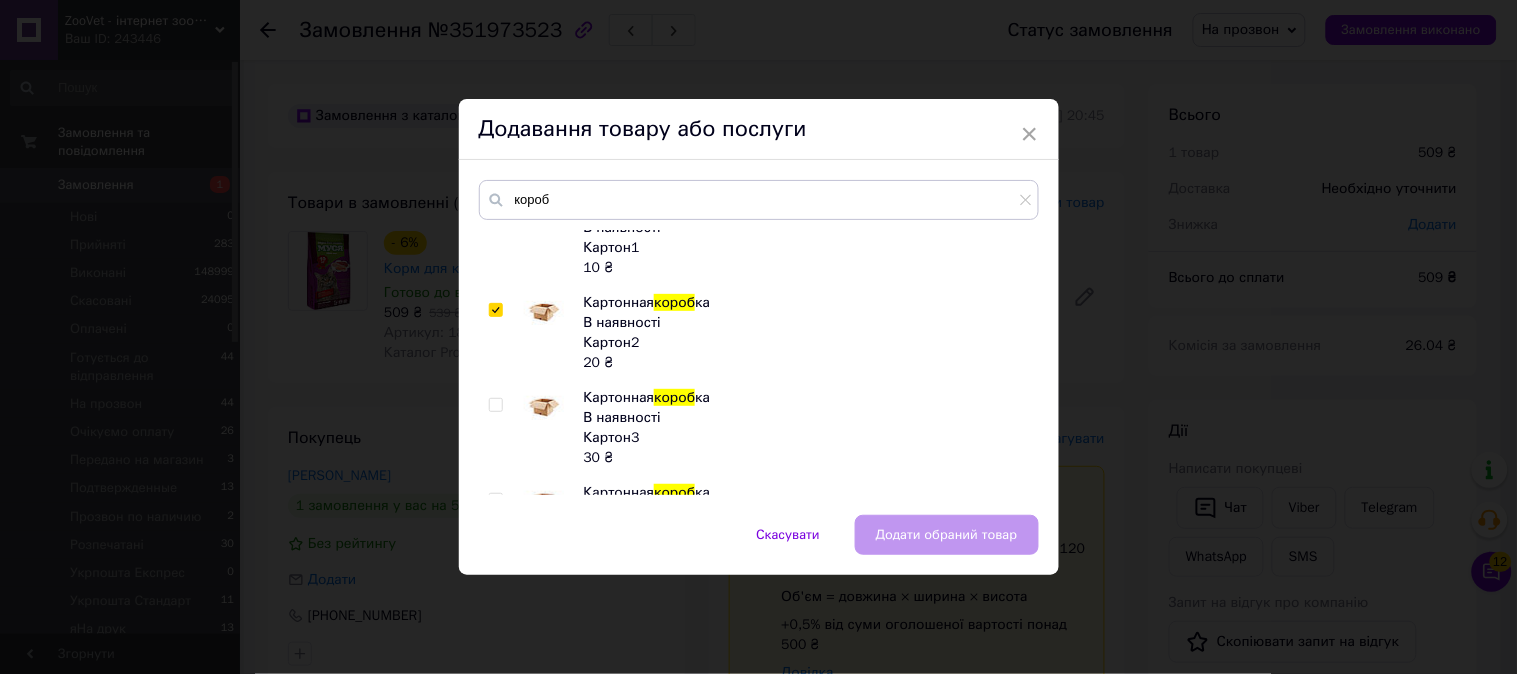 checkbox on "true" 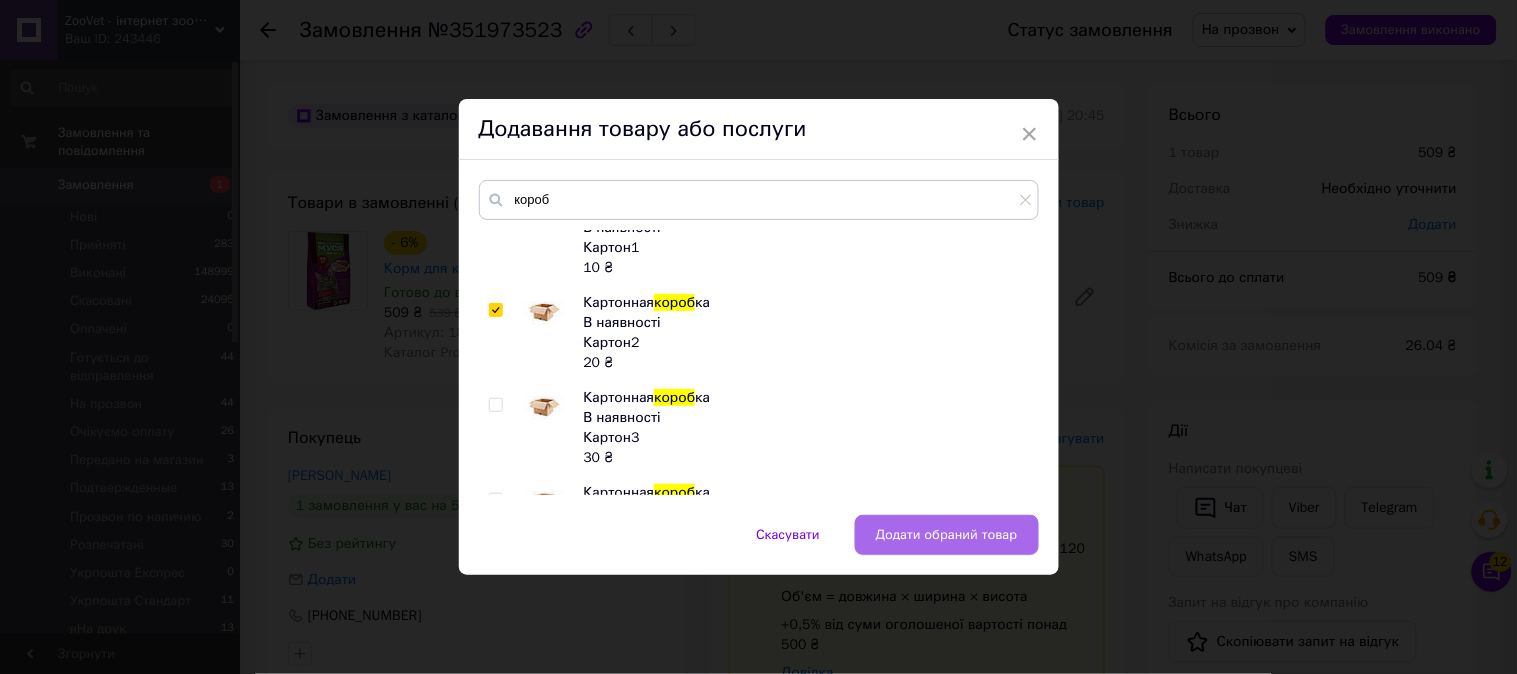 click on "Додати обраний товар" at bounding box center [947, 535] 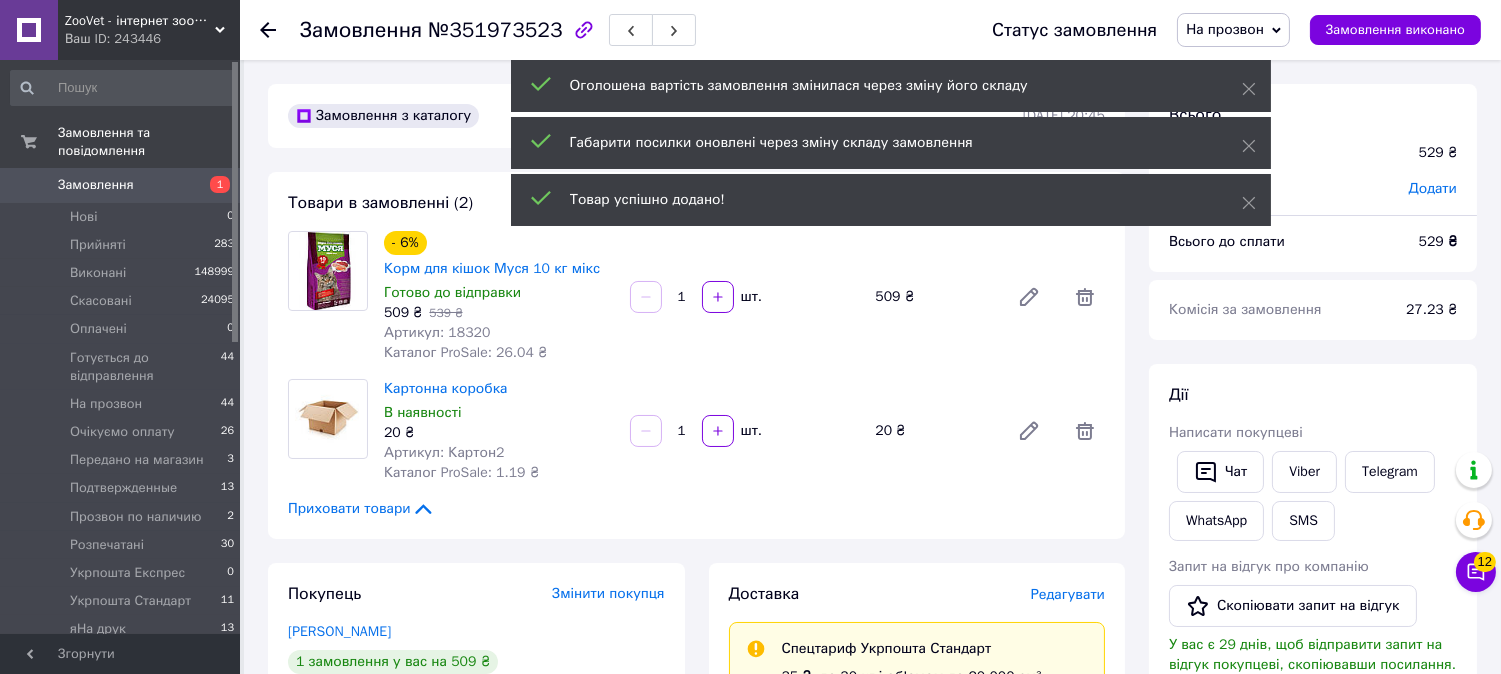 click on "На прозвон" at bounding box center [1233, 30] 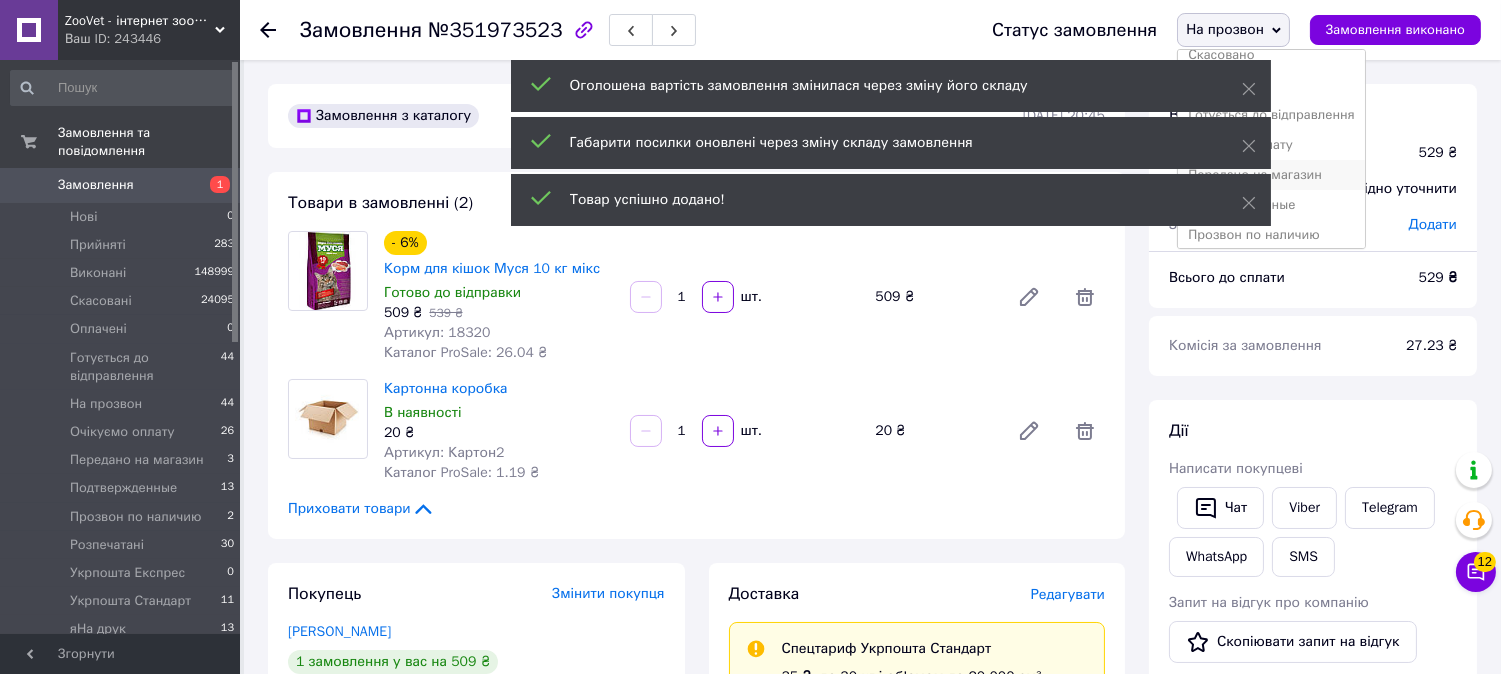 scroll, scrollTop: 111, scrollLeft: 0, axis: vertical 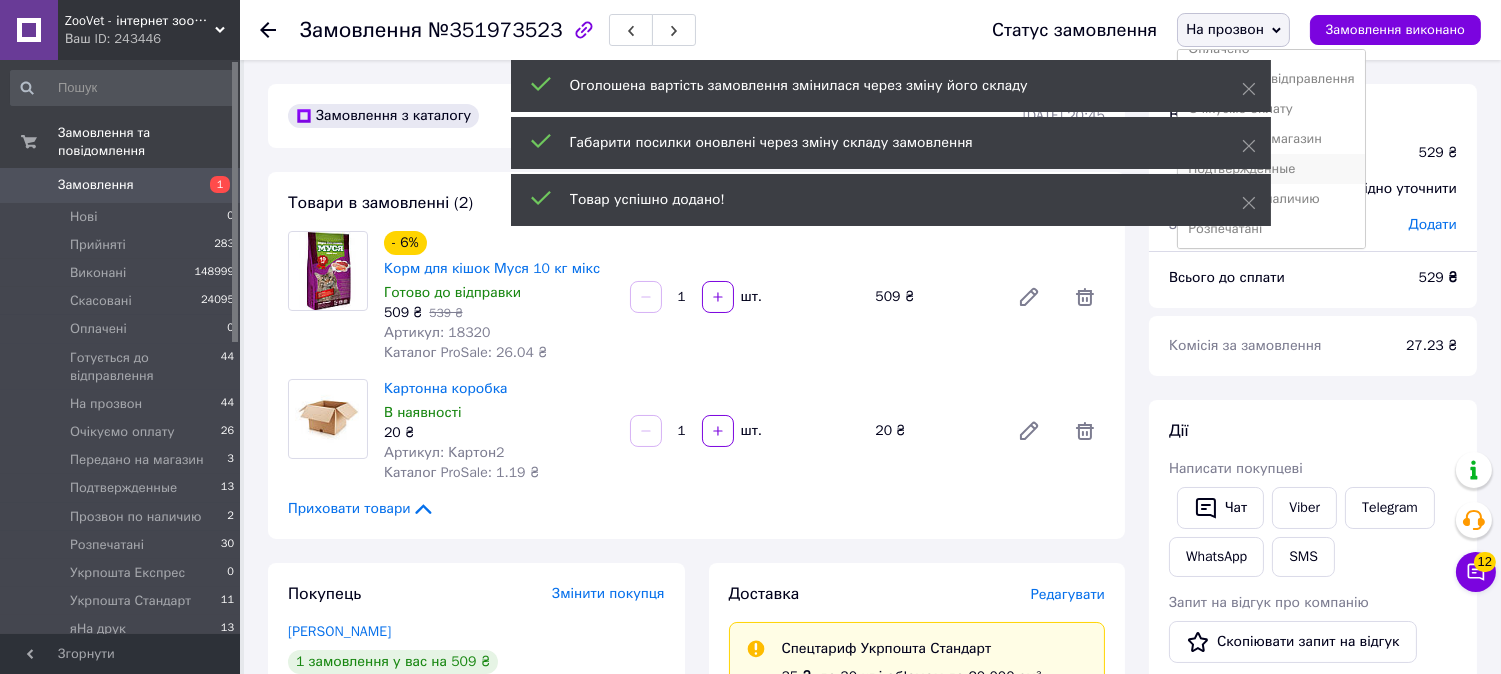 click on "Подтвержденные" at bounding box center [1271, 169] 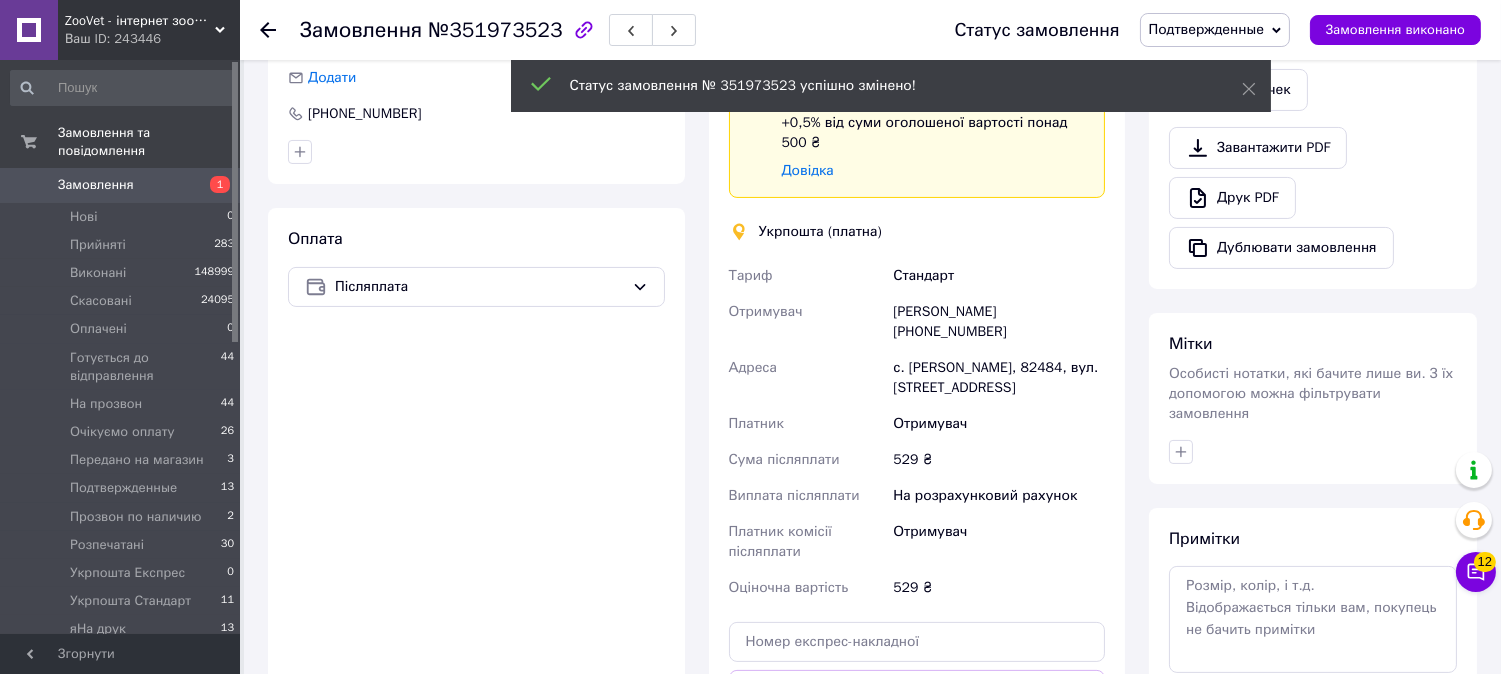 scroll, scrollTop: 666, scrollLeft: 0, axis: vertical 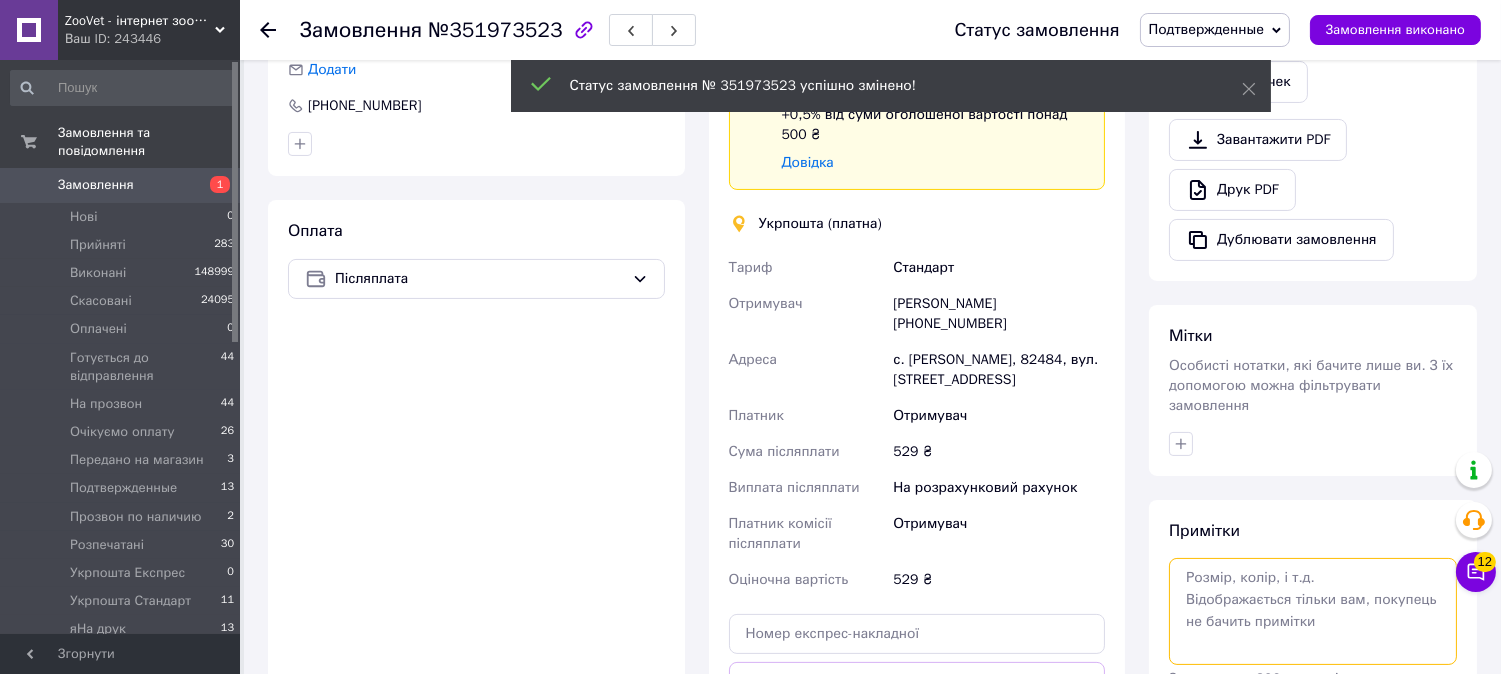 click at bounding box center (1313, 611) 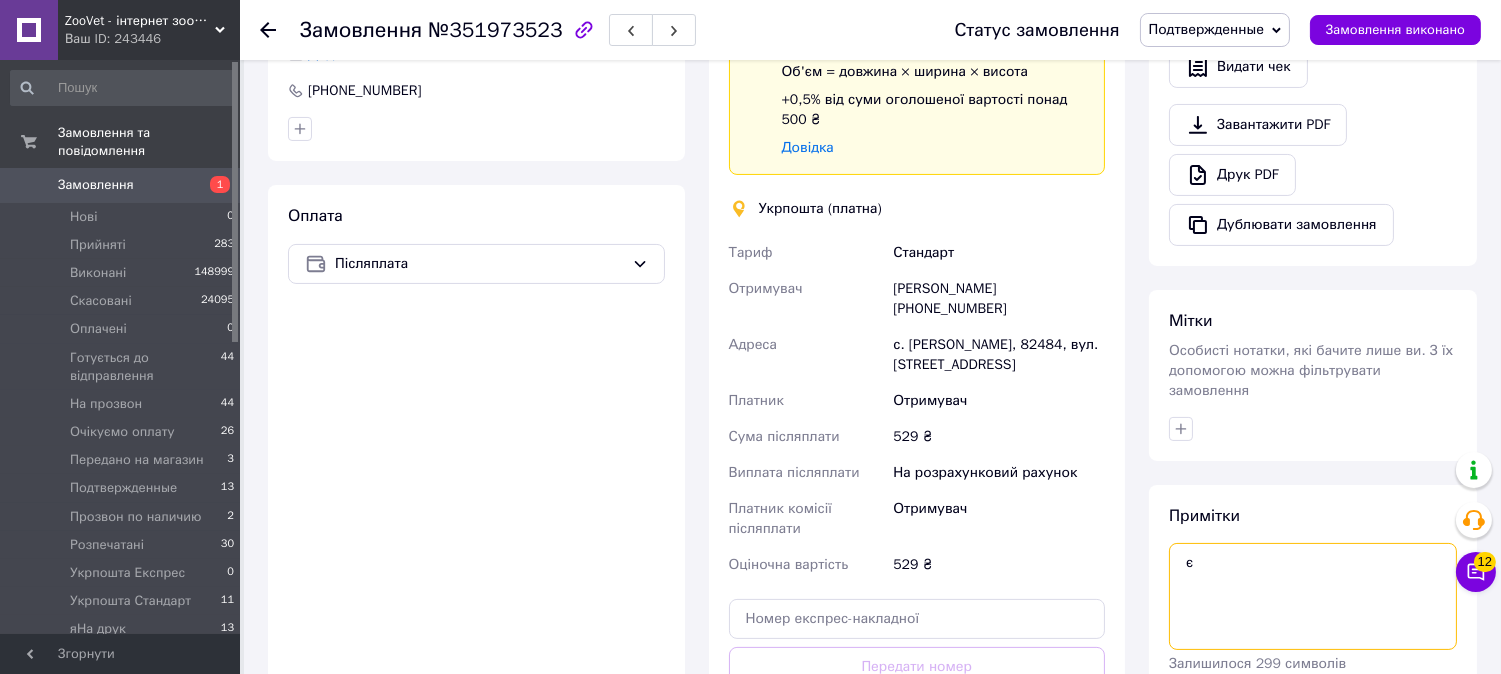 scroll, scrollTop: 888, scrollLeft: 0, axis: vertical 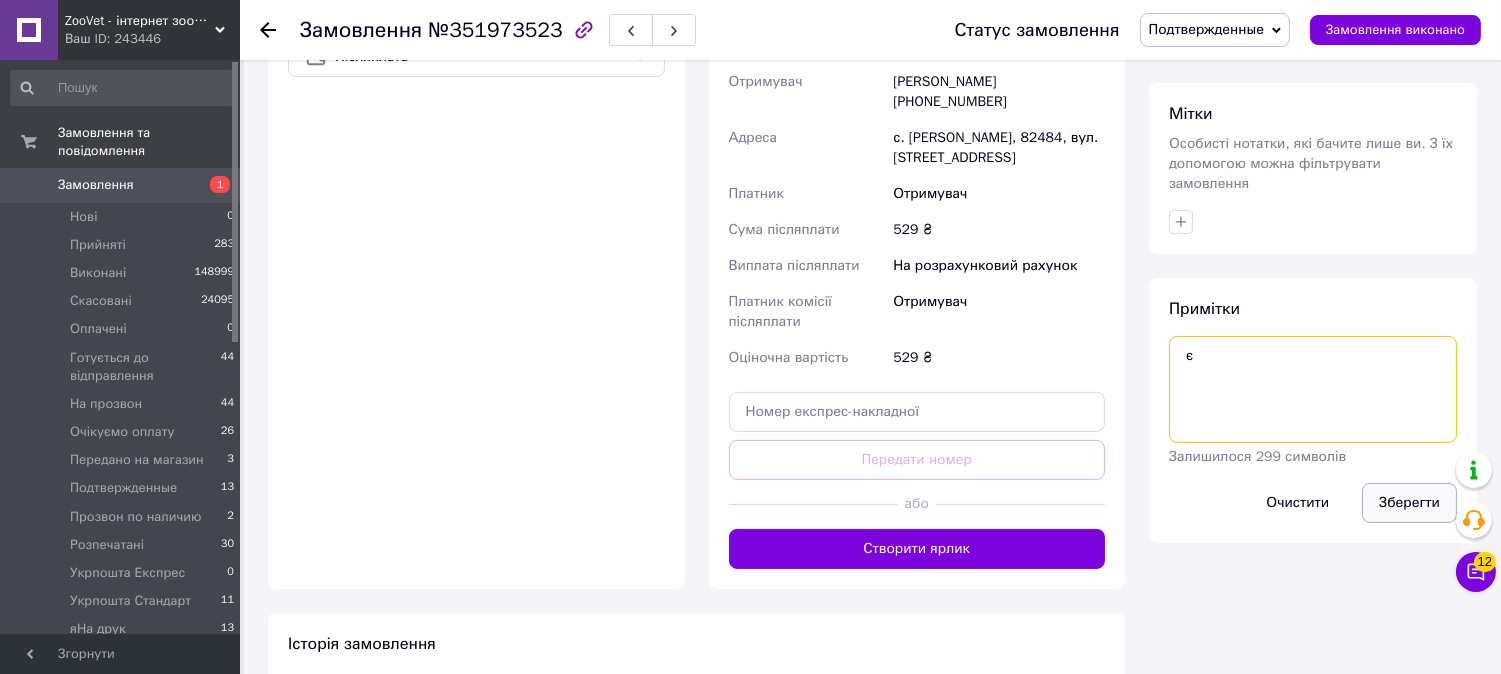 type on "є" 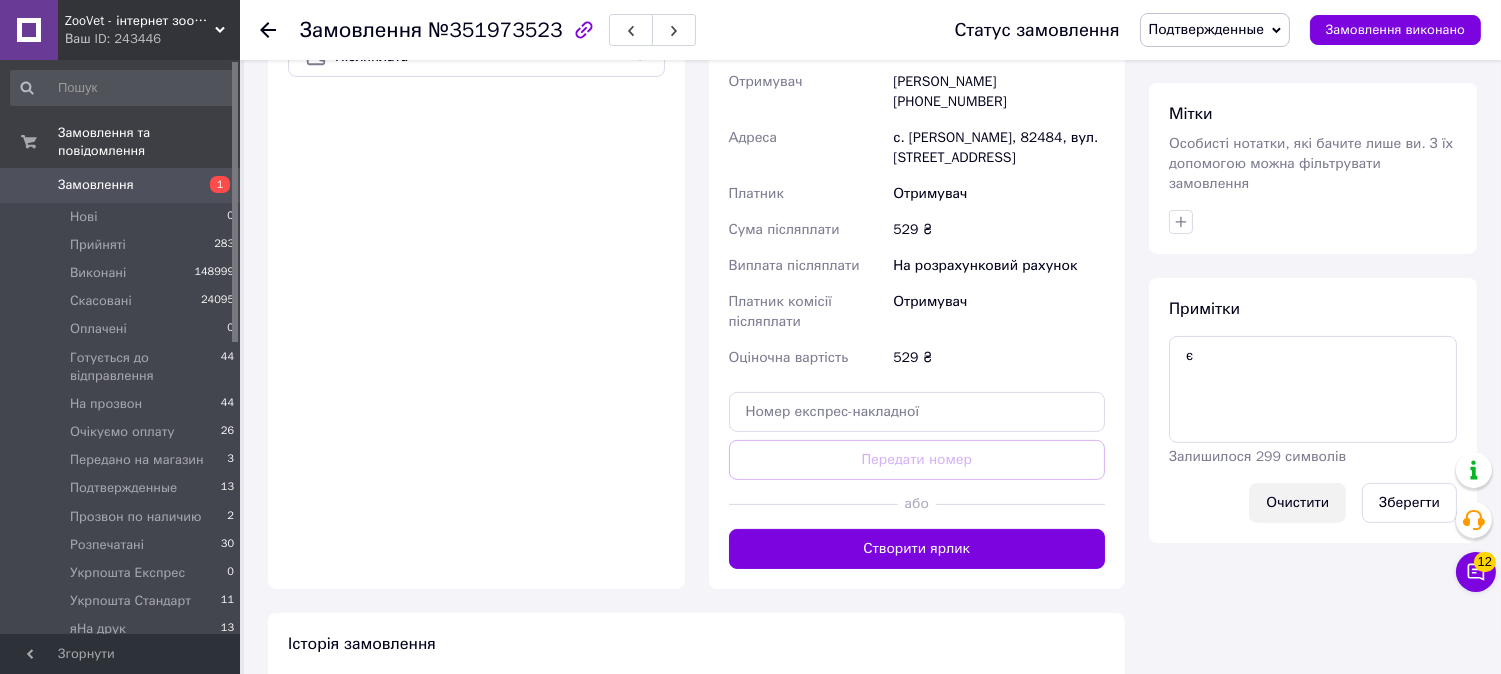 drag, startPoint x: 1392, startPoint y: 493, endPoint x: 1300, endPoint y: 478, distance: 93.214806 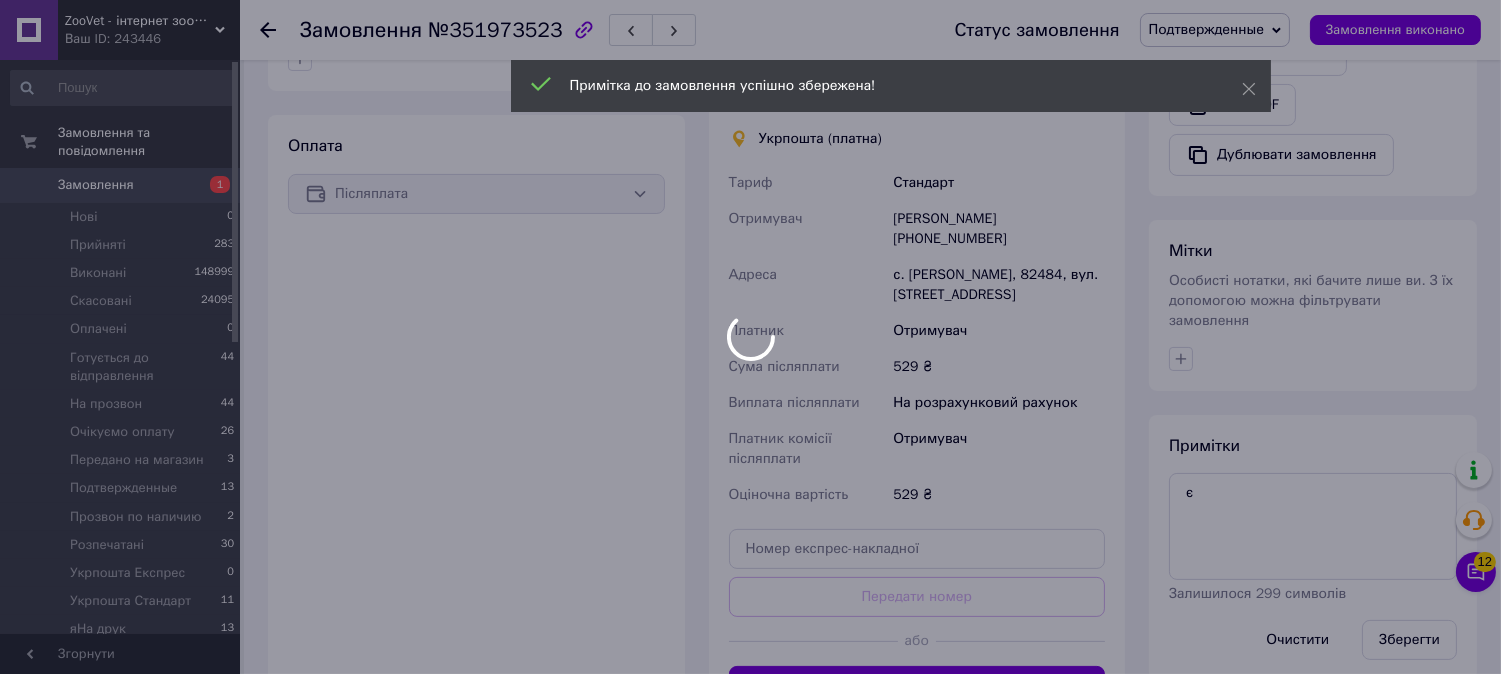 scroll, scrollTop: 555, scrollLeft: 0, axis: vertical 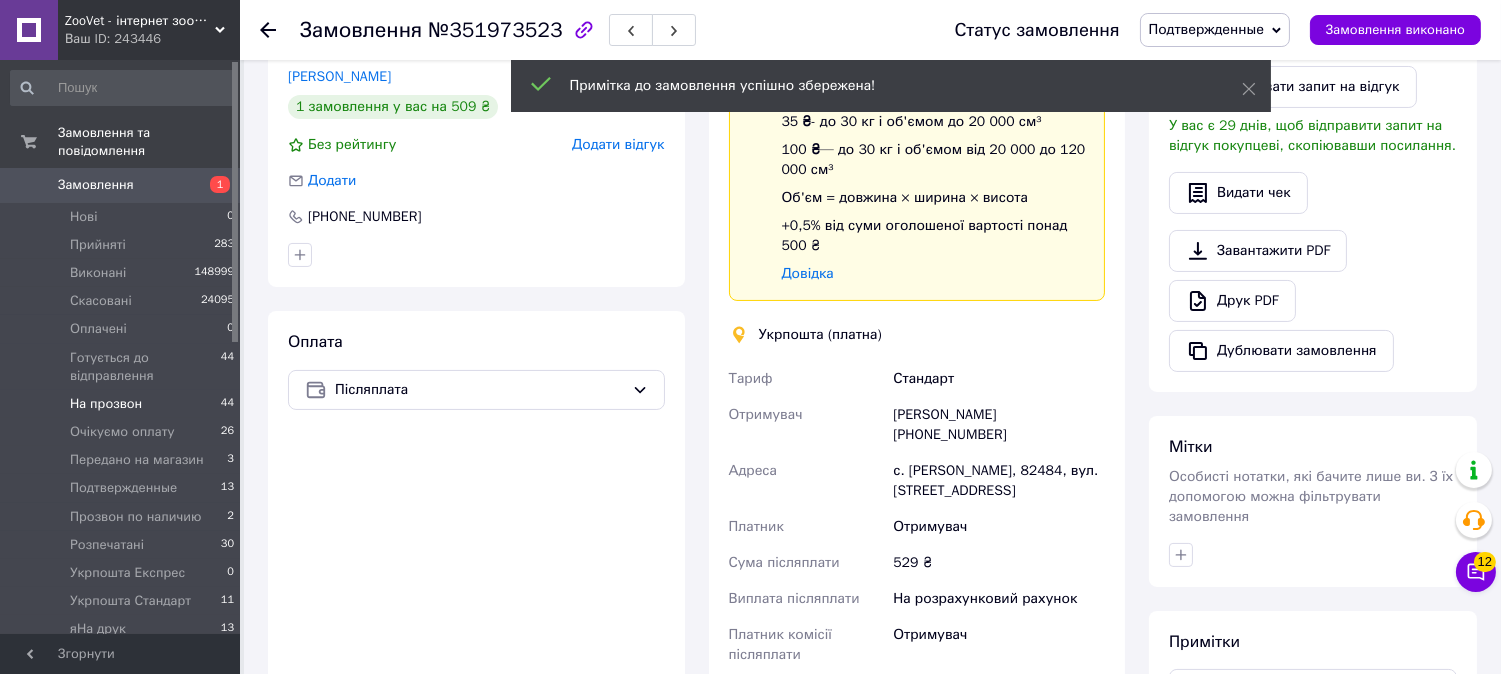 click on "На прозвон" at bounding box center (106, 404) 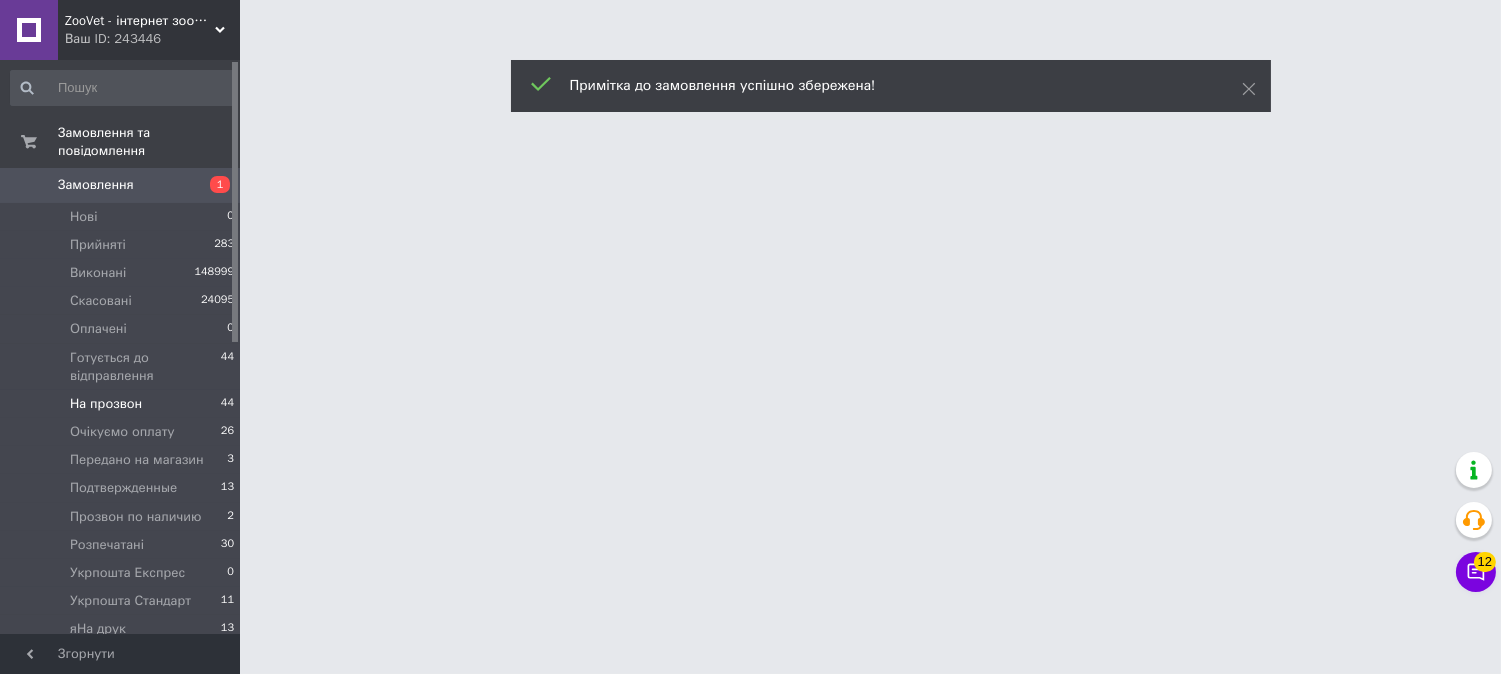 scroll, scrollTop: 0, scrollLeft: 0, axis: both 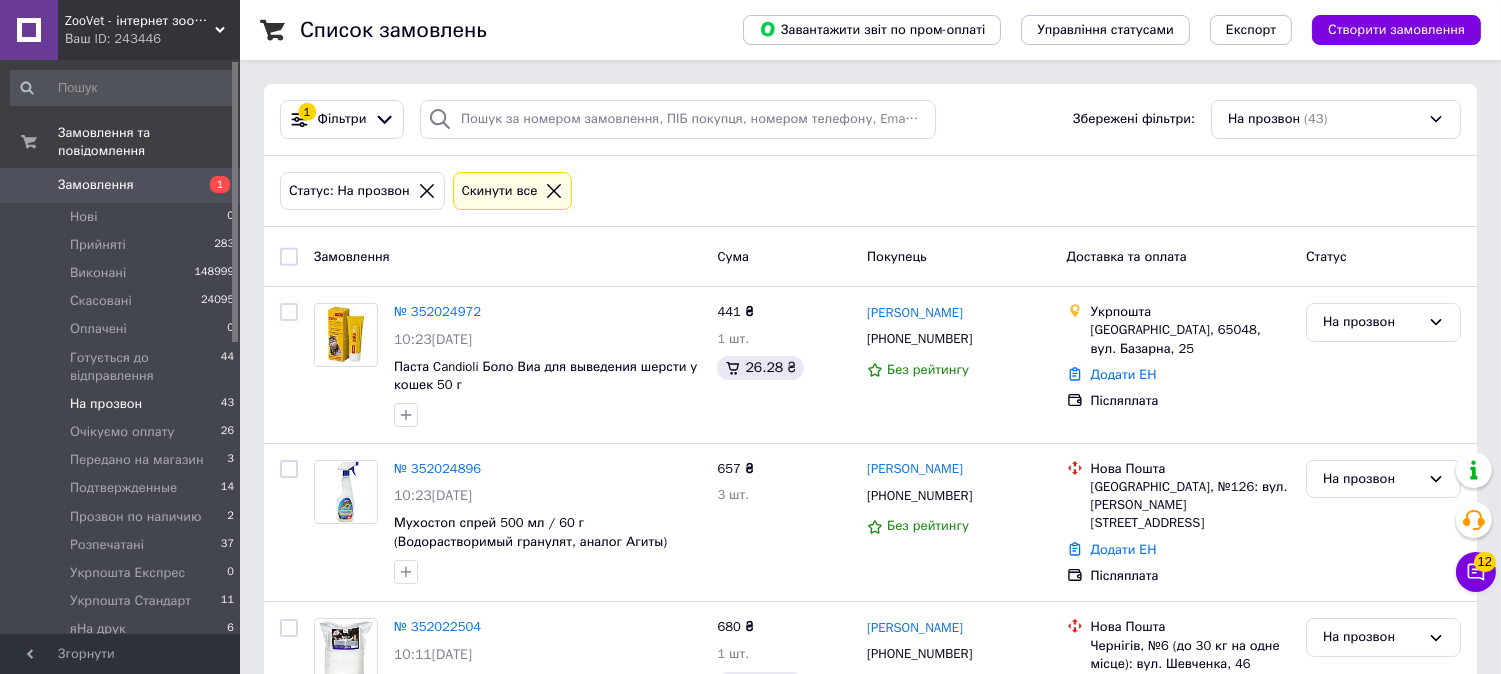 click on "На прозвон" at bounding box center (106, 404) 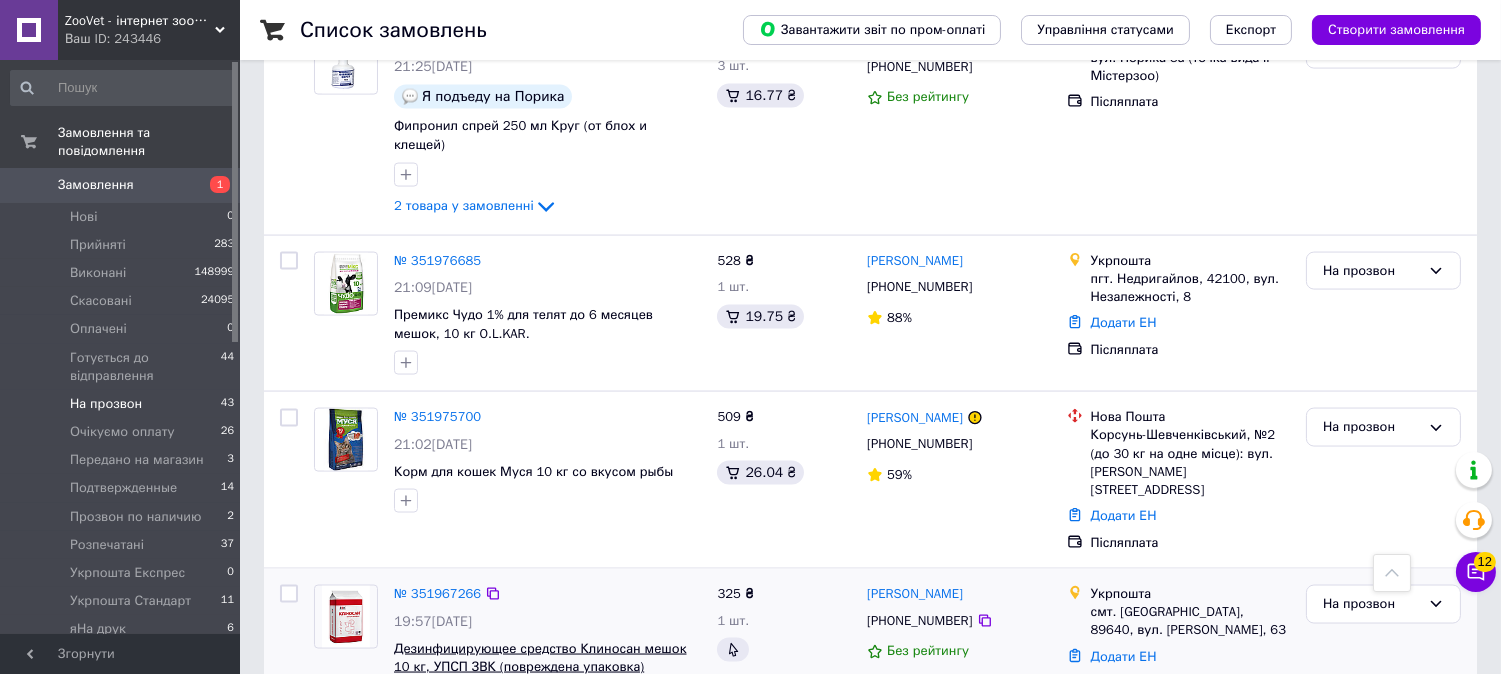 scroll, scrollTop: 5575, scrollLeft: 0, axis: vertical 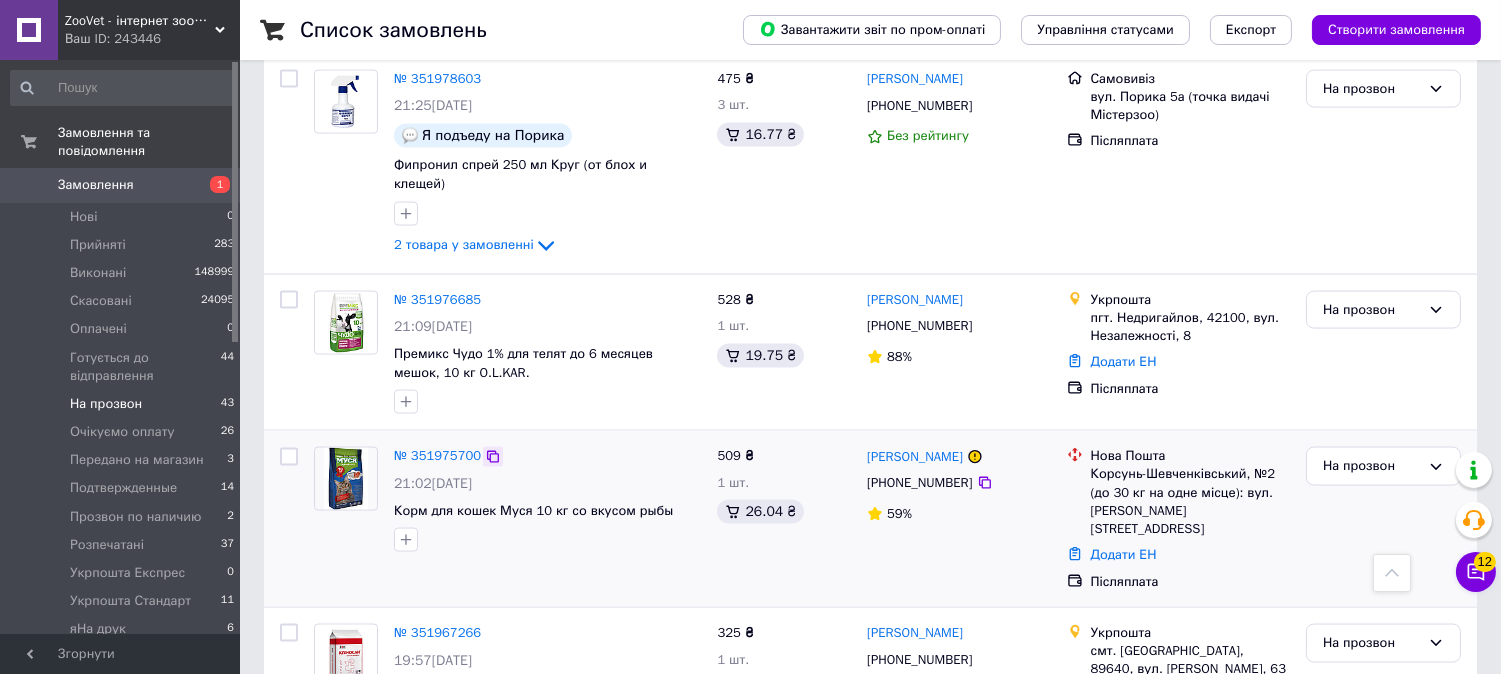 click 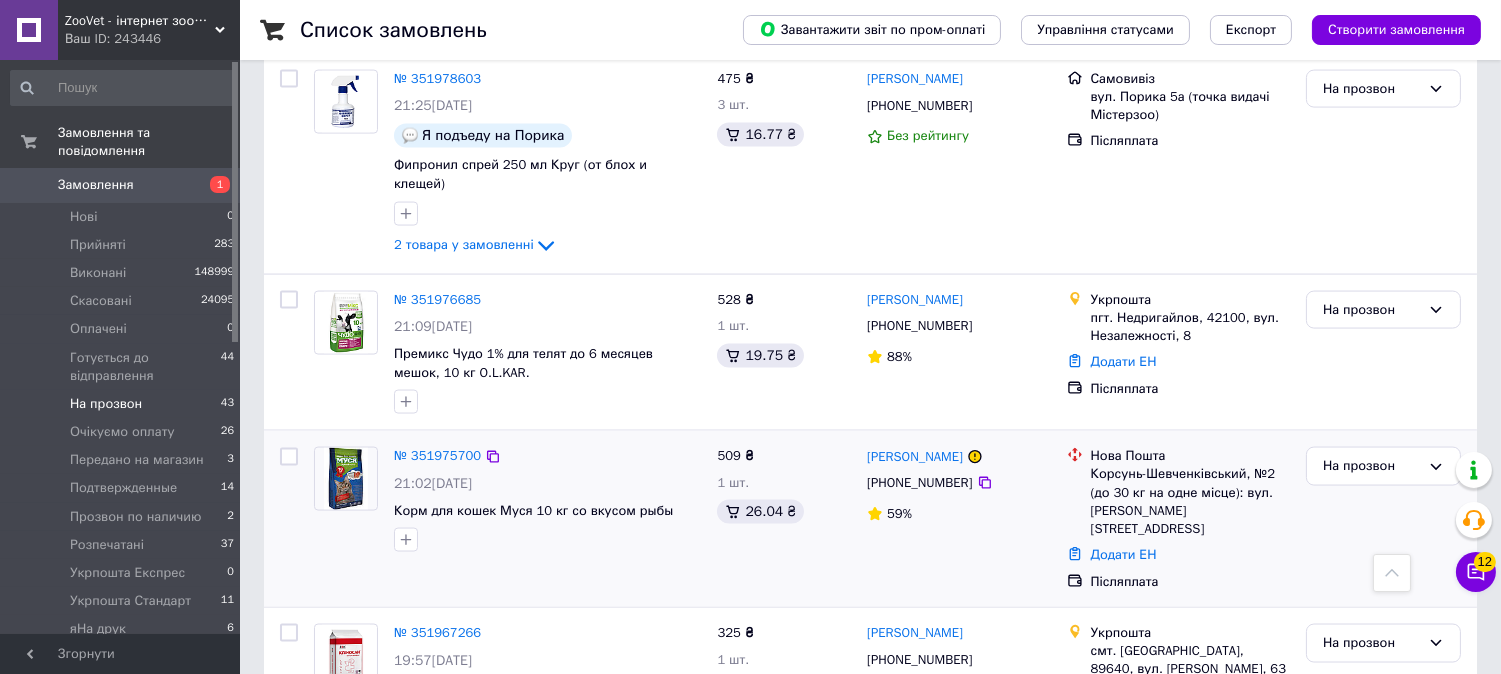 click on "№ 351975700" at bounding box center [437, 456] 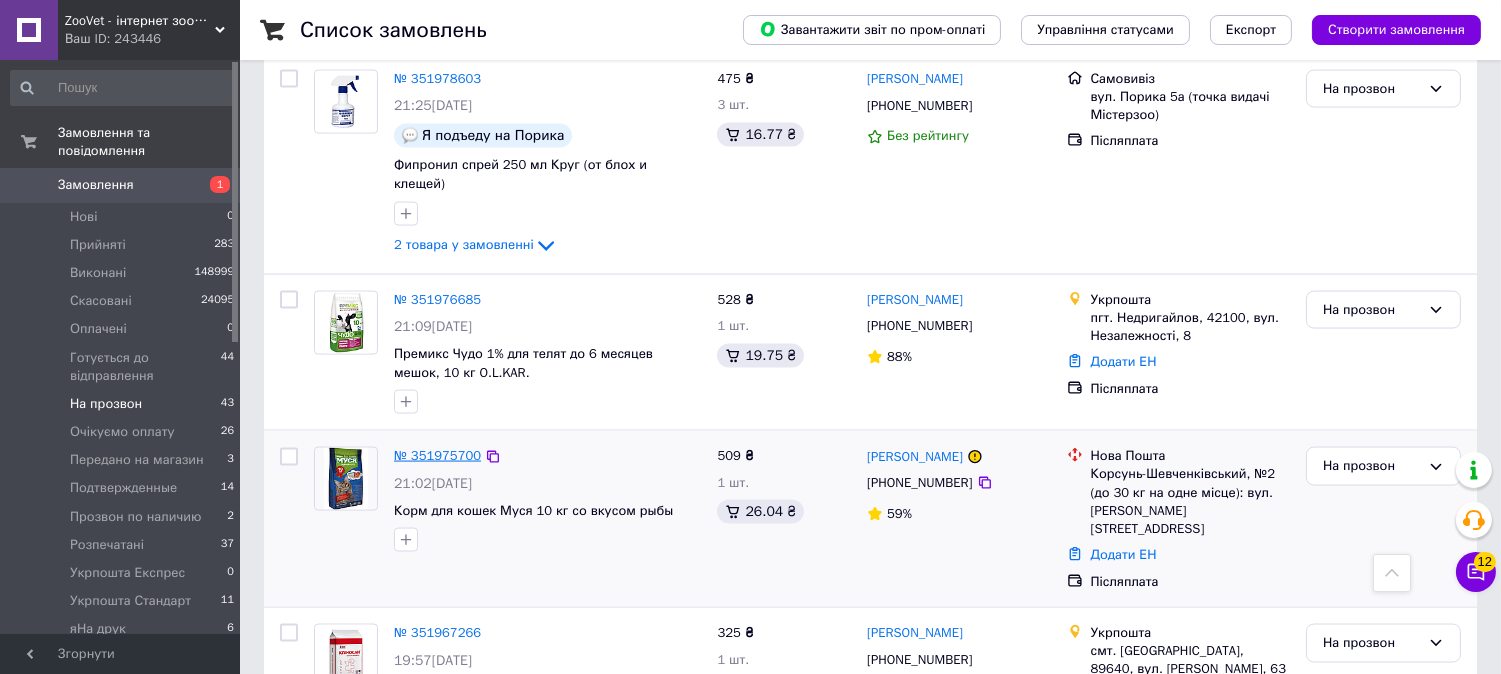 click on "№ 351975700" at bounding box center [437, 455] 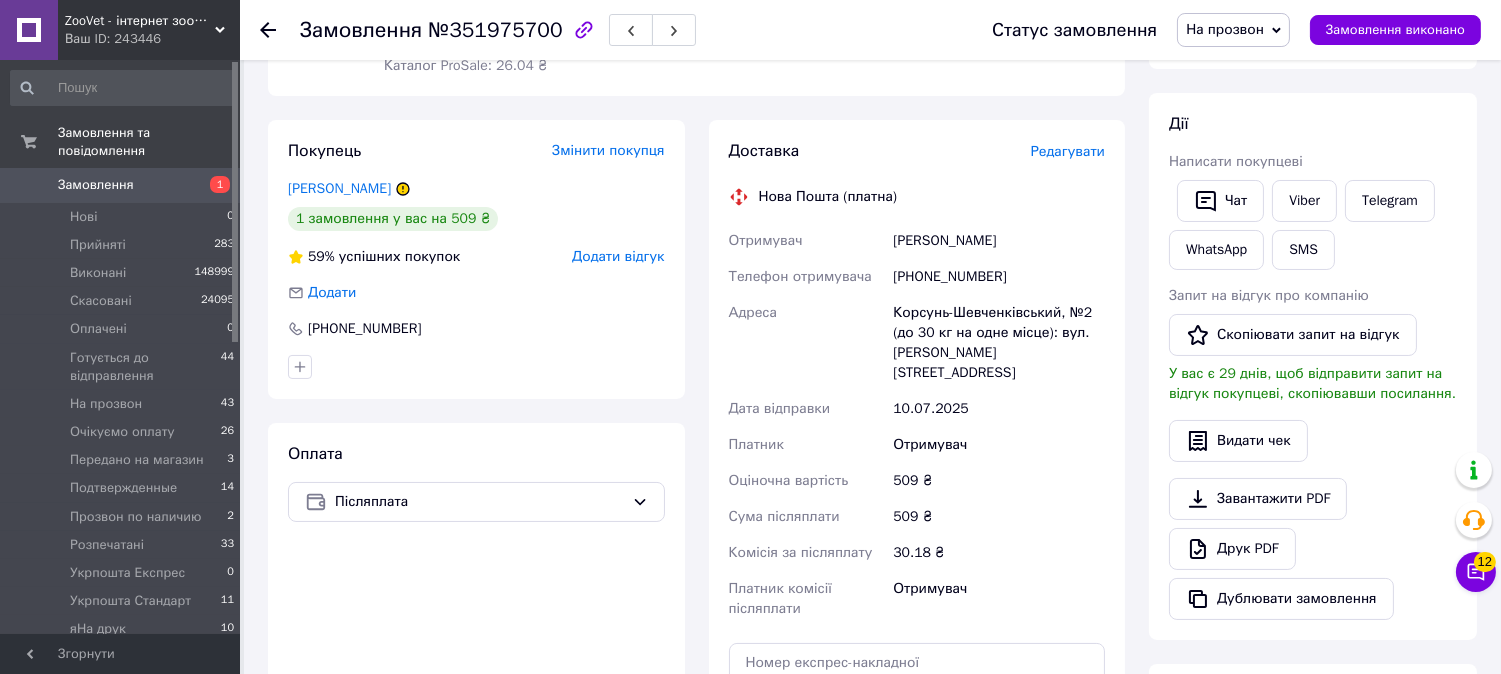 scroll, scrollTop: 0, scrollLeft: 0, axis: both 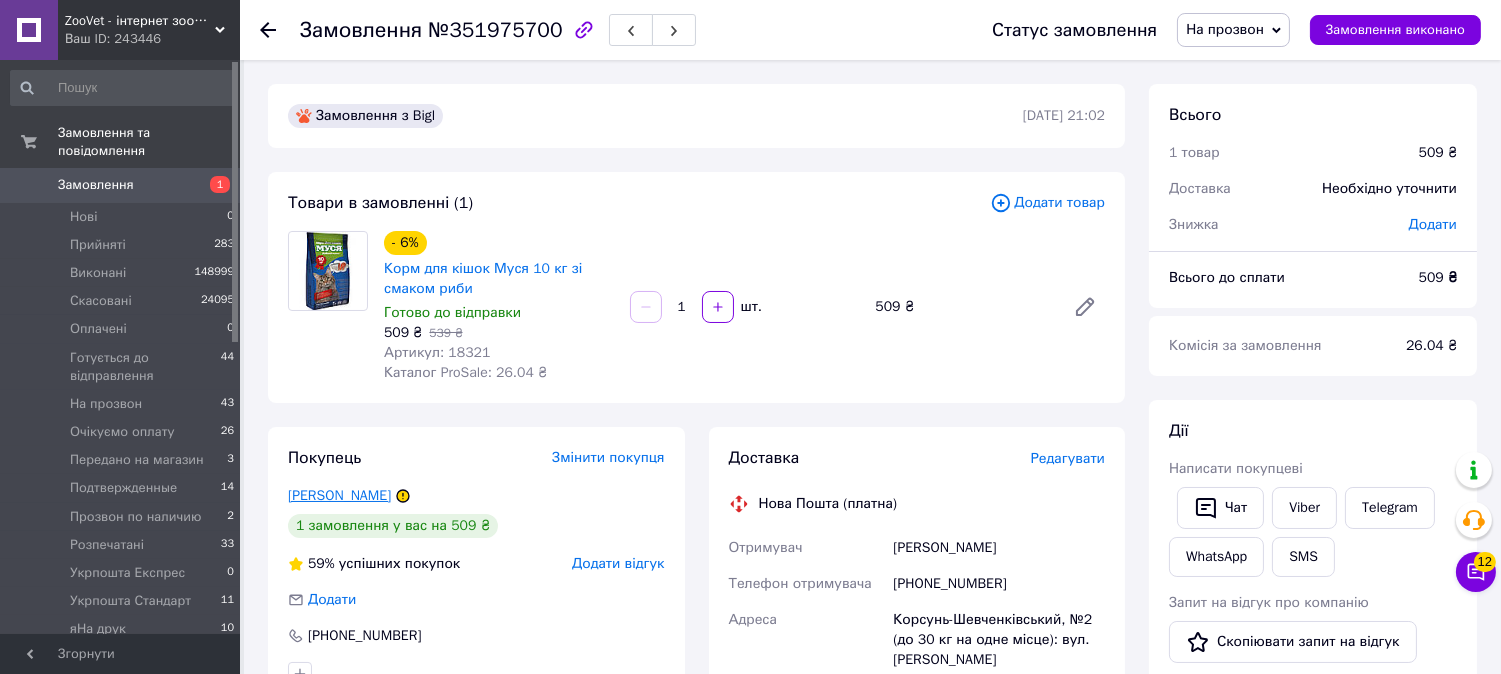 click on "Півненко Сергій" at bounding box center [339, 495] 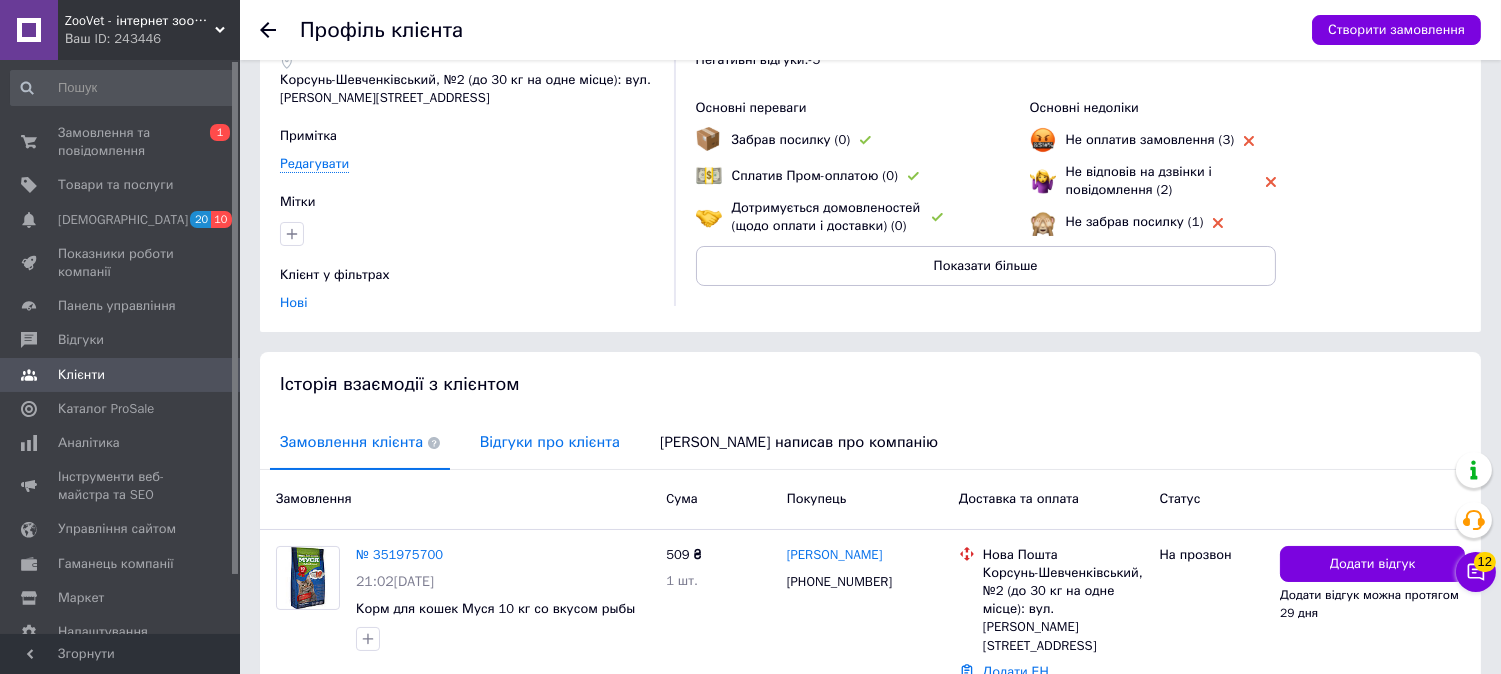 click on "Відгуки про клієнта" at bounding box center (550, 442) 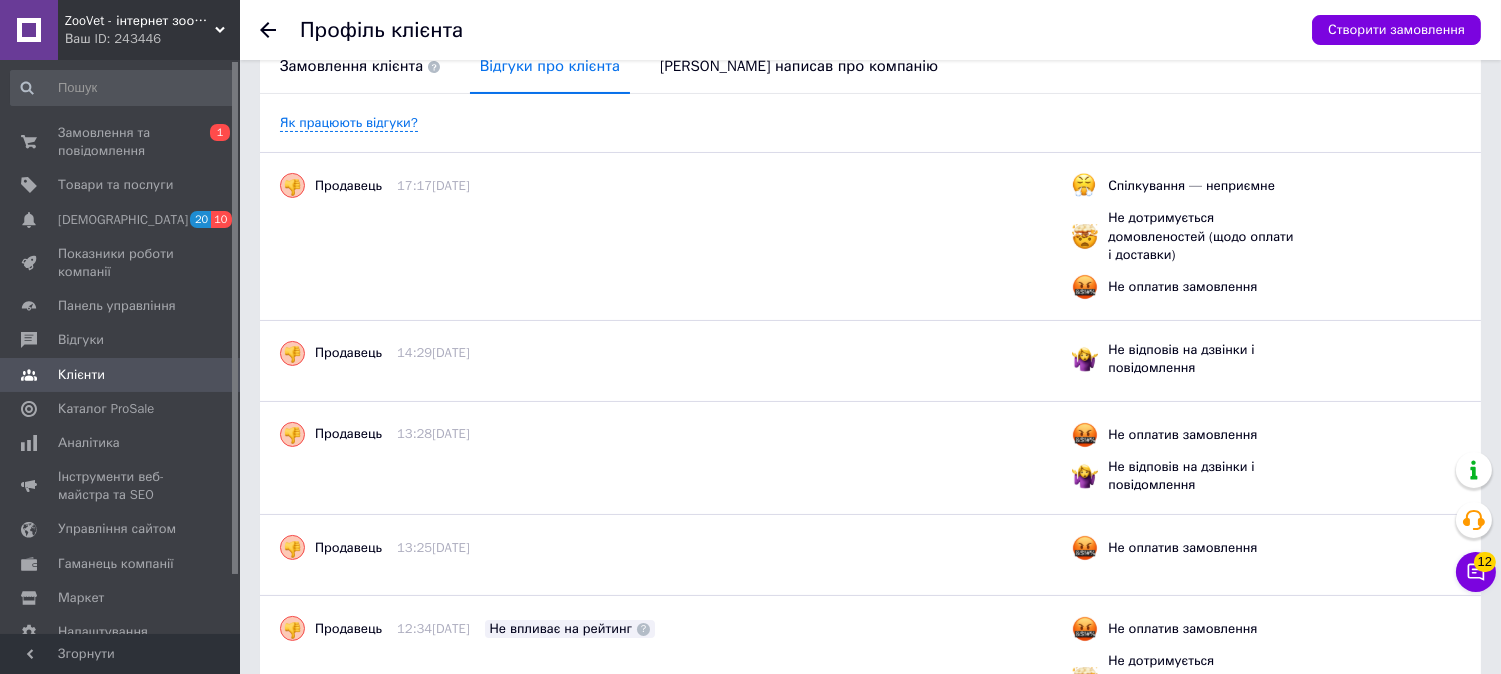 scroll, scrollTop: 555, scrollLeft: 0, axis: vertical 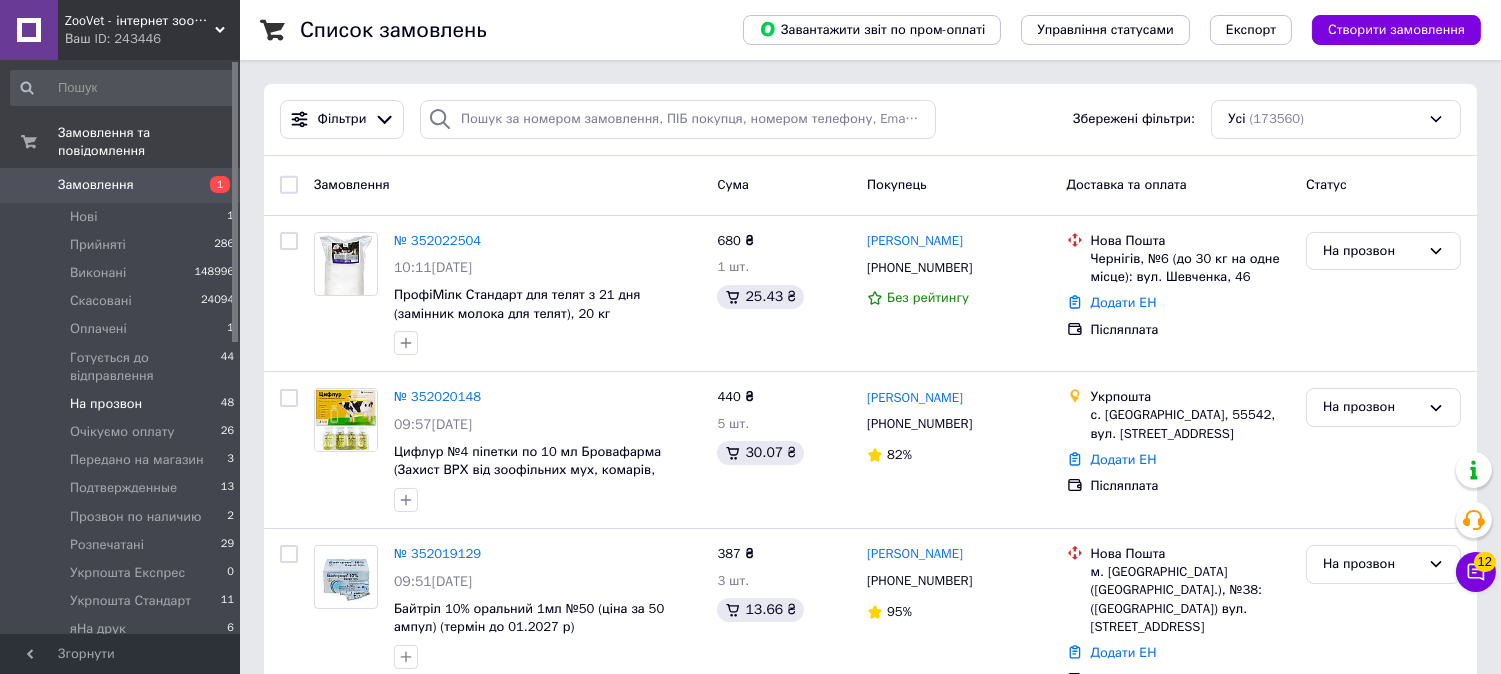 click on "На прозвон 48" at bounding box center (123, 404) 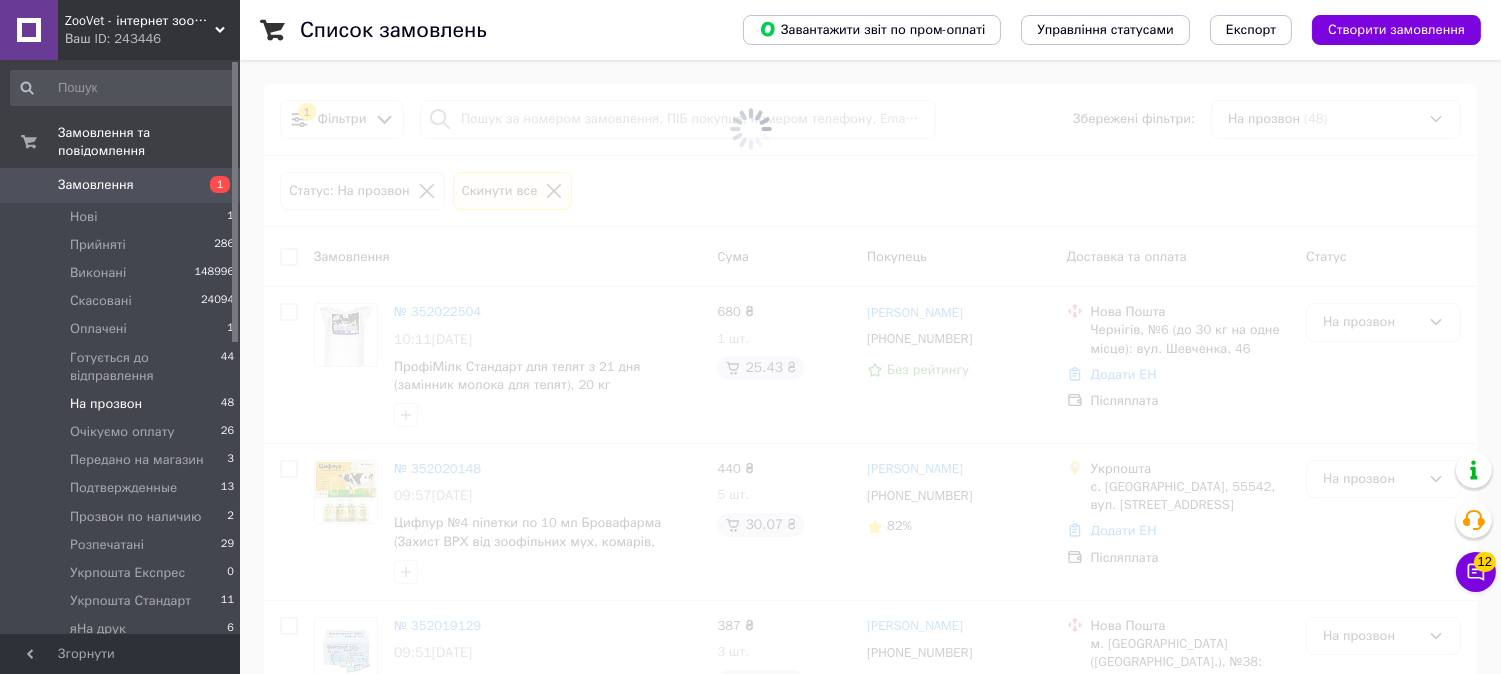 drag, startPoint x: 161, startPoint y: 164, endPoint x: 151, endPoint y: 161, distance: 10.440307 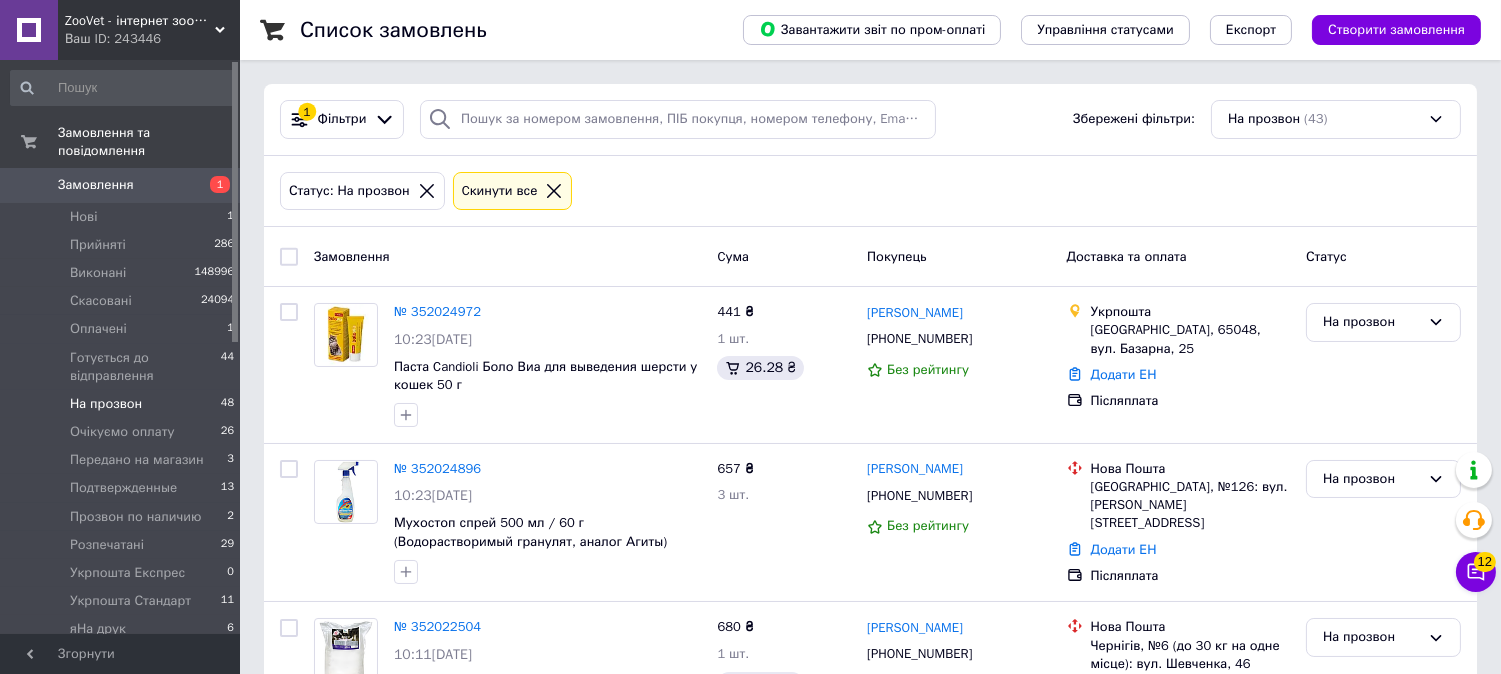 drag, startPoint x: 150, startPoint y: 383, endPoint x: 725, endPoint y: 150, distance: 620.41437 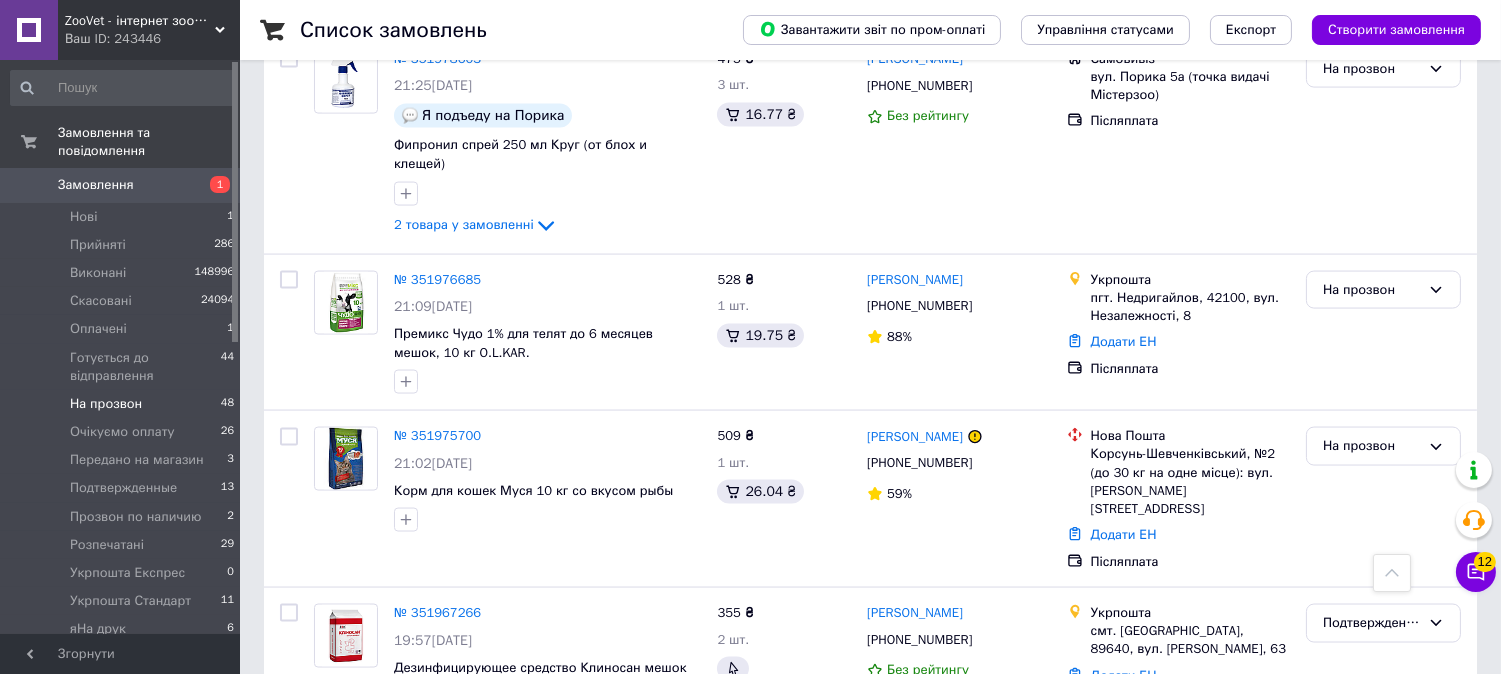 scroll, scrollTop: 5555, scrollLeft: 0, axis: vertical 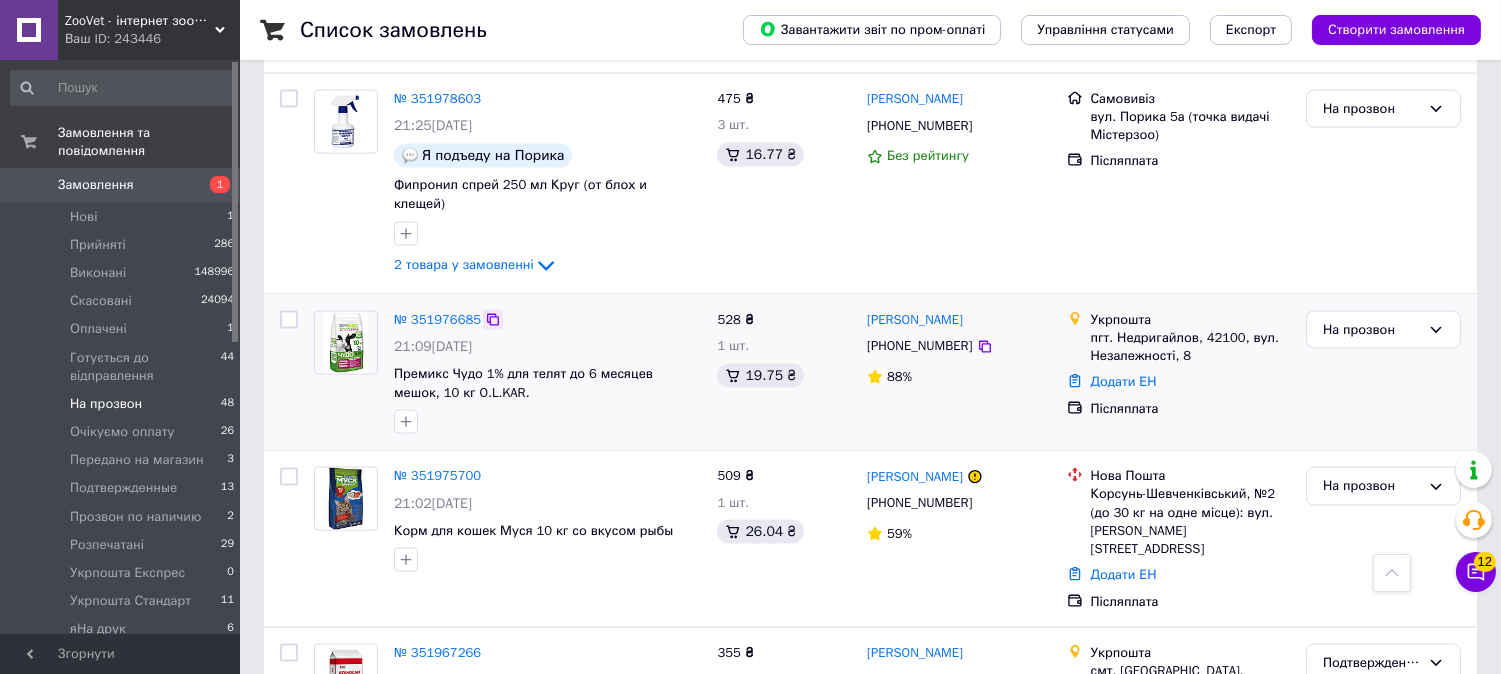 click 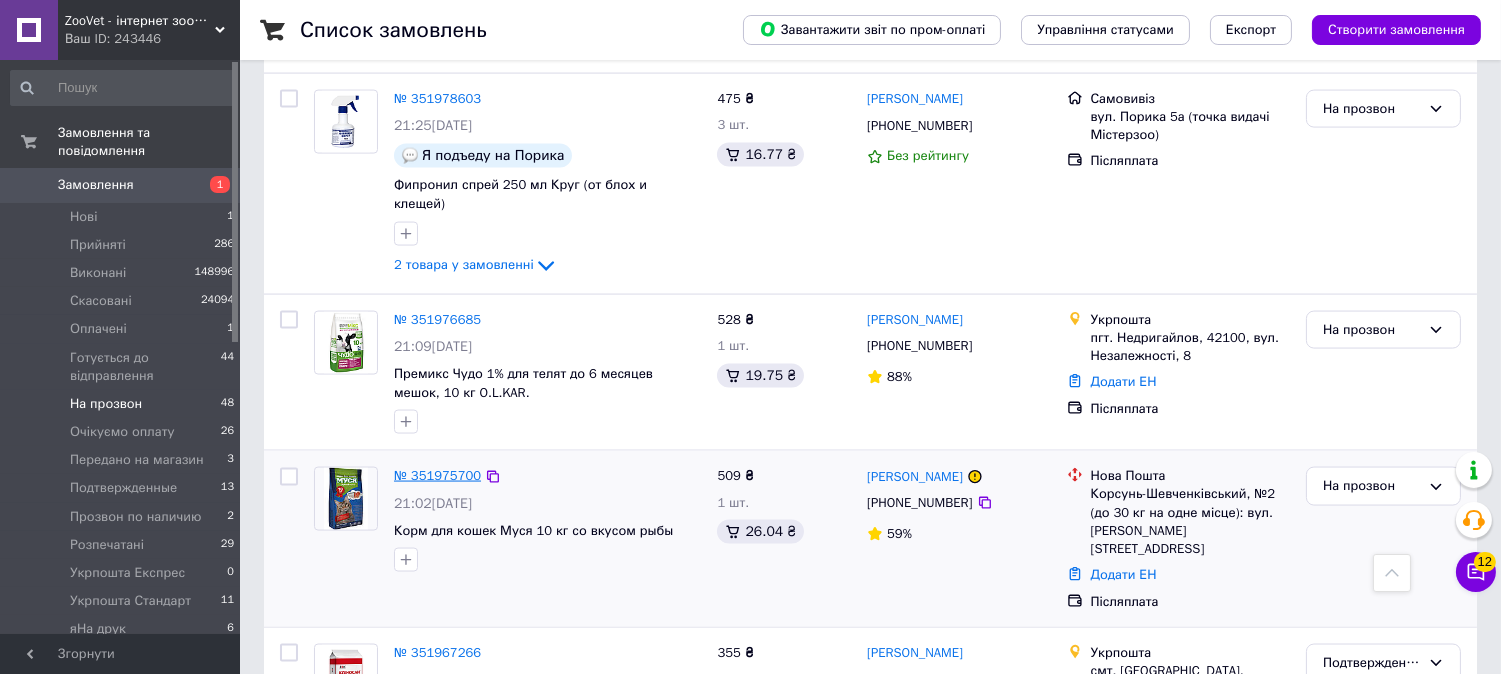 click on "№ 351975700" at bounding box center (437, 475) 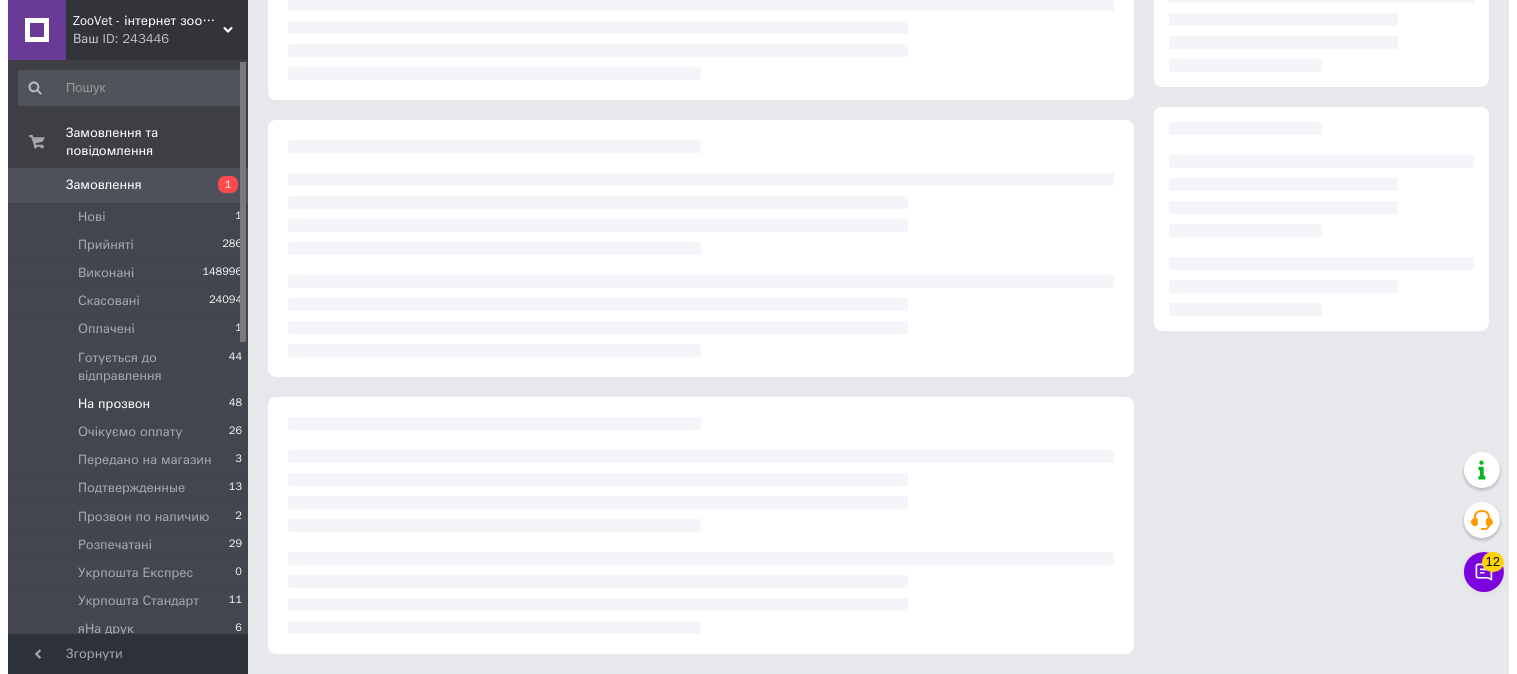 scroll, scrollTop: 0, scrollLeft: 0, axis: both 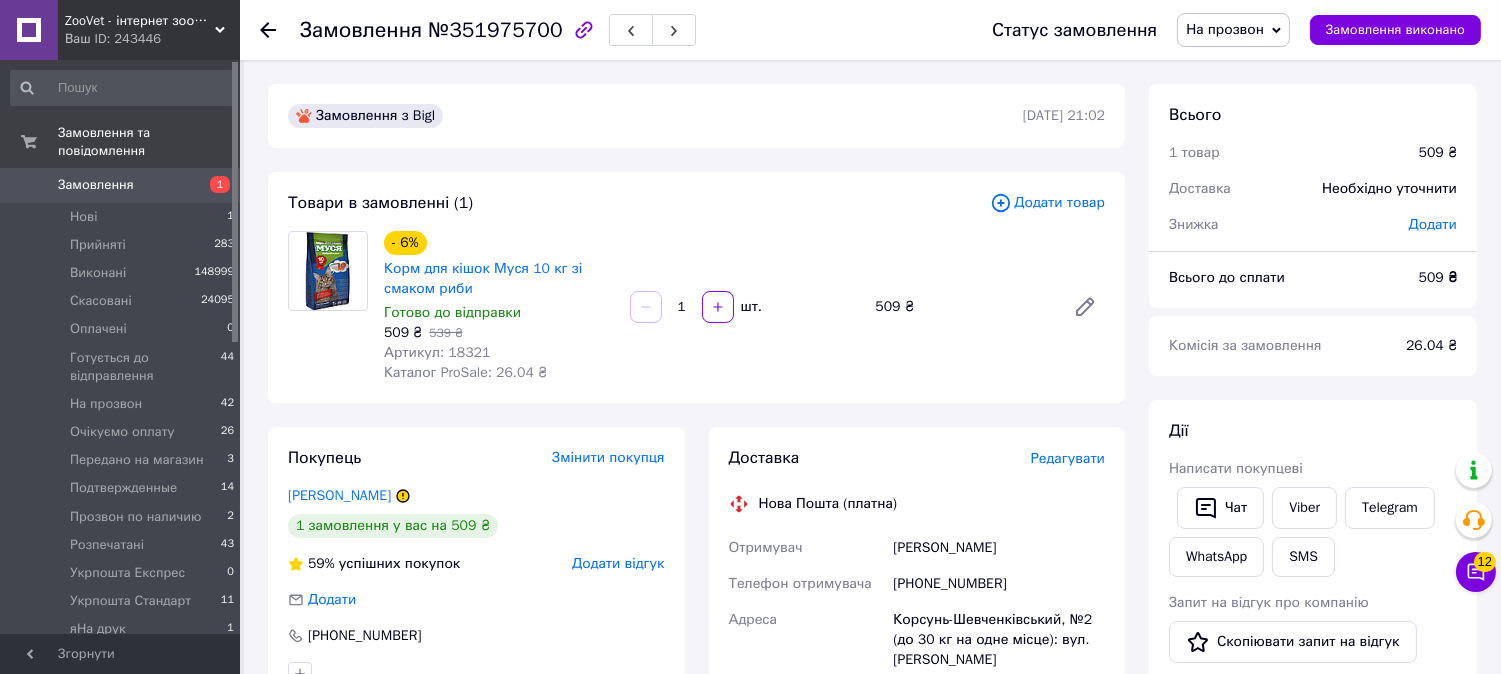 click on "На прозвон" at bounding box center (1225, 29) 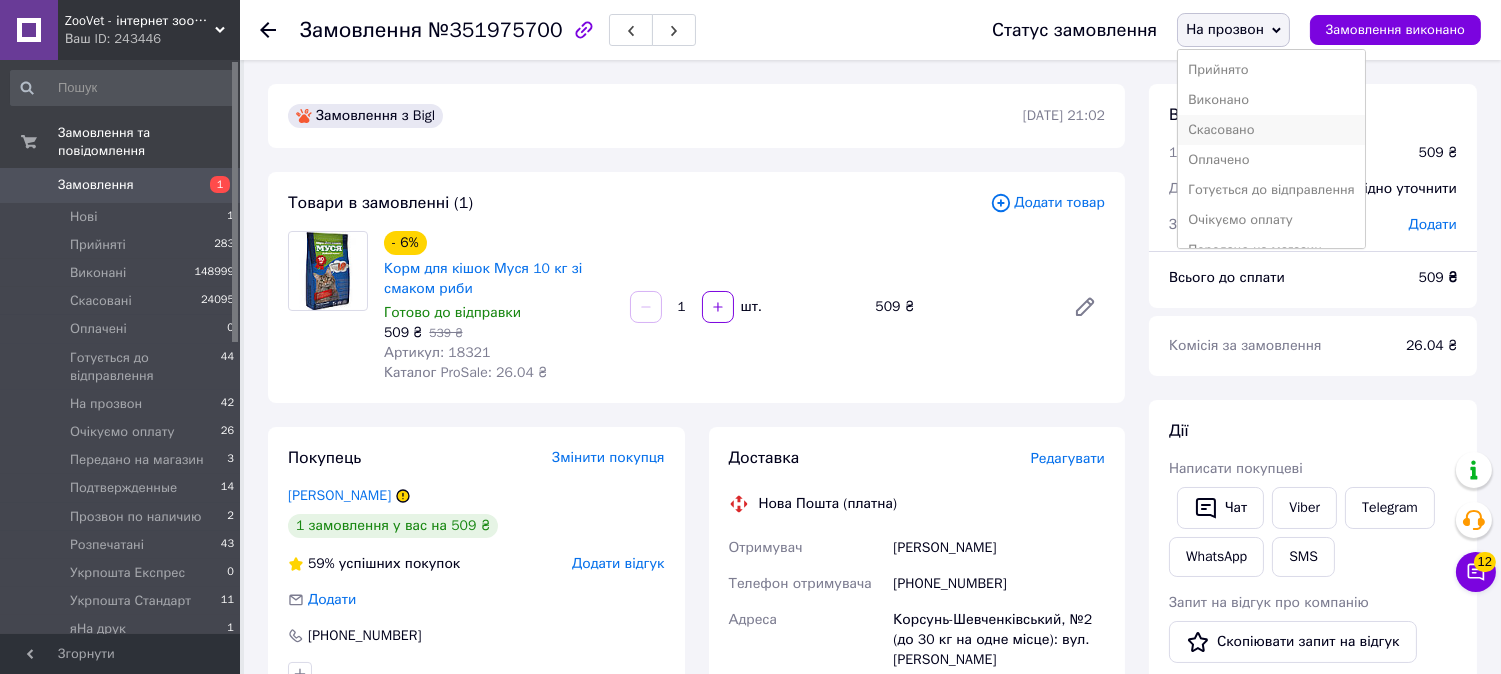 click on "Скасовано" at bounding box center (1271, 130) 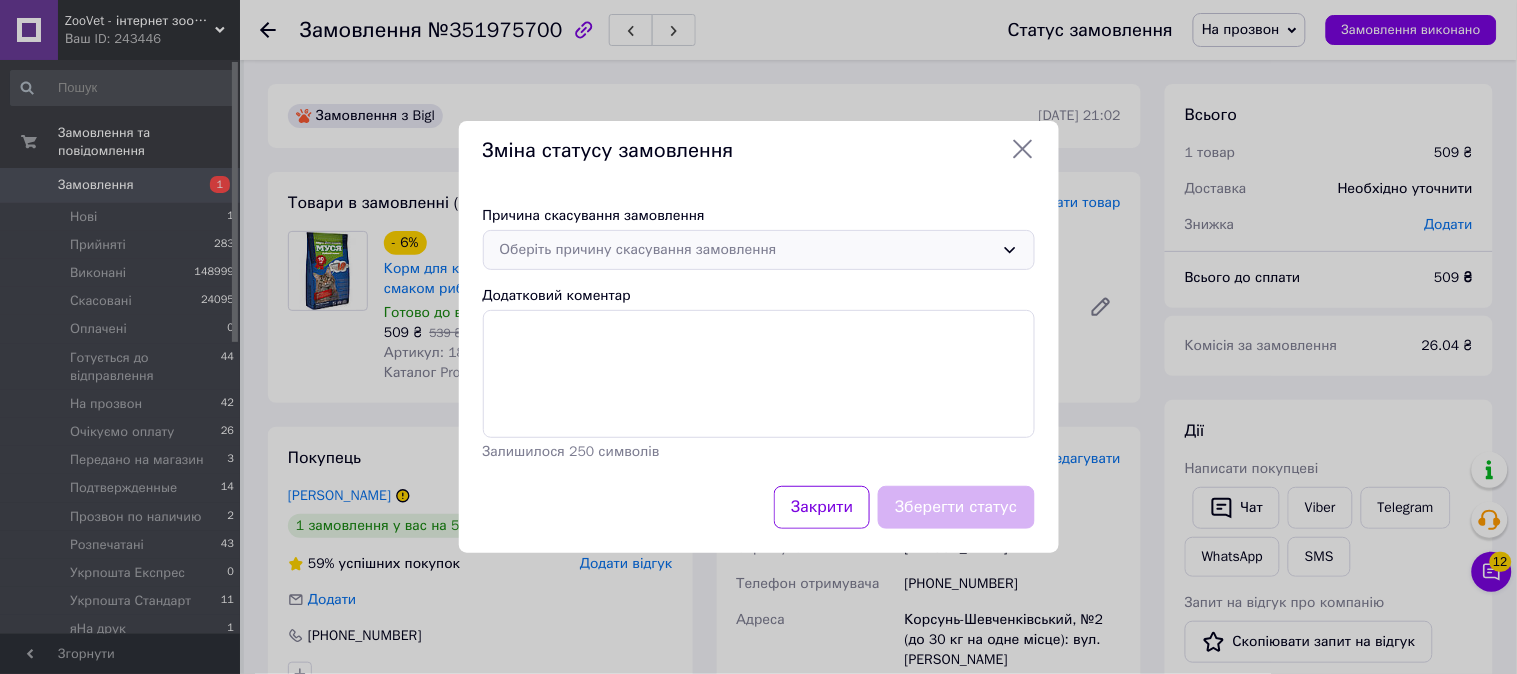 click on "Оберіть причину скасування замовлення" at bounding box center (747, 250) 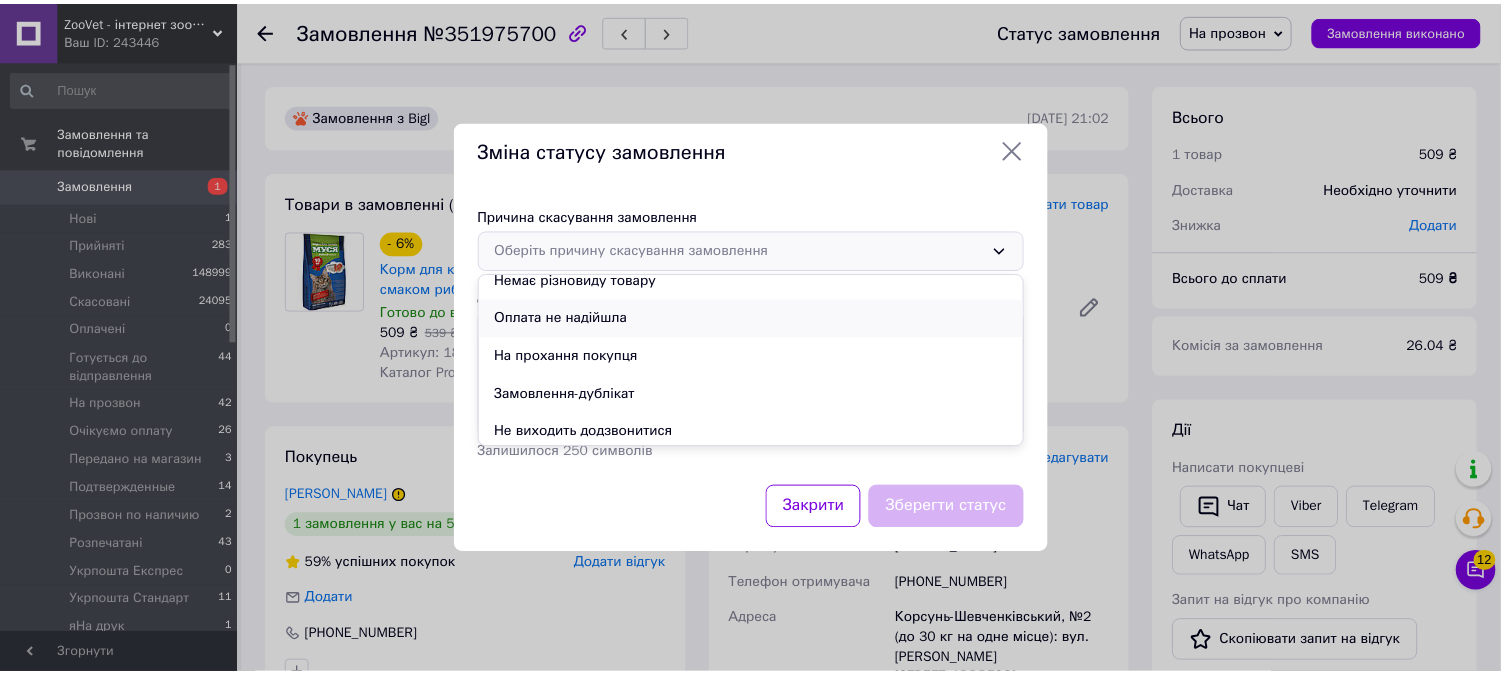 scroll, scrollTop: 93, scrollLeft: 0, axis: vertical 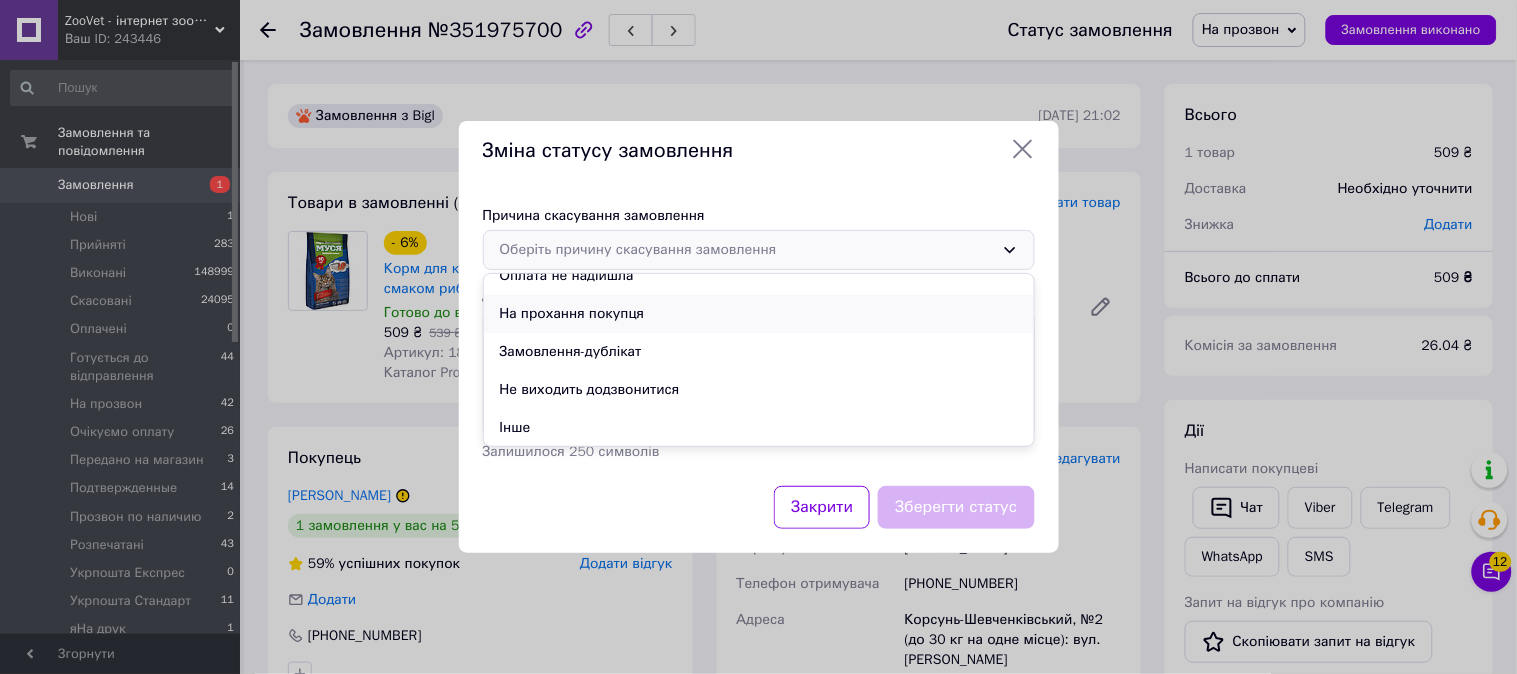 click on "На прохання покупця" at bounding box center (759, 314) 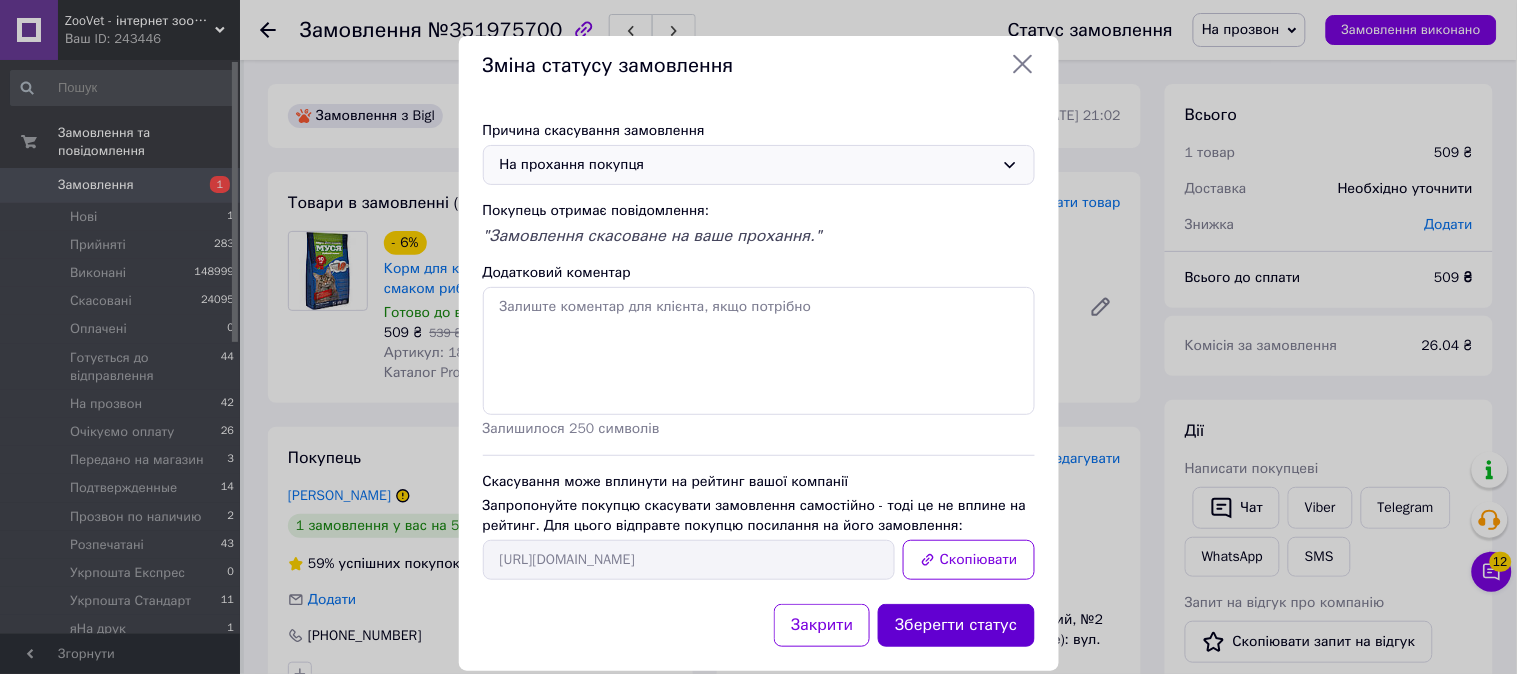 click on "Зберегти статус" at bounding box center (956, 625) 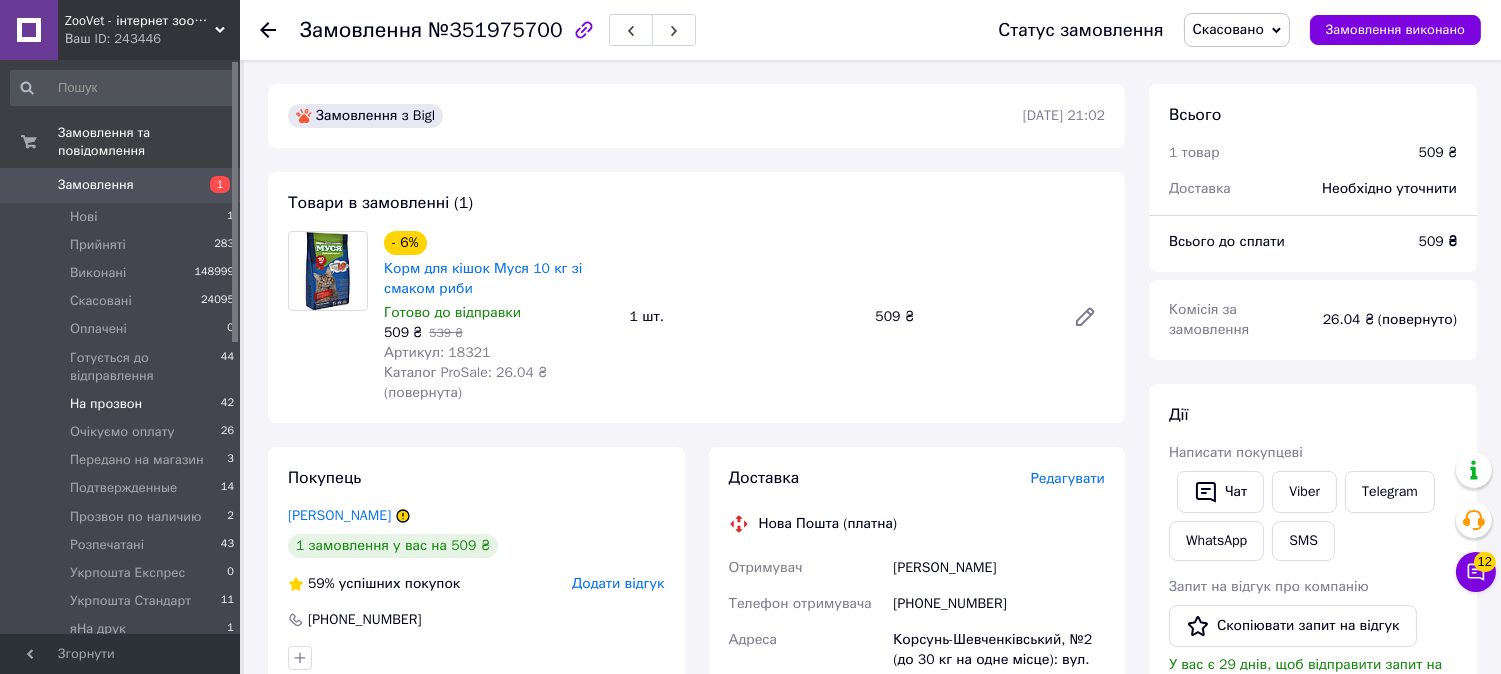 click on "На прозвон 42" at bounding box center [123, 404] 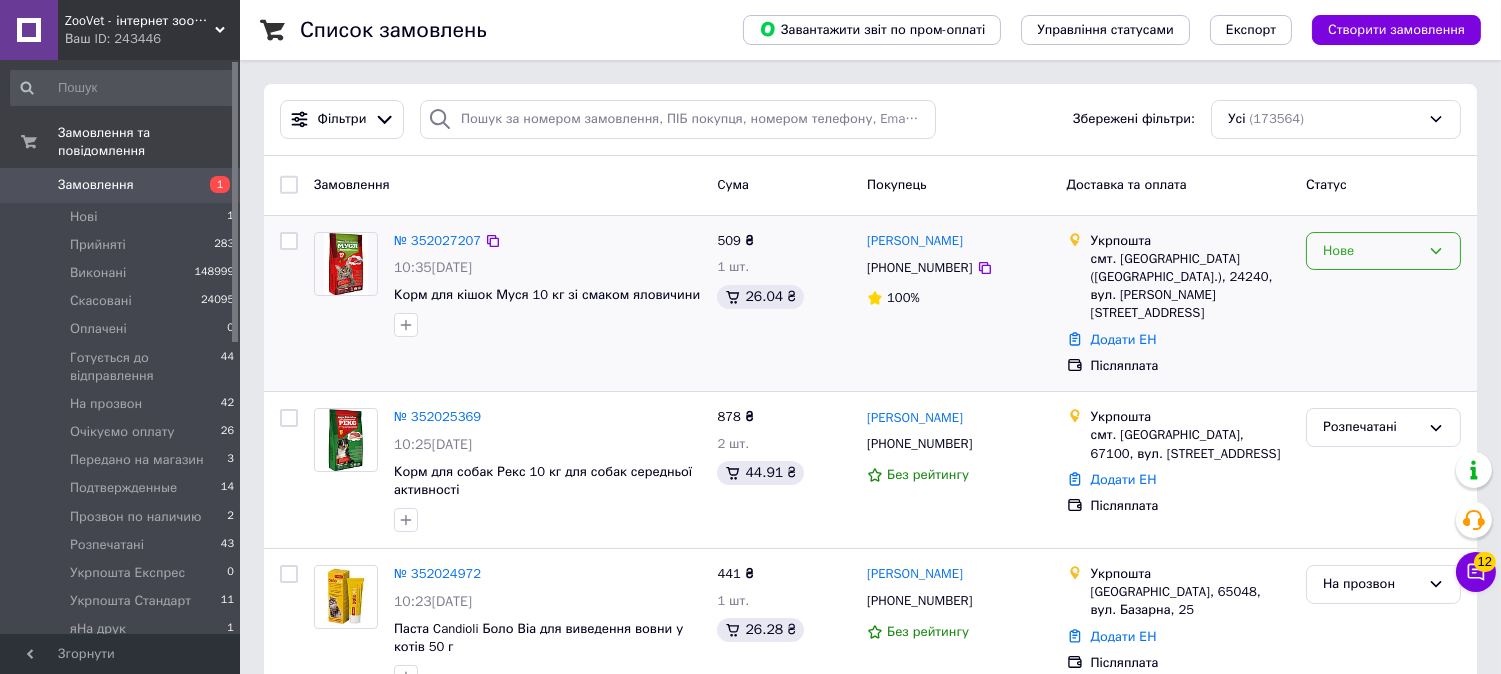 click on "Нове" at bounding box center [1371, 251] 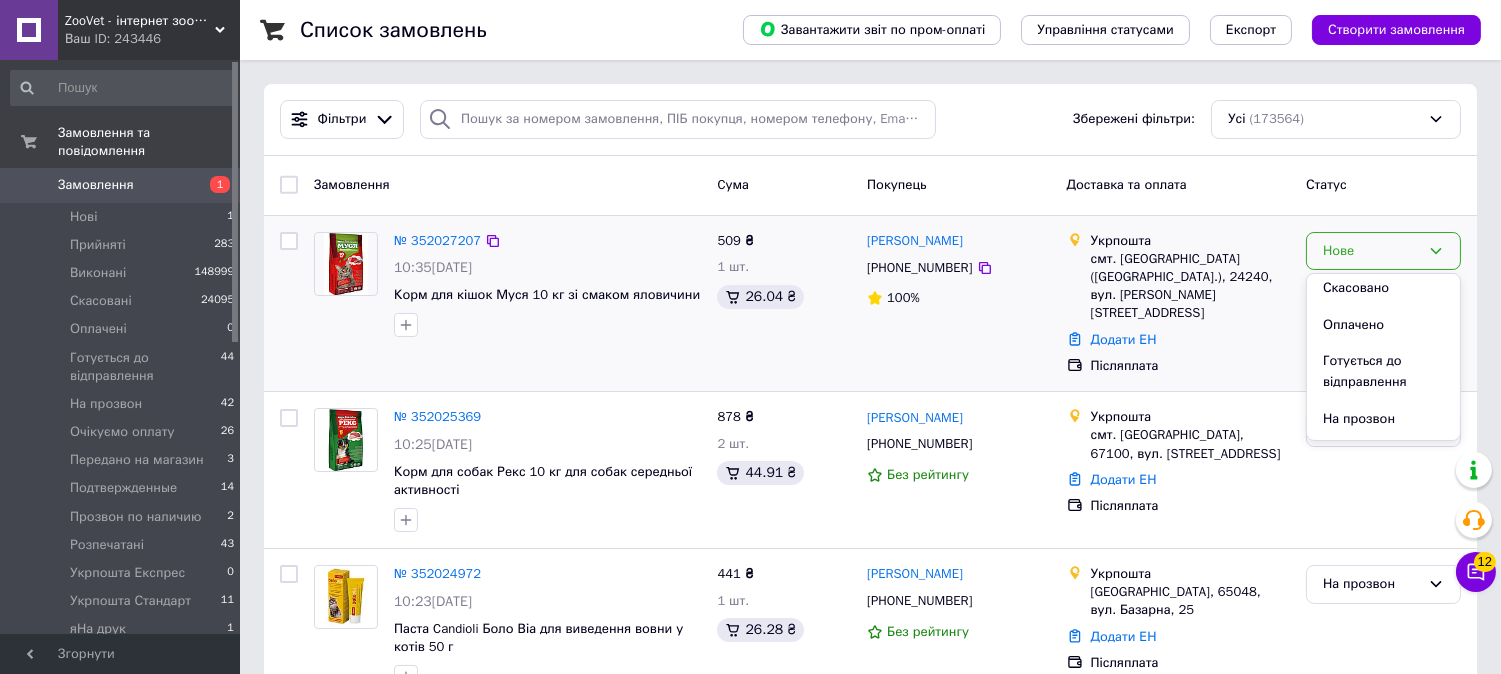 scroll, scrollTop: 111, scrollLeft: 0, axis: vertical 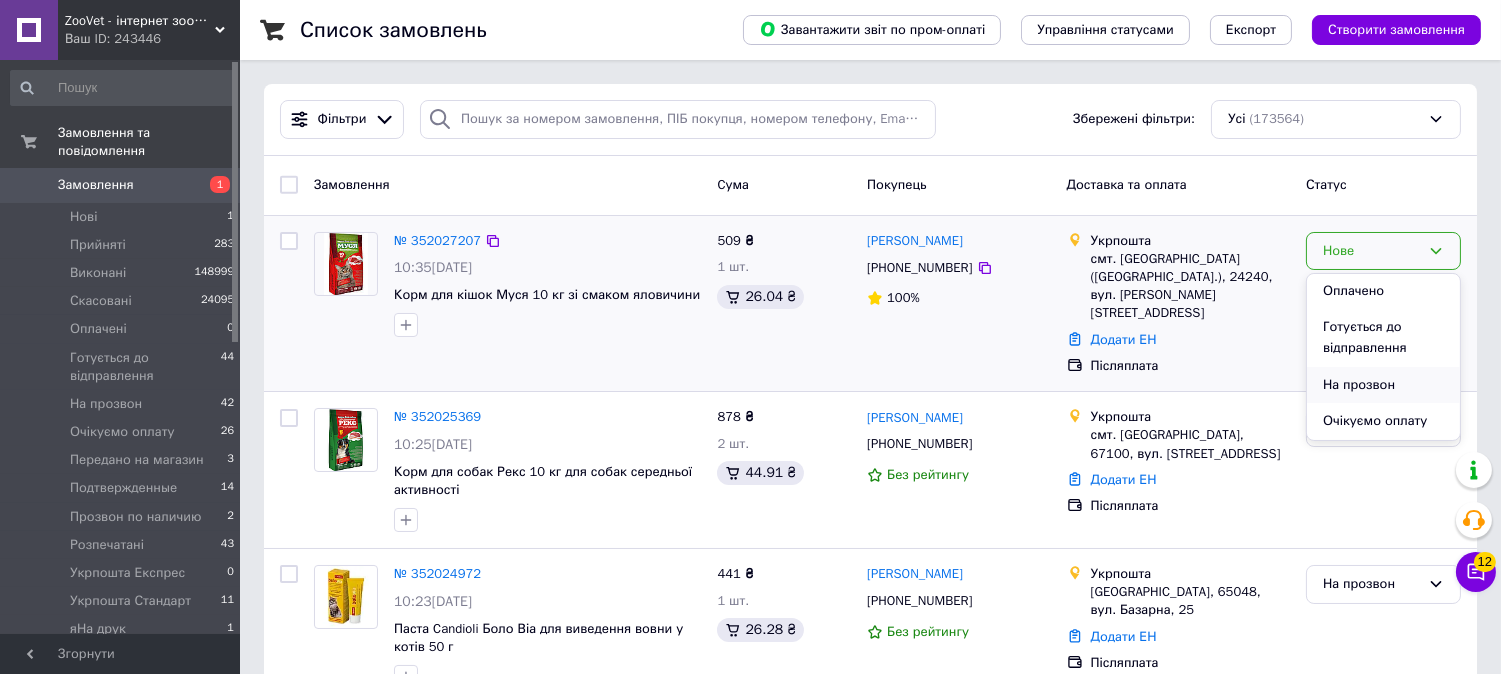 click on "На прозвон" at bounding box center (1383, 385) 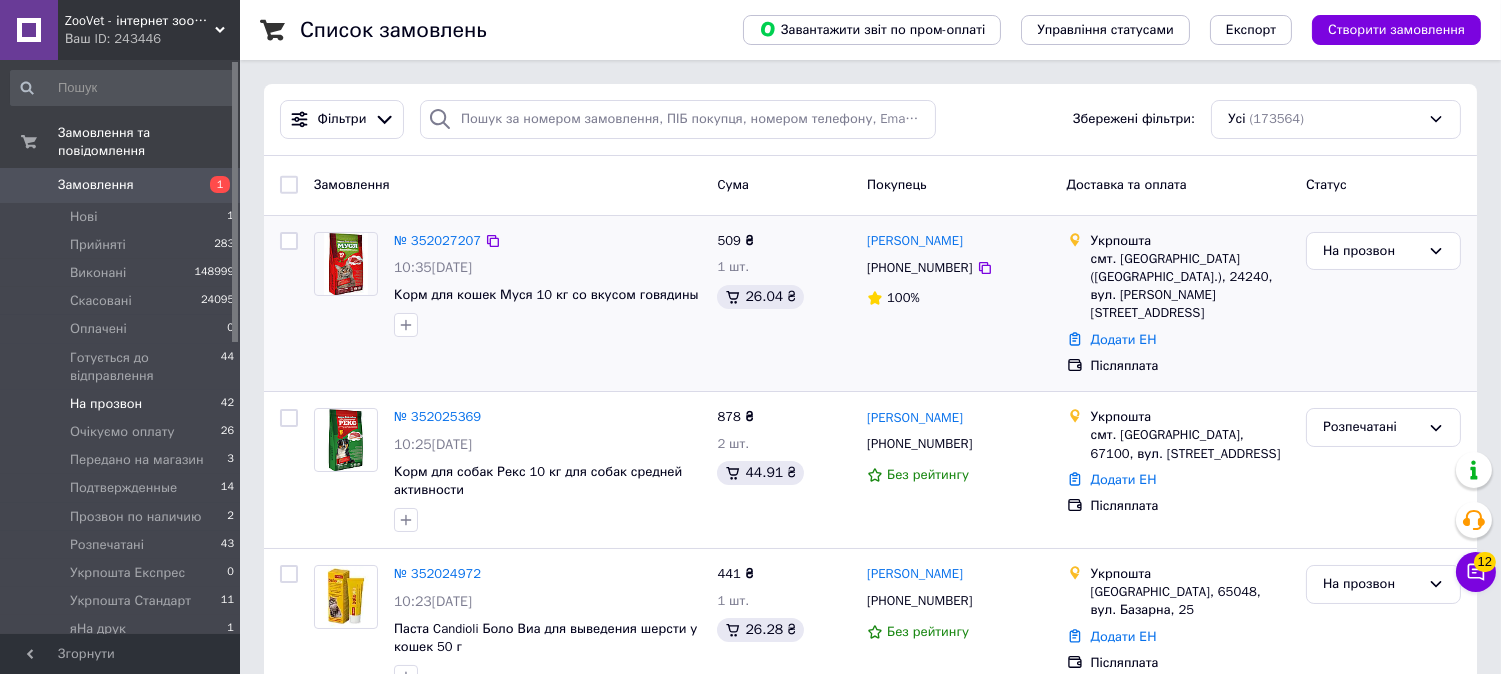 click on "На прозвон" at bounding box center (106, 404) 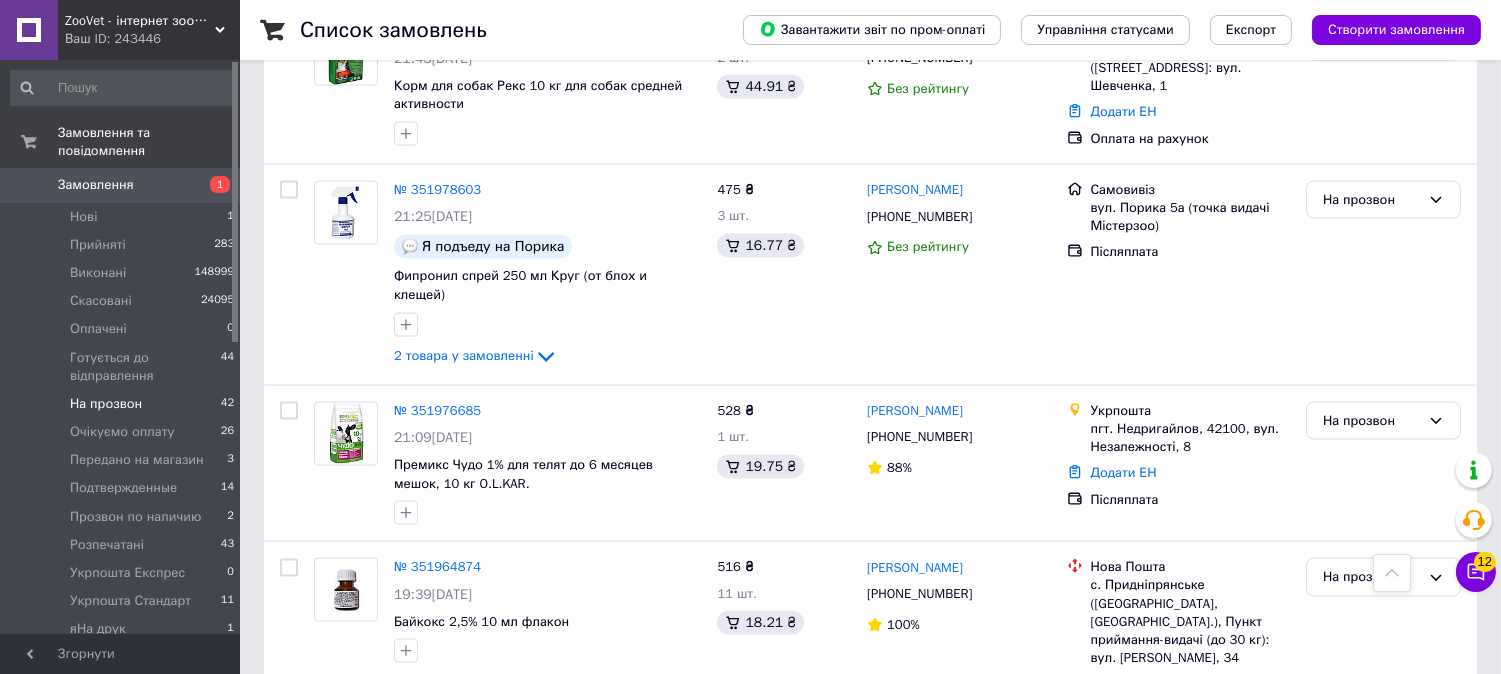 scroll, scrollTop: 5566, scrollLeft: 0, axis: vertical 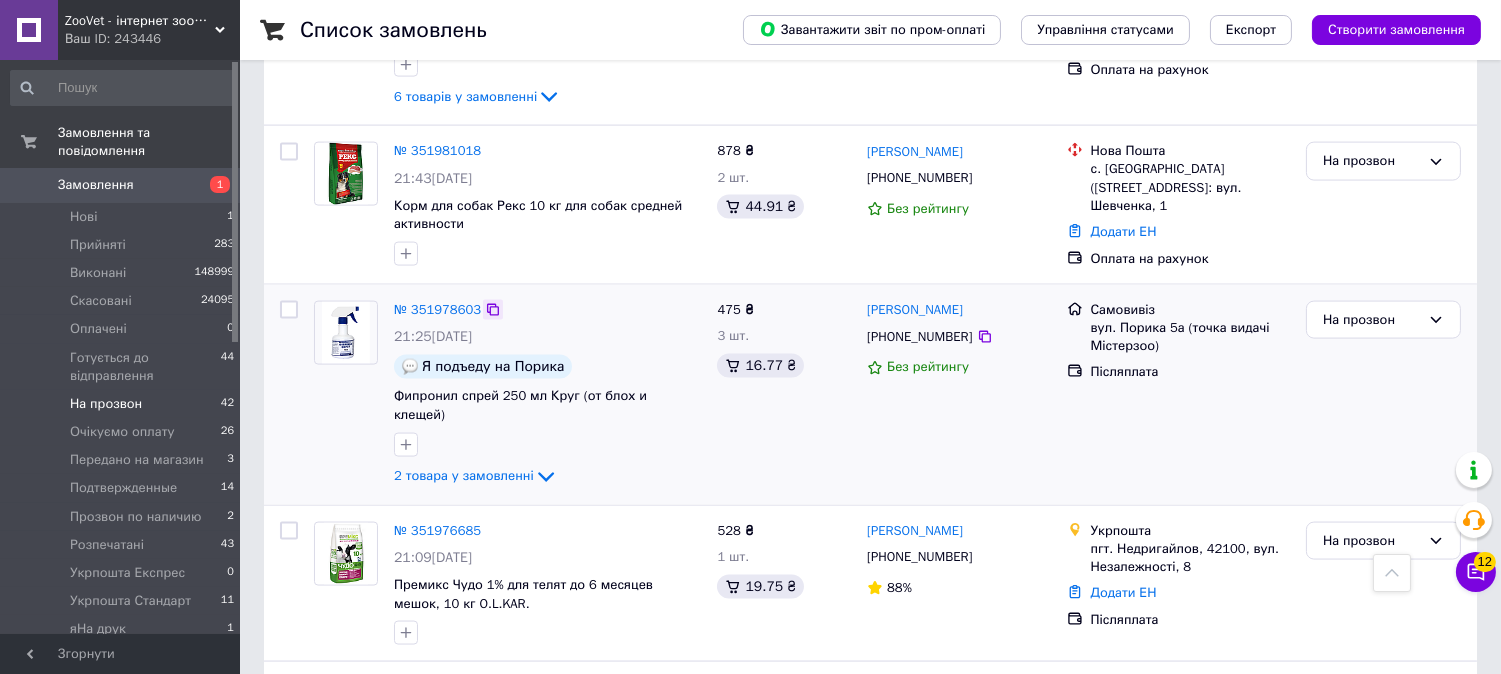 click 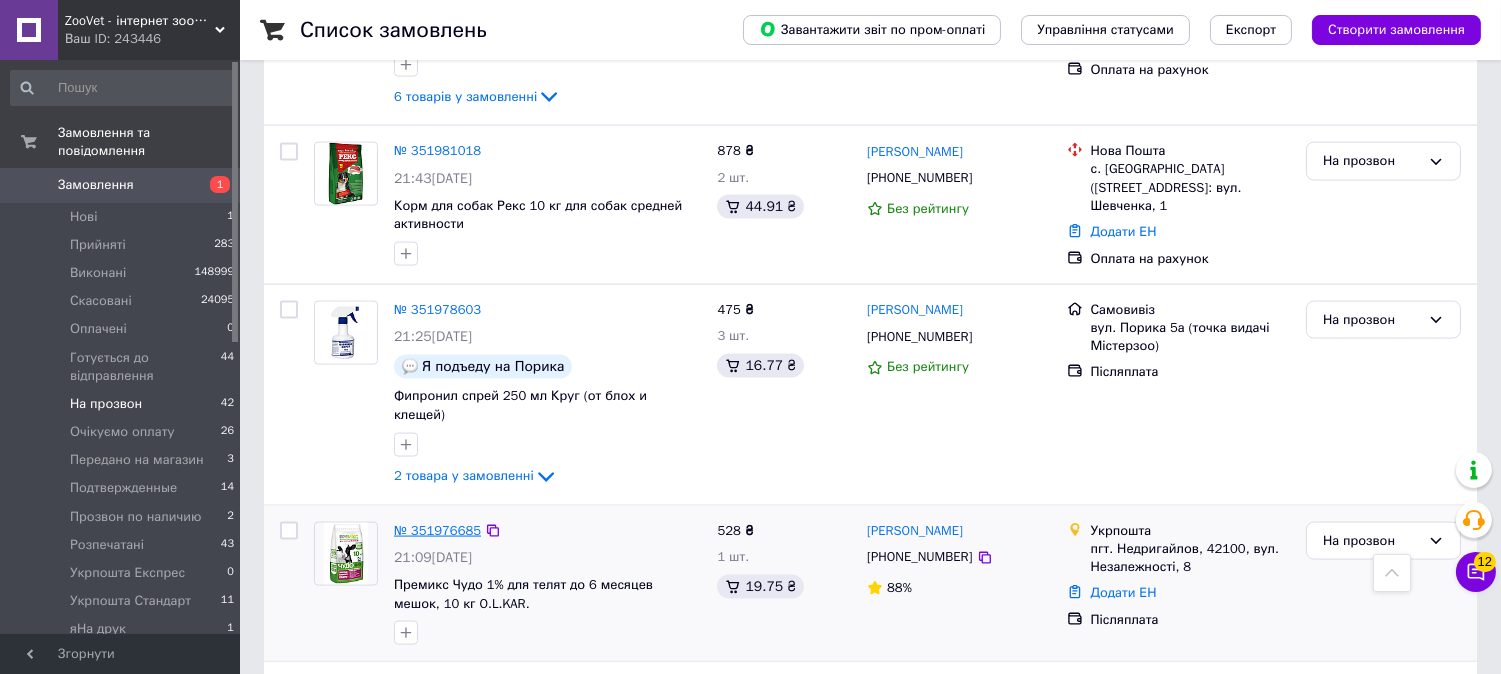 click on "№ 351976685" at bounding box center [437, 530] 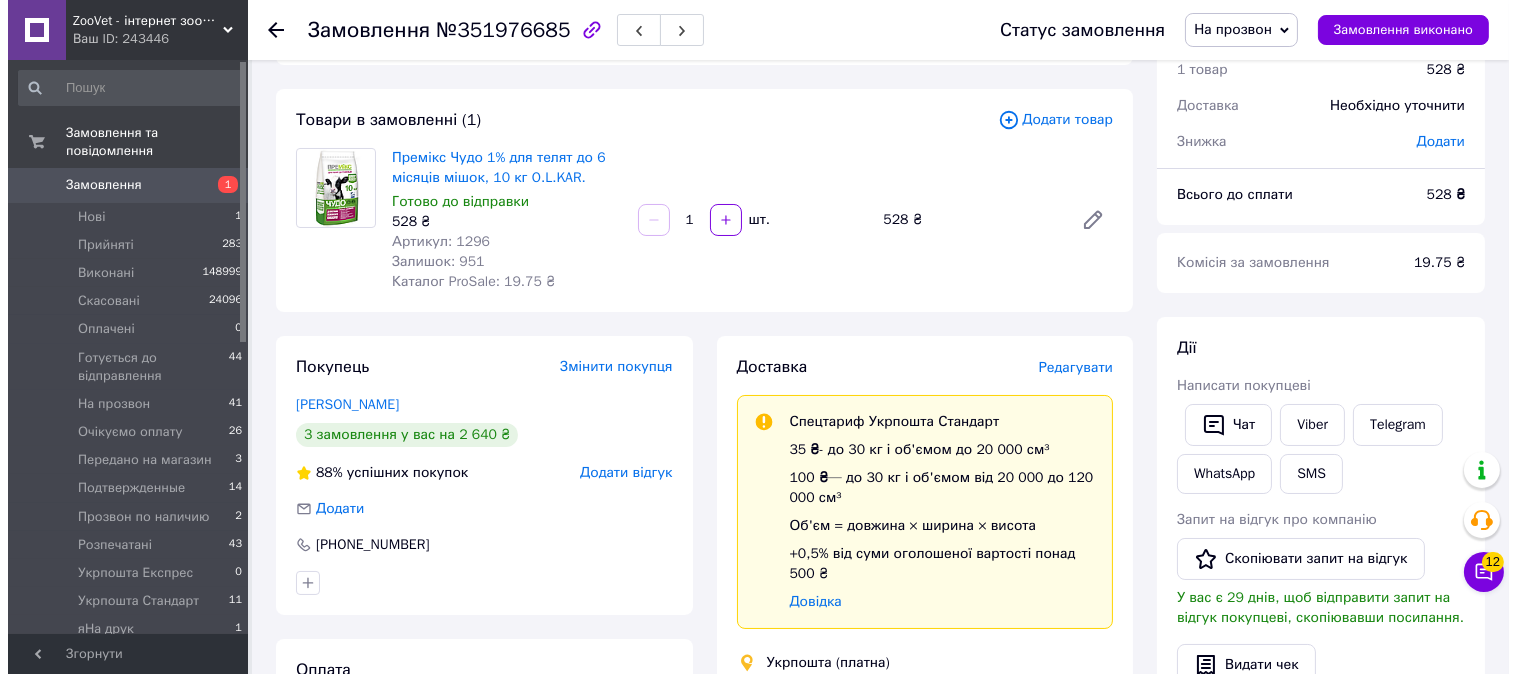 scroll, scrollTop: 75, scrollLeft: 0, axis: vertical 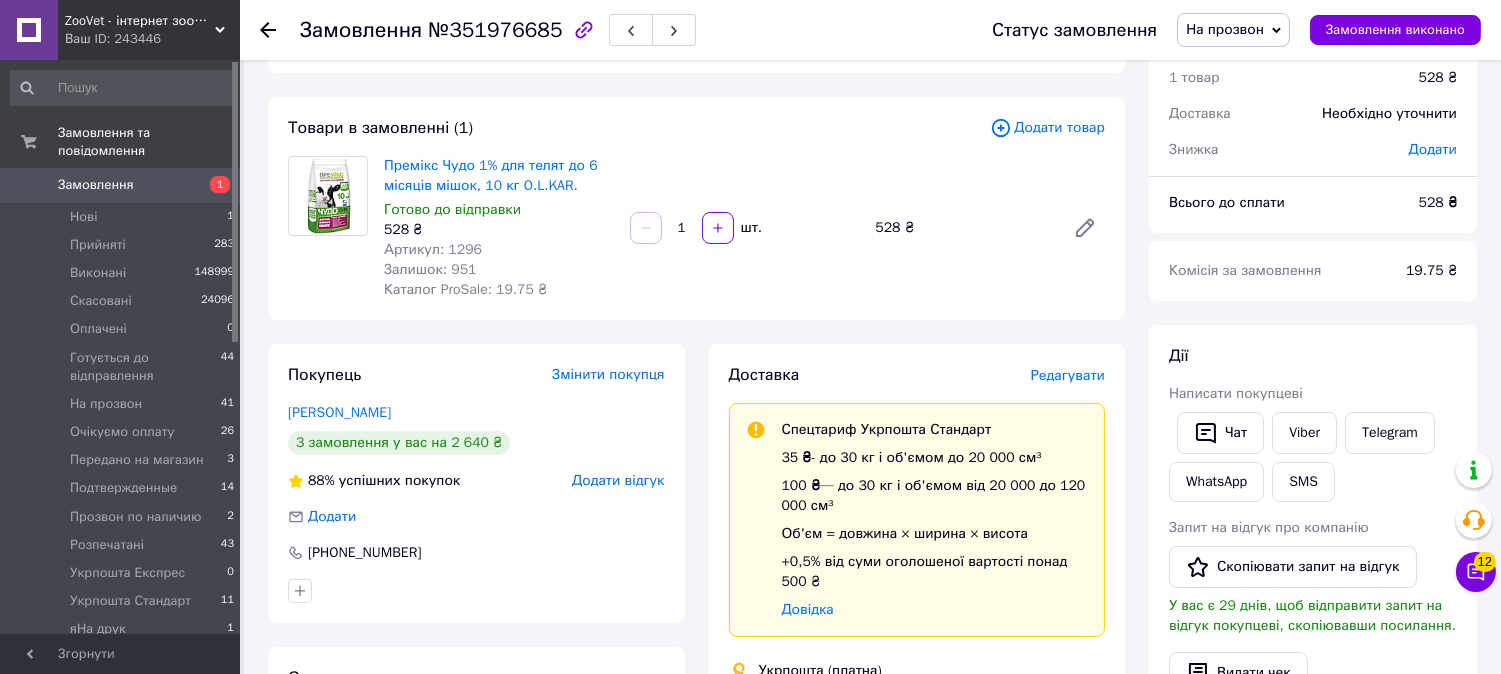 drag, startPoint x: 364, startPoint y: 414, endPoint x: 783, endPoint y: 253, distance: 448.86746 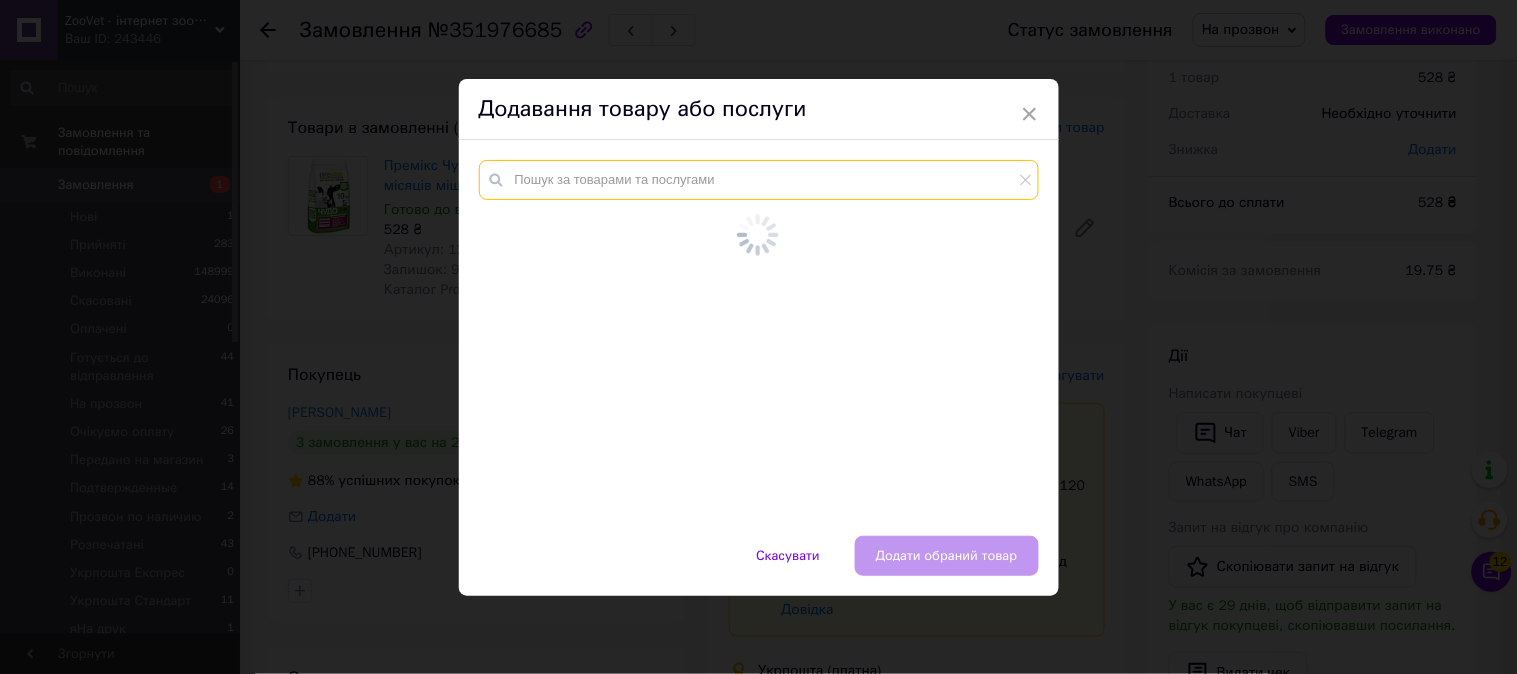 click at bounding box center [759, 180] 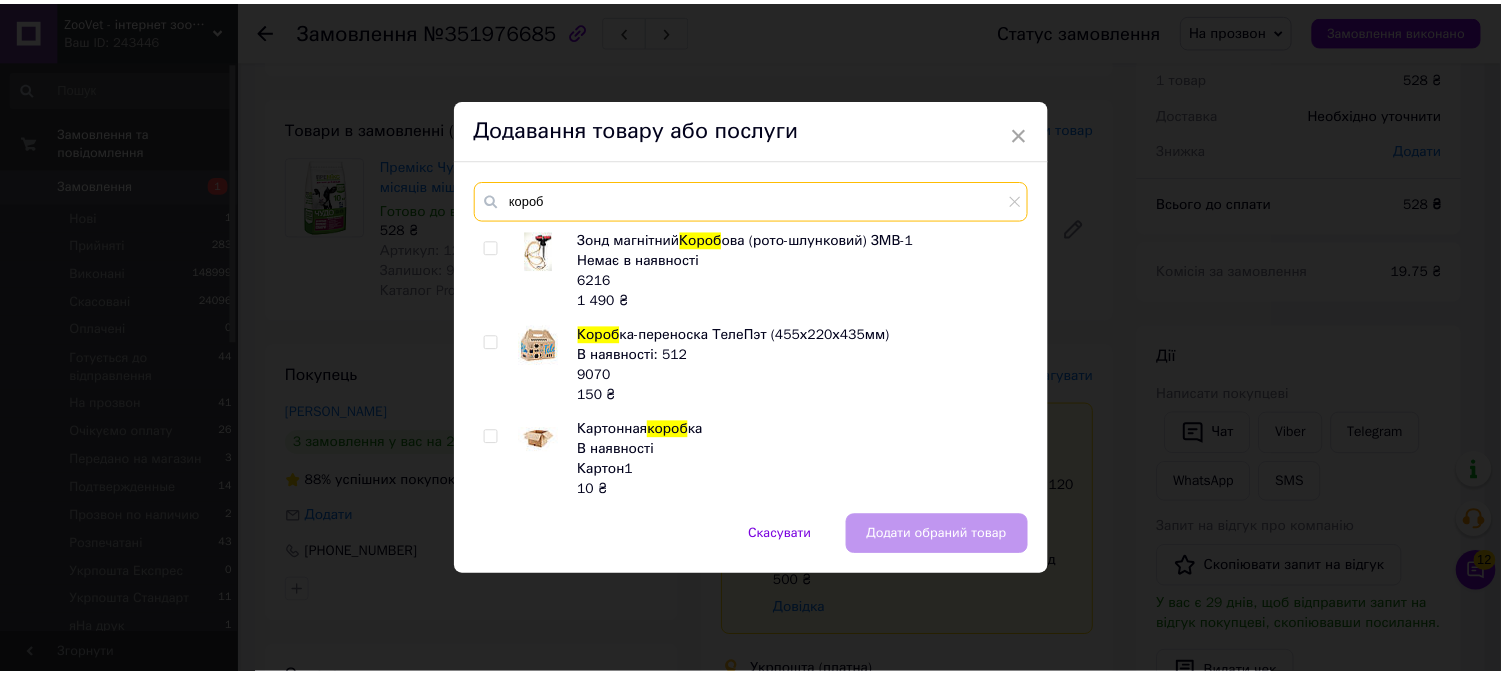 scroll, scrollTop: 111, scrollLeft: 0, axis: vertical 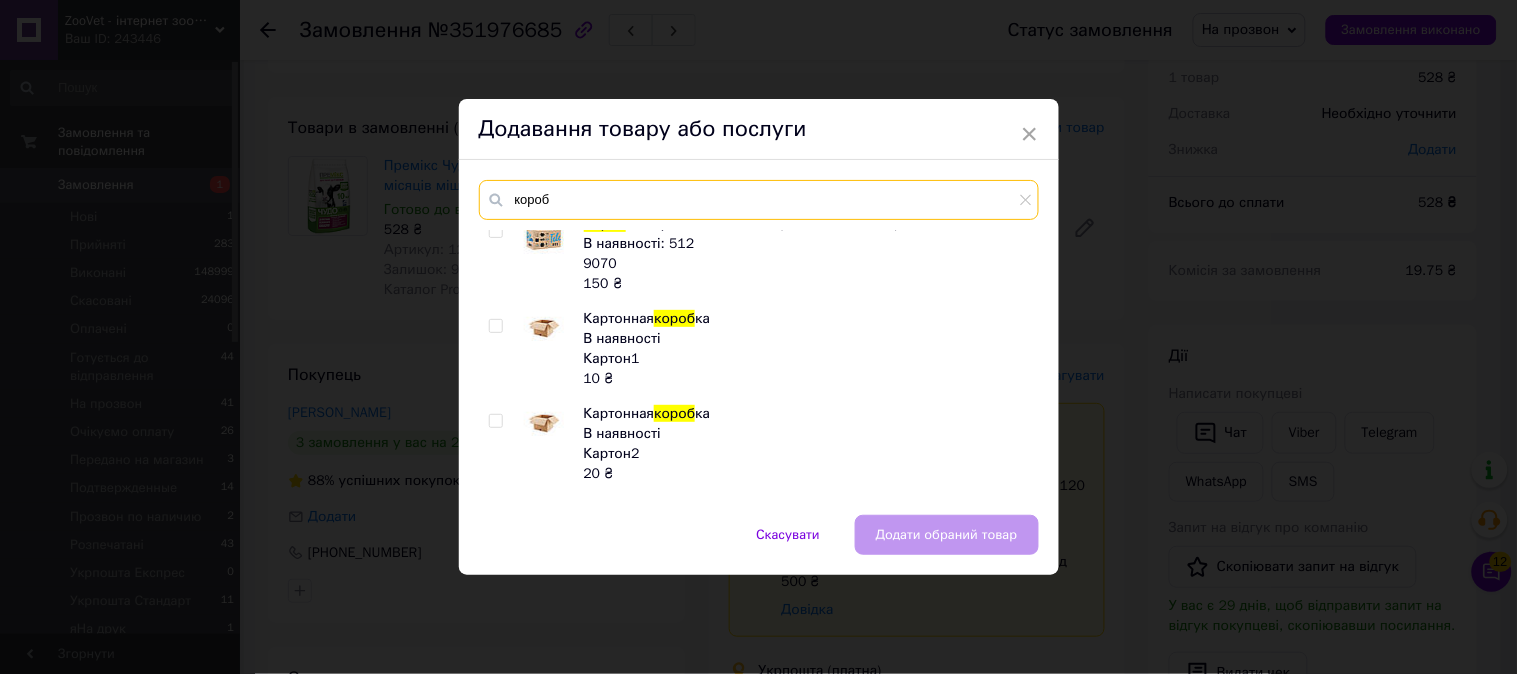 type on "короб" 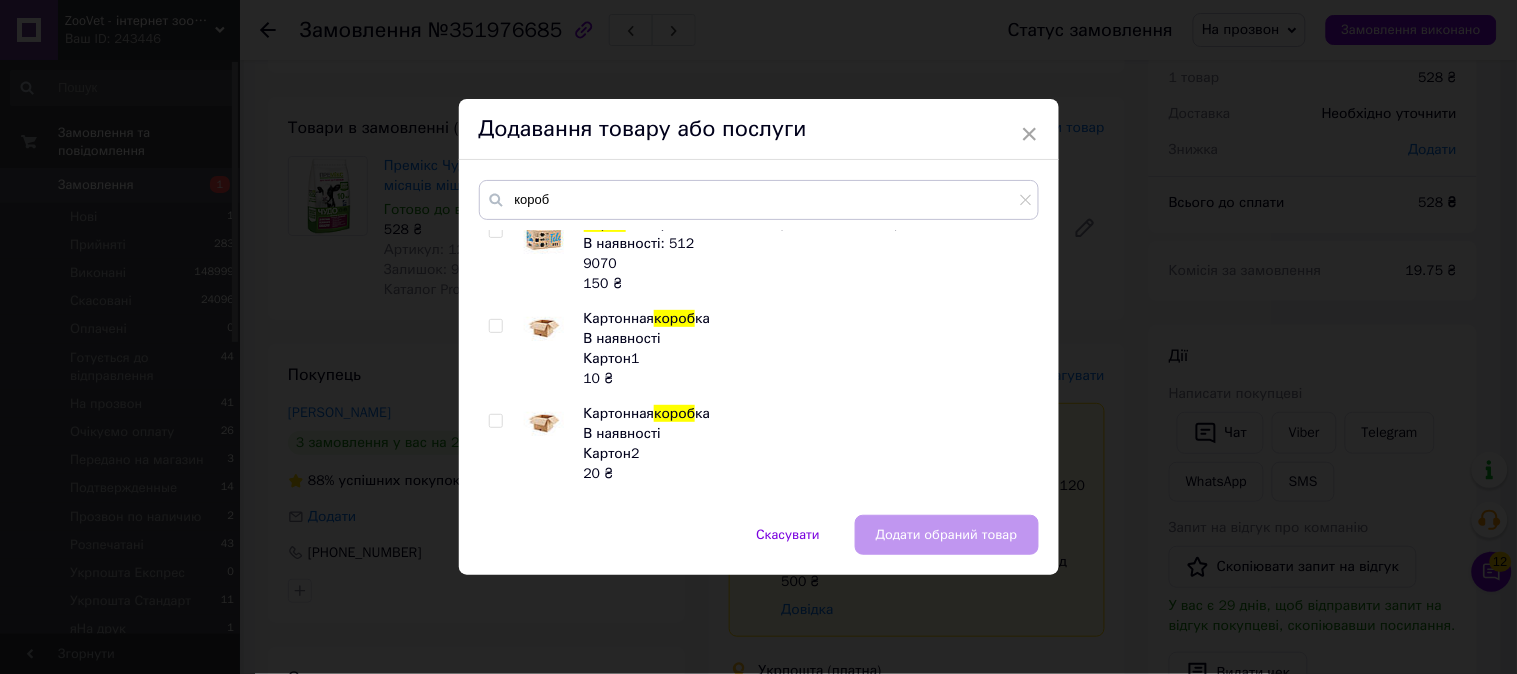 click at bounding box center [495, 421] 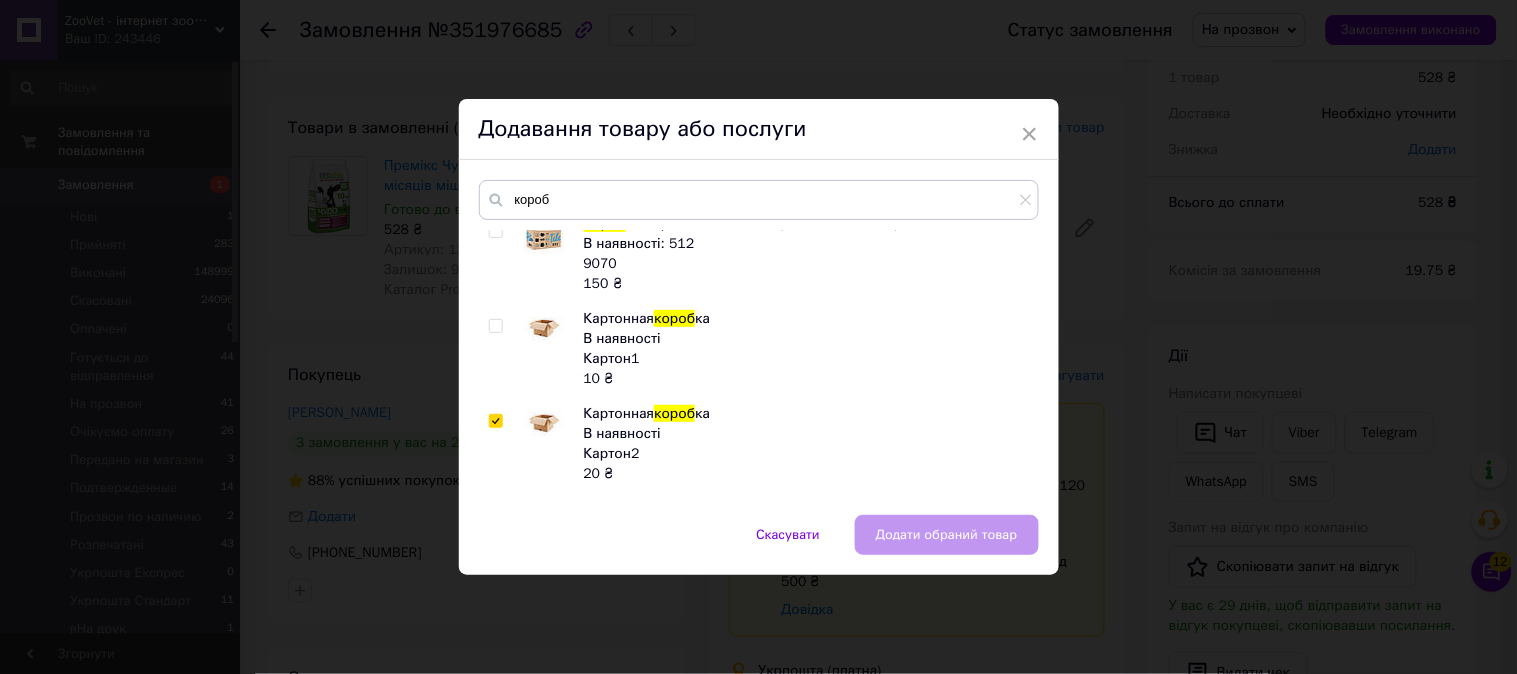 checkbox on "true" 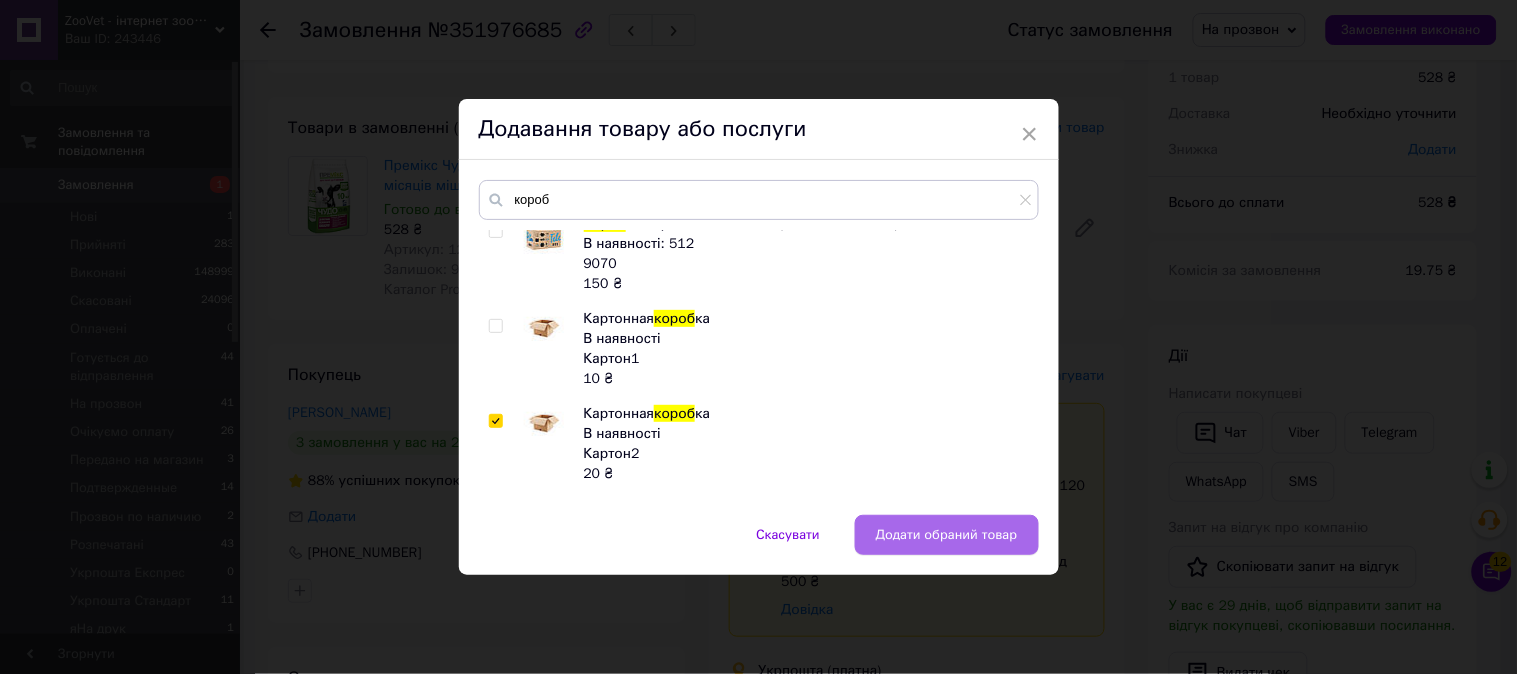 click on "Додати обраний товар" at bounding box center (947, 535) 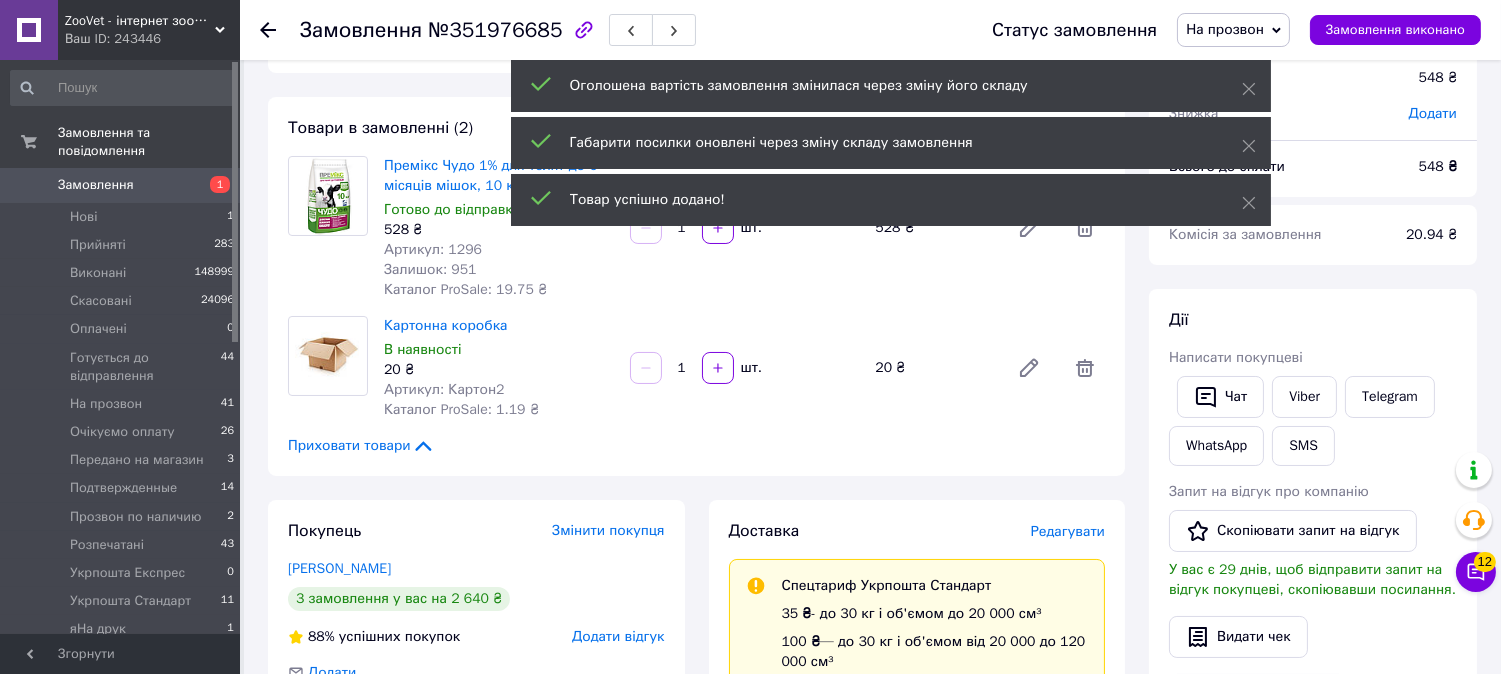 click 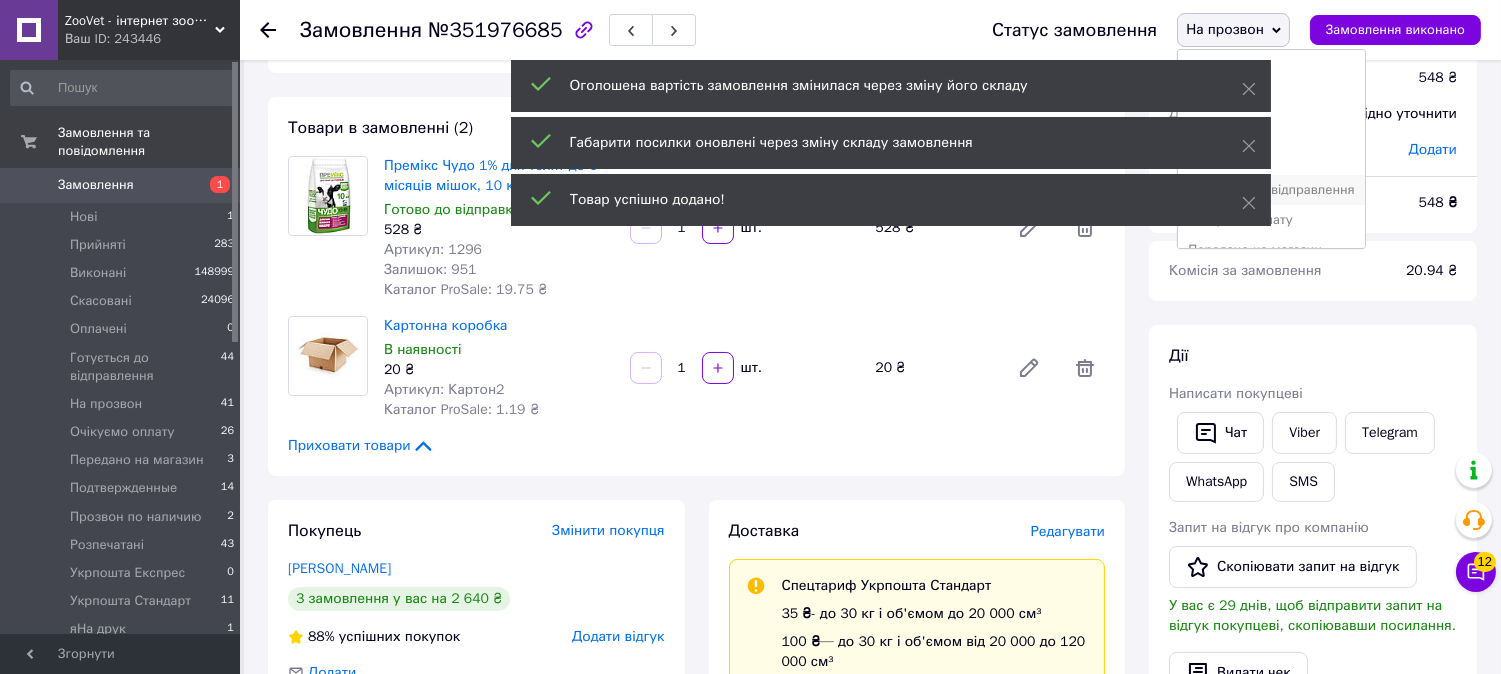 scroll, scrollTop: 111, scrollLeft: 0, axis: vertical 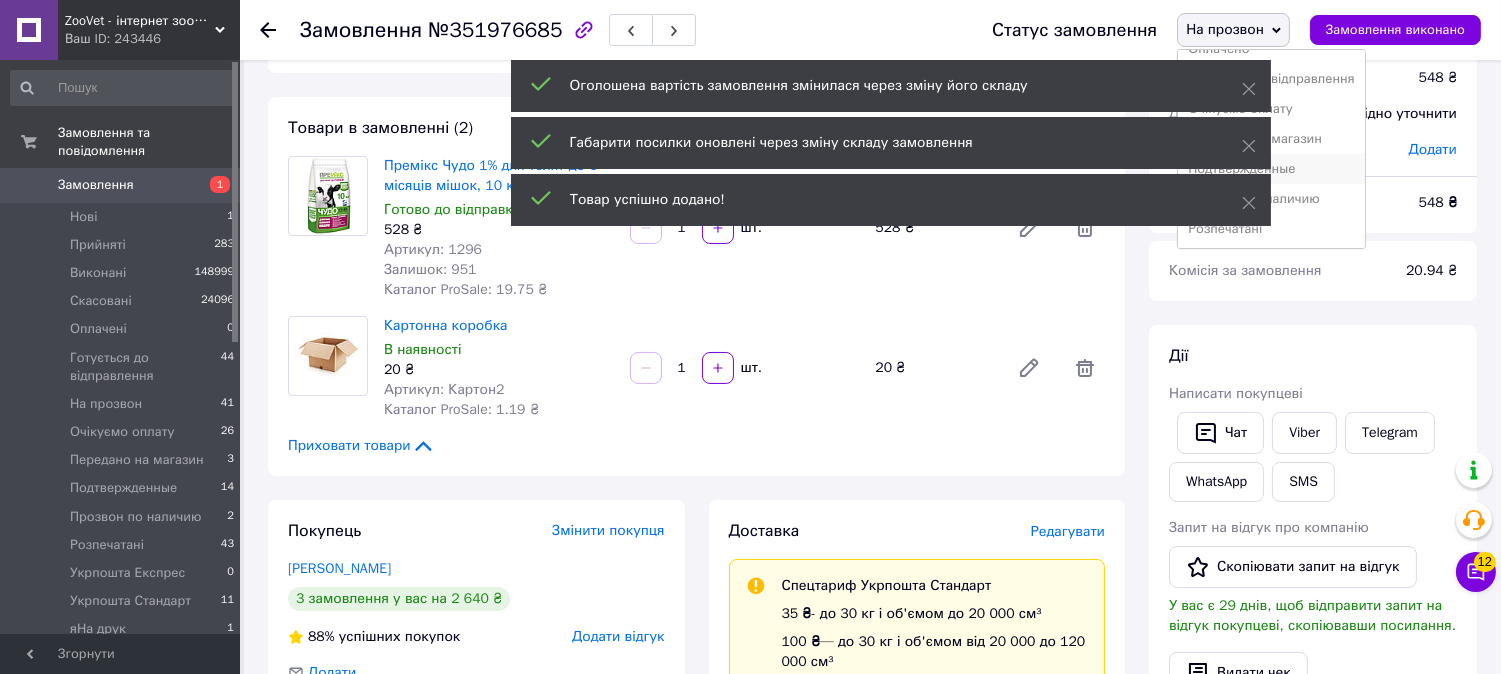 click on "Подтвержденные" at bounding box center [1271, 169] 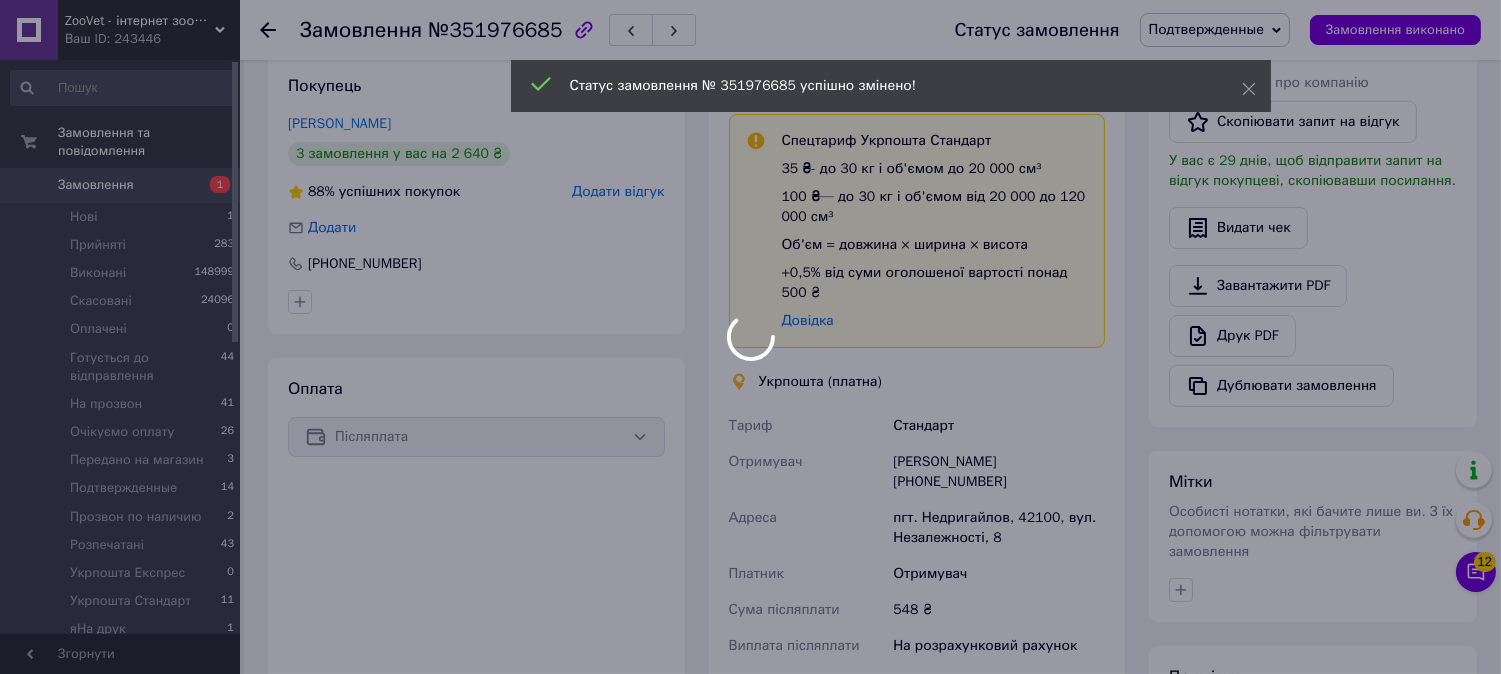 scroll, scrollTop: 742, scrollLeft: 0, axis: vertical 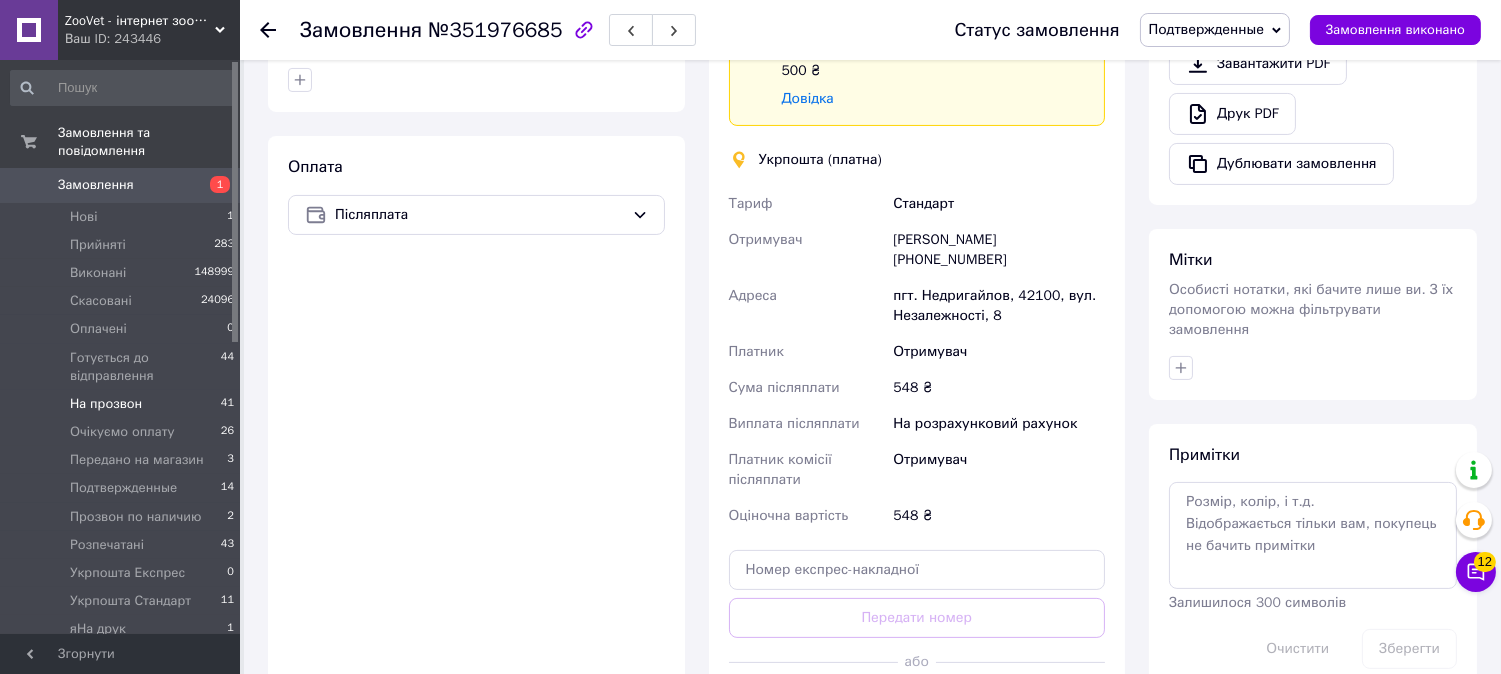 click on "На прозвон" at bounding box center (106, 404) 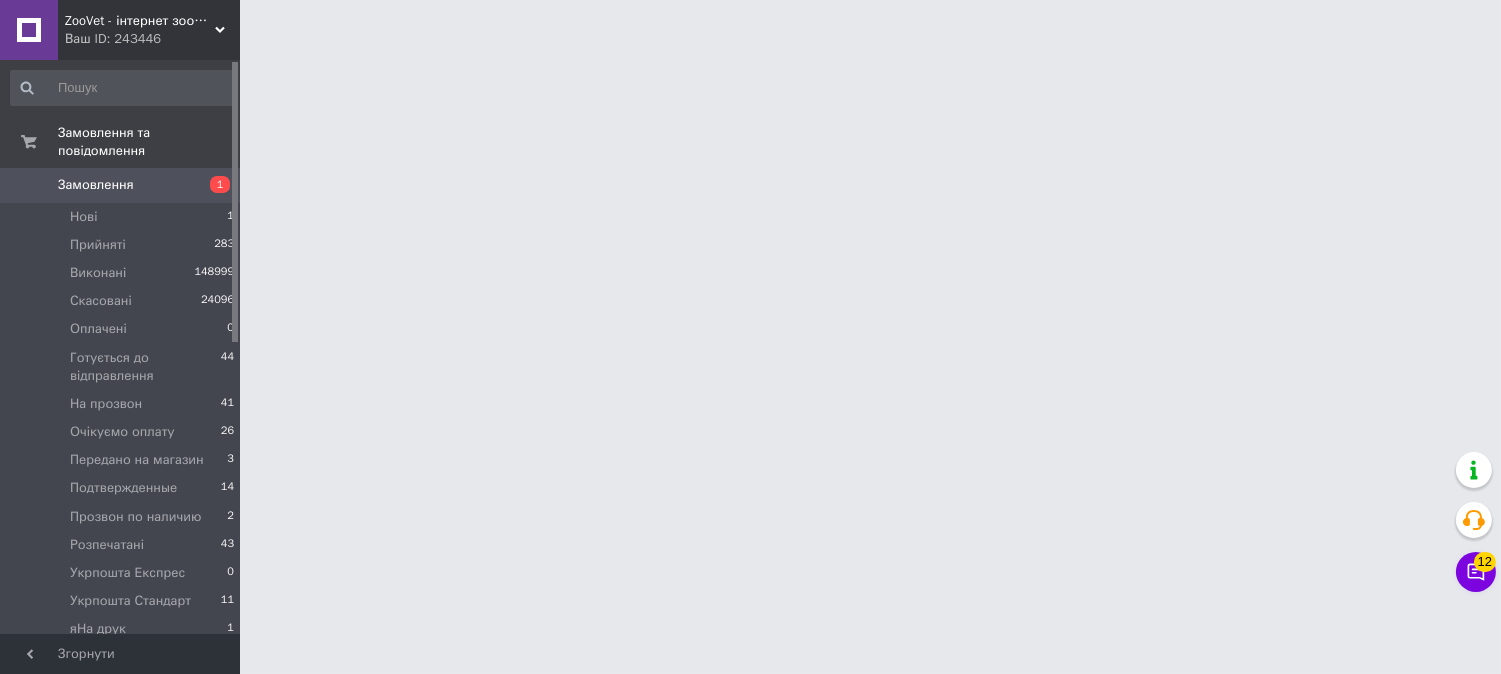 scroll, scrollTop: 0, scrollLeft: 0, axis: both 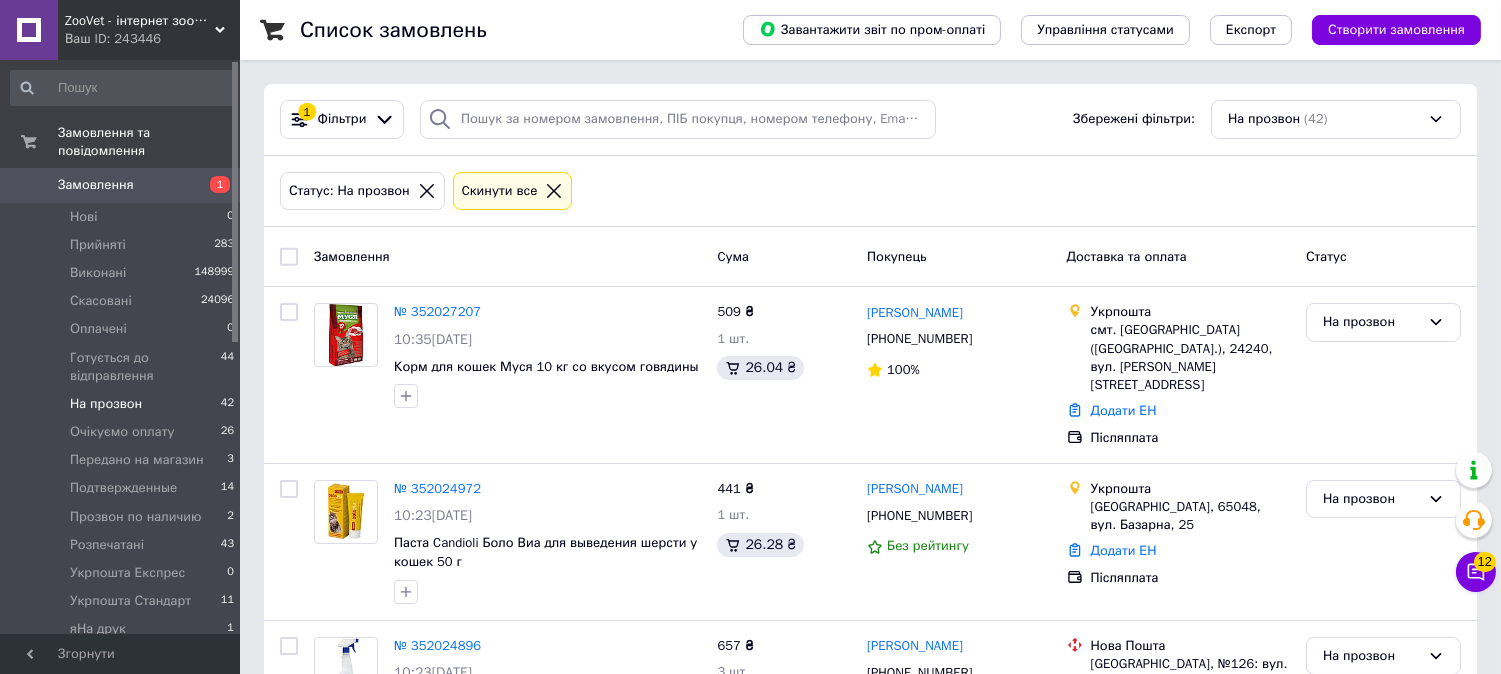 click on "На прозвон 42" at bounding box center (123, 404) 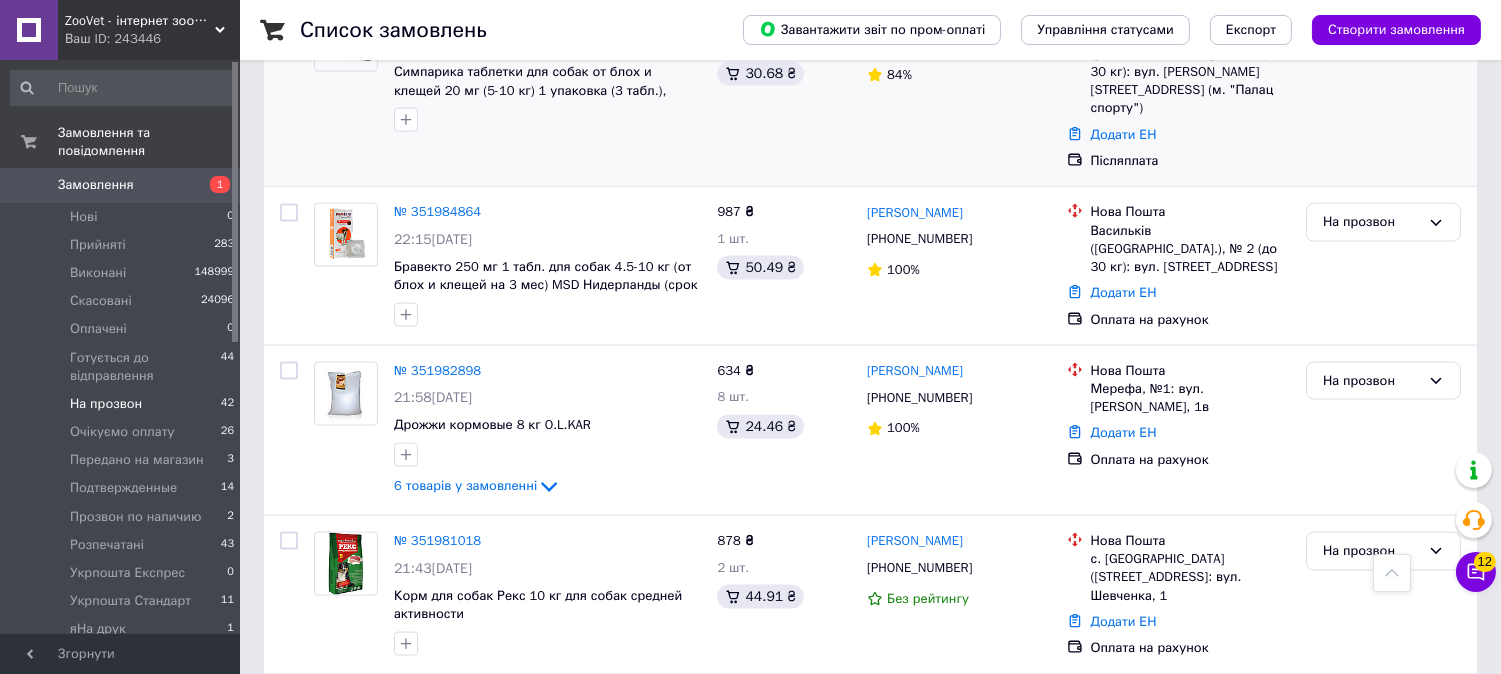 scroll, scrollTop: 5222, scrollLeft: 0, axis: vertical 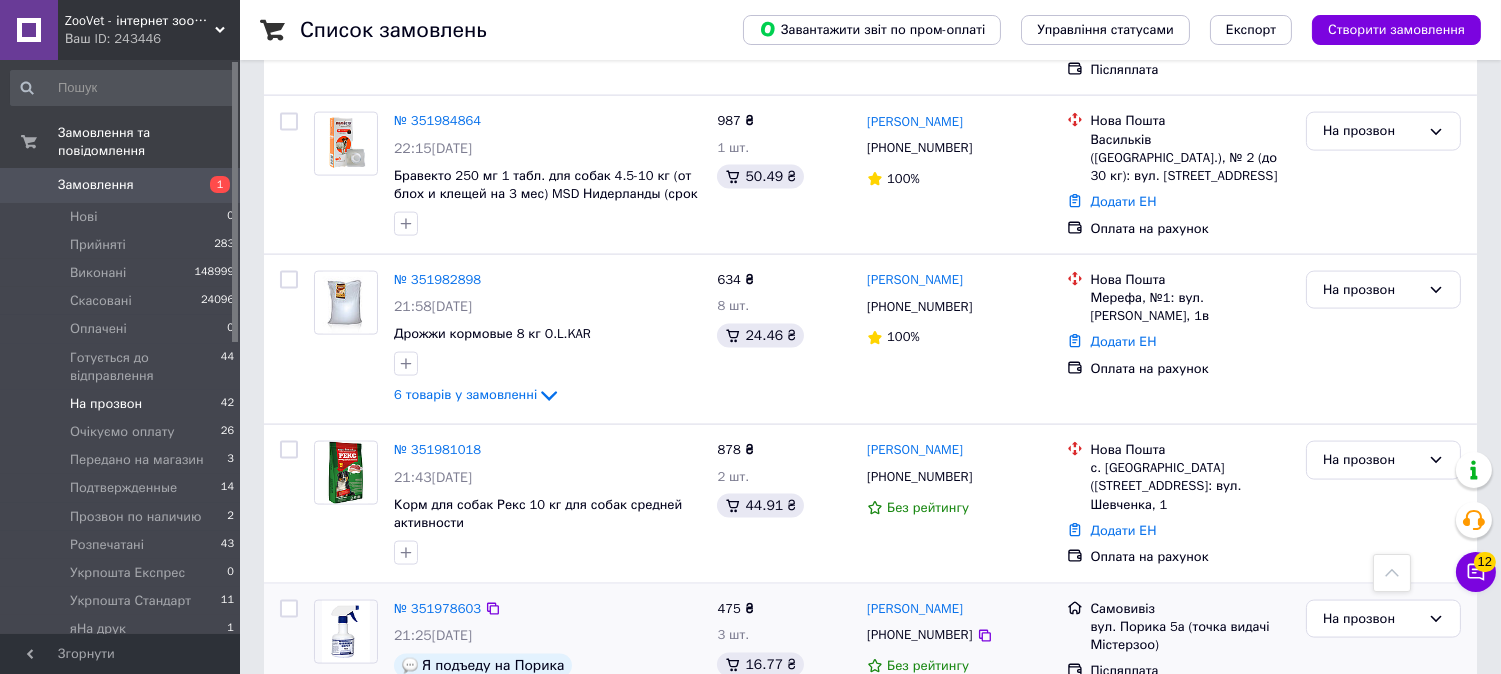 click on "2 товара у замовленні" at bounding box center (464, 774) 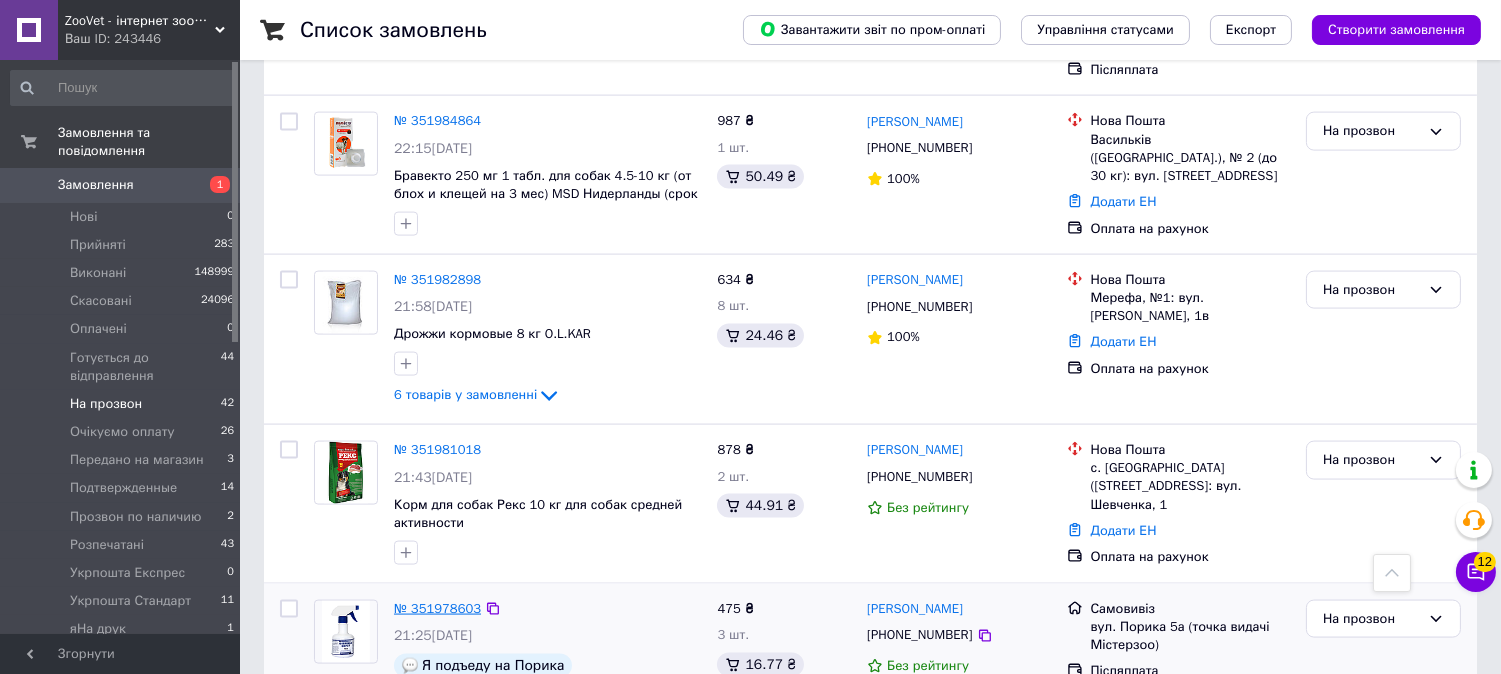 click on "№ 351978603" at bounding box center [437, 608] 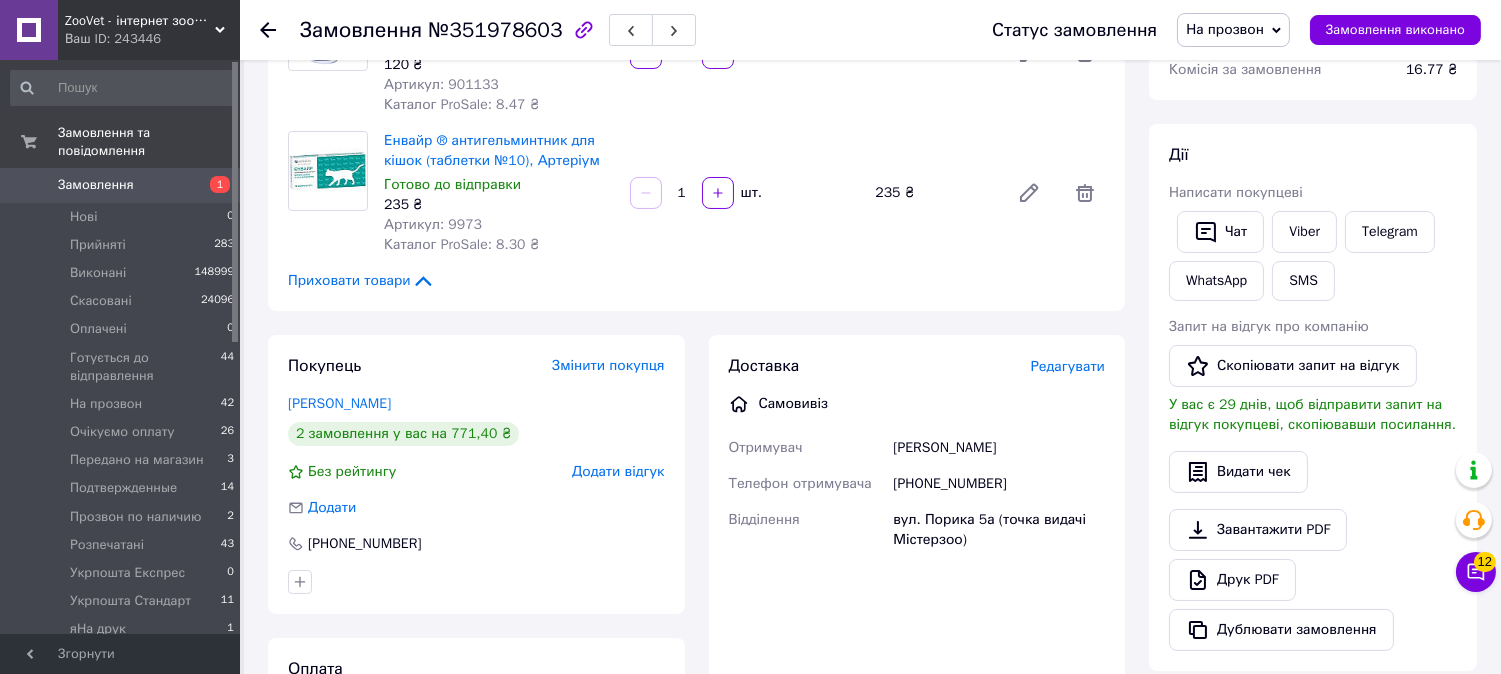 scroll, scrollTop: 725, scrollLeft: 0, axis: vertical 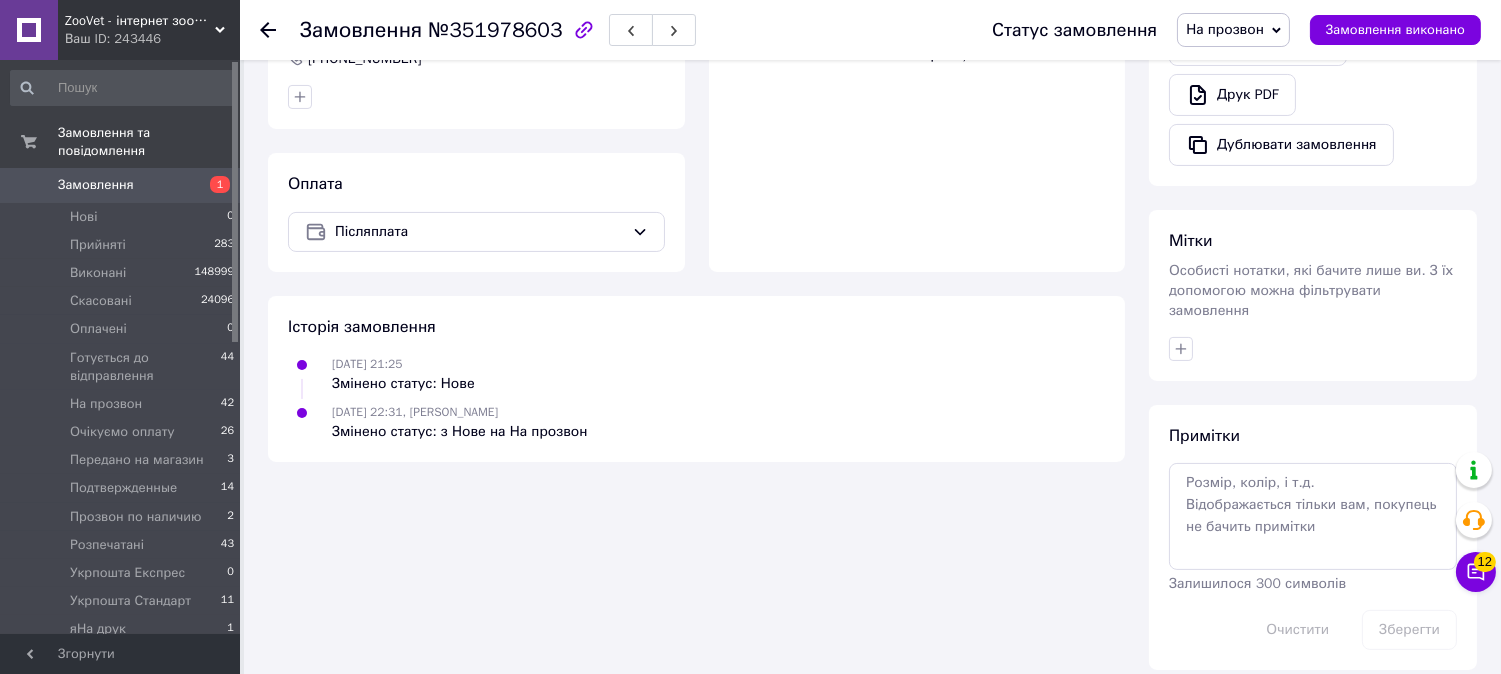 click on "На прозвон" at bounding box center [1233, 30] 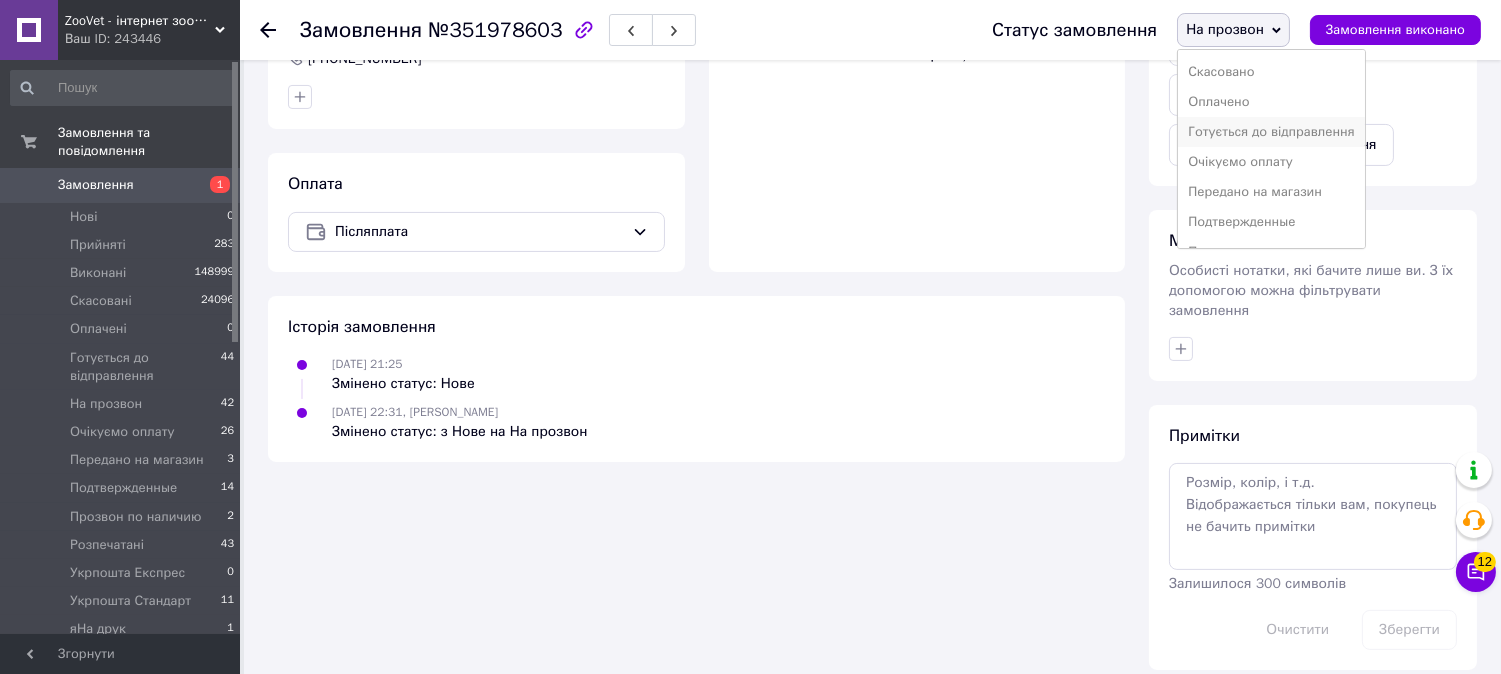 scroll, scrollTop: 111, scrollLeft: 0, axis: vertical 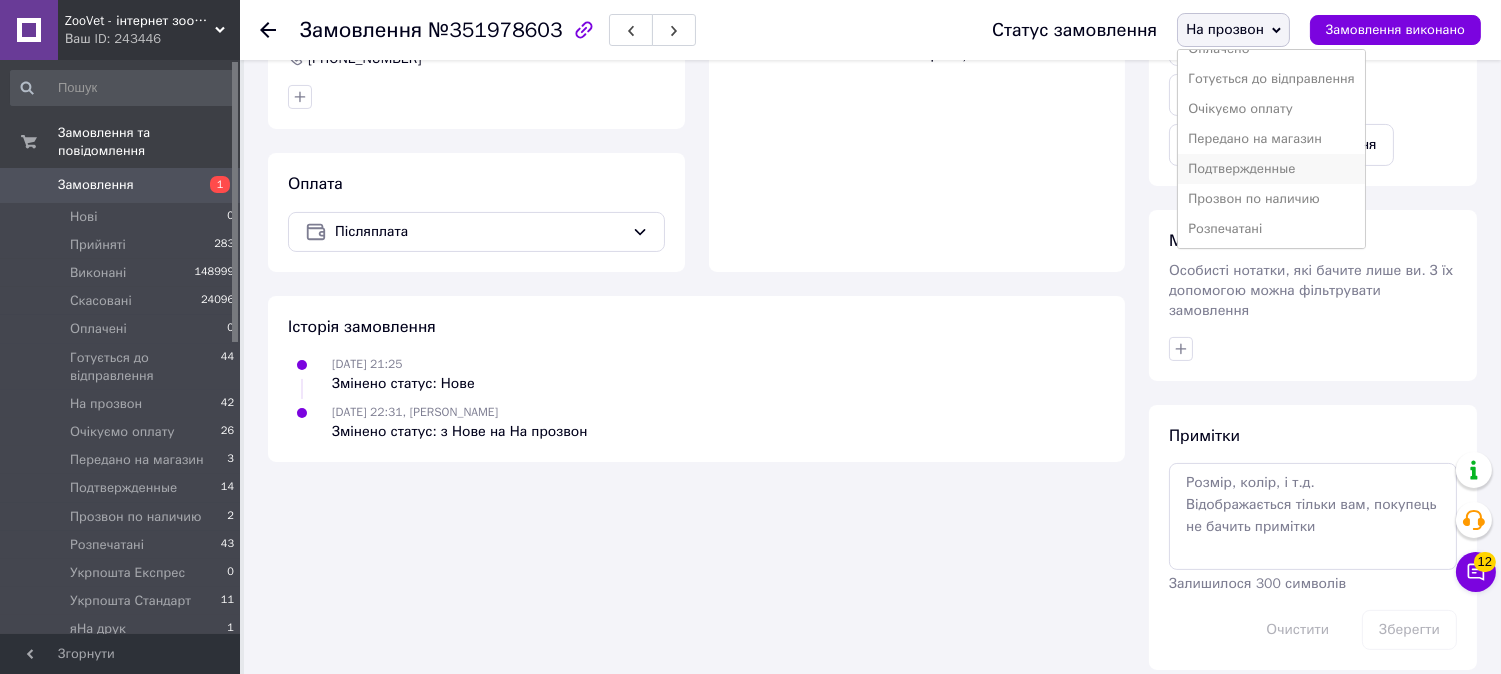 click on "Подтвержденные" at bounding box center (1271, 169) 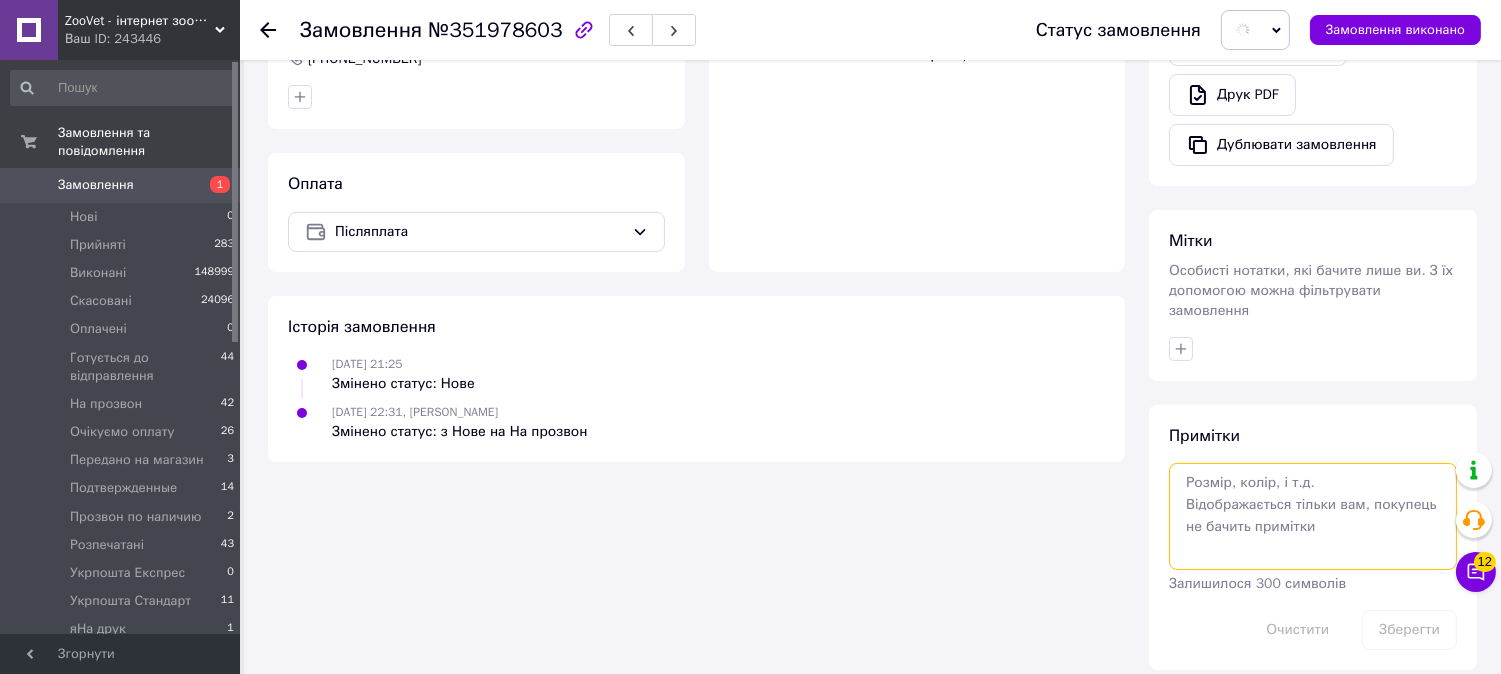 click at bounding box center (1313, 516) 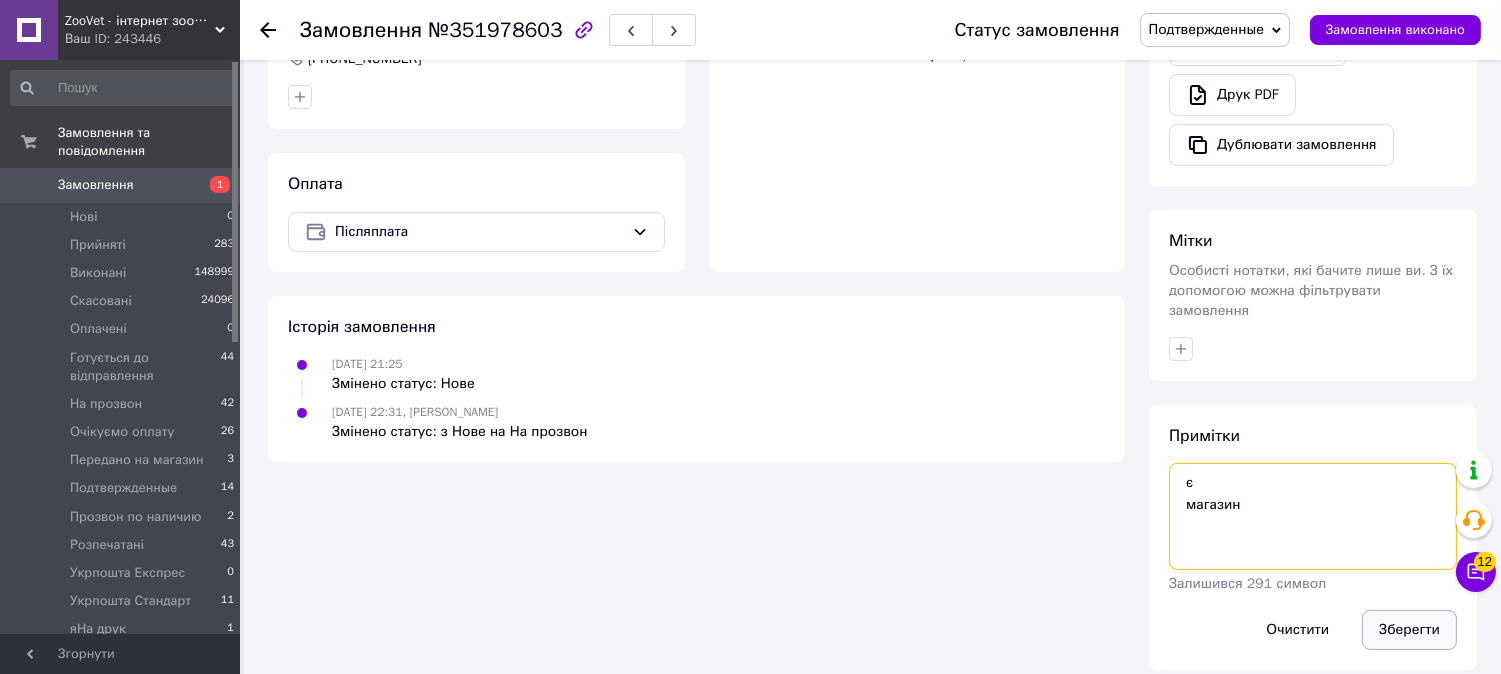 type on "є
магазин" 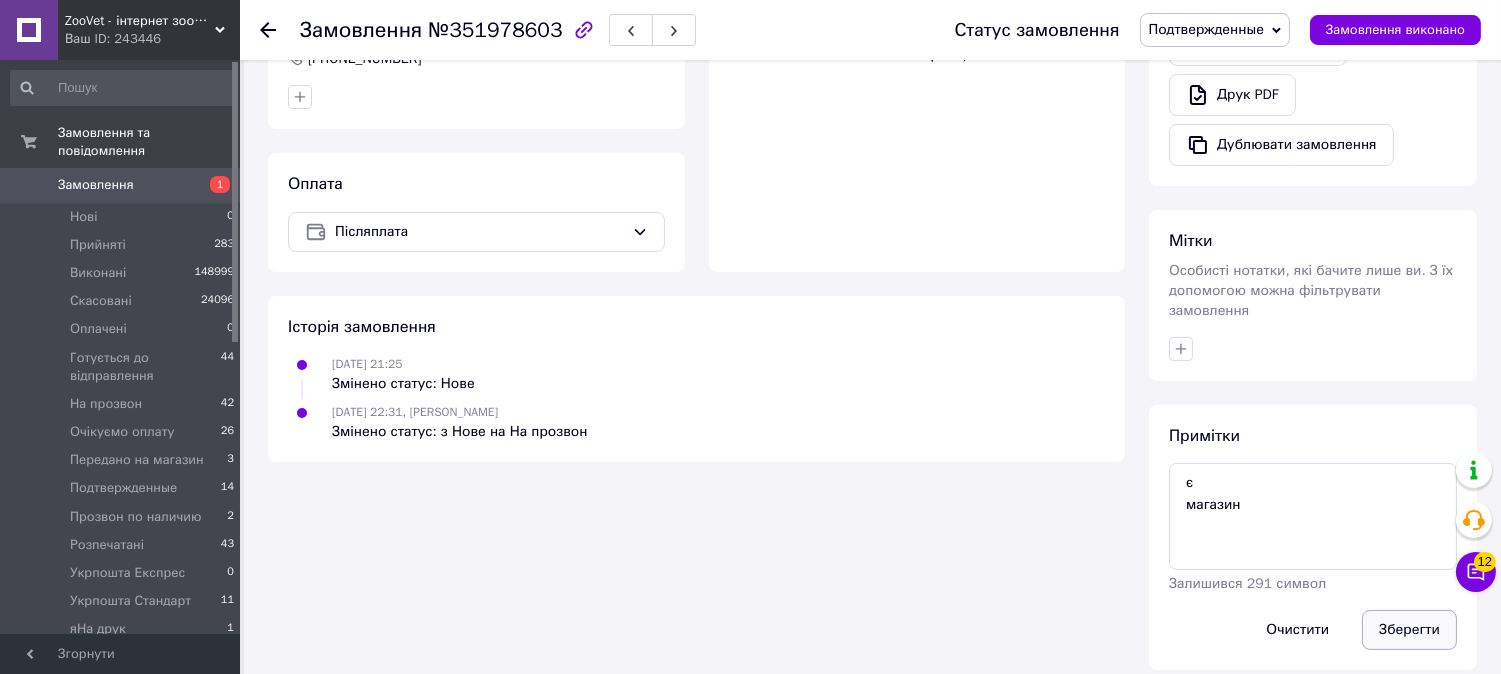 click on "Зберегти" at bounding box center (1409, 630) 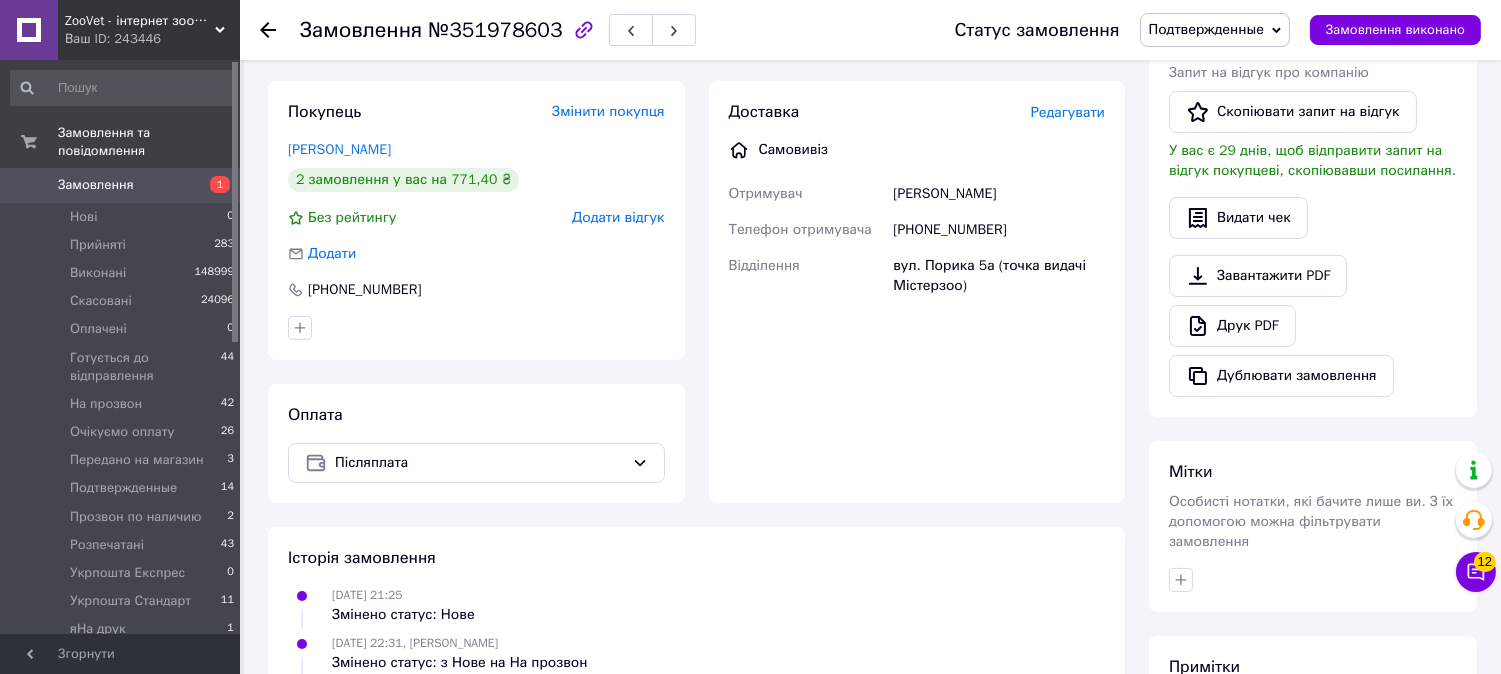 scroll, scrollTop: 614, scrollLeft: 0, axis: vertical 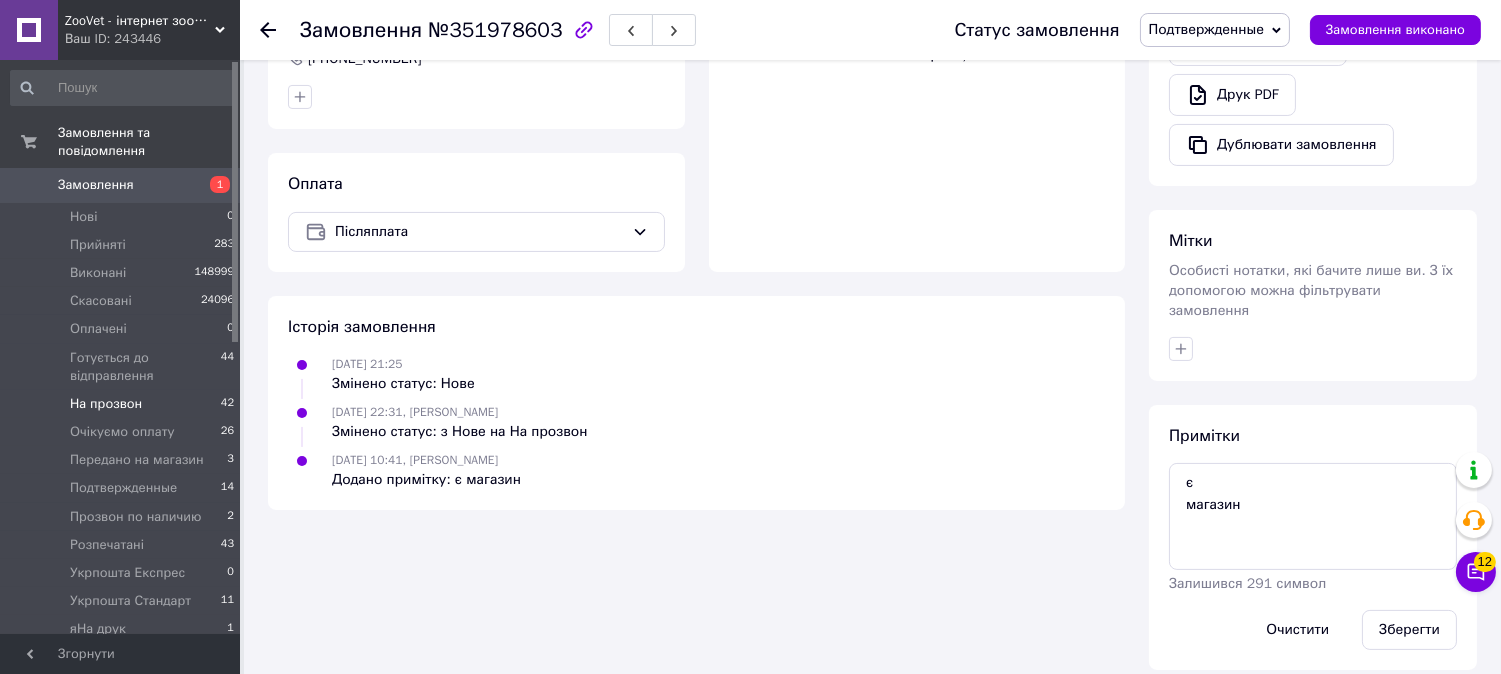 click on "На прозвон 42" at bounding box center [123, 404] 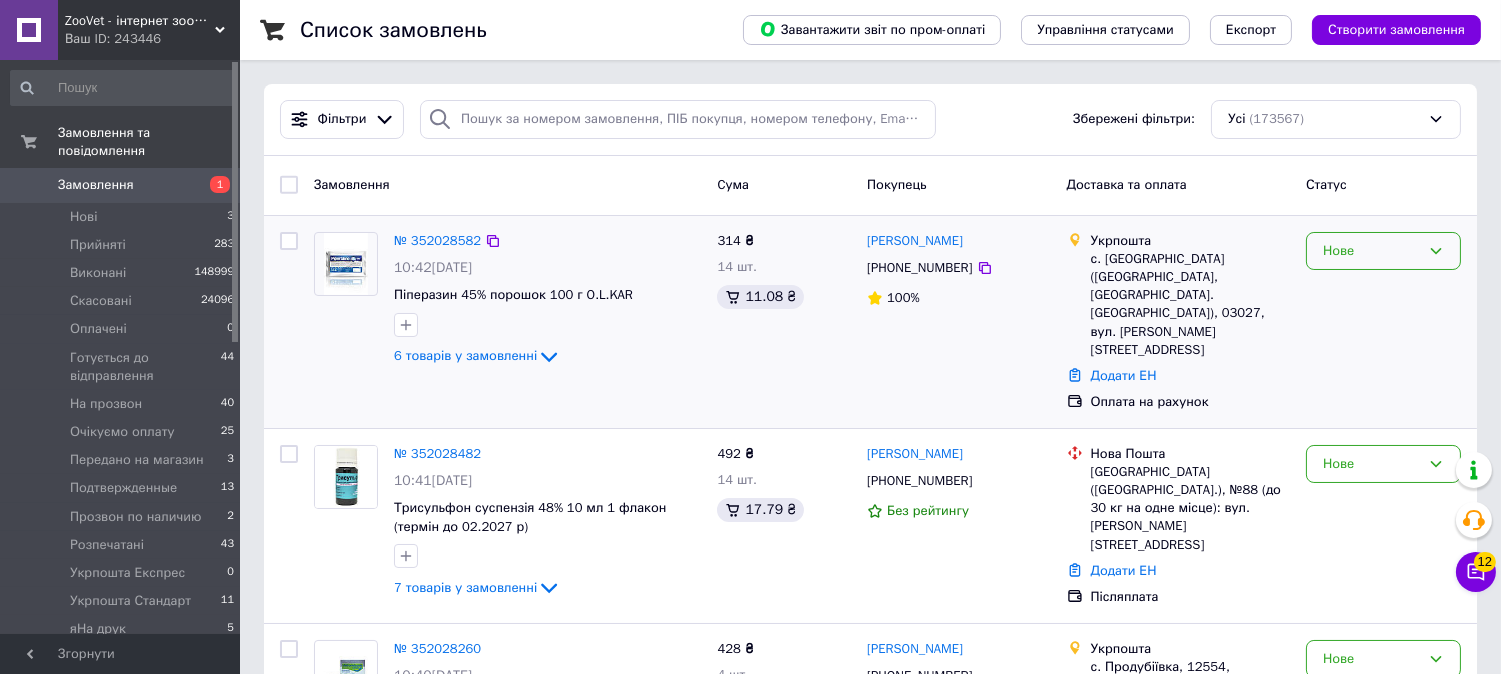 click on "Нове" at bounding box center (1371, 251) 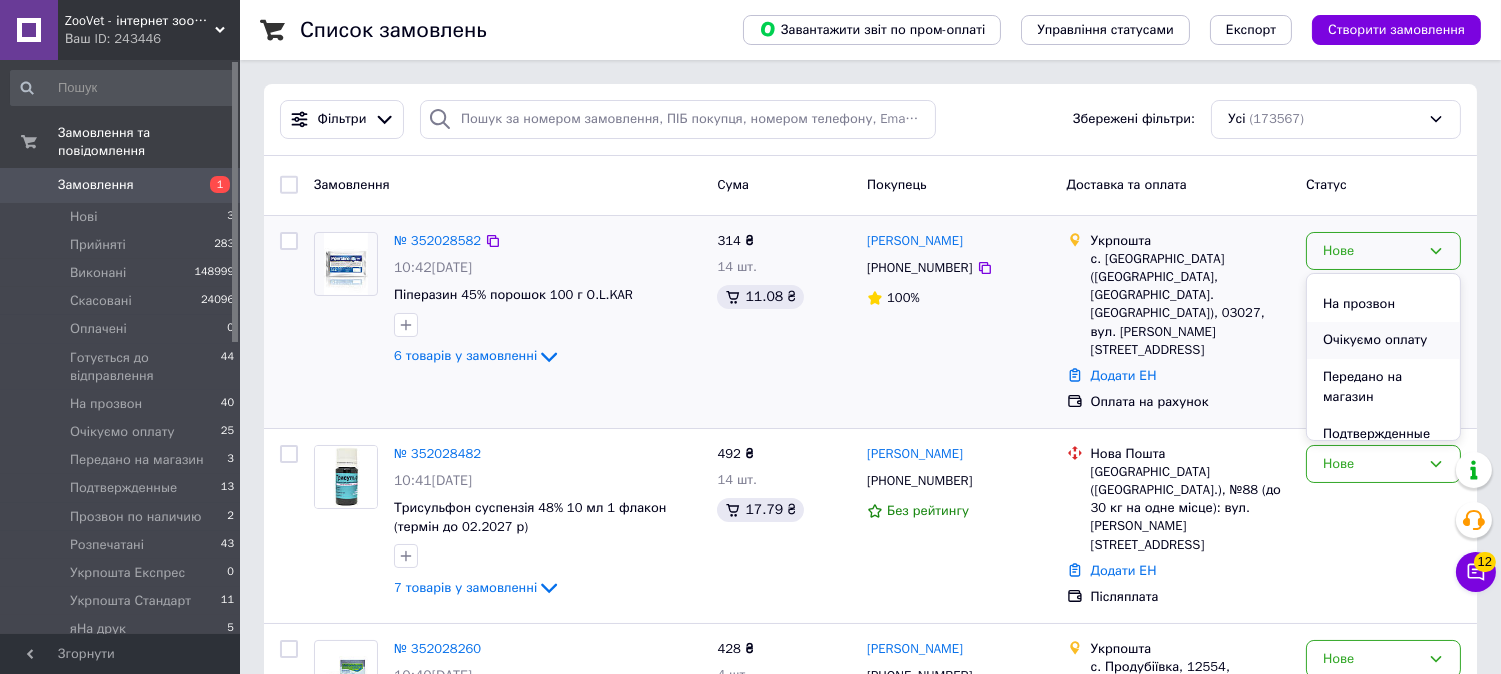 scroll, scrollTop: 222, scrollLeft: 0, axis: vertical 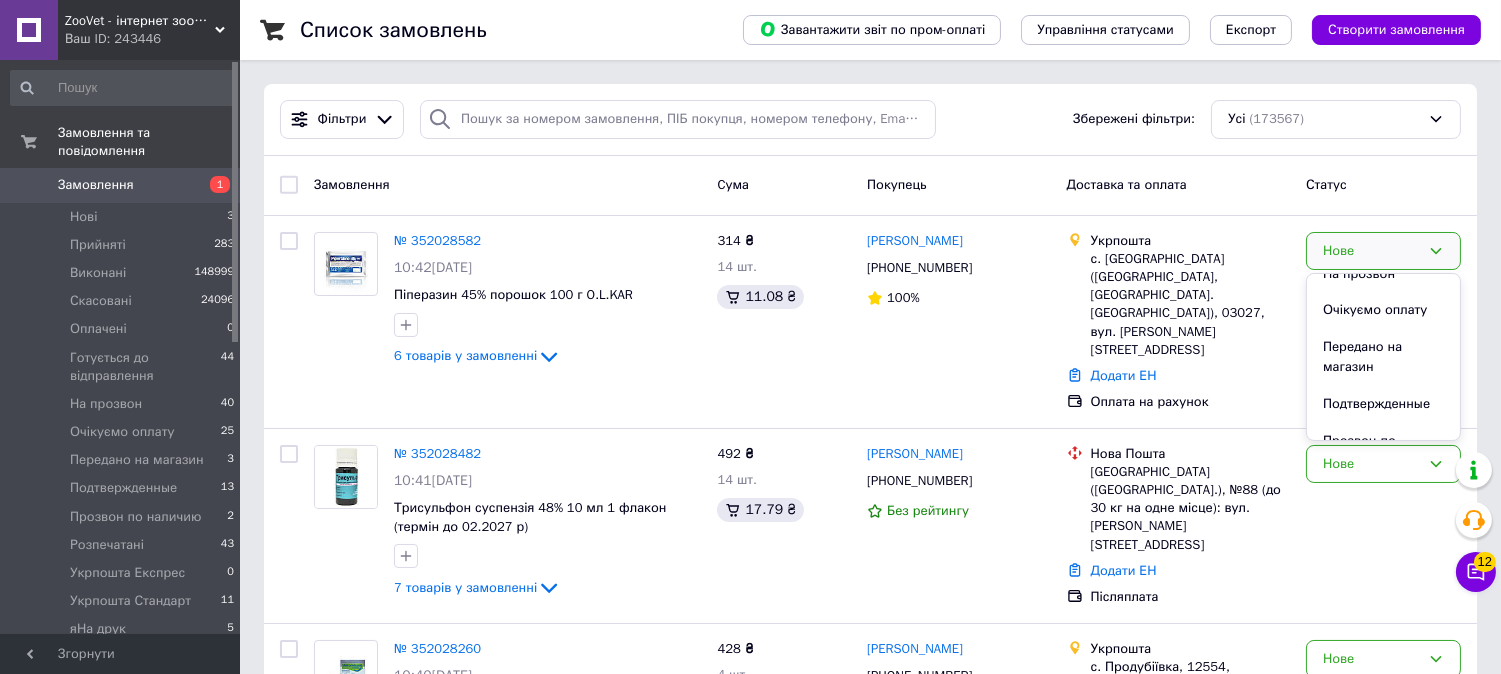 click on "На прозвон" at bounding box center (1383, 274) 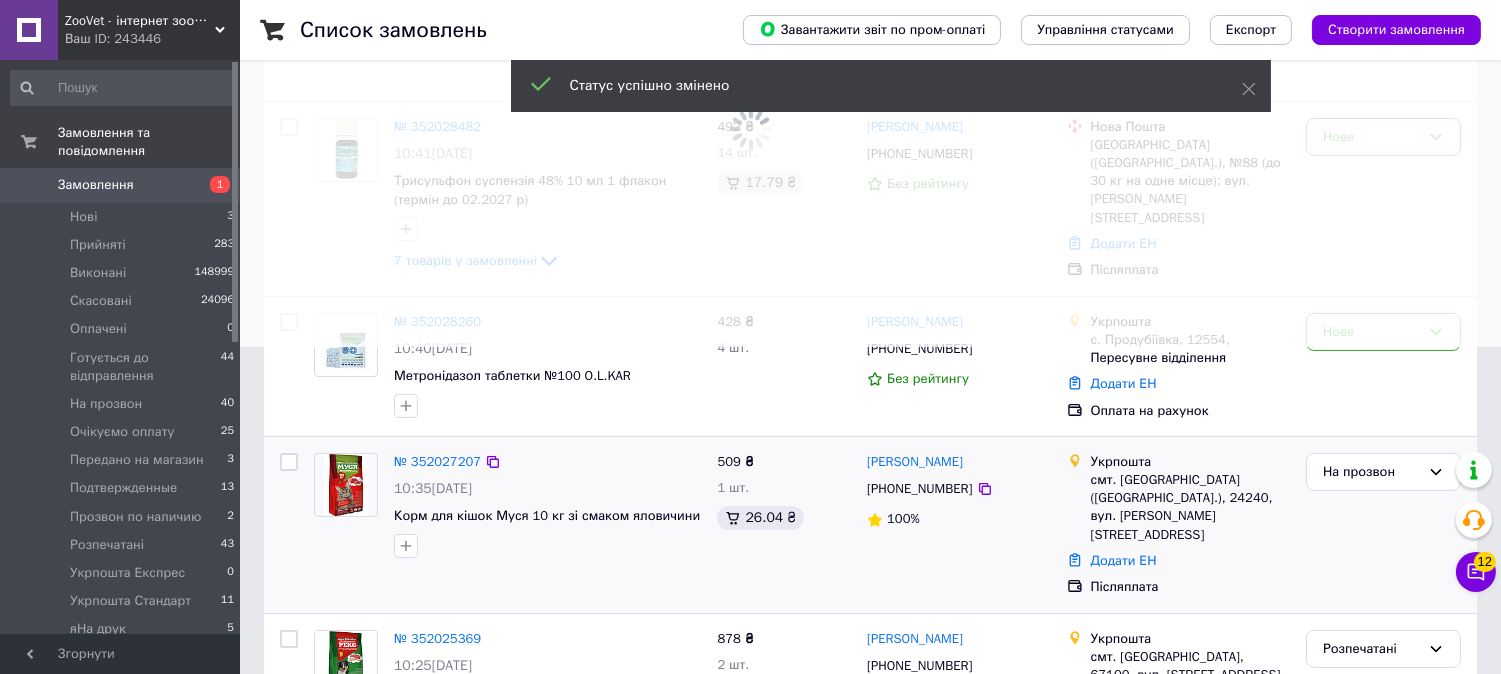 scroll, scrollTop: 333, scrollLeft: 0, axis: vertical 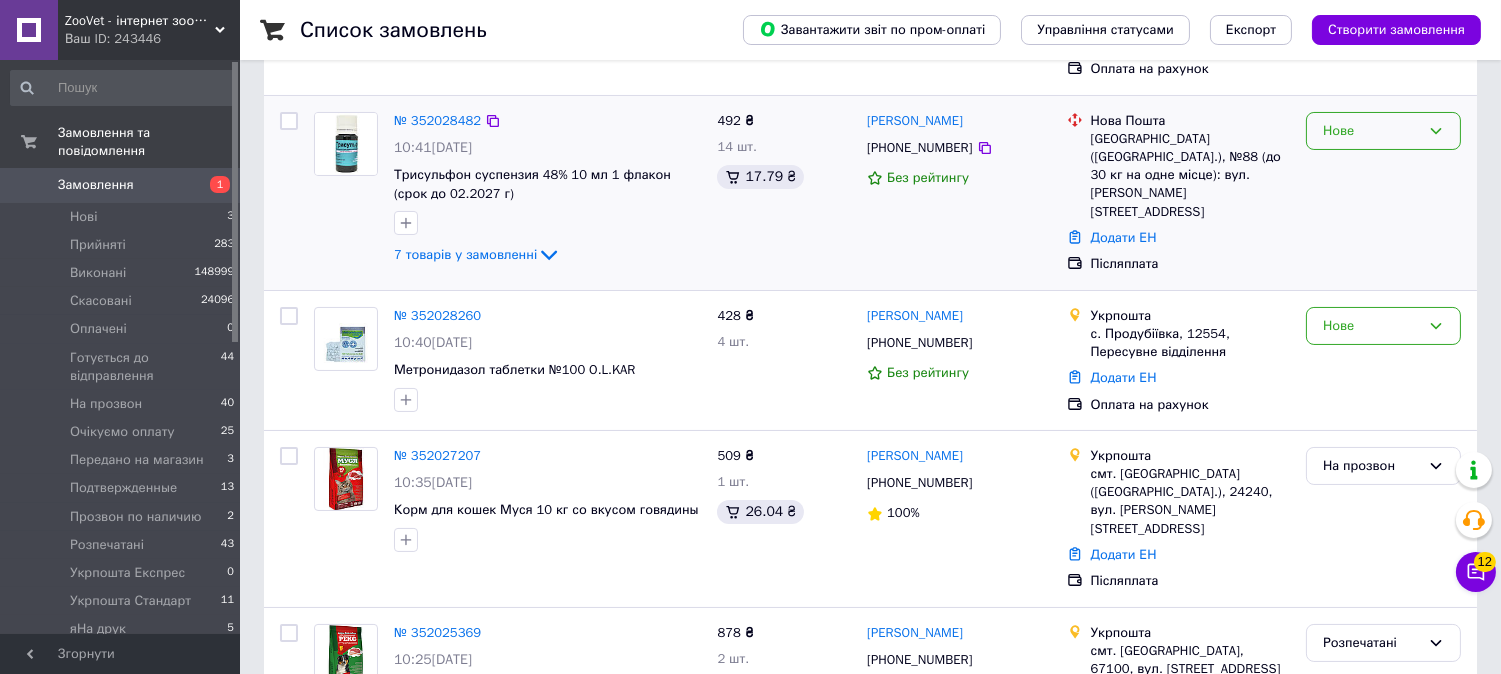 click on "Нове" at bounding box center (1383, 131) 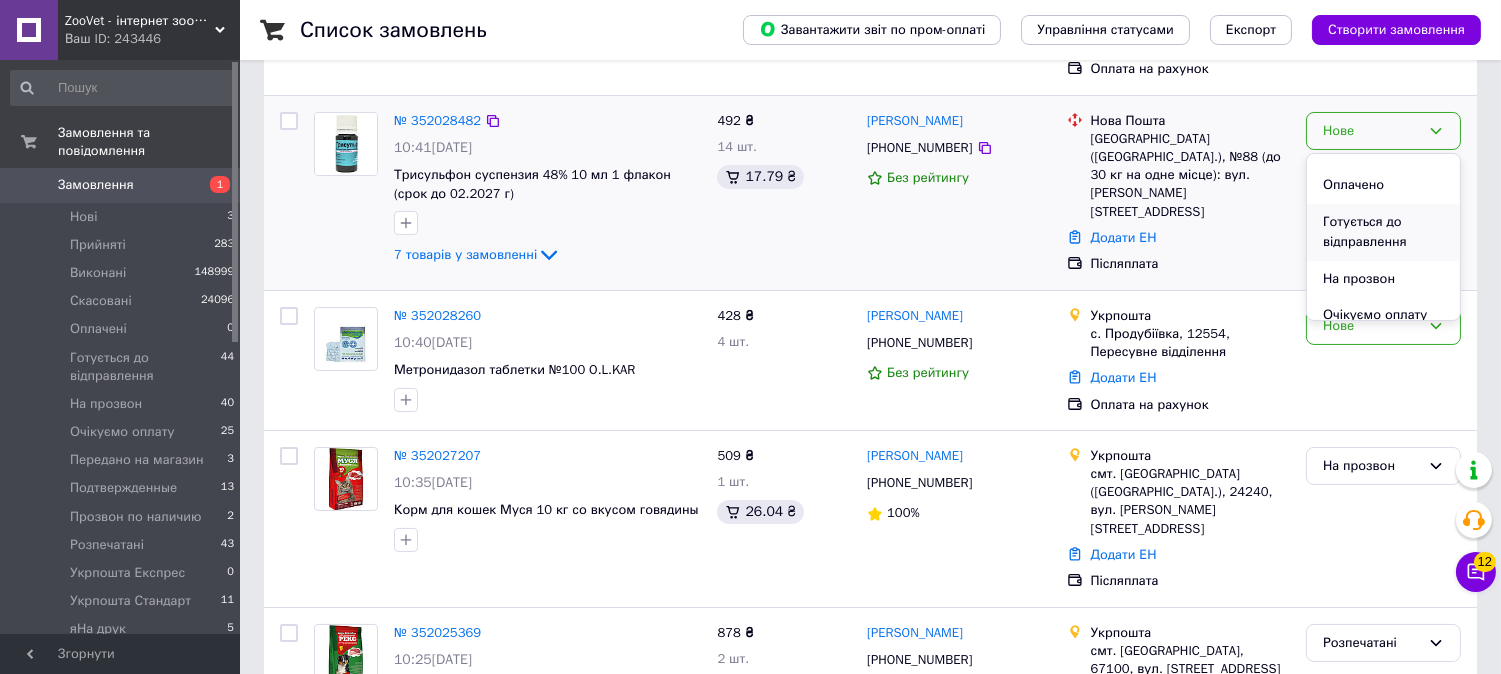scroll, scrollTop: 111, scrollLeft: 0, axis: vertical 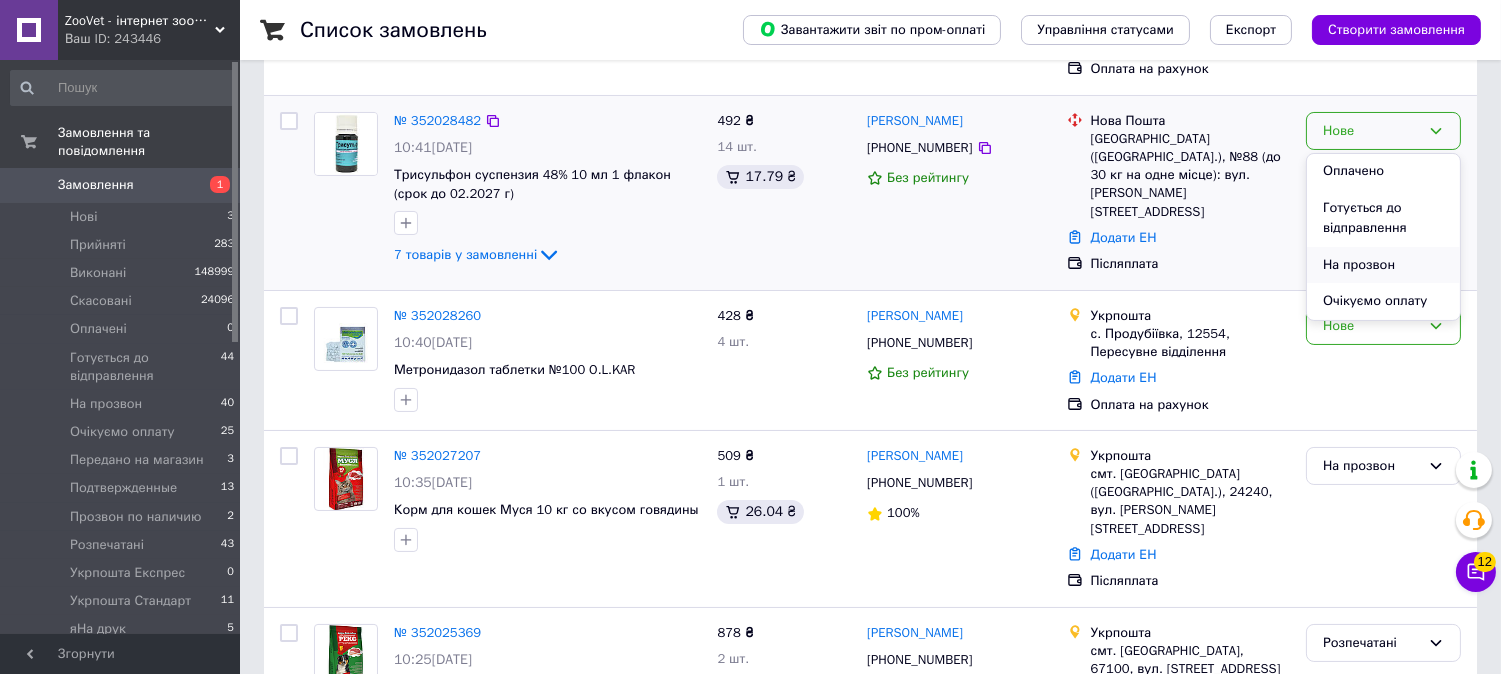 click on "На прозвон" at bounding box center (1383, 265) 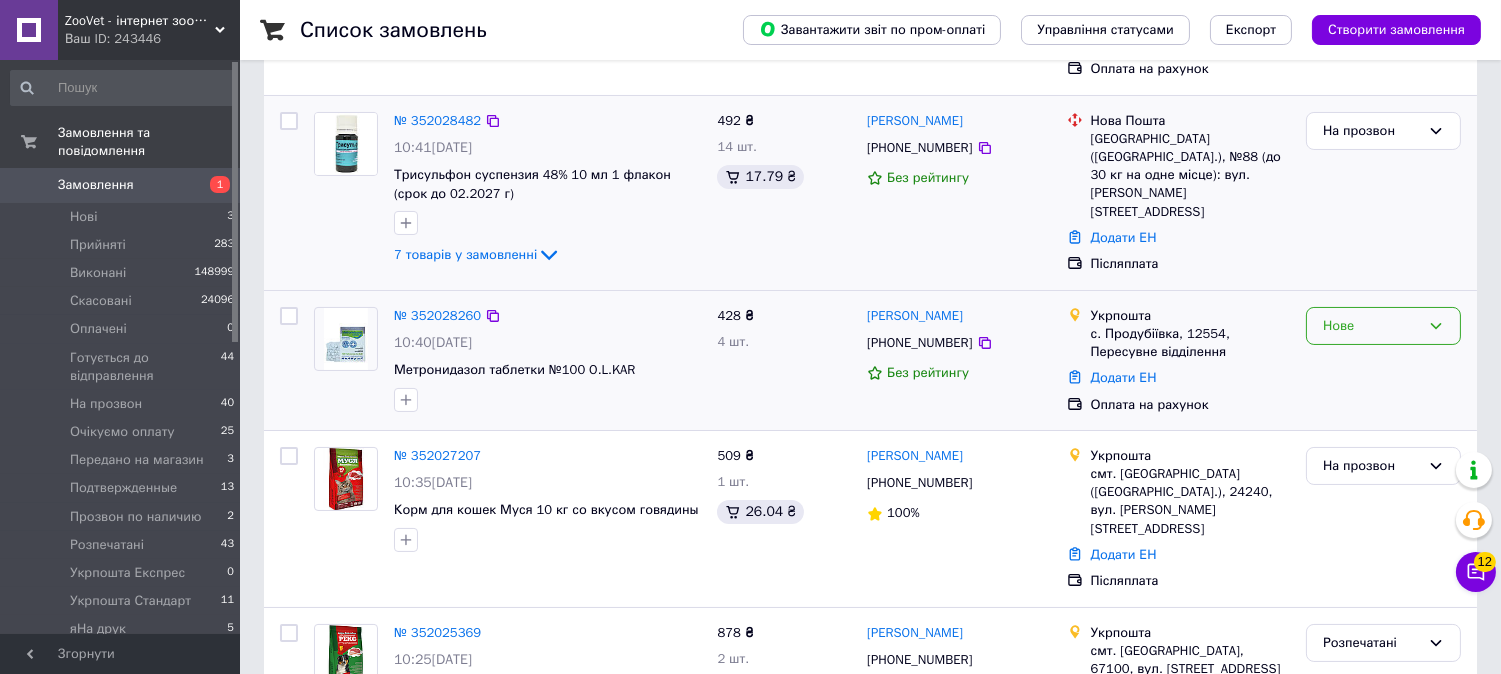 click on "Нове" at bounding box center (1383, 326) 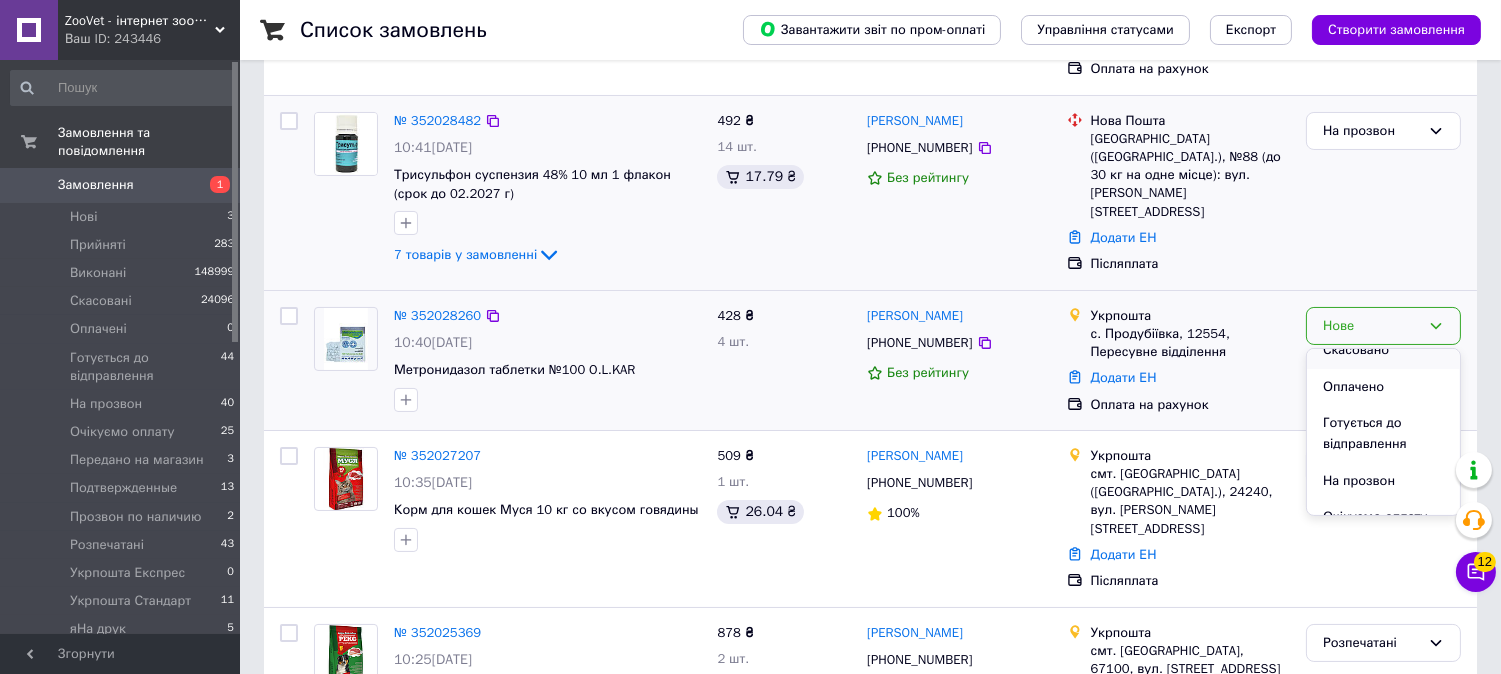 scroll, scrollTop: 111, scrollLeft: 0, axis: vertical 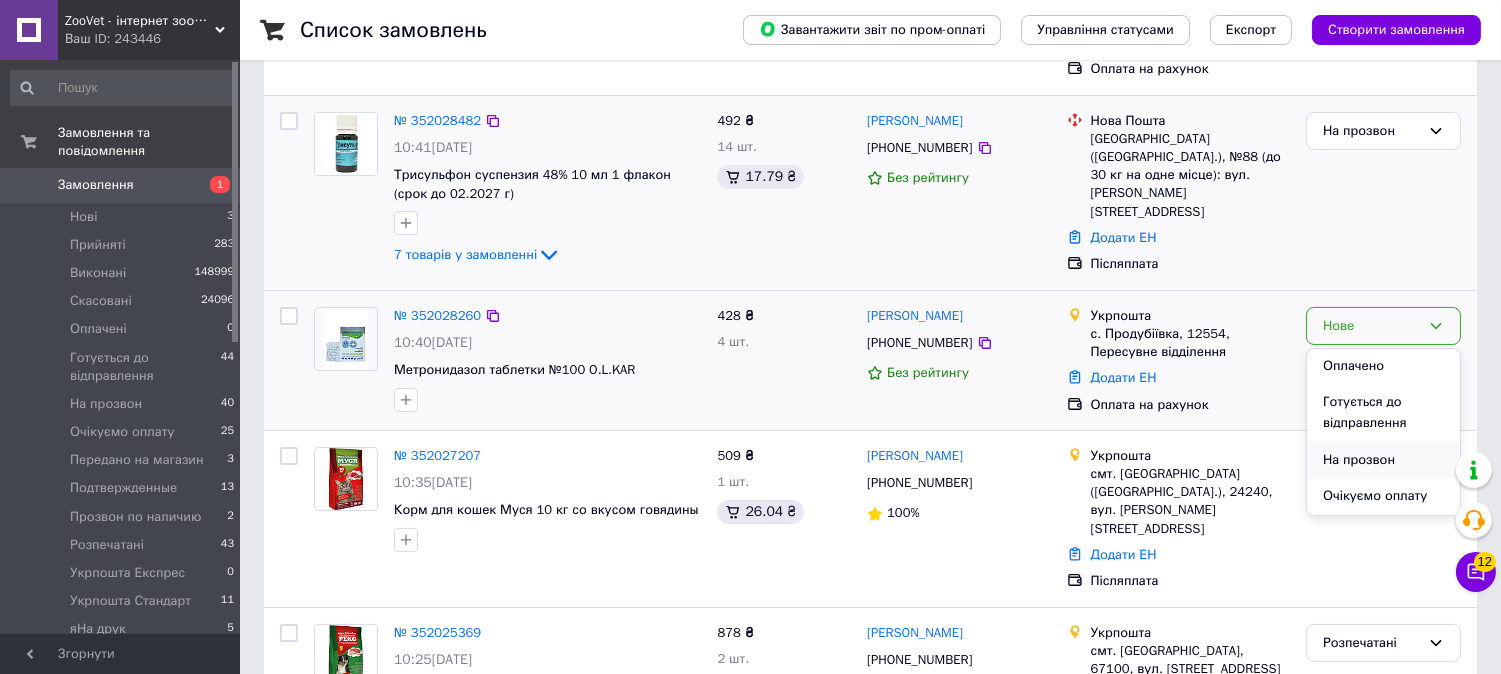 click on "На прозвон" at bounding box center [1383, 460] 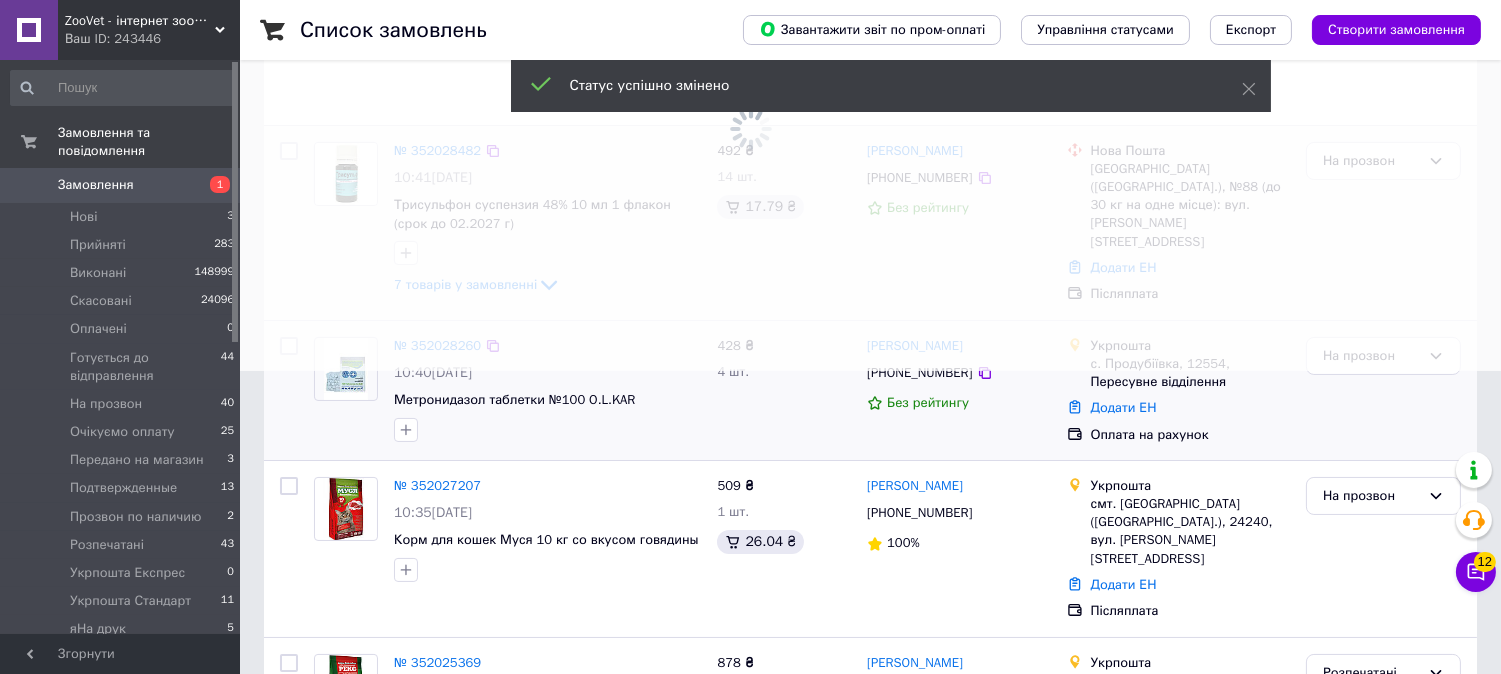 scroll, scrollTop: 111, scrollLeft: 0, axis: vertical 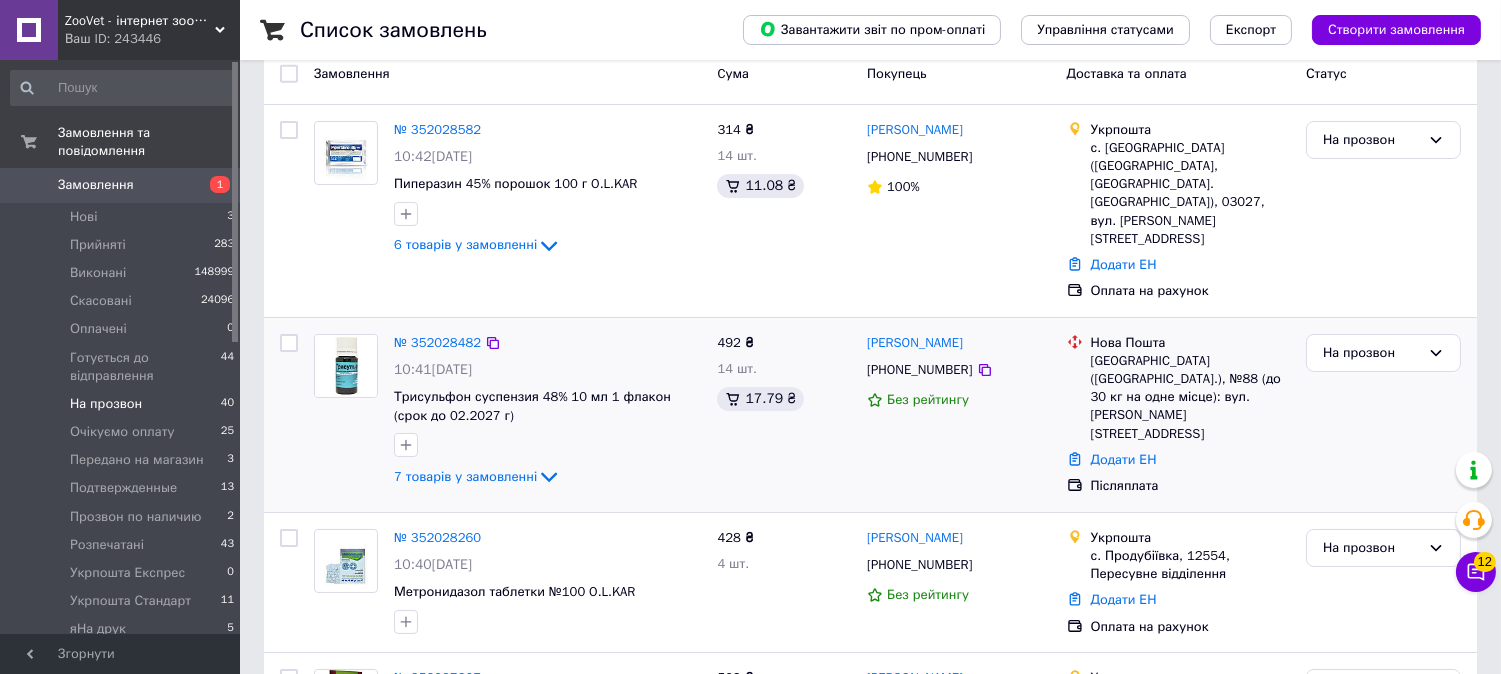 click on "На прозвон" at bounding box center (106, 404) 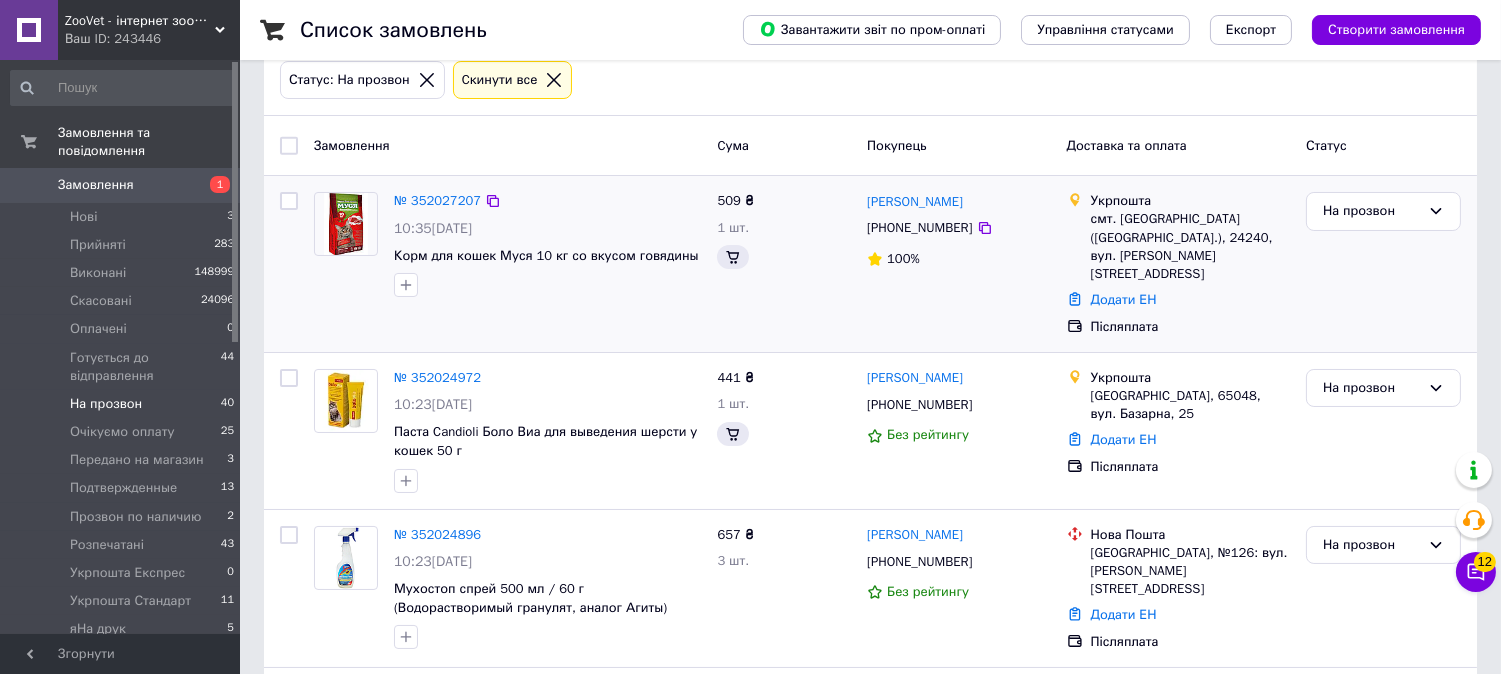 scroll, scrollTop: 0, scrollLeft: 0, axis: both 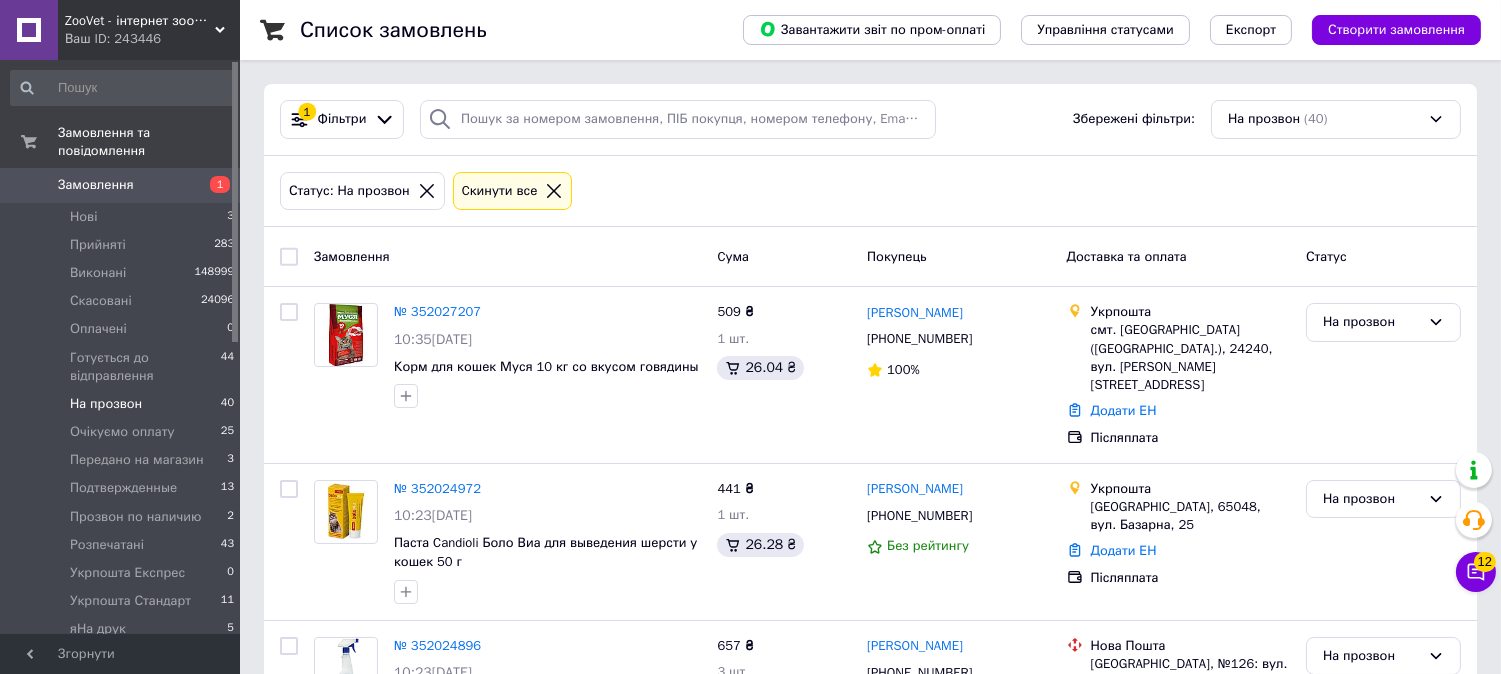 click on "Замовлення" at bounding box center [121, 185] 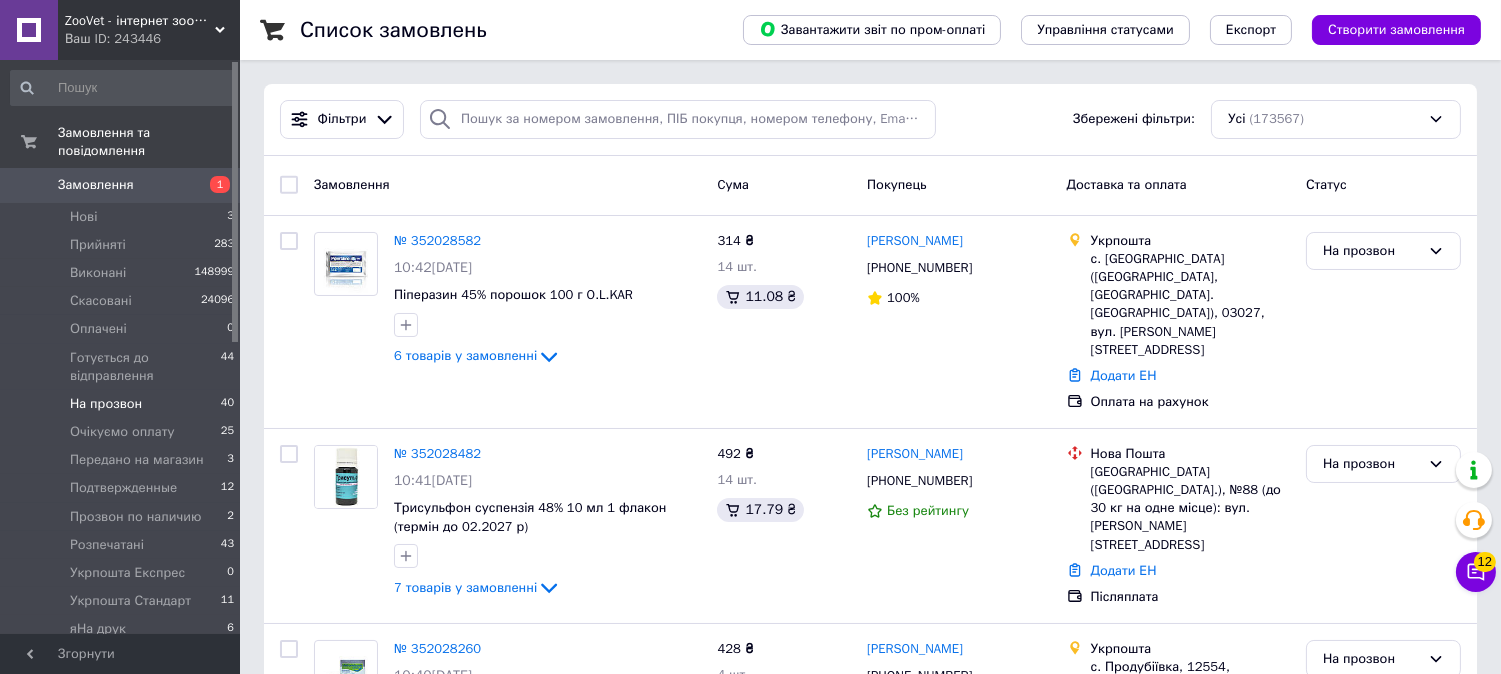 click on "На прозвон 40" at bounding box center (123, 404) 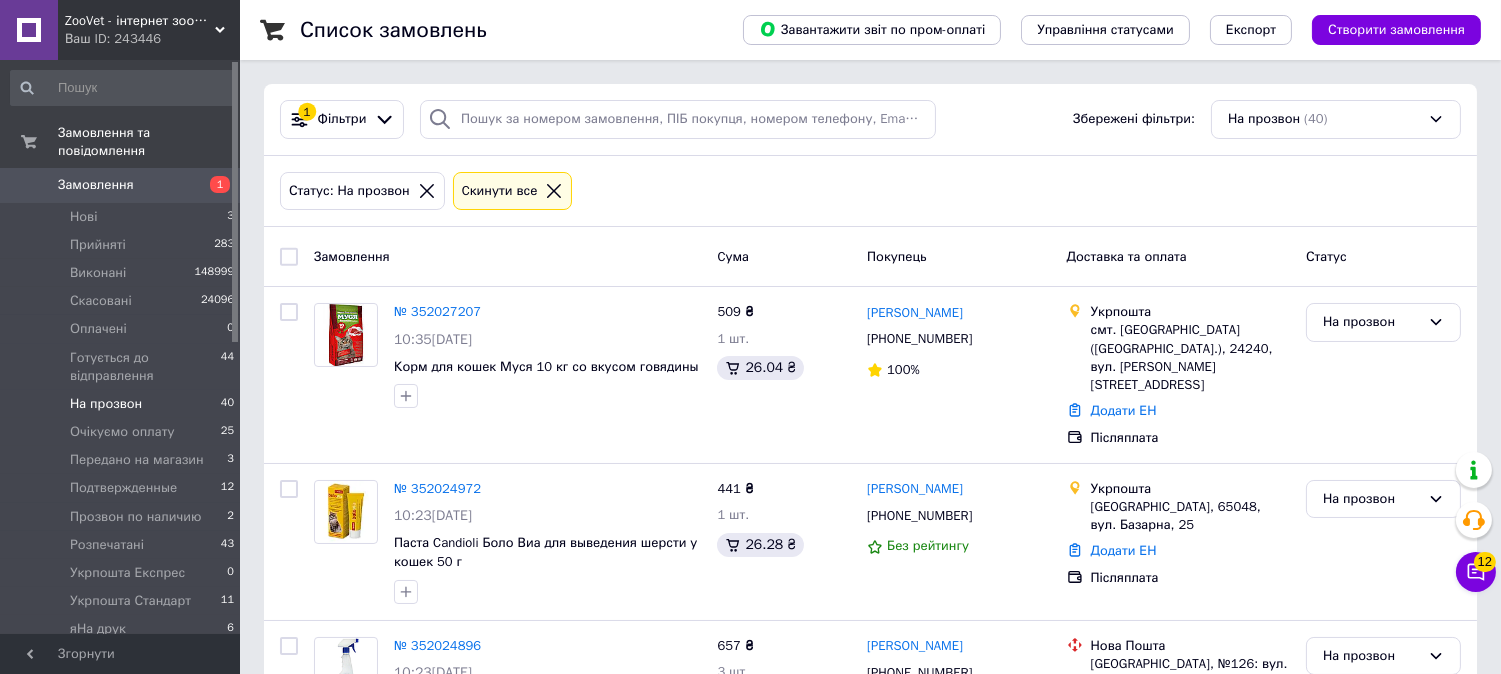 click on "На прозвон 40" at bounding box center [123, 404] 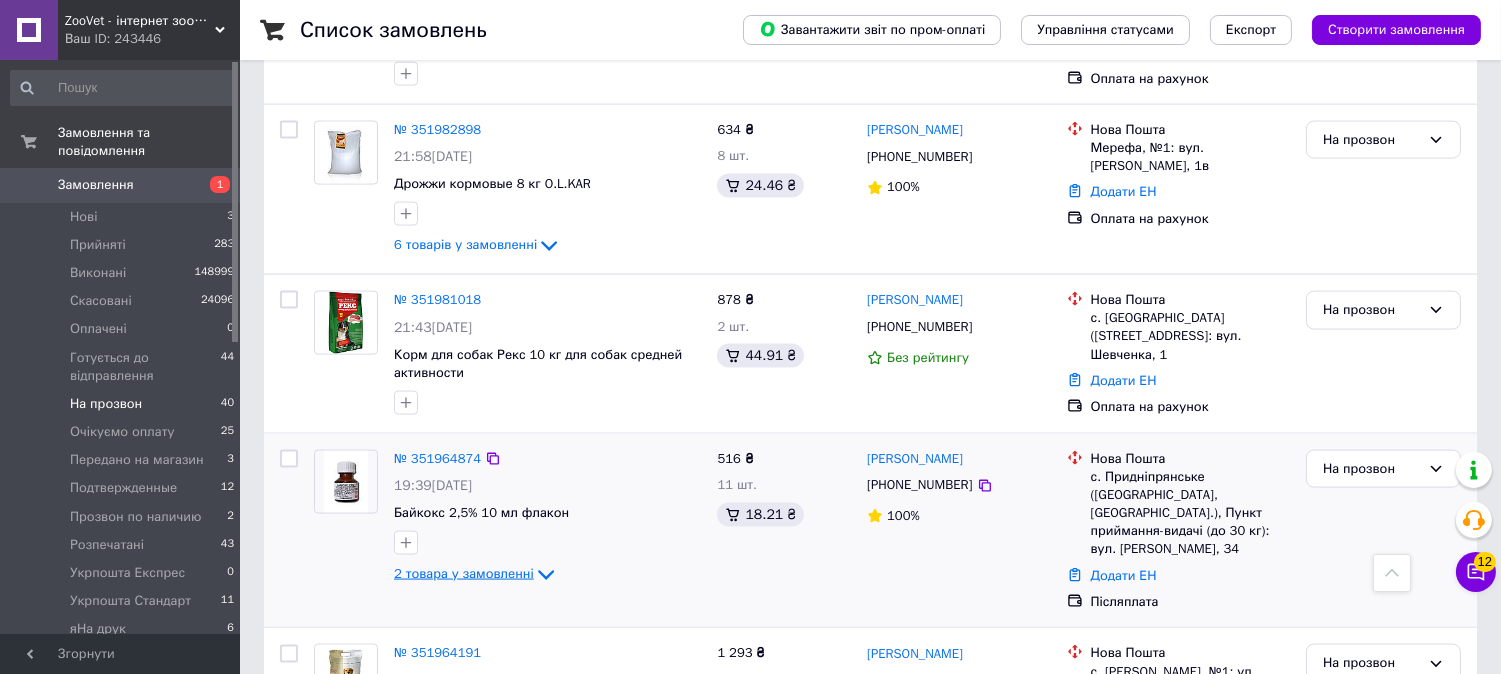 scroll, scrollTop: 5333, scrollLeft: 0, axis: vertical 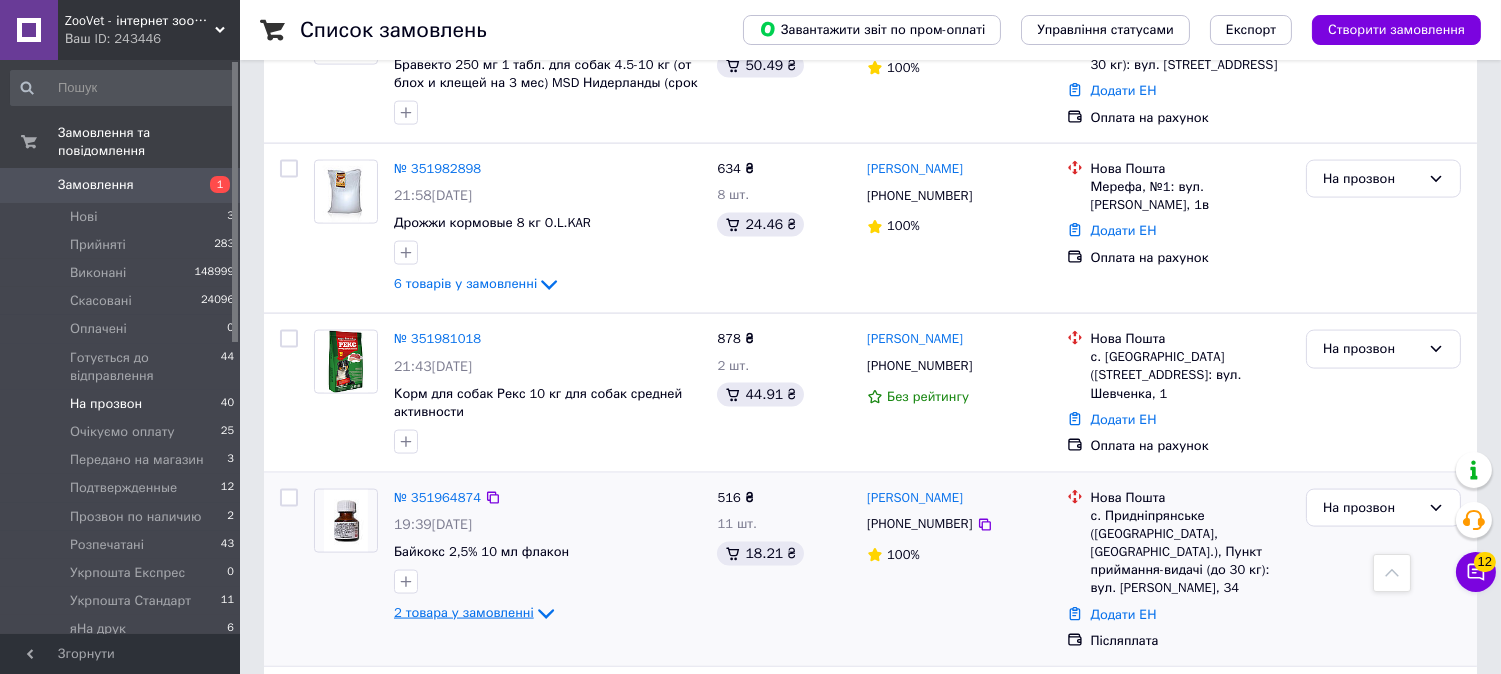 click on "2 товара у замовленні" at bounding box center [464, 612] 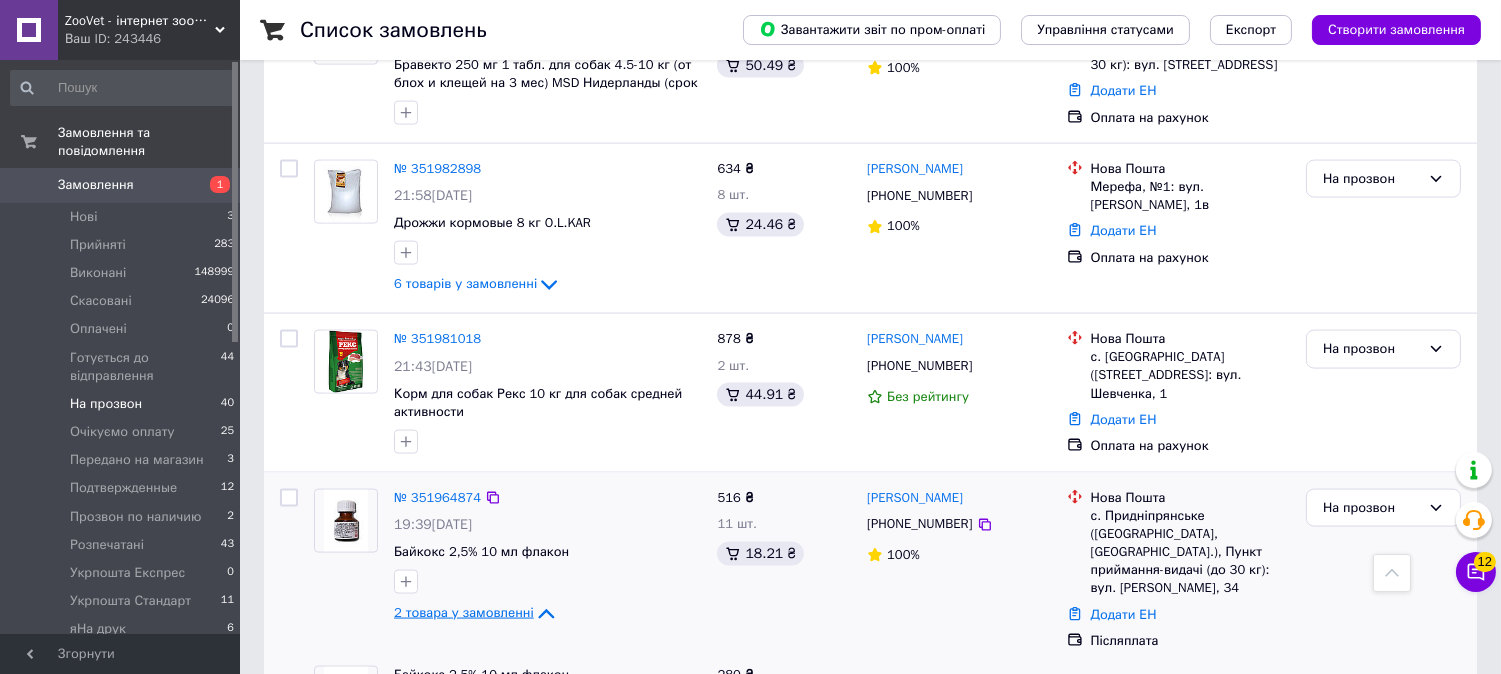 click on "2 товара у замовленні" at bounding box center (464, 612) 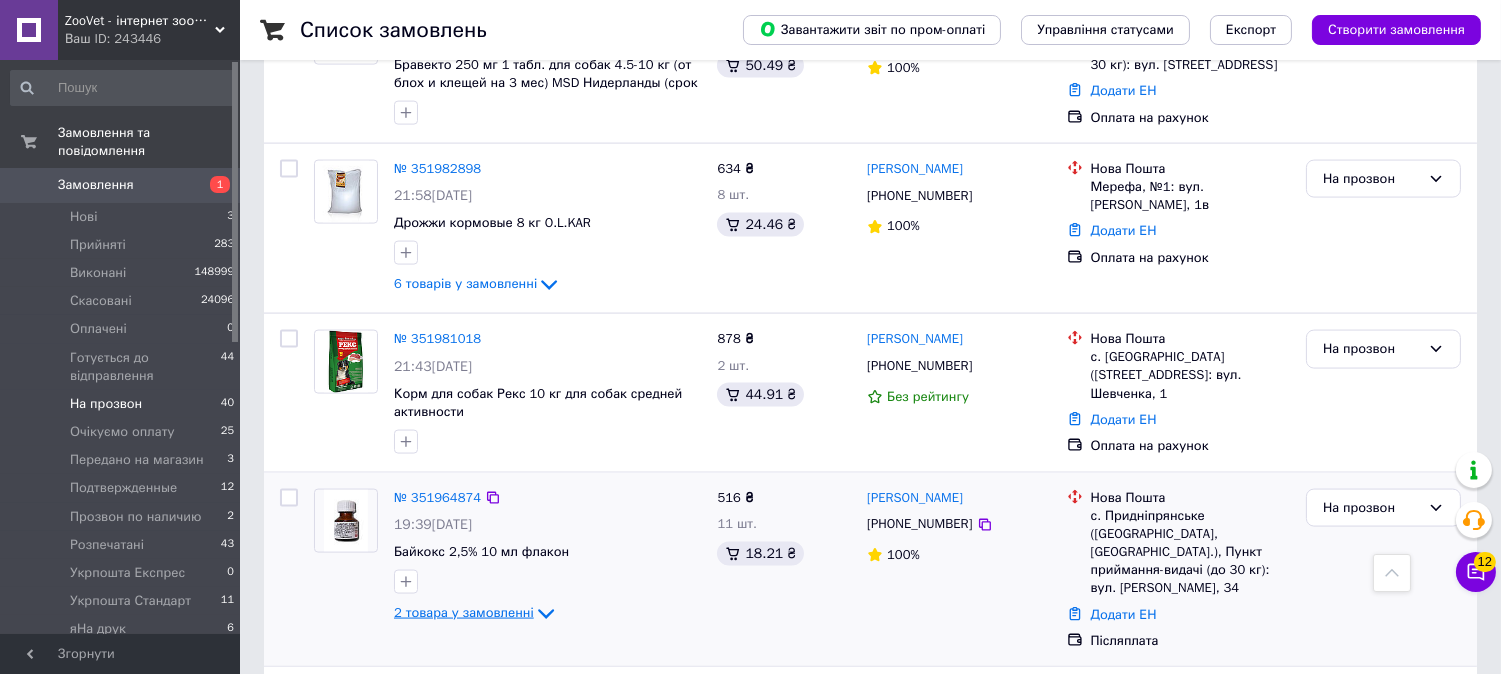 click on "2 товара у замовленні" at bounding box center [464, 612] 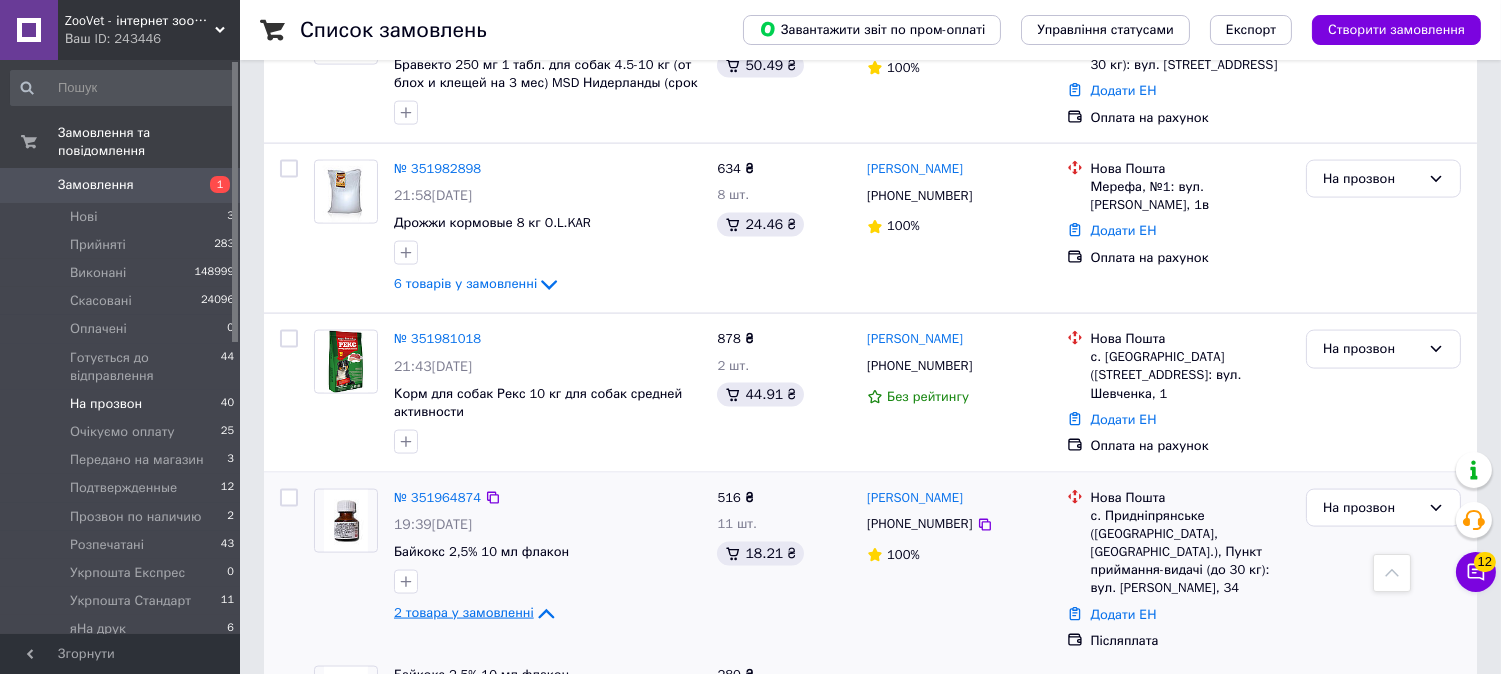 click on "2 товара у замовленні" at bounding box center [464, 612] 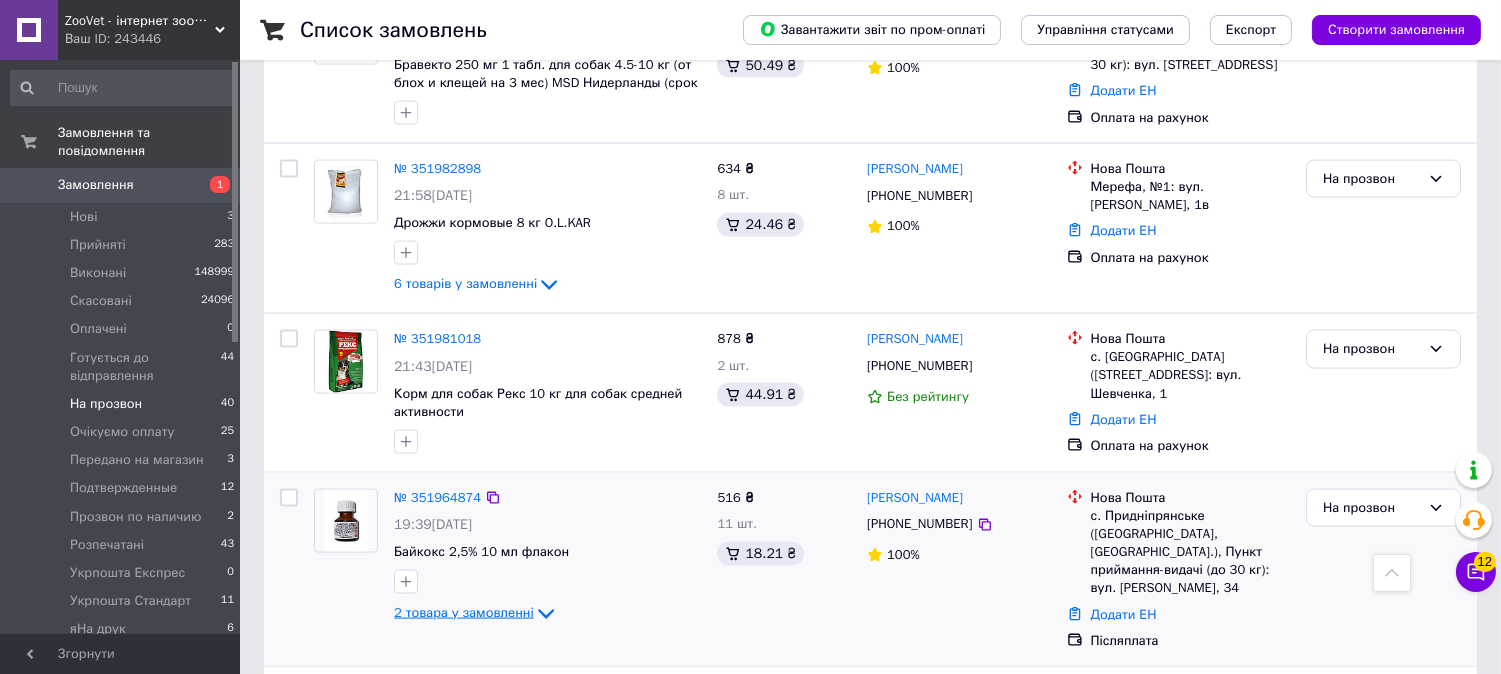 click on "2 товара у замовленні" at bounding box center (464, 612) 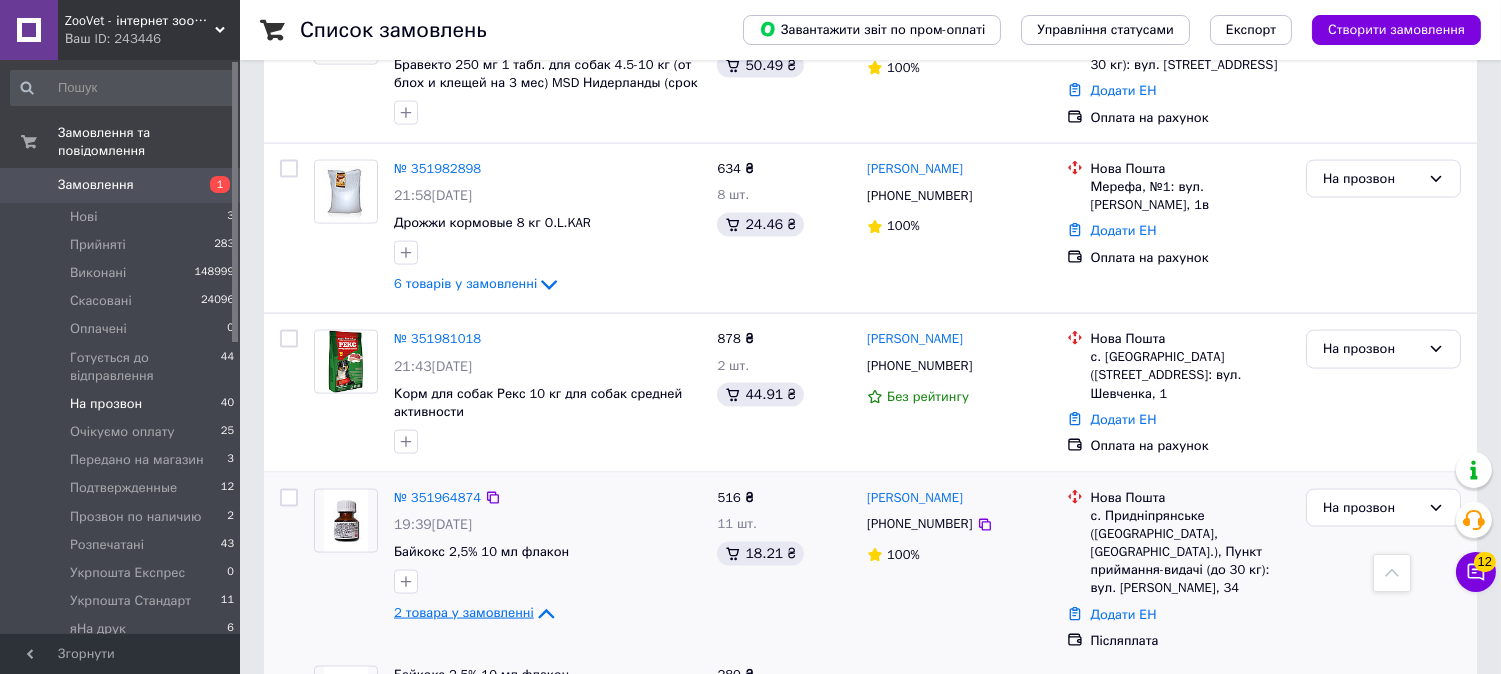 click on "2 товара у замовленні" at bounding box center [464, 612] 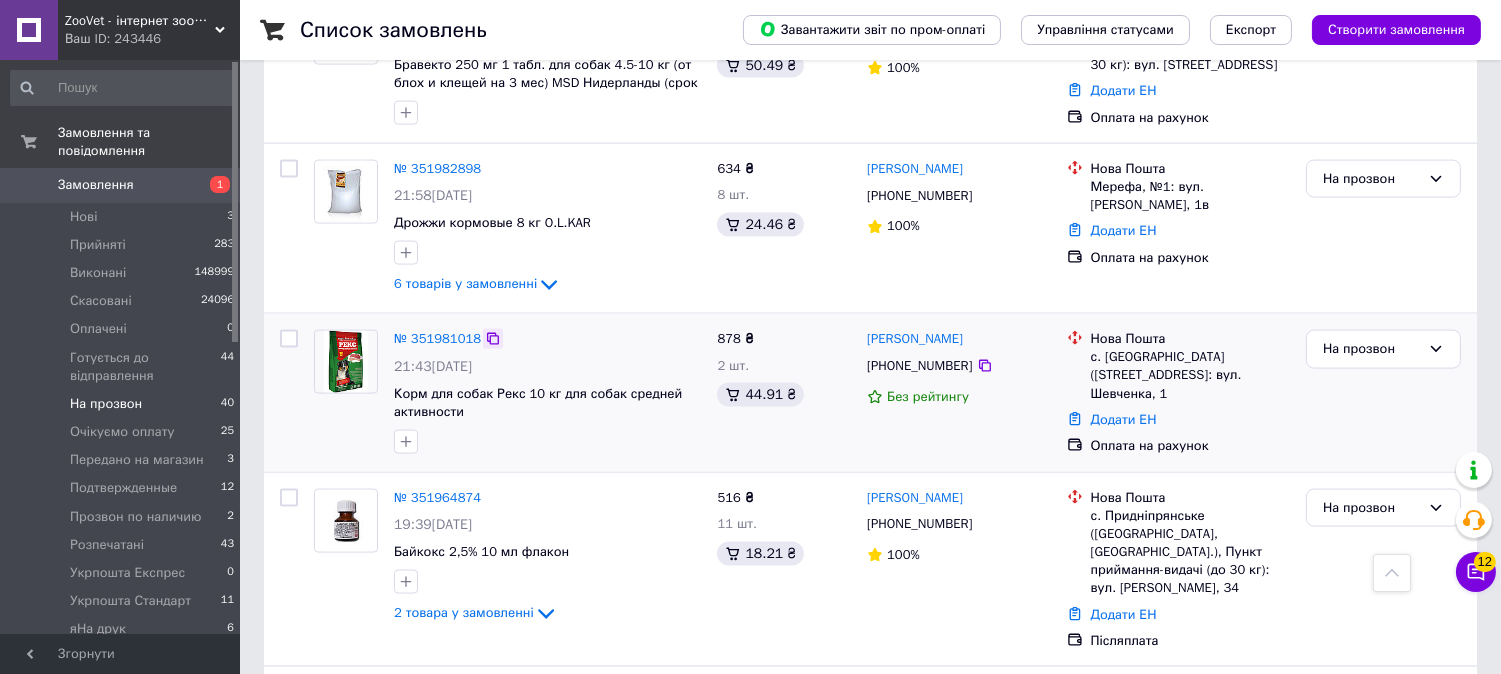 click 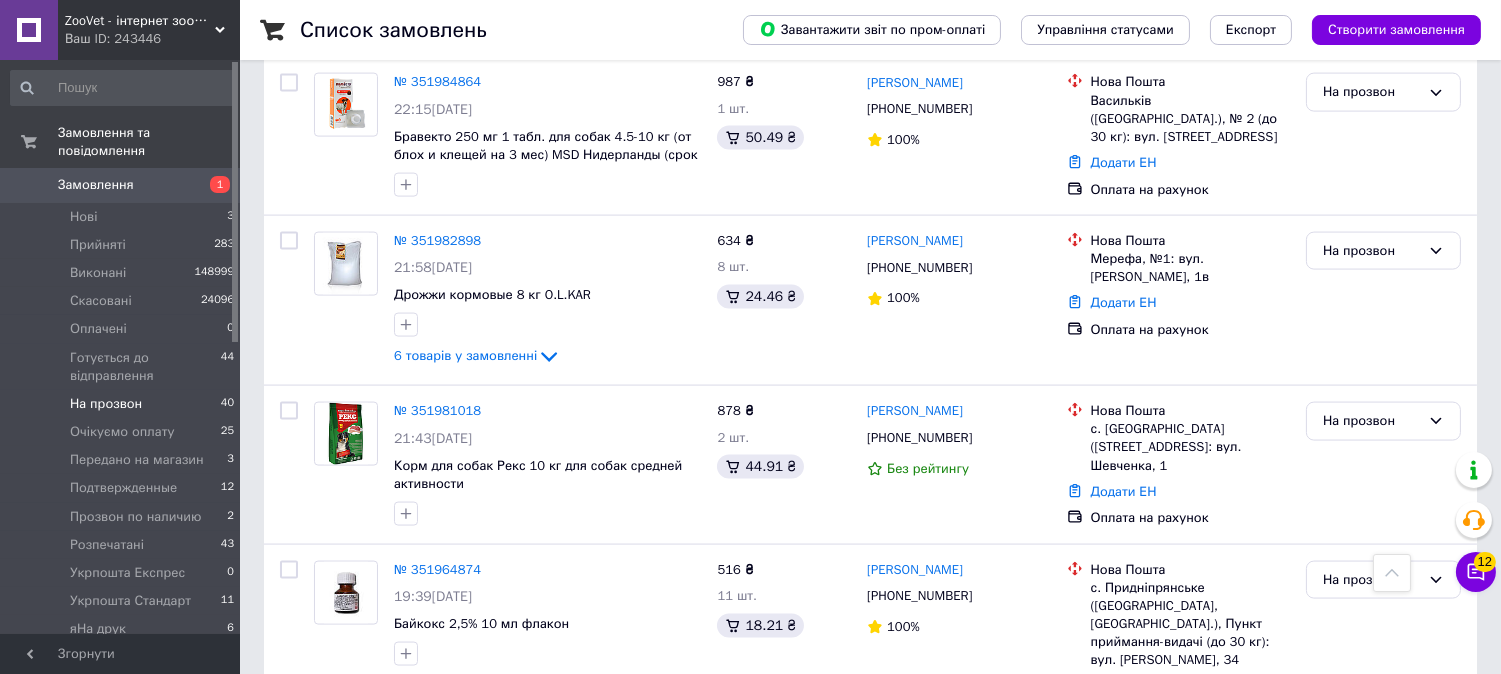 scroll, scrollTop: 5222, scrollLeft: 0, axis: vertical 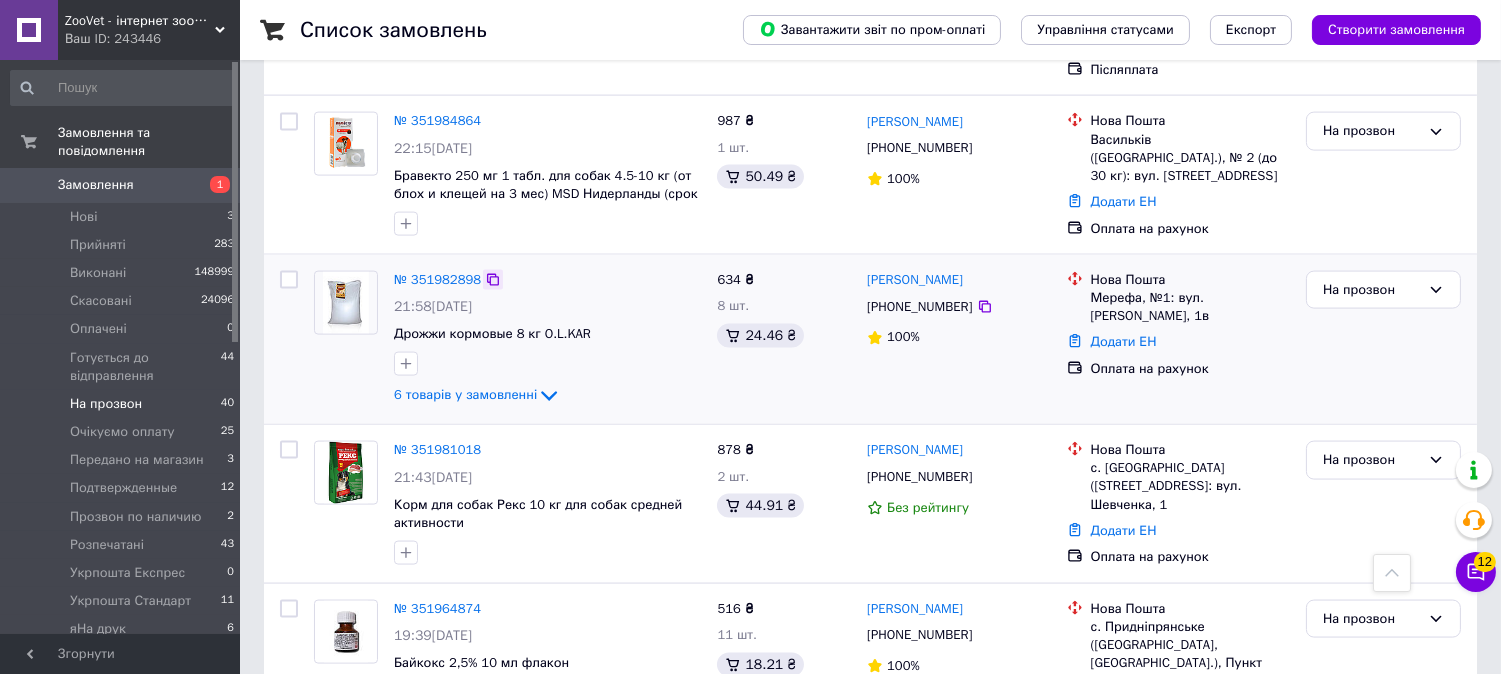 click 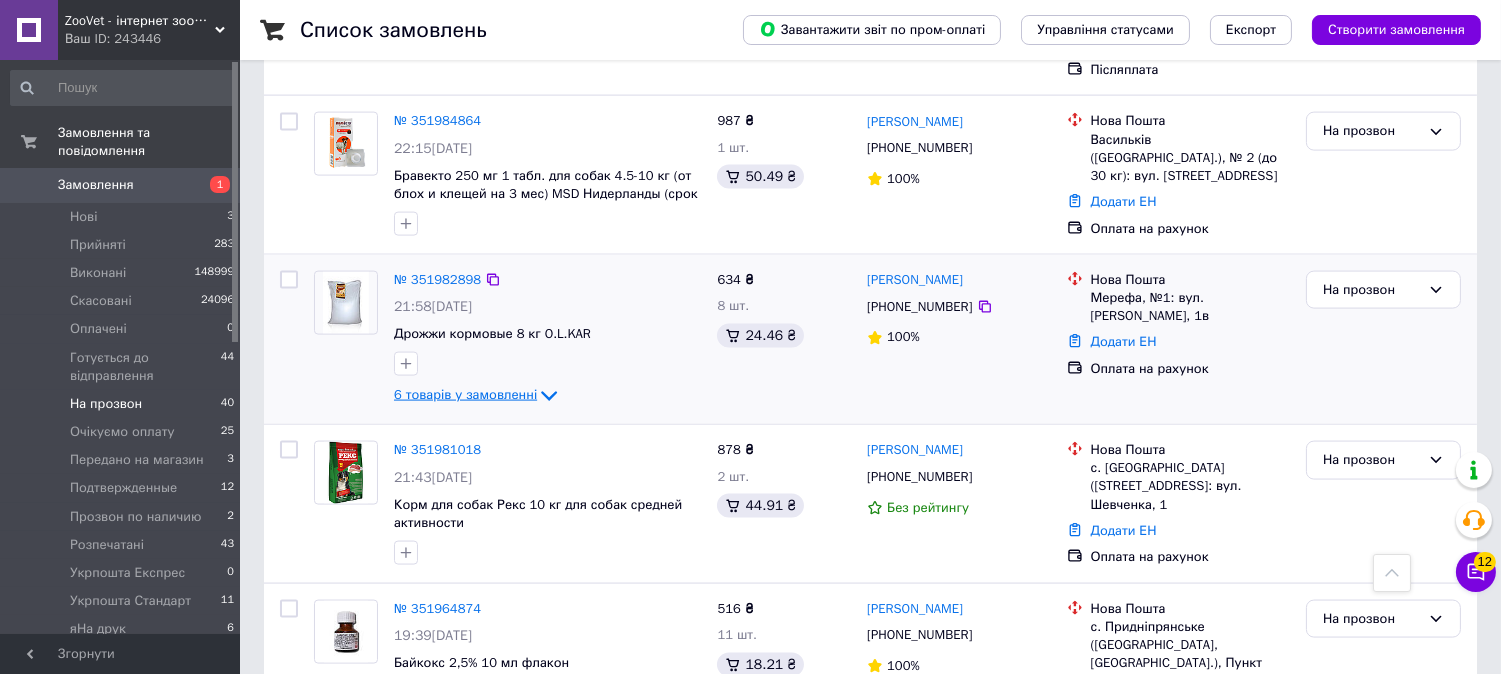 click on "6 товарів у замовленні" at bounding box center (465, 395) 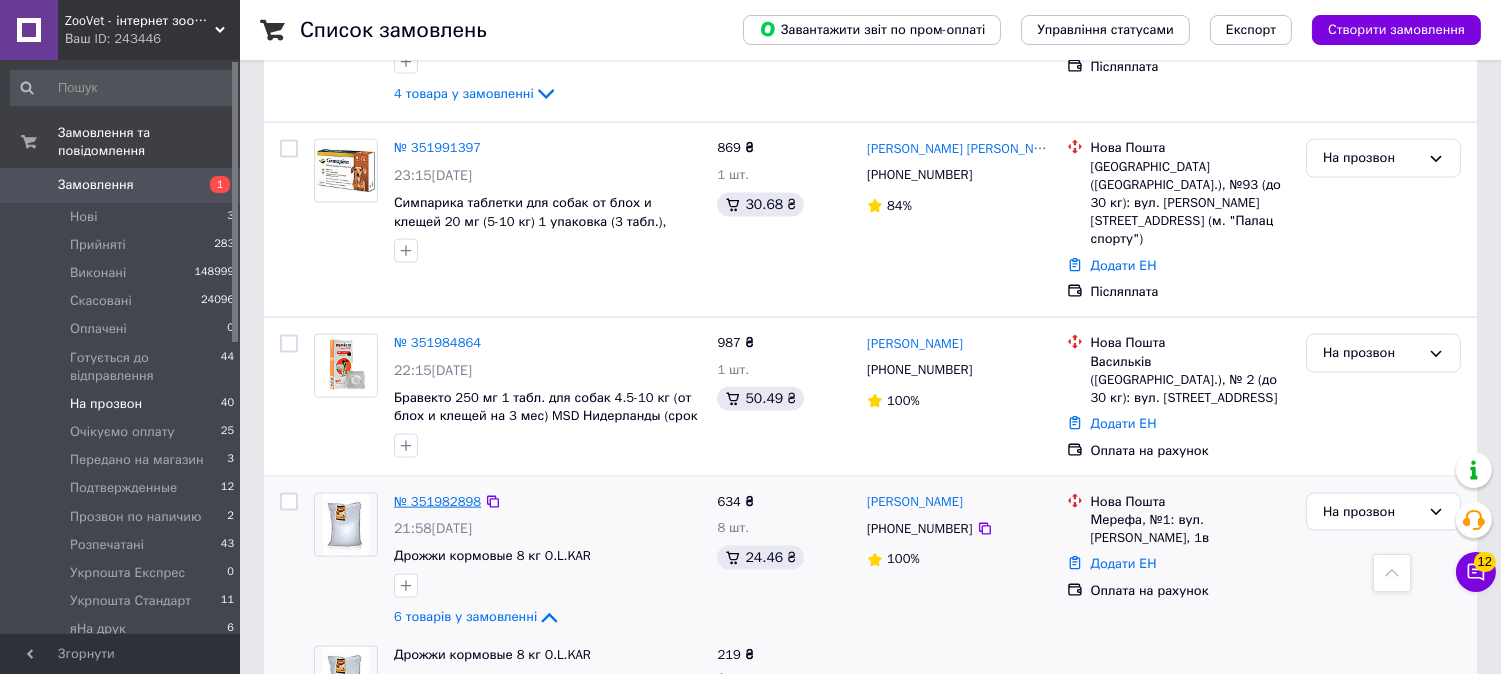 click on "№ 351982898" at bounding box center [437, 501] 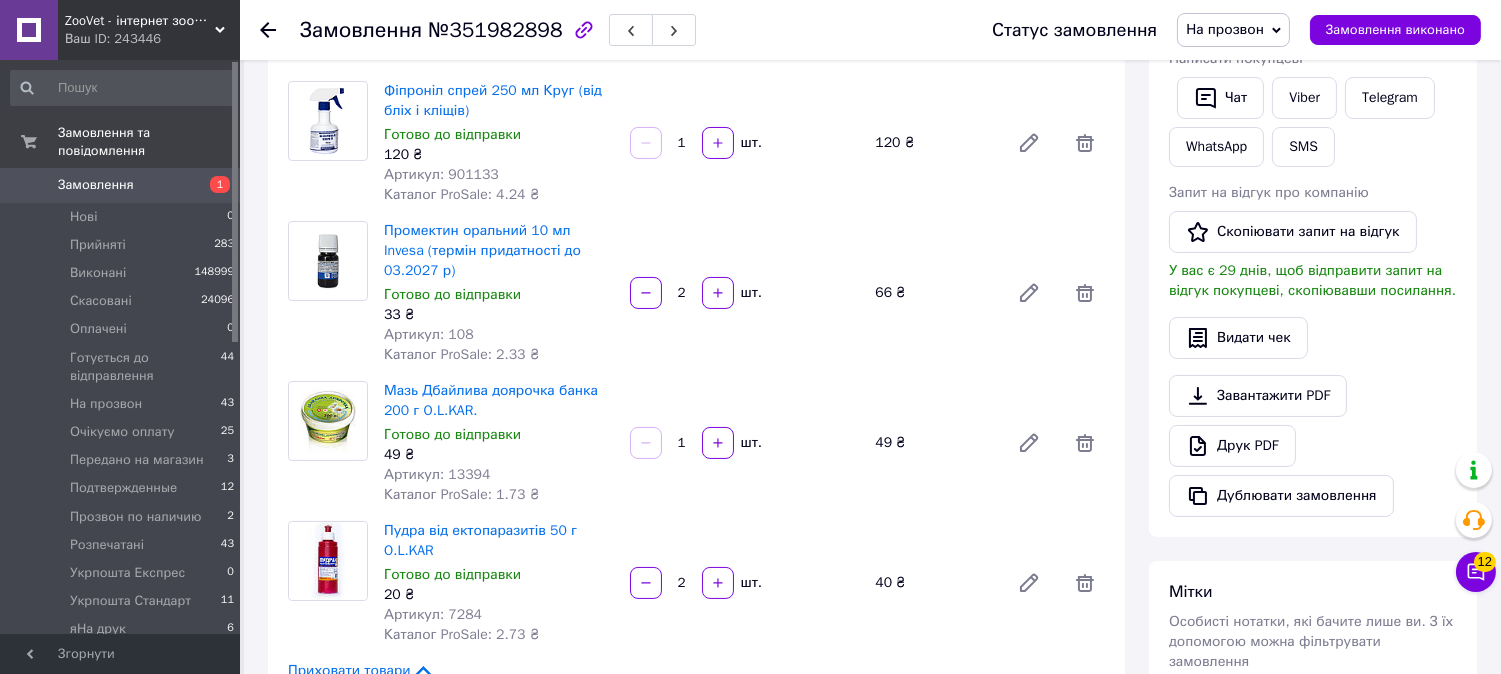 scroll, scrollTop: 854, scrollLeft: 0, axis: vertical 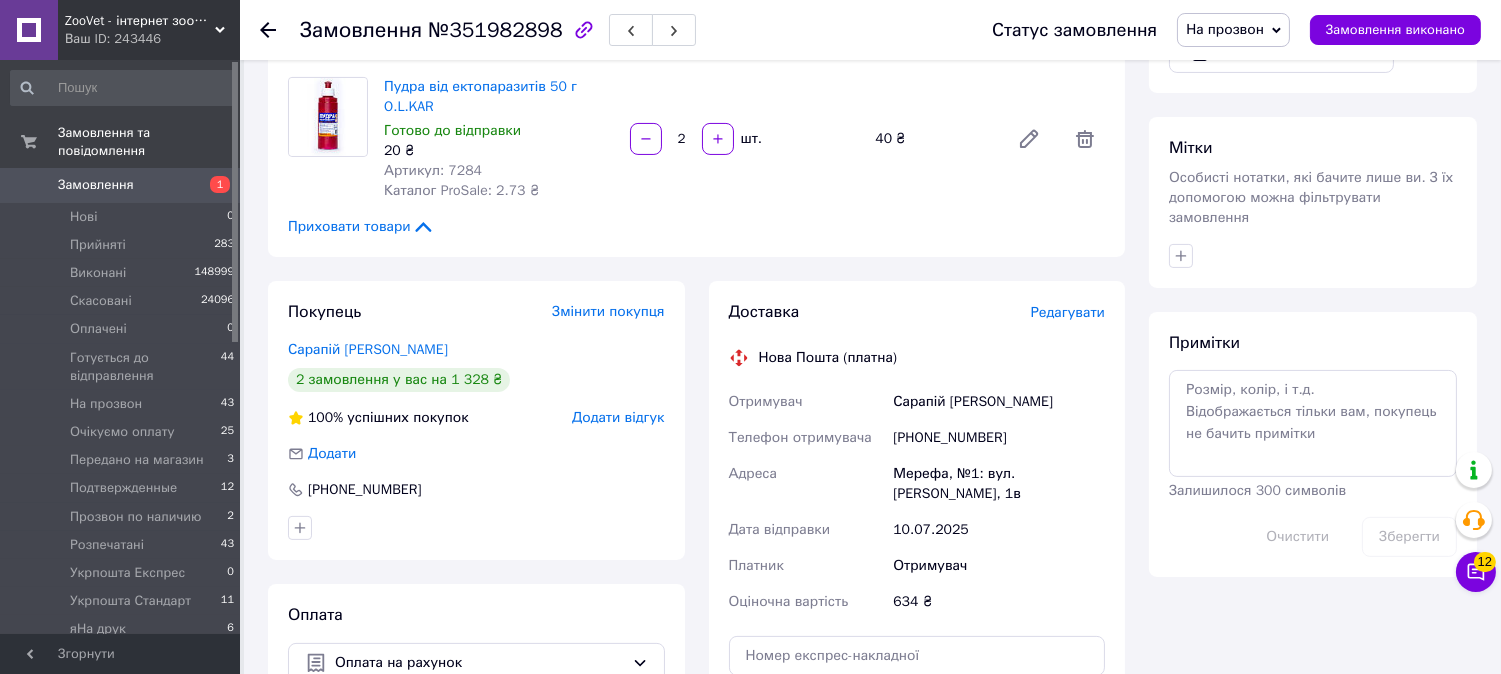 click on "На прозвон" at bounding box center [1225, 29] 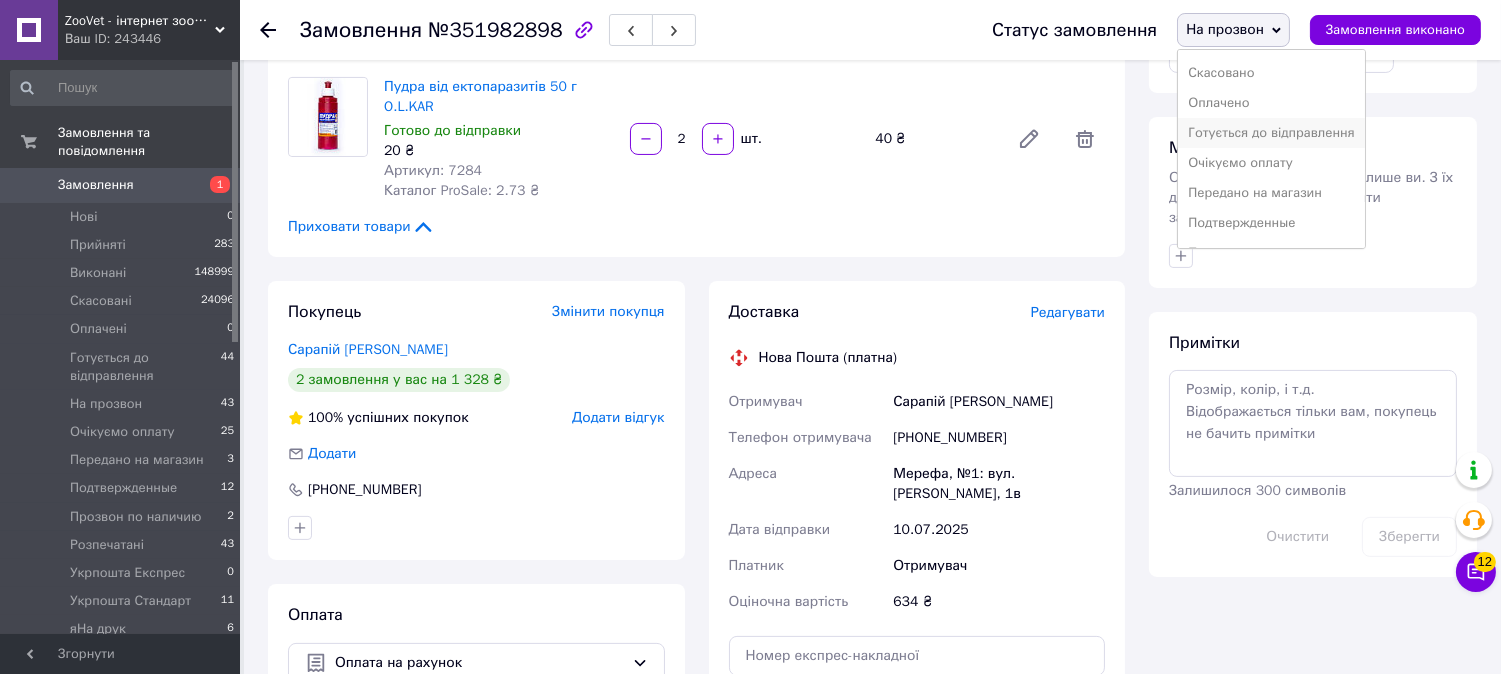 scroll, scrollTop: 111, scrollLeft: 0, axis: vertical 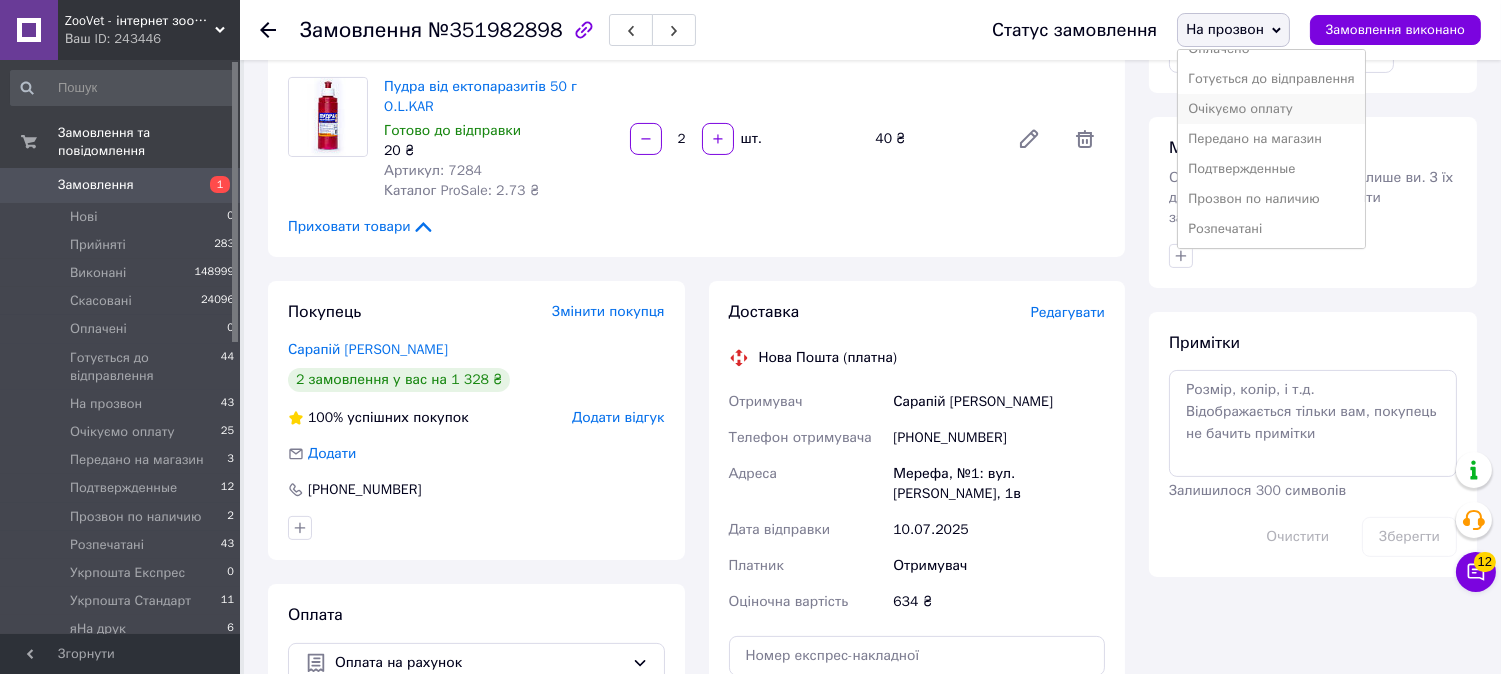 click on "Очікуємо оплату" at bounding box center [1271, 109] 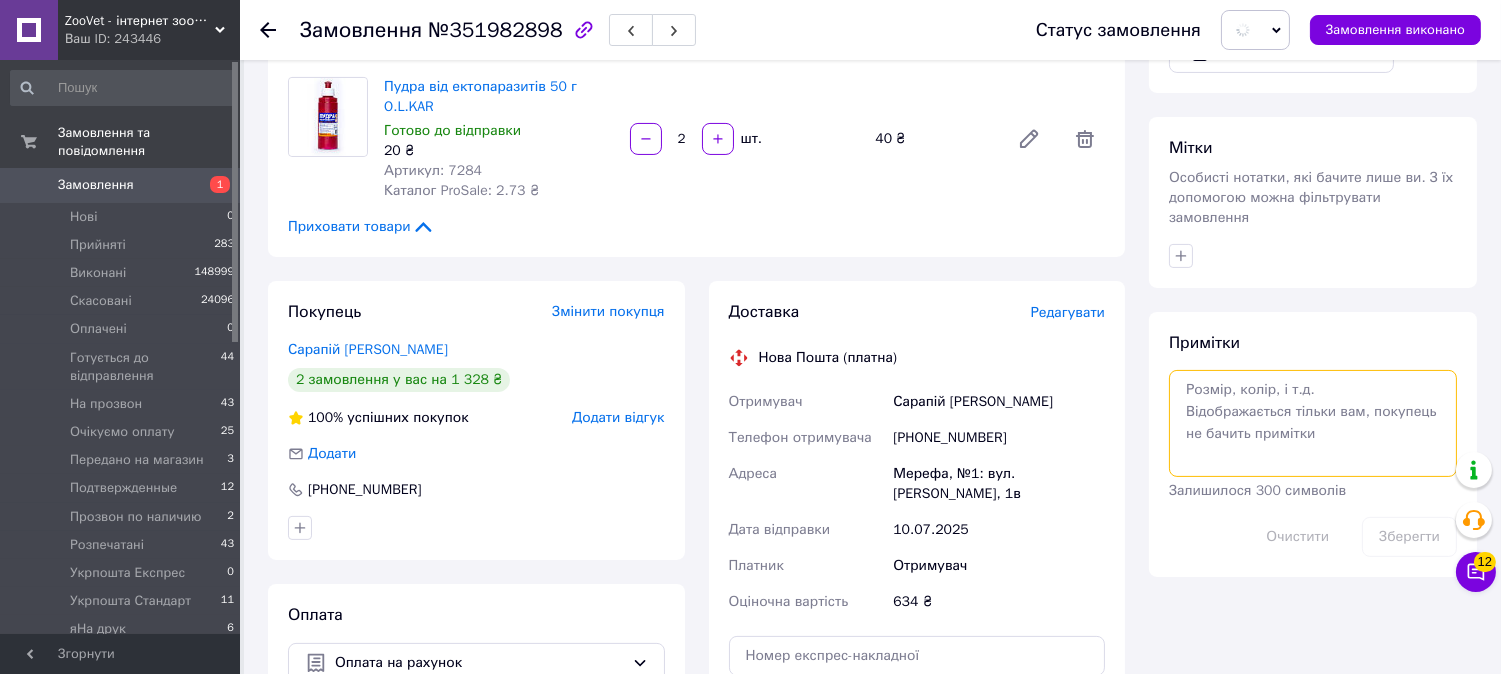 click at bounding box center (1313, 423) 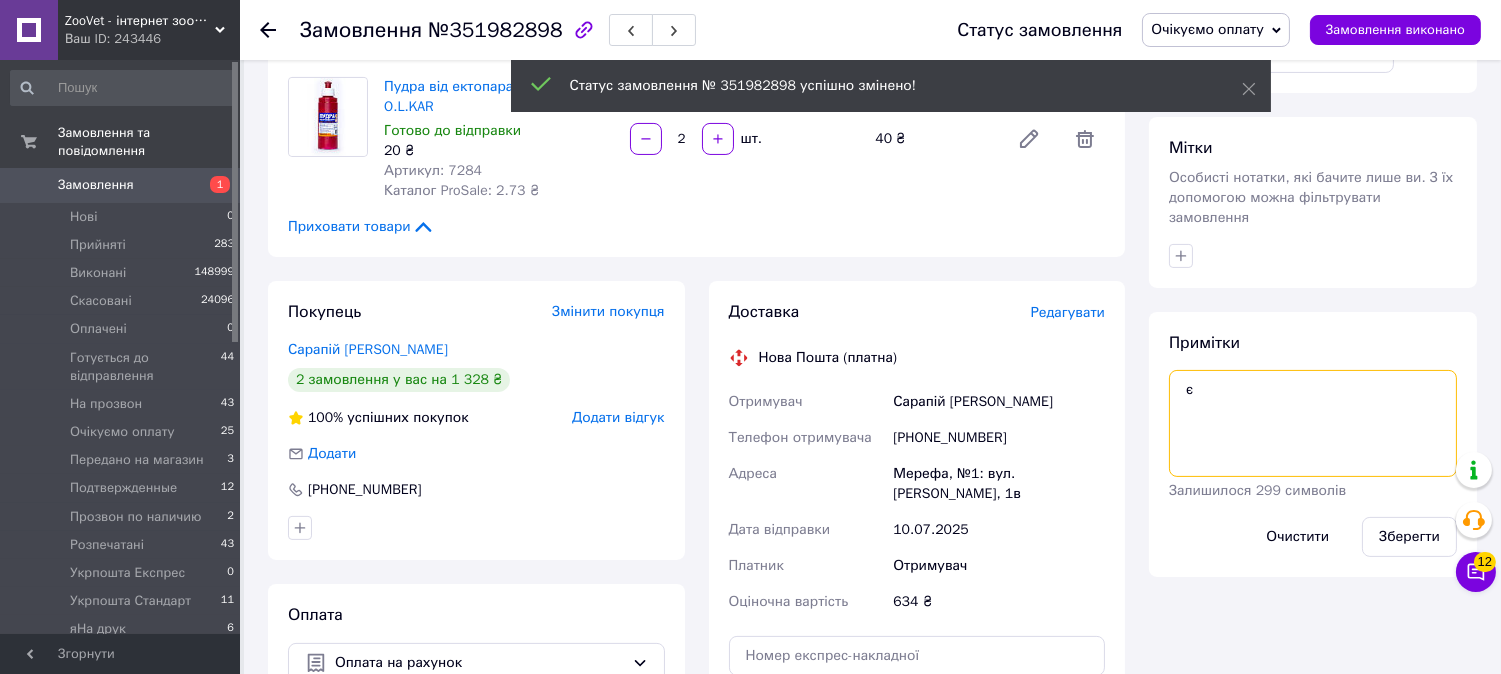 type on "є" 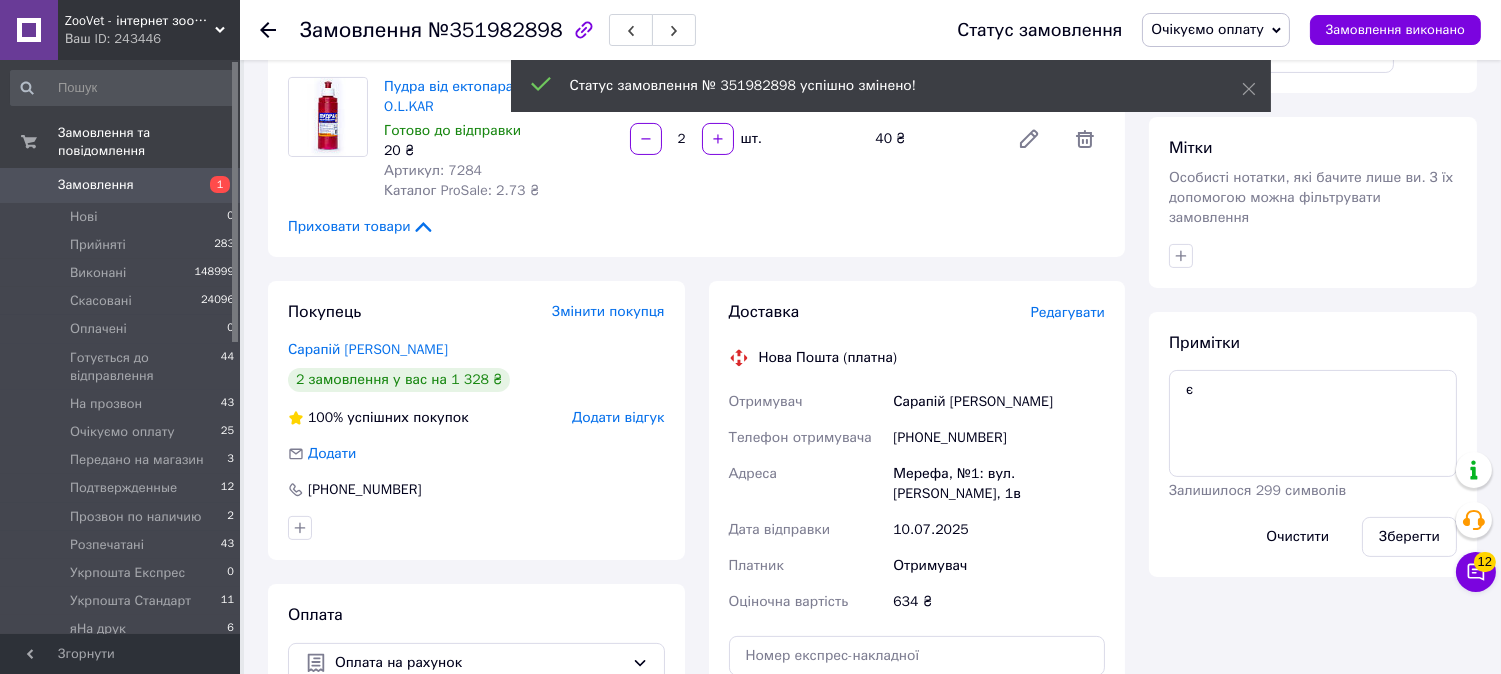 click on "Примітки є Залишилося 299 символів Очистити Зберегти" at bounding box center [1313, 444] 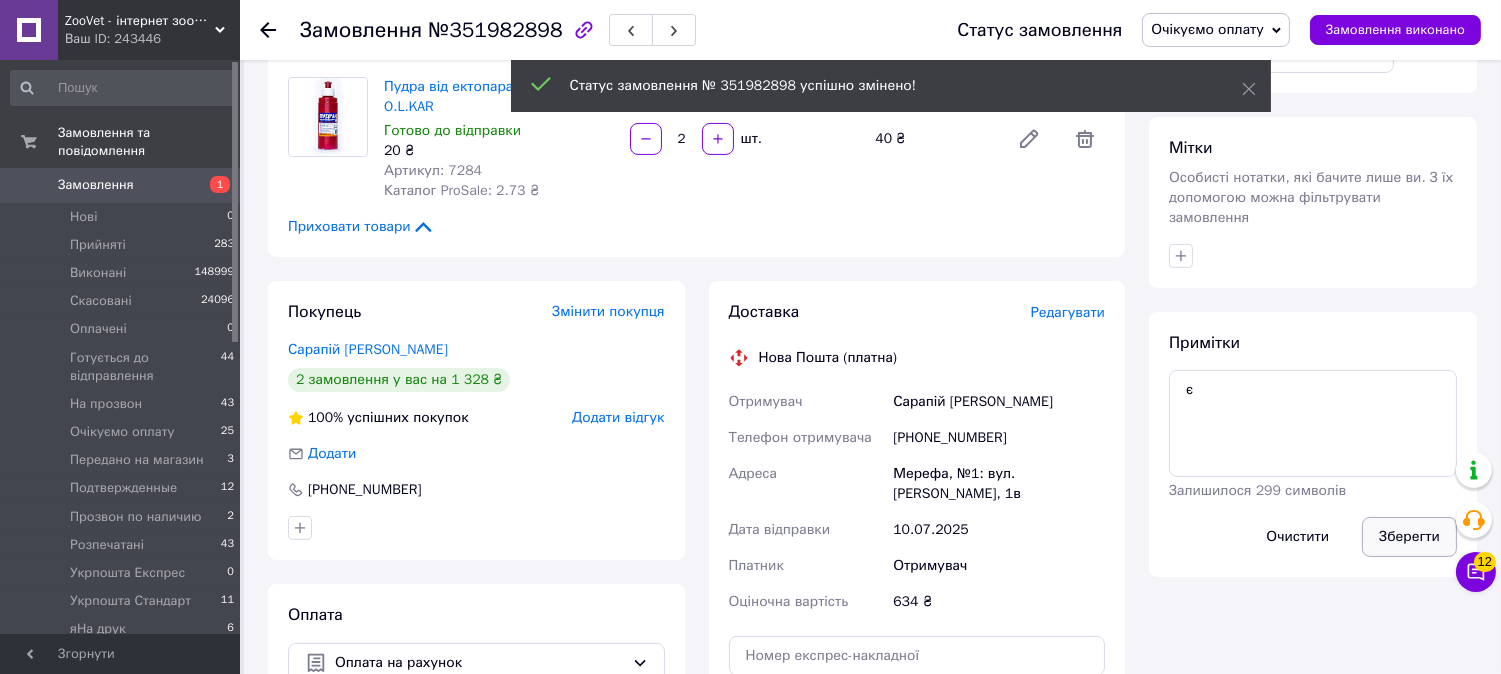 click on "Зберегти" at bounding box center (1409, 537) 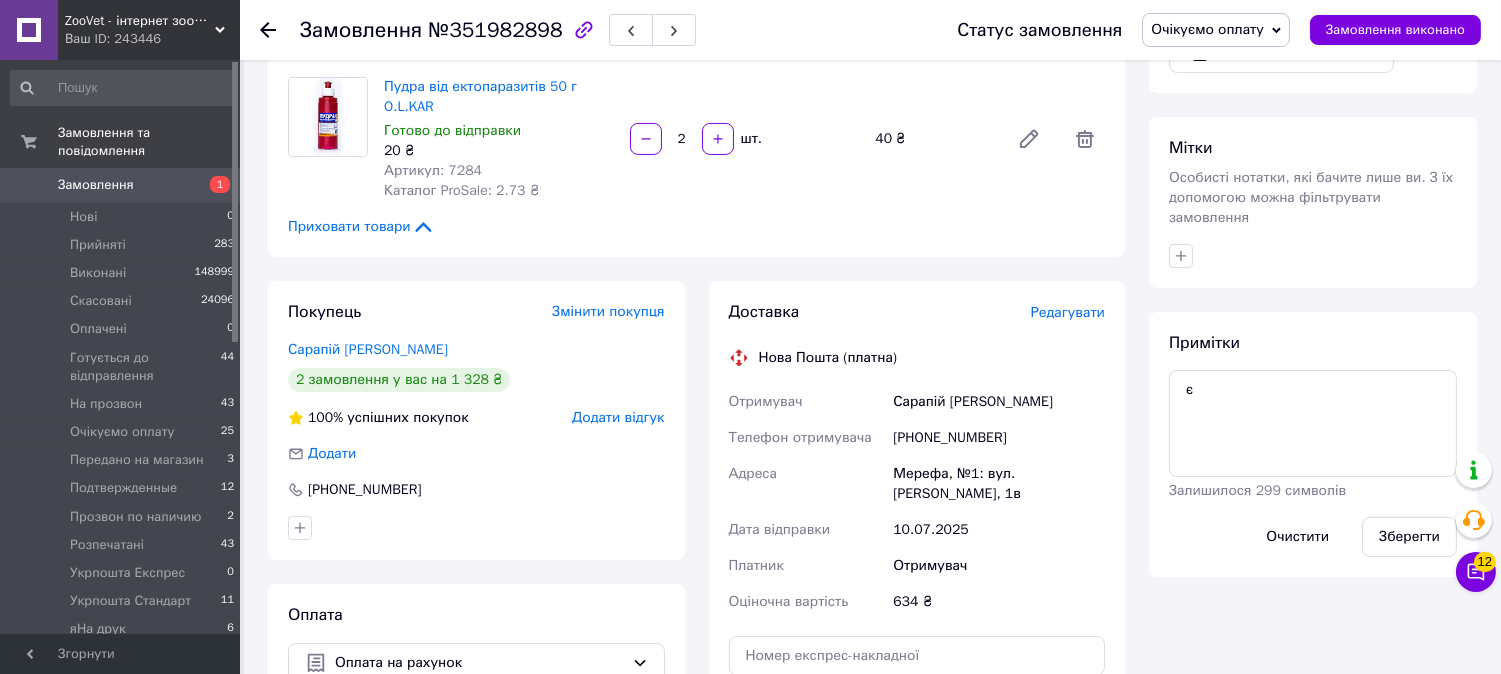 click on "Покупець Змінити покупця Сарапій Марина 2 замовлення у вас на 1 328 ₴ 100%   успішних покупок Додати відгук Додати +380993887807" at bounding box center (476, 420) 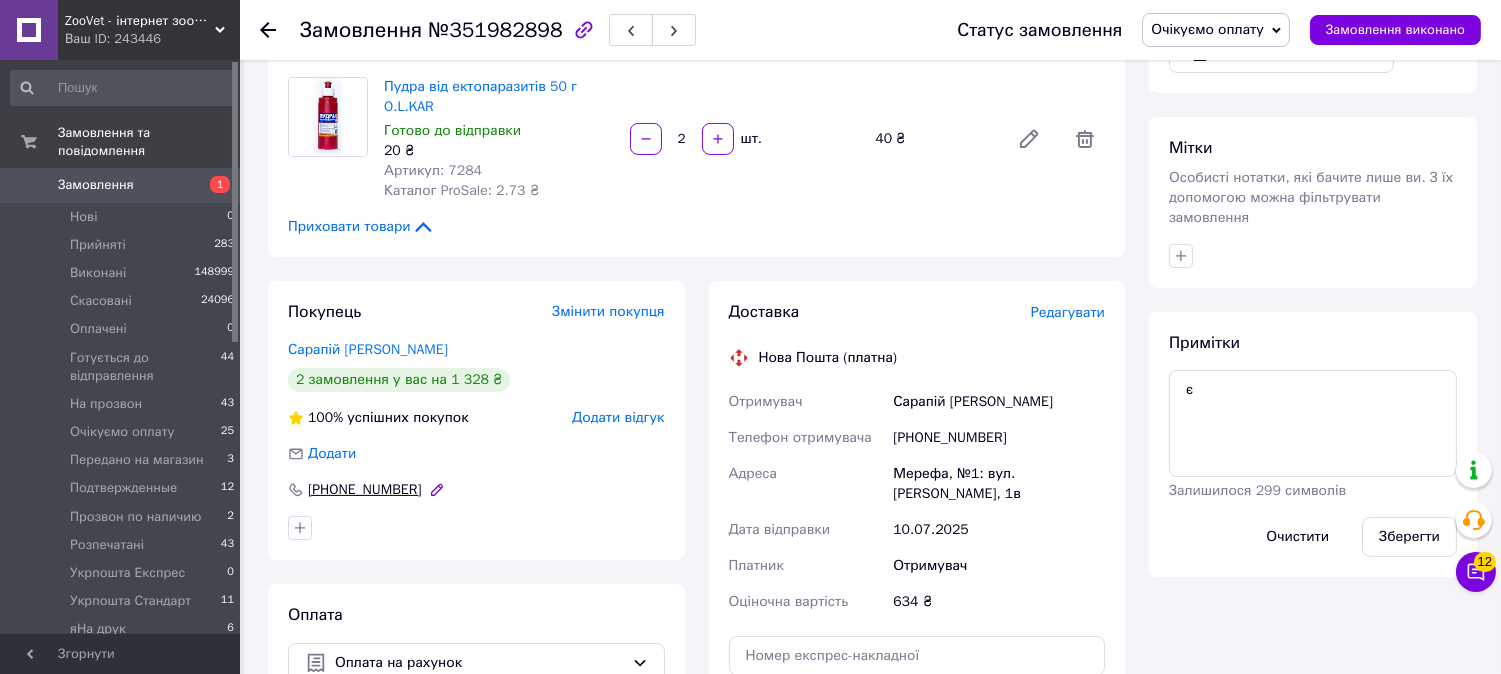 click on "+380993887807" at bounding box center (365, 490) 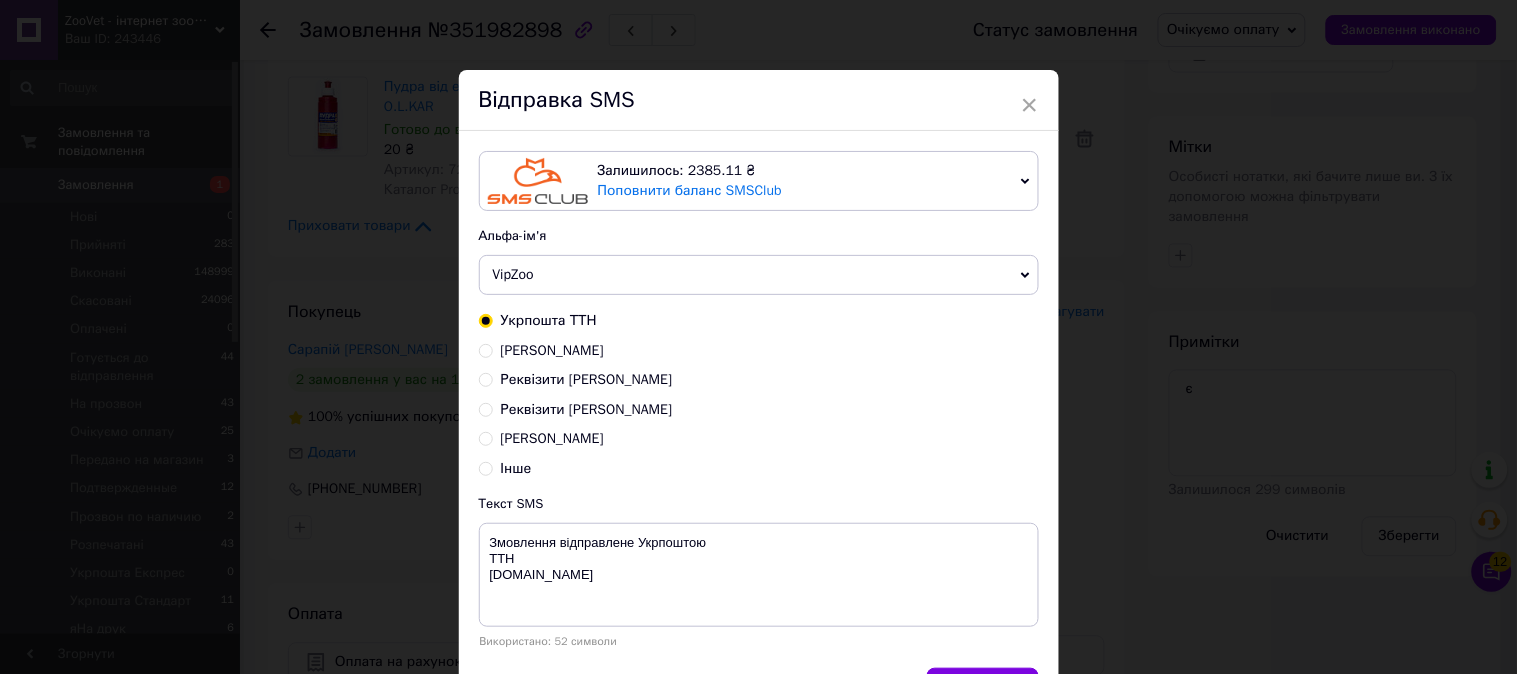 click on "Реквізити Василь ФОП" at bounding box center [486, 408] 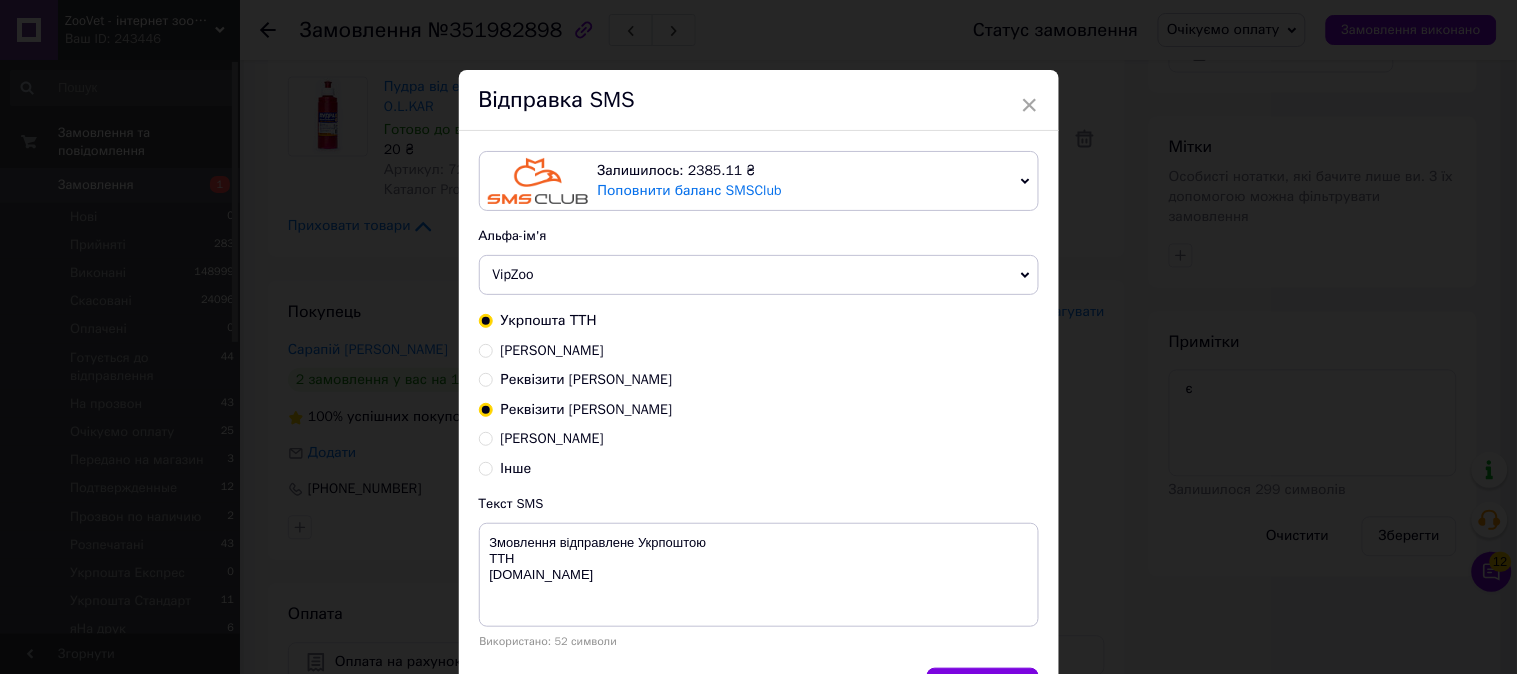 radio on "true" 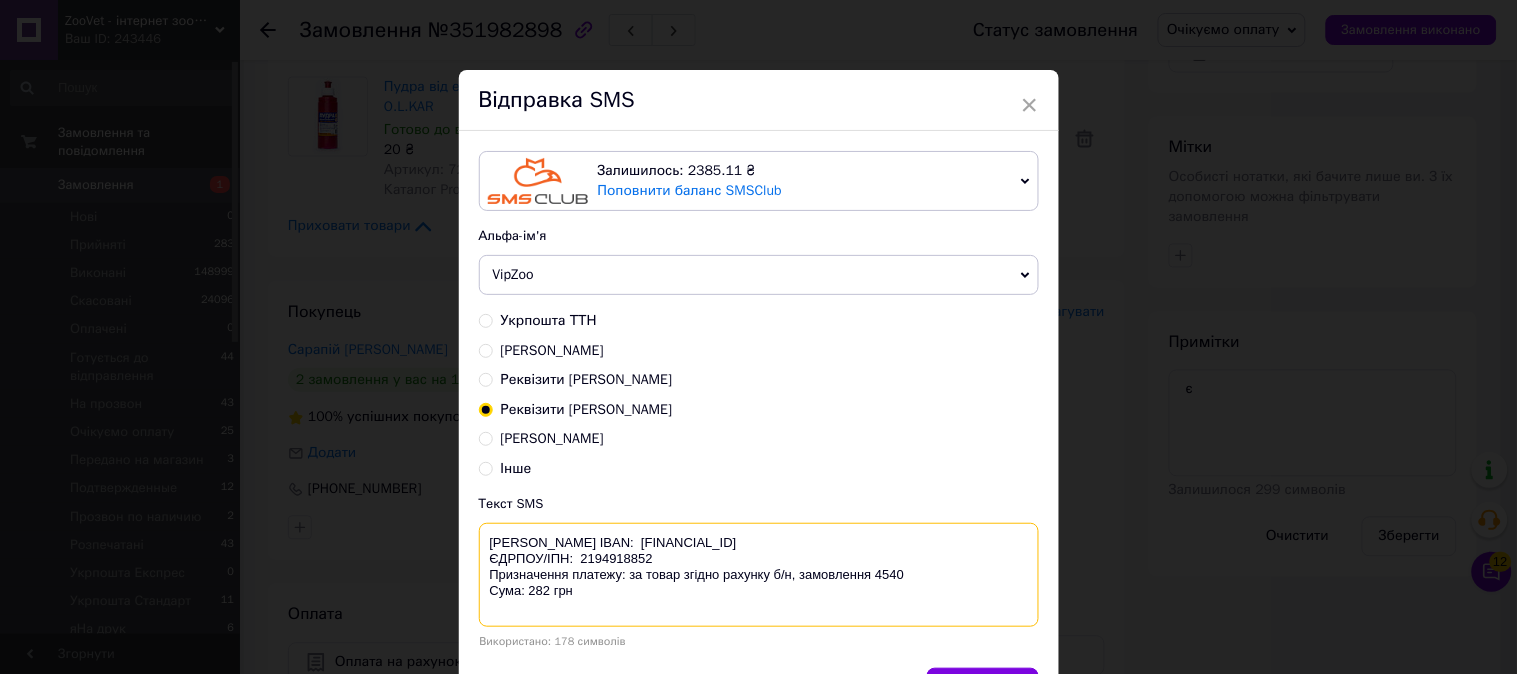 drag, startPoint x: 570, startPoint y: 620, endPoint x: 474, endPoint y: 535, distance: 128.22246 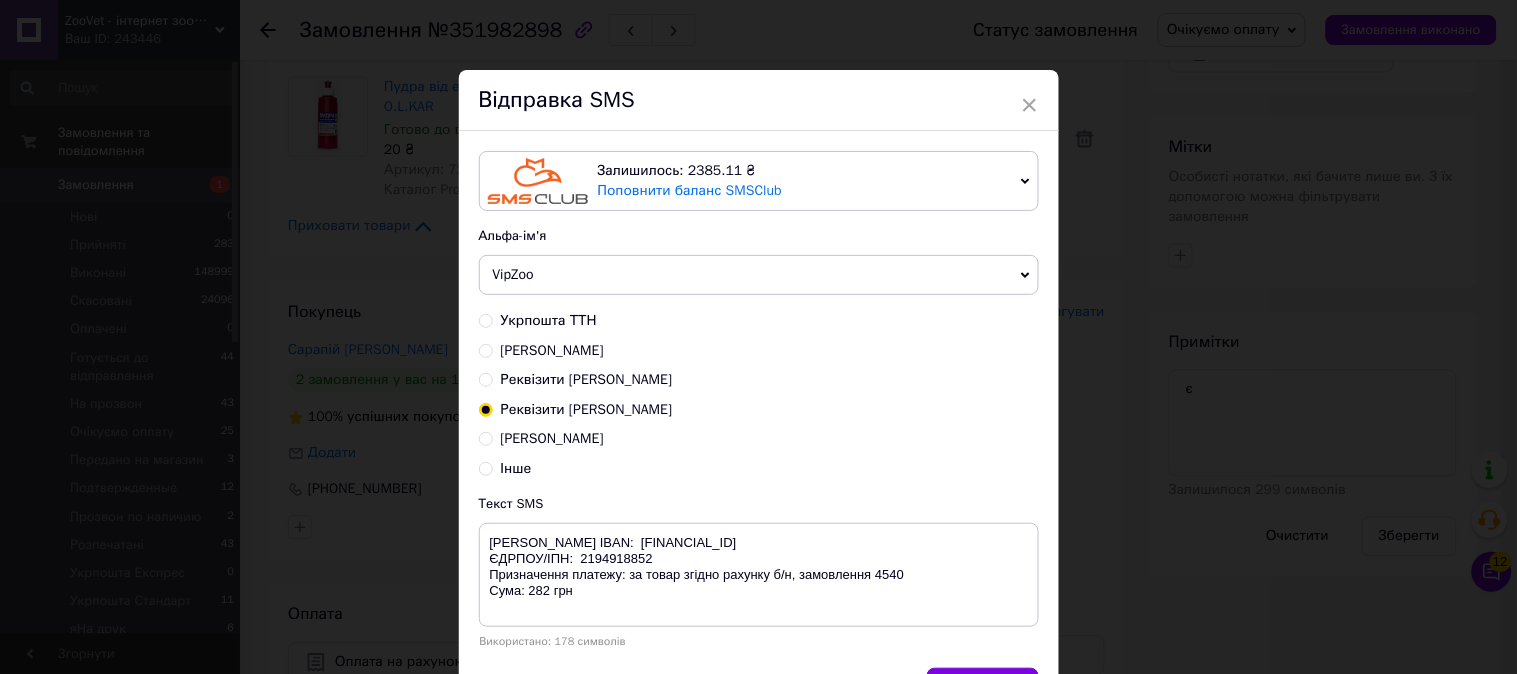 drag, startPoint x: 1023, startPoint y: 98, endPoint x: 1118, endPoint y: 290, distance: 214.21718 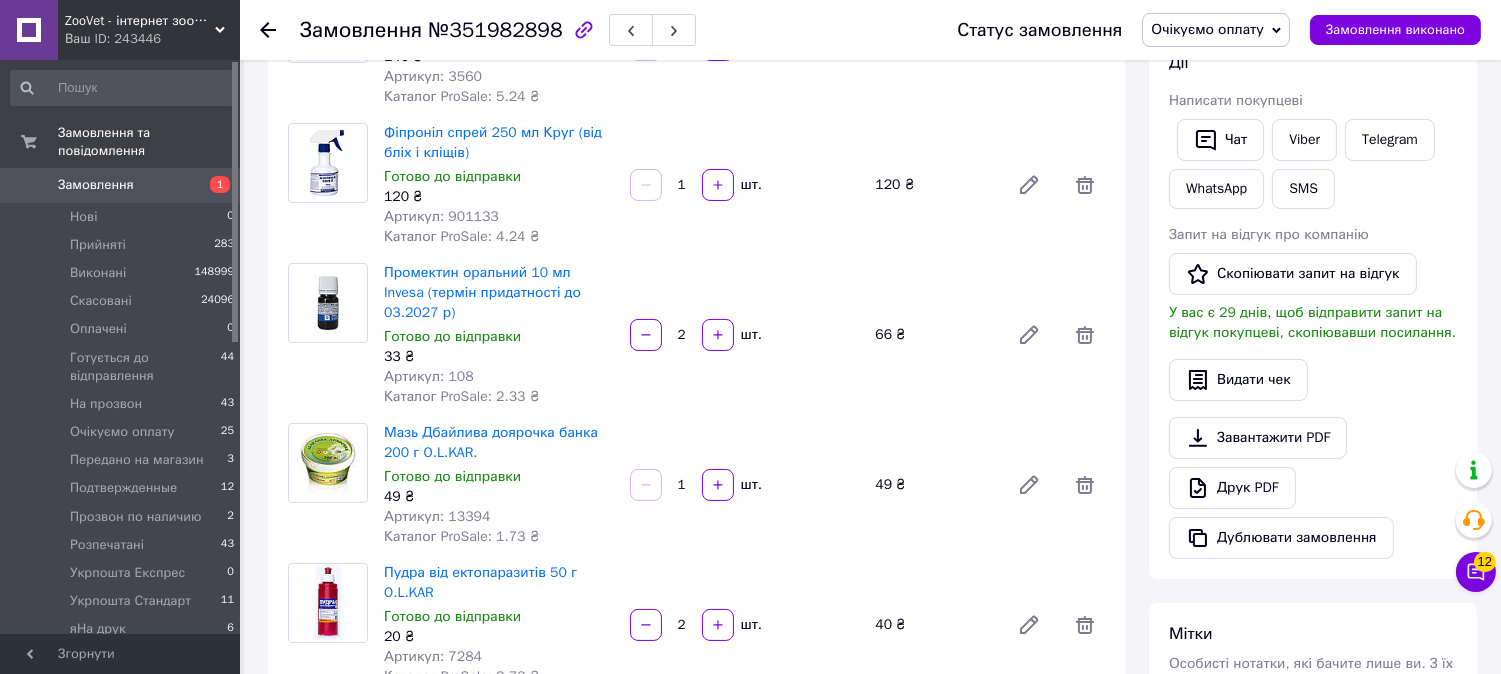 scroll, scrollTop: 187, scrollLeft: 0, axis: vertical 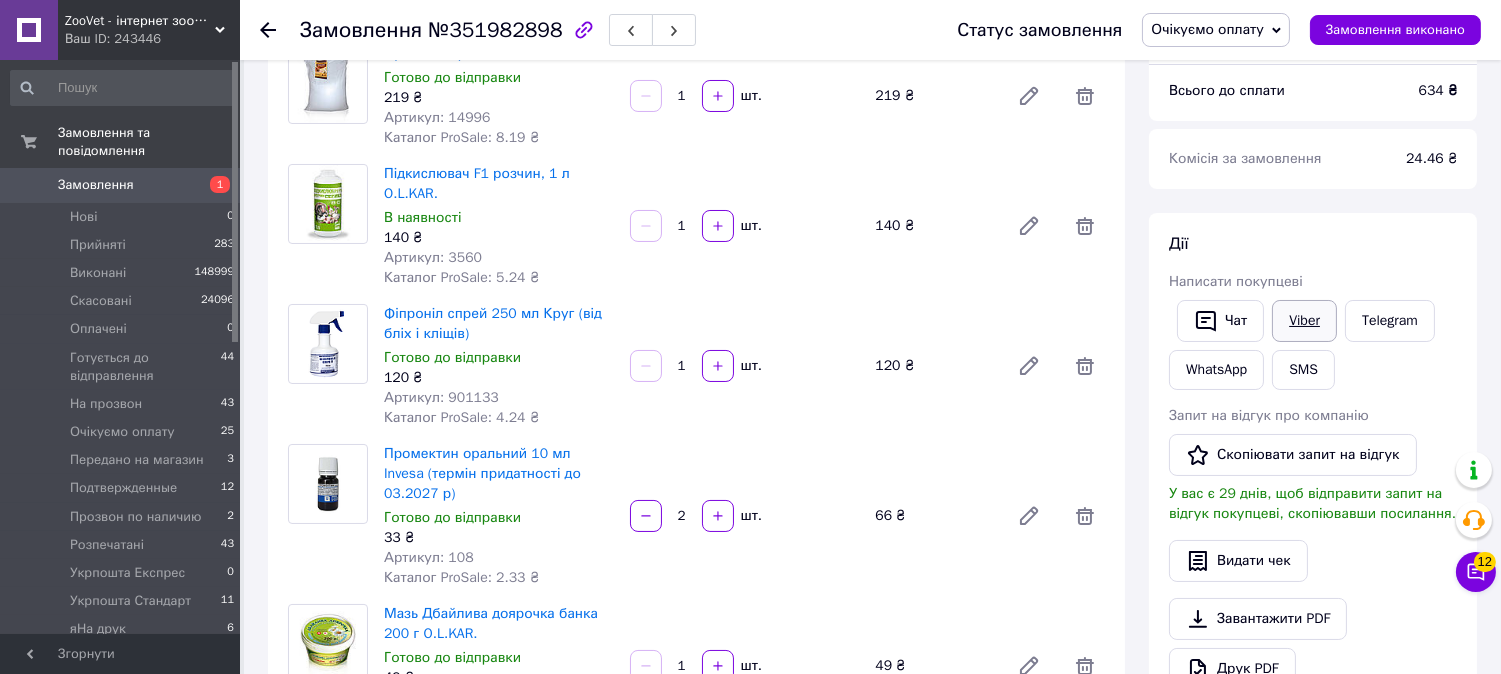 click on "Viber" at bounding box center (1304, 321) 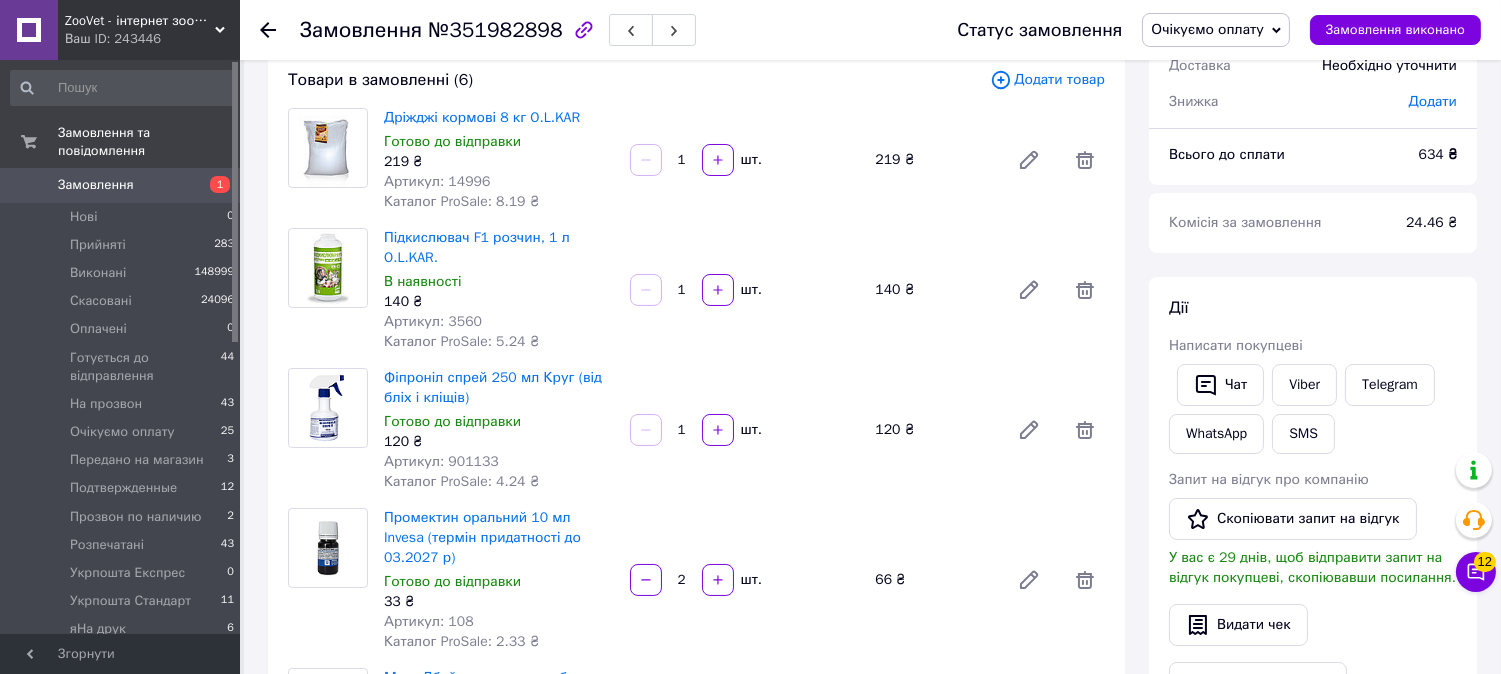 scroll, scrollTop: 76, scrollLeft: 0, axis: vertical 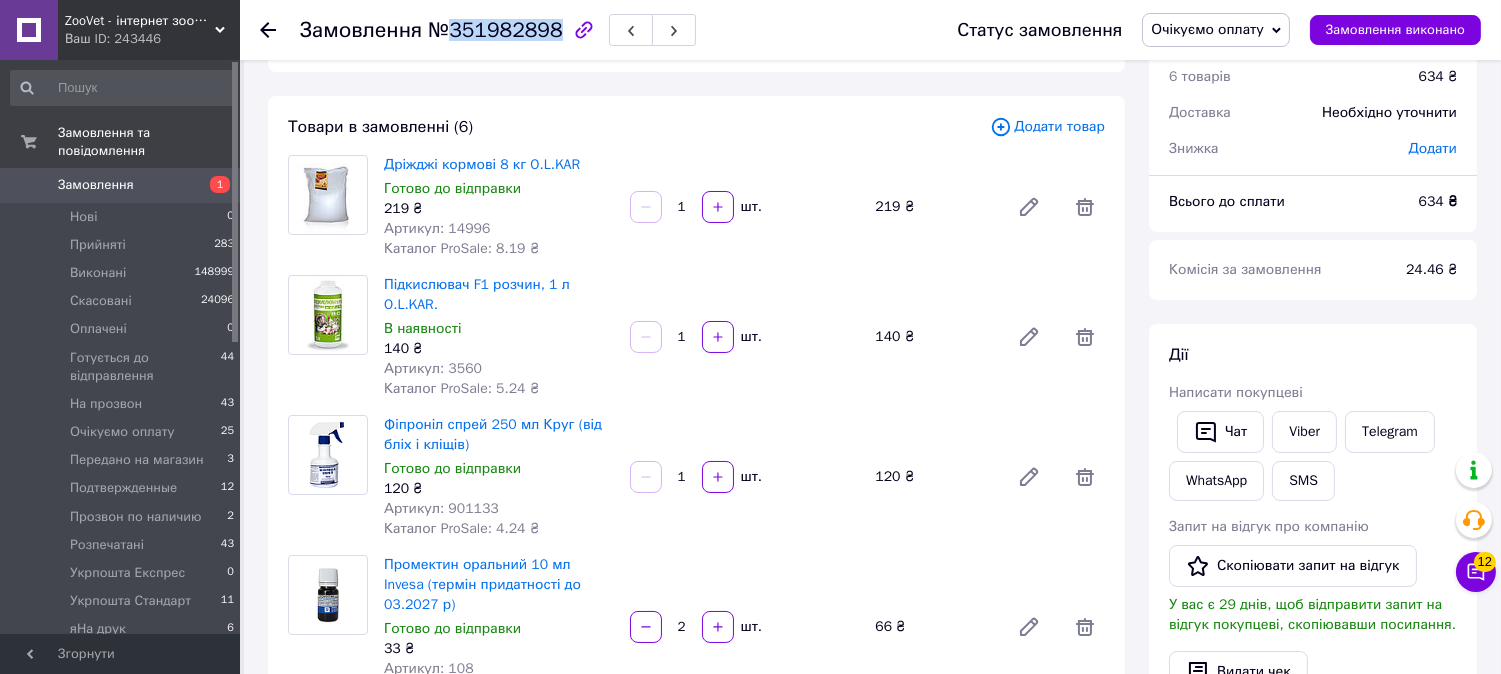 drag, startPoint x: 446, startPoint y: 30, endPoint x: 545, endPoint y: 26, distance: 99.08077 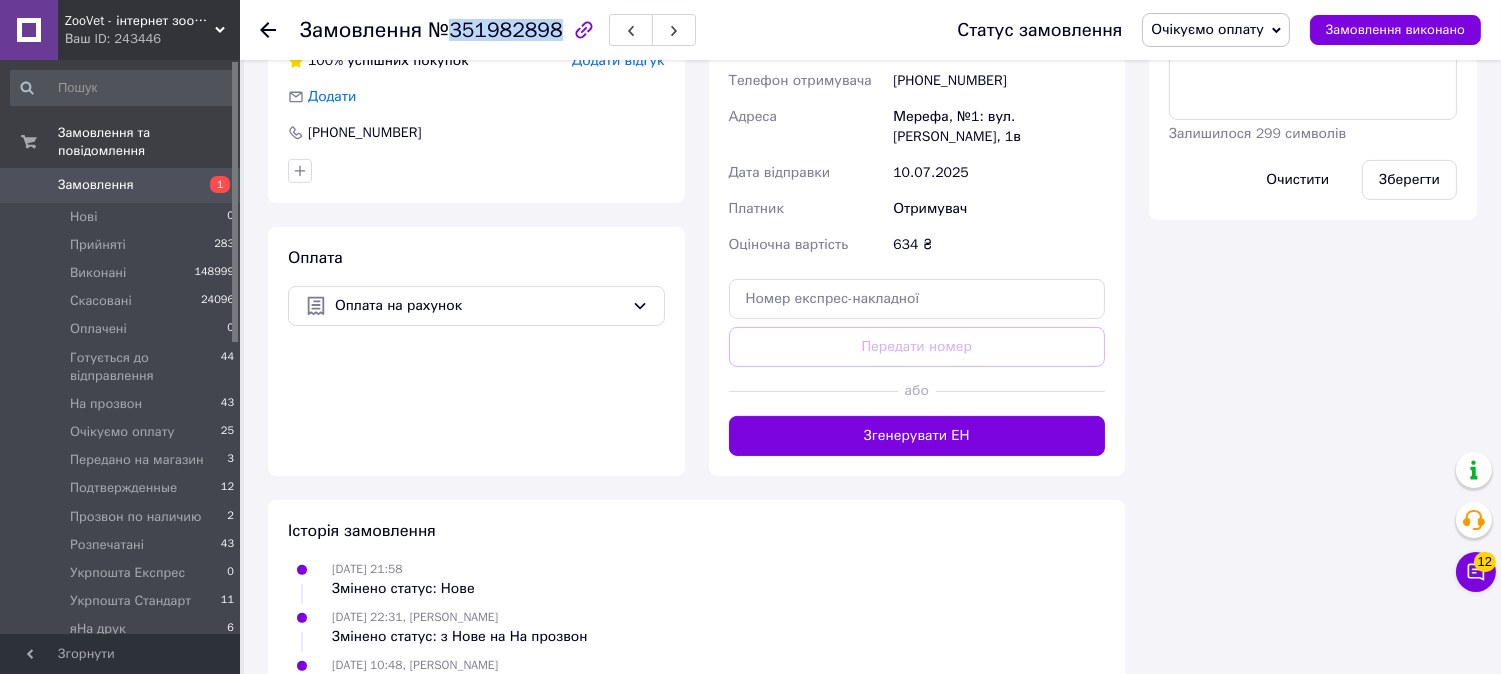scroll, scrollTop: 1172, scrollLeft: 0, axis: vertical 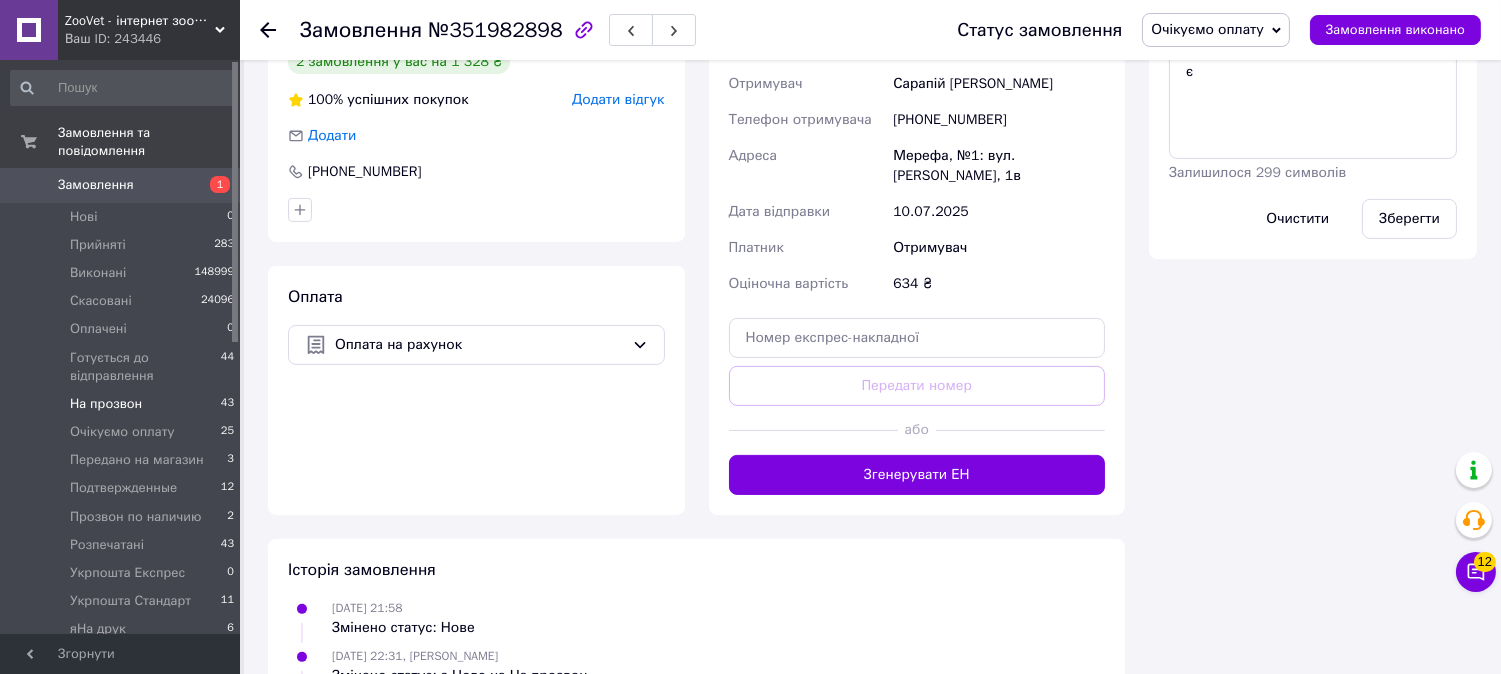 click on "На прозвон 43" at bounding box center [123, 404] 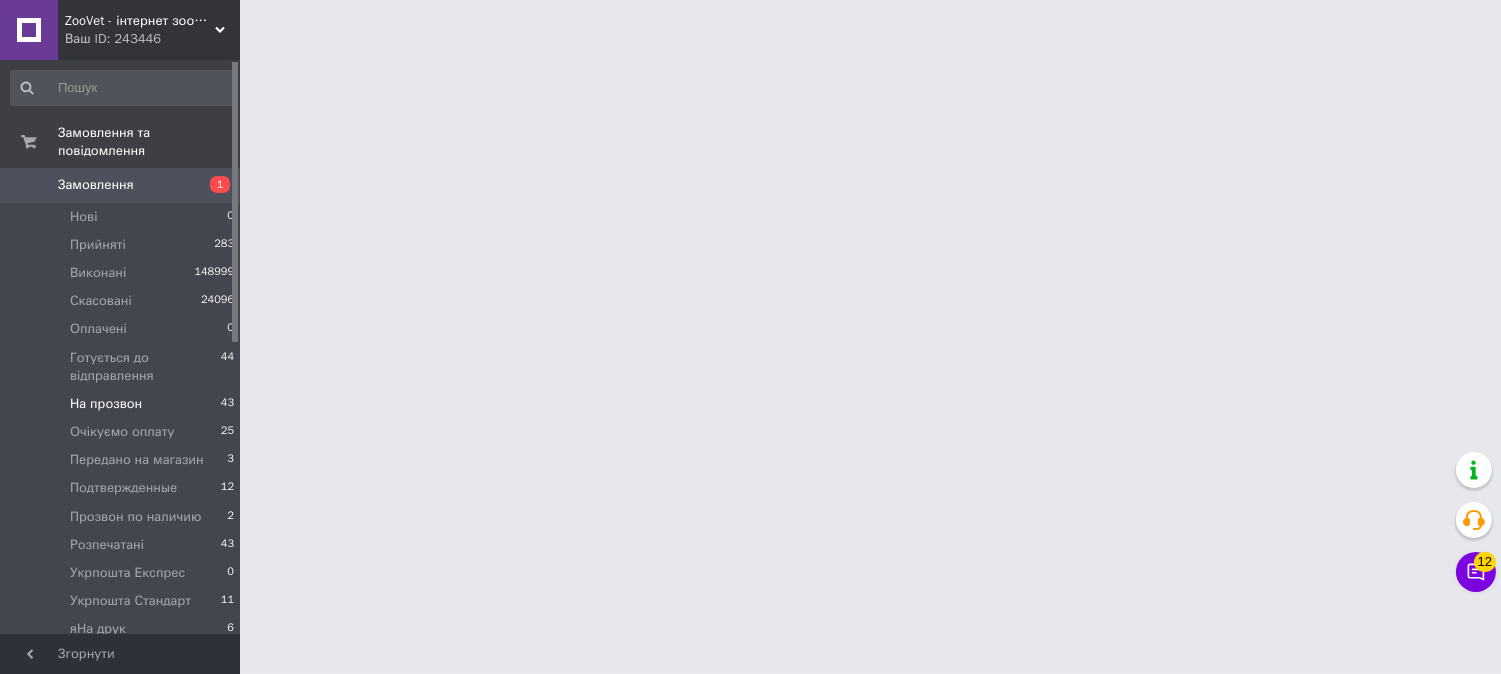 scroll, scrollTop: 0, scrollLeft: 0, axis: both 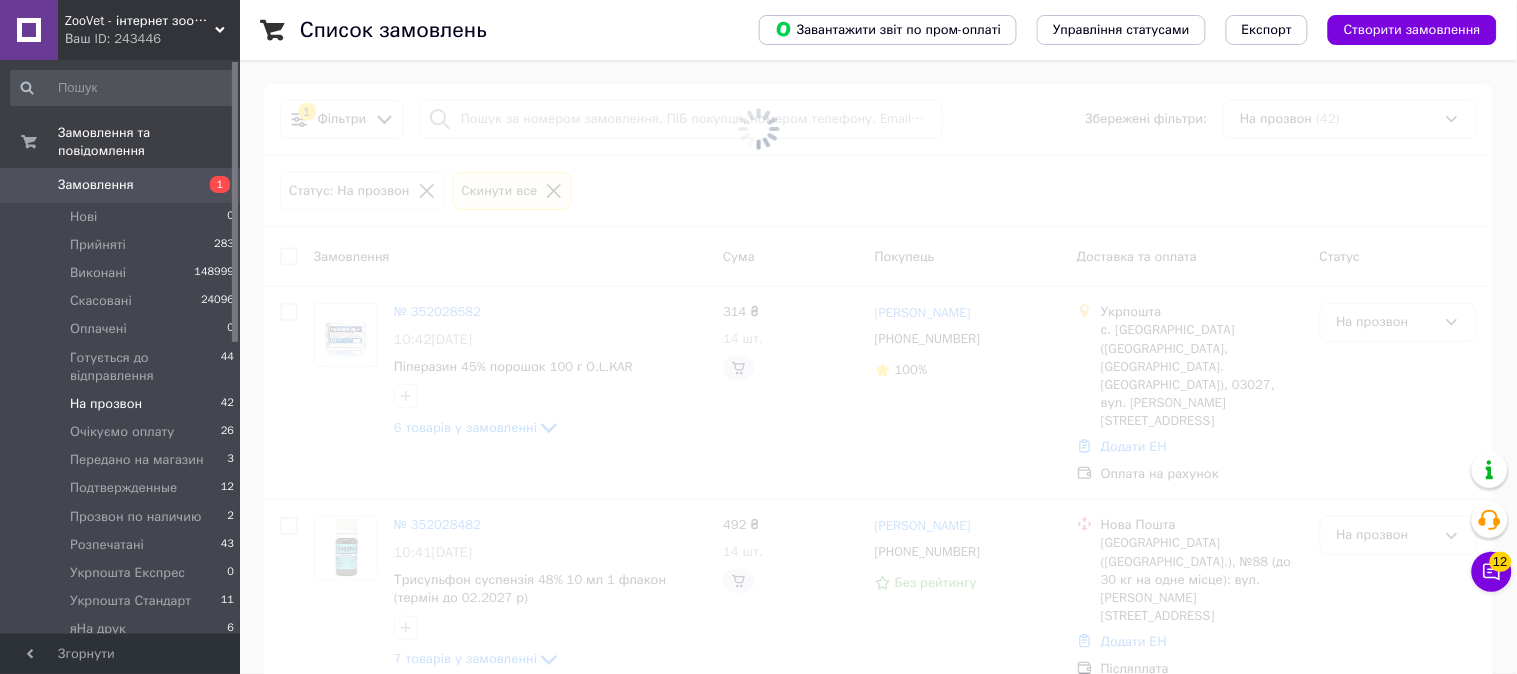 click on "На прозвон" at bounding box center (106, 404) 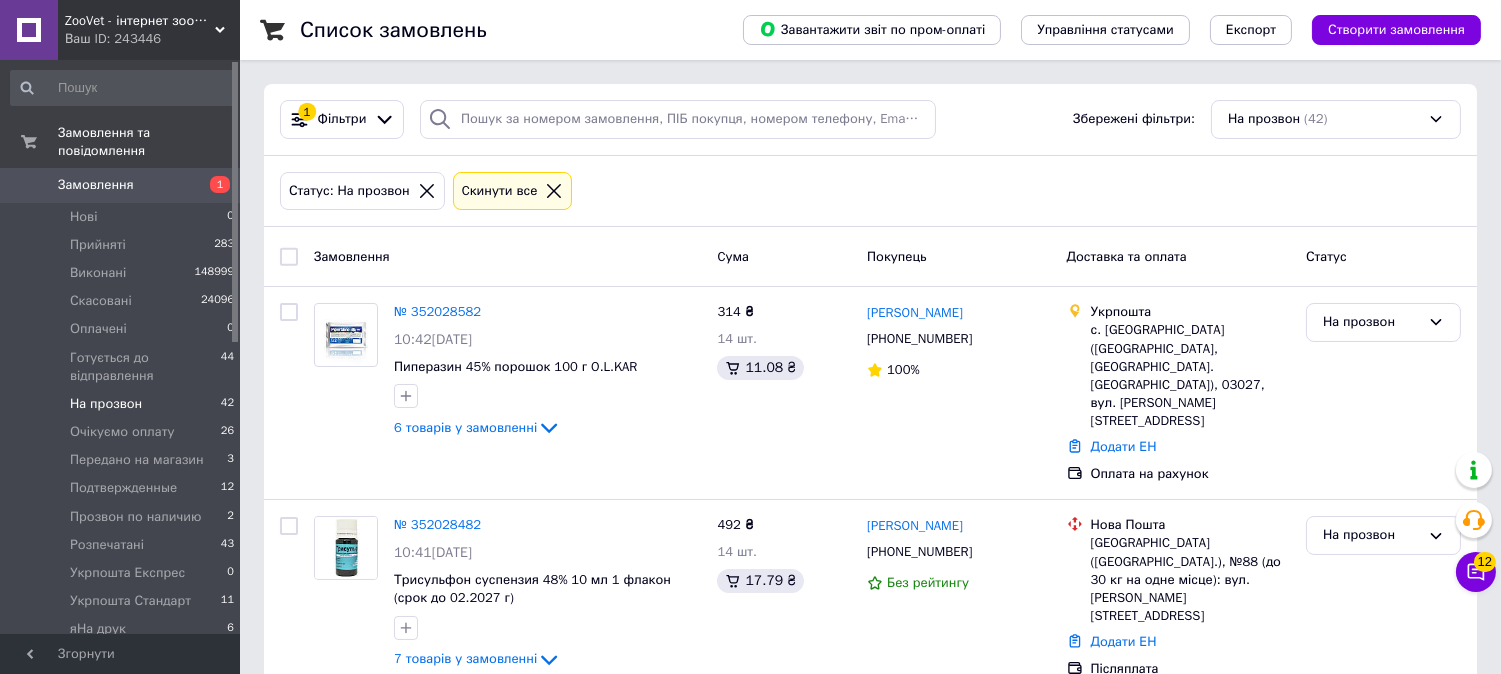 click on "На прозвон" at bounding box center (106, 404) 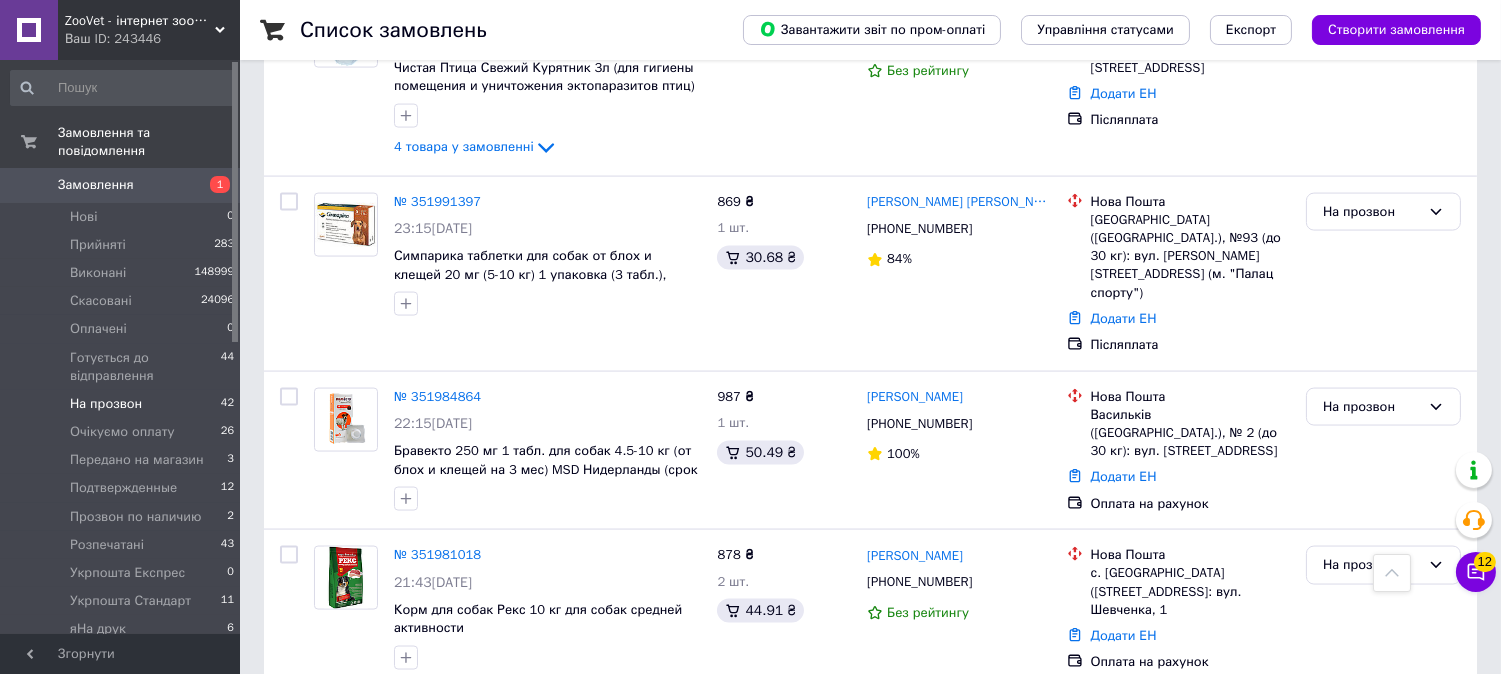 scroll, scrollTop: 5444, scrollLeft: 0, axis: vertical 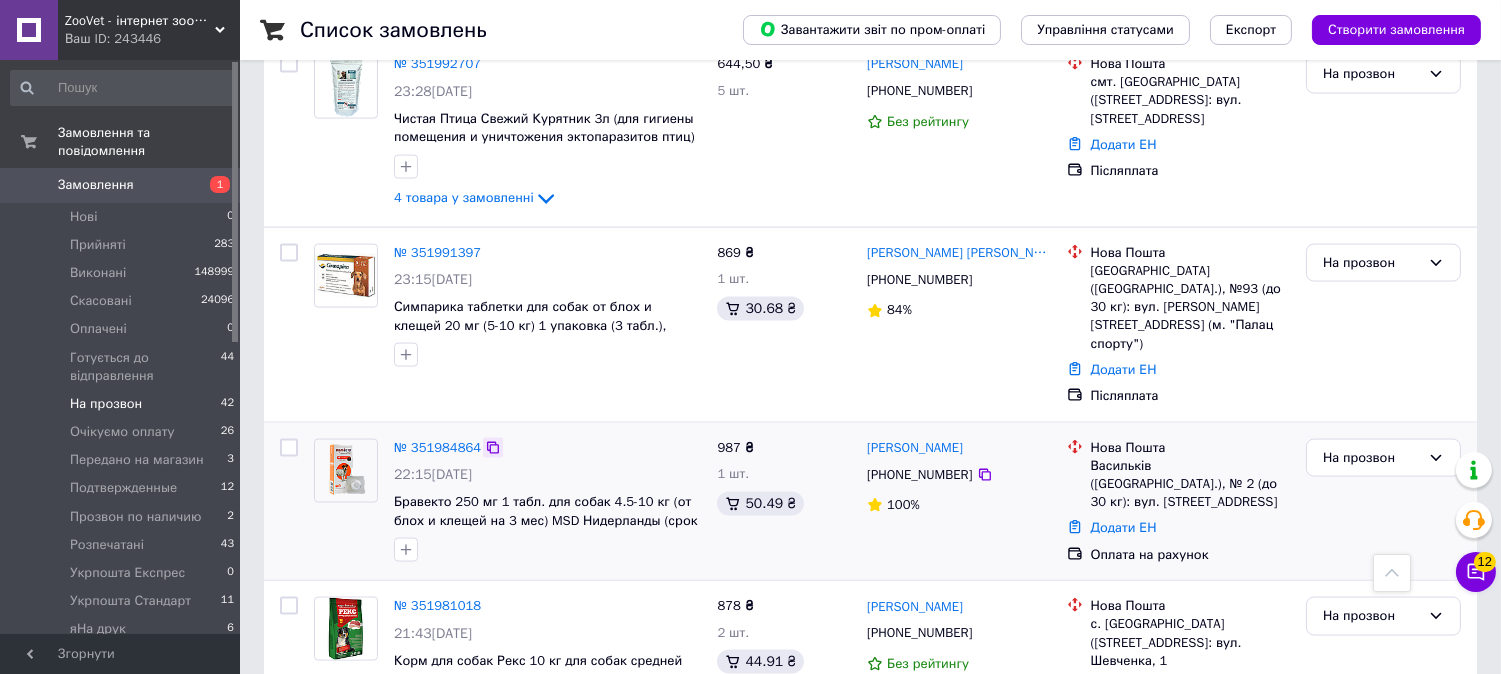 click 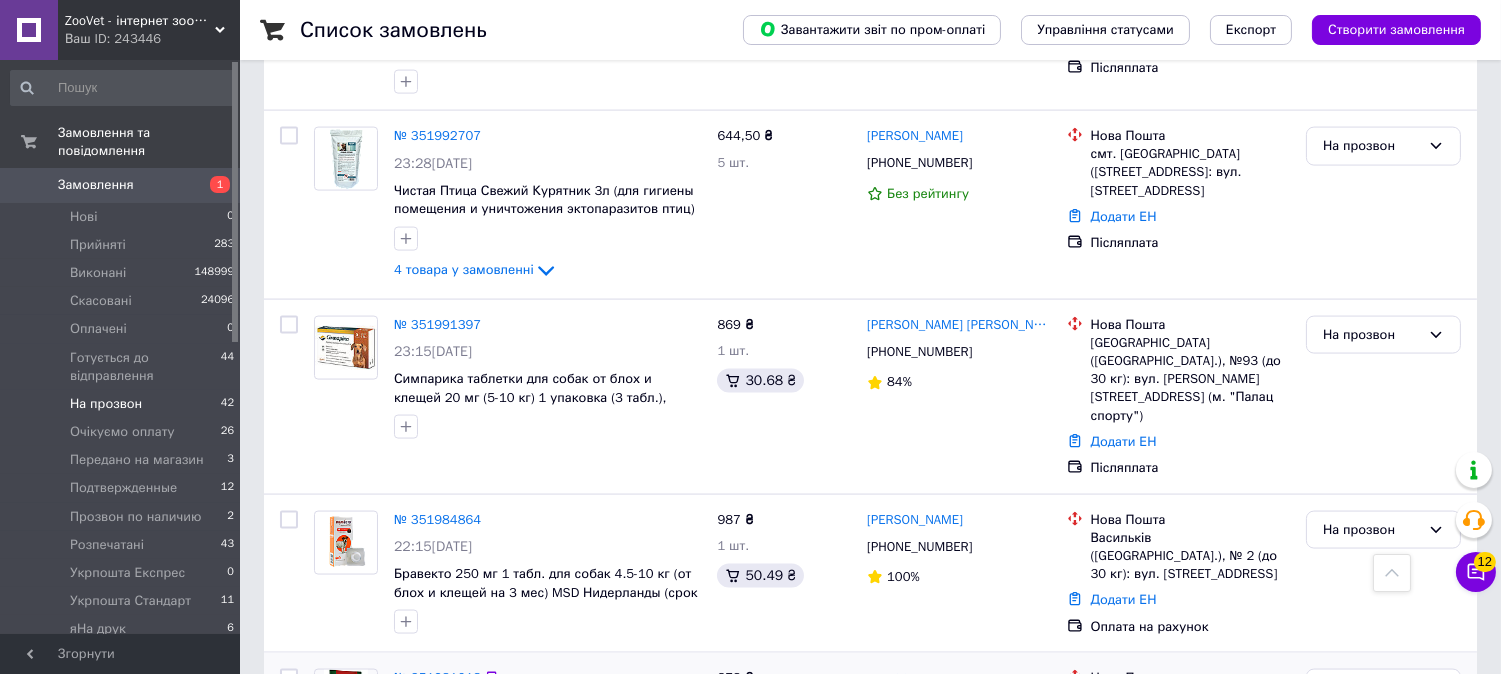 scroll, scrollTop: 5333, scrollLeft: 0, axis: vertical 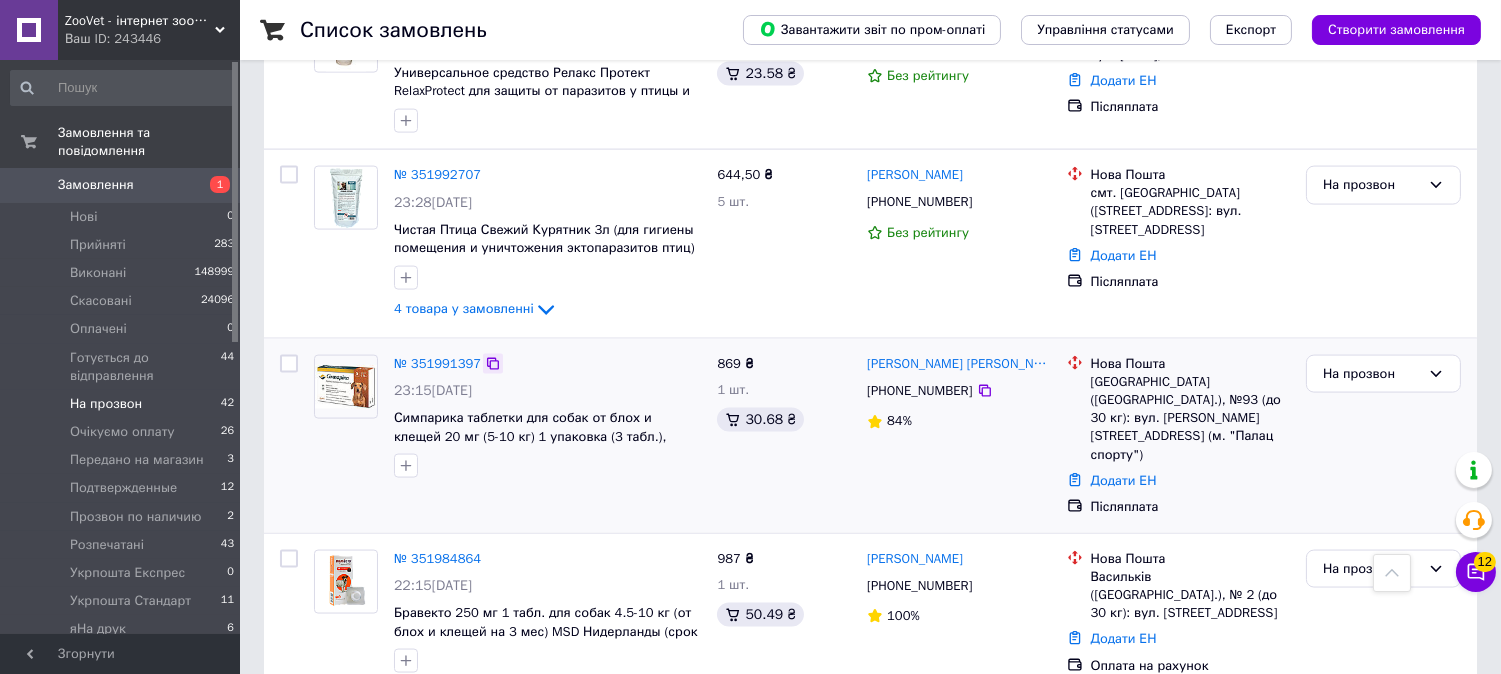 click at bounding box center [493, 364] 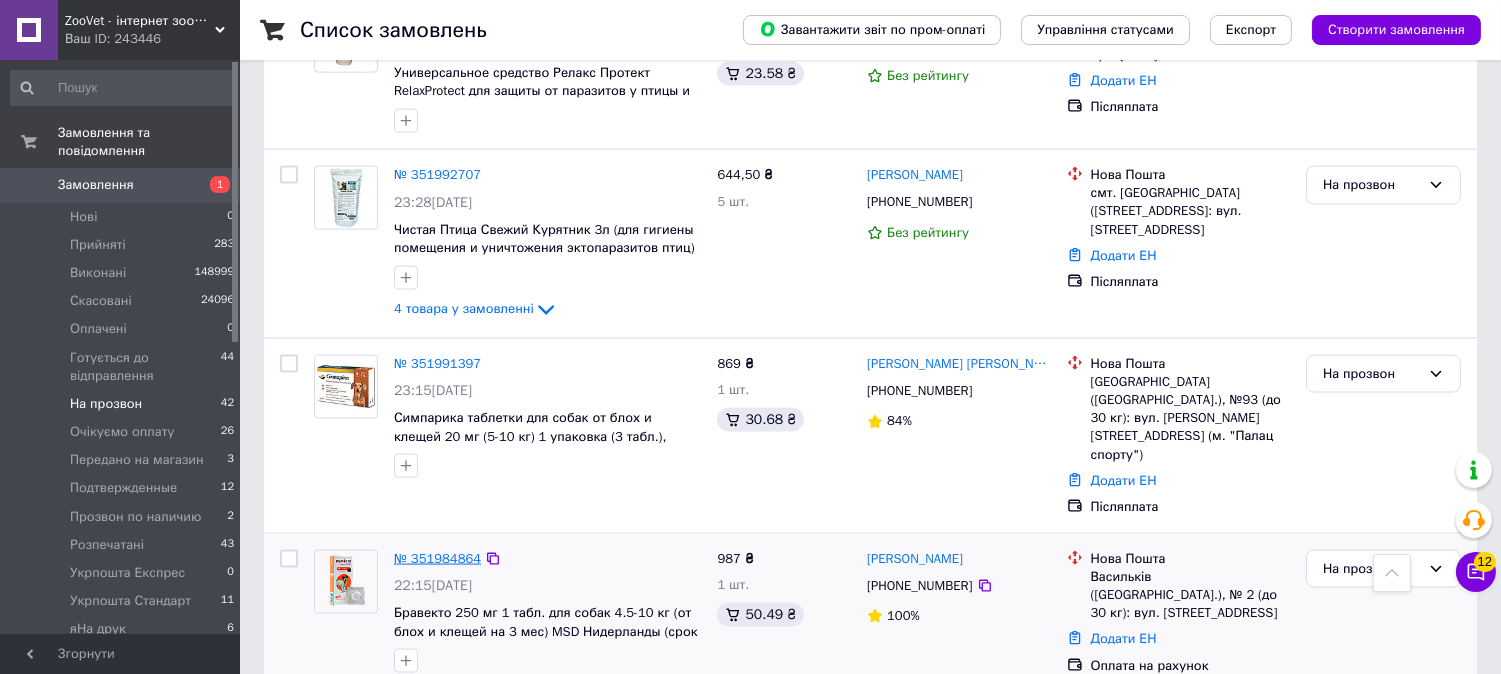 click on "№ 351984864" at bounding box center (437, 558) 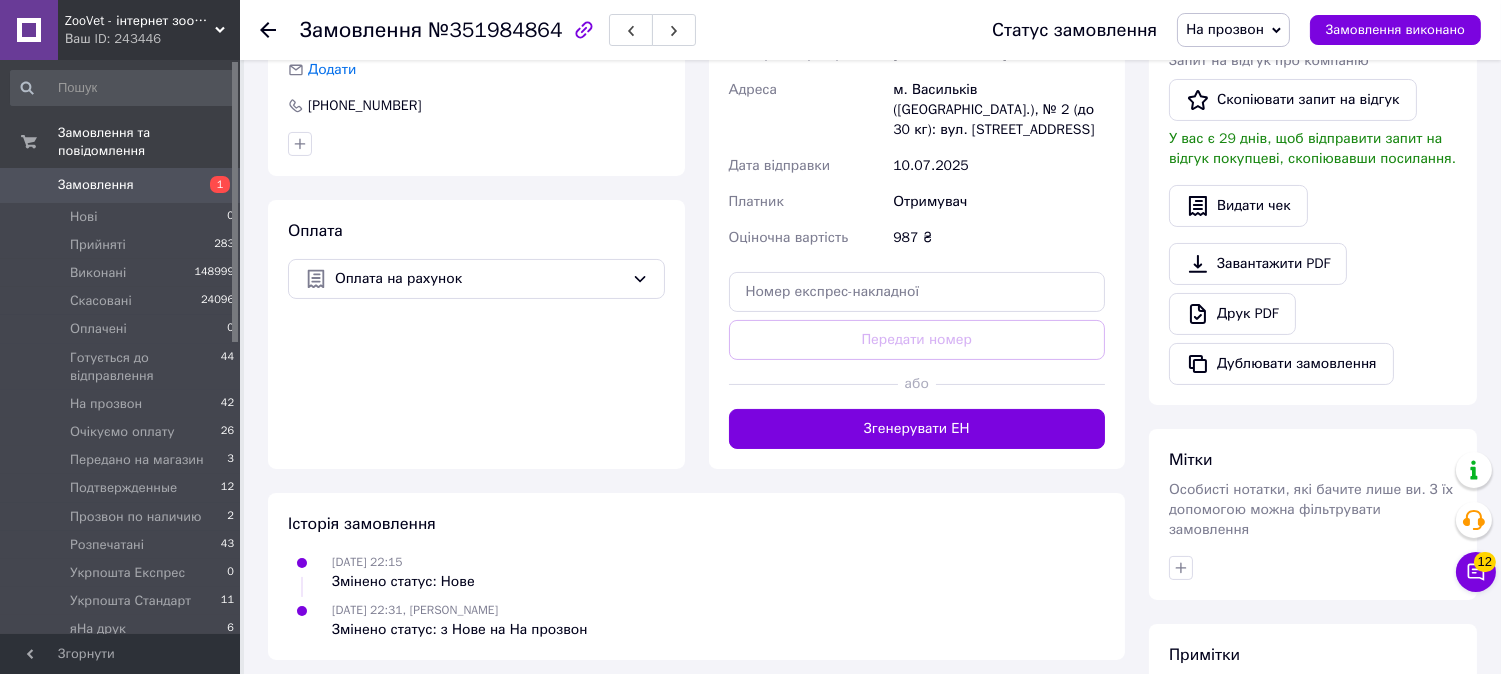 scroll, scrollTop: 427, scrollLeft: 0, axis: vertical 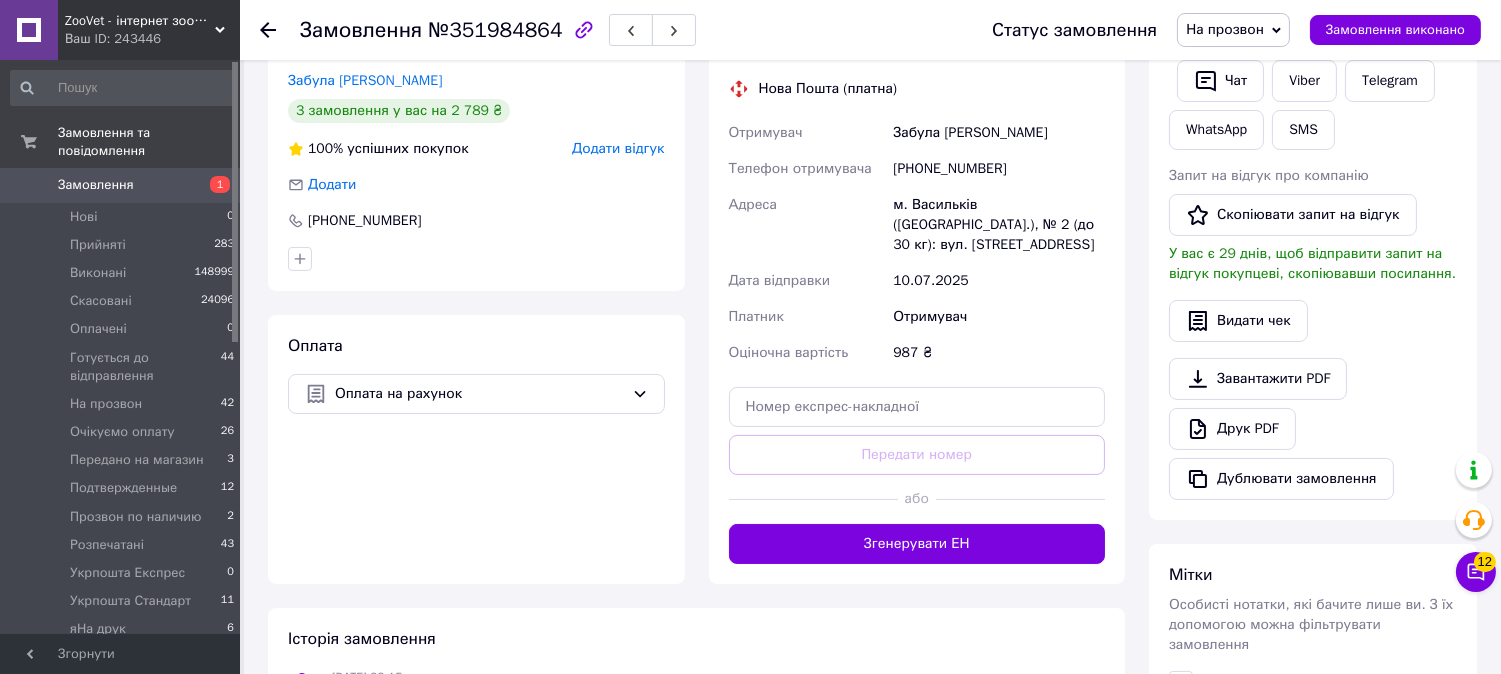 click on "На прозвон" at bounding box center [1233, 30] 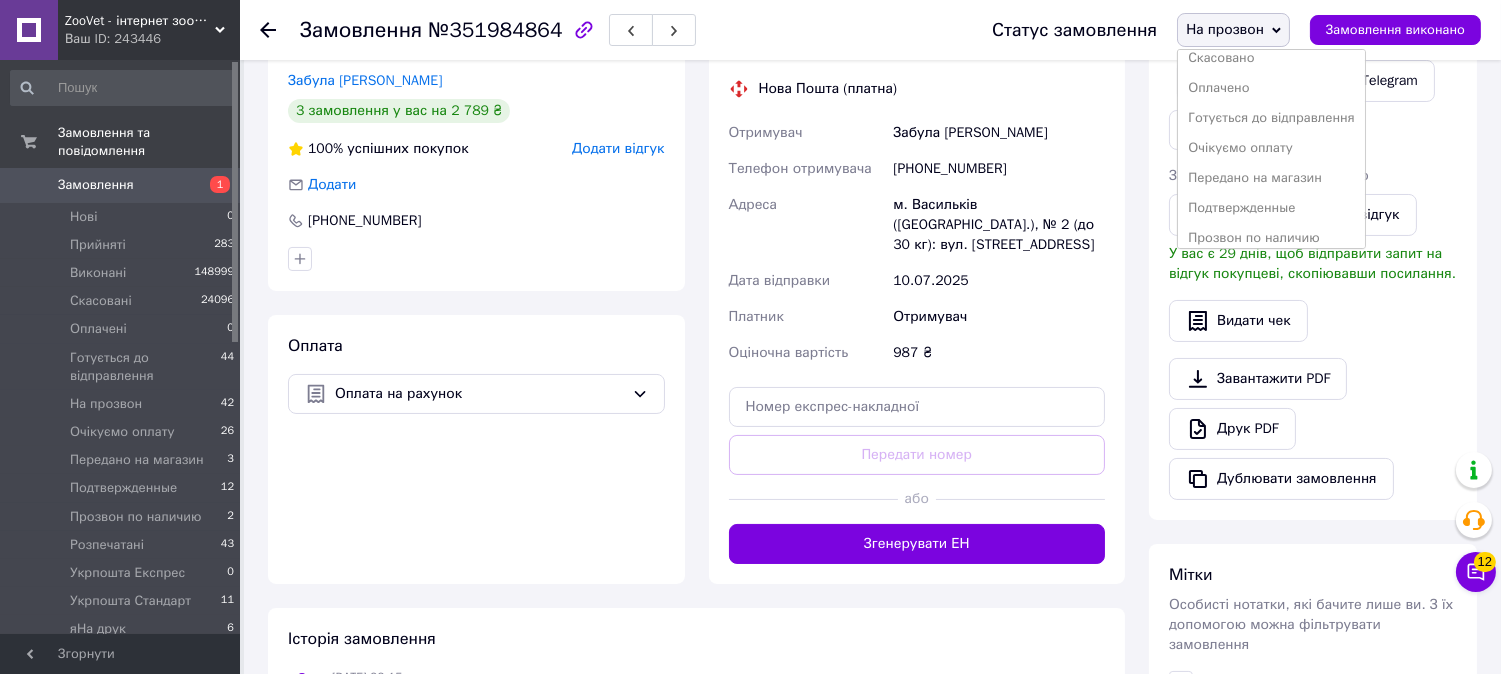 scroll, scrollTop: 111, scrollLeft: 0, axis: vertical 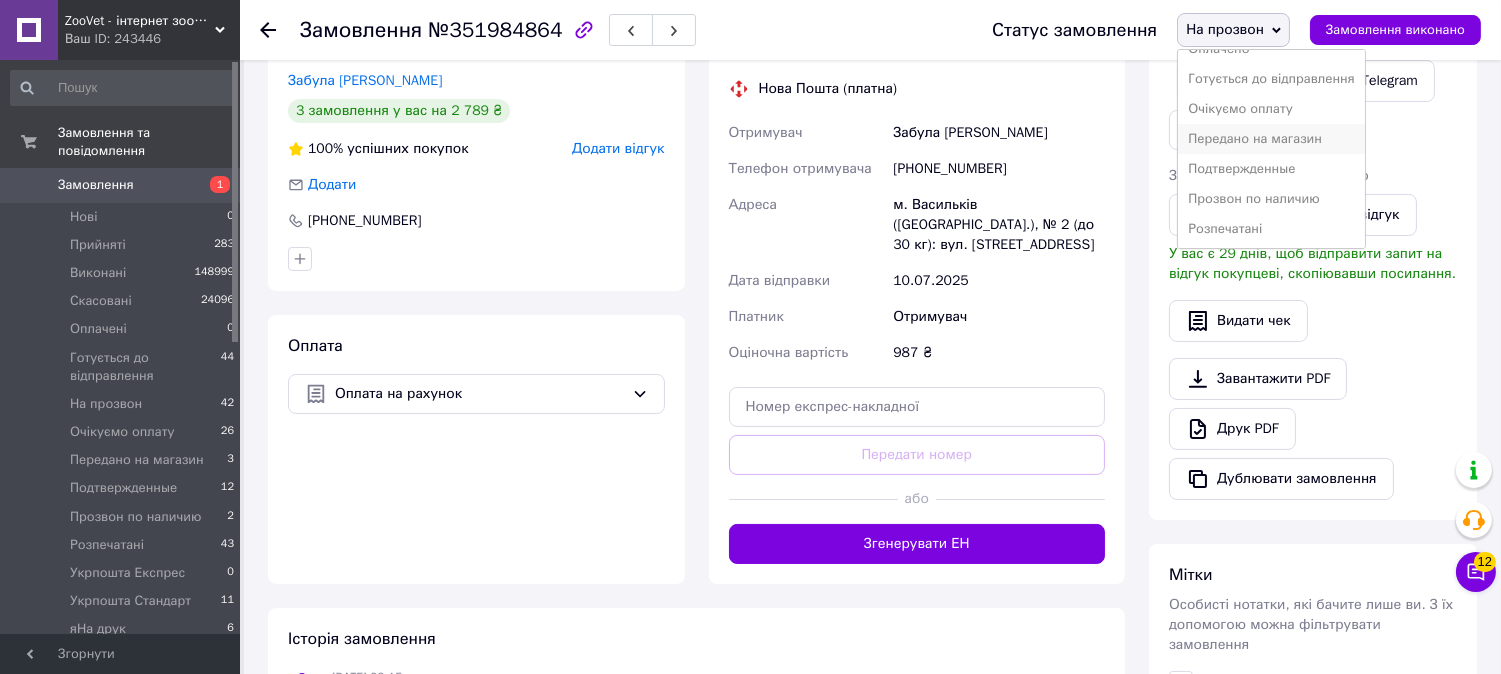 click on "Передано на магазин" at bounding box center (1271, 139) 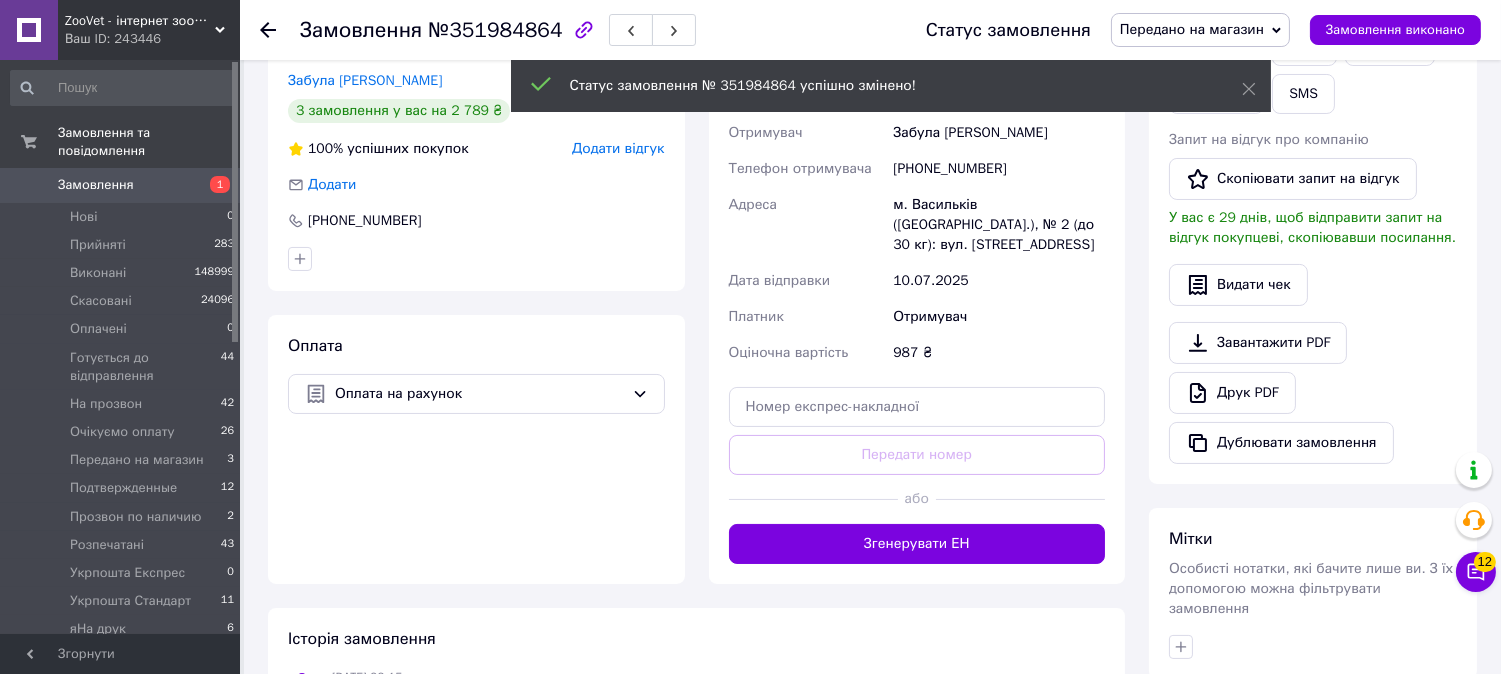 click on "Передано на магазин" at bounding box center [1200, 30] 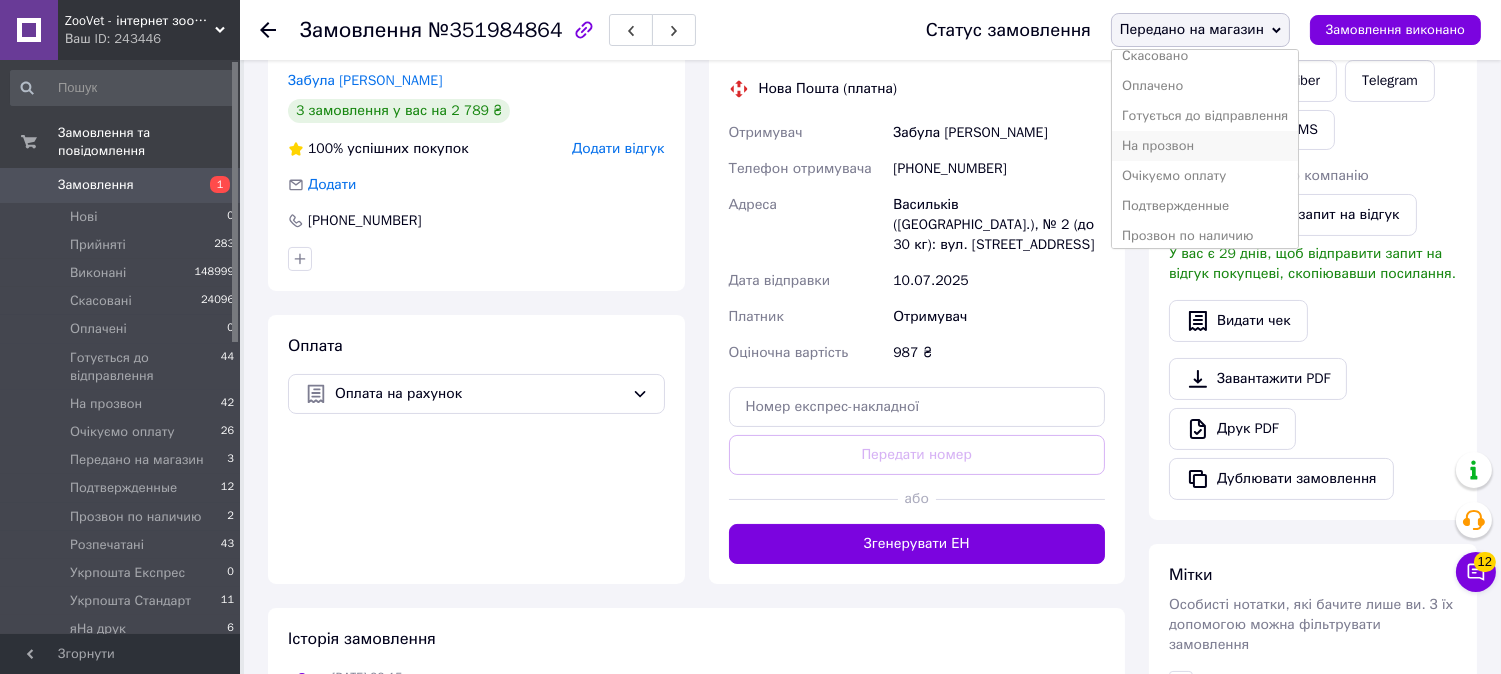 scroll, scrollTop: 111, scrollLeft: 0, axis: vertical 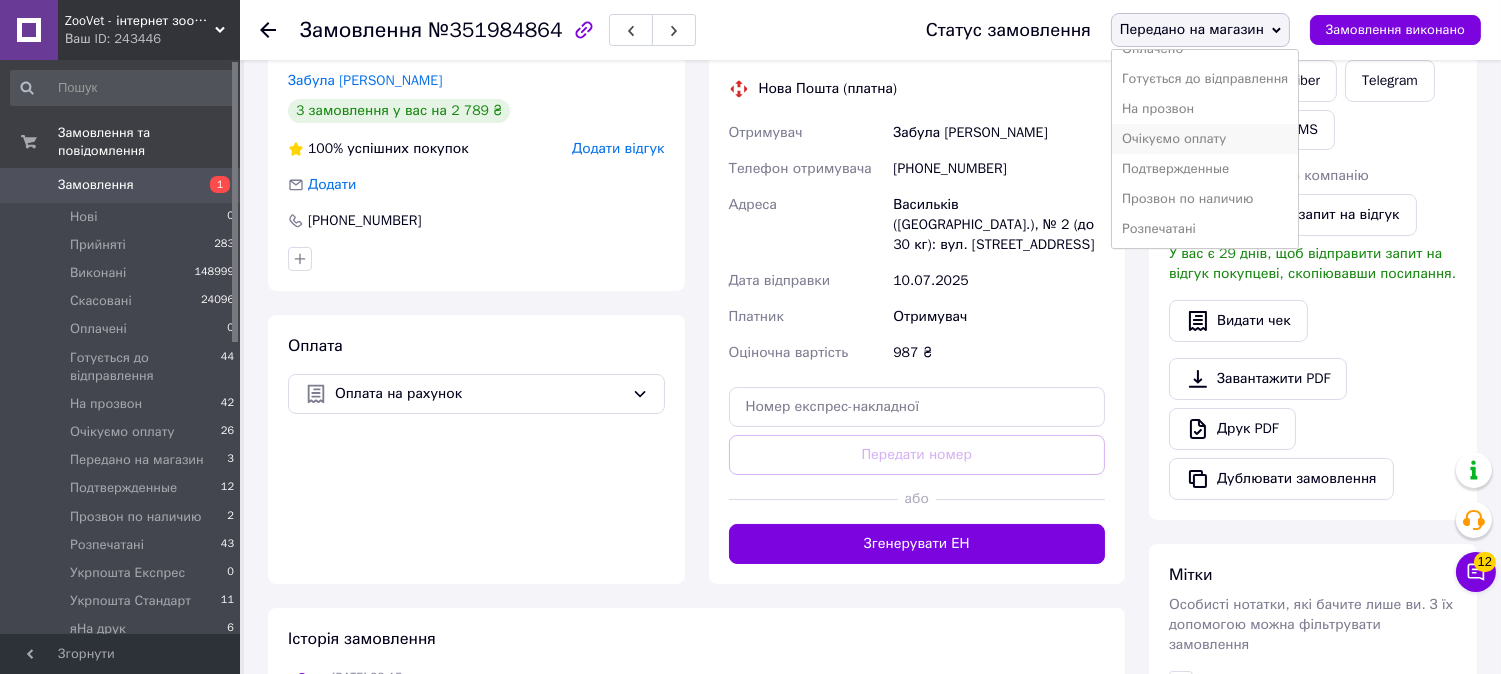 click on "Очікуємо оплату" at bounding box center (1205, 139) 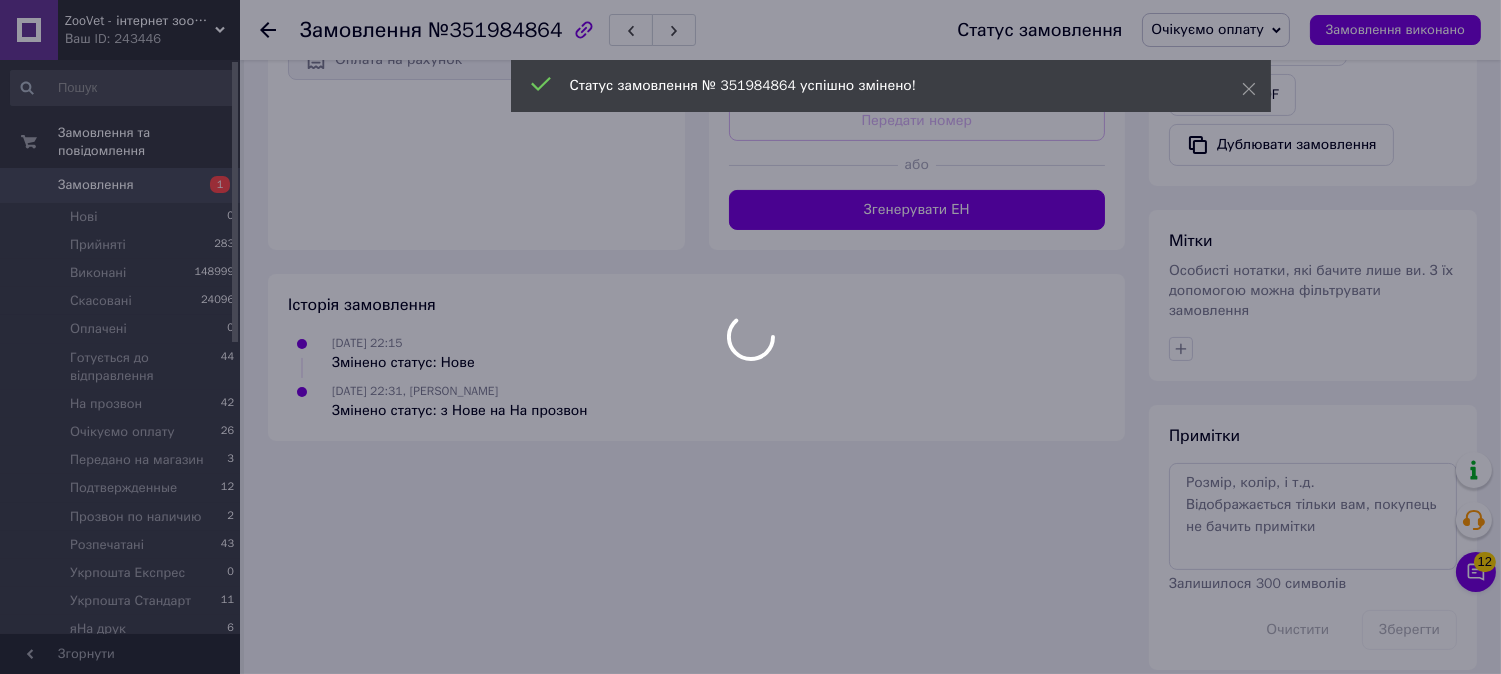 scroll, scrollTop: 725, scrollLeft: 0, axis: vertical 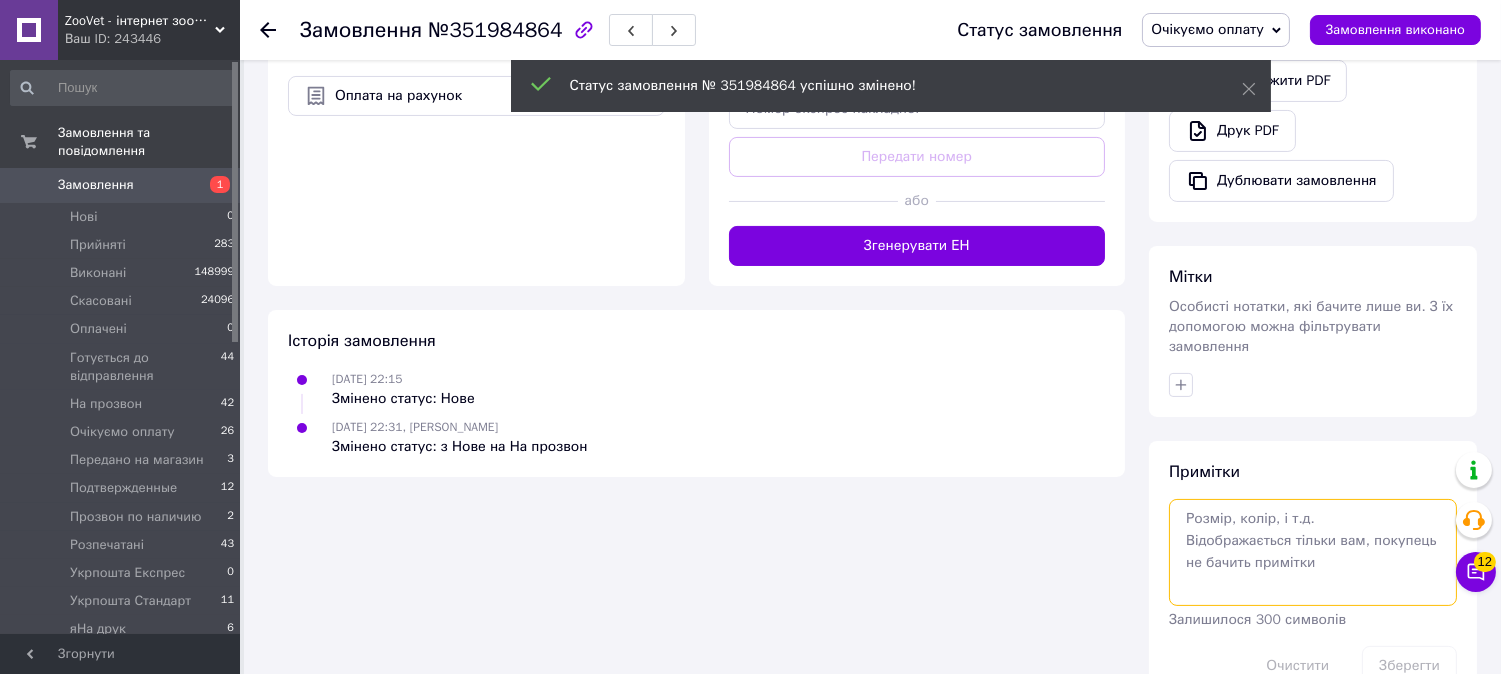 click at bounding box center (1313, 552) 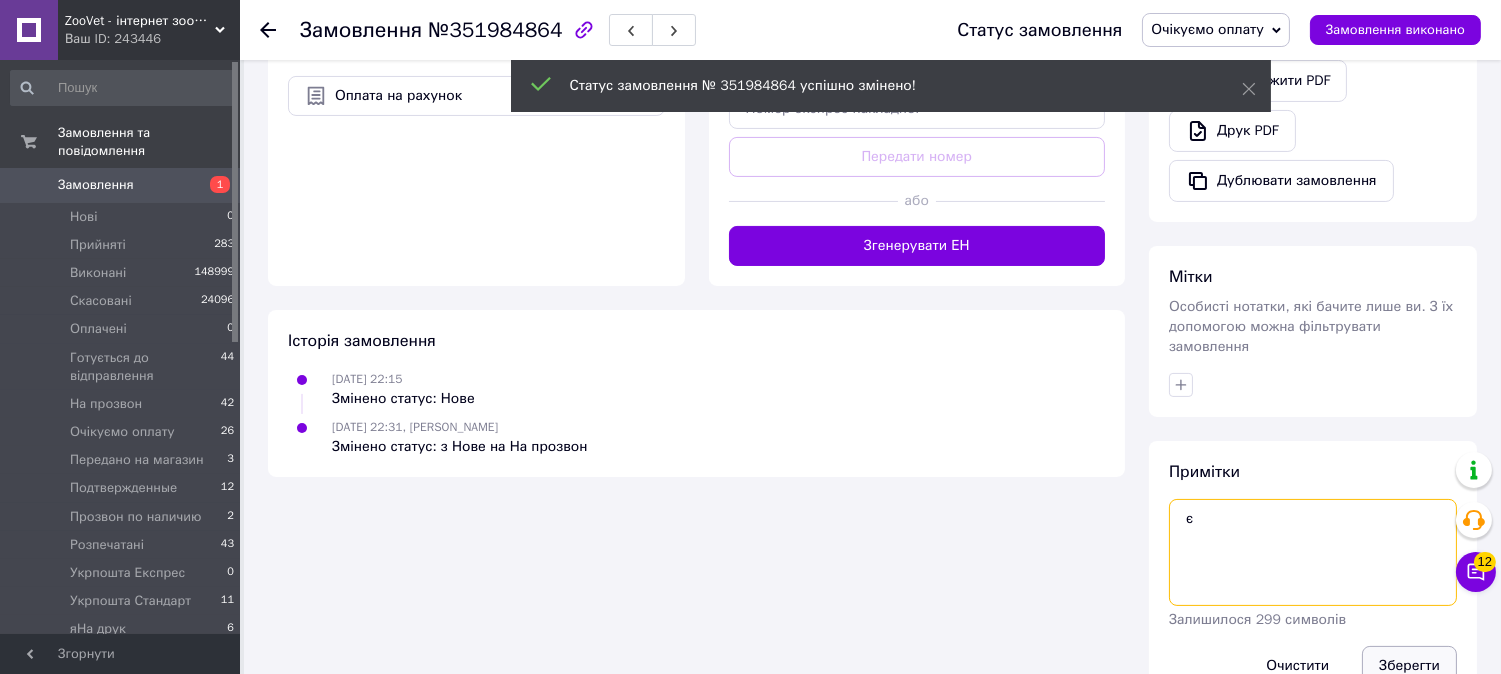 type on "є" 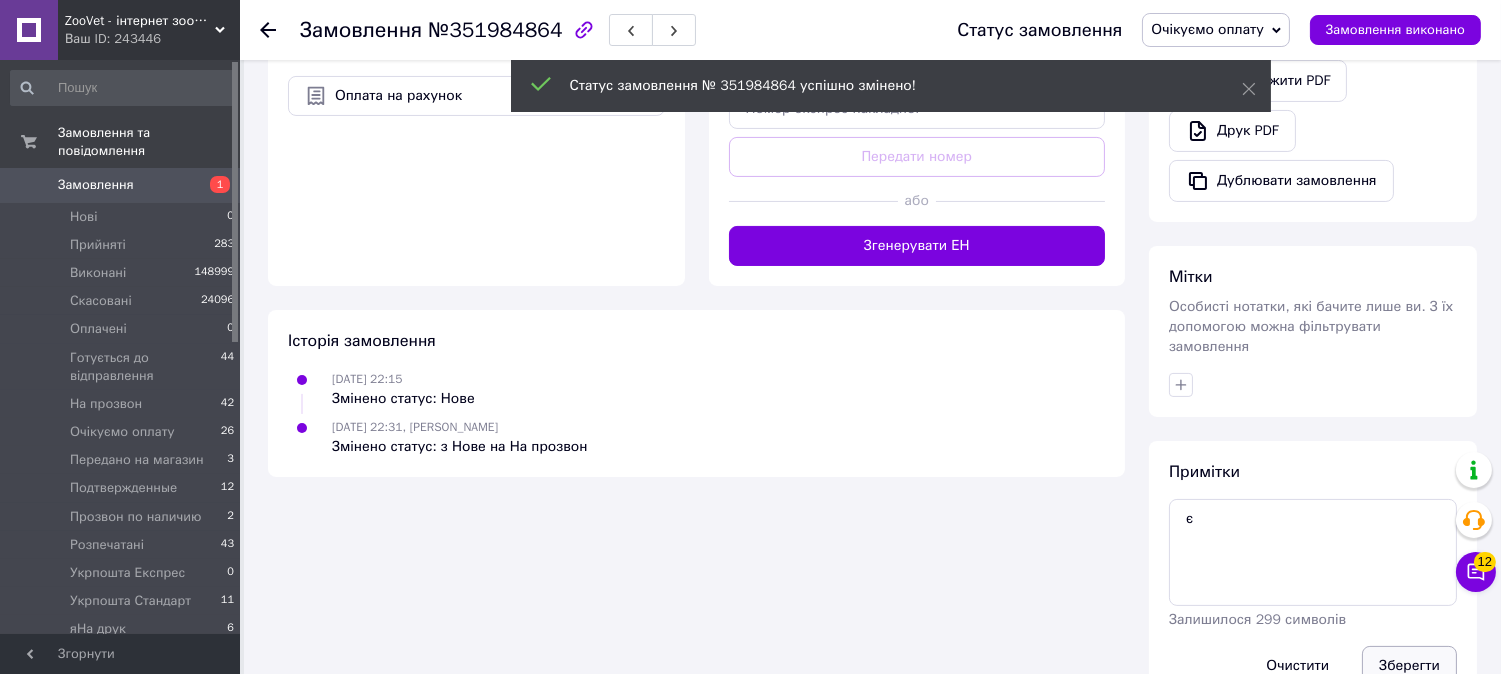 click on "Зберегти" at bounding box center (1409, 666) 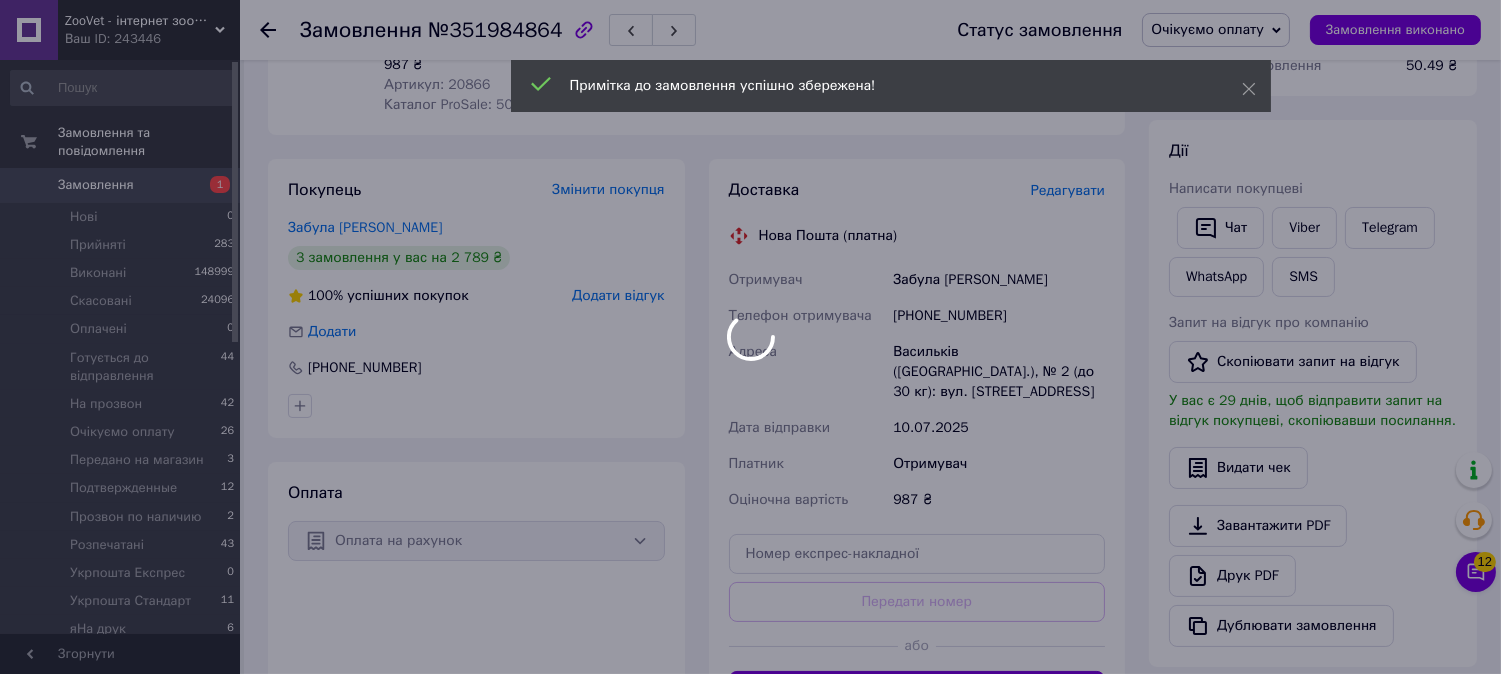 scroll, scrollTop: 0, scrollLeft: 0, axis: both 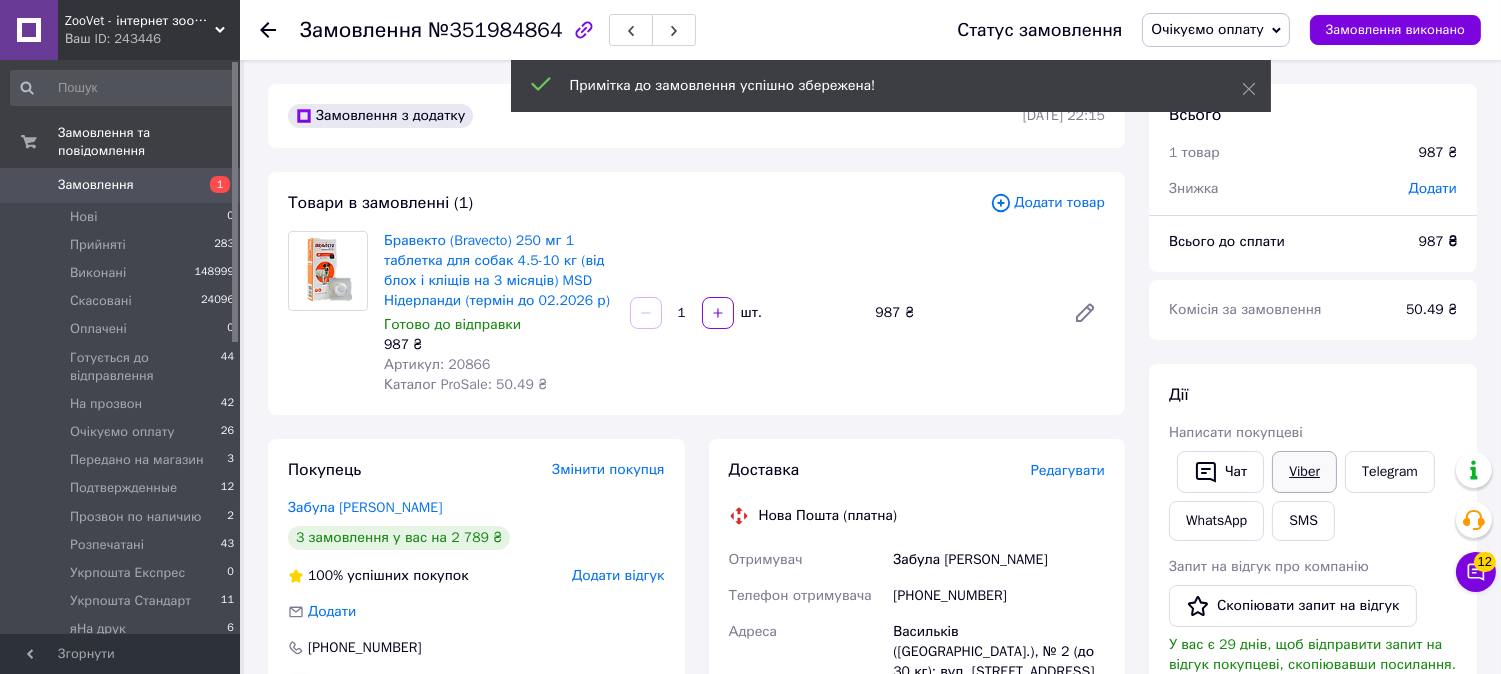 click on "Viber" at bounding box center (1304, 472) 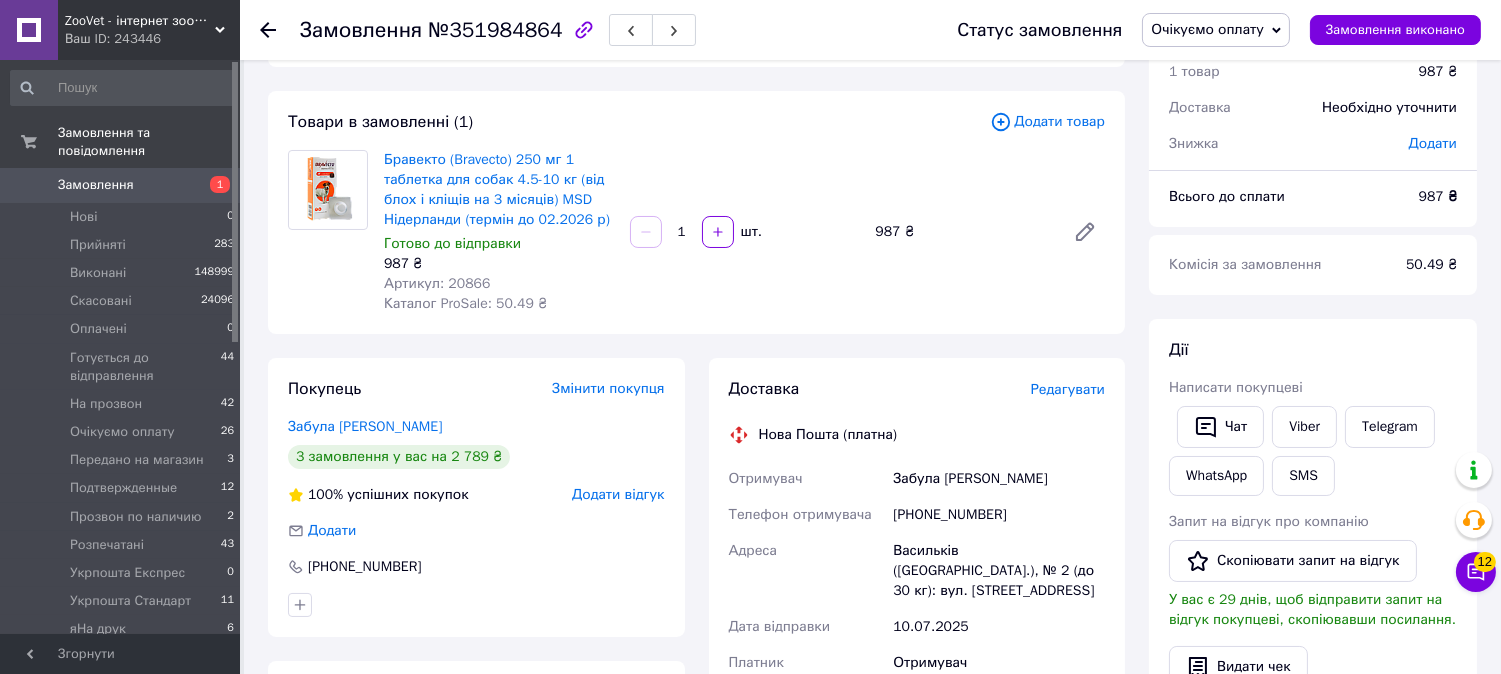 scroll, scrollTop: 333, scrollLeft: 0, axis: vertical 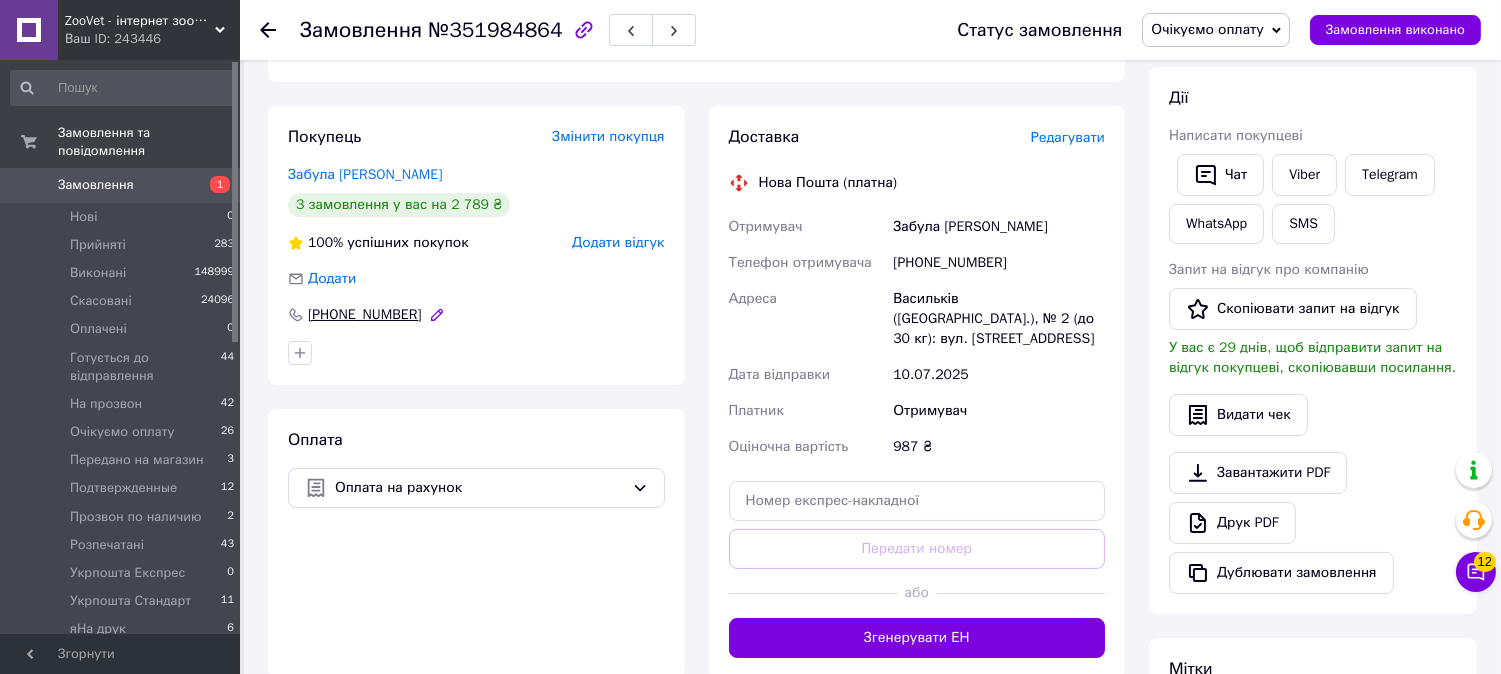 click on "[PHONE_NUMBER]" at bounding box center [365, 315] 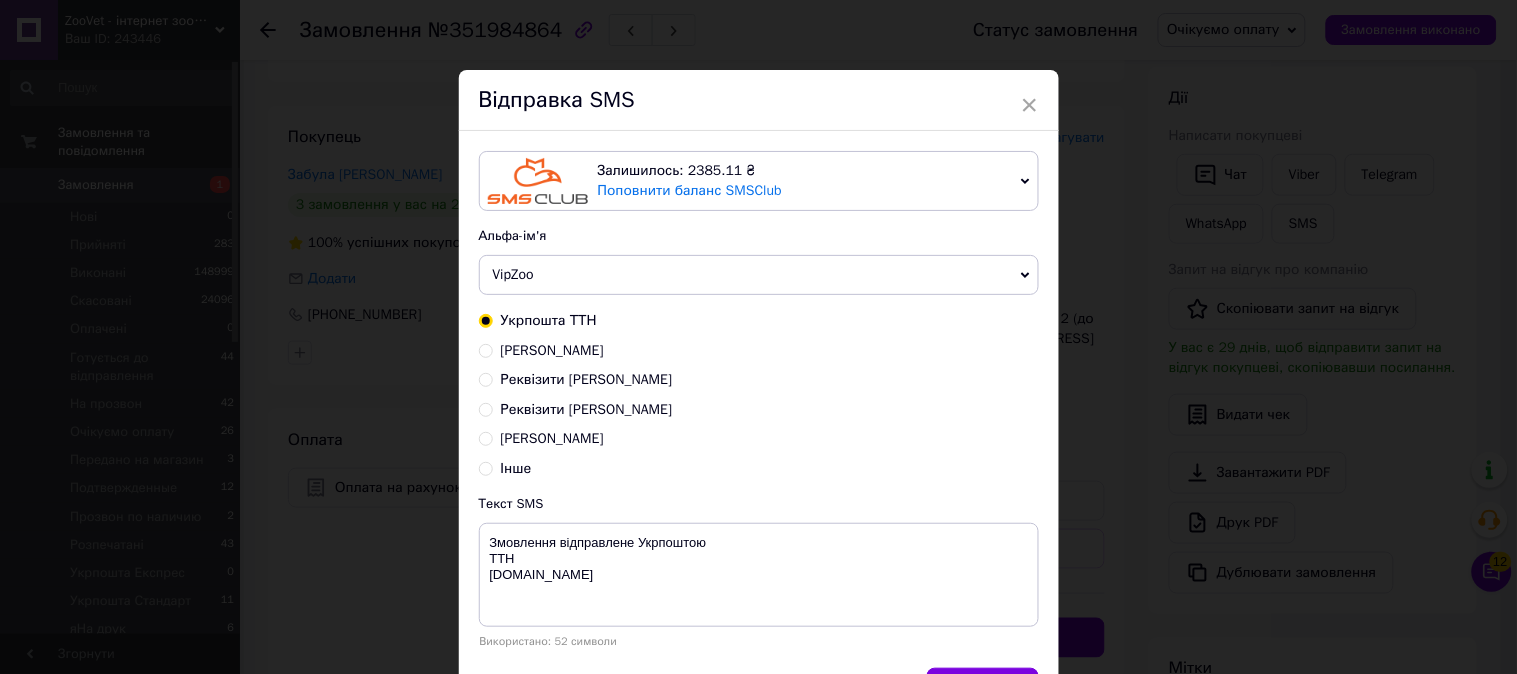 click on "Реквізити Василь ФОП" at bounding box center (759, 410) 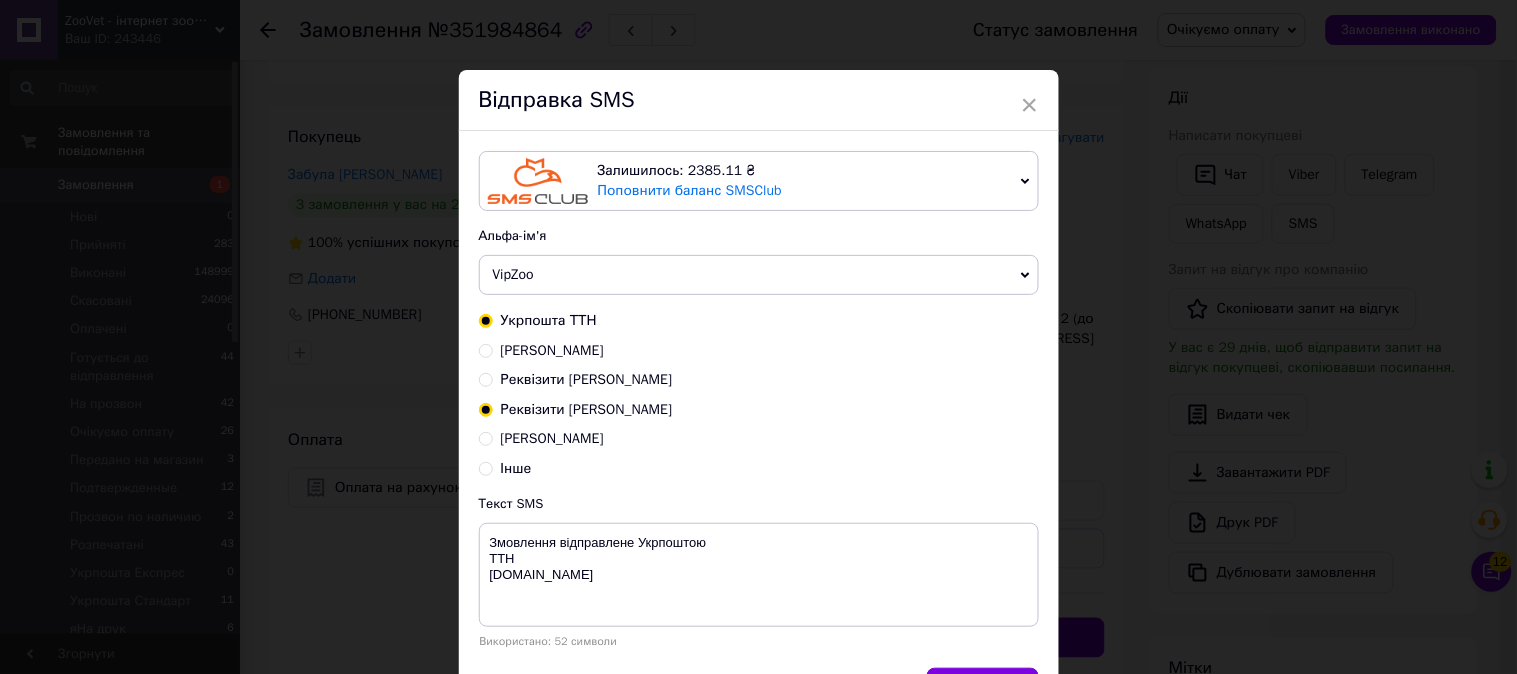 radio on "true" 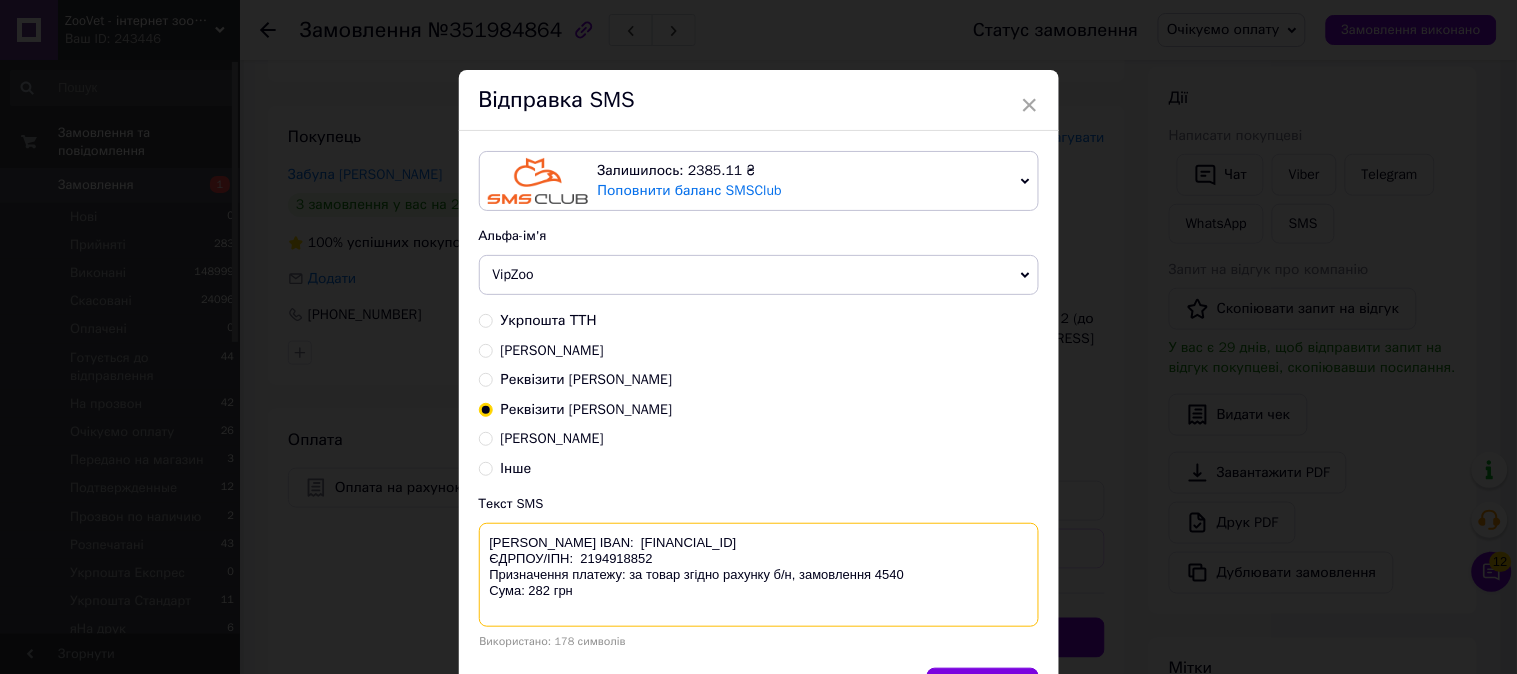 drag, startPoint x: 565, startPoint y: 613, endPoint x: 492, endPoint y: 537, distance: 105.380264 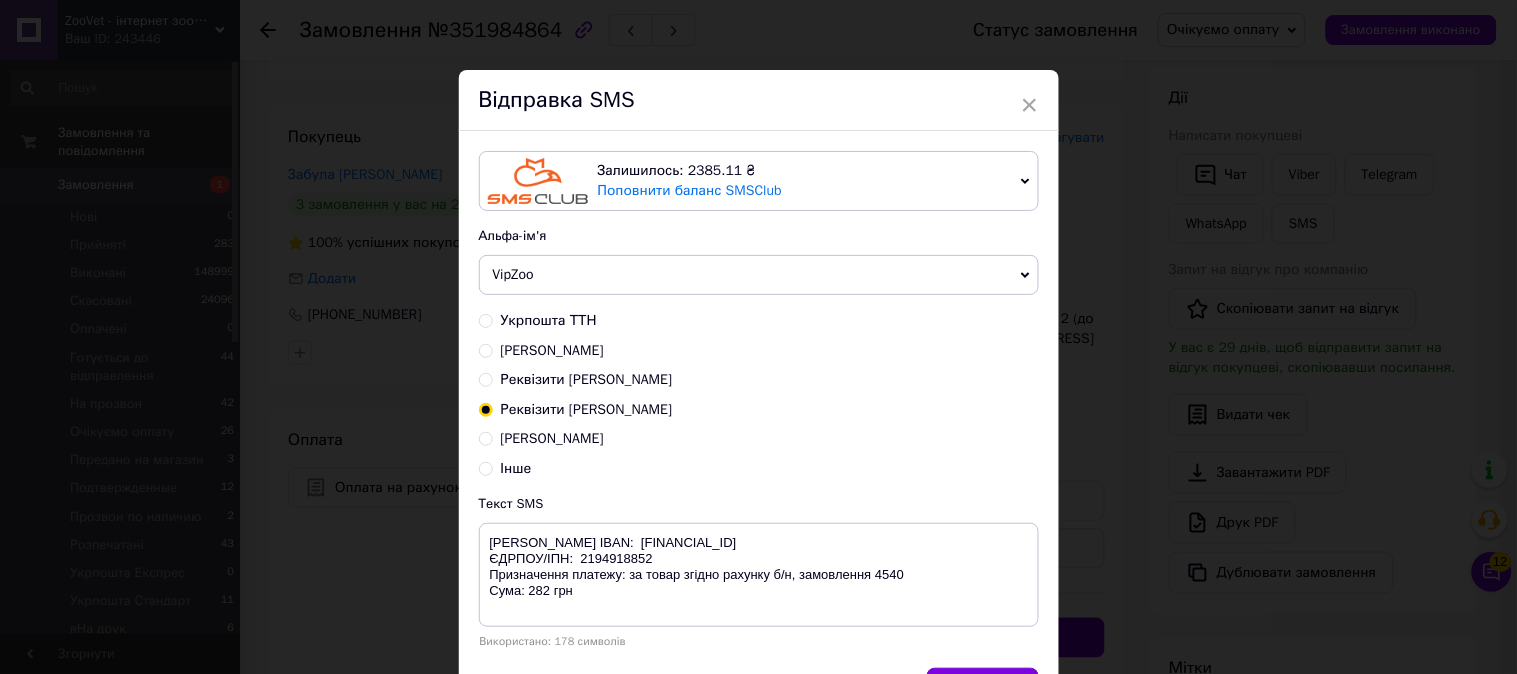 click on "×" at bounding box center [1030, 105] 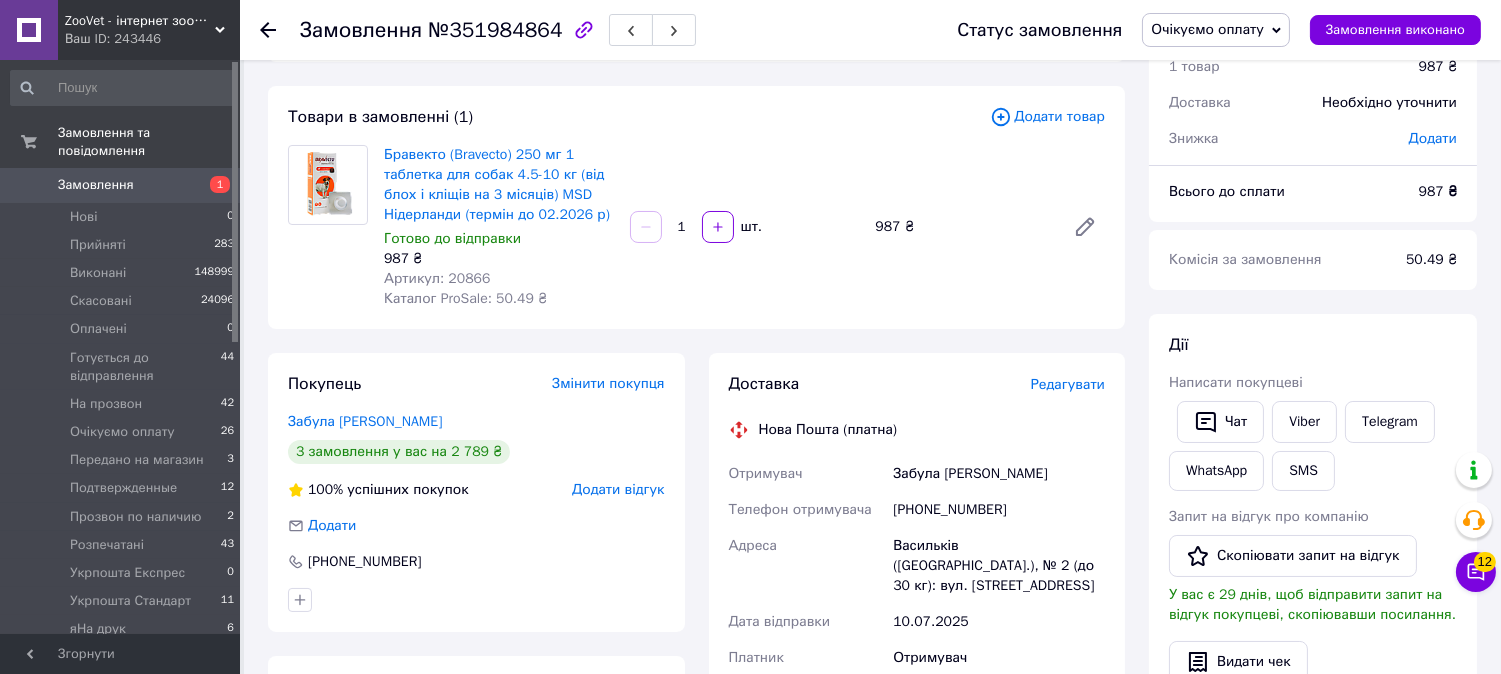 scroll, scrollTop: 0, scrollLeft: 0, axis: both 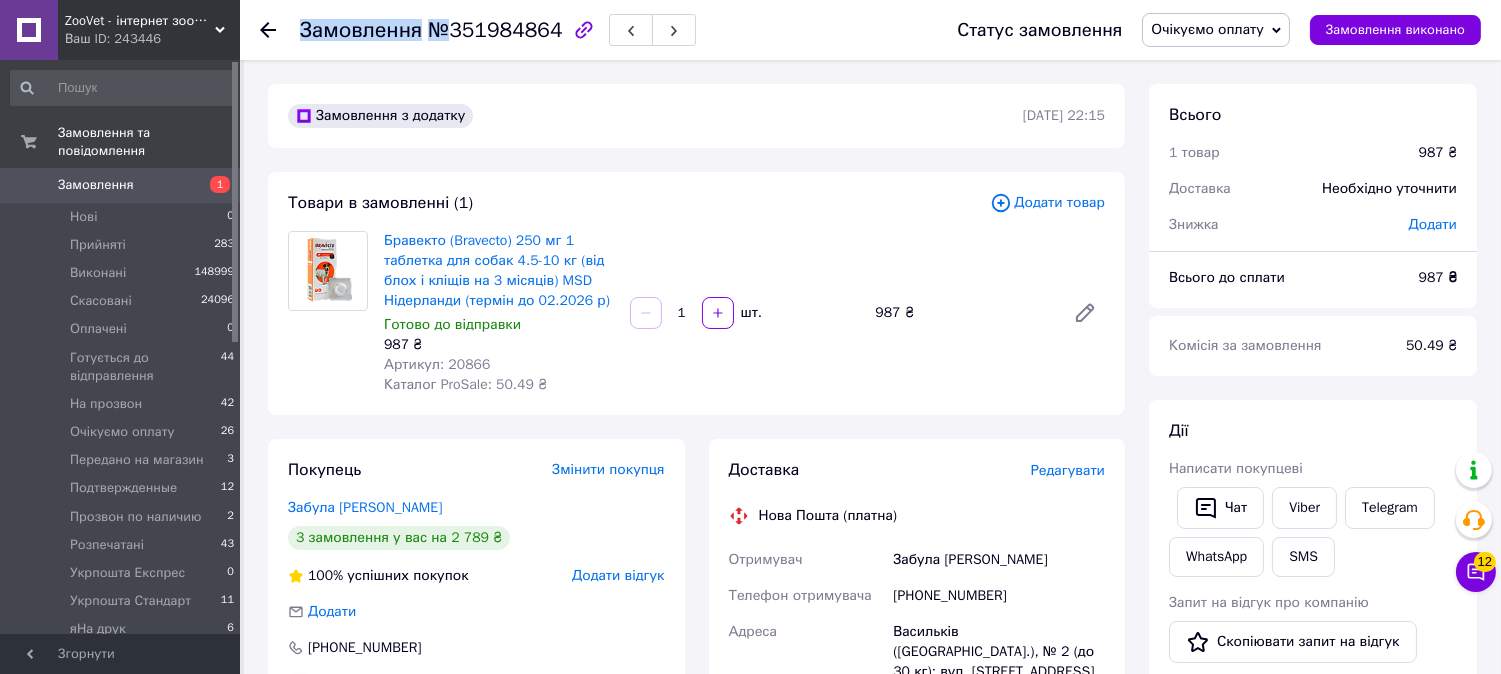 drag, startPoint x: 447, startPoint y: 37, endPoint x: 547, endPoint y: 30, distance: 100.2447 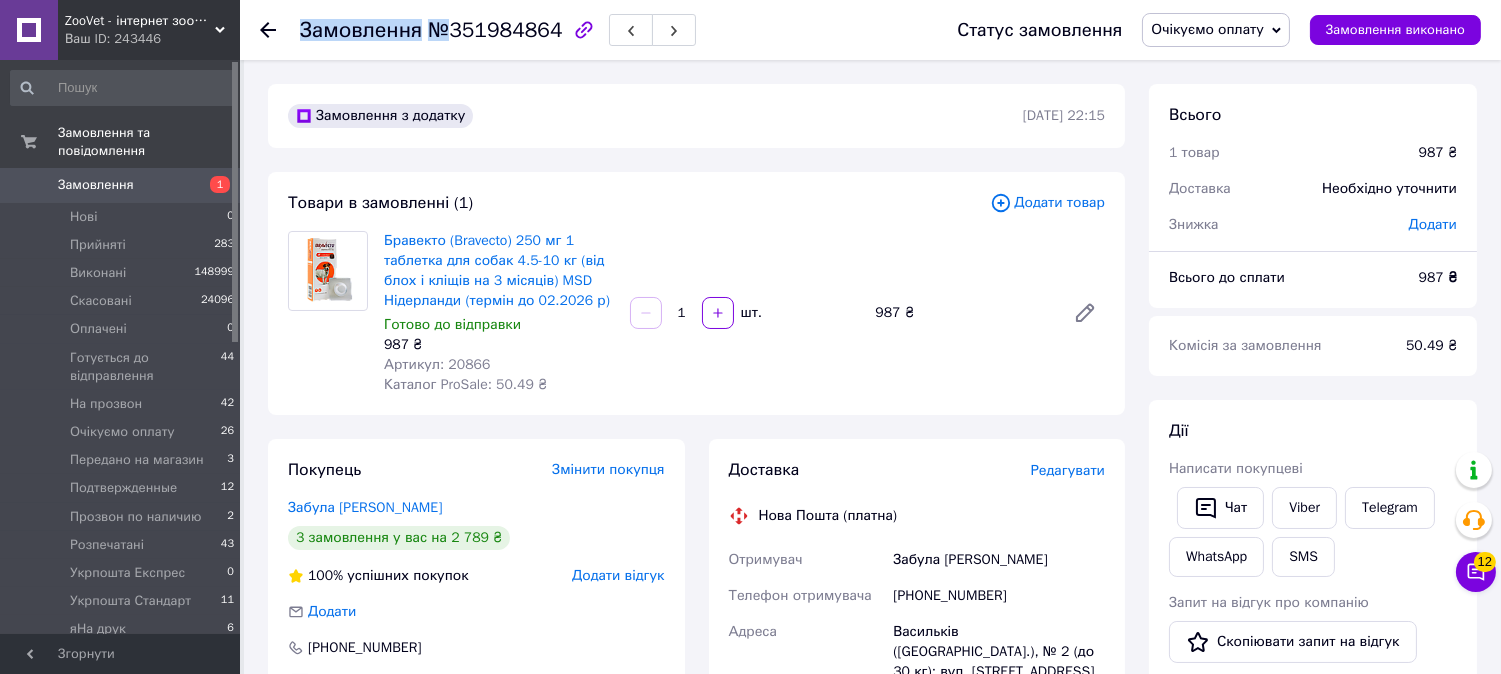 click on "Замовлення №351984864" at bounding box center (498, 30) 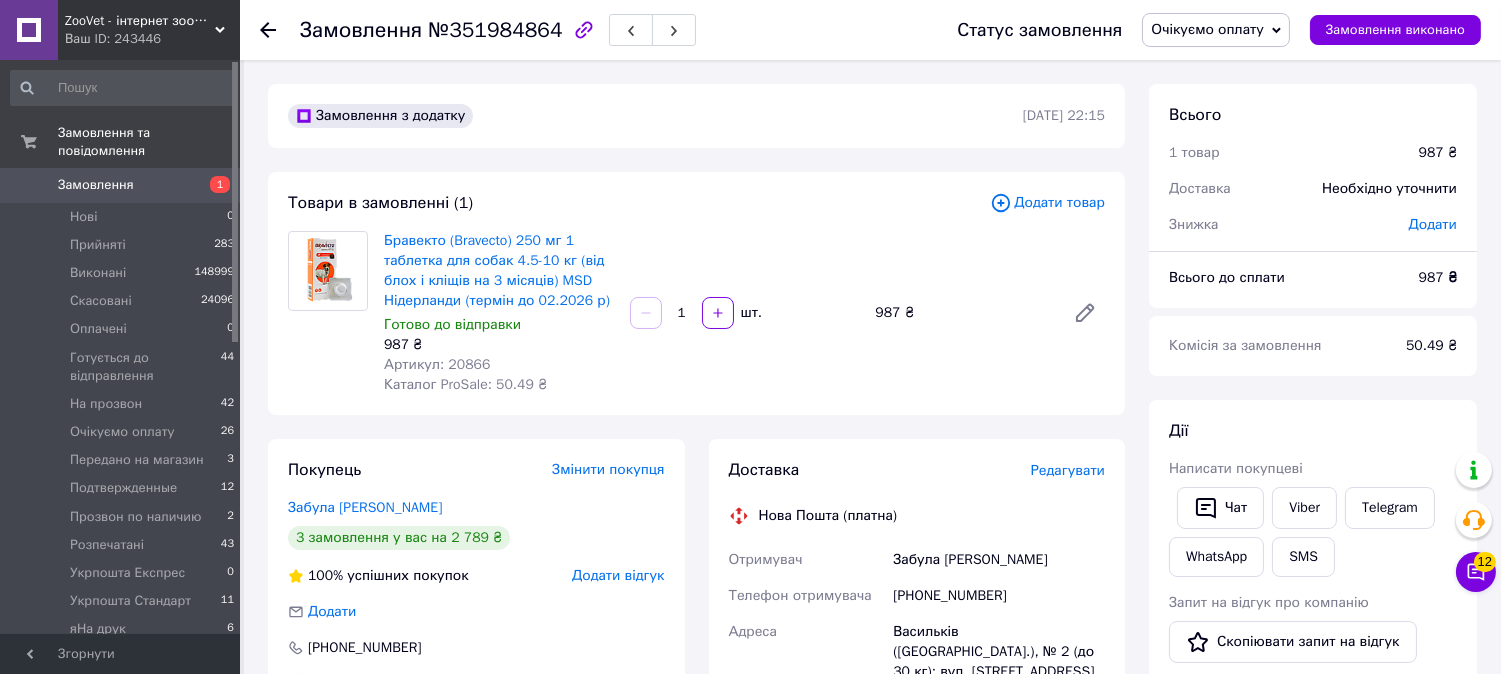 click on "№351984864" at bounding box center (495, 30) 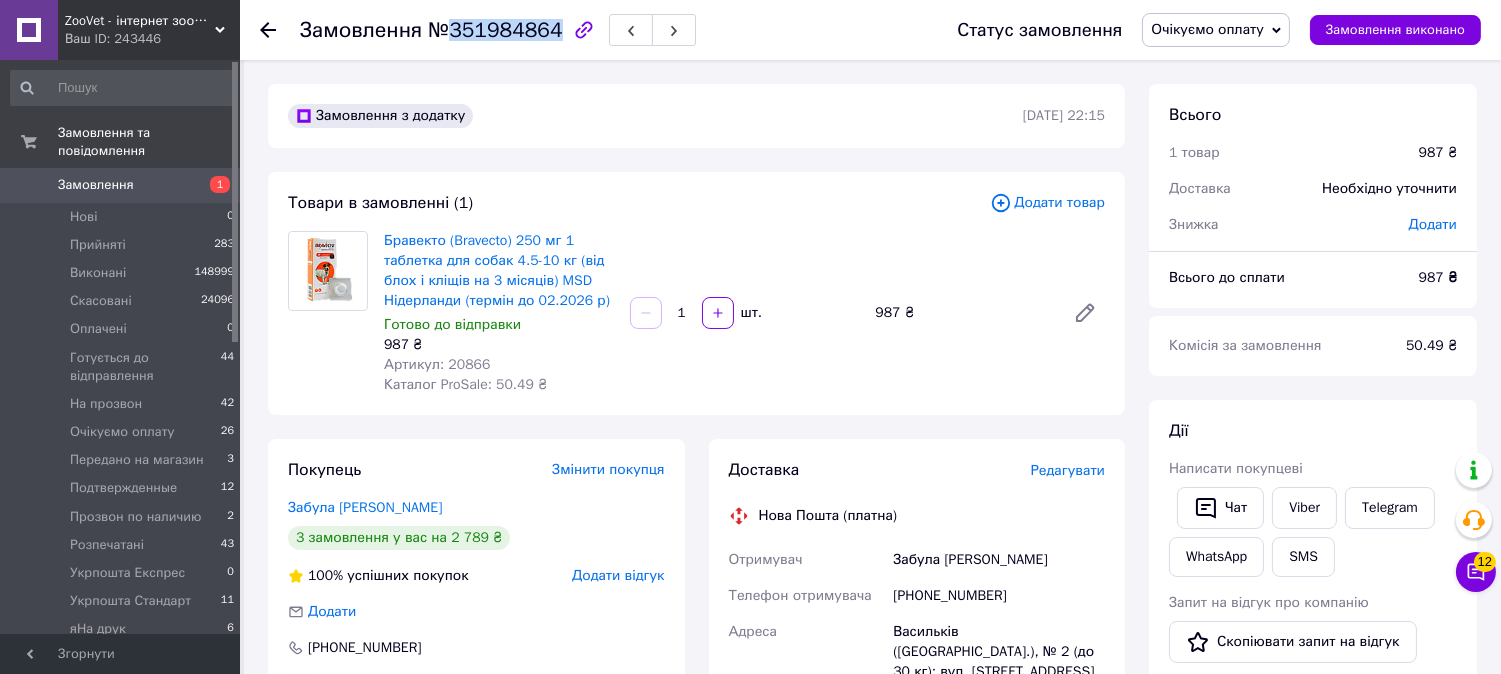 drag, startPoint x: 443, startPoint y: 33, endPoint x: 544, endPoint y: 30, distance: 101.04455 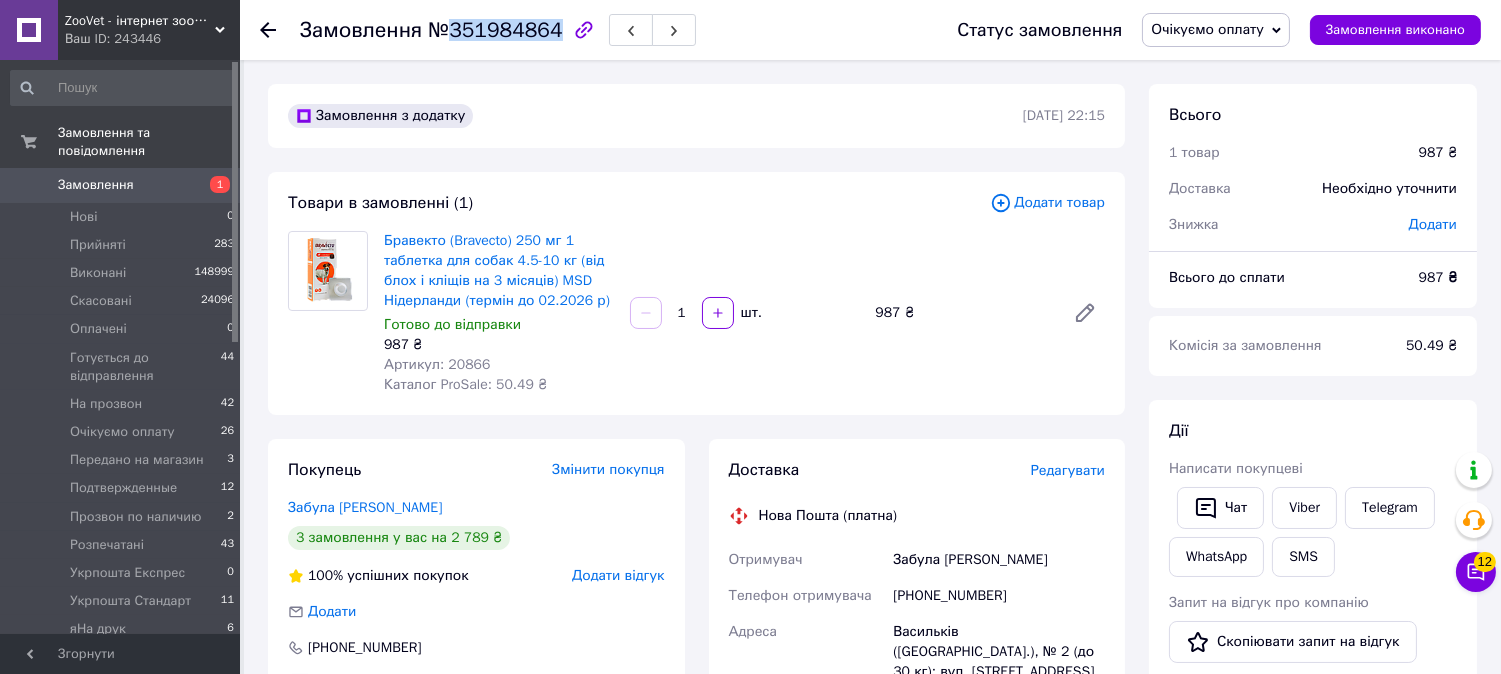 click on "№351984864" at bounding box center [495, 30] 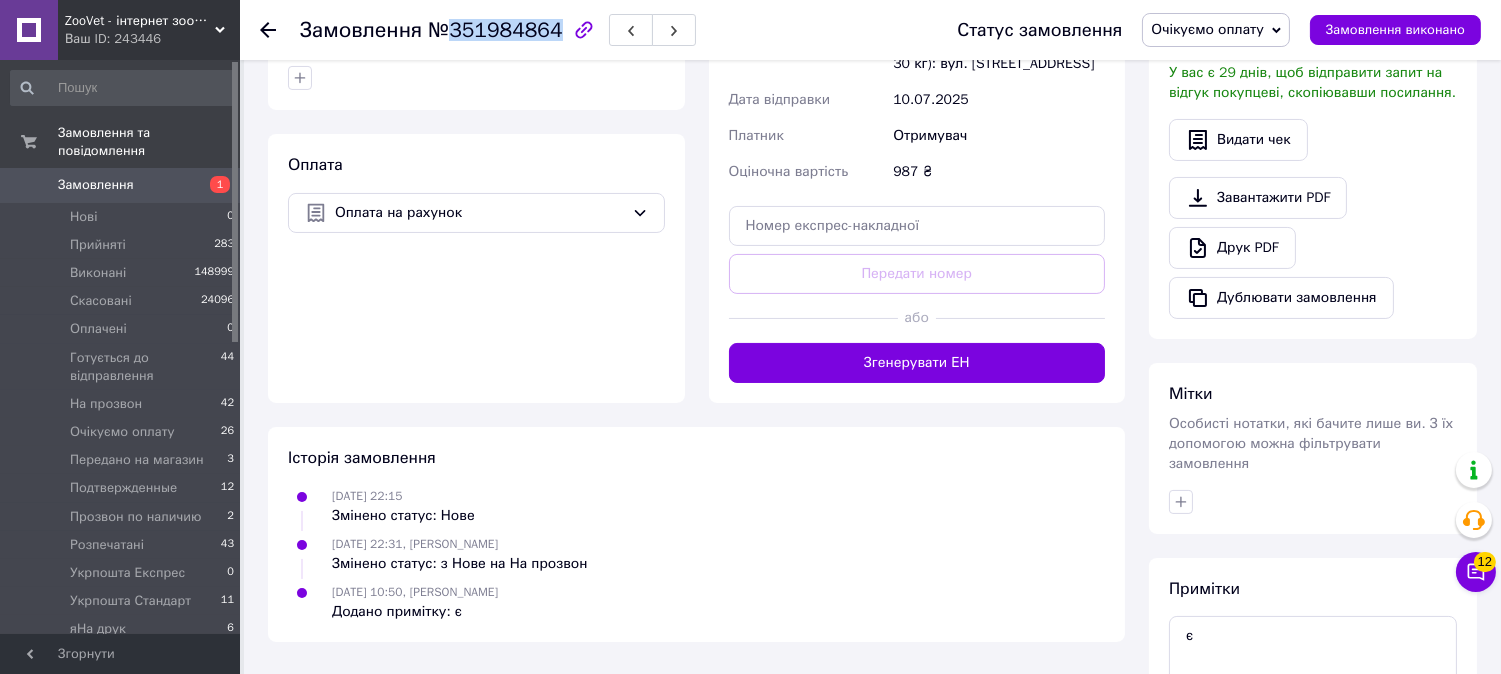 scroll, scrollTop: 761, scrollLeft: 0, axis: vertical 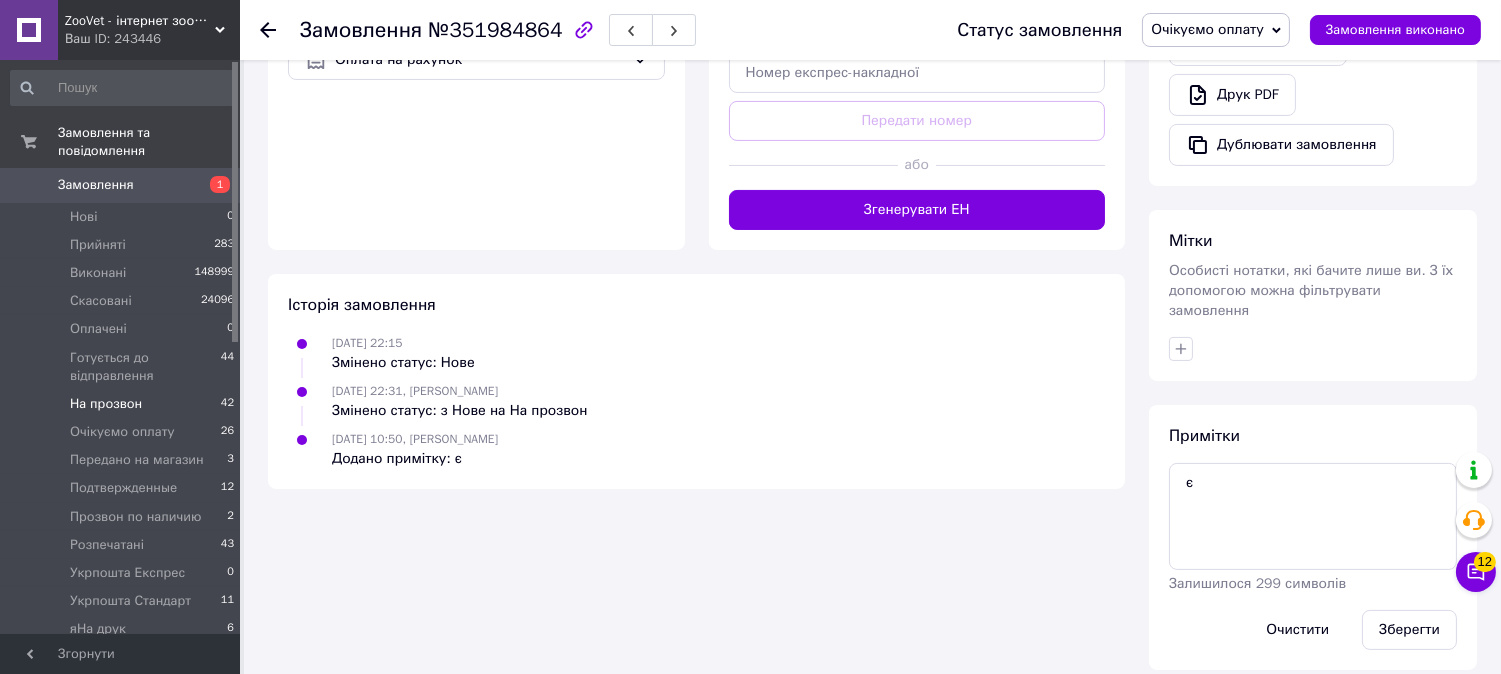 click on "На прозвон 42" at bounding box center [123, 404] 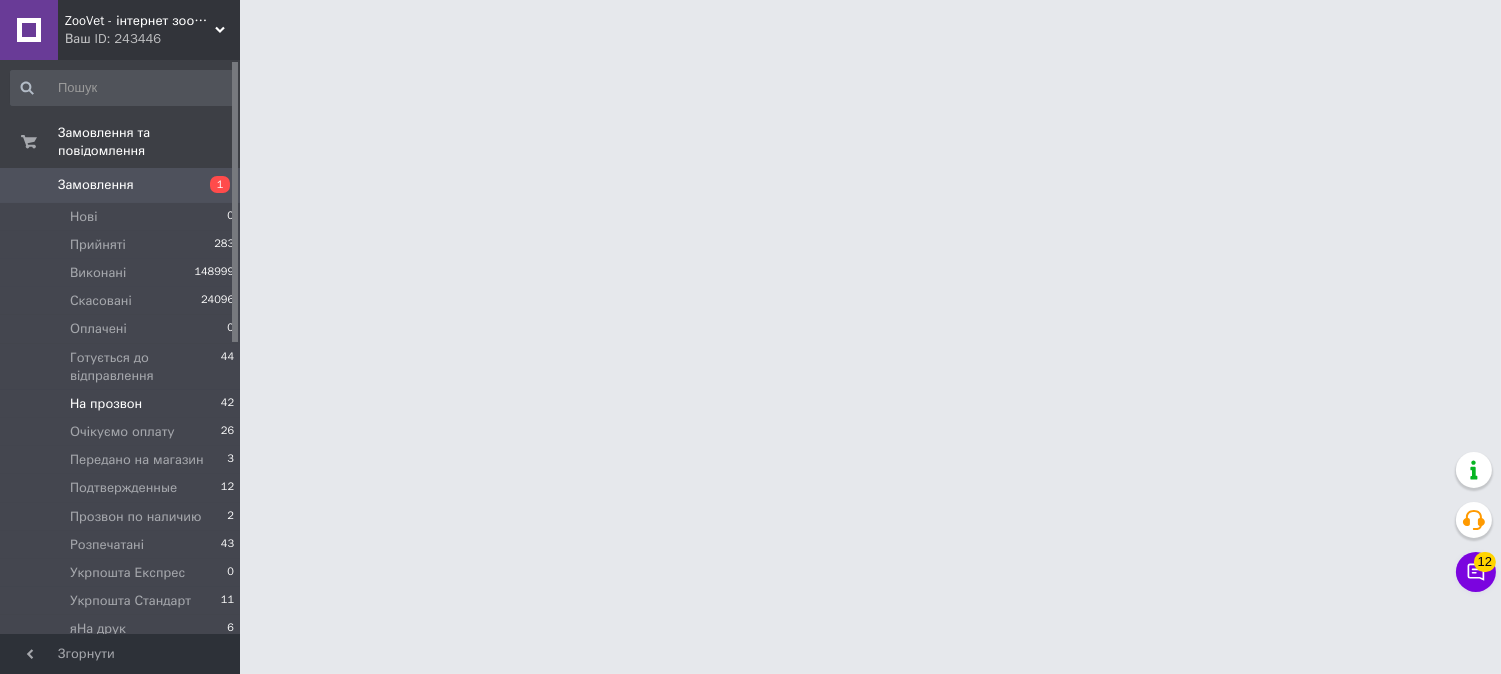 scroll, scrollTop: 0, scrollLeft: 0, axis: both 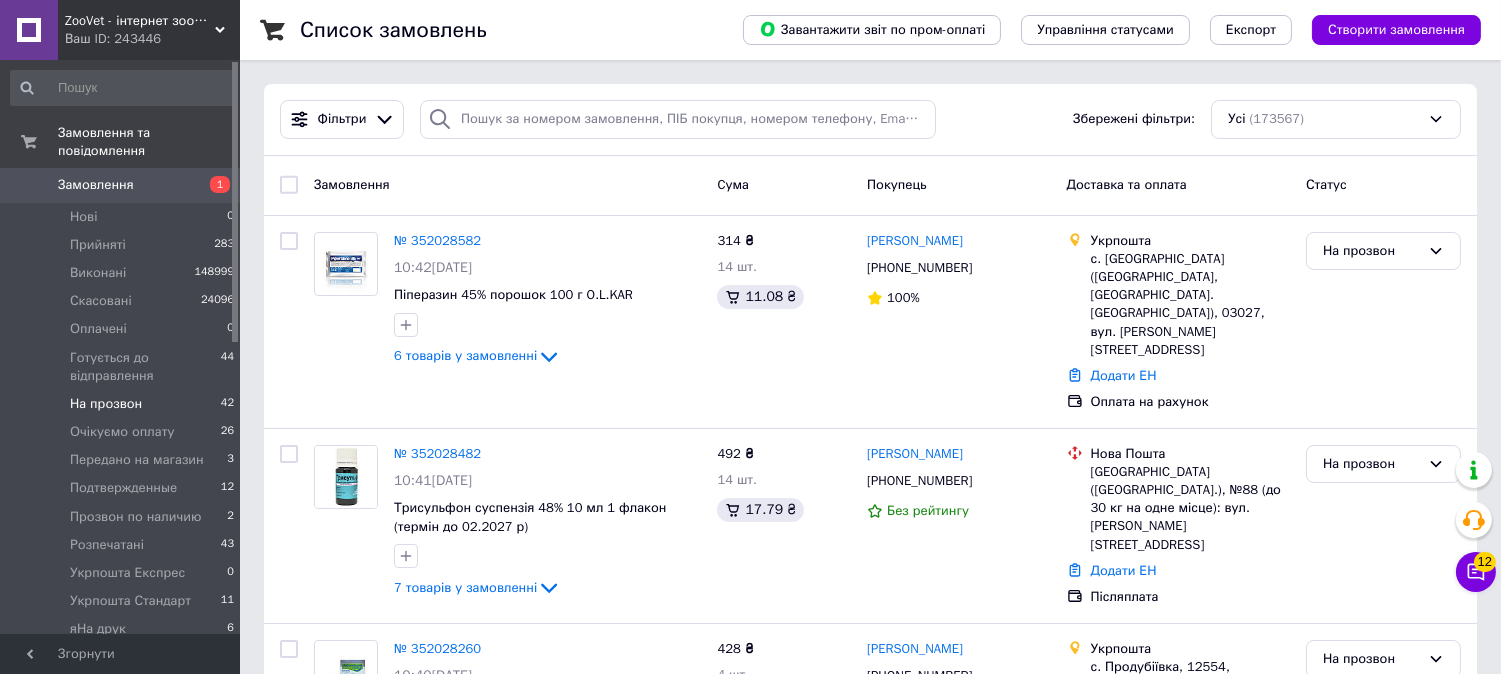 click on "На прозвон 42" at bounding box center [123, 404] 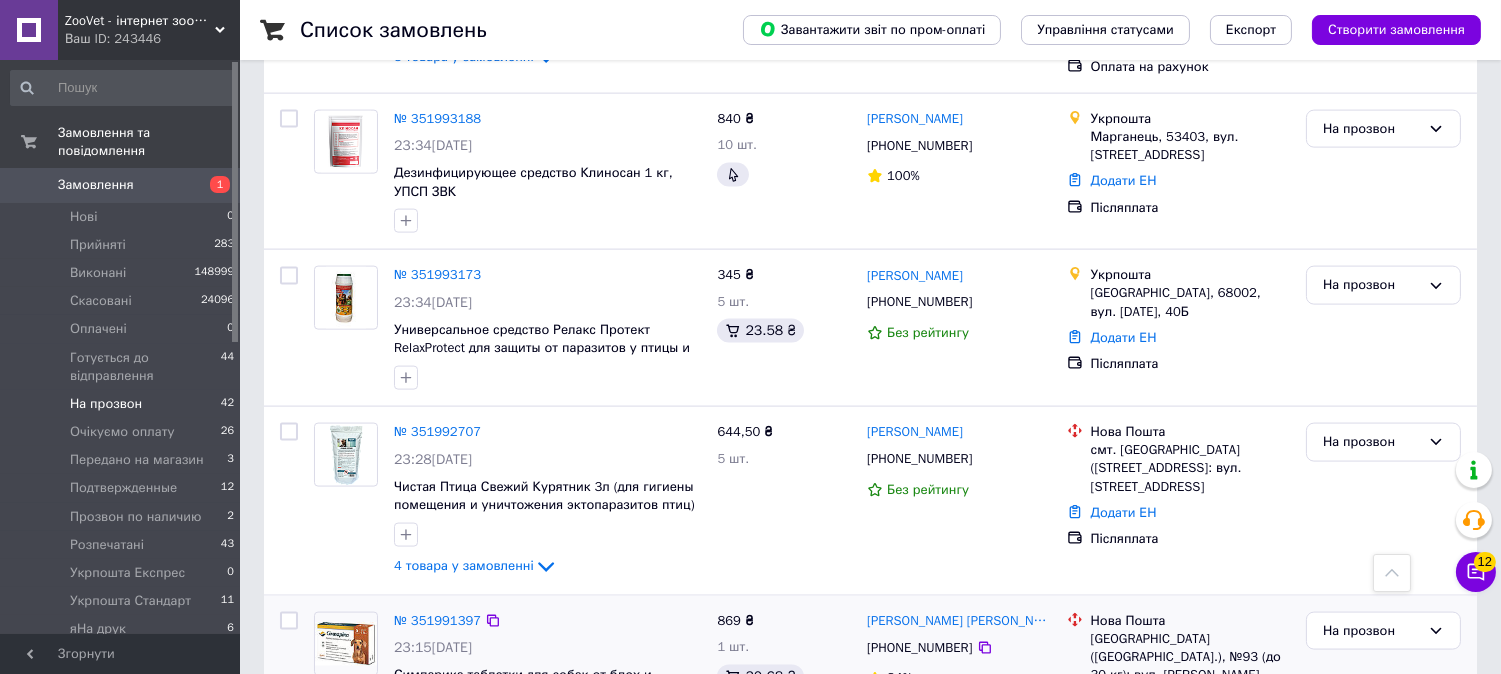 scroll, scrollTop: 5187, scrollLeft: 0, axis: vertical 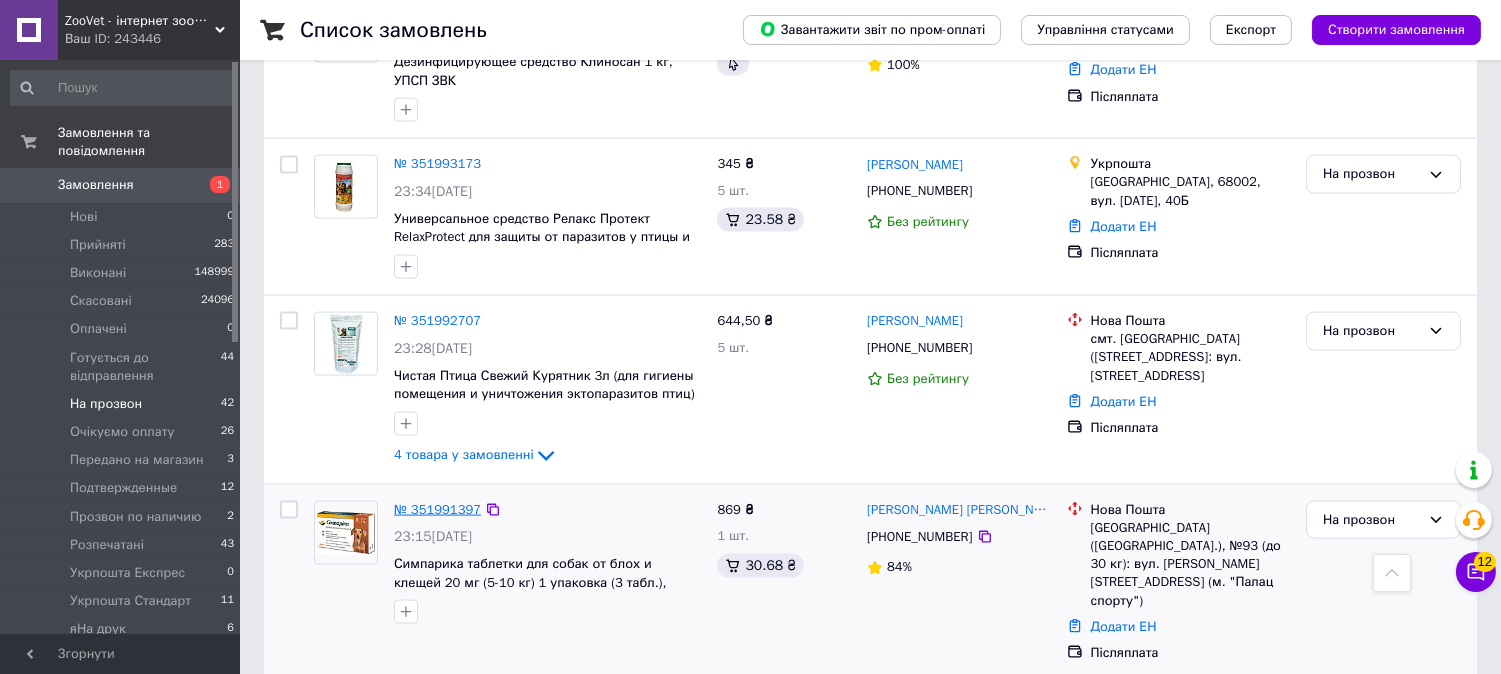 click on "№ 351991397" at bounding box center [437, 509] 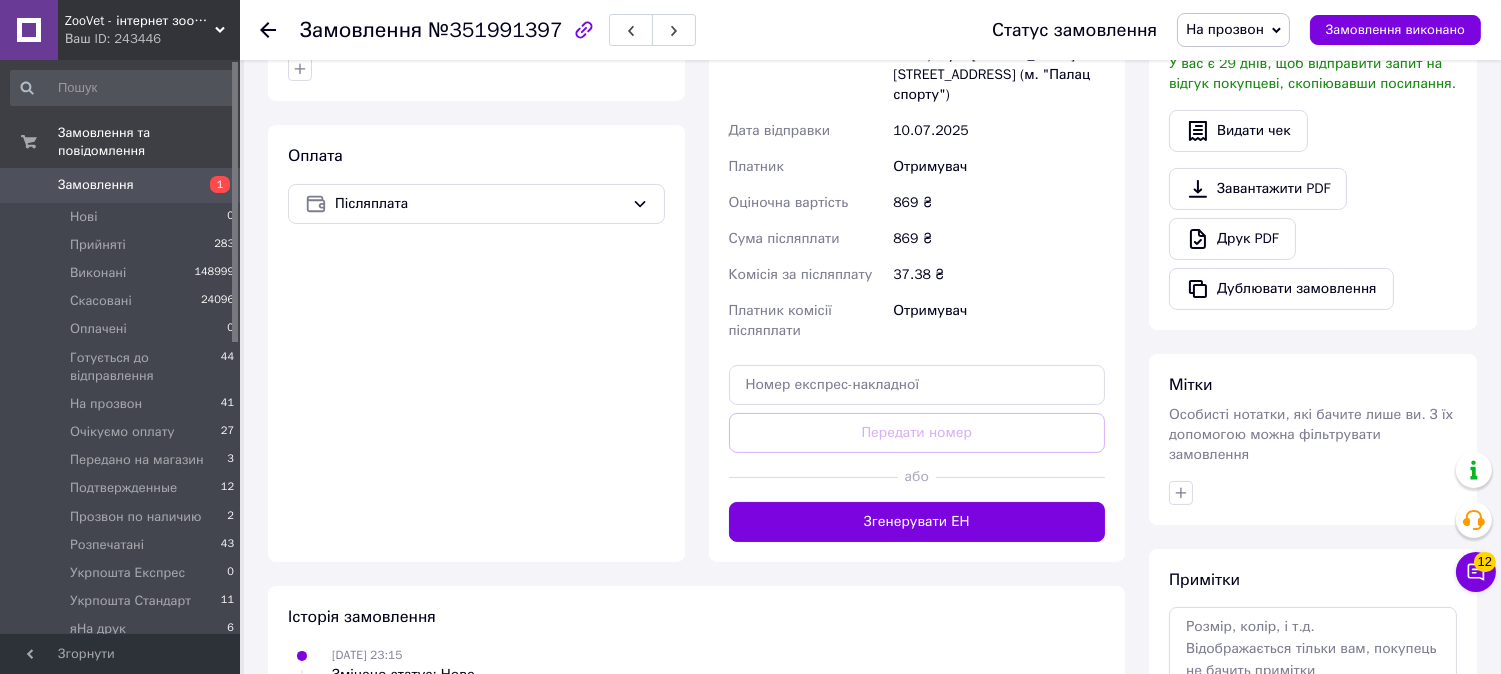 scroll, scrollTop: 427, scrollLeft: 0, axis: vertical 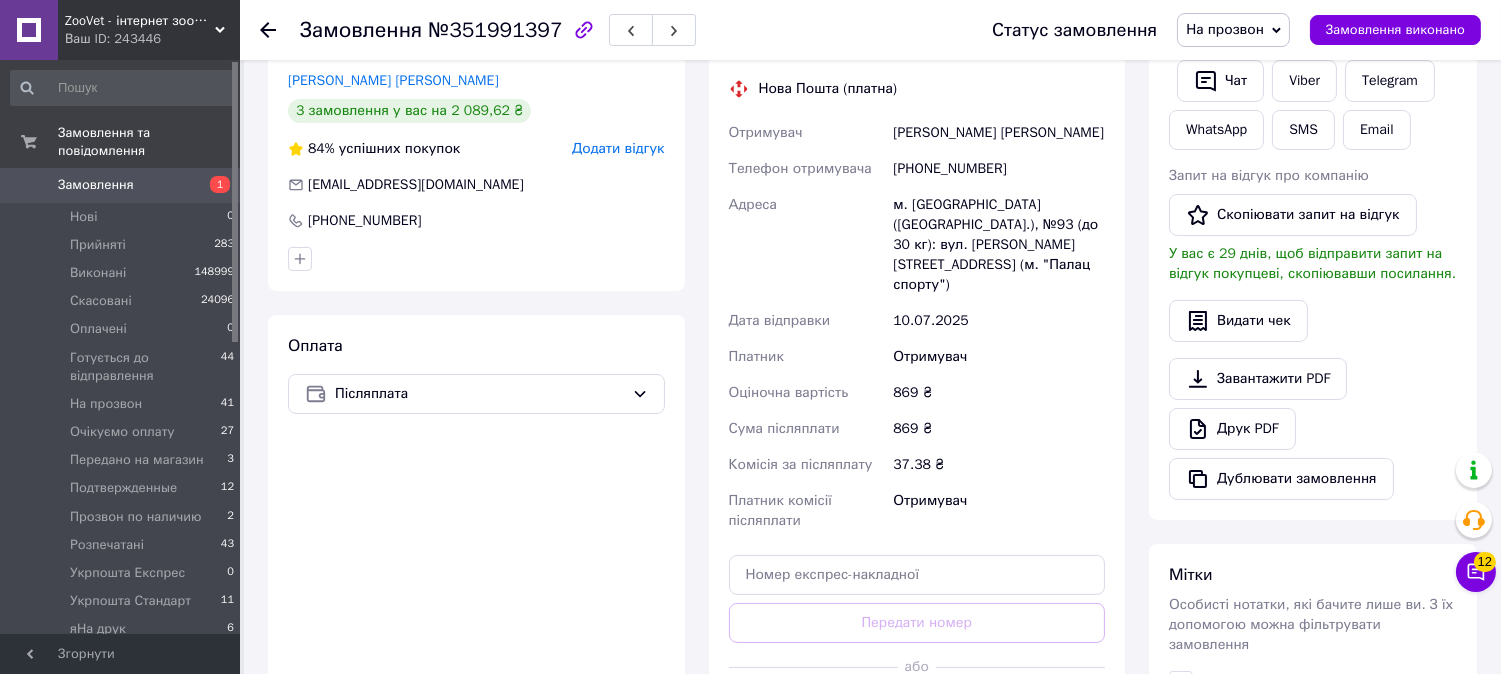 click on "На прозвон" at bounding box center (1233, 30) 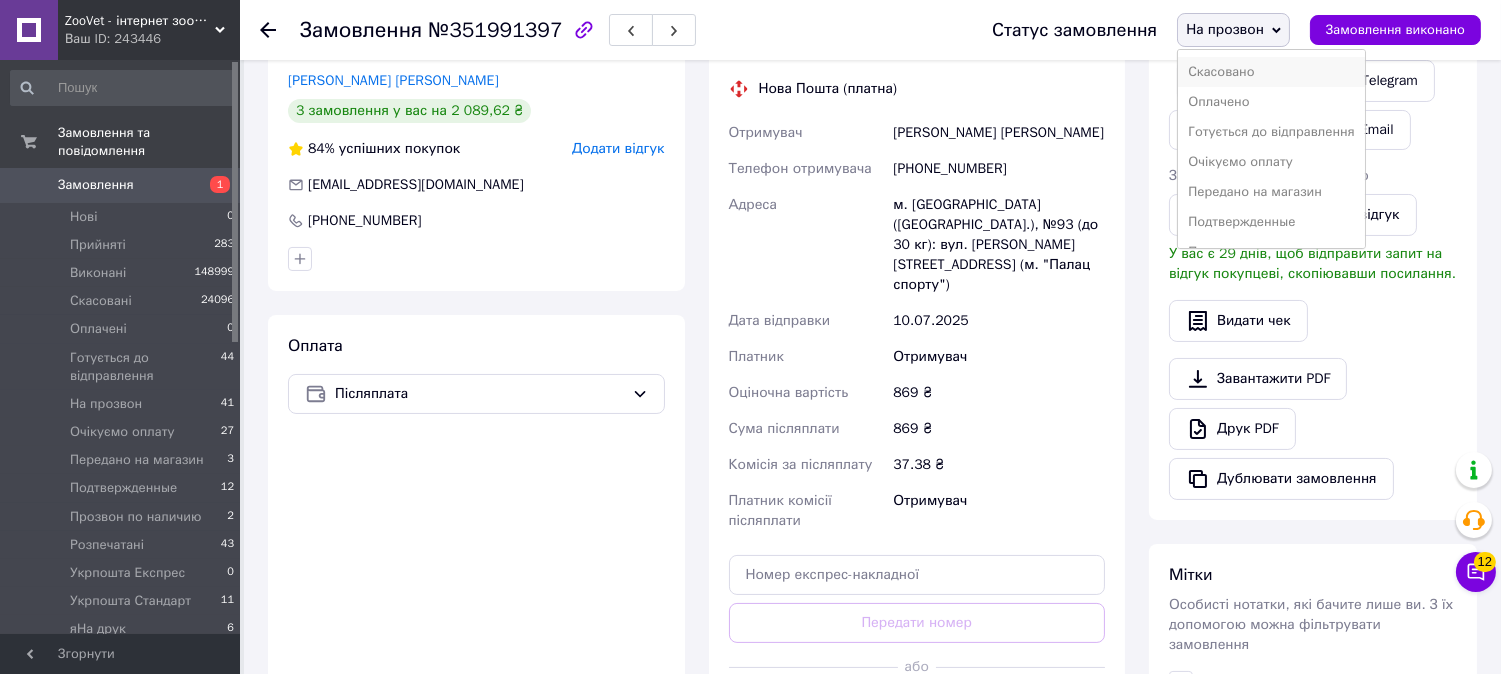 scroll, scrollTop: 202, scrollLeft: 0, axis: vertical 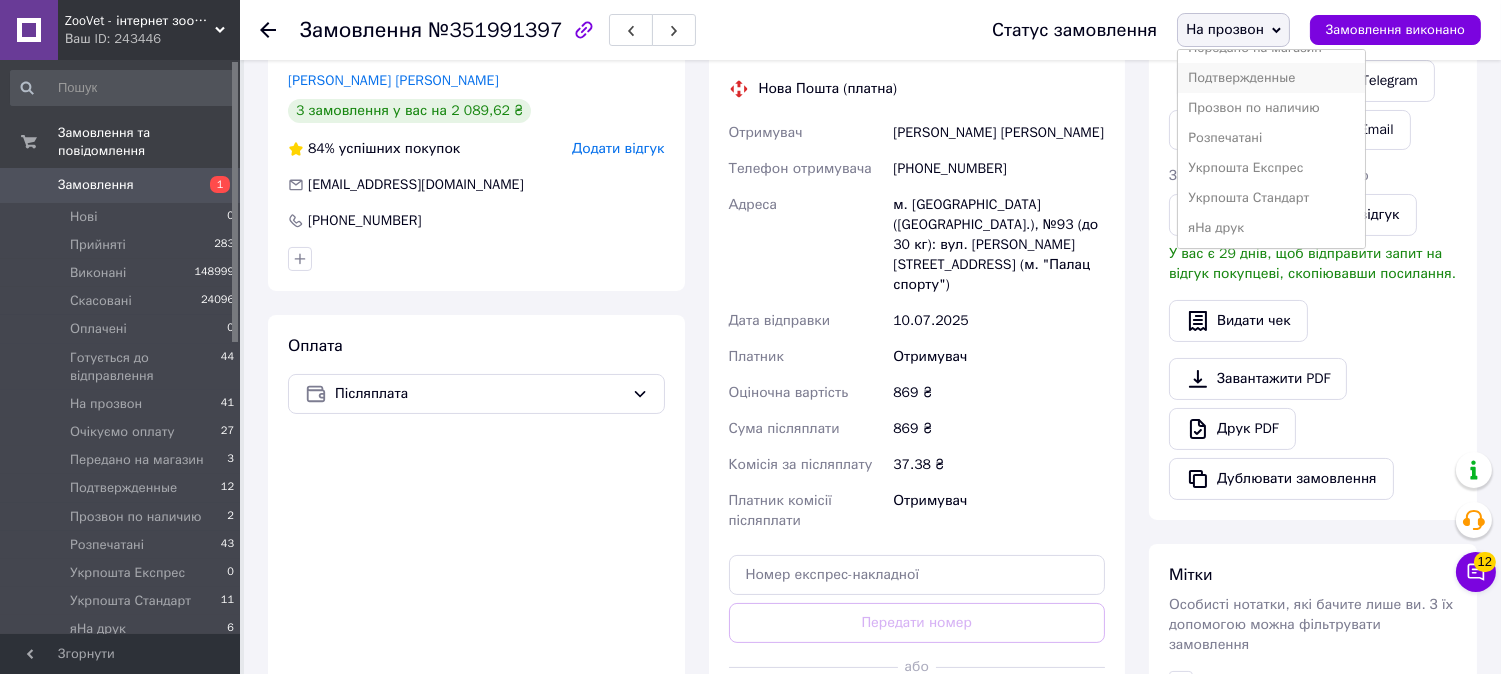 click on "Подтвержденные" at bounding box center [1271, 78] 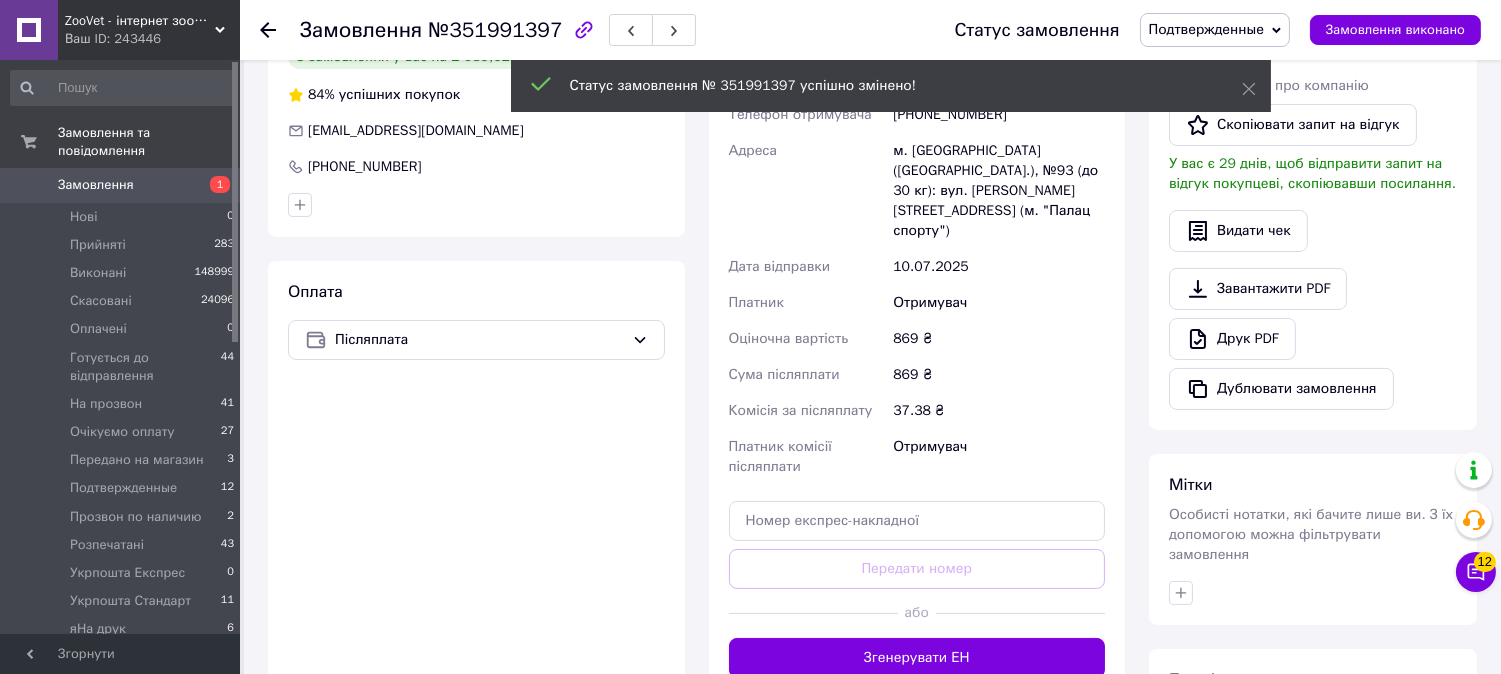 scroll, scrollTop: 725, scrollLeft: 0, axis: vertical 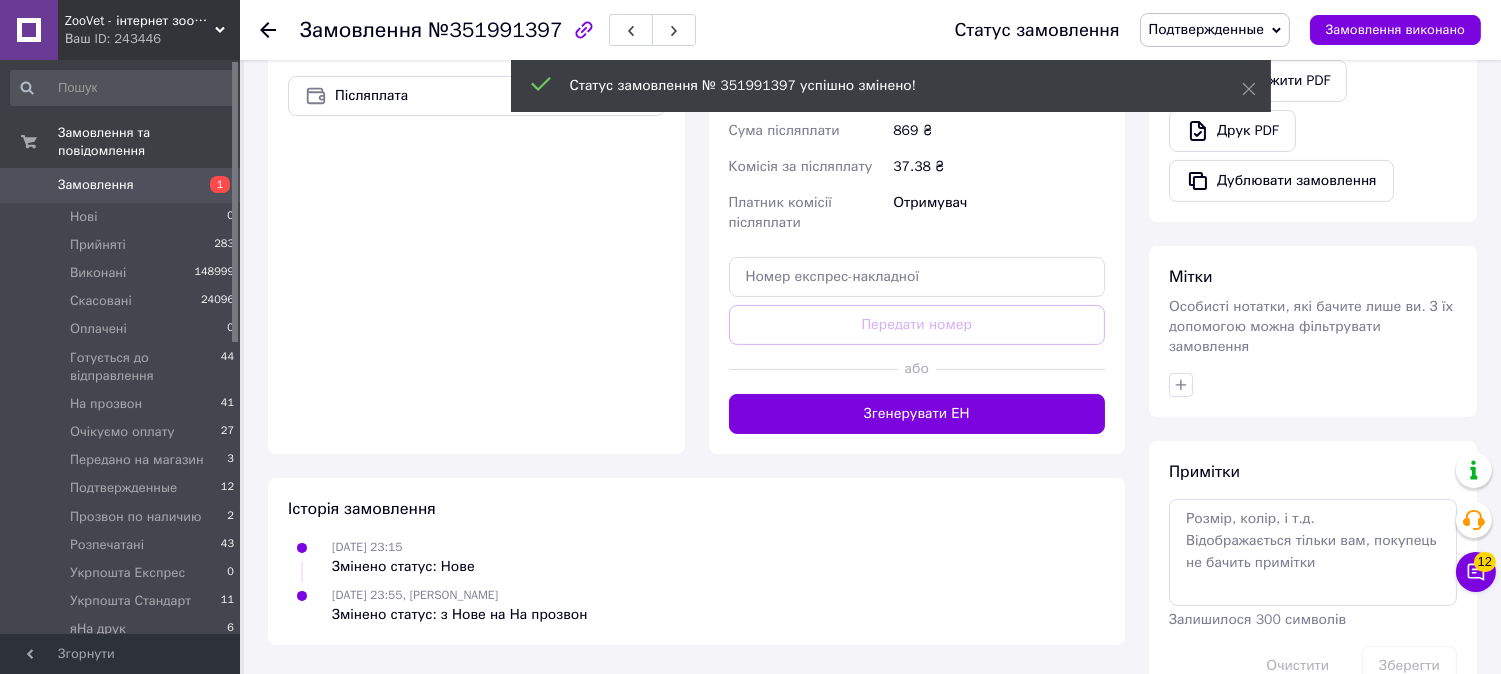 click on "Примітки Залишилося 300 символів Очистити Зберегти" at bounding box center (1313, 573) 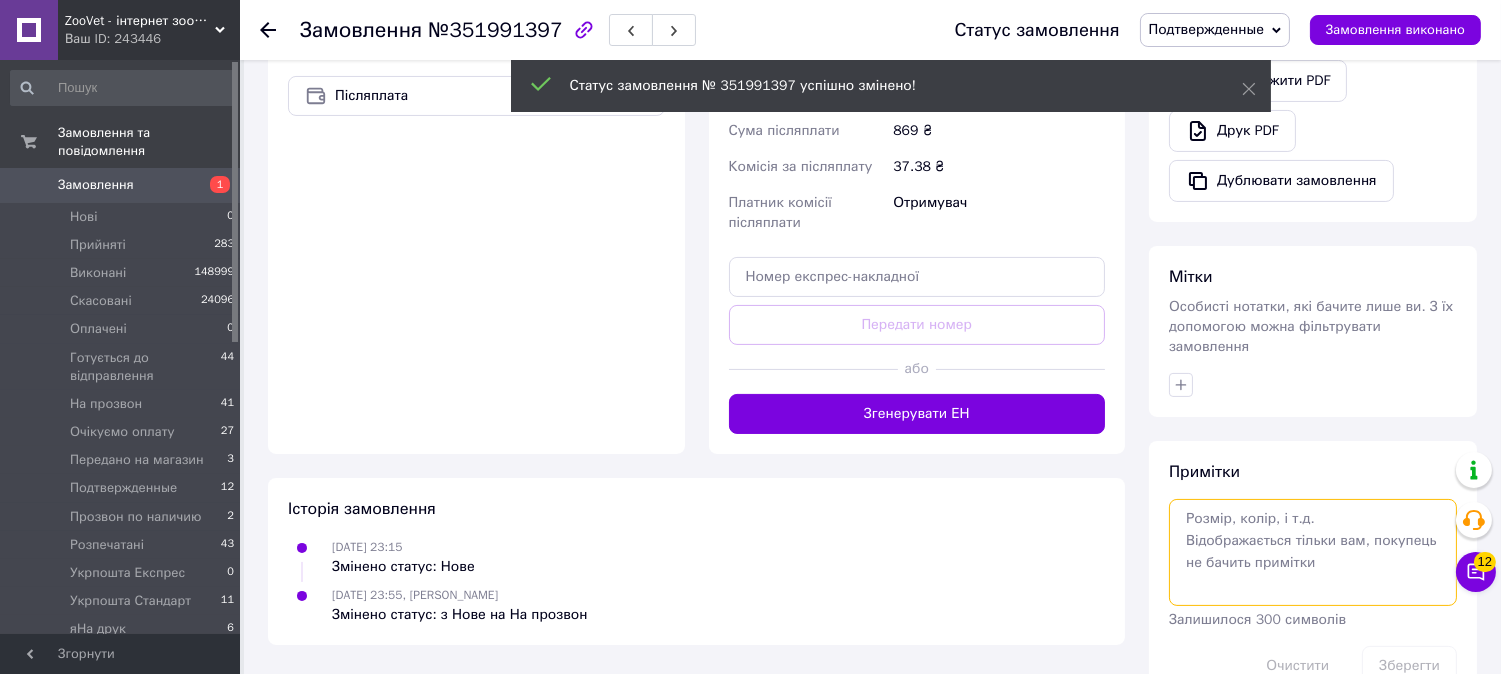 click at bounding box center [1313, 552] 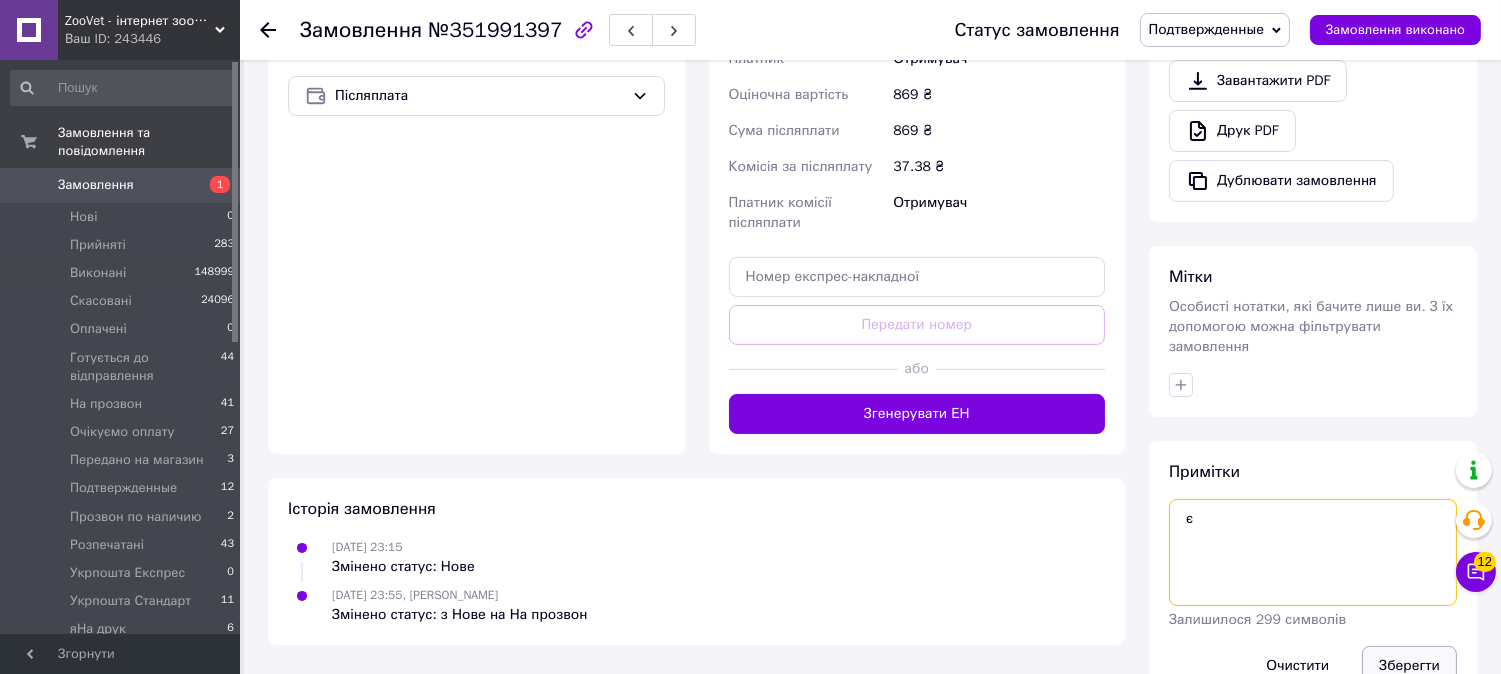 type on "є" 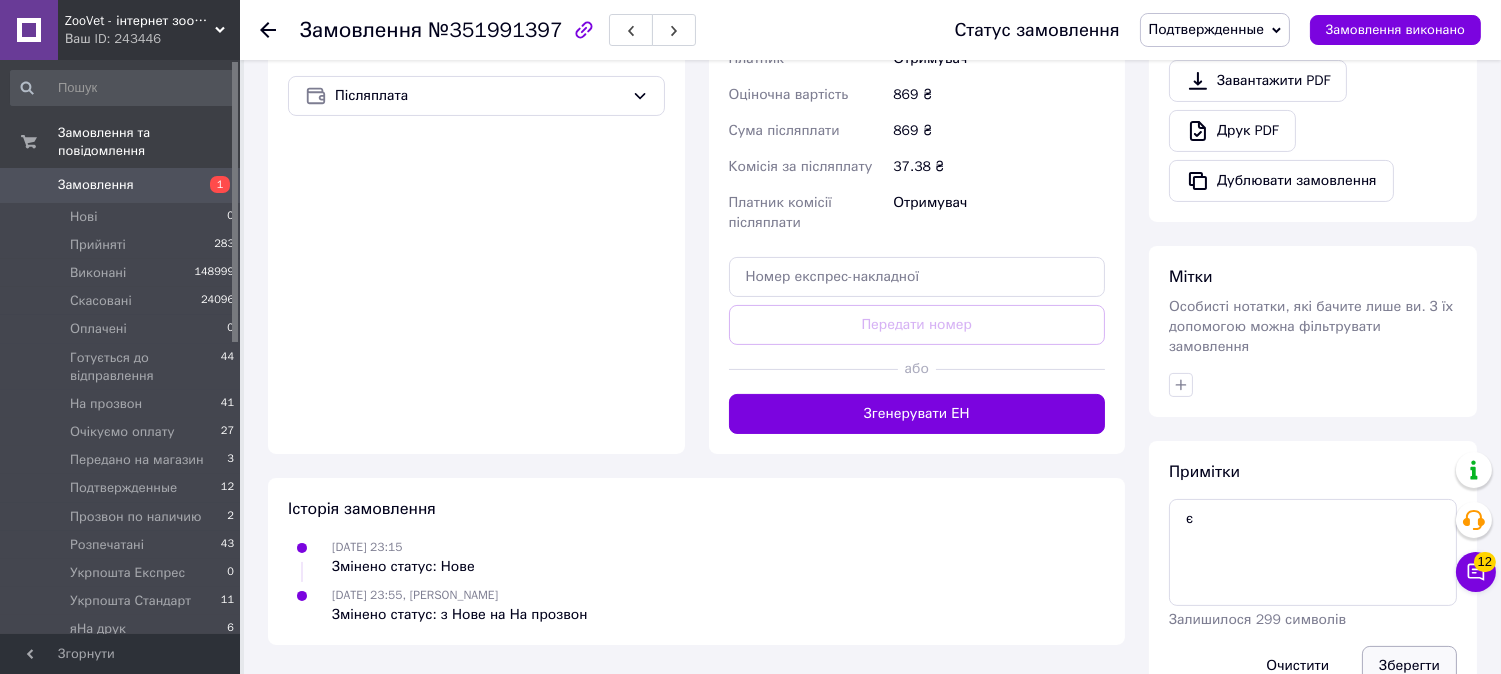 click on "Зберегти" at bounding box center (1409, 666) 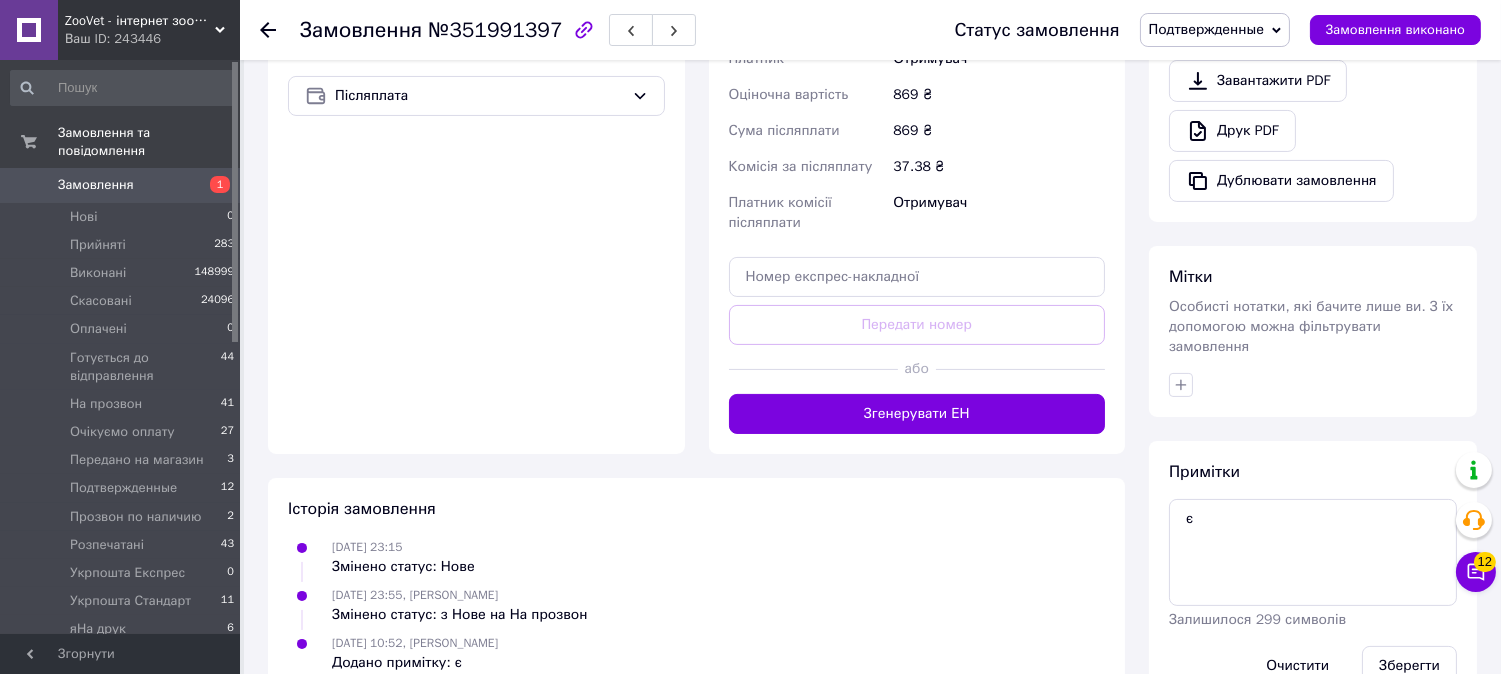scroll, scrollTop: 761, scrollLeft: 0, axis: vertical 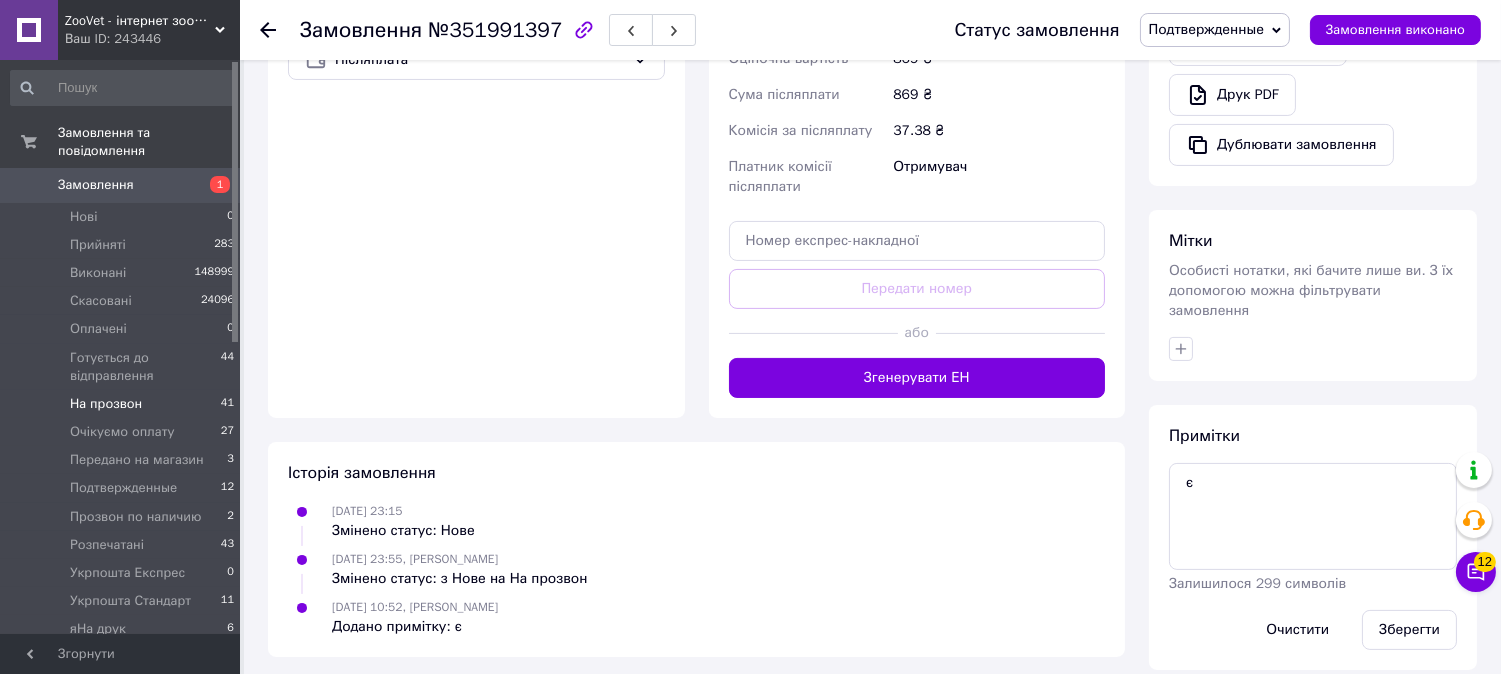 click on "На прозвон 41" at bounding box center (123, 404) 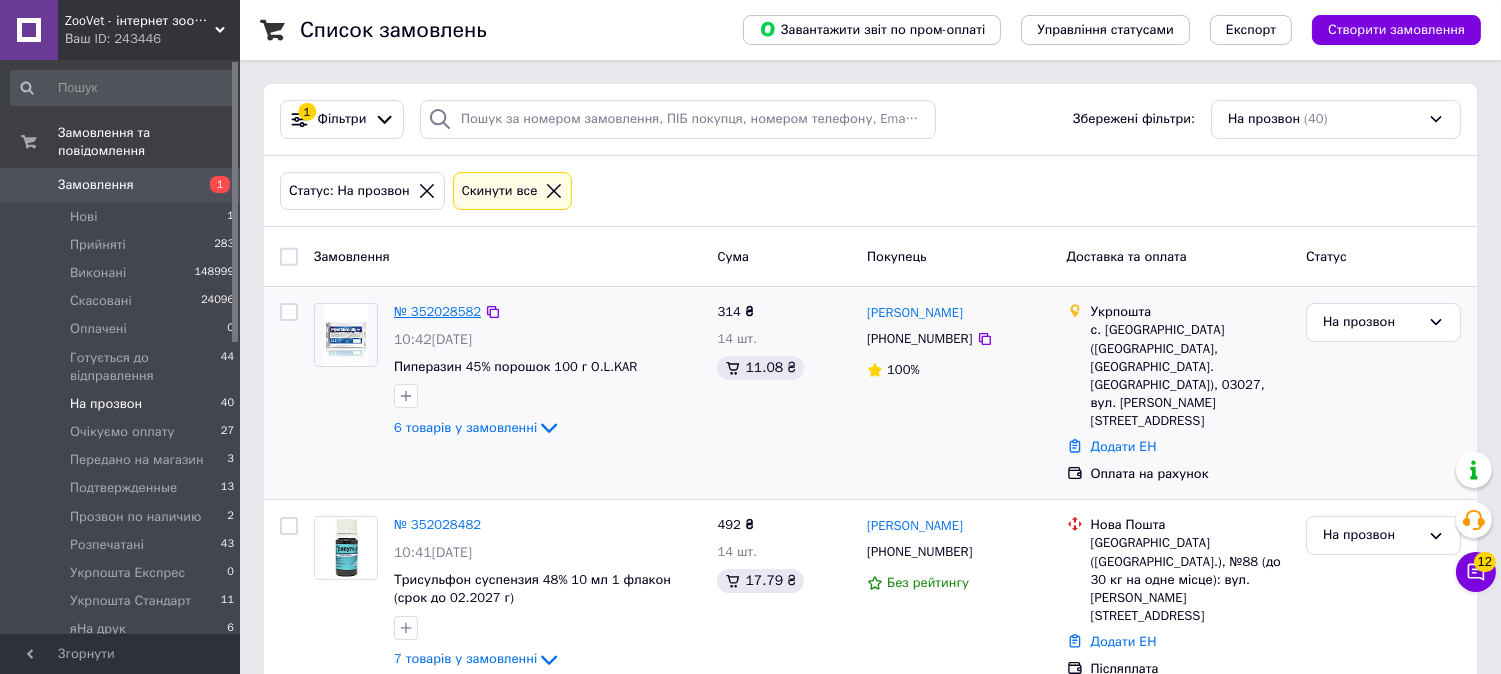 click on "№ 352028582" at bounding box center (437, 311) 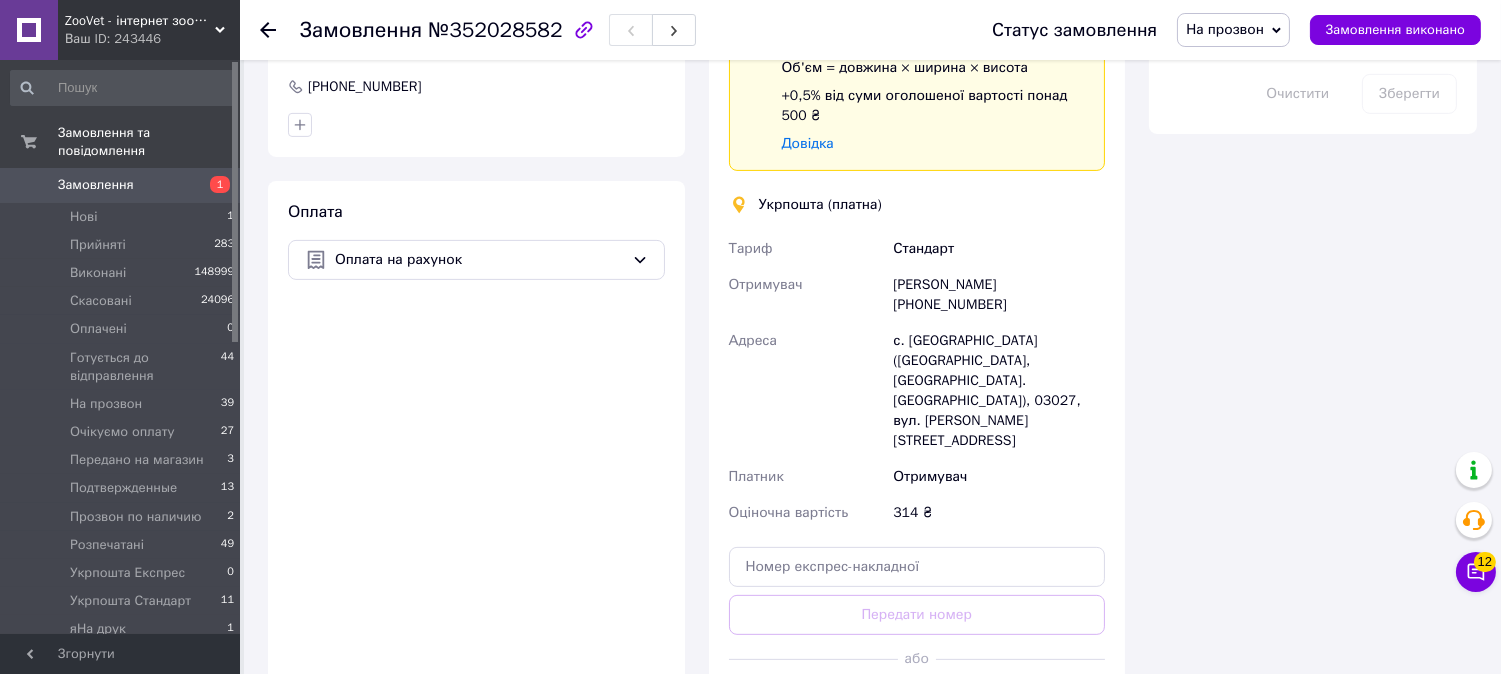 scroll, scrollTop: 1077, scrollLeft: 0, axis: vertical 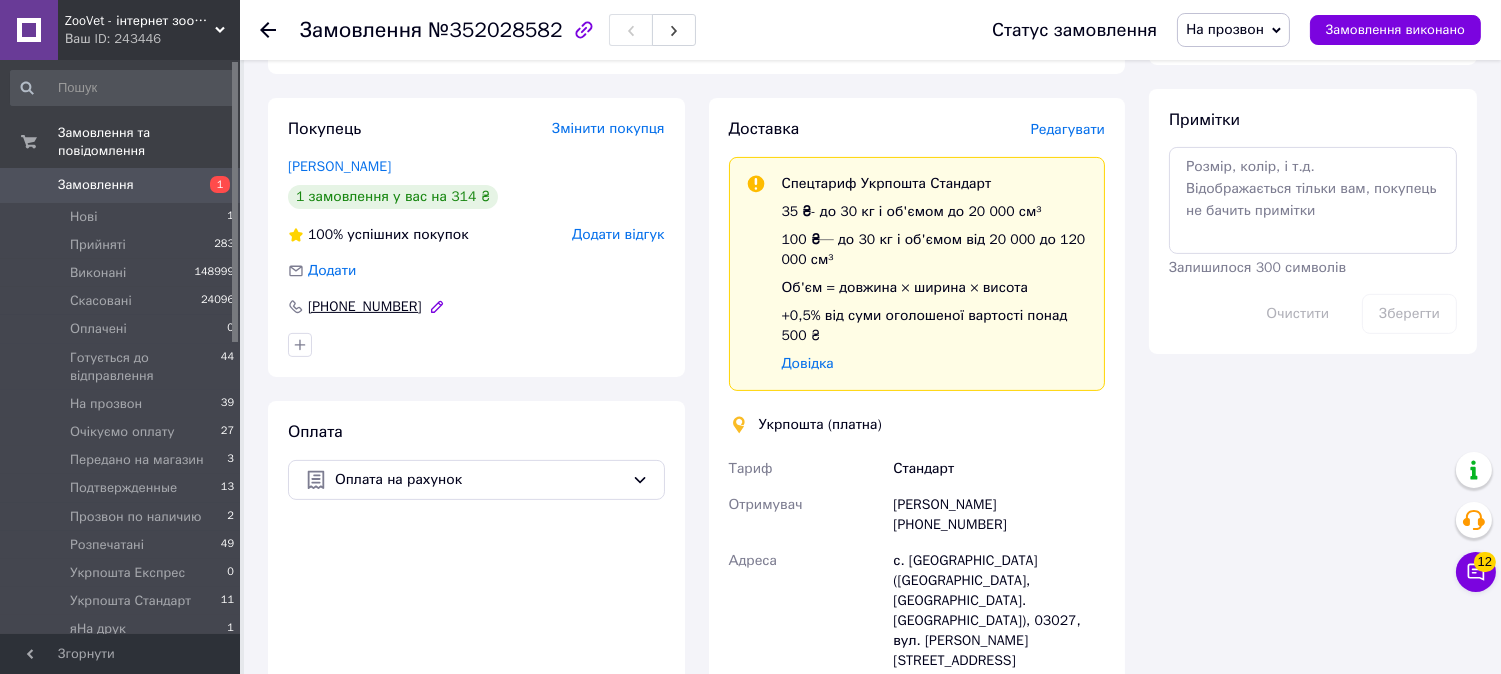 click on "+380956094764" at bounding box center [365, 307] 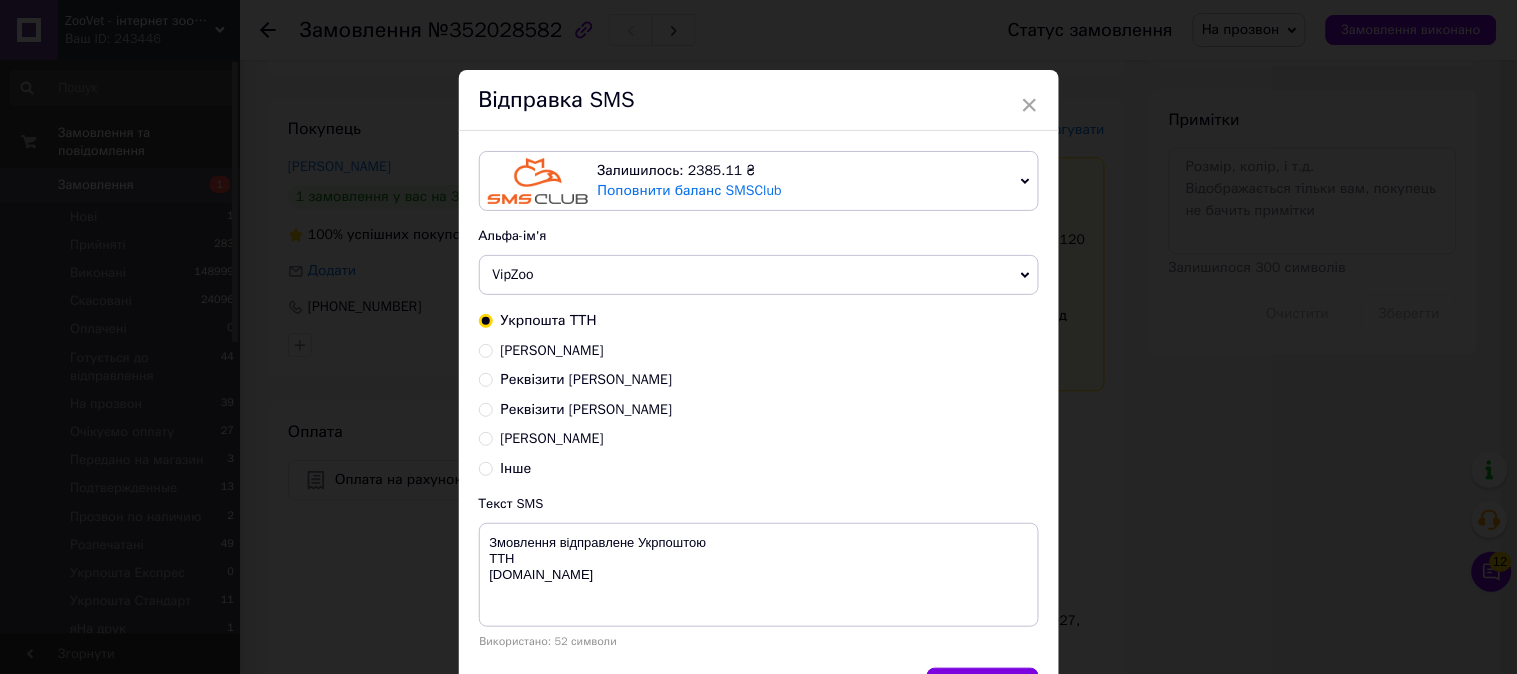 click on "Реквізити Василь ФОП" at bounding box center [486, 408] 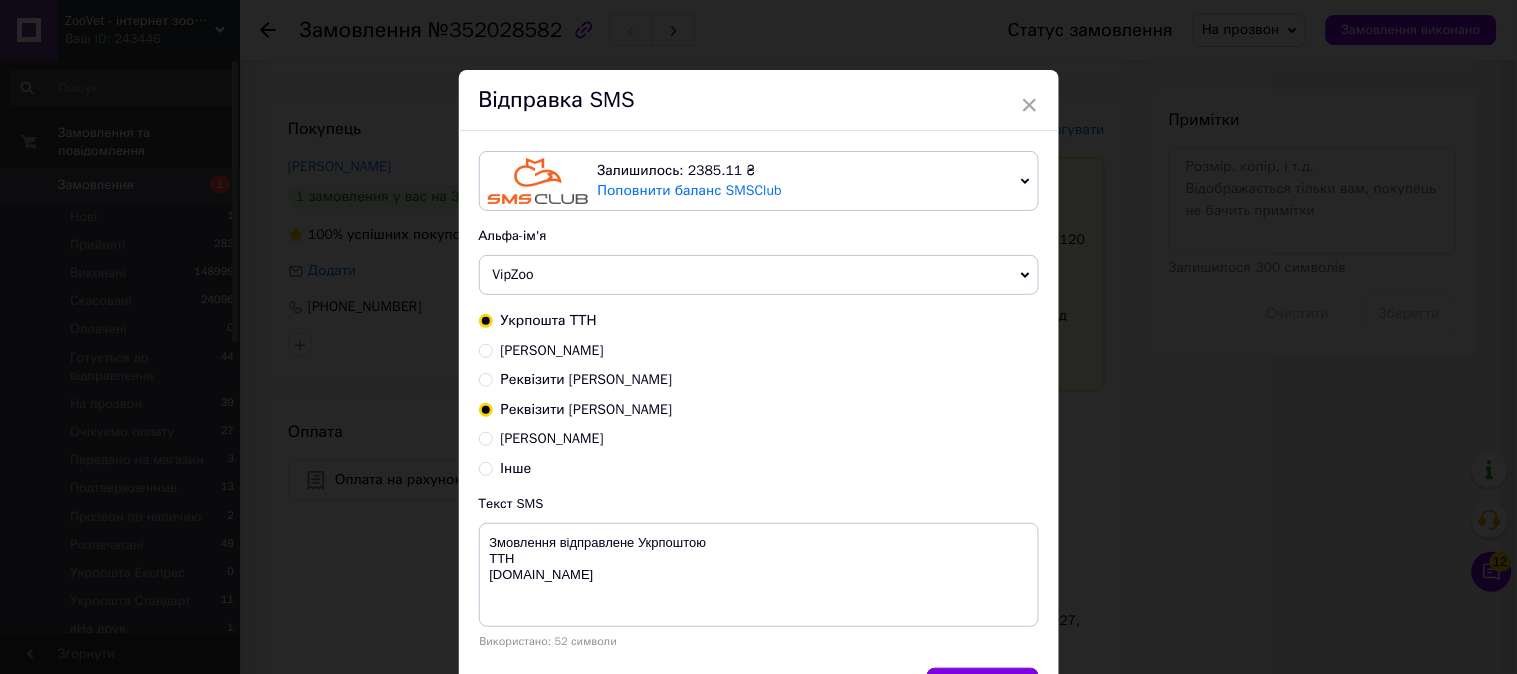 radio on "true" 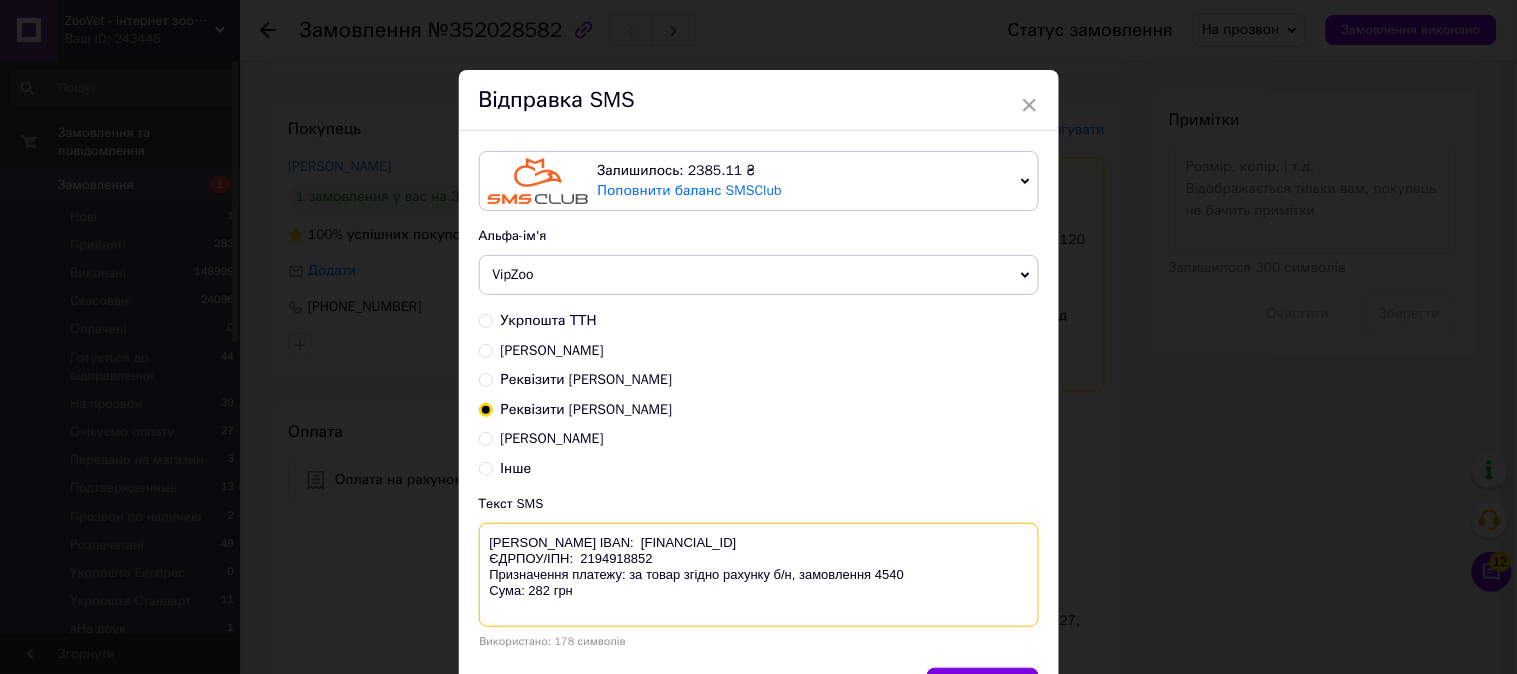 drag, startPoint x: 591, startPoint y: 607, endPoint x: 477, endPoint y: 545, distance: 129.76903 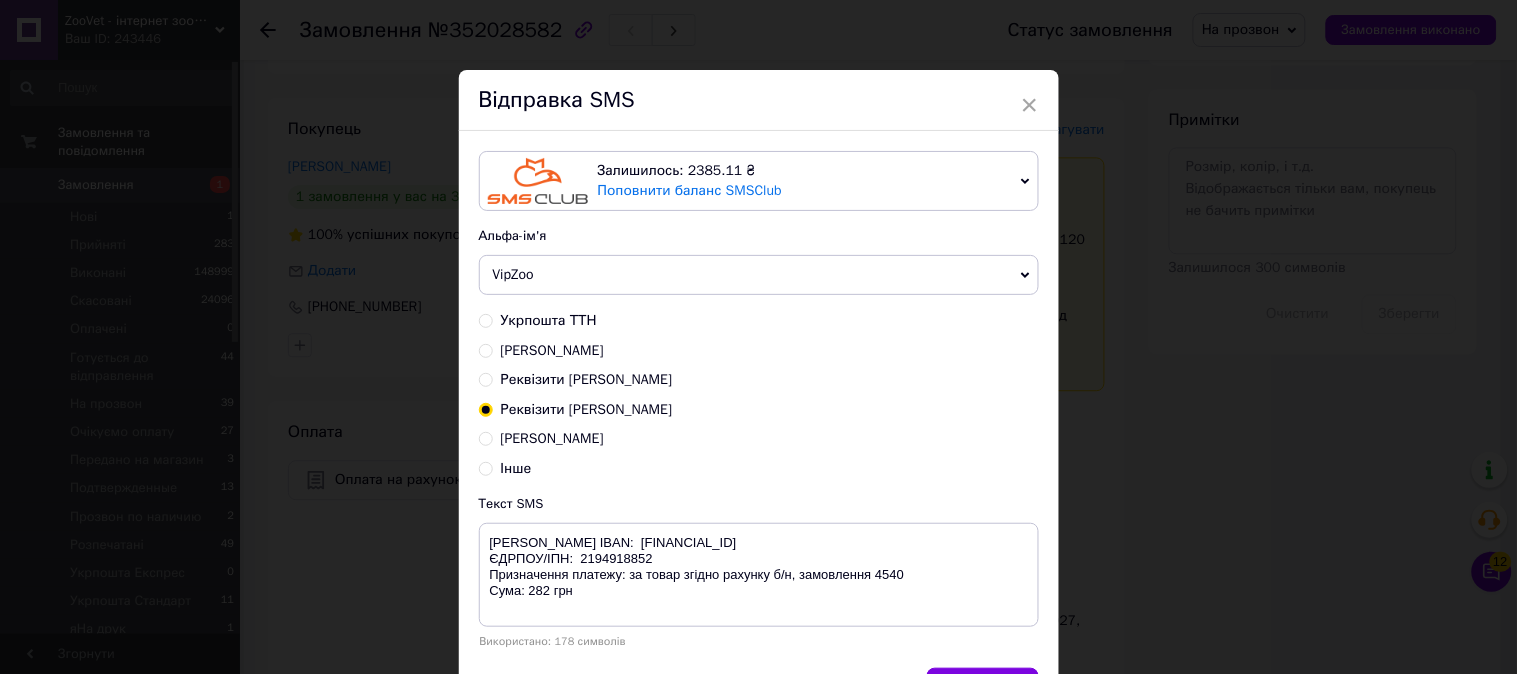 drag, startPoint x: 1025, startPoint y: 105, endPoint x: 1045, endPoint y: 342, distance: 237.84239 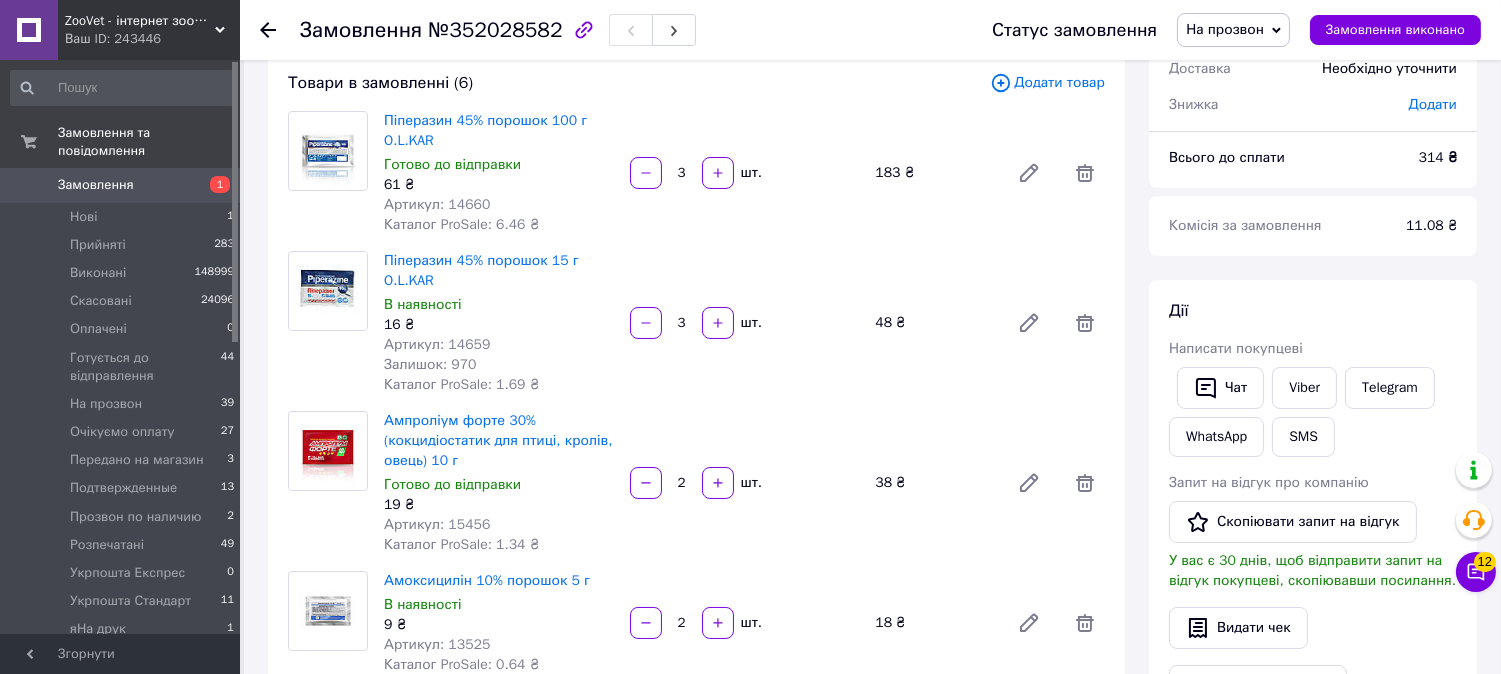 scroll, scrollTop: 0, scrollLeft: 0, axis: both 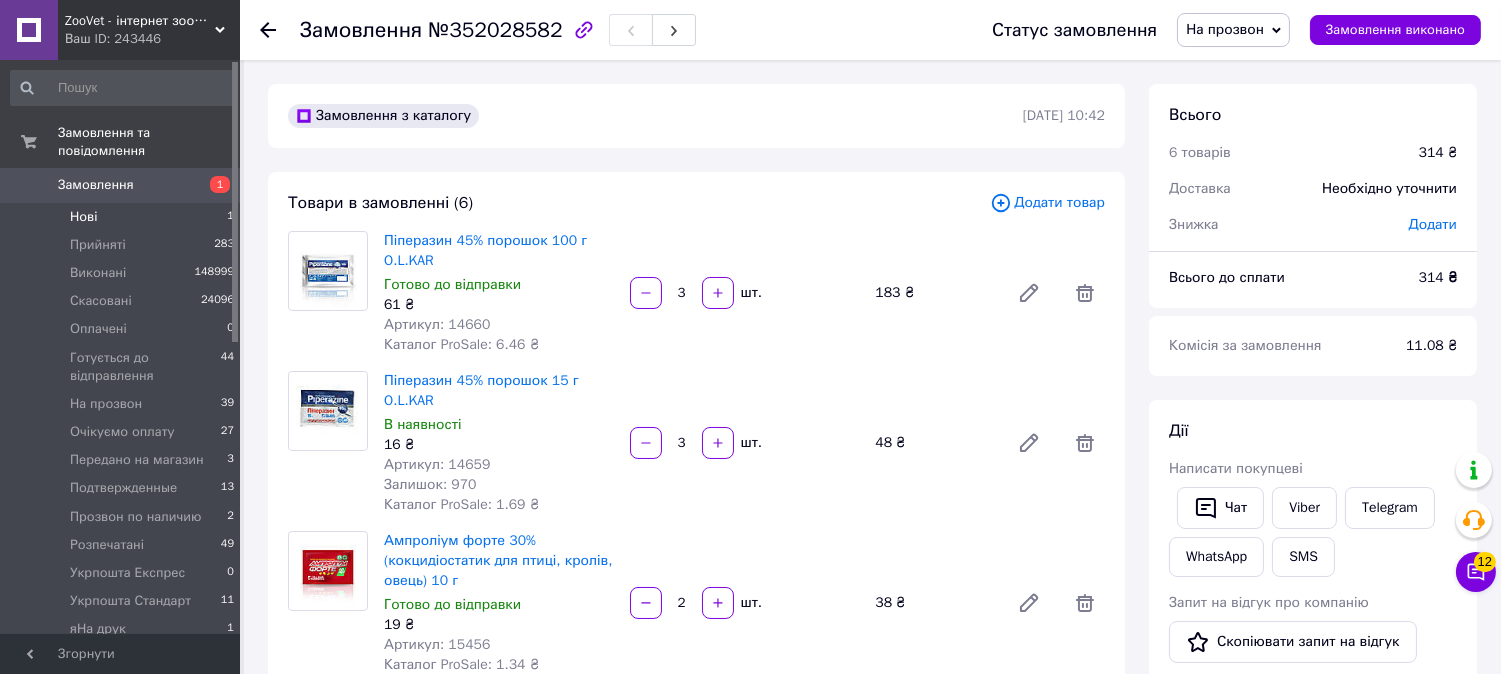 click on "Нові 1" at bounding box center [123, 217] 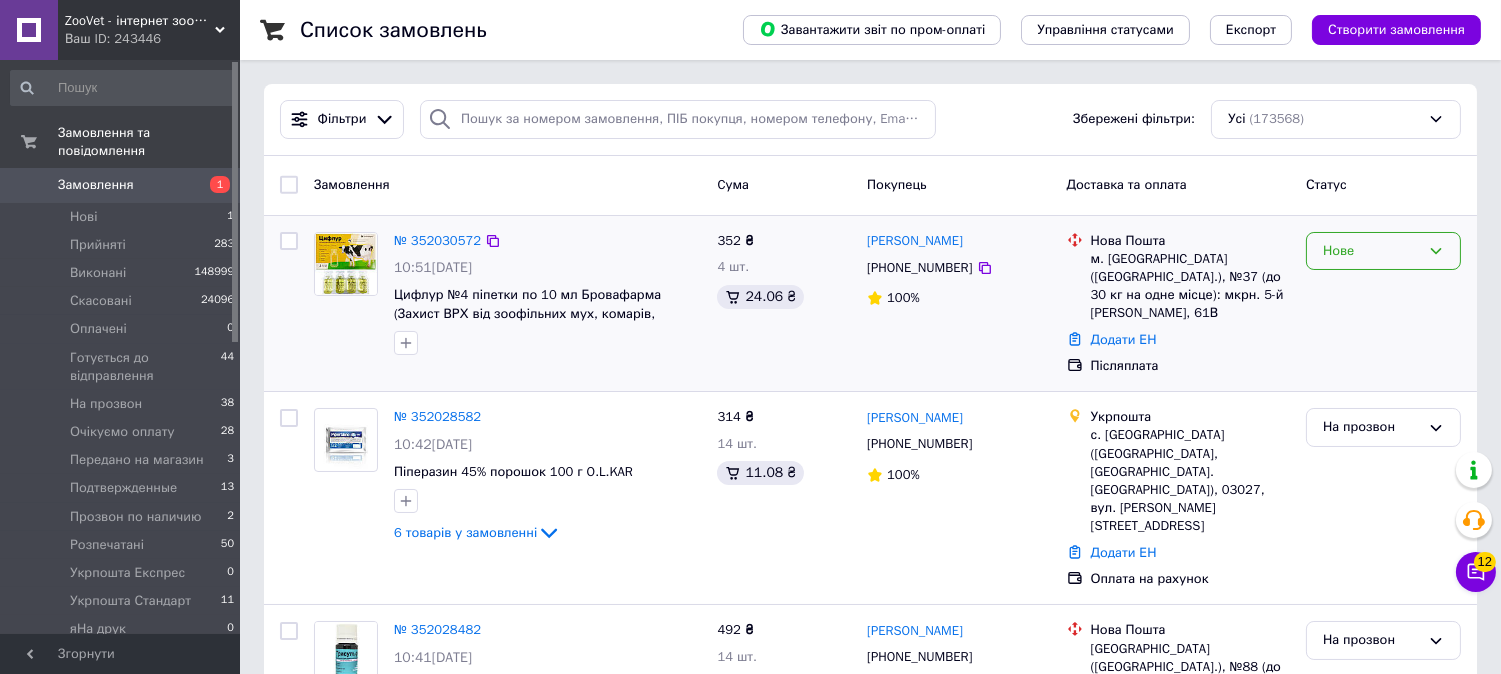 click on "Нове" at bounding box center [1371, 251] 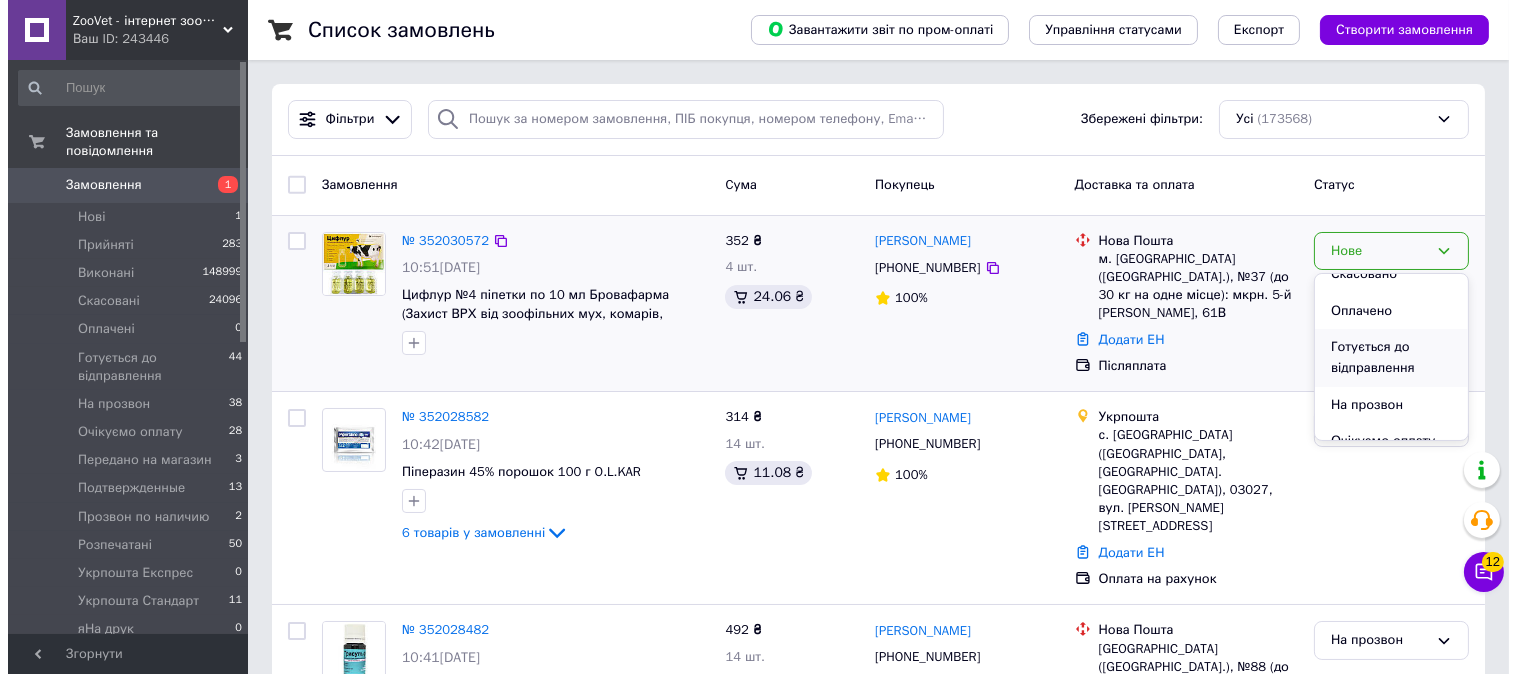 scroll, scrollTop: 111, scrollLeft: 0, axis: vertical 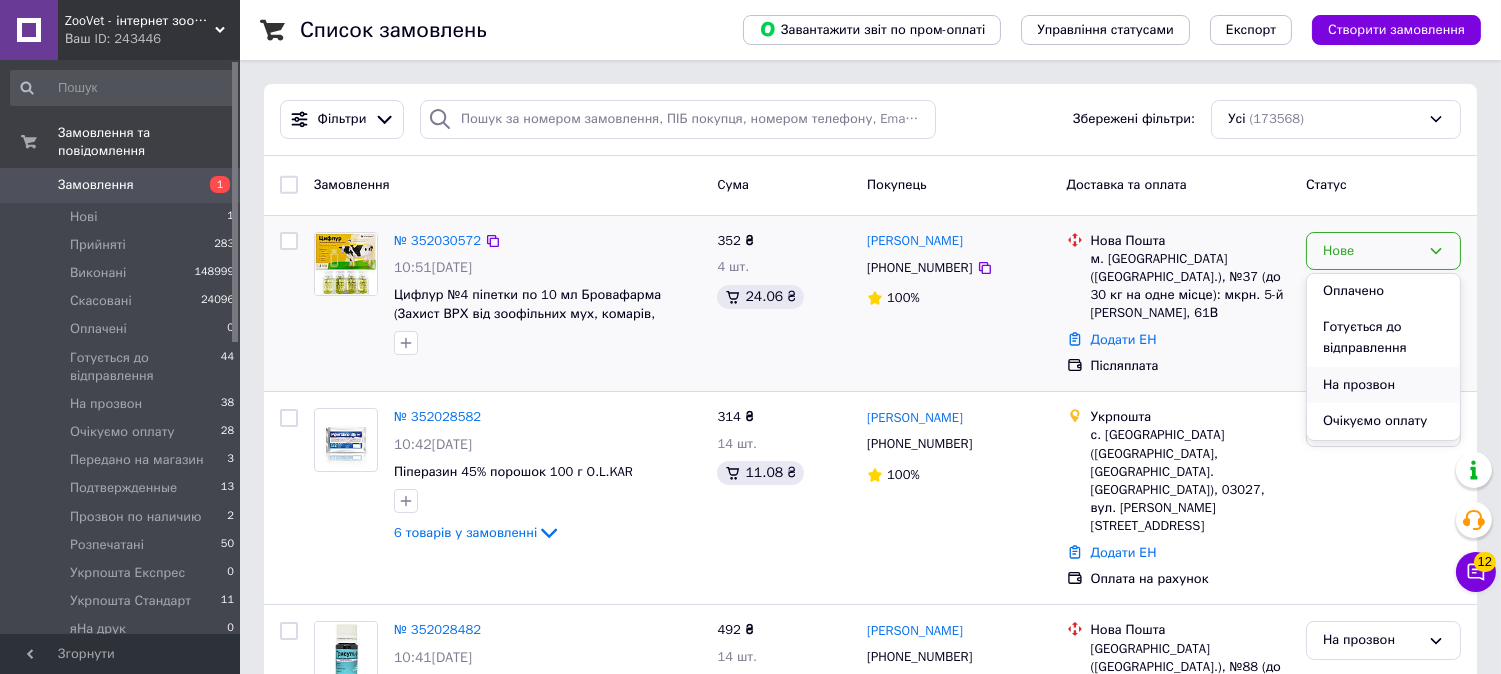 click on "На прозвон" at bounding box center [1383, 385] 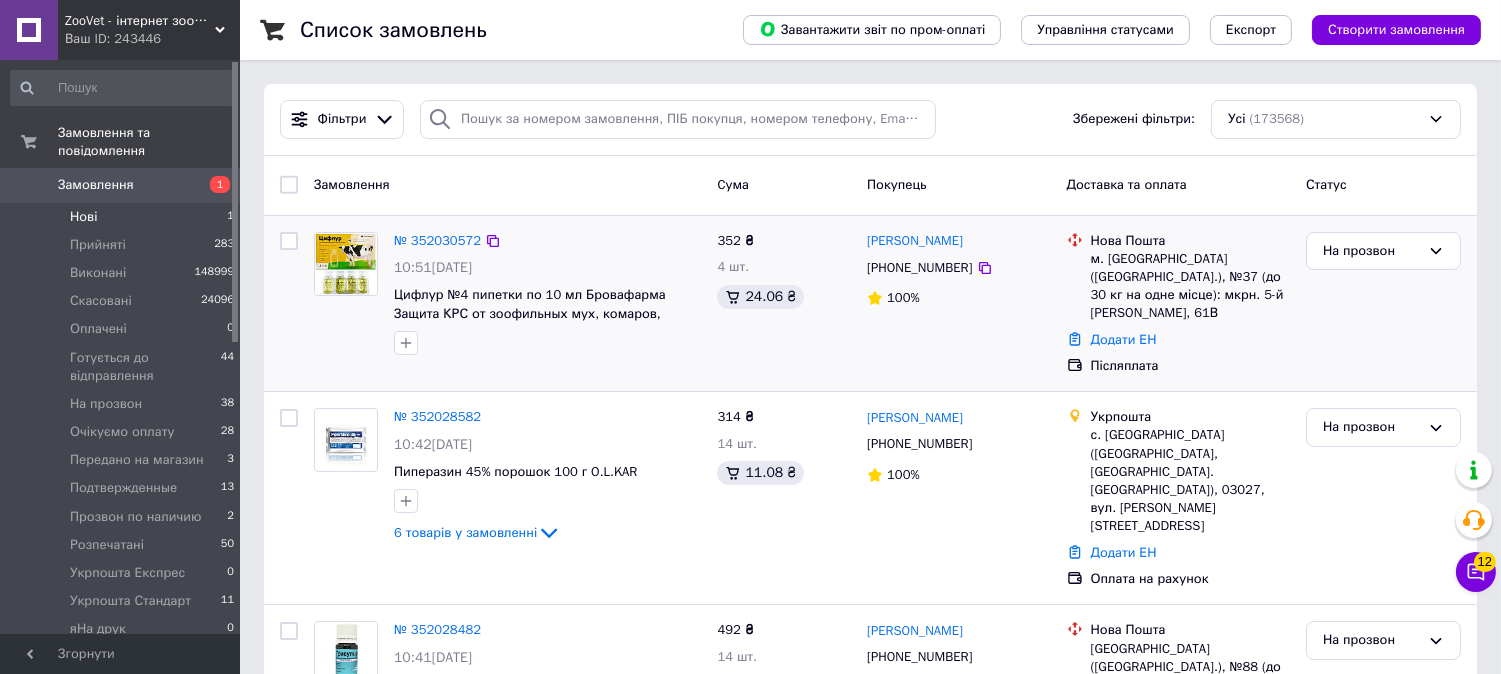 click on "Нові 1" at bounding box center (123, 217) 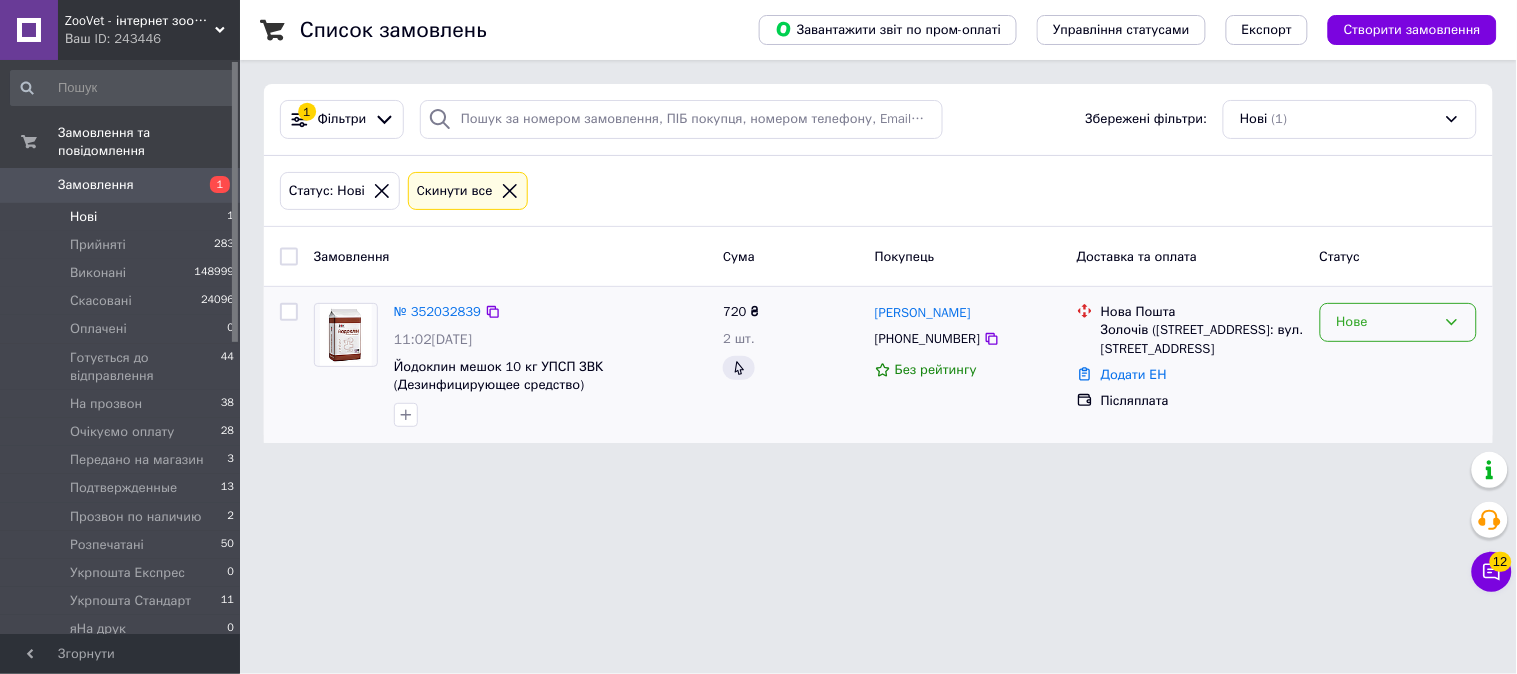 click on "Нове" at bounding box center [1386, 322] 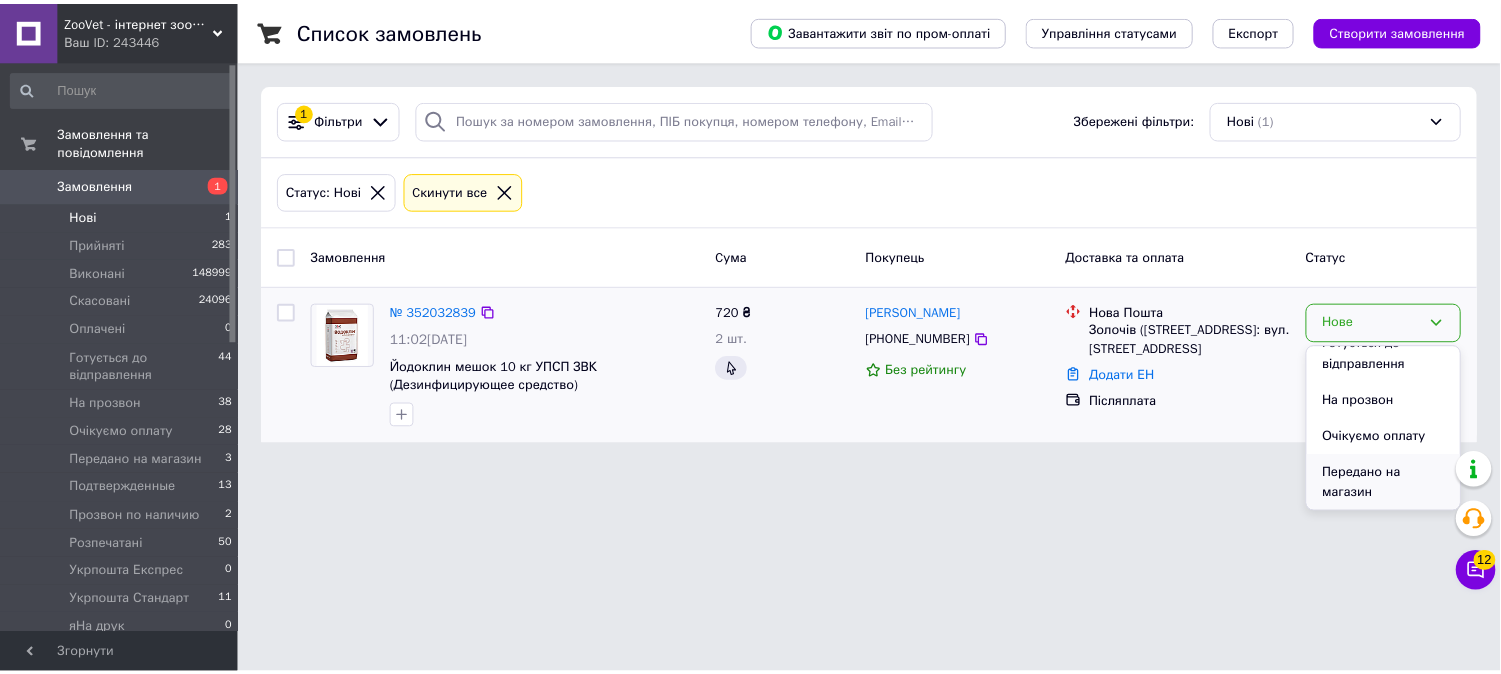scroll, scrollTop: 222, scrollLeft: 0, axis: vertical 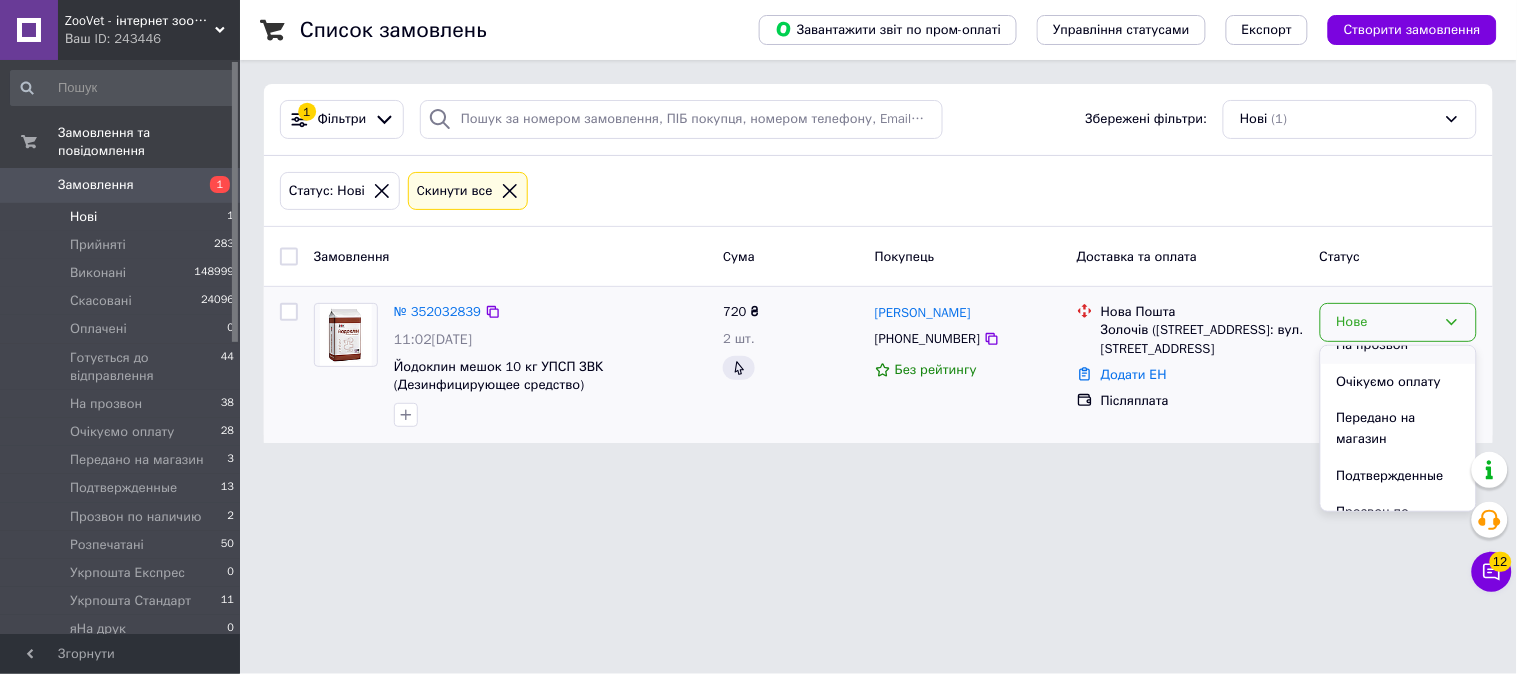 click on "На прозвон" at bounding box center (1398, 345) 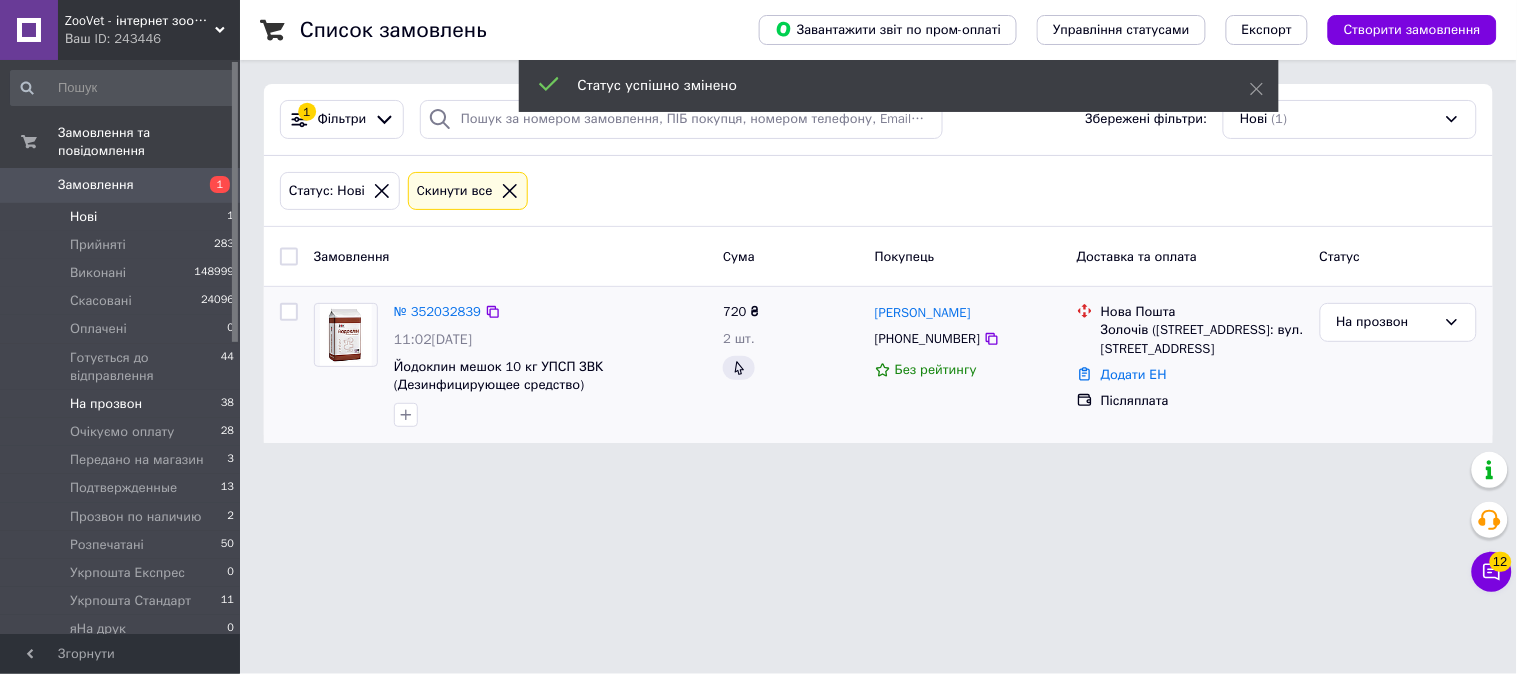 click on "На прозвон" at bounding box center (106, 404) 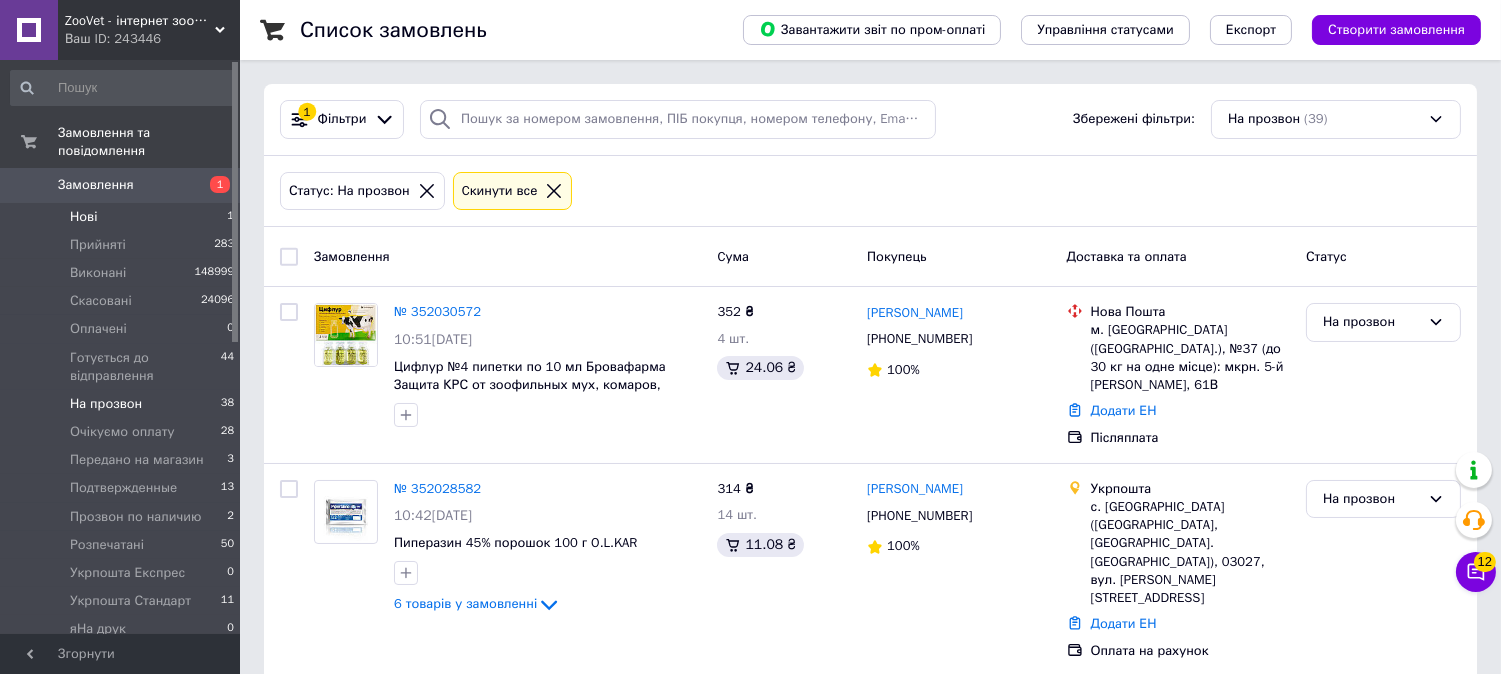 click on "Нові 1" at bounding box center (123, 217) 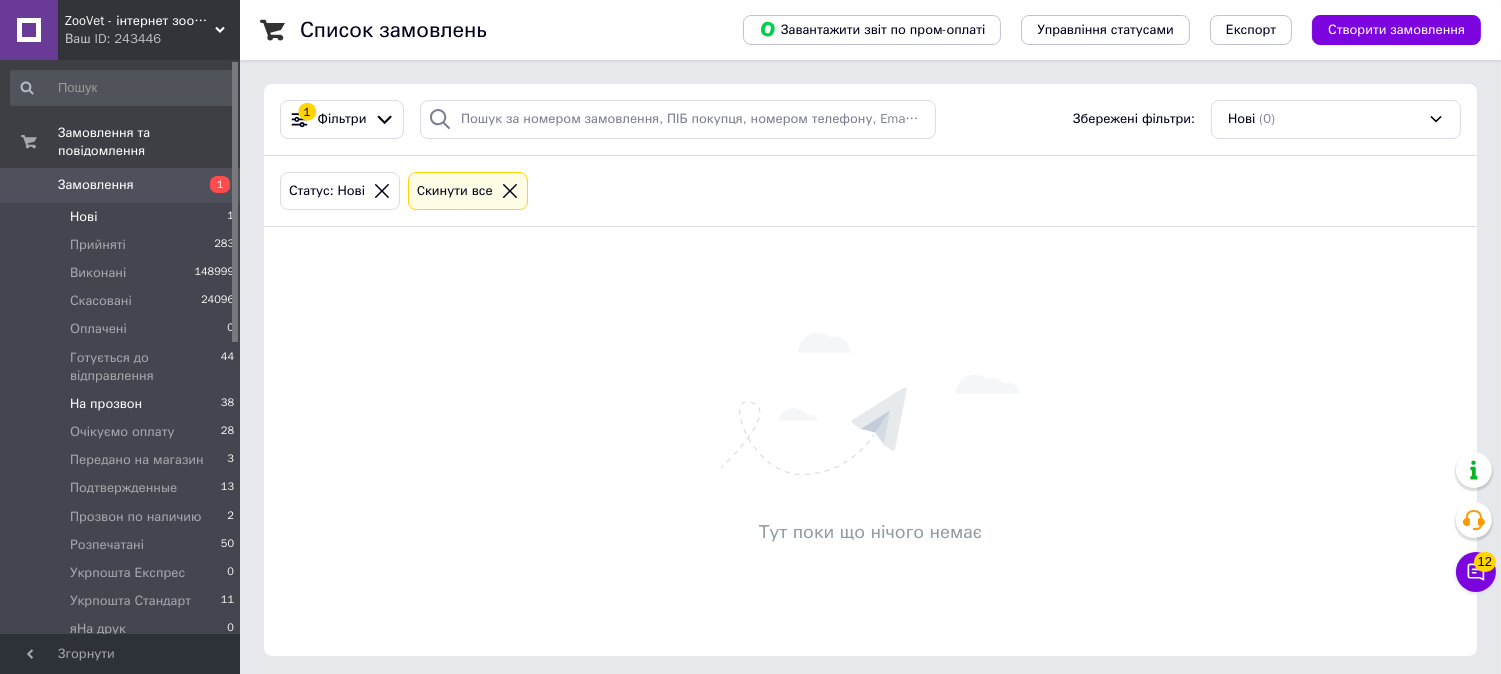 click on "На прозвон" at bounding box center [106, 404] 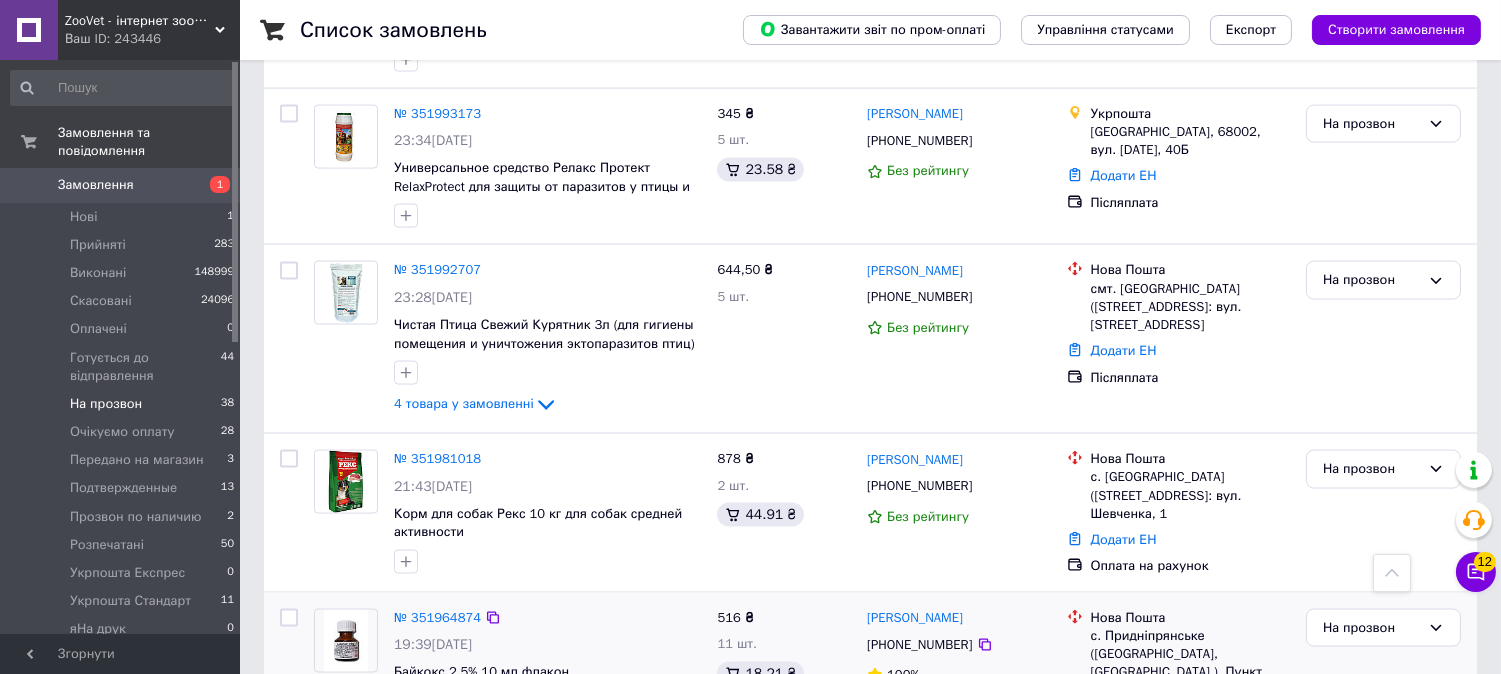 scroll, scrollTop: 5444, scrollLeft: 0, axis: vertical 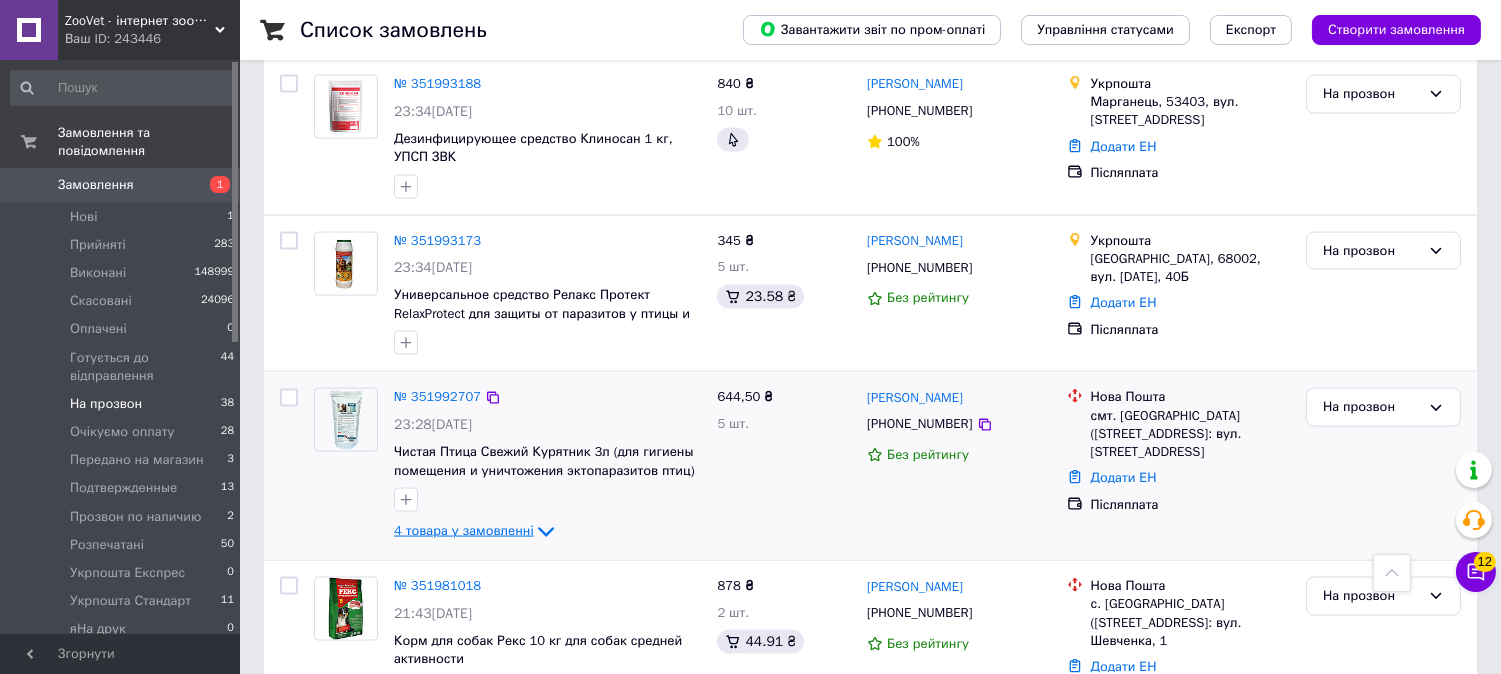 click on "4 товара у замовленні" at bounding box center [464, 531] 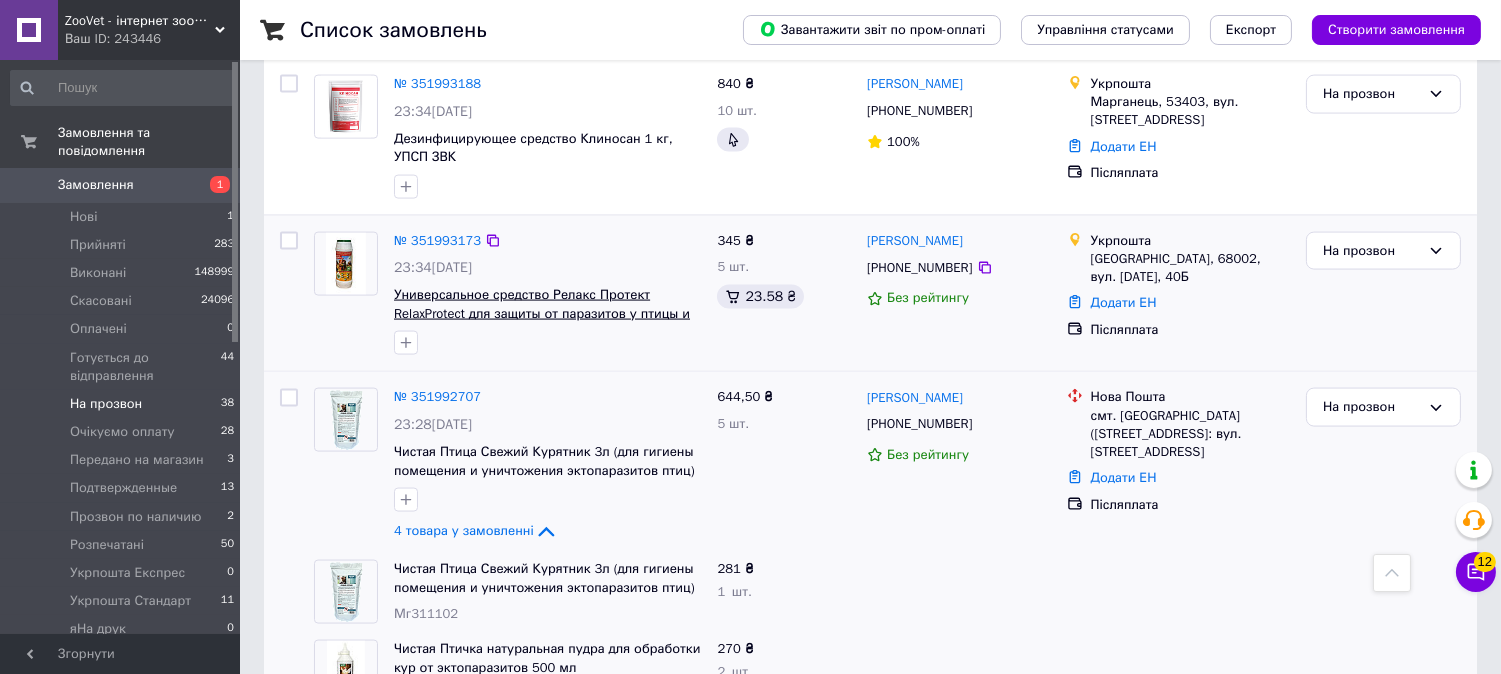 drag, startPoint x: 488, startPoint y: 171, endPoint x: 453, endPoint y: 75, distance: 102.18121 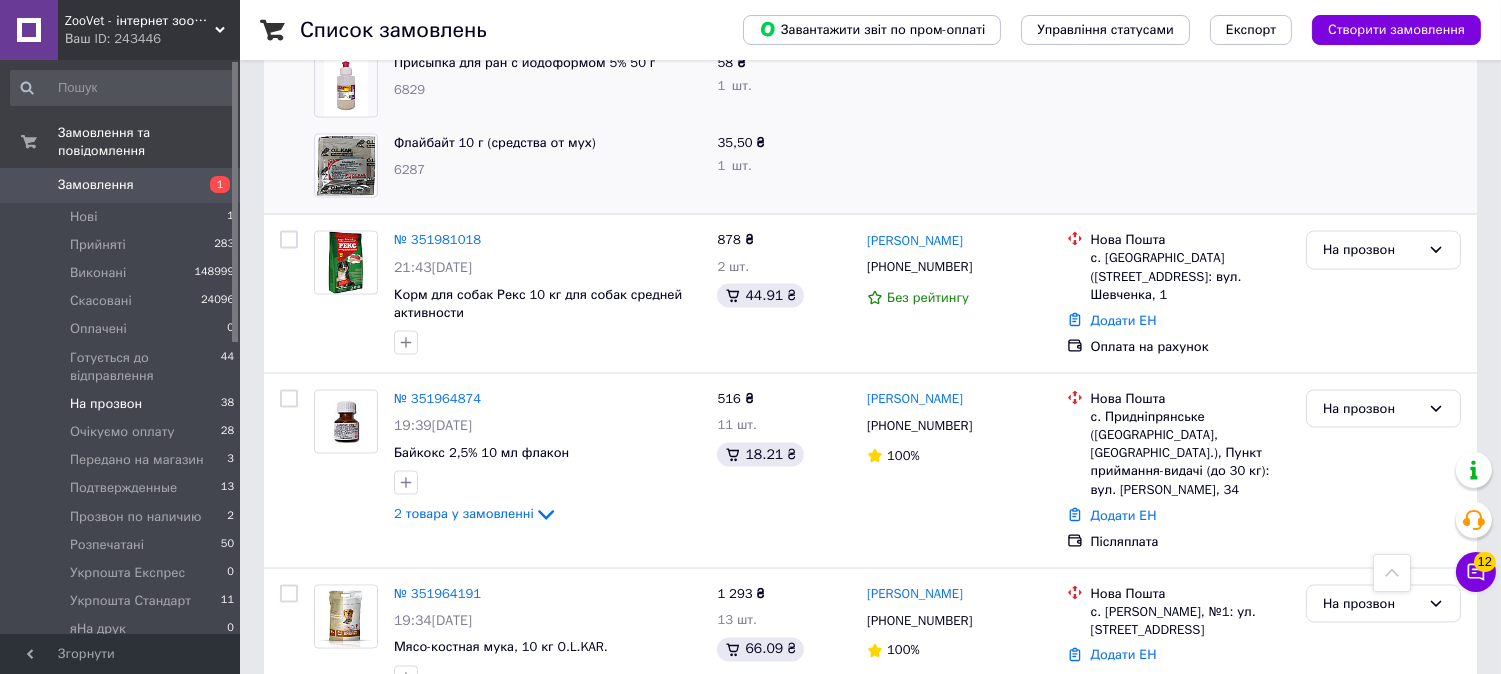 scroll, scrollTop: 6111, scrollLeft: 0, axis: vertical 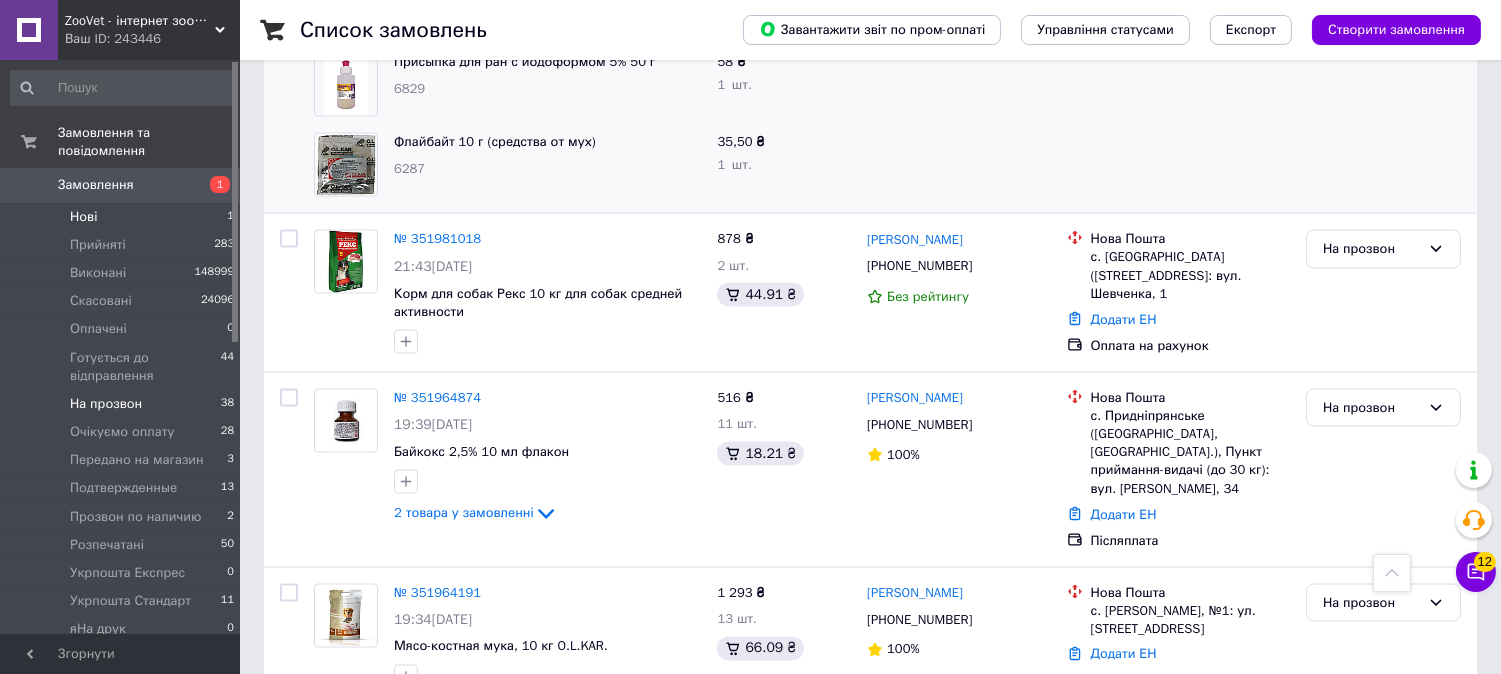 click on "Нові 1" at bounding box center (123, 217) 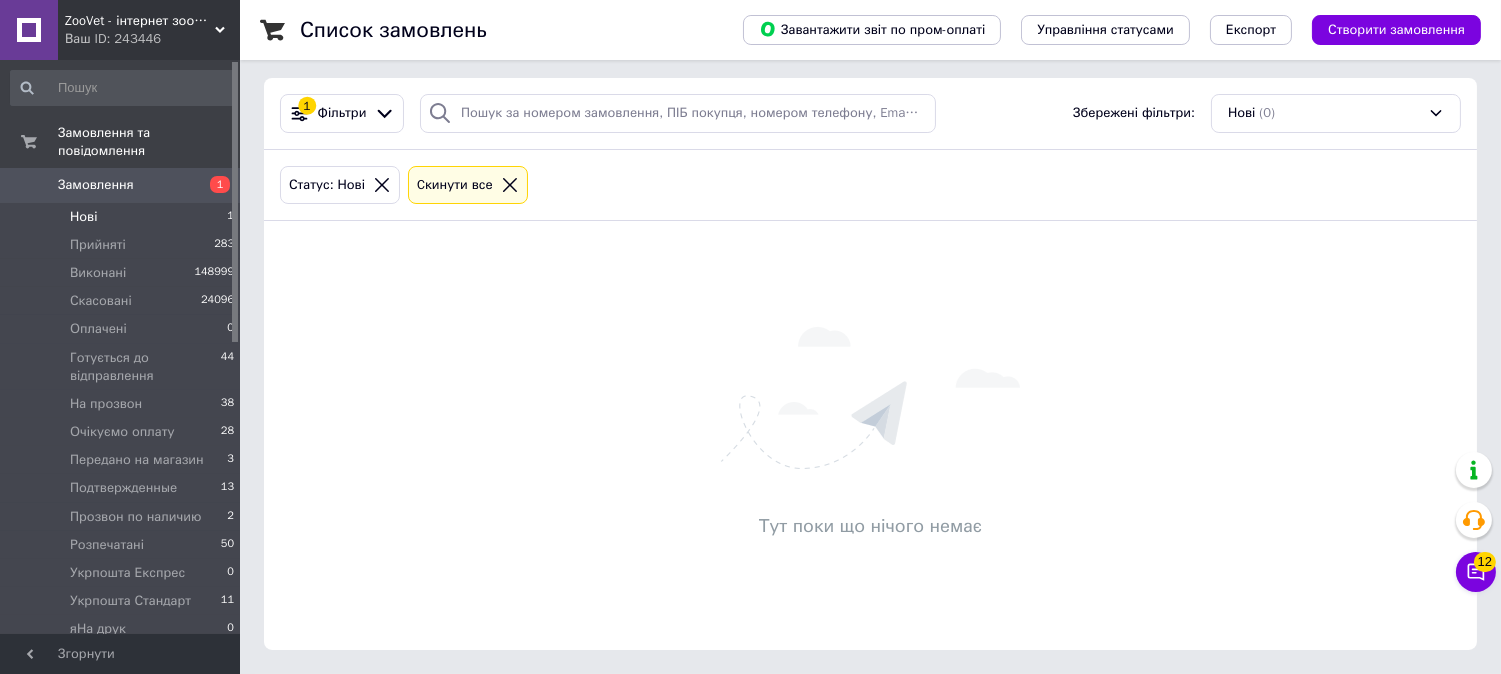 scroll, scrollTop: 0, scrollLeft: 0, axis: both 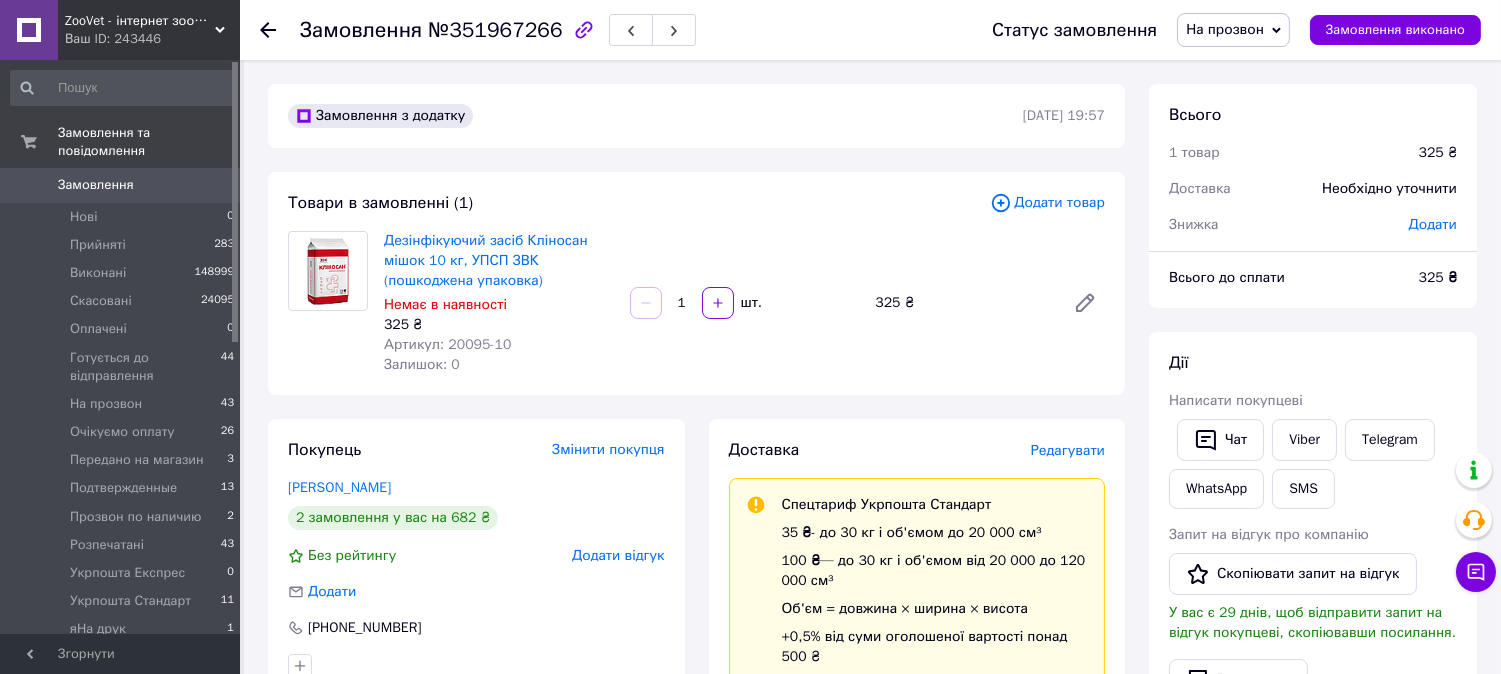 click on "Додати товар" at bounding box center [1047, 203] 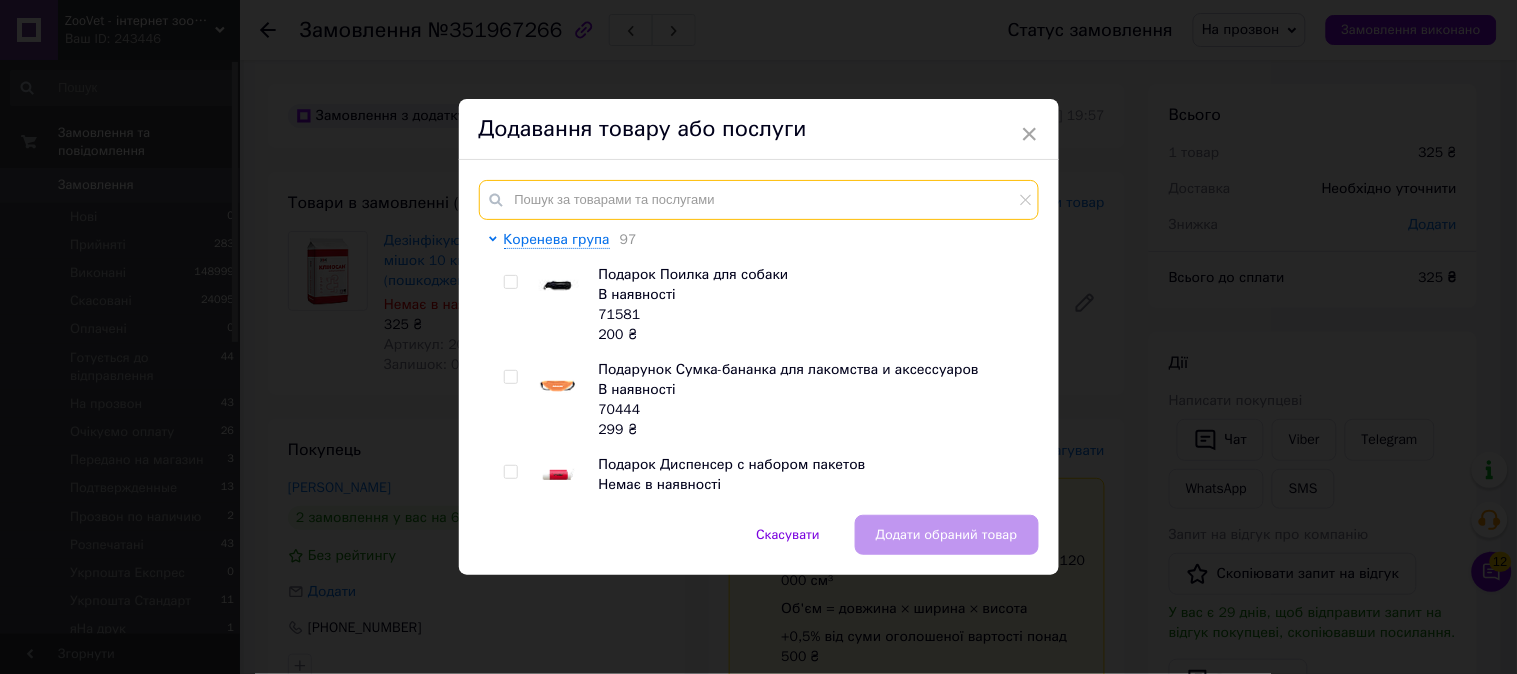 click at bounding box center [759, 200] 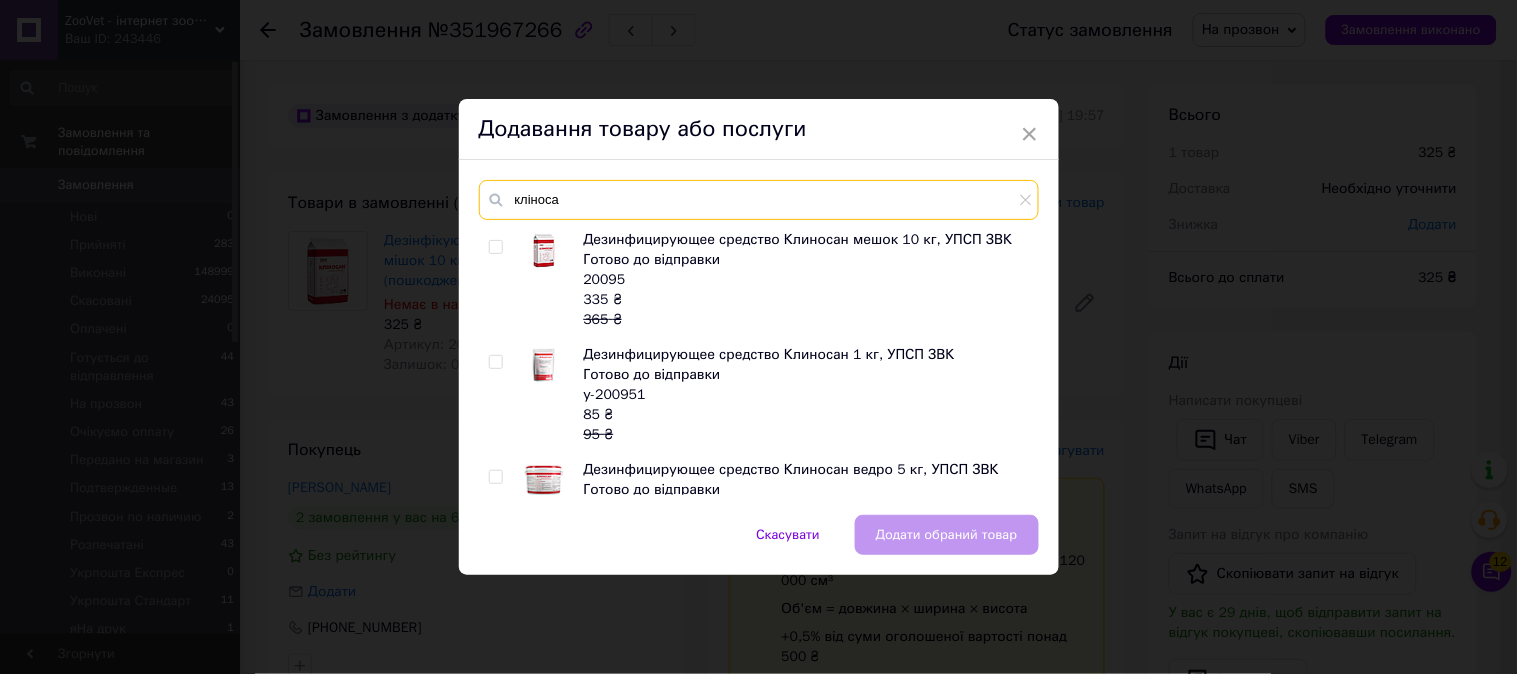 type on "кліноса" 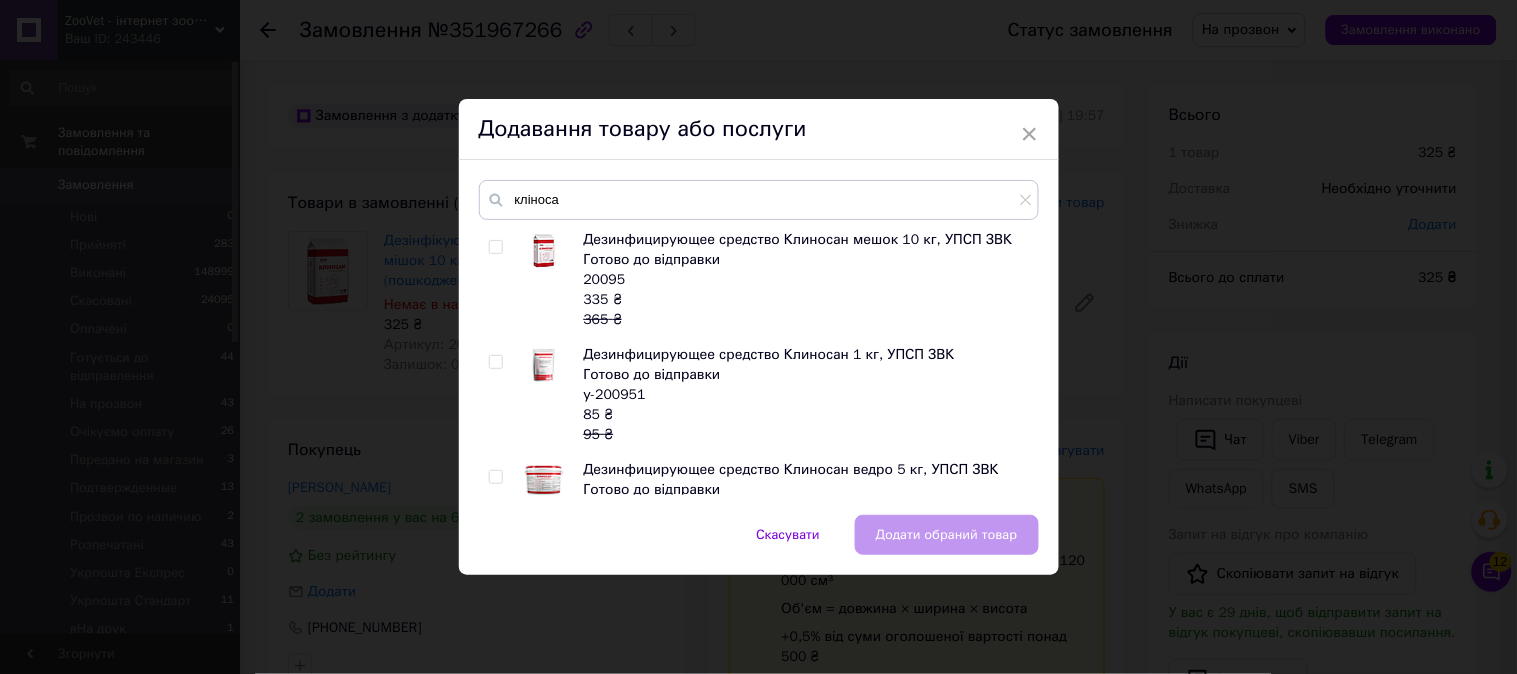 click at bounding box center [495, 247] 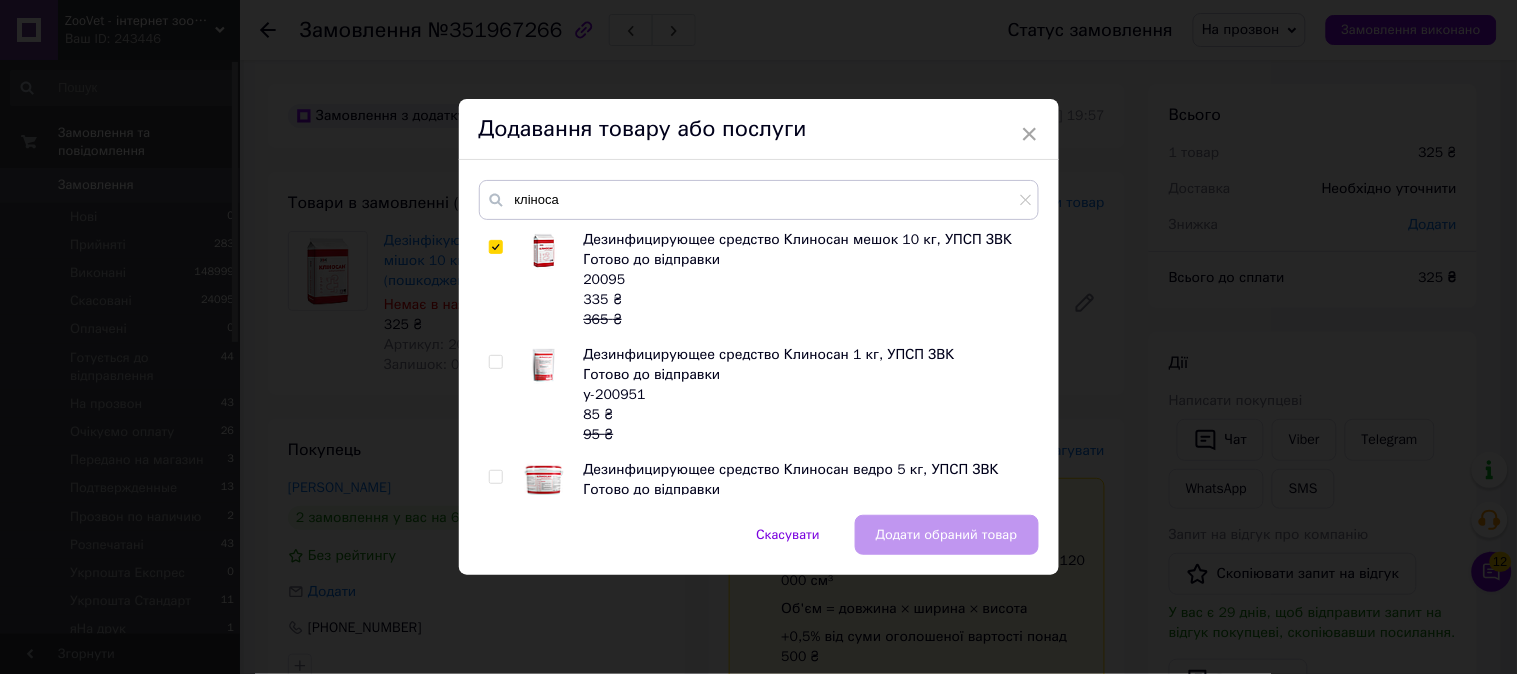 checkbox on "true" 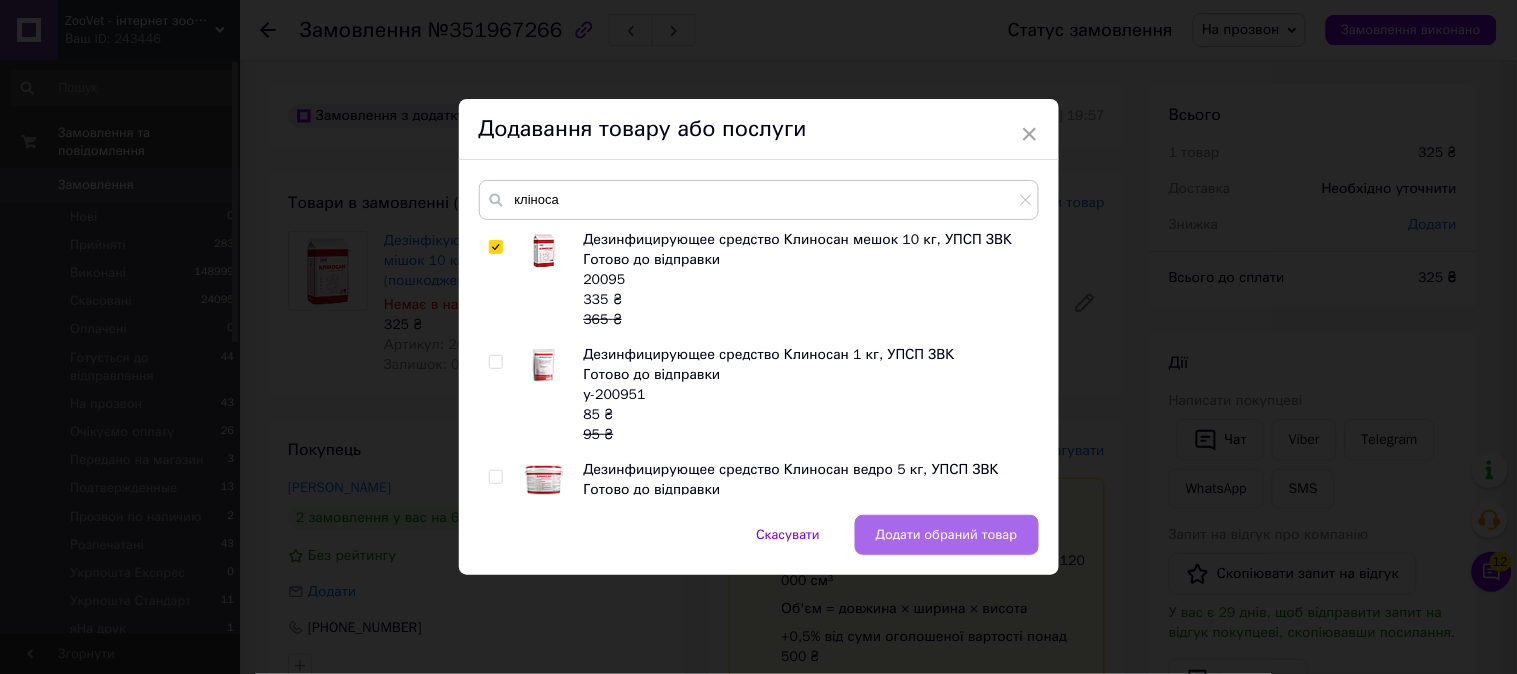 click on "Додати обраний товар" at bounding box center [947, 535] 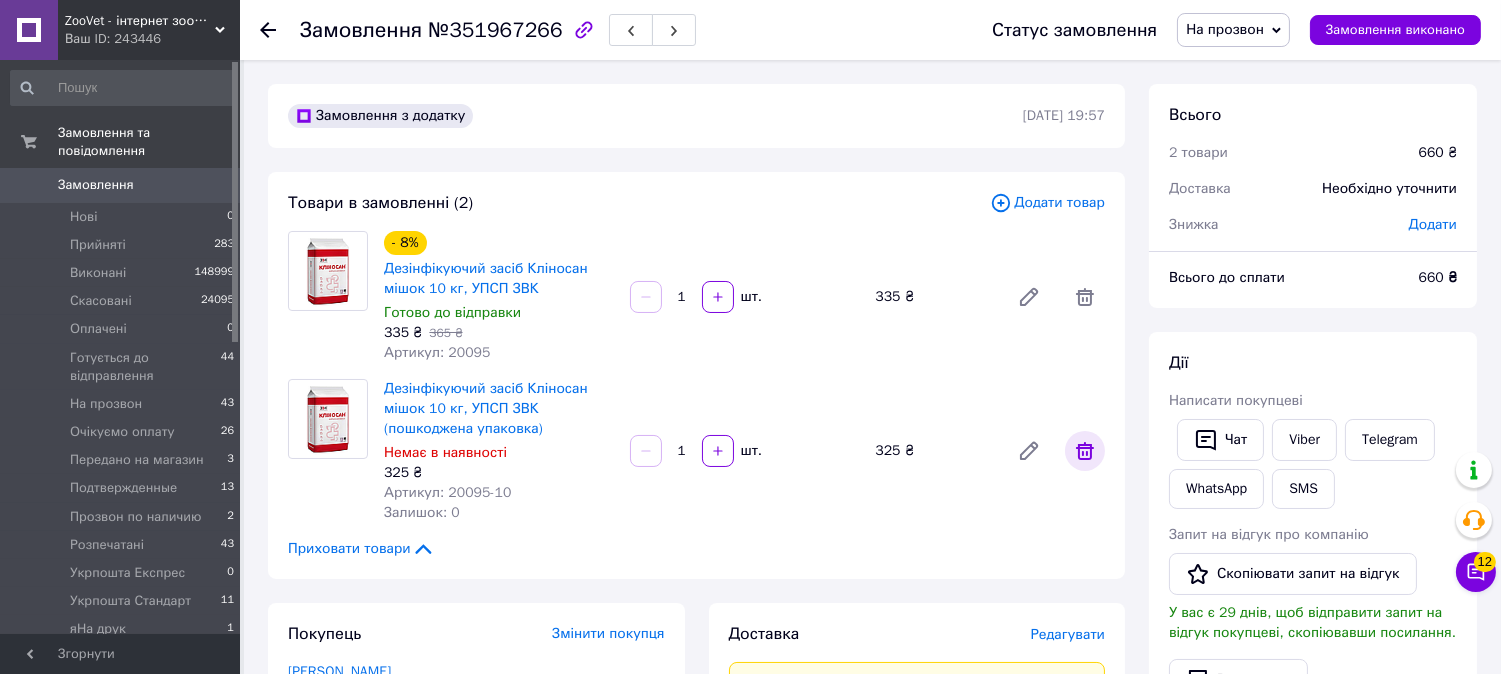 click 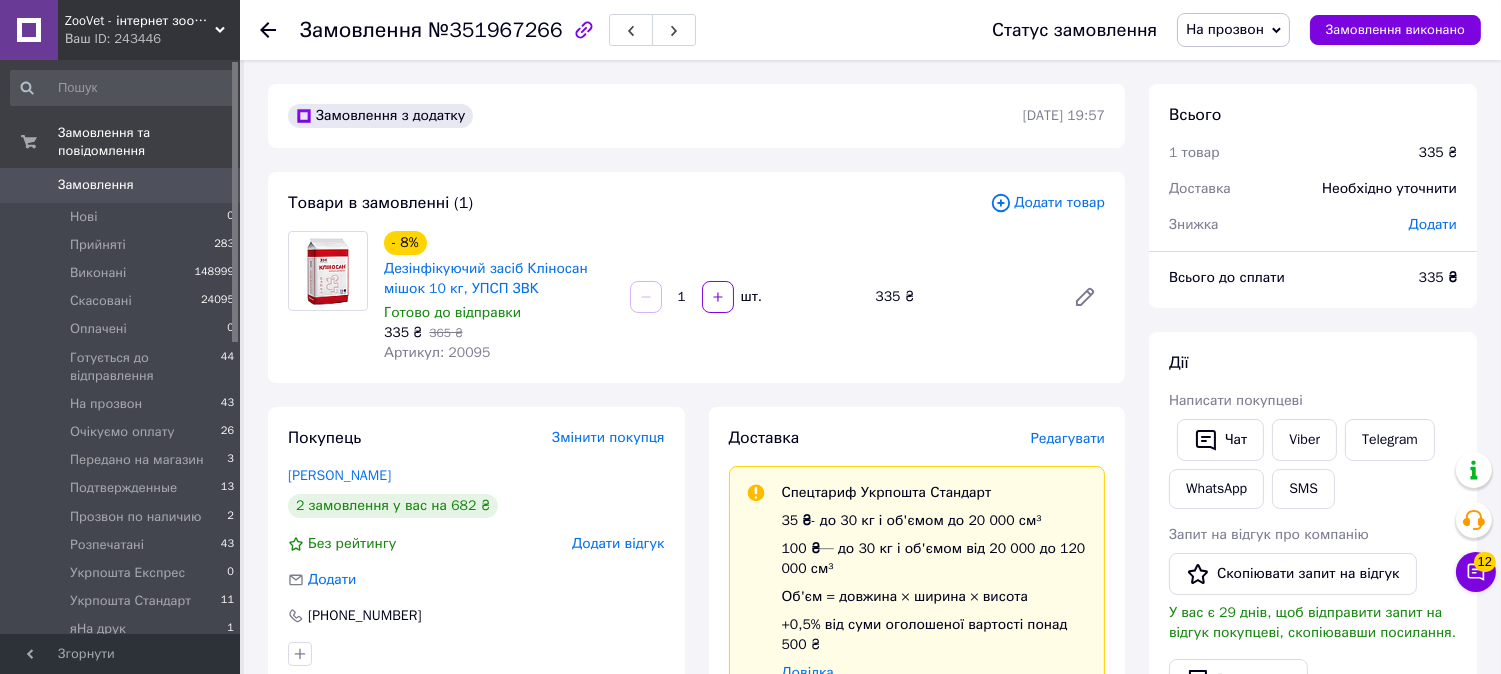 click on "Додати товар" at bounding box center [1047, 203] 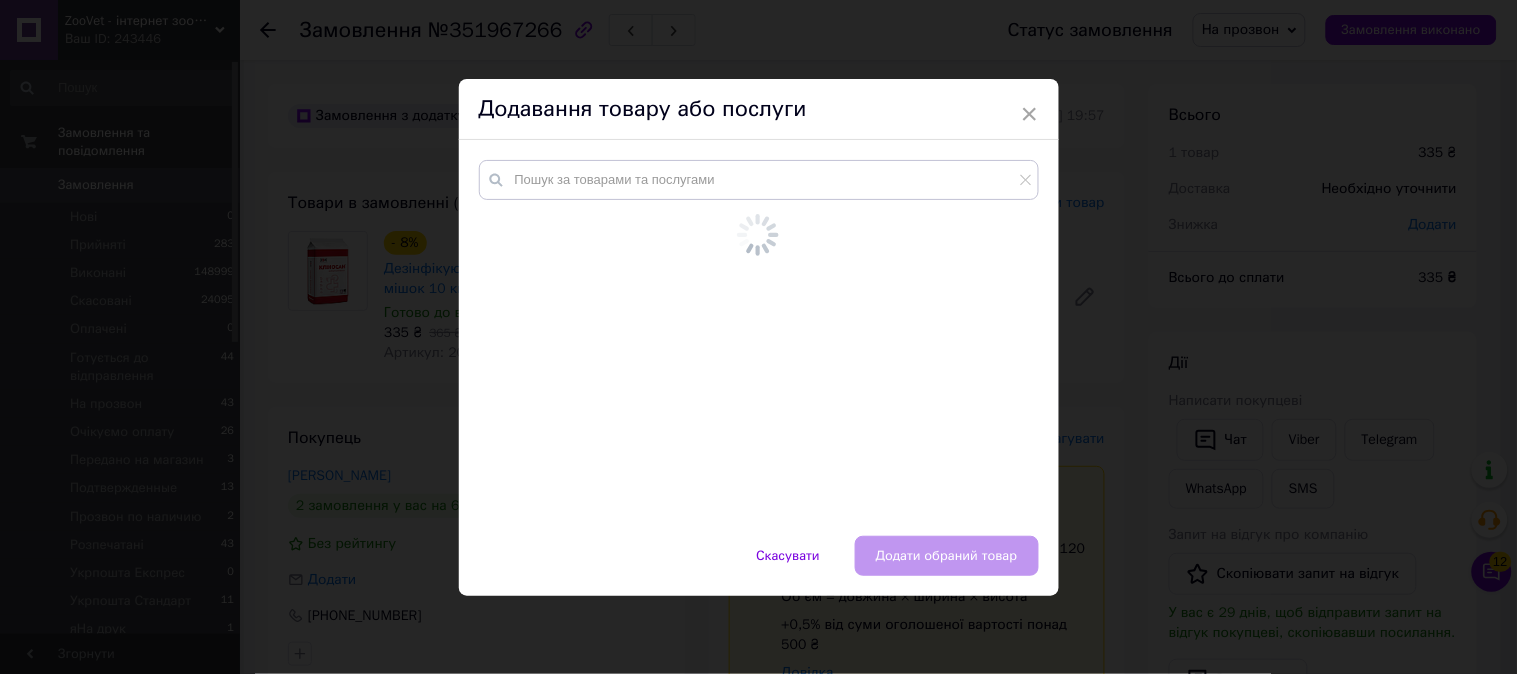 click at bounding box center (759, 338) 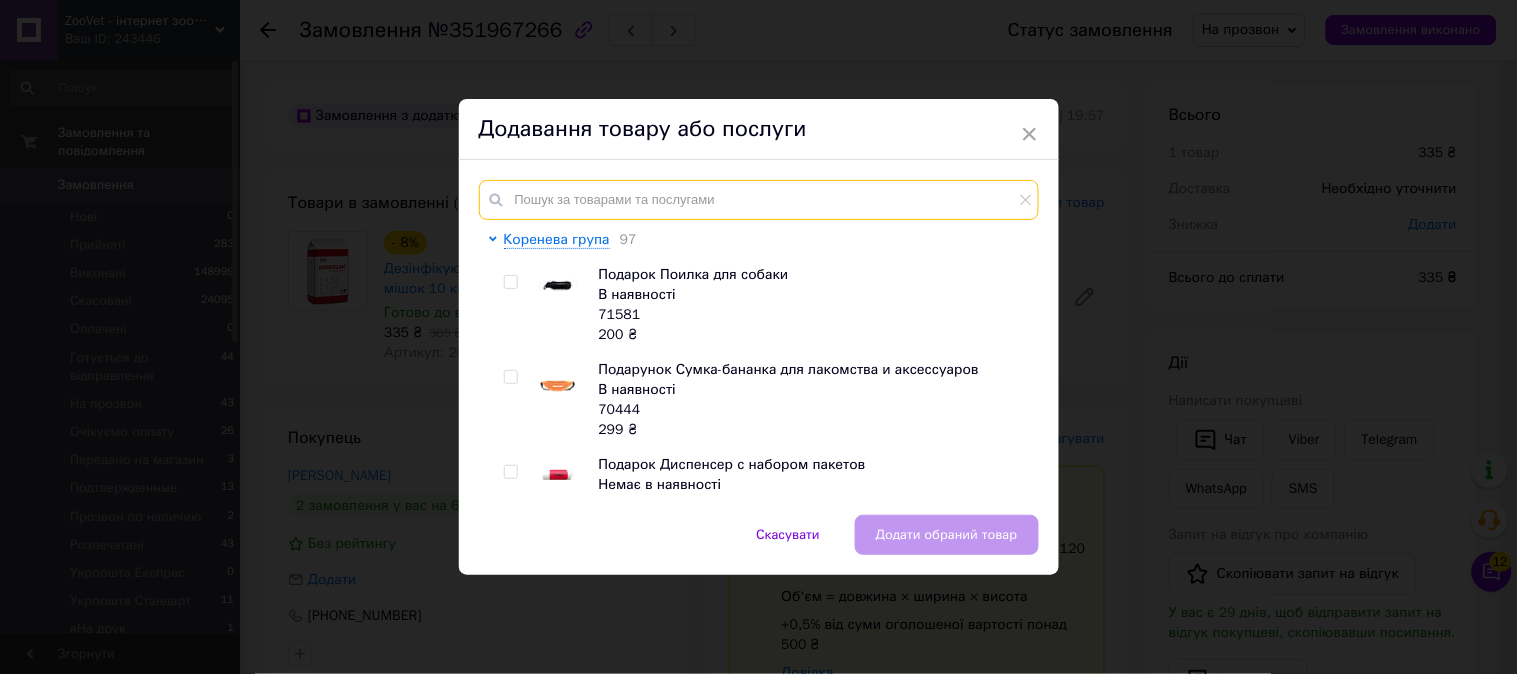 click at bounding box center (759, 200) 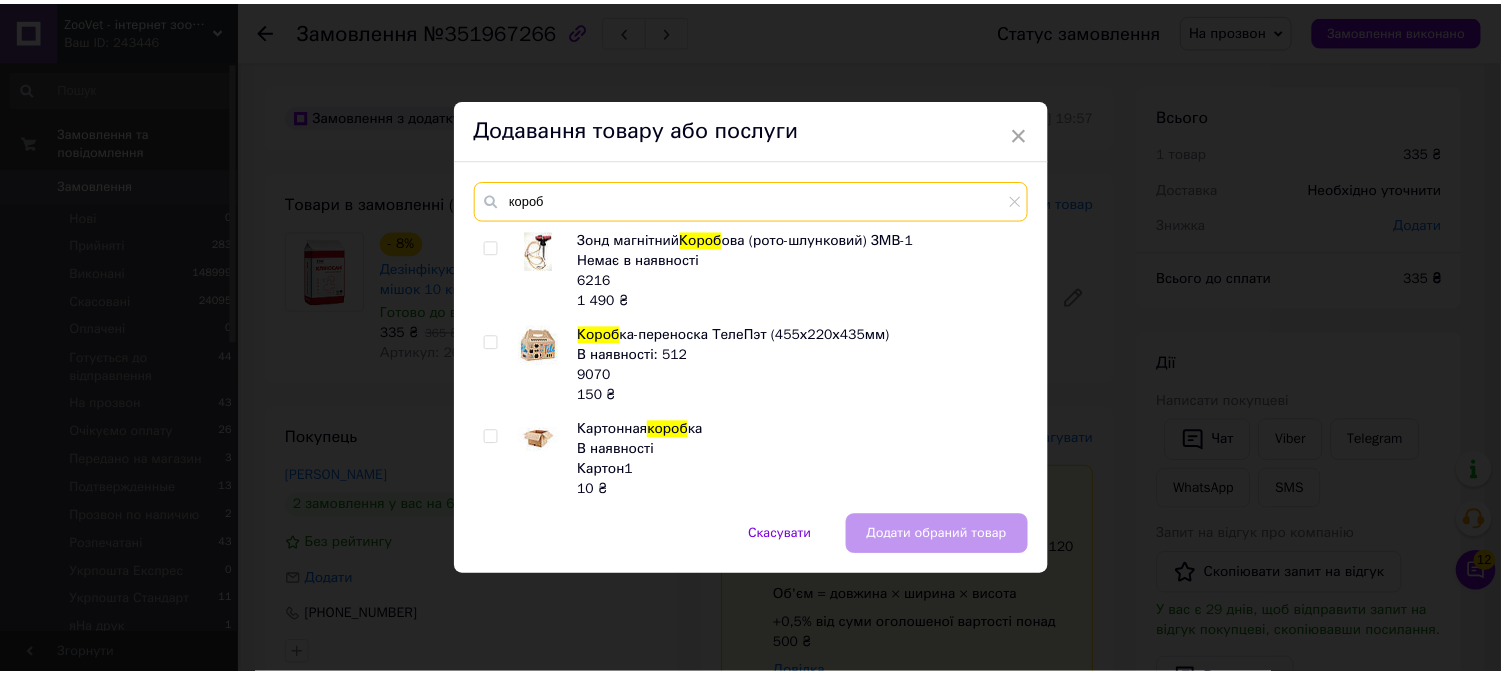 scroll, scrollTop: 111, scrollLeft: 0, axis: vertical 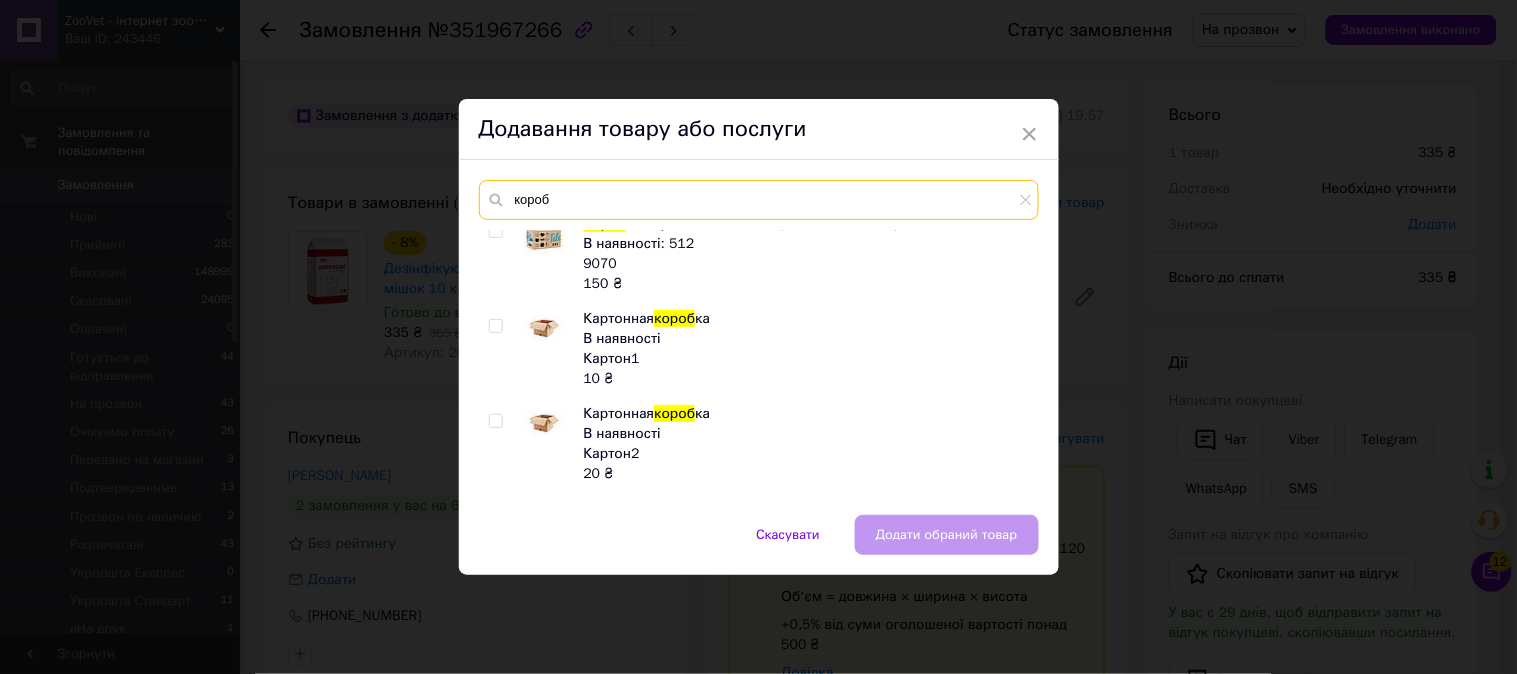 type on "короб" 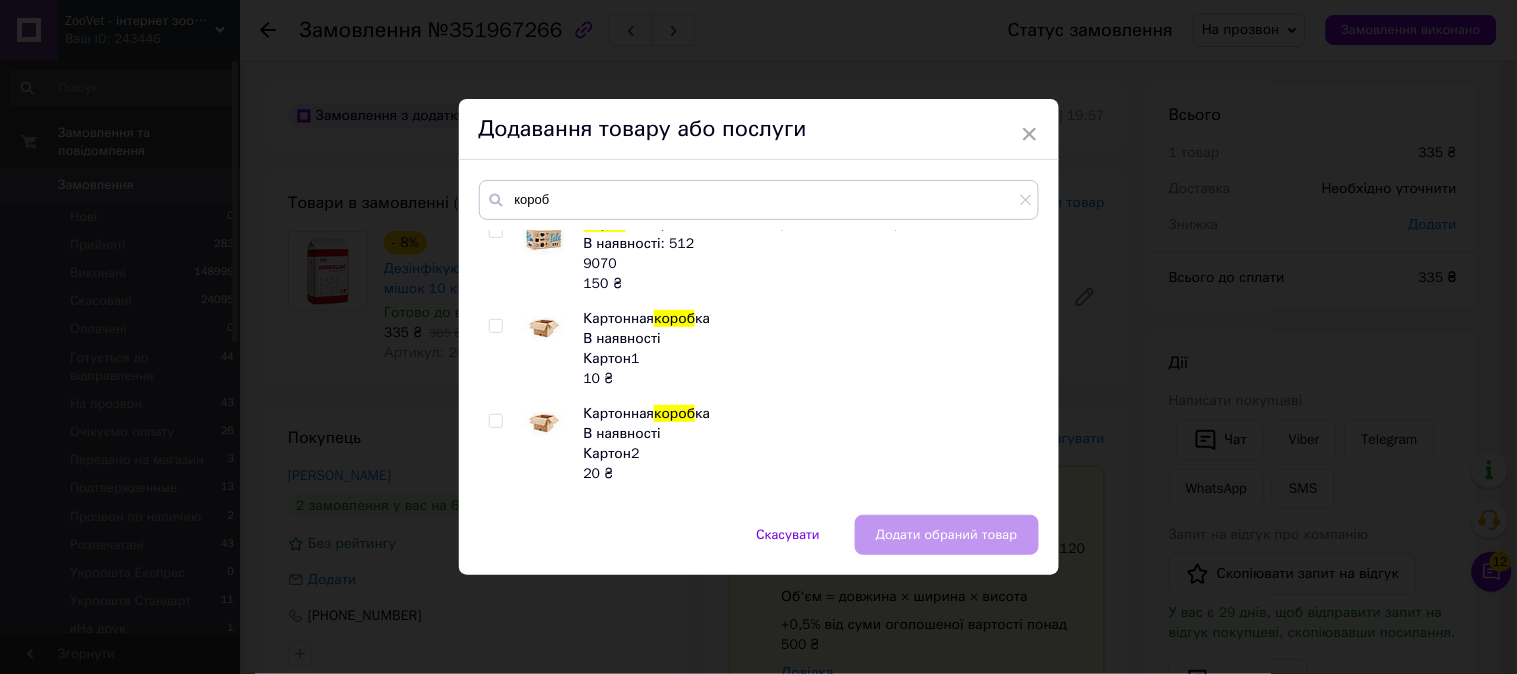 click at bounding box center (495, 421) 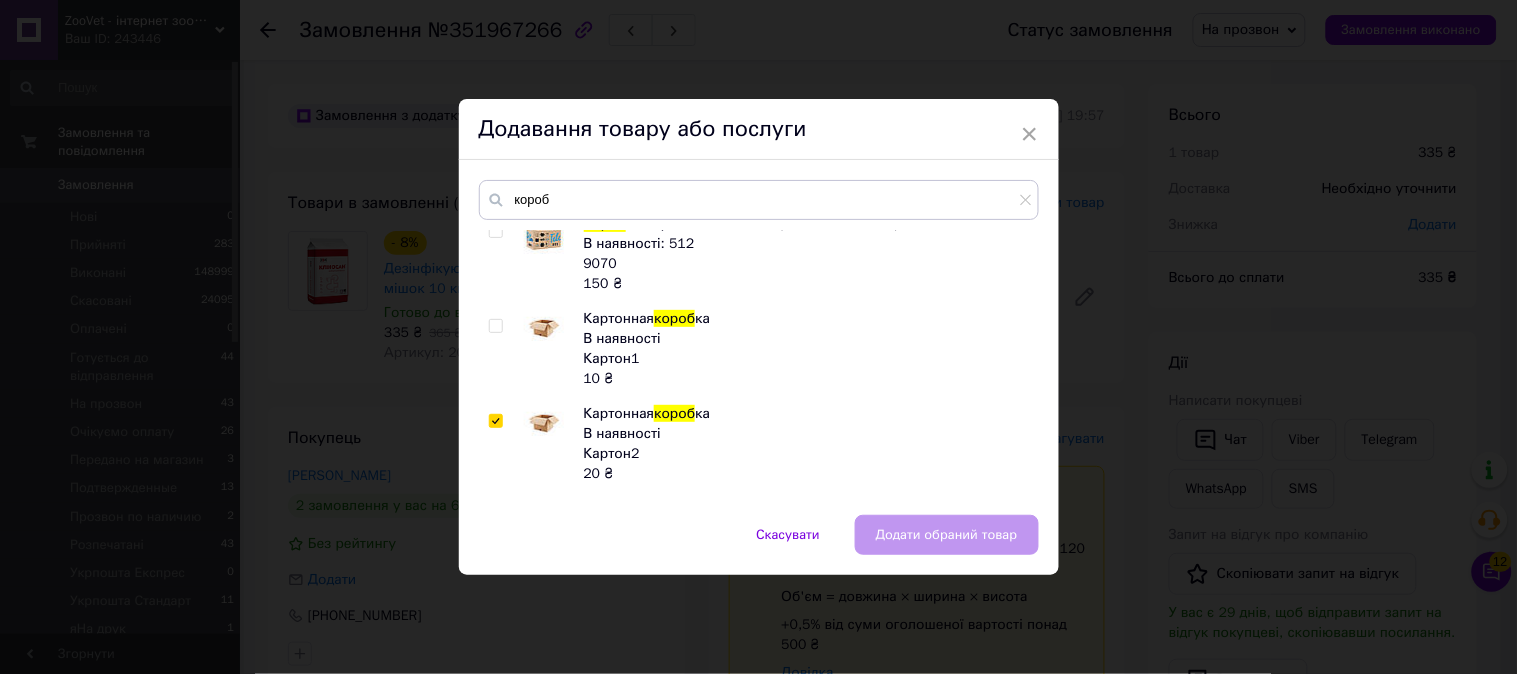 checkbox on "true" 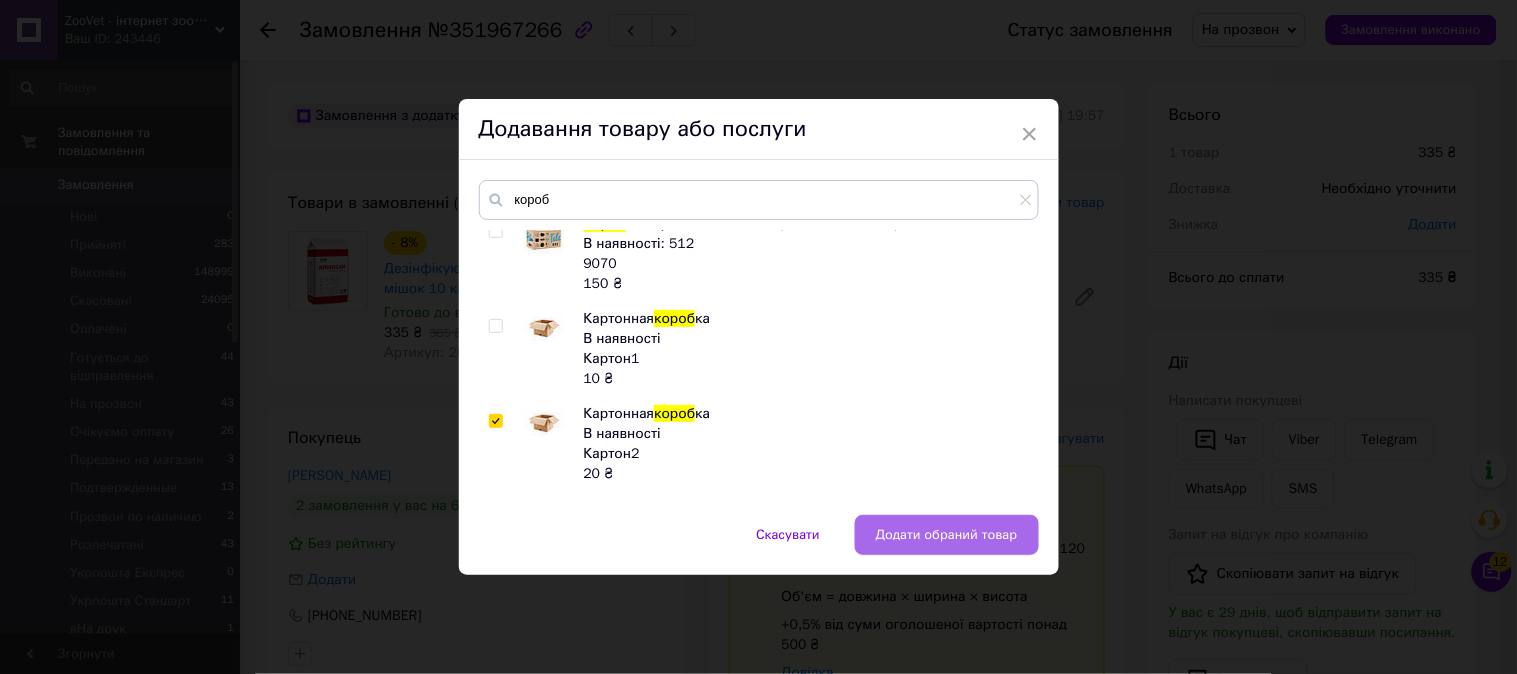 click on "Додати обраний товар" at bounding box center (947, 535) 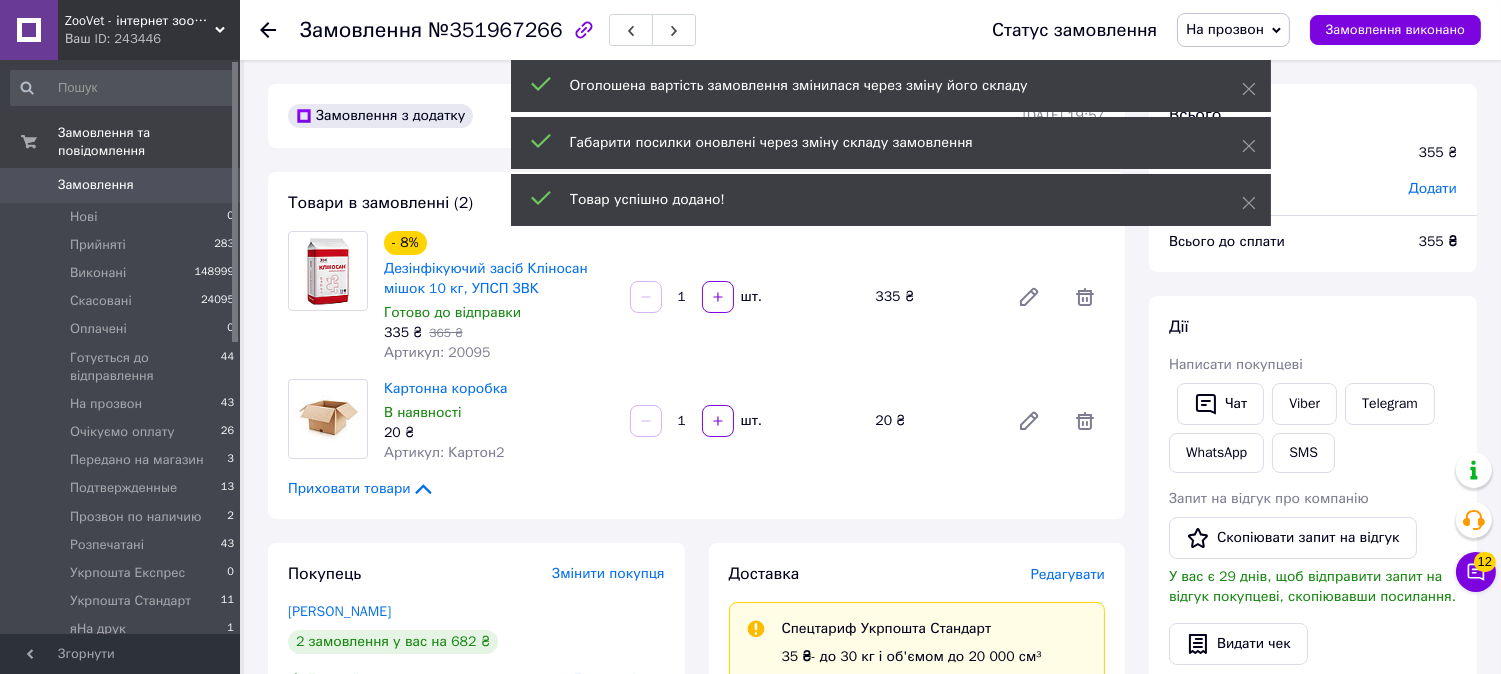click on "На прозвон" at bounding box center [1225, 29] 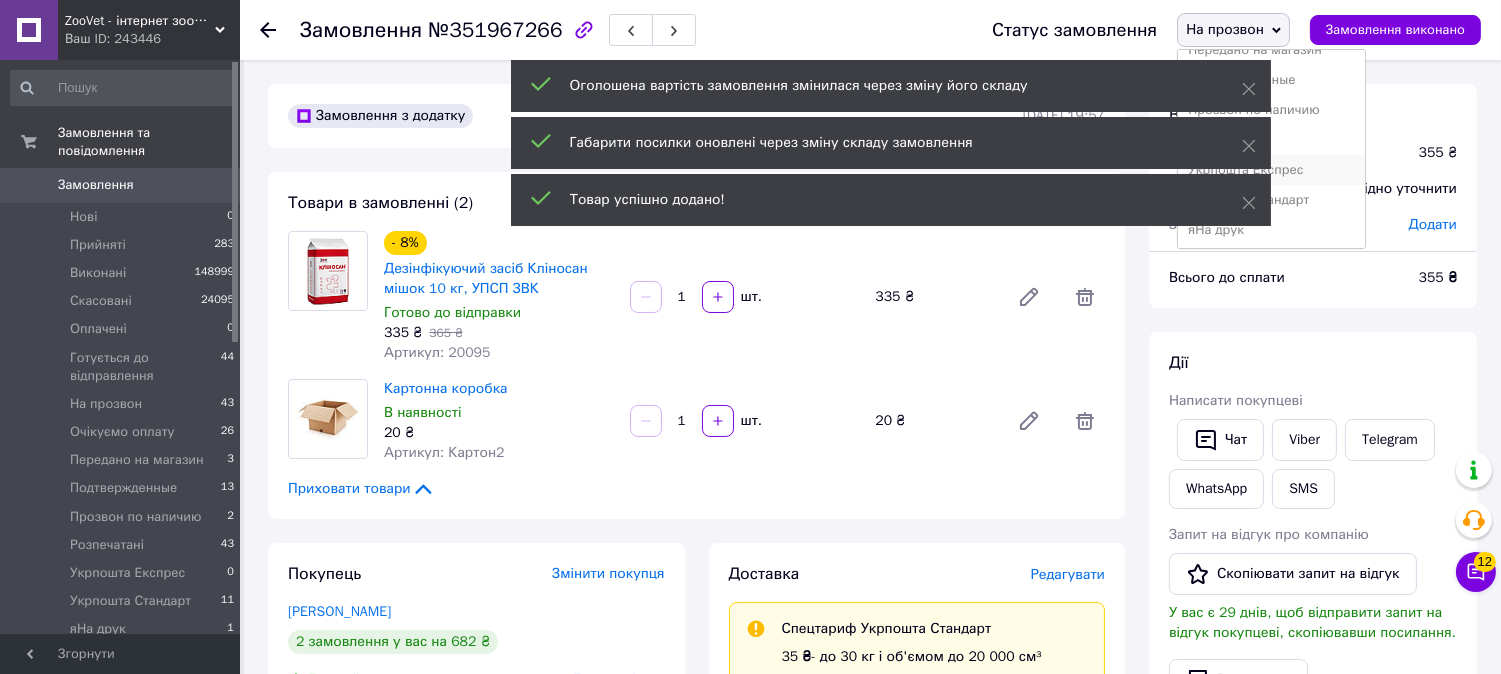 scroll, scrollTop: 202, scrollLeft: 0, axis: vertical 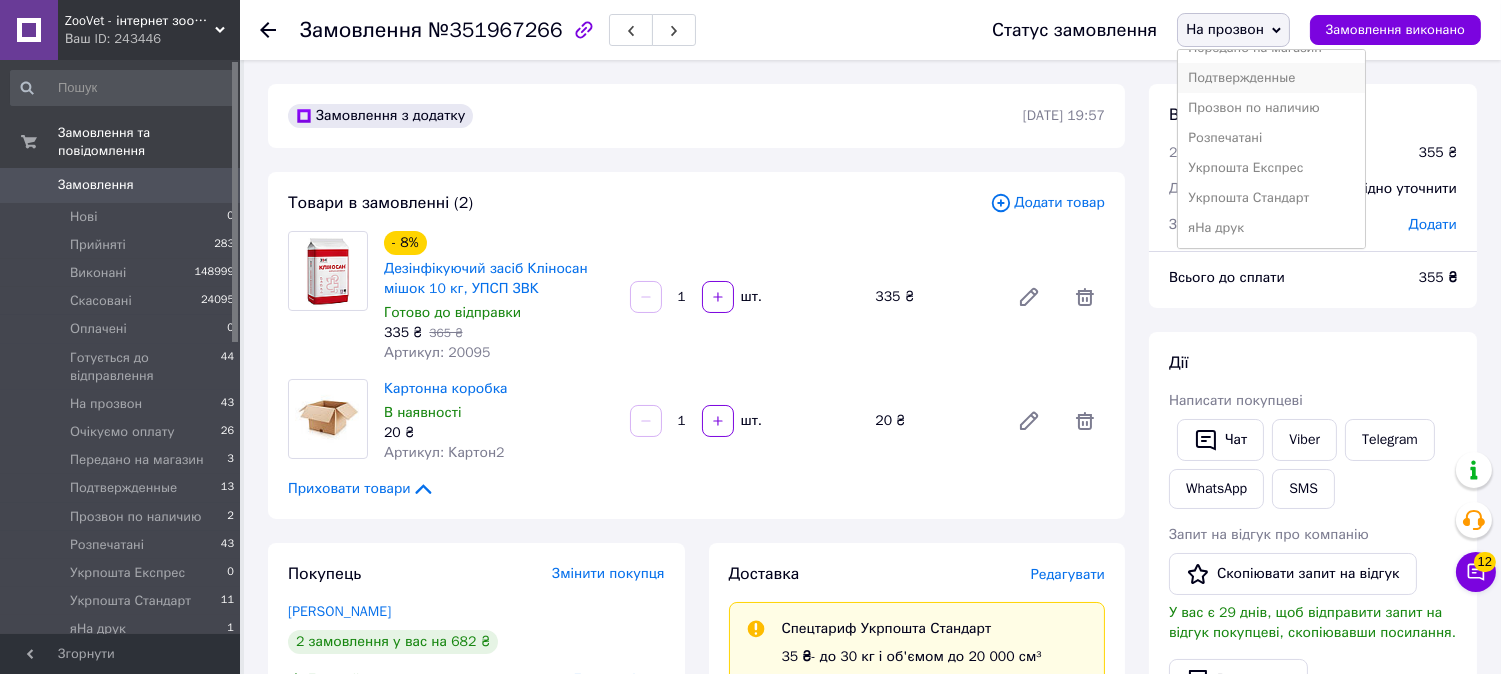 click on "Подтвержденные" at bounding box center [1271, 78] 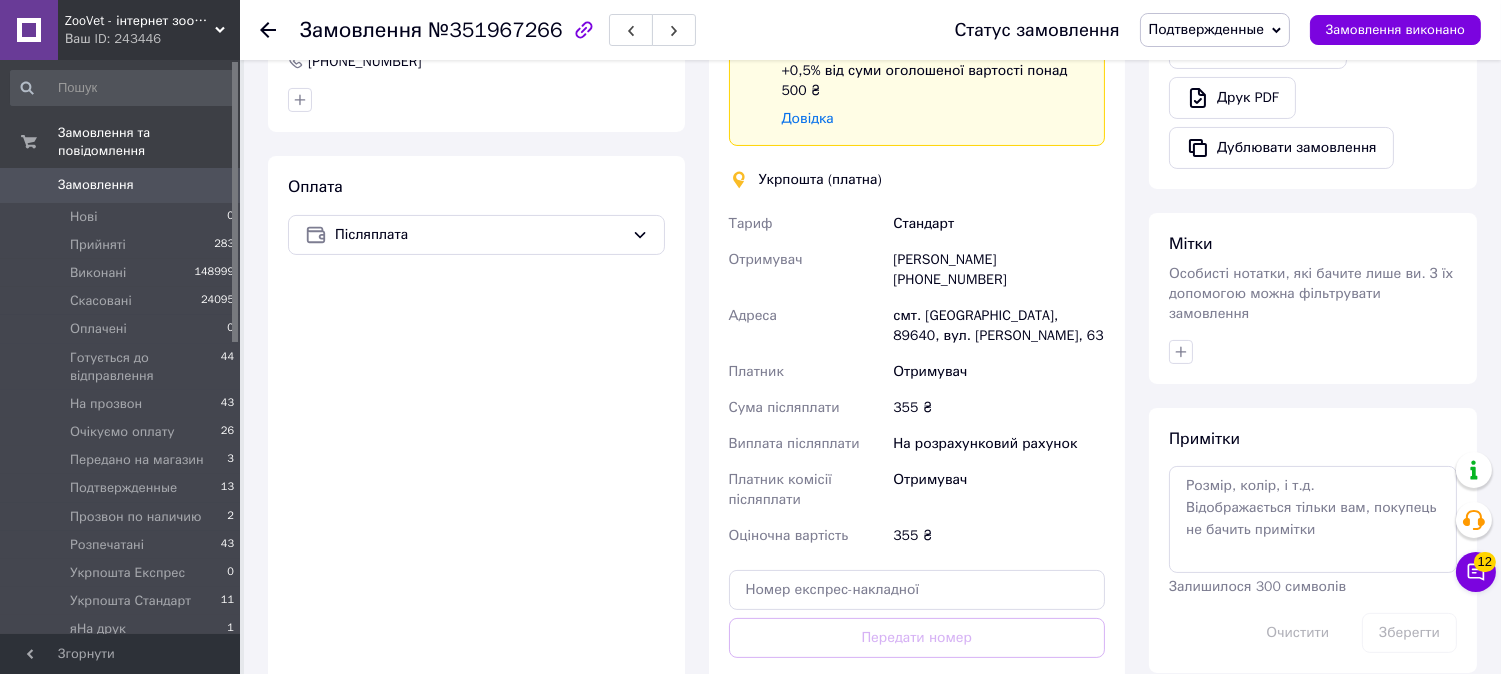 scroll, scrollTop: 888, scrollLeft: 0, axis: vertical 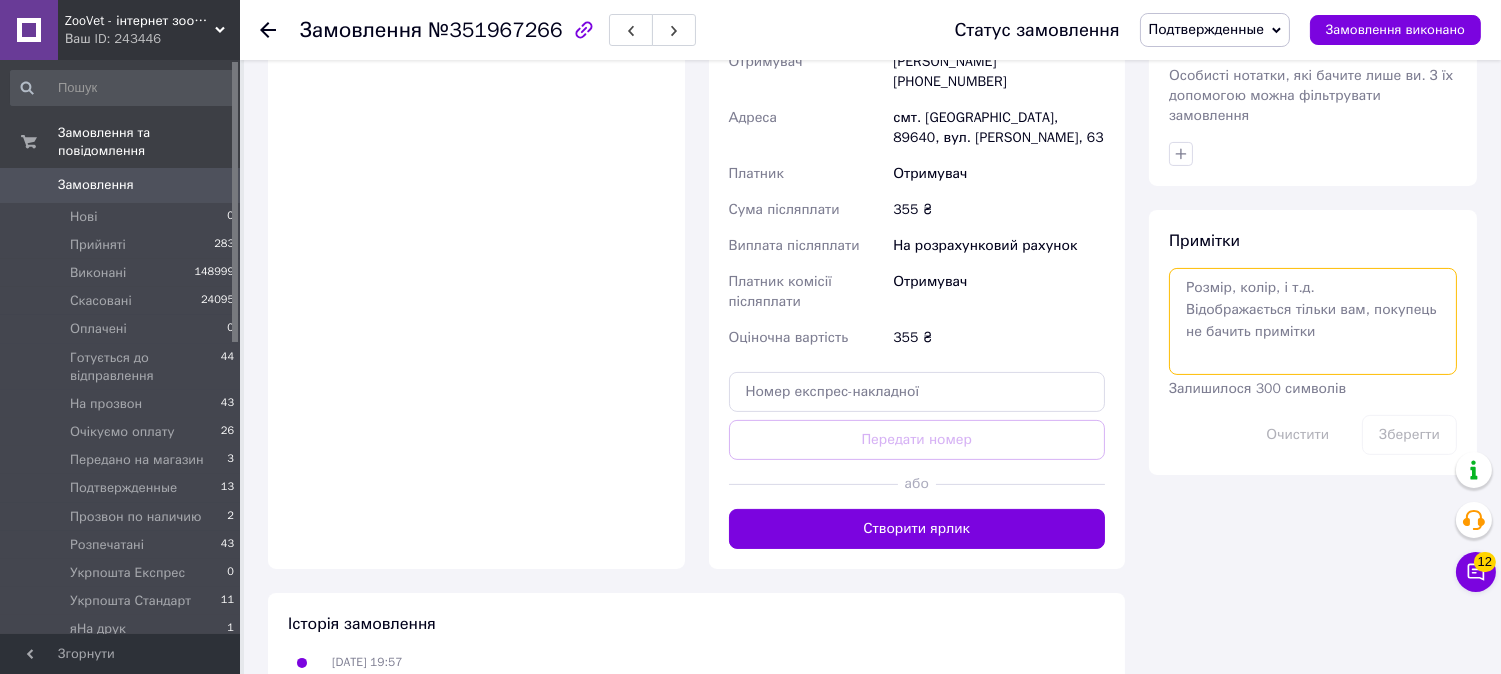 click at bounding box center [1313, 321] 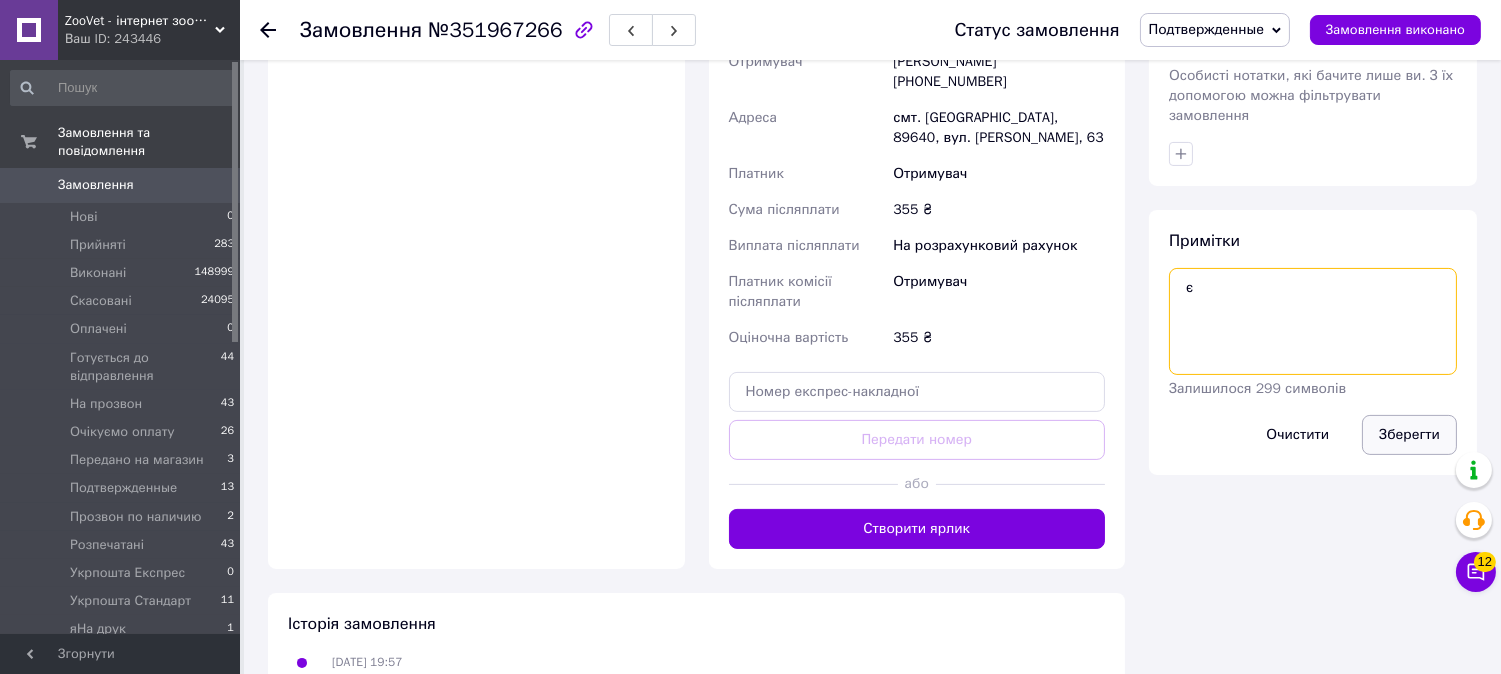 type on "є" 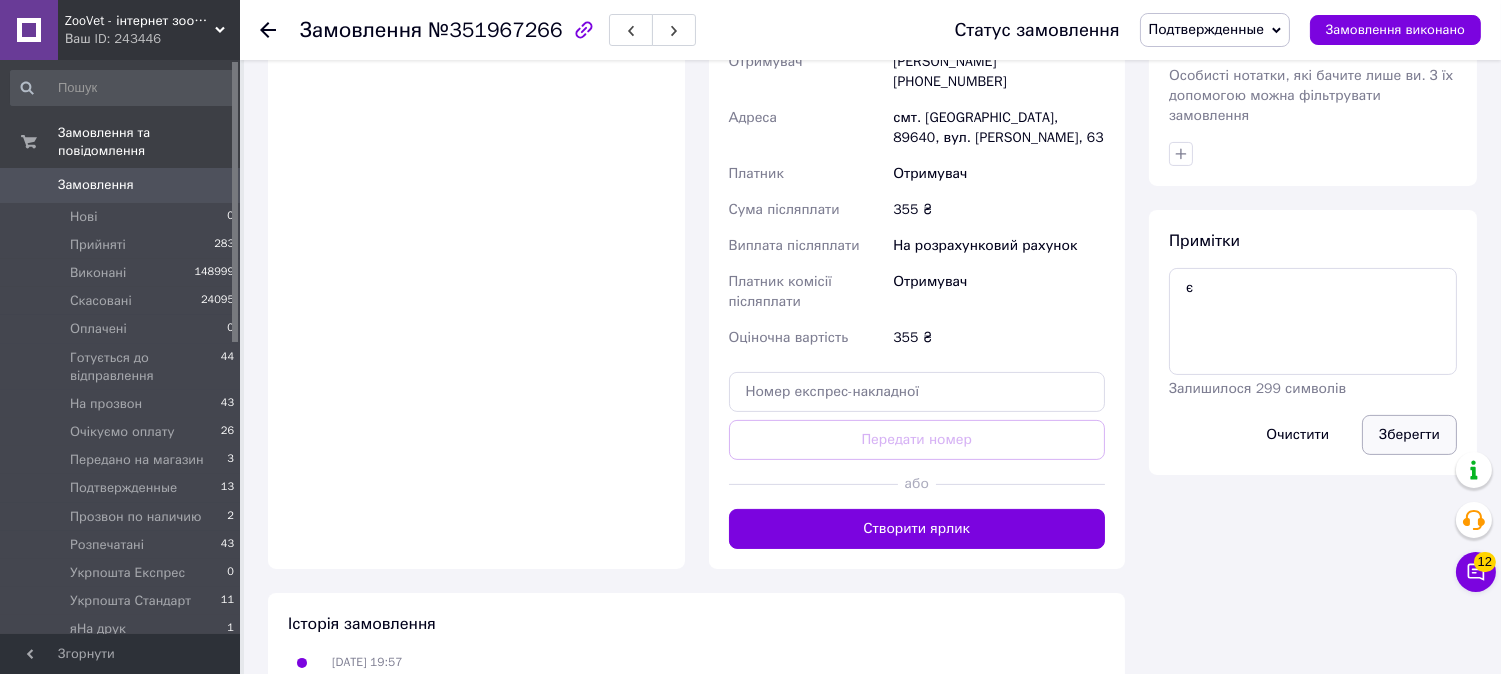 click on "Зберегти" at bounding box center [1409, 435] 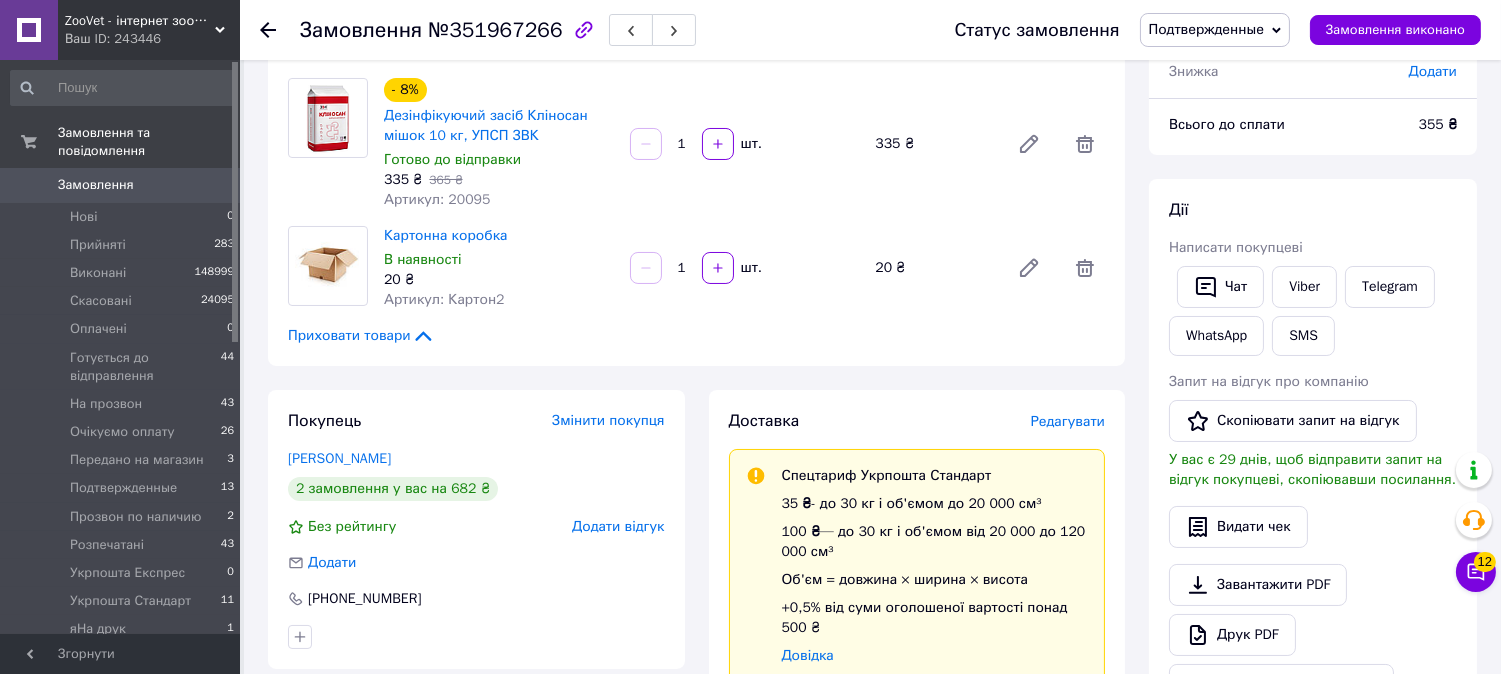 scroll, scrollTop: 555, scrollLeft: 0, axis: vertical 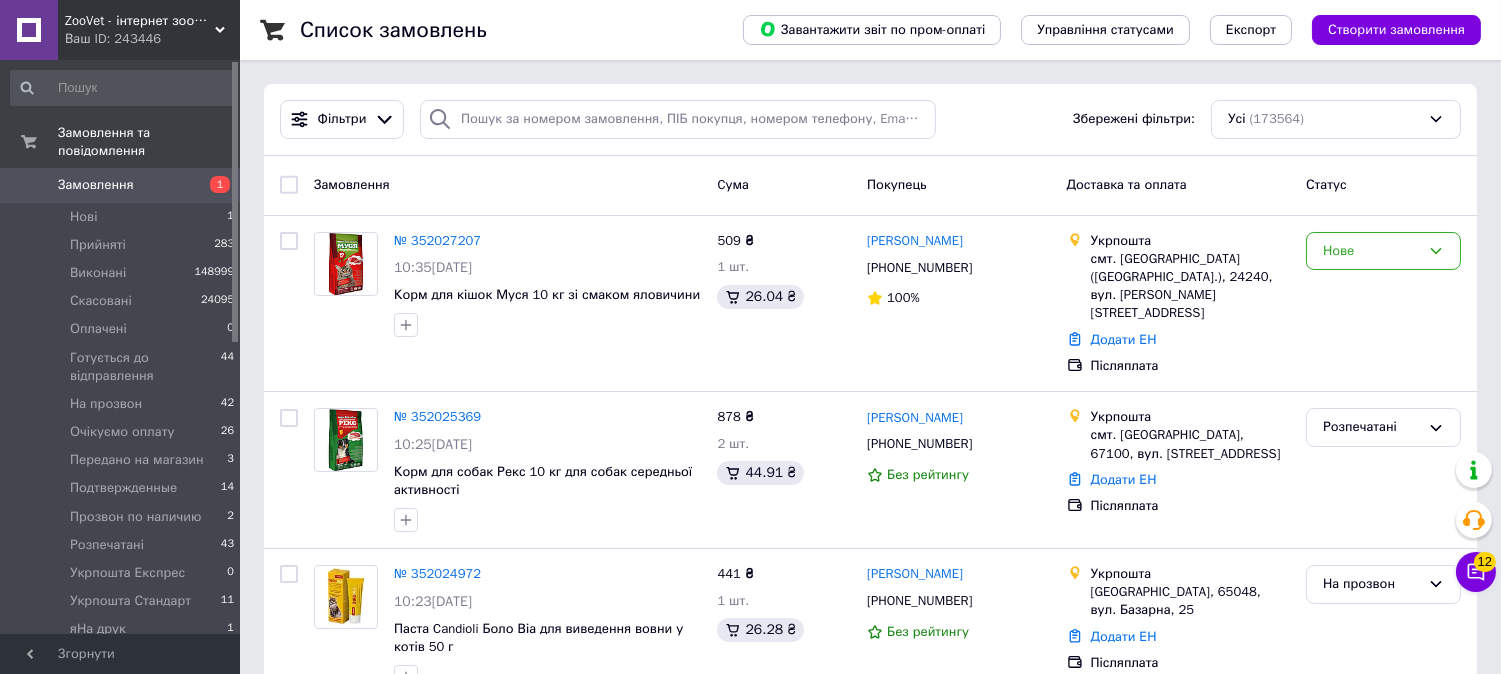 click on "1" at bounding box center (212, 185) 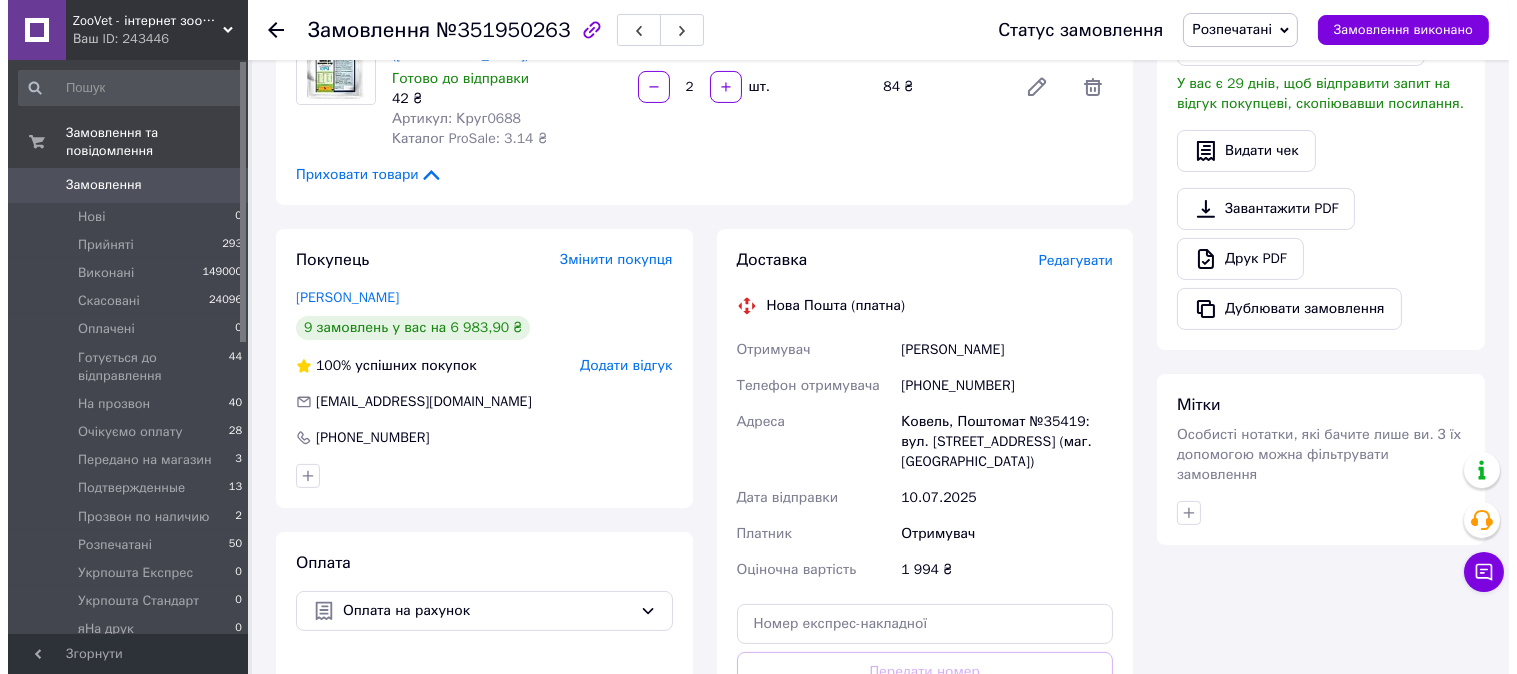 scroll, scrollTop: 888, scrollLeft: 0, axis: vertical 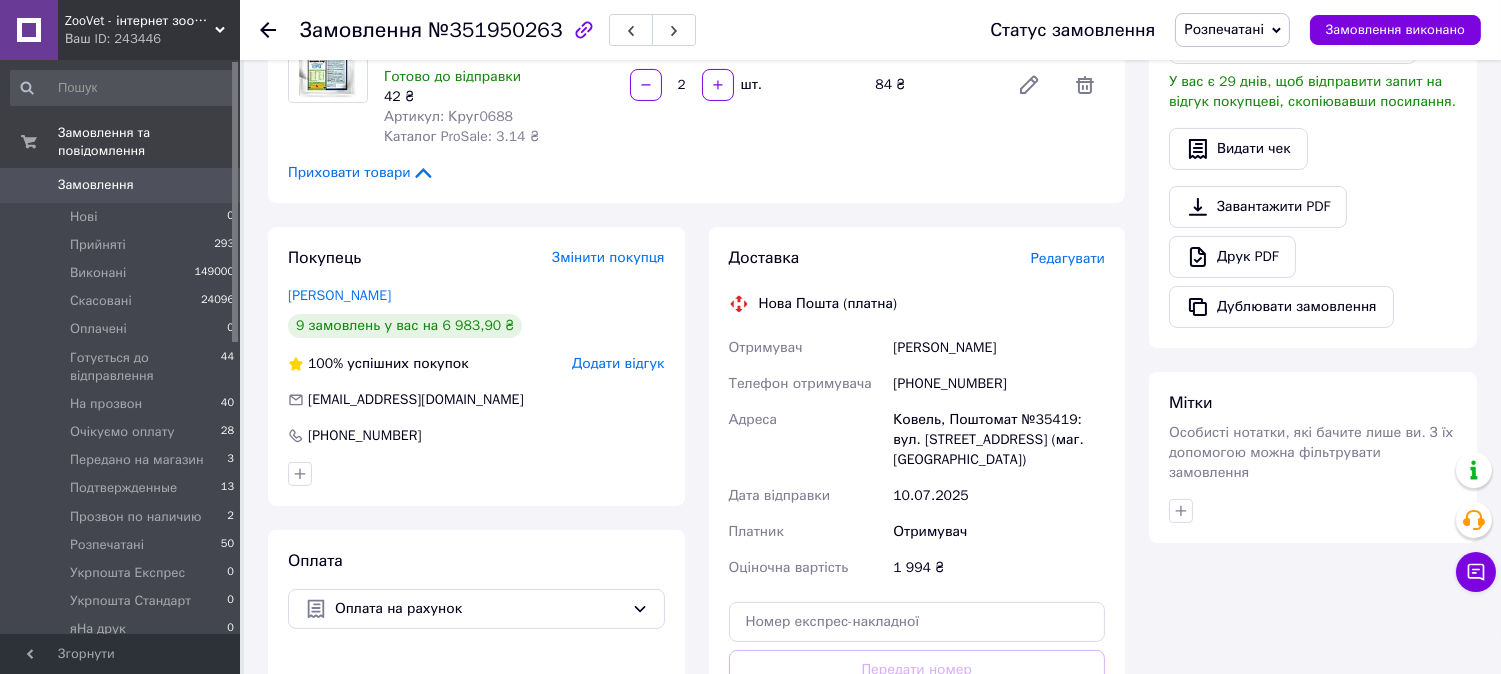 click on "Редагувати" at bounding box center [1068, 258] 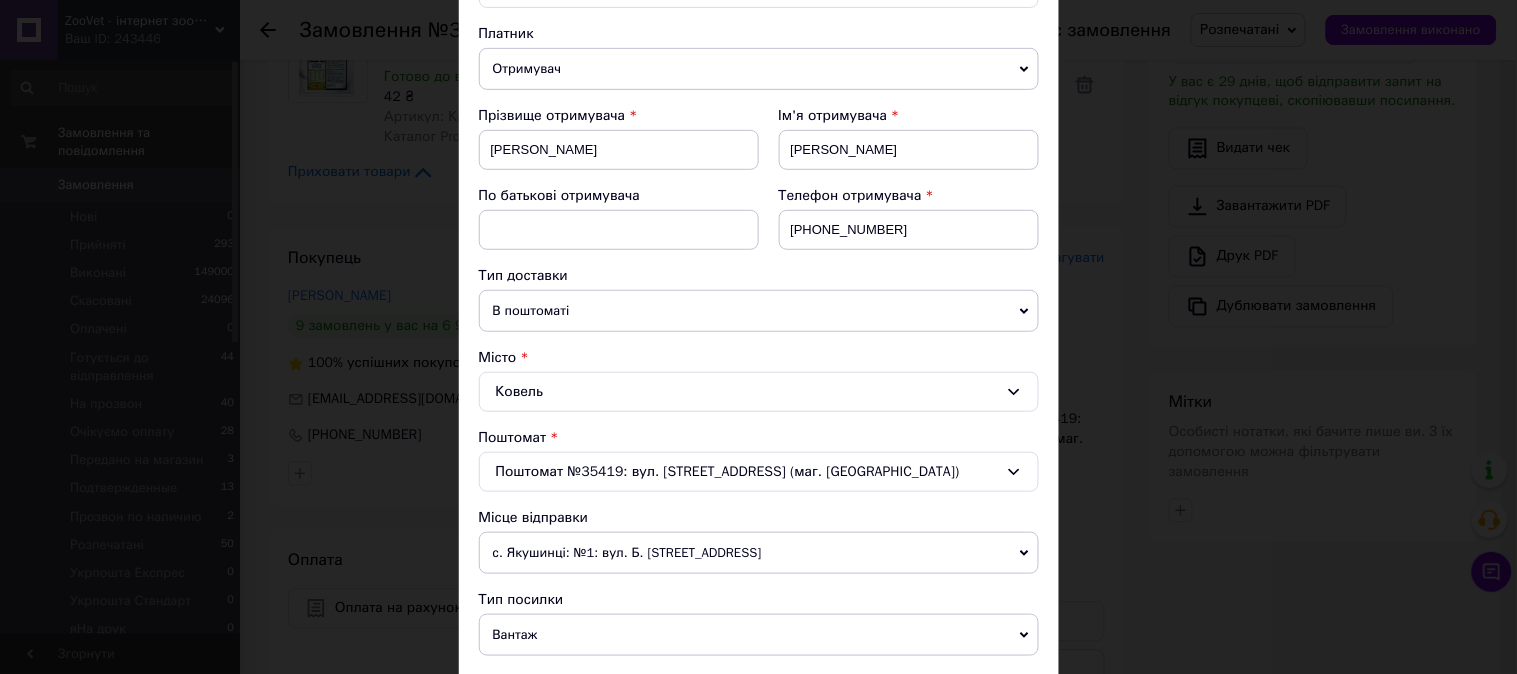 scroll, scrollTop: 222, scrollLeft: 0, axis: vertical 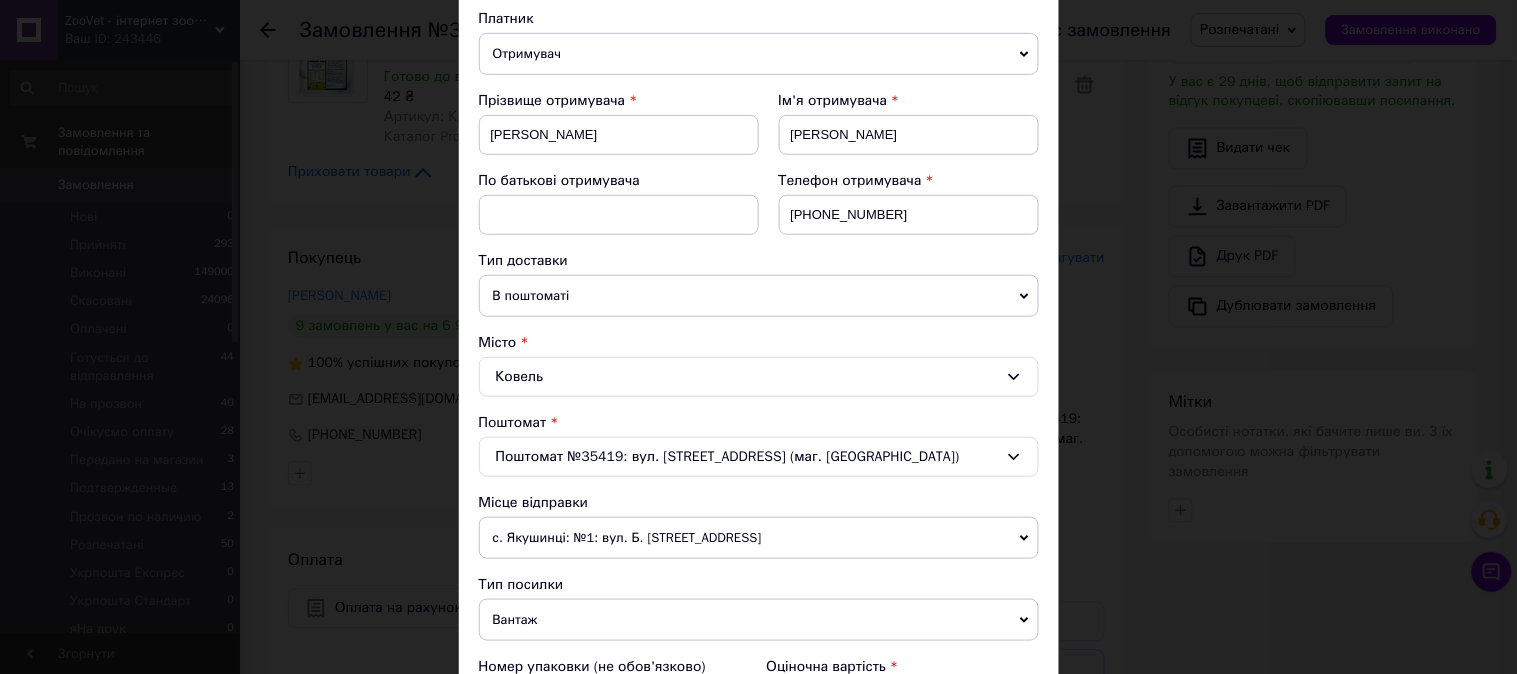 click on "В поштоматі" at bounding box center (759, 296) 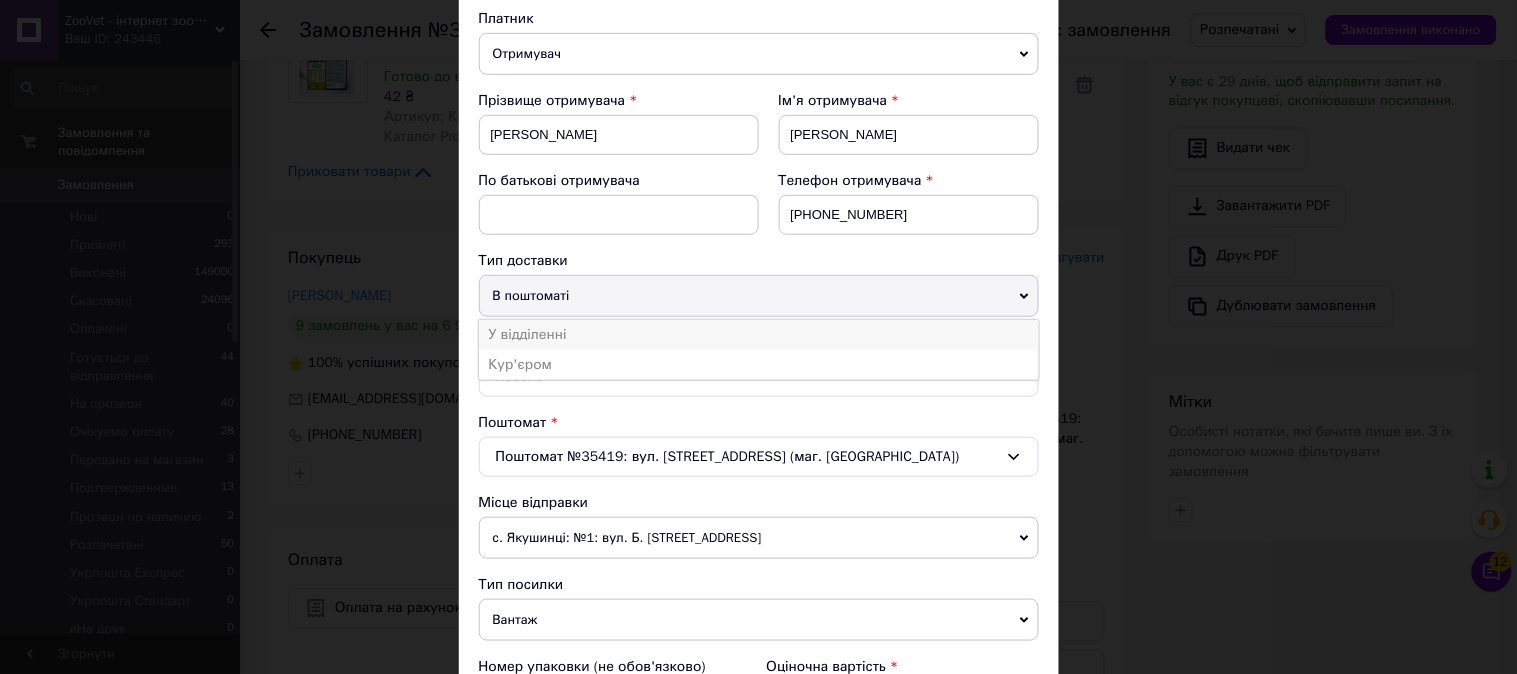 click on "У відділенні" at bounding box center [759, 335] 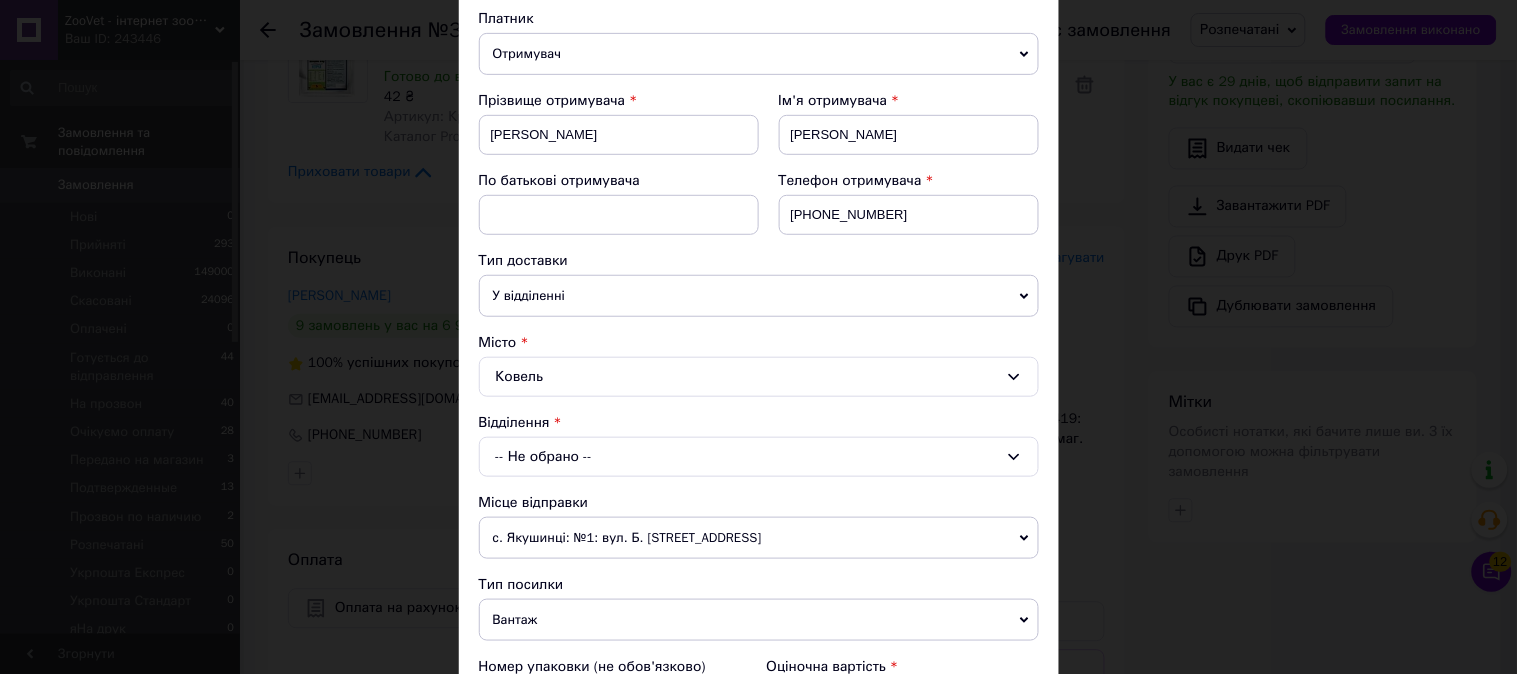 click on "-- Не обрано --" at bounding box center (759, 457) 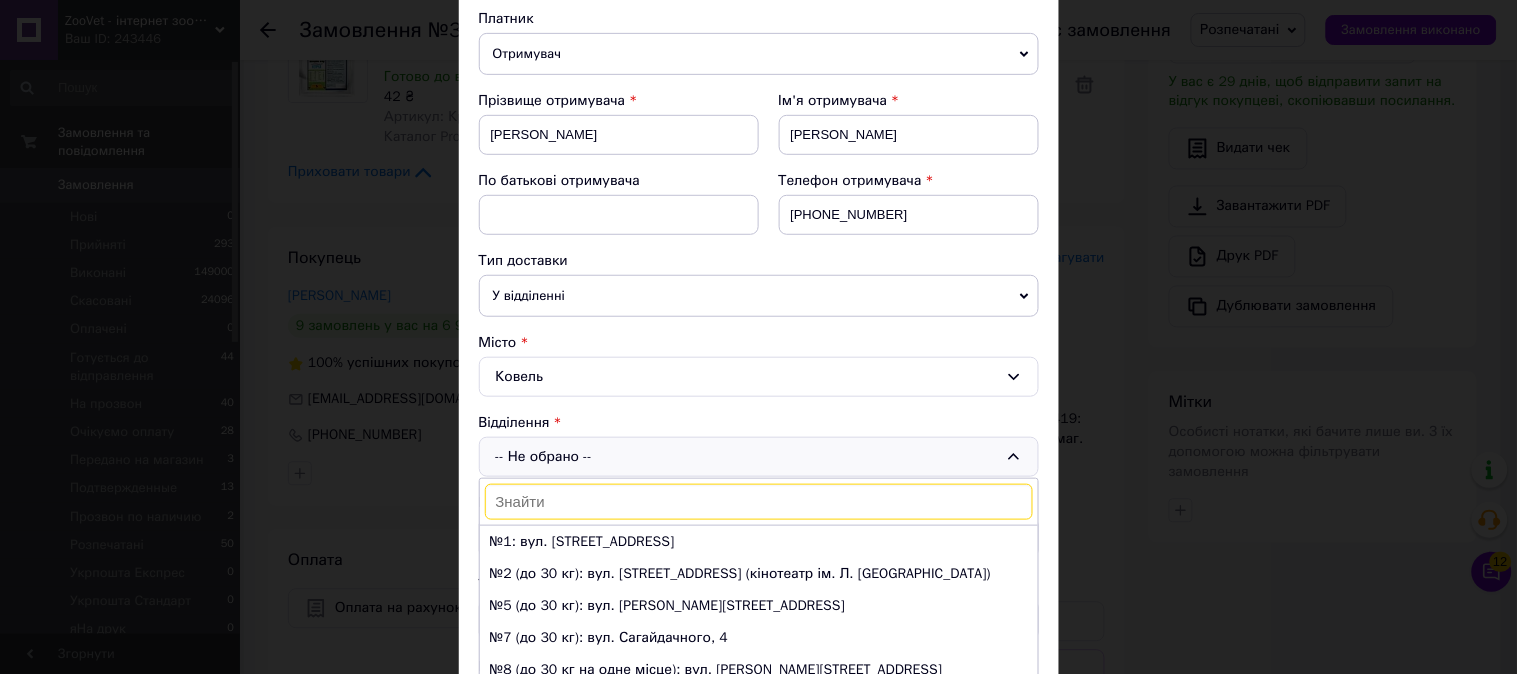 drag, startPoint x: 552, startPoint y: 535, endPoint x: 686, endPoint y: 510, distance: 136.31215 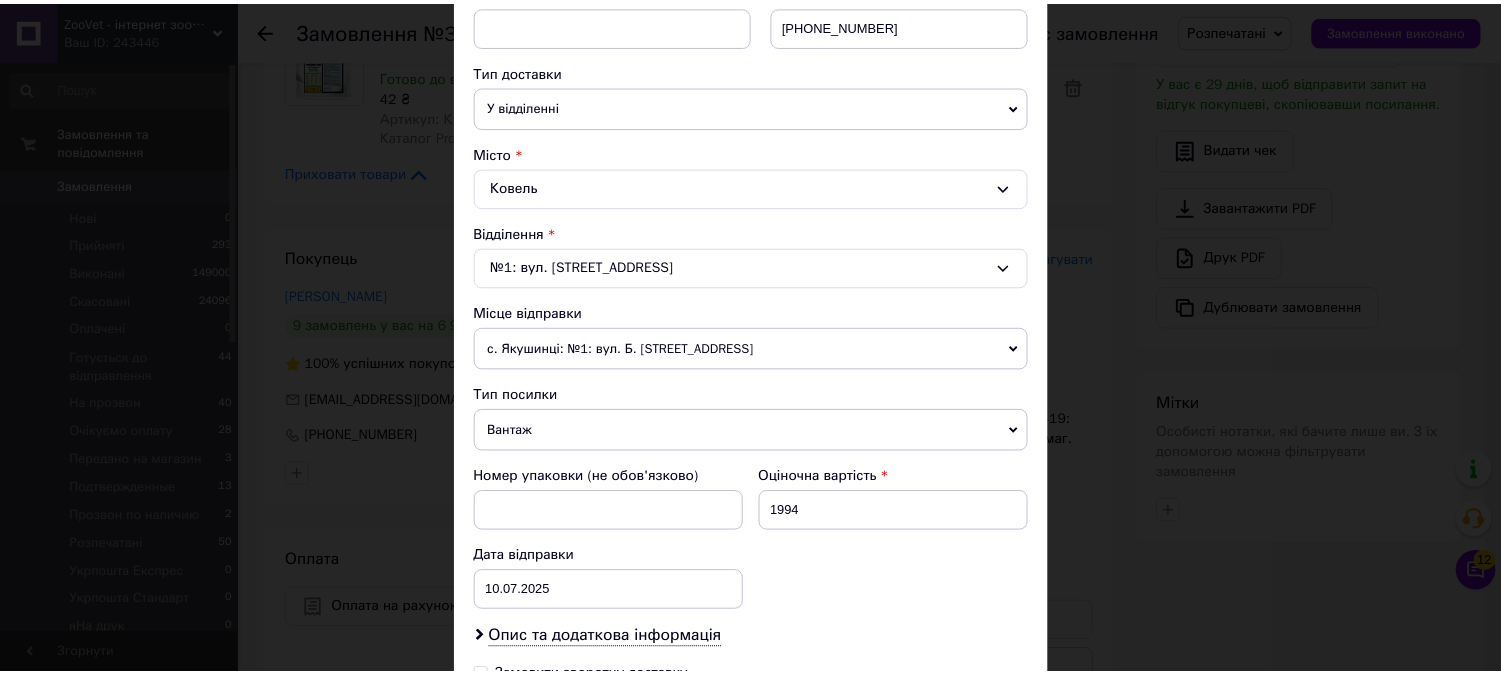 scroll, scrollTop: 692, scrollLeft: 0, axis: vertical 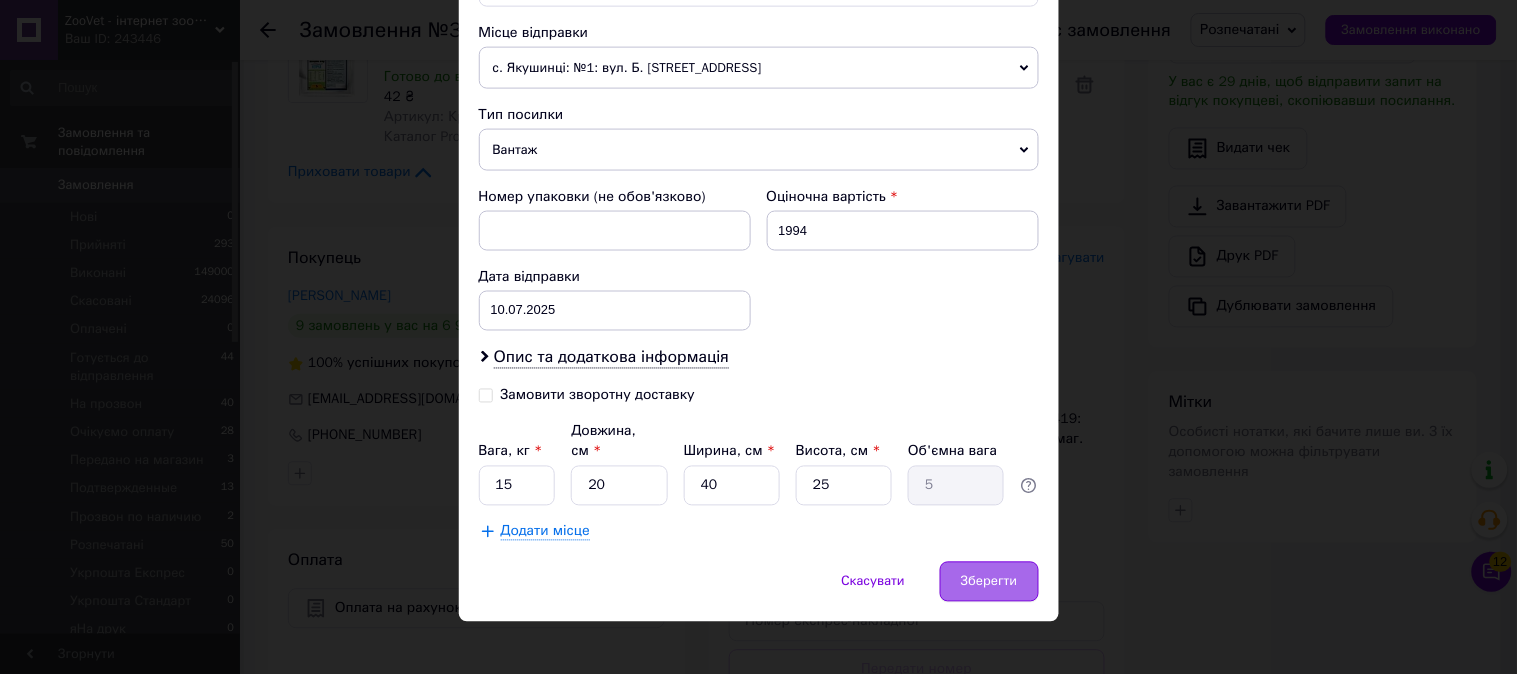 click on "Зберегти" at bounding box center [989, 582] 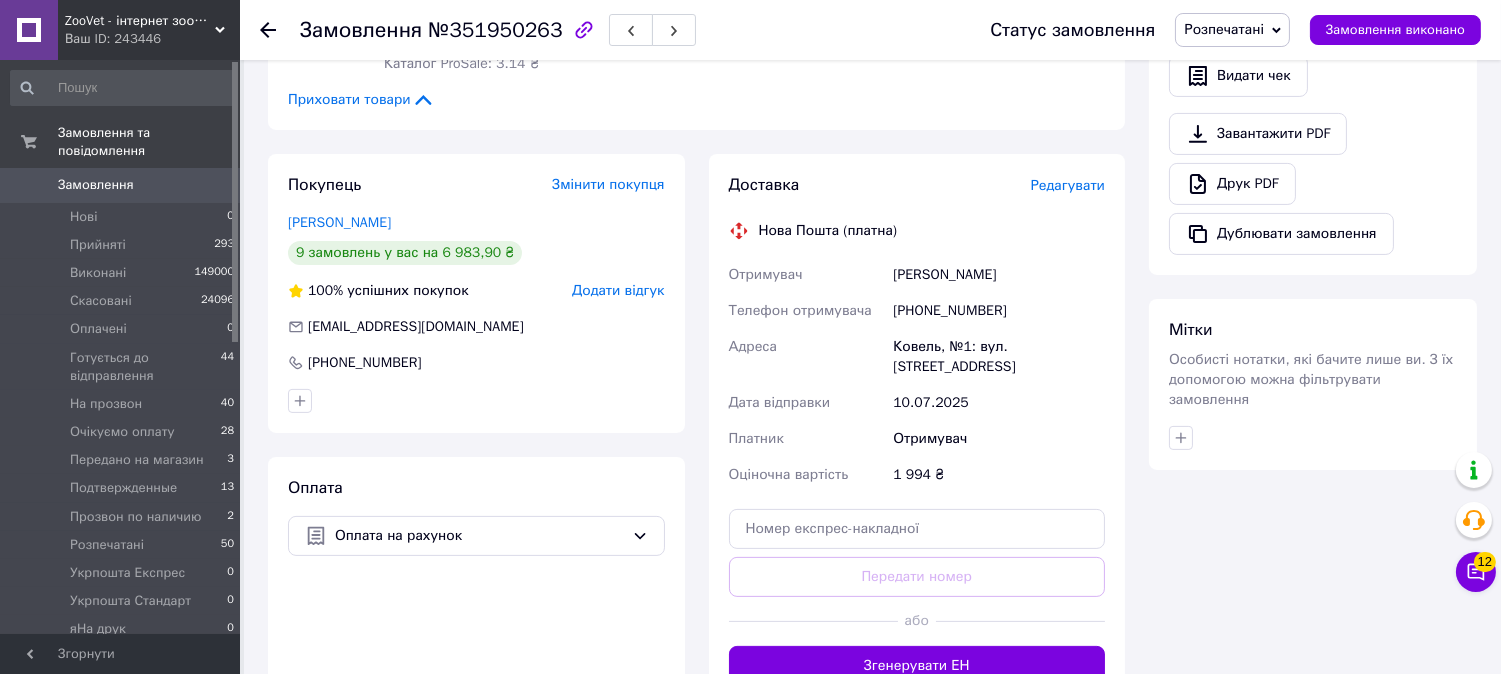 scroll, scrollTop: 1000, scrollLeft: 0, axis: vertical 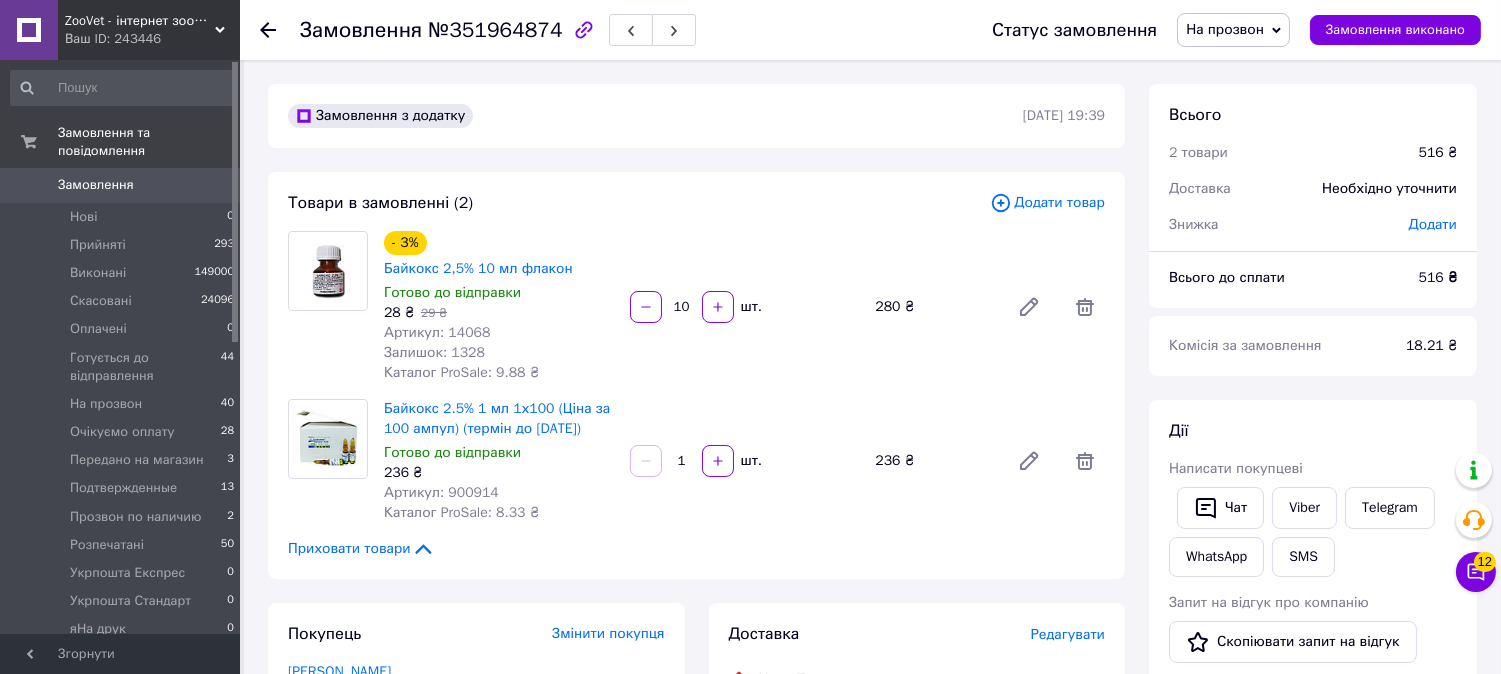 click on "Статус замовлення На прозвон Прийнято Виконано Скасовано Оплачено Готується до відправлення Очікуємо оплату Передано на магазин Подтвержденные Прозвон по наличию Розпечатані Укрпошта Експрес Укрпошта Стандарт яНа друк Замовлення виконано" at bounding box center (1226, 30) 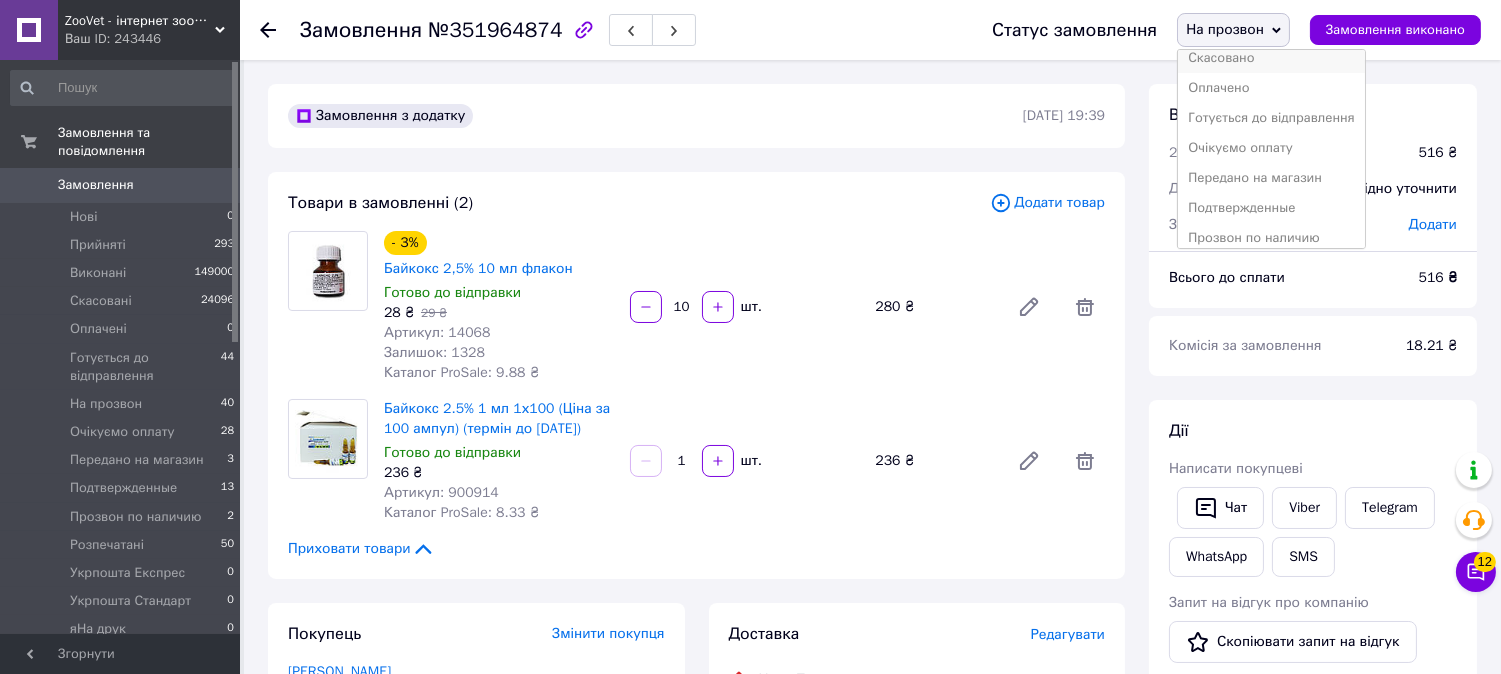 scroll, scrollTop: 111, scrollLeft: 0, axis: vertical 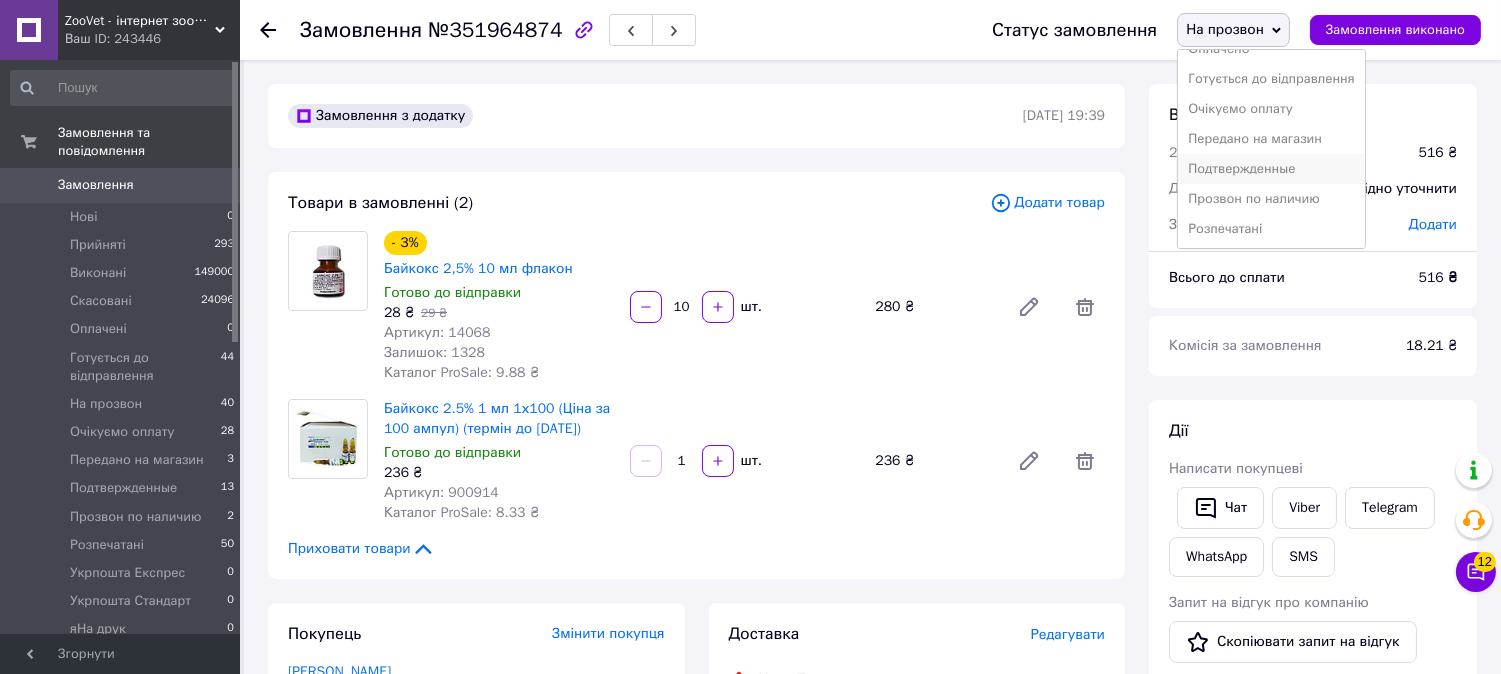 click on "Подтвержденные" at bounding box center [1271, 169] 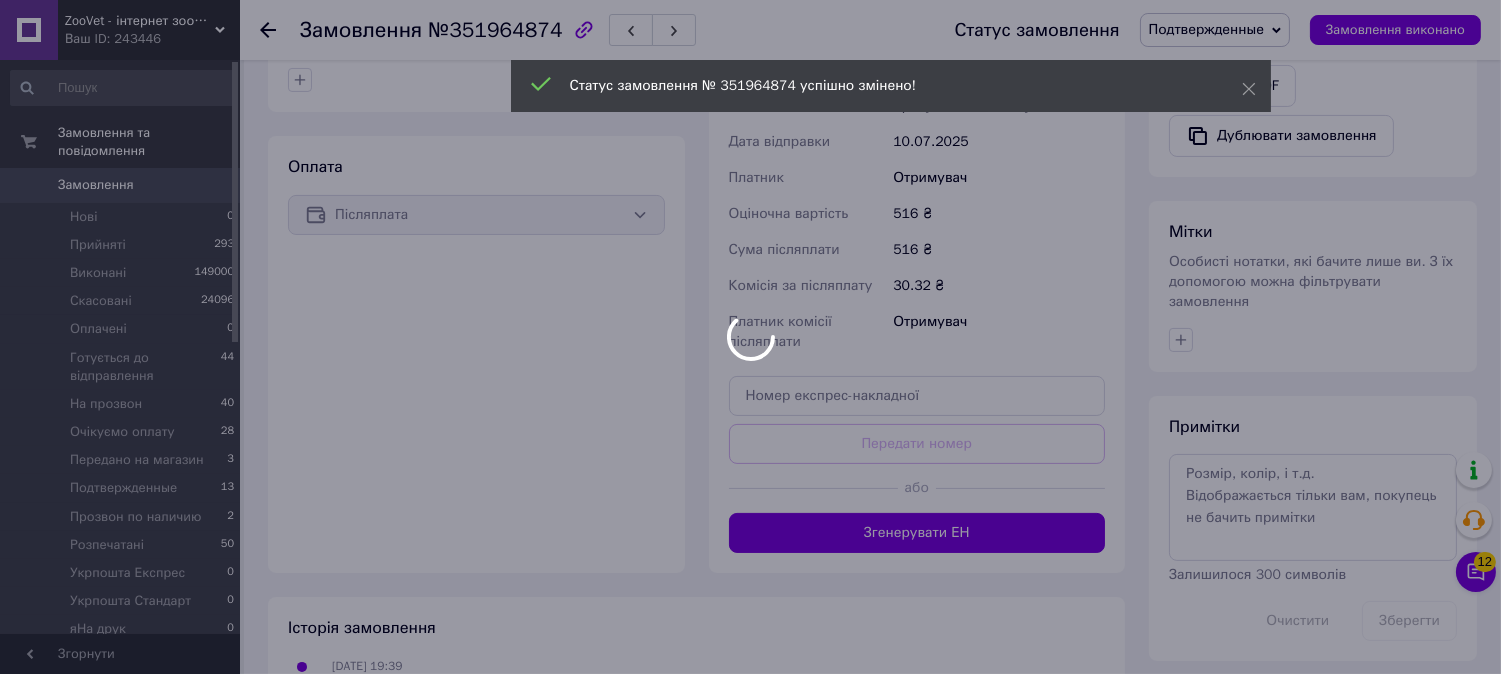 scroll, scrollTop: 777, scrollLeft: 0, axis: vertical 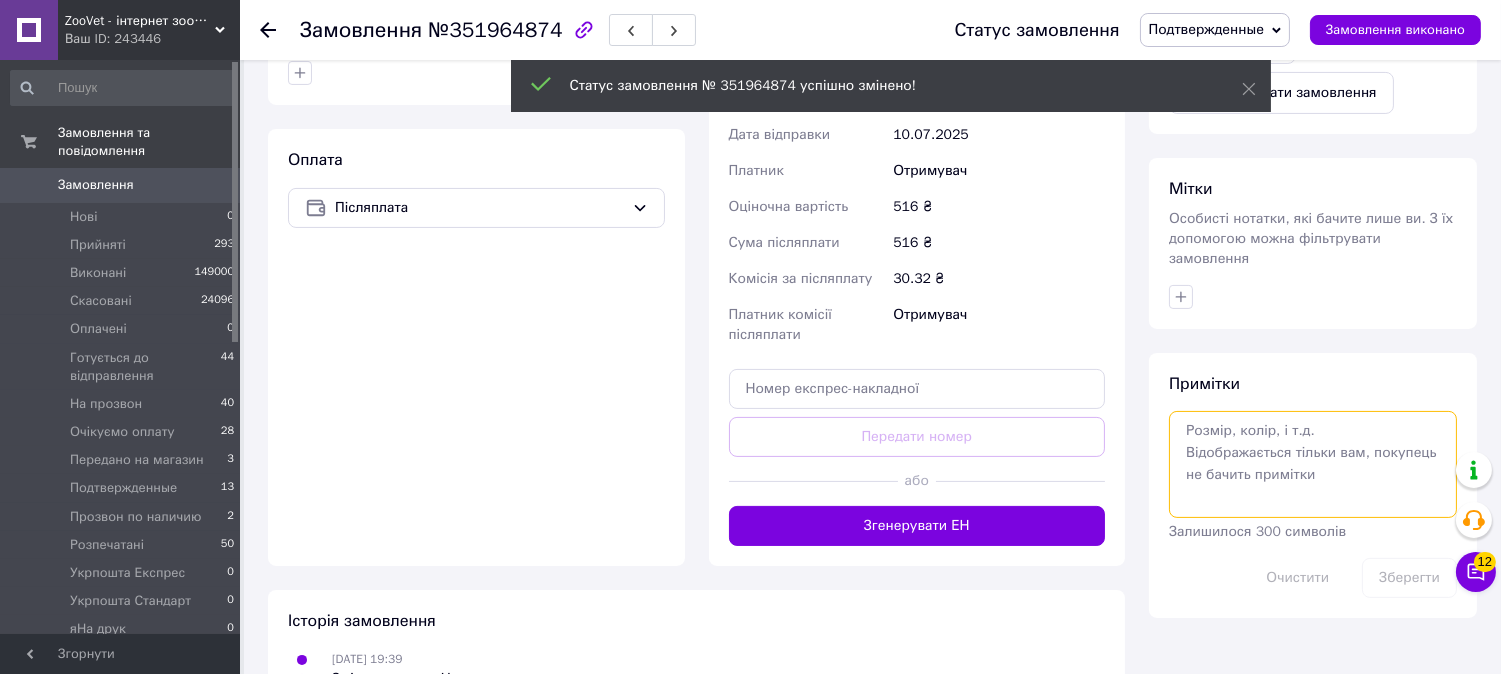 click at bounding box center (1313, 464) 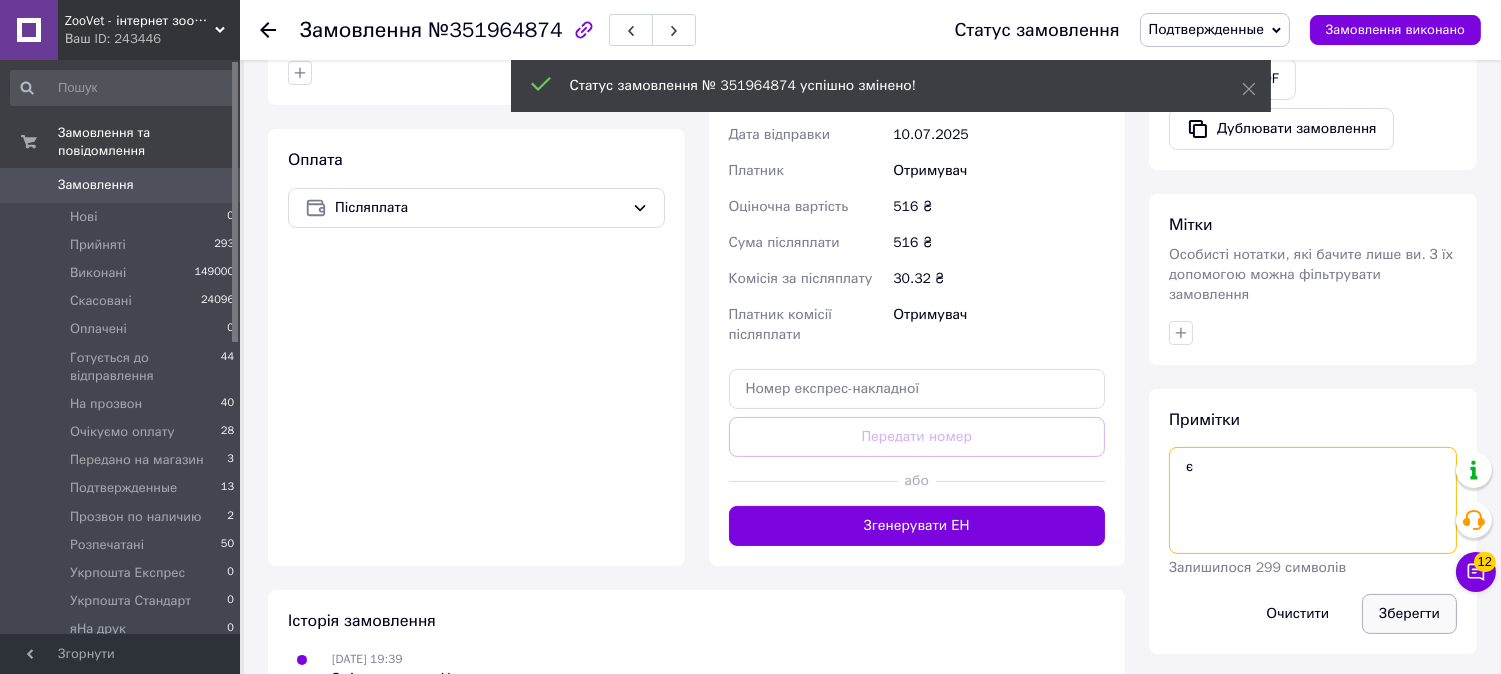 type on "є" 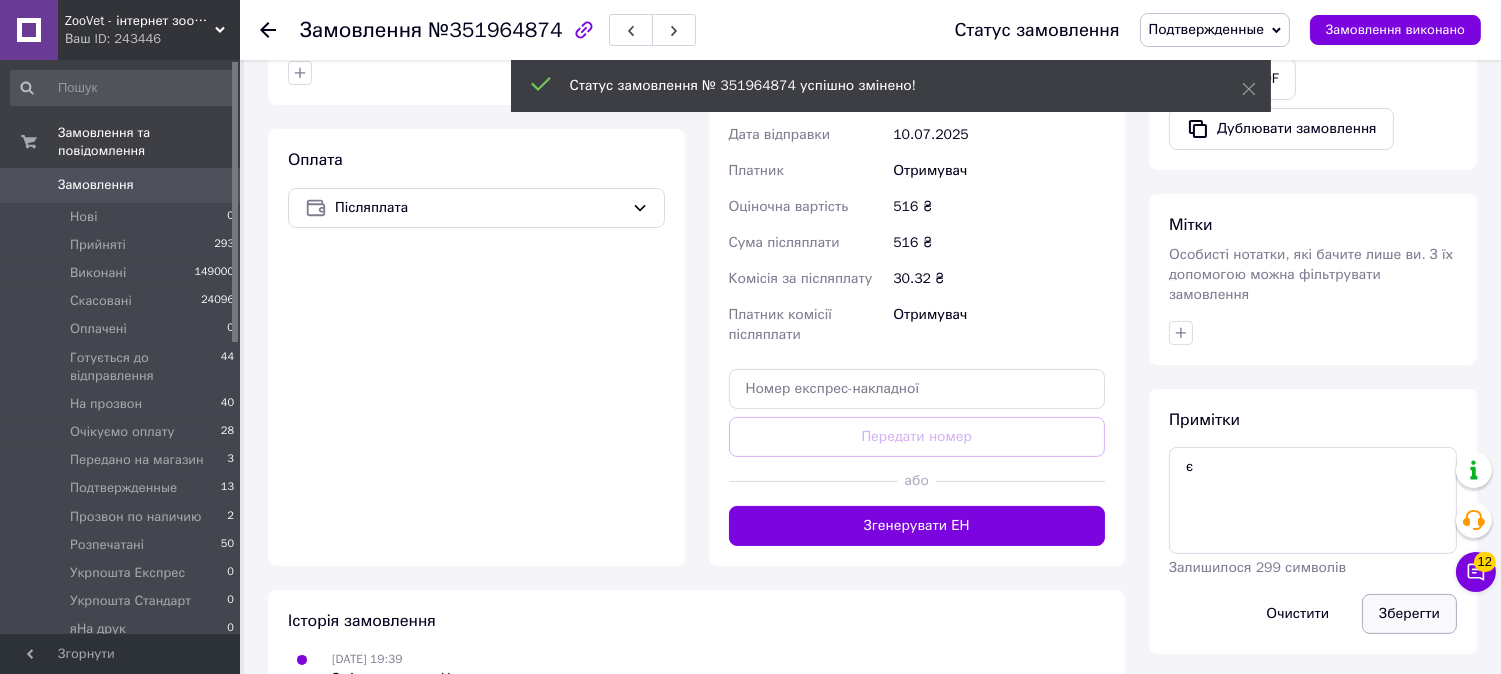 click on "Зберегти" at bounding box center [1409, 614] 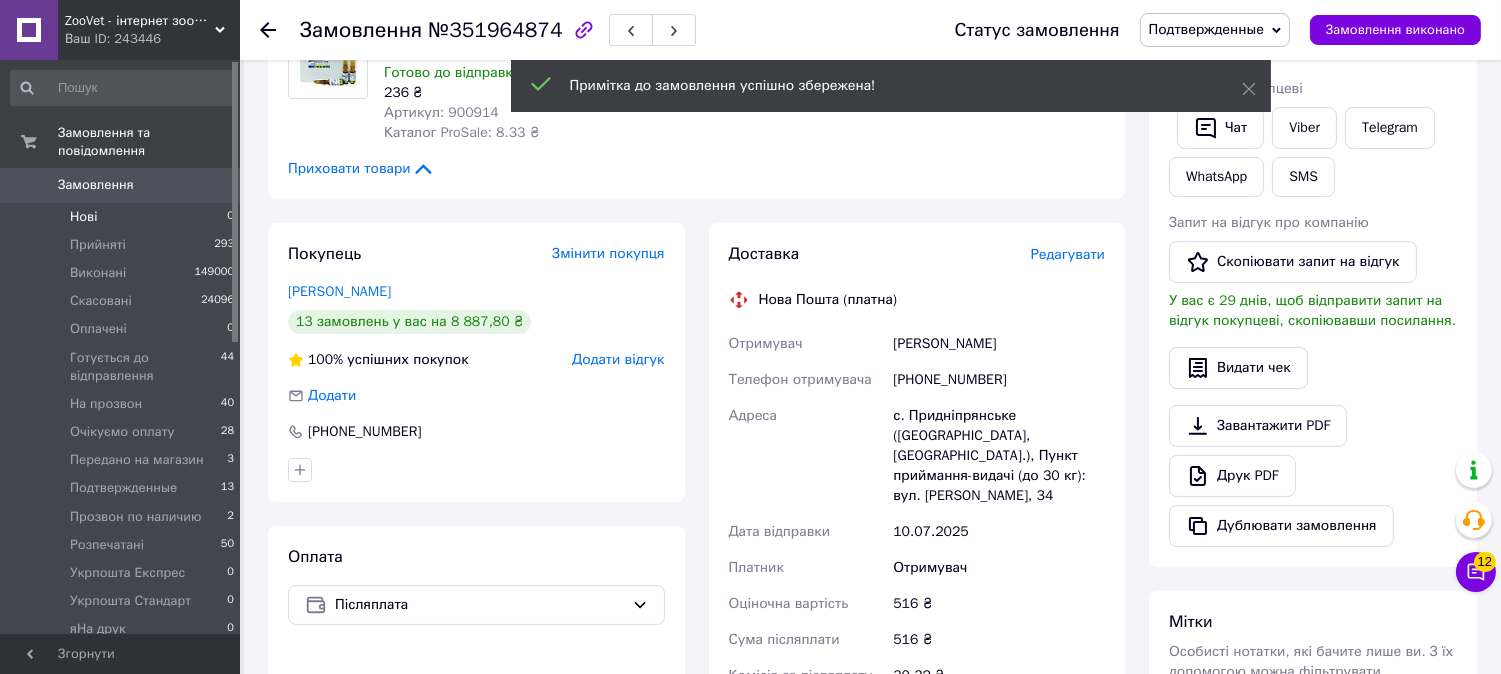 scroll, scrollTop: 111, scrollLeft: 0, axis: vertical 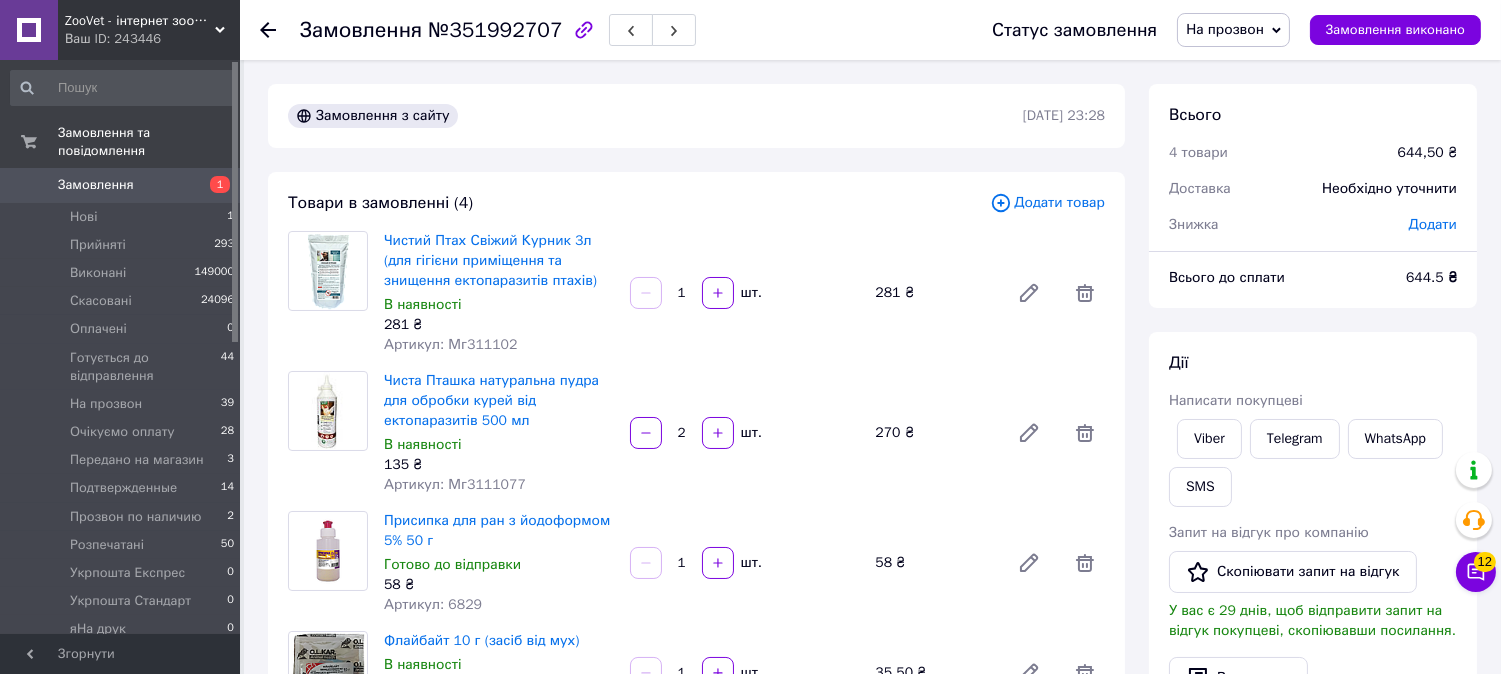 click on "Додати товар" at bounding box center [1047, 203] 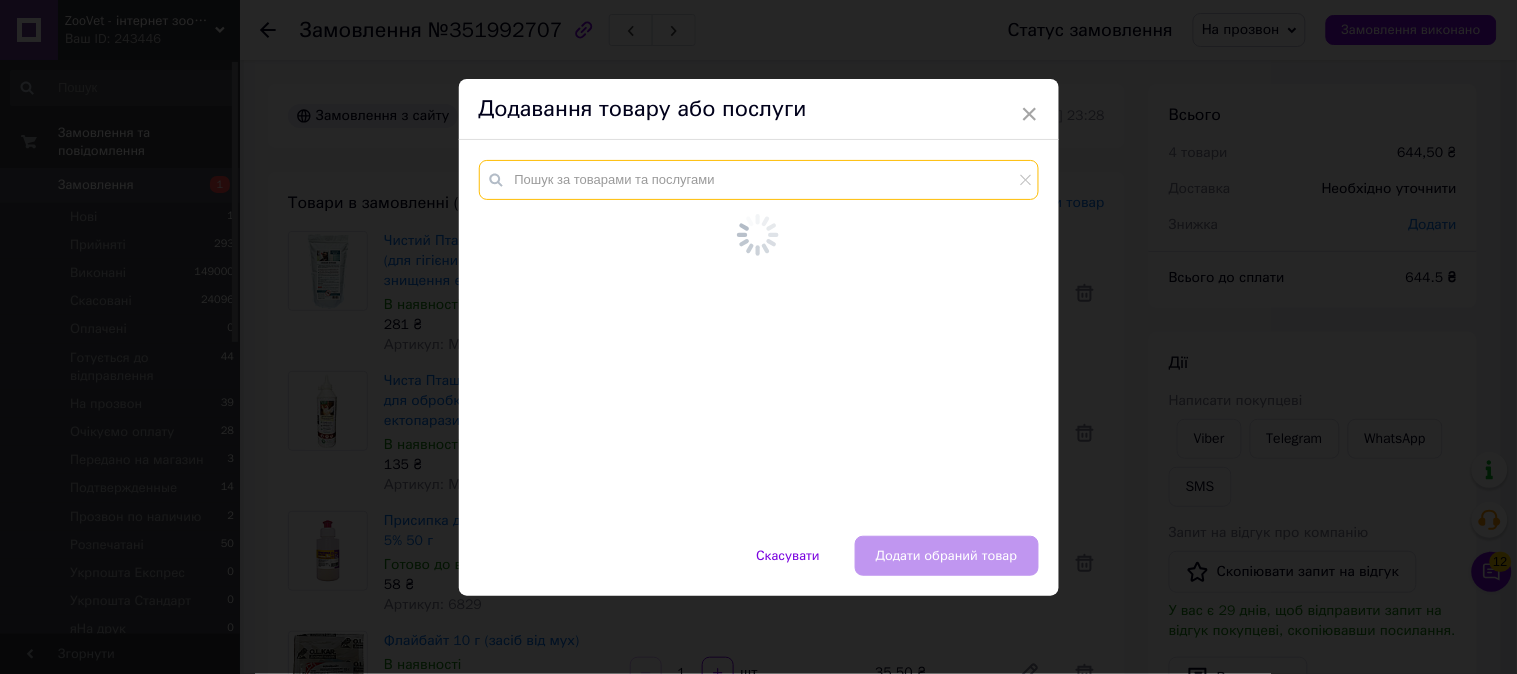 click at bounding box center [759, 180] 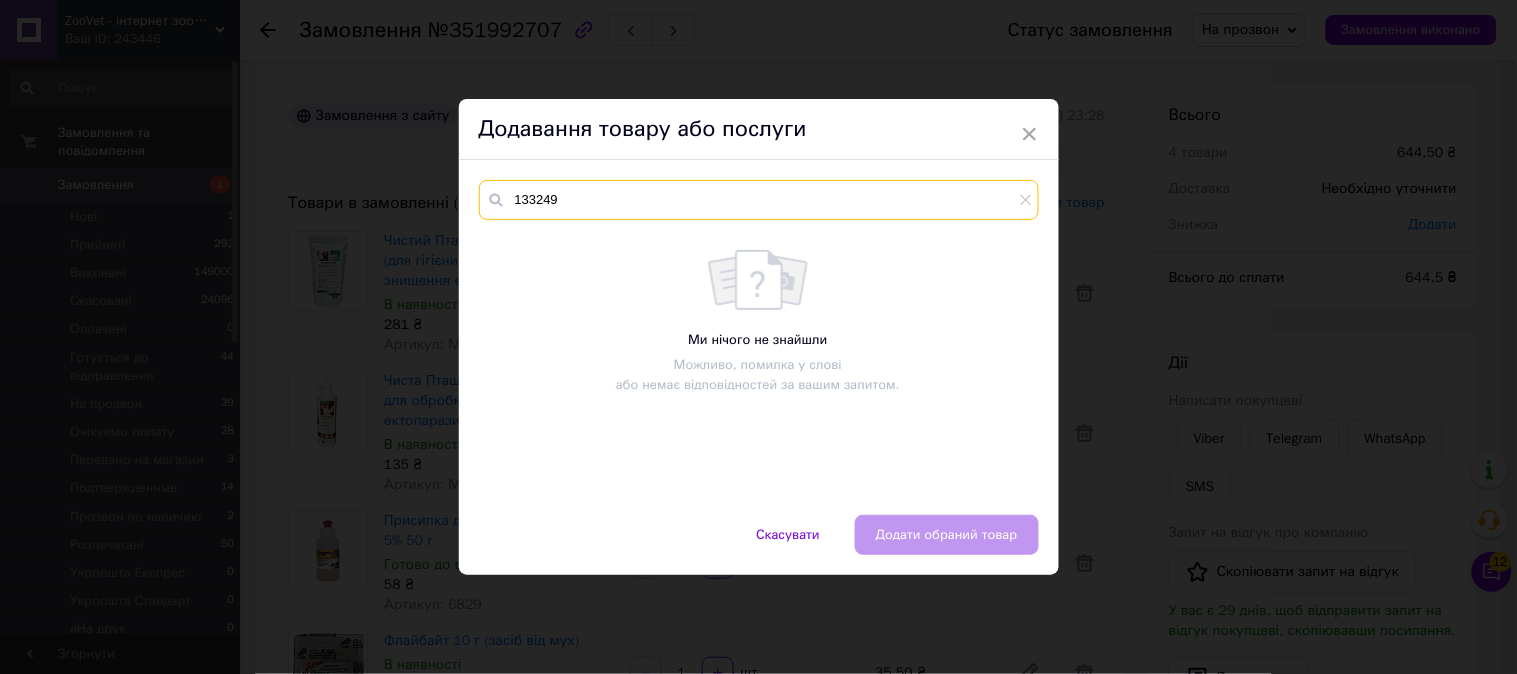 click on "133249" at bounding box center [759, 200] 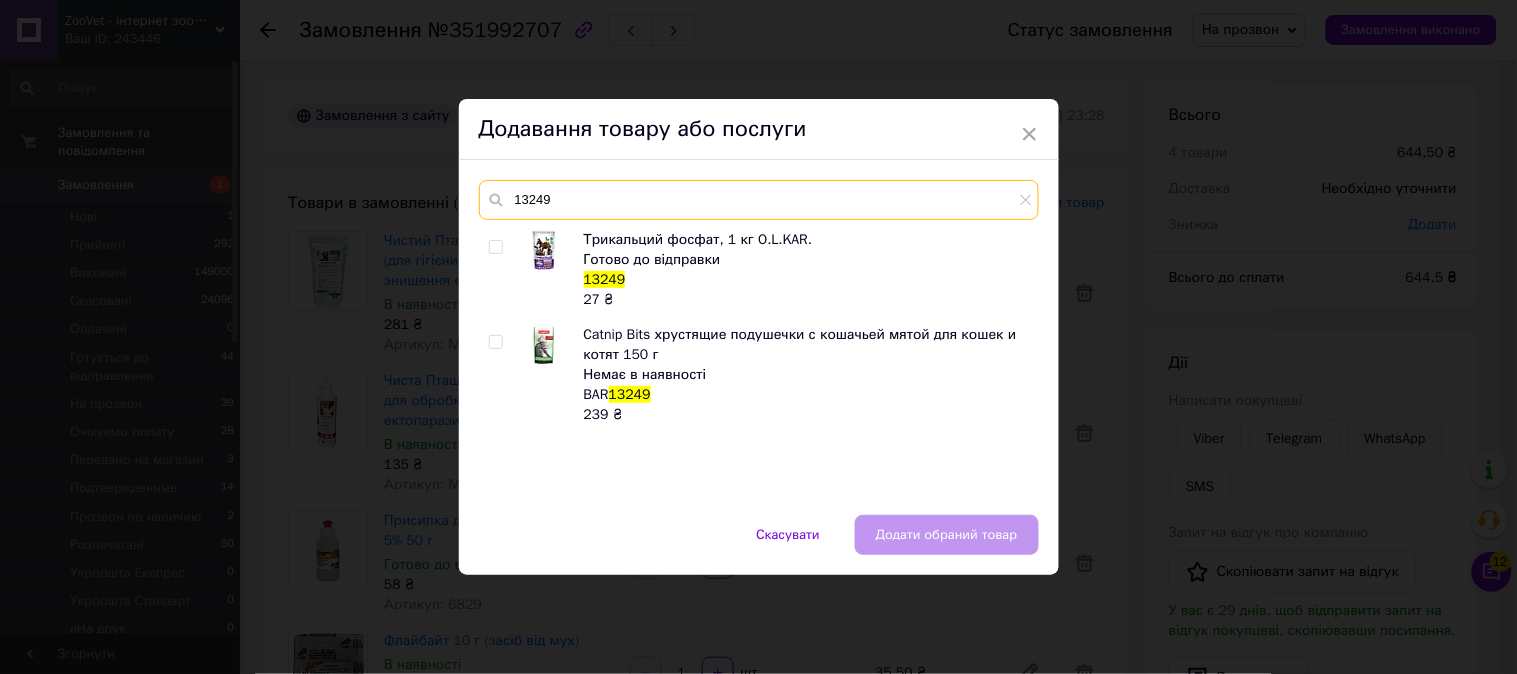 type on "13249" 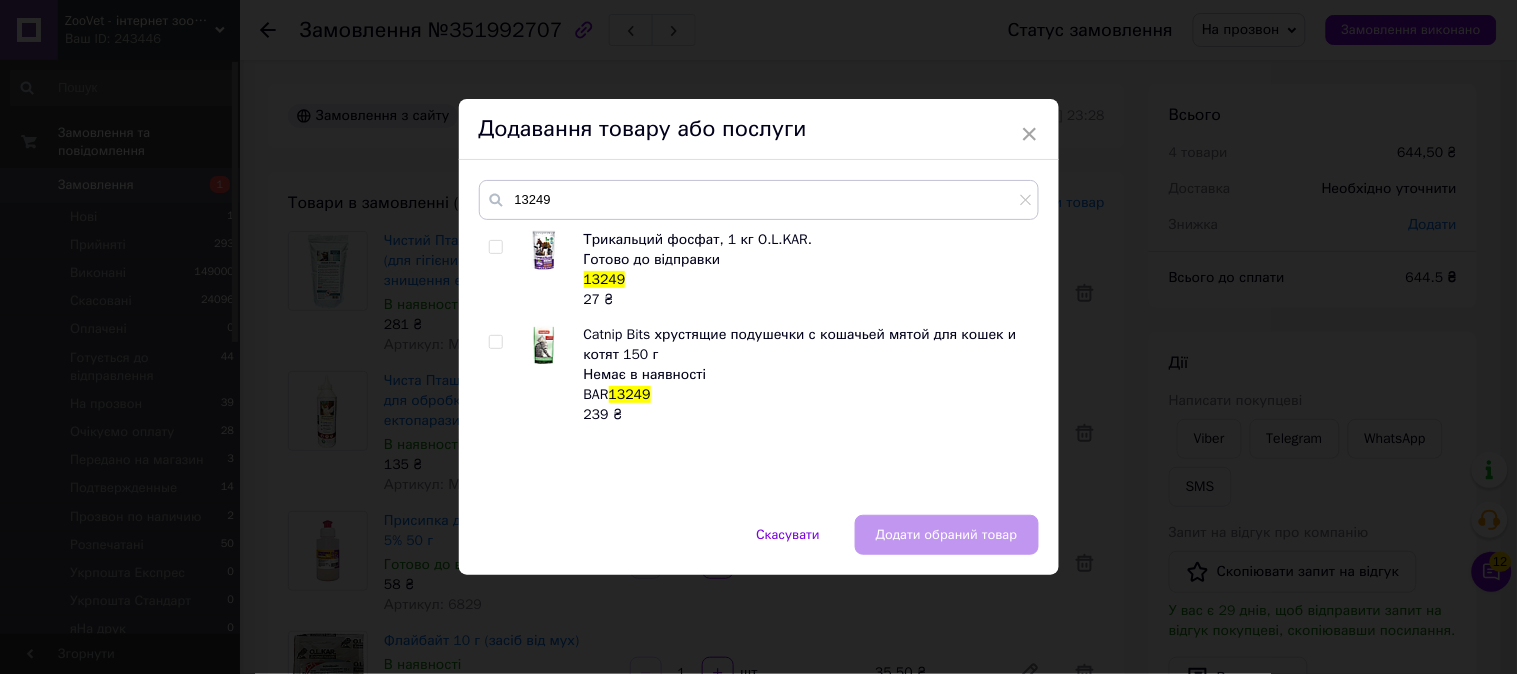 click at bounding box center [495, 247] 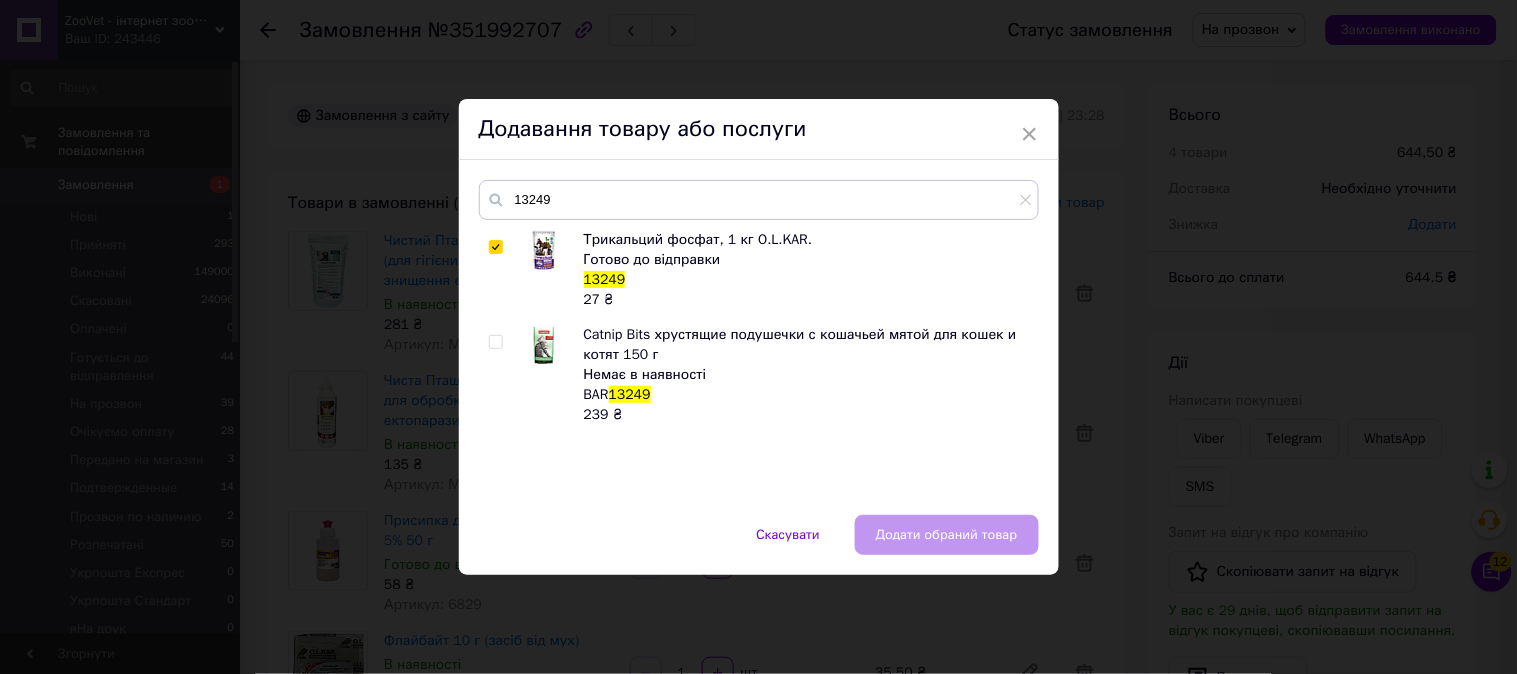 checkbox on "true" 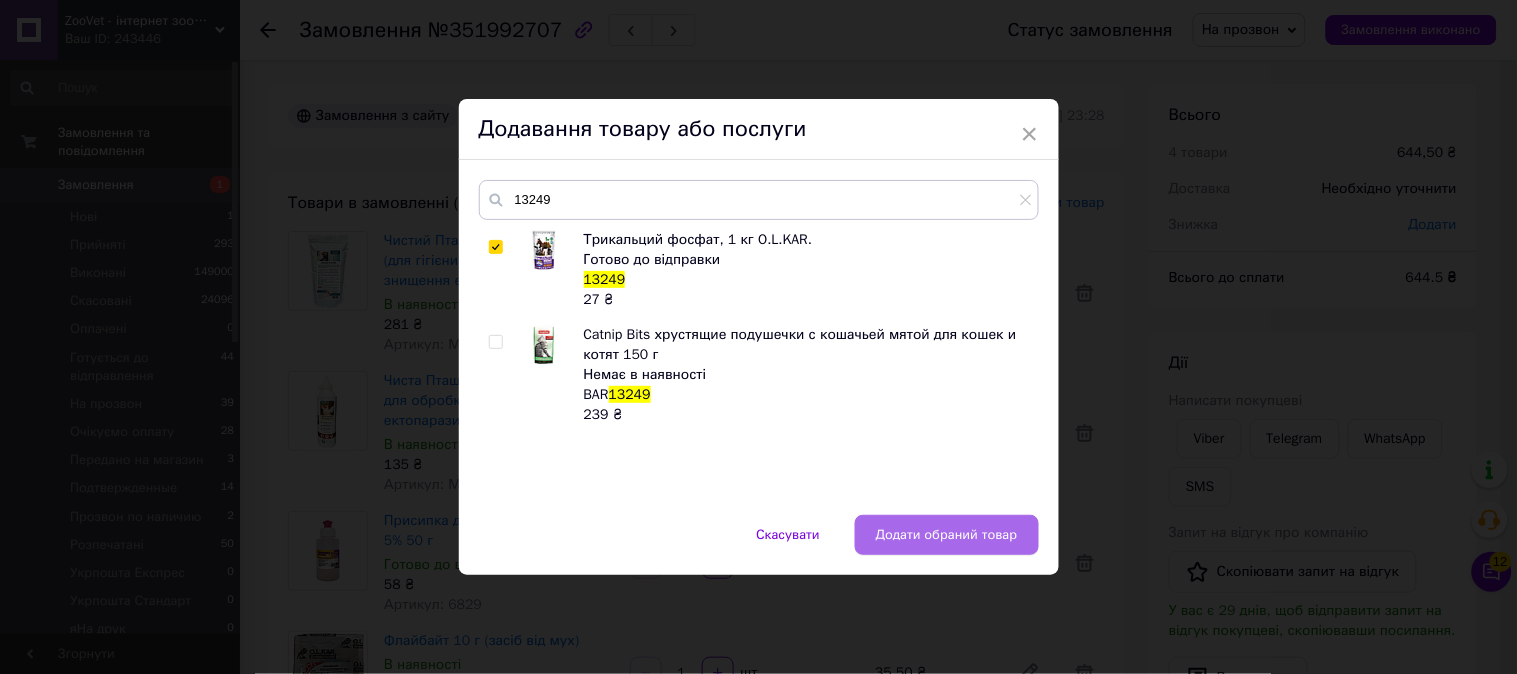 click on "Додати обраний товар" at bounding box center (947, 535) 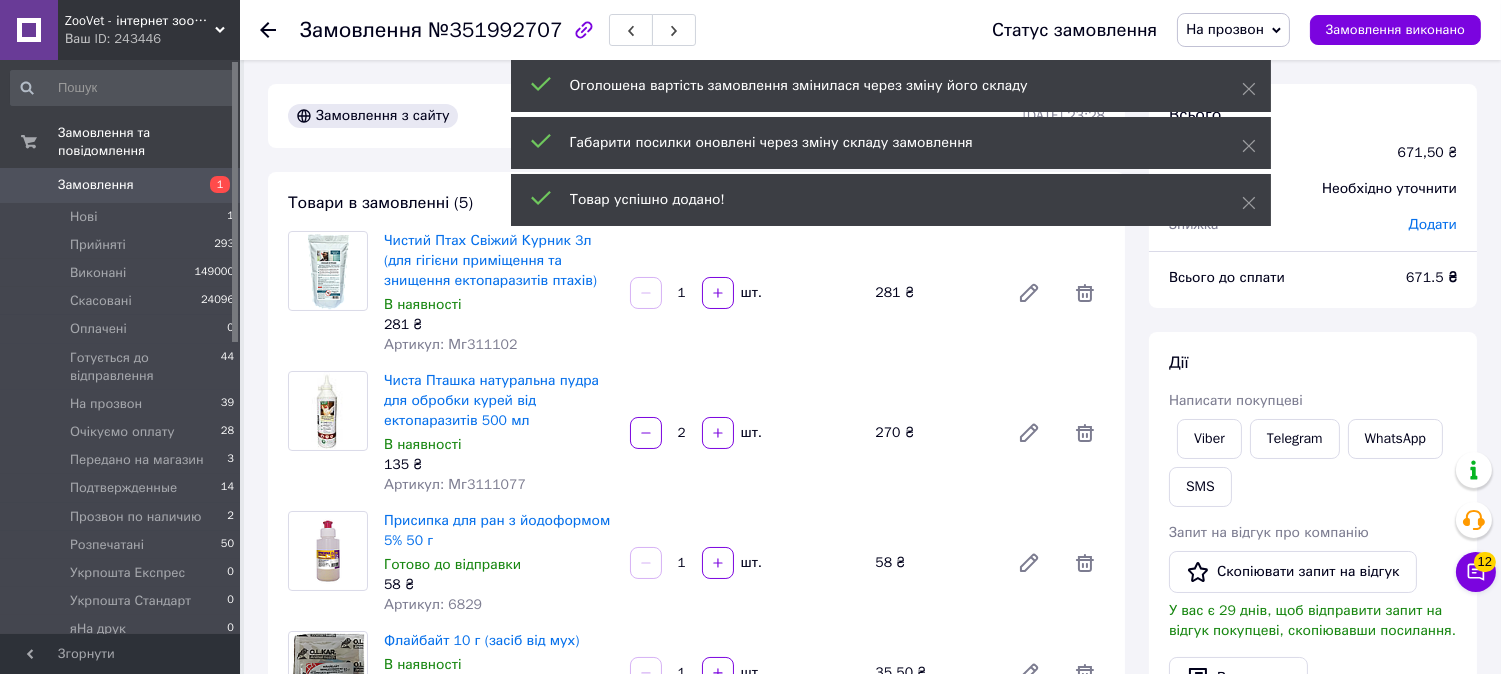 click on "На прозвон" at bounding box center (1225, 29) 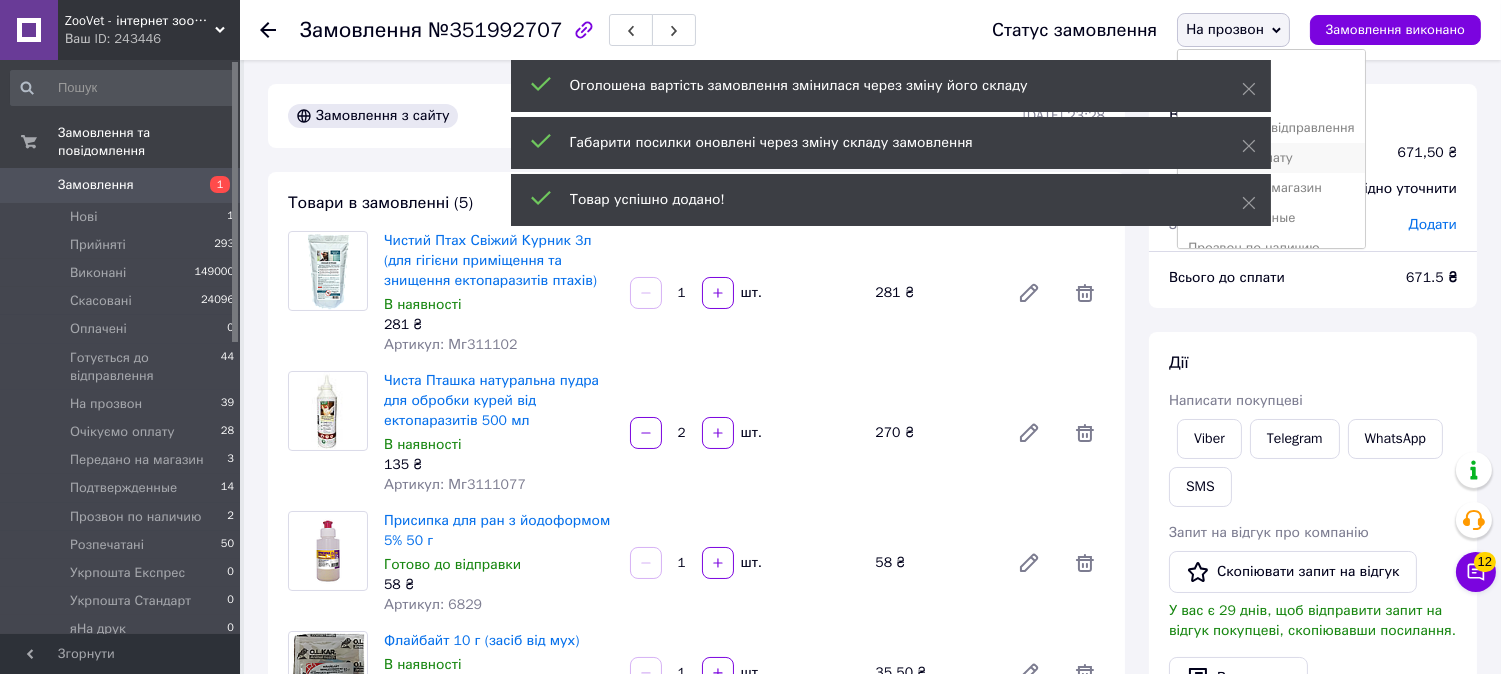 scroll, scrollTop: 111, scrollLeft: 0, axis: vertical 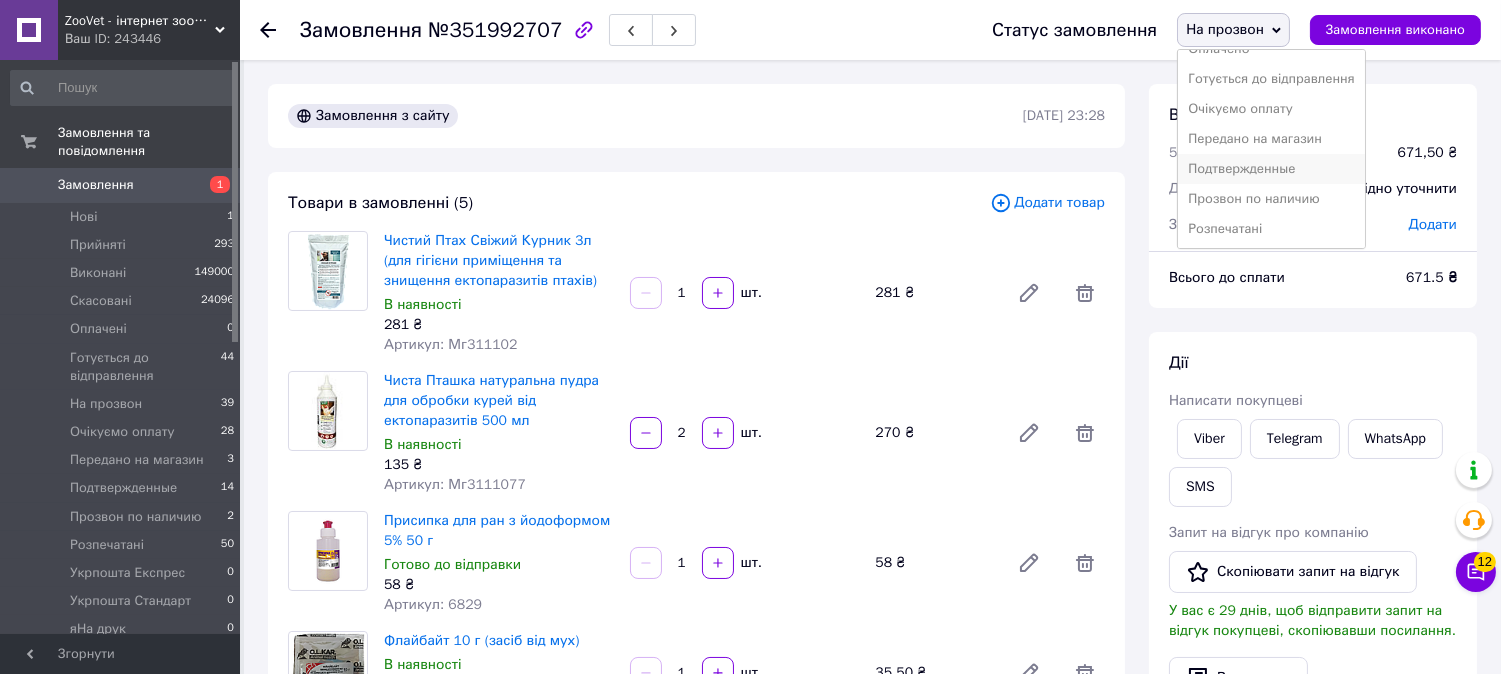 click on "Подтвержденные" at bounding box center (1271, 169) 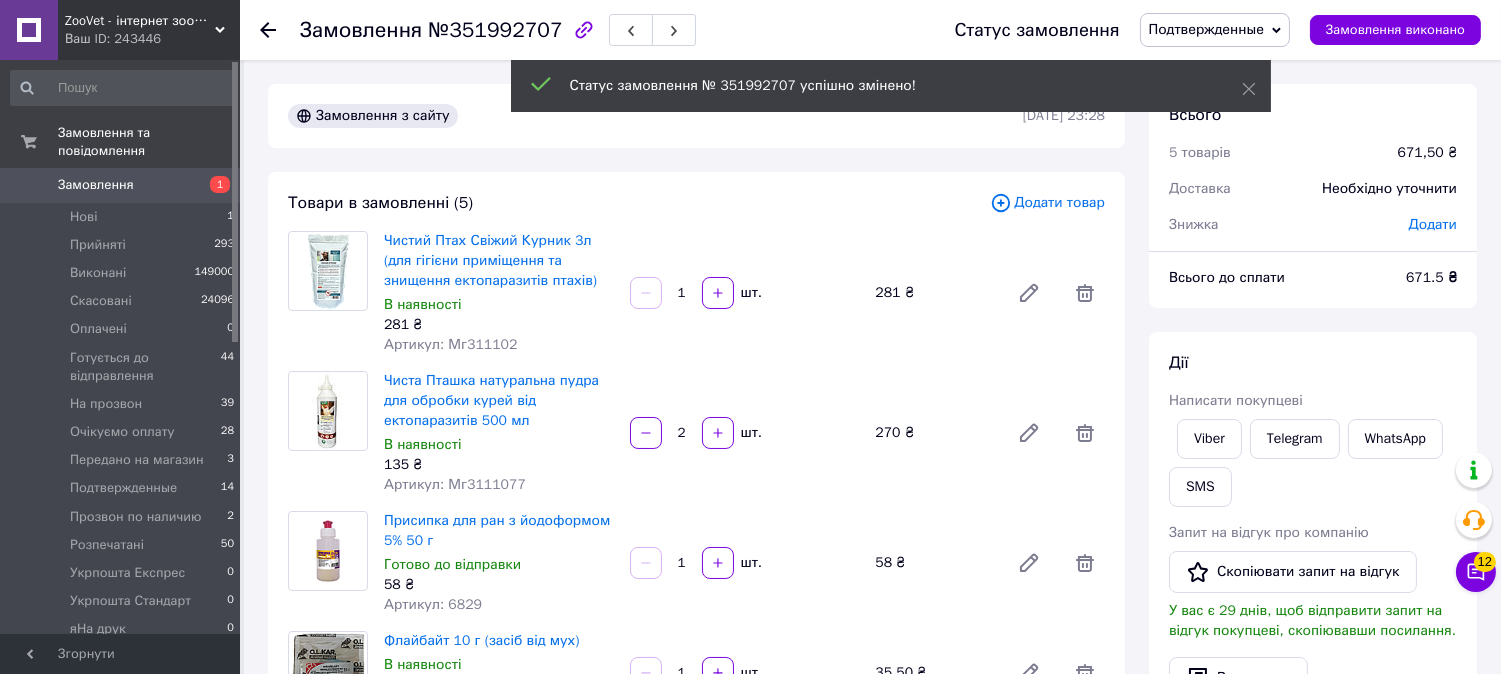 click on "1" at bounding box center [212, 185] 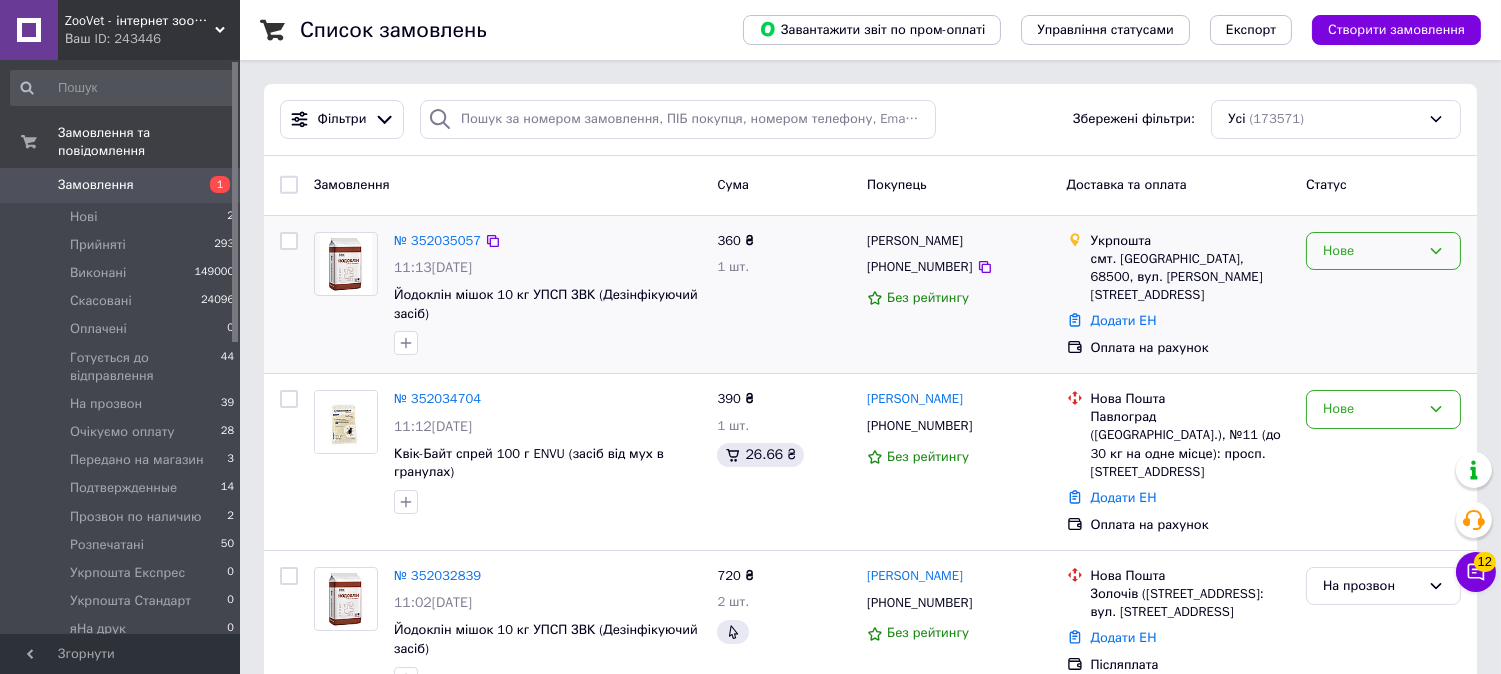 drag, startPoint x: 1353, startPoint y: 262, endPoint x: 1362, endPoint y: 270, distance: 12.0415945 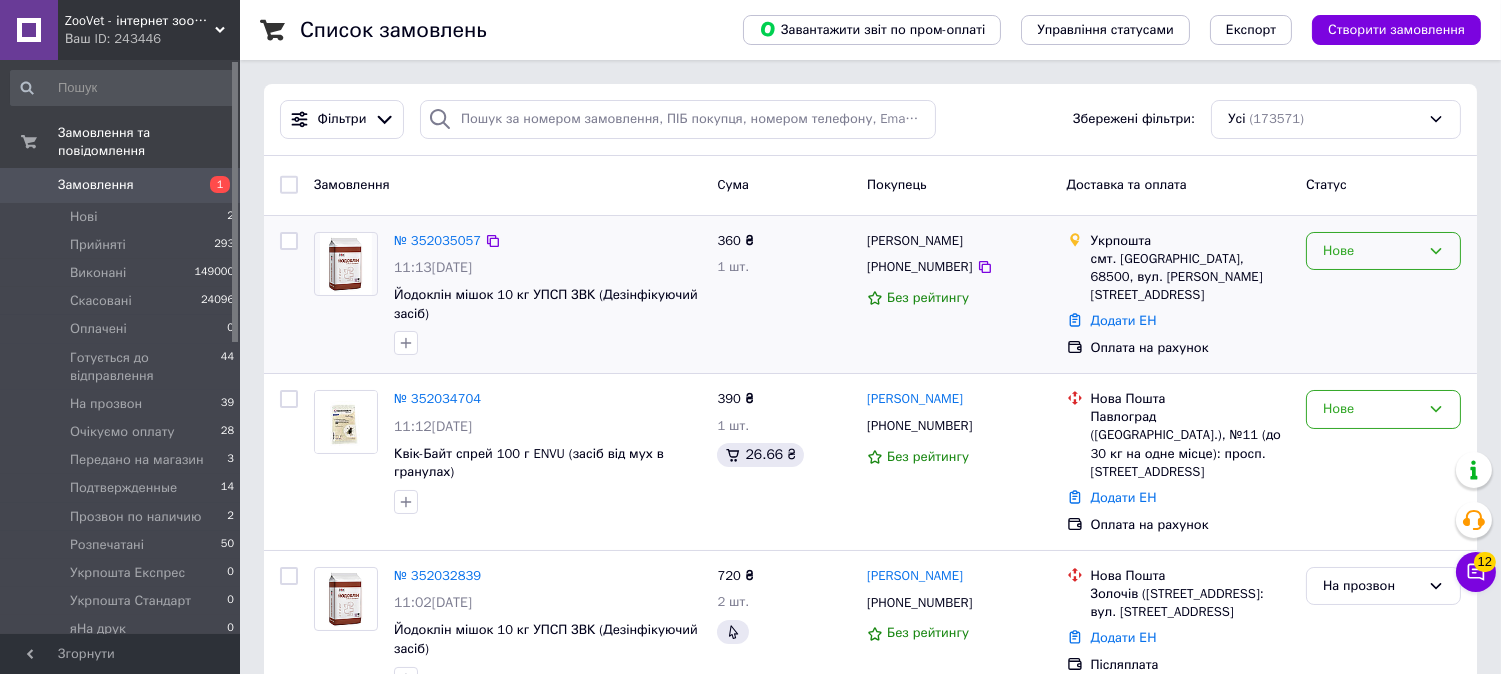 click on "Нове" at bounding box center (1383, 251) 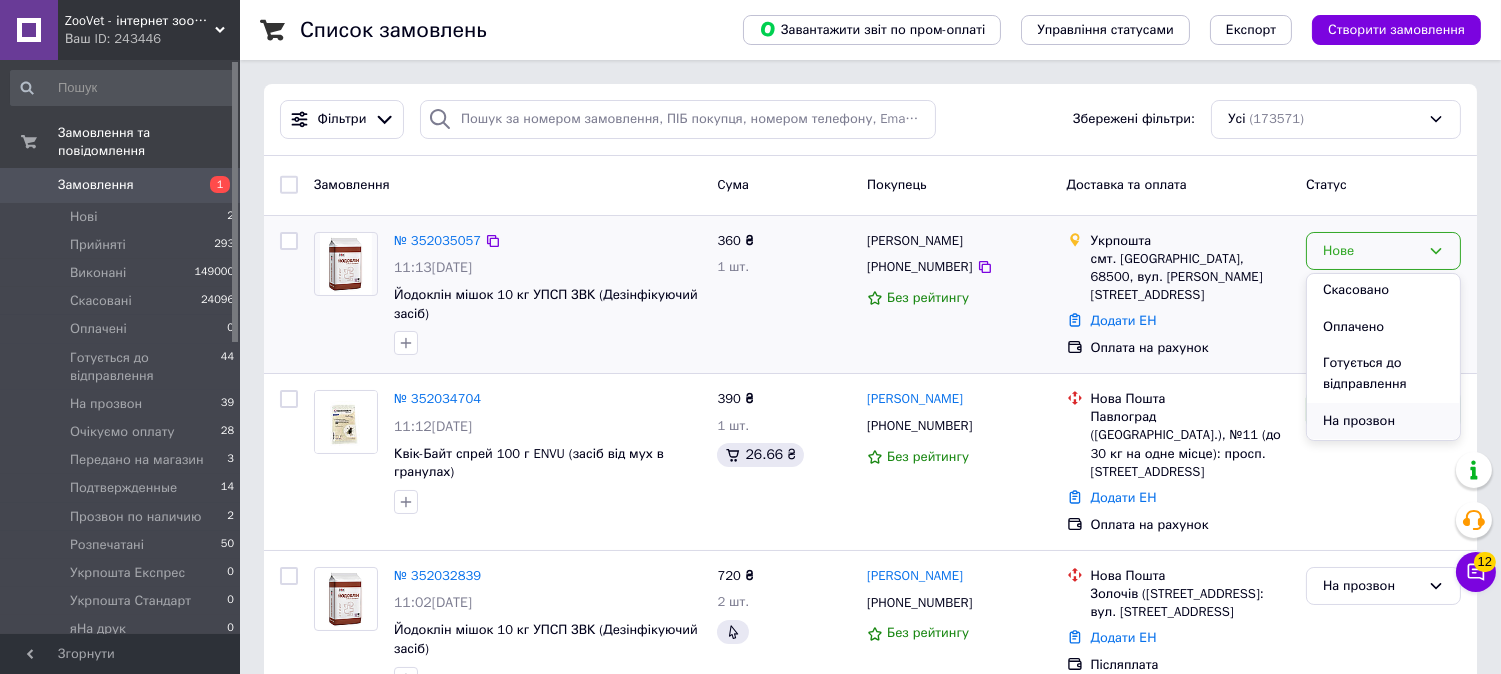 scroll, scrollTop: 111, scrollLeft: 0, axis: vertical 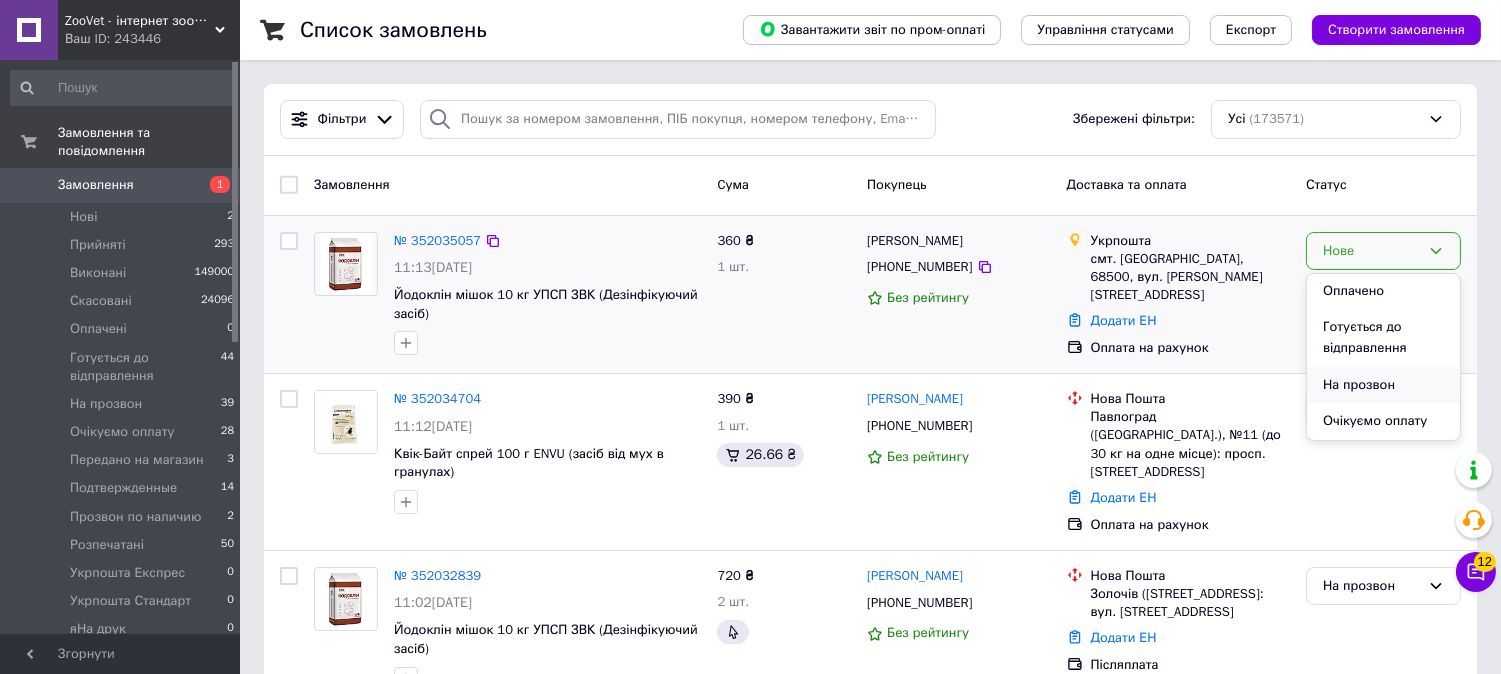 click on "На прозвон" at bounding box center [1383, 385] 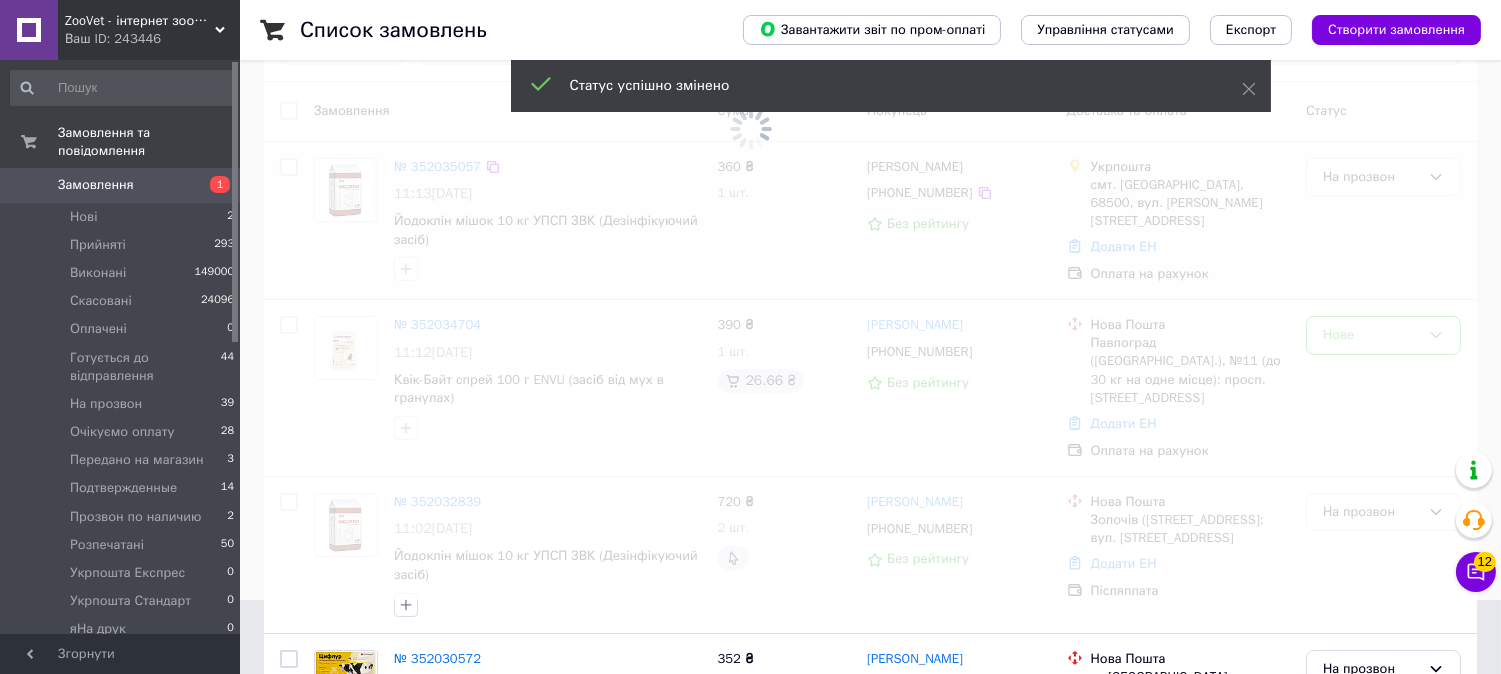 scroll, scrollTop: 111, scrollLeft: 0, axis: vertical 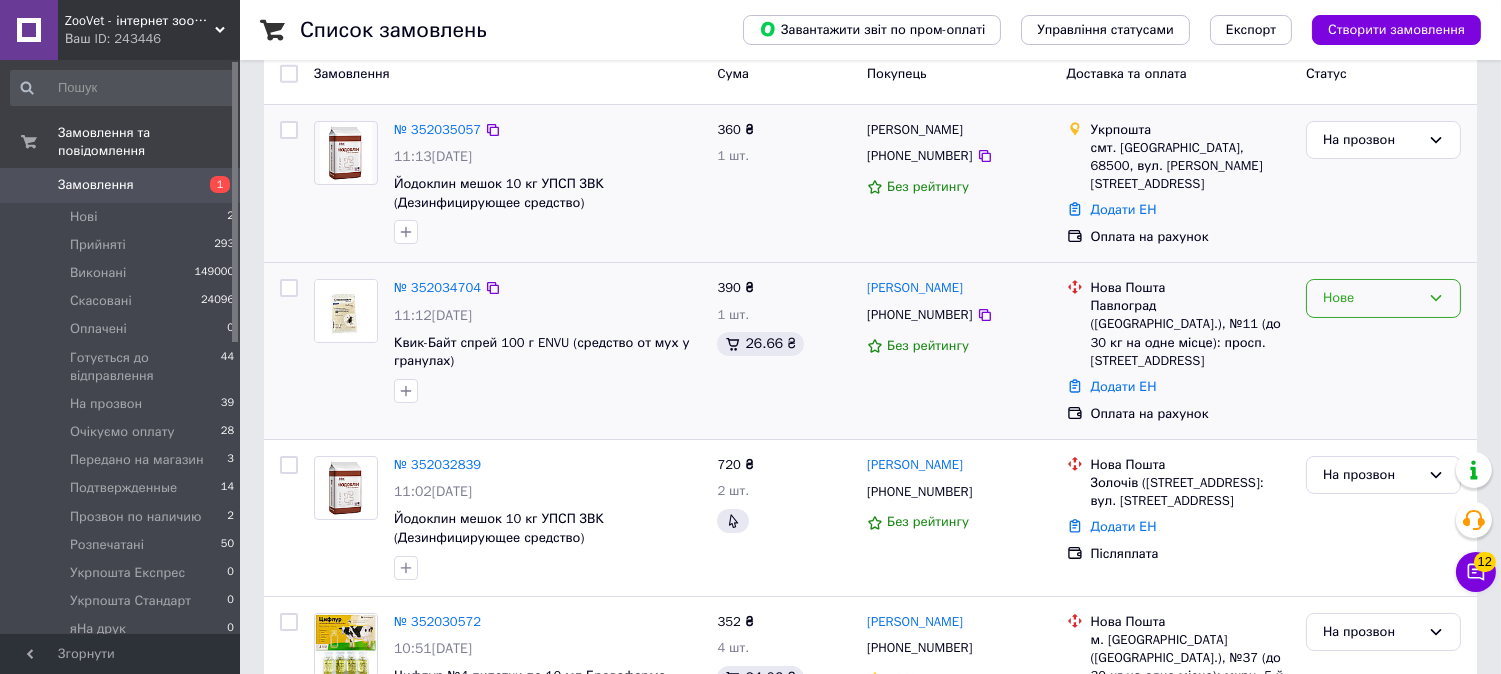 click on "Нове" at bounding box center (1371, 298) 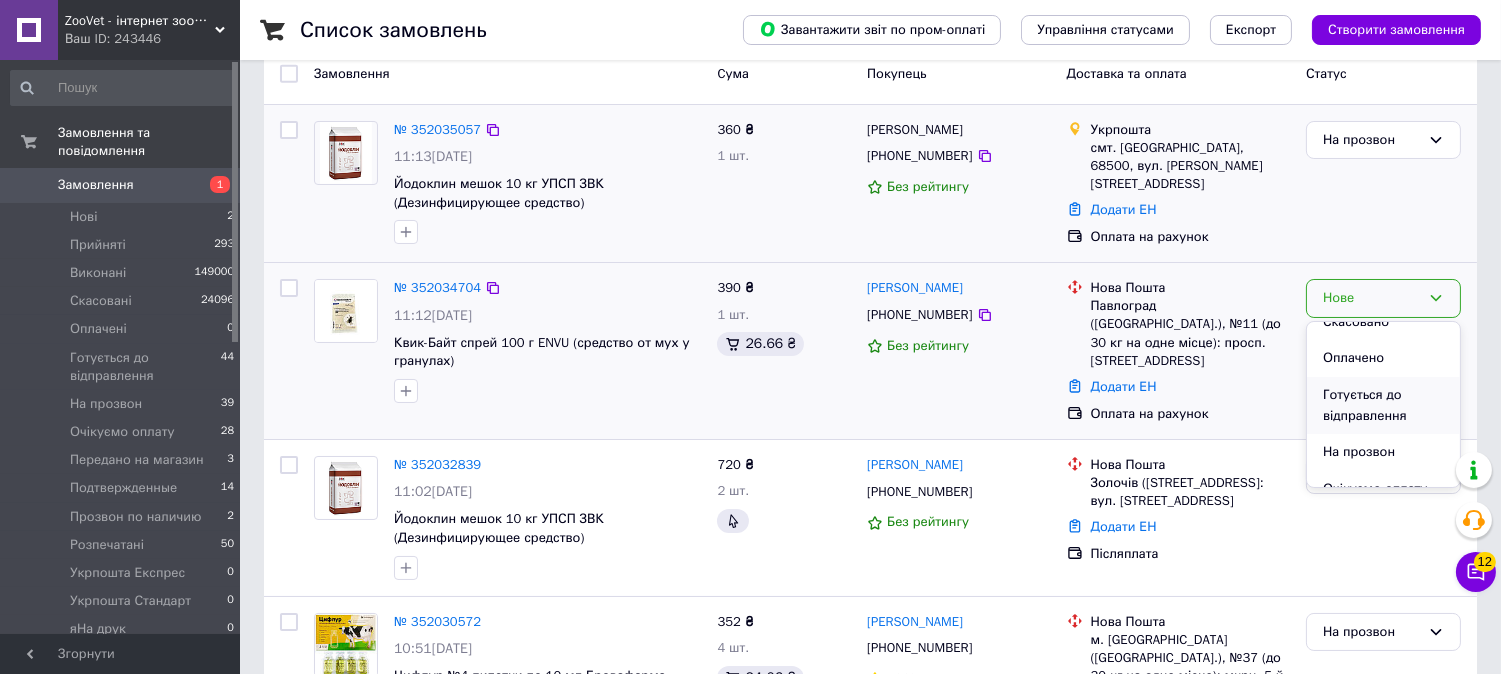 scroll, scrollTop: 111, scrollLeft: 0, axis: vertical 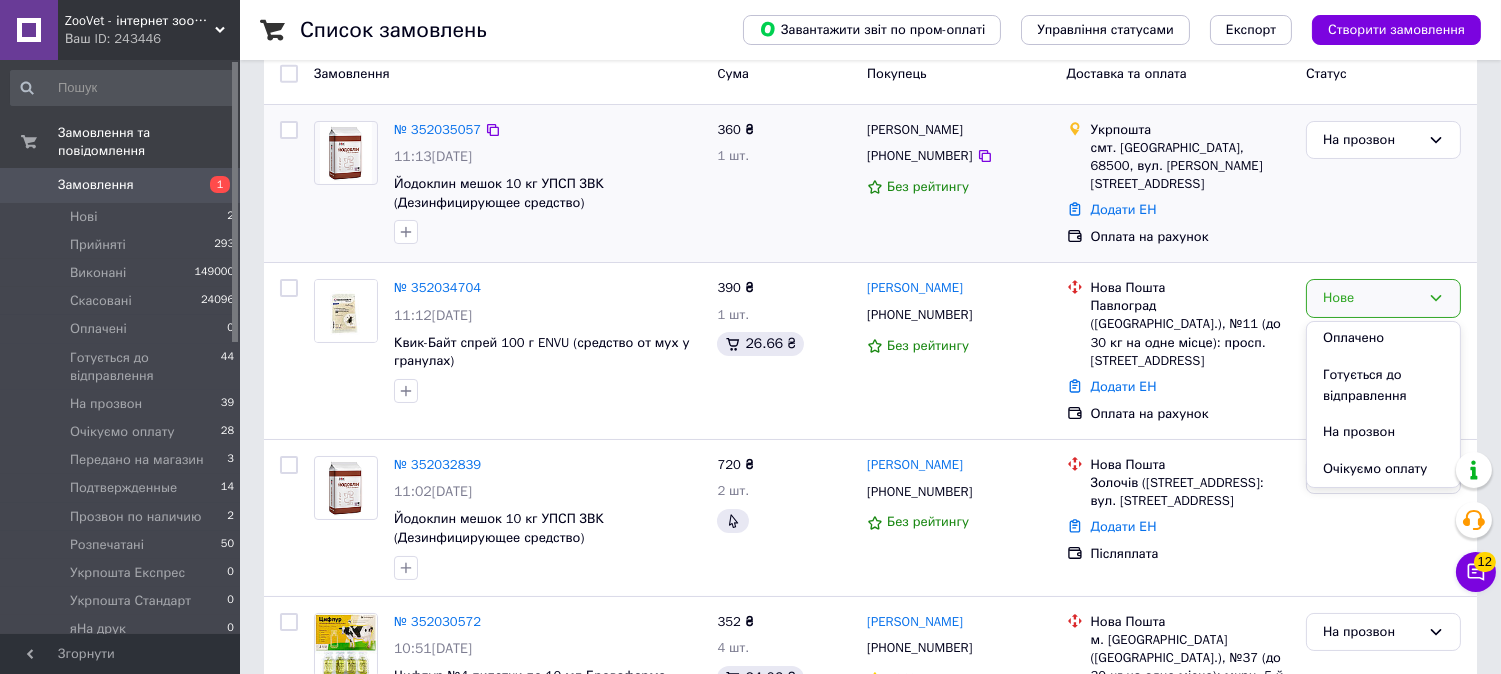 click on "На прозвон" at bounding box center [1383, 432] 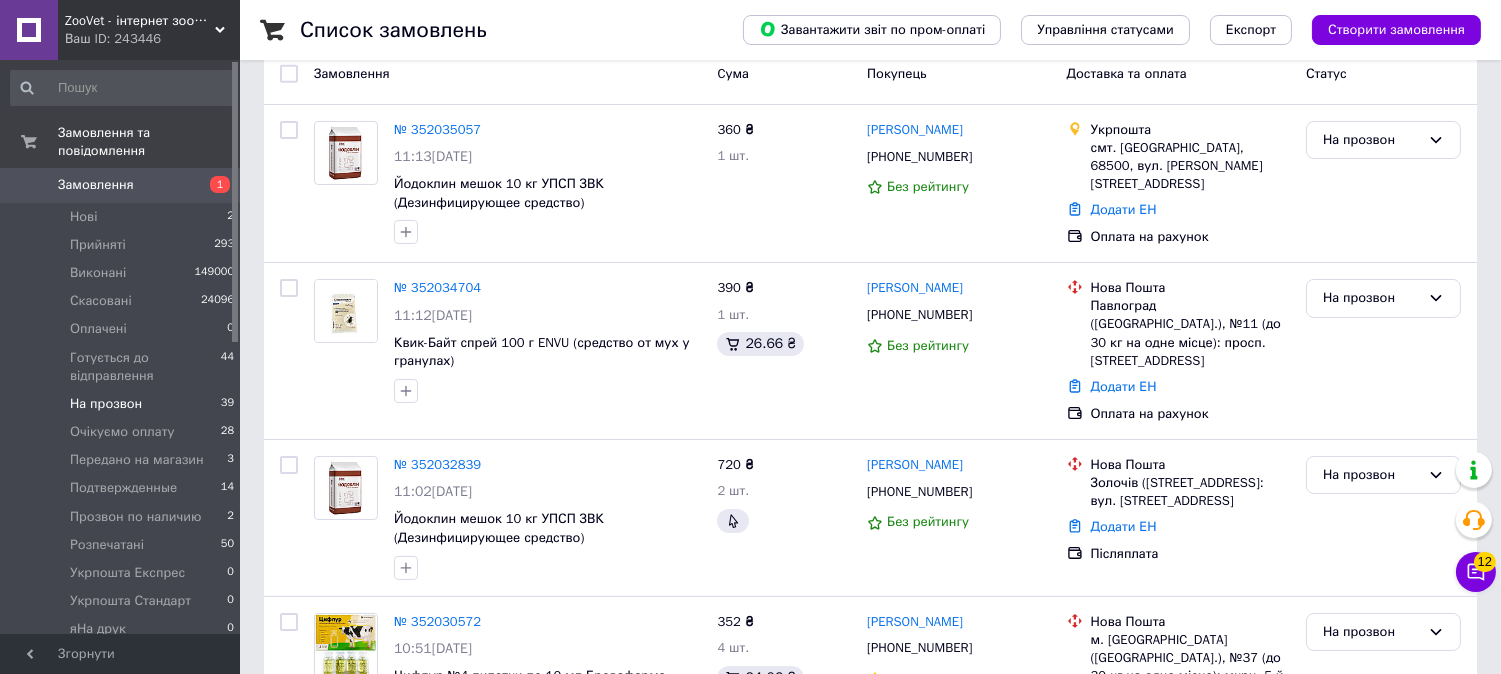 click on "На прозвон 39" at bounding box center (123, 404) 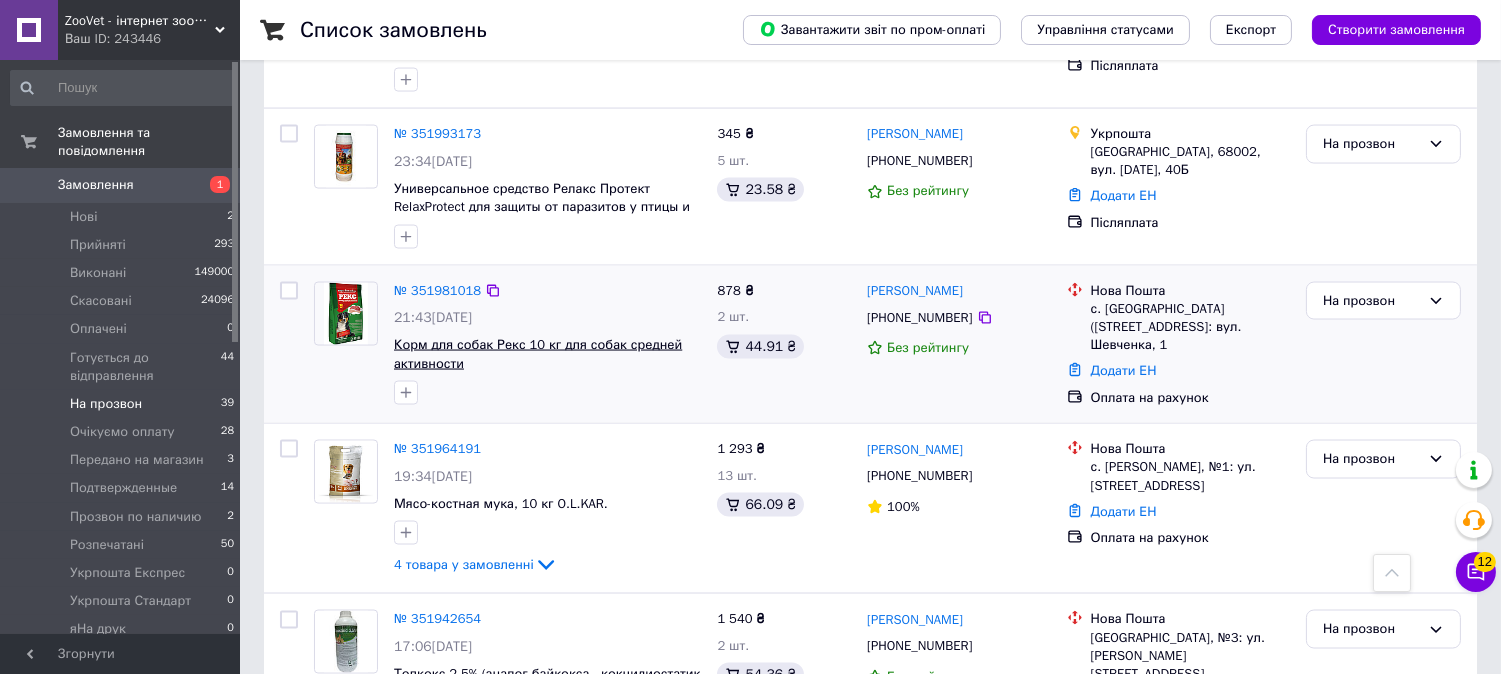 scroll, scrollTop: 5888, scrollLeft: 0, axis: vertical 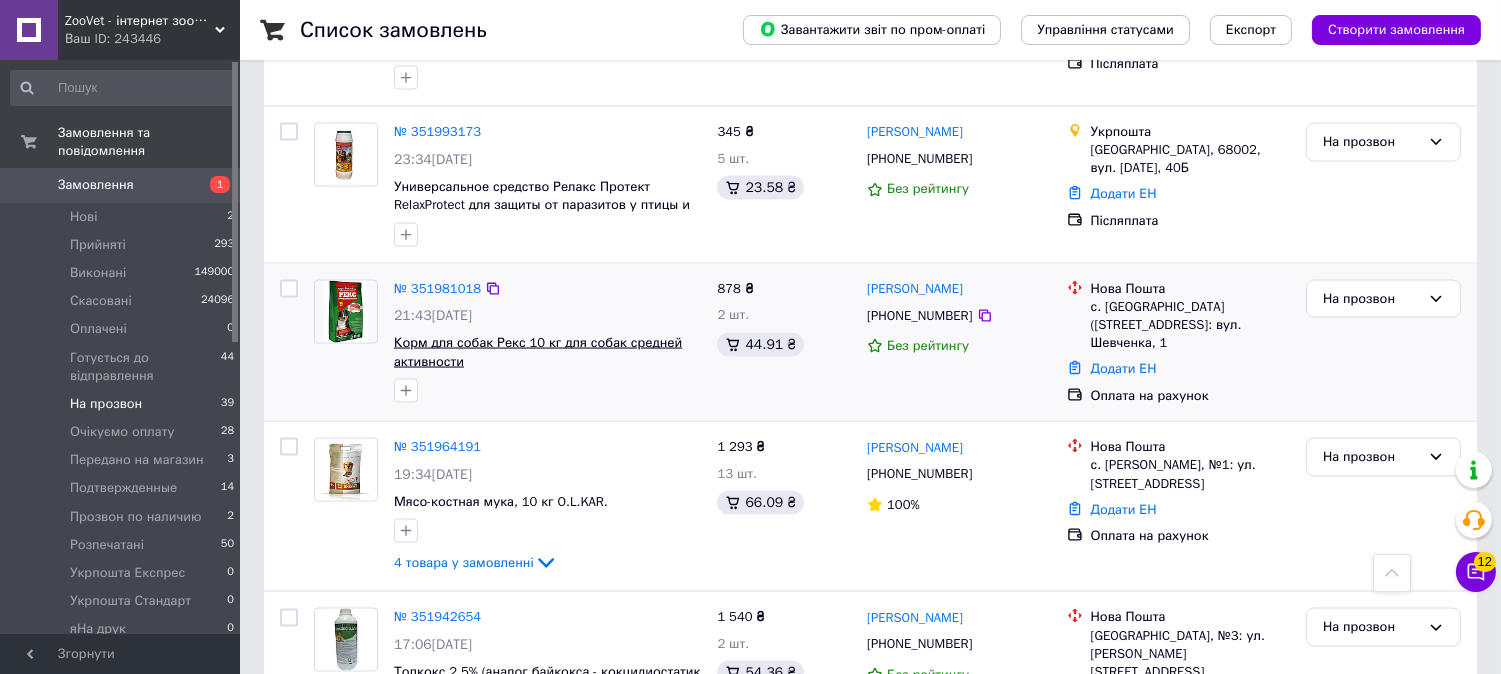 click on "4 товара у замовленні" at bounding box center [464, 562] 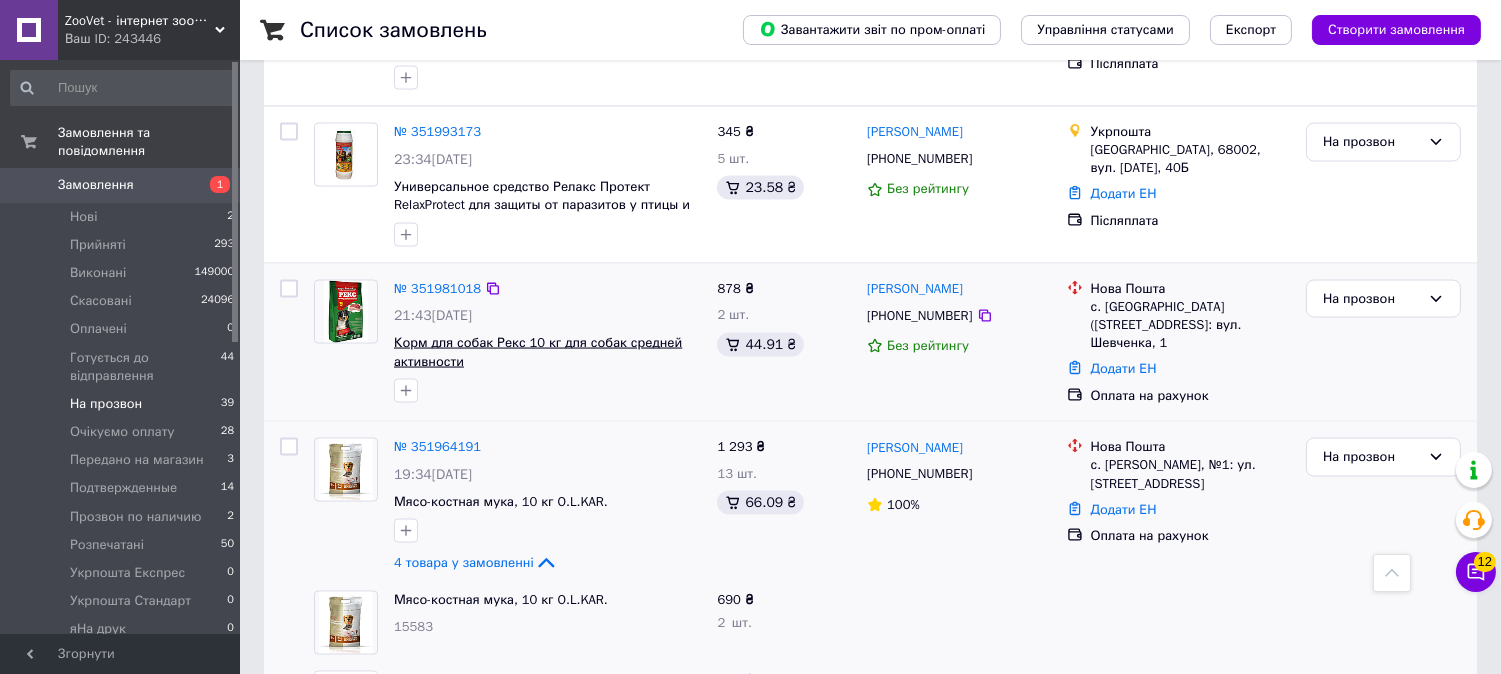 click on "4 товара у замовленні" at bounding box center [464, 562] 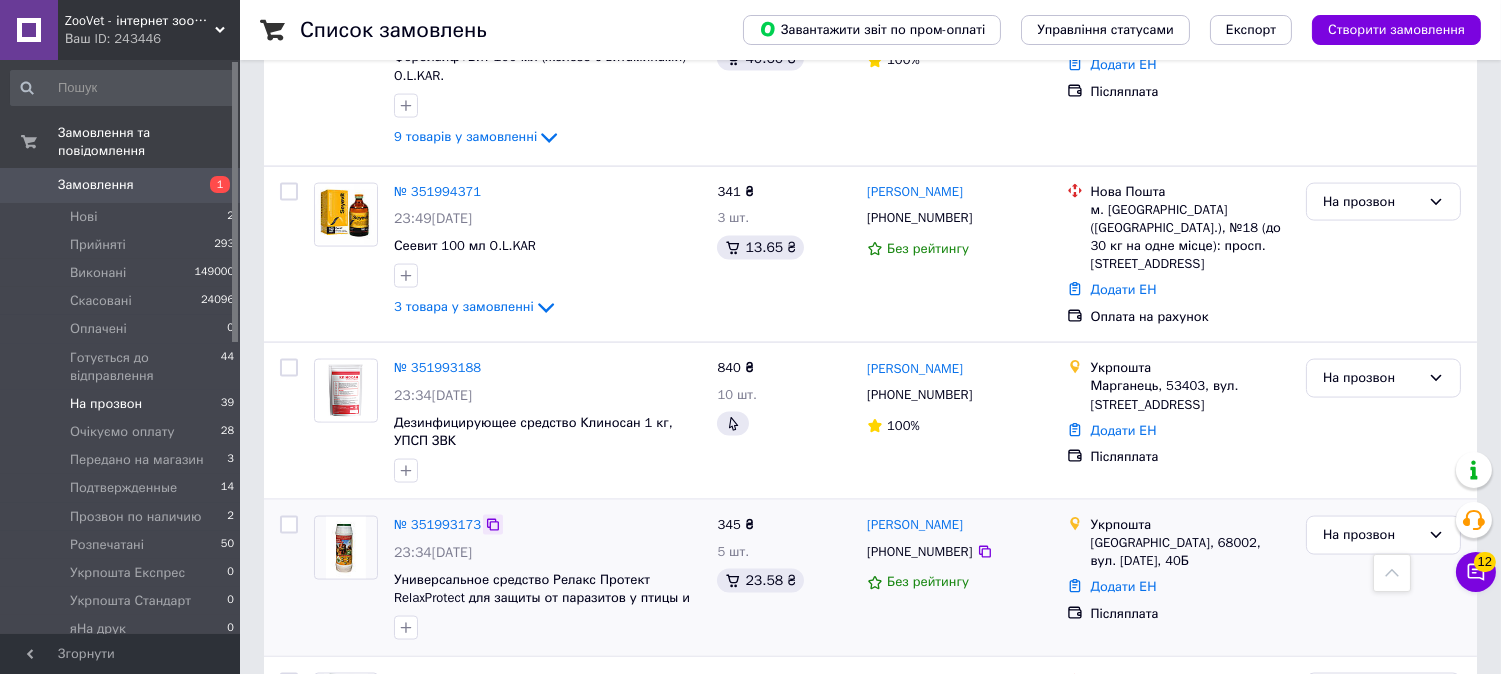 scroll, scrollTop: 5606, scrollLeft: 0, axis: vertical 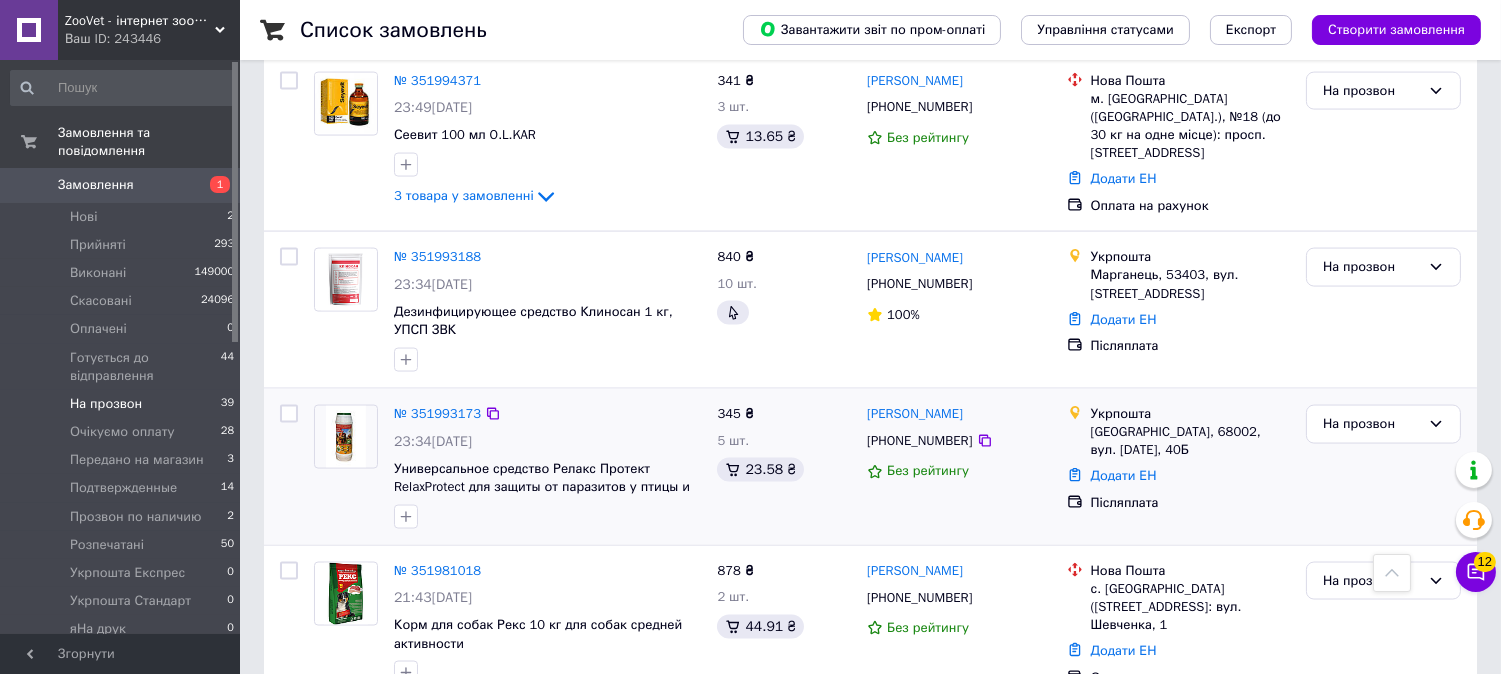 click on "№ 351993173" at bounding box center [437, 414] 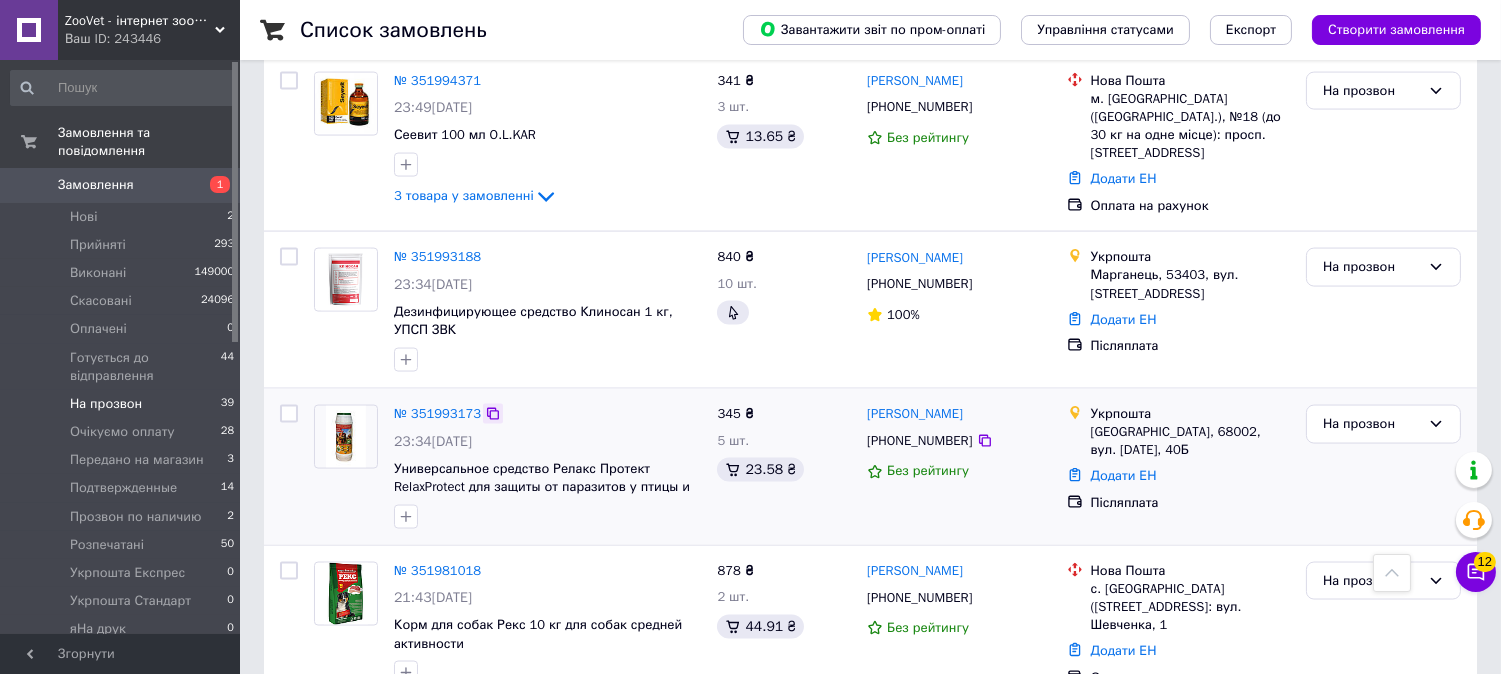 click 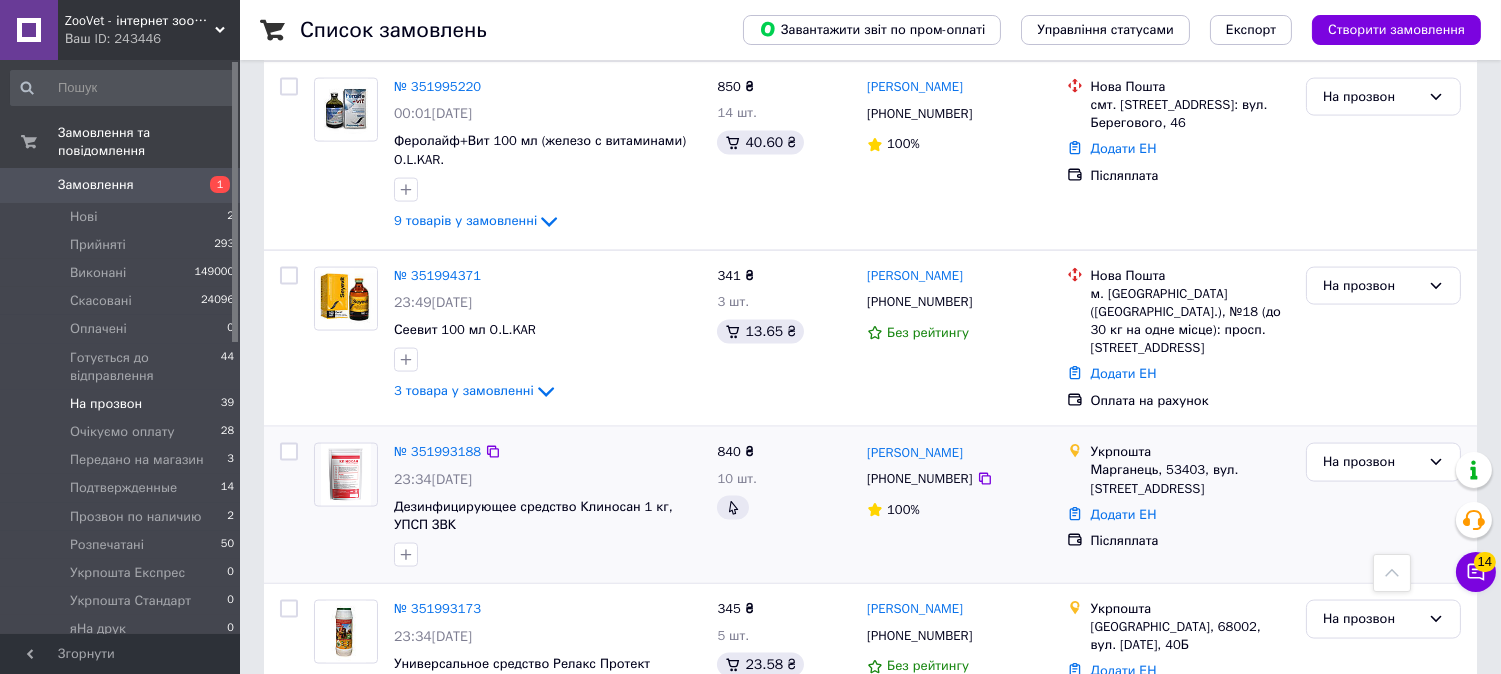 scroll, scrollTop: 5384, scrollLeft: 0, axis: vertical 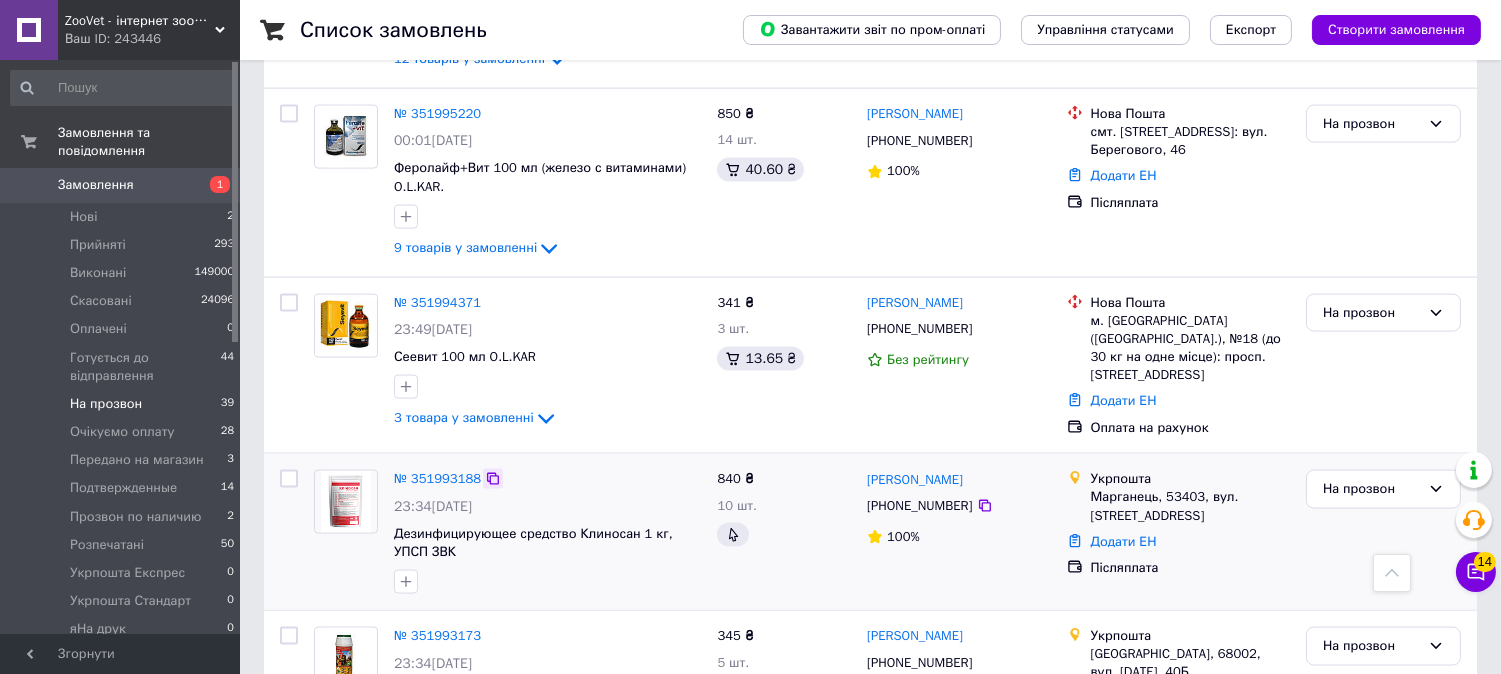 click 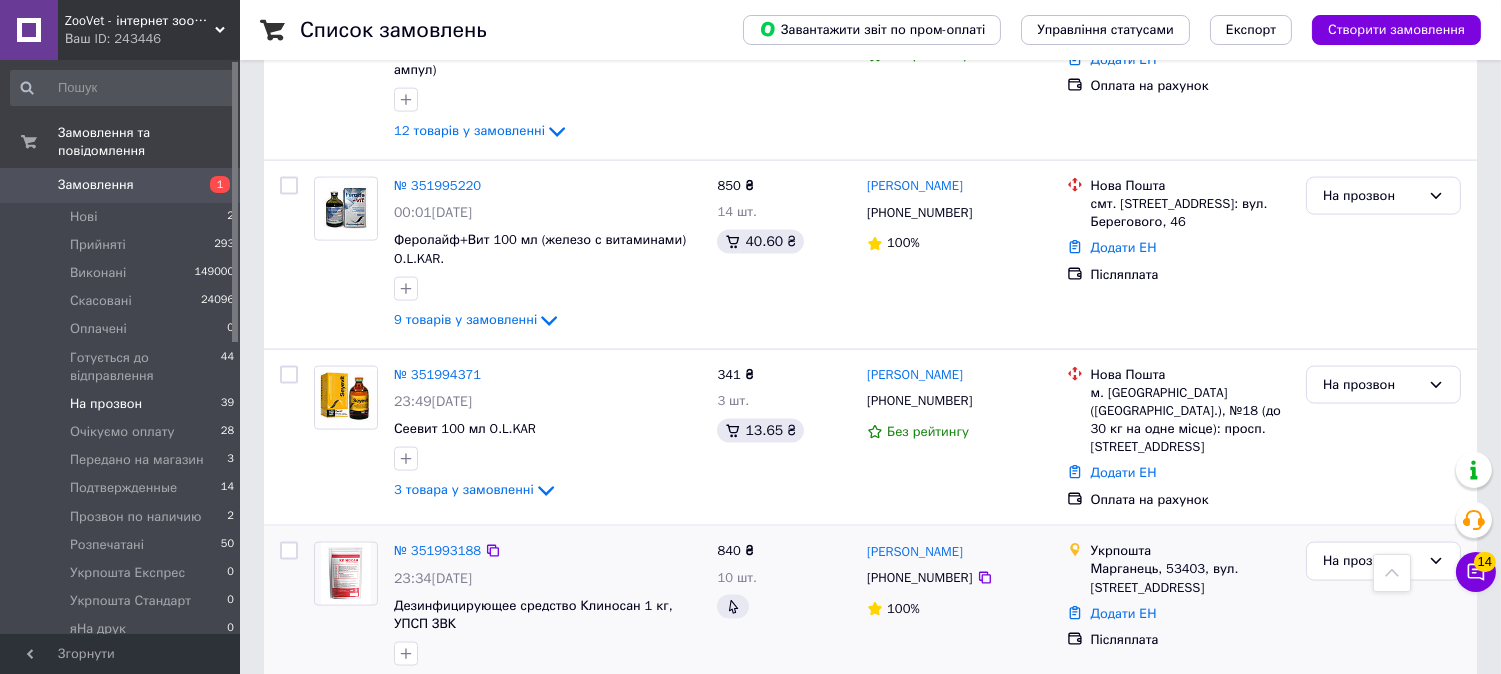 scroll, scrollTop: 5273, scrollLeft: 0, axis: vertical 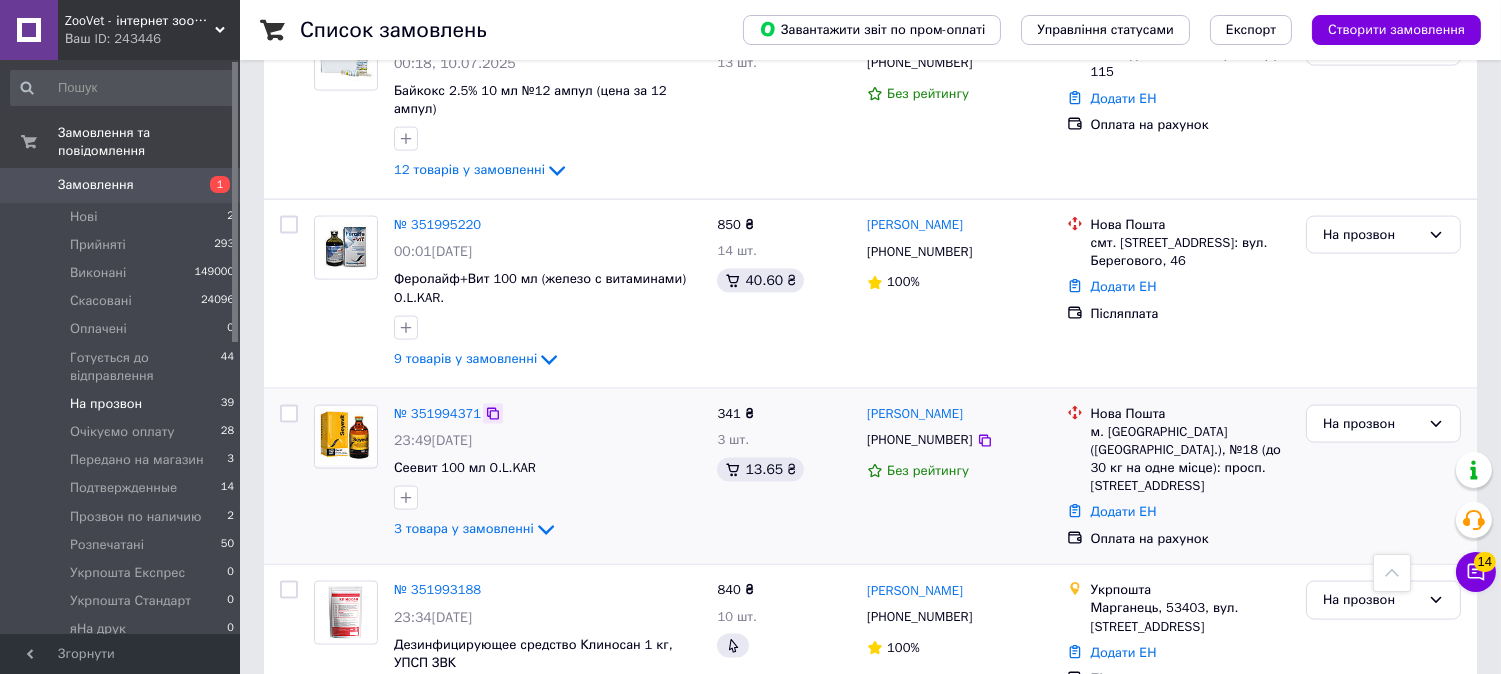 click 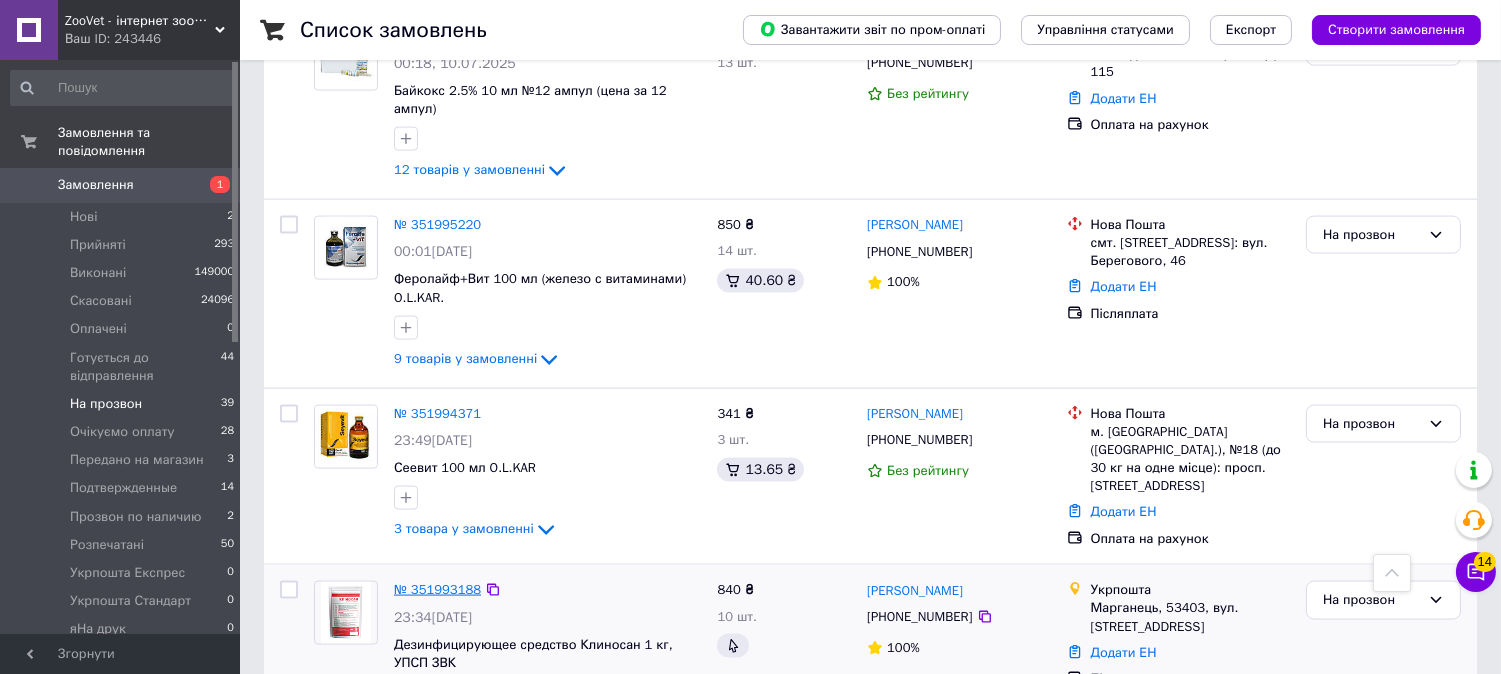 click on "№ 351993188" at bounding box center [437, 589] 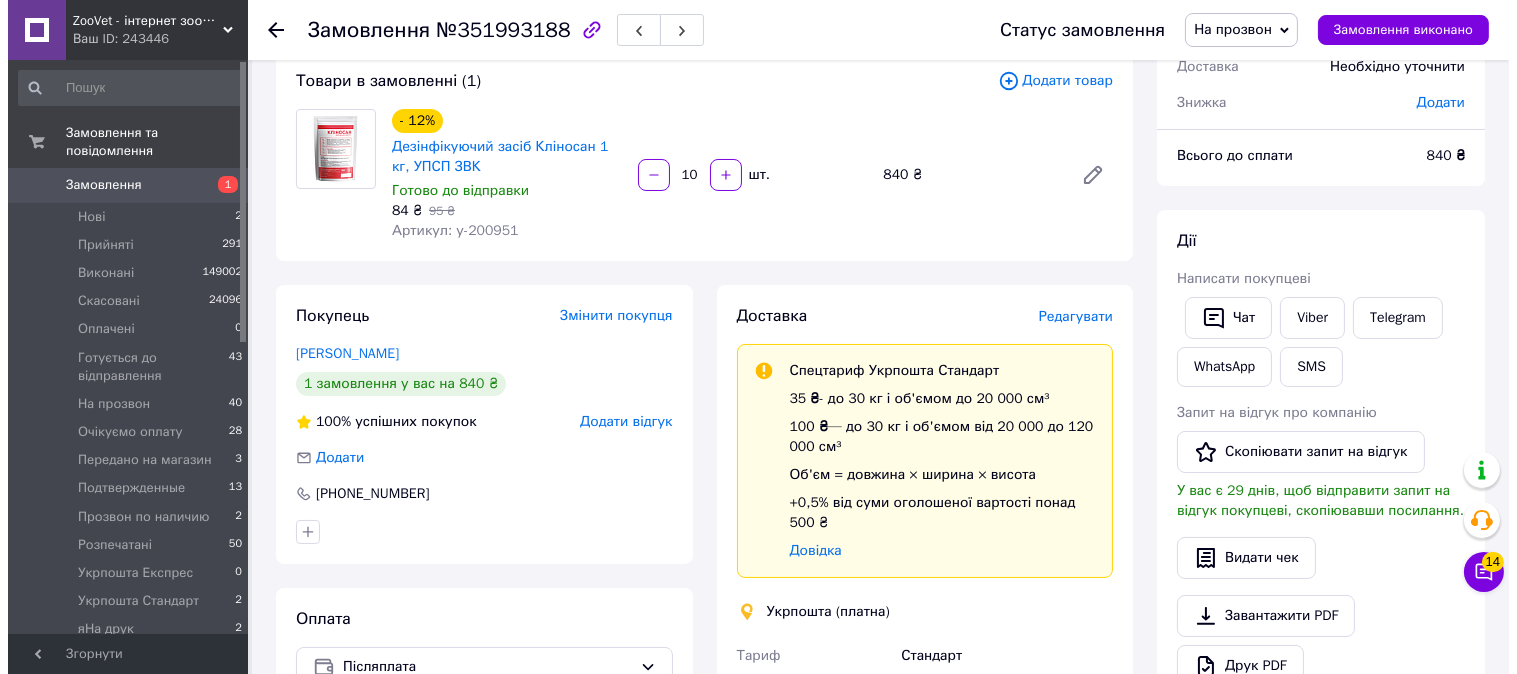 scroll, scrollTop: 64, scrollLeft: 0, axis: vertical 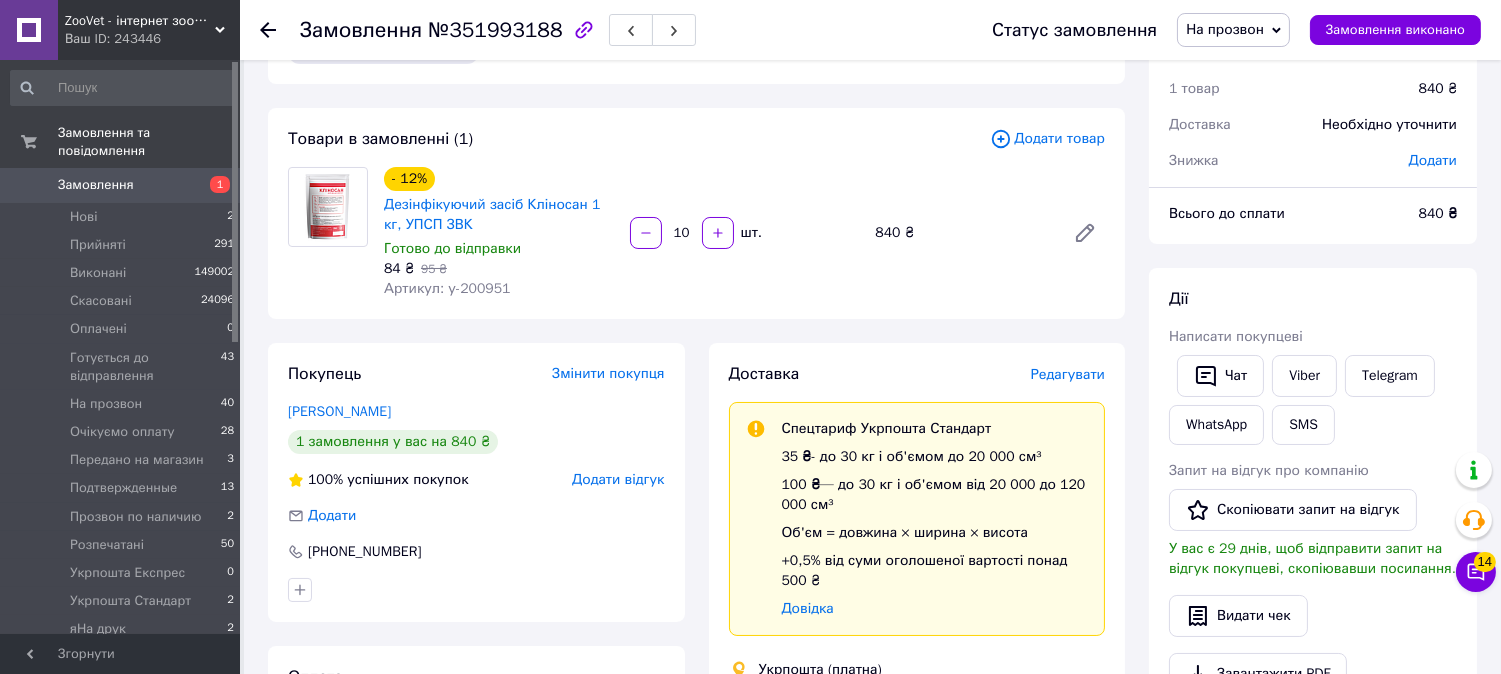 click on "Додати товар" at bounding box center (1047, 139) 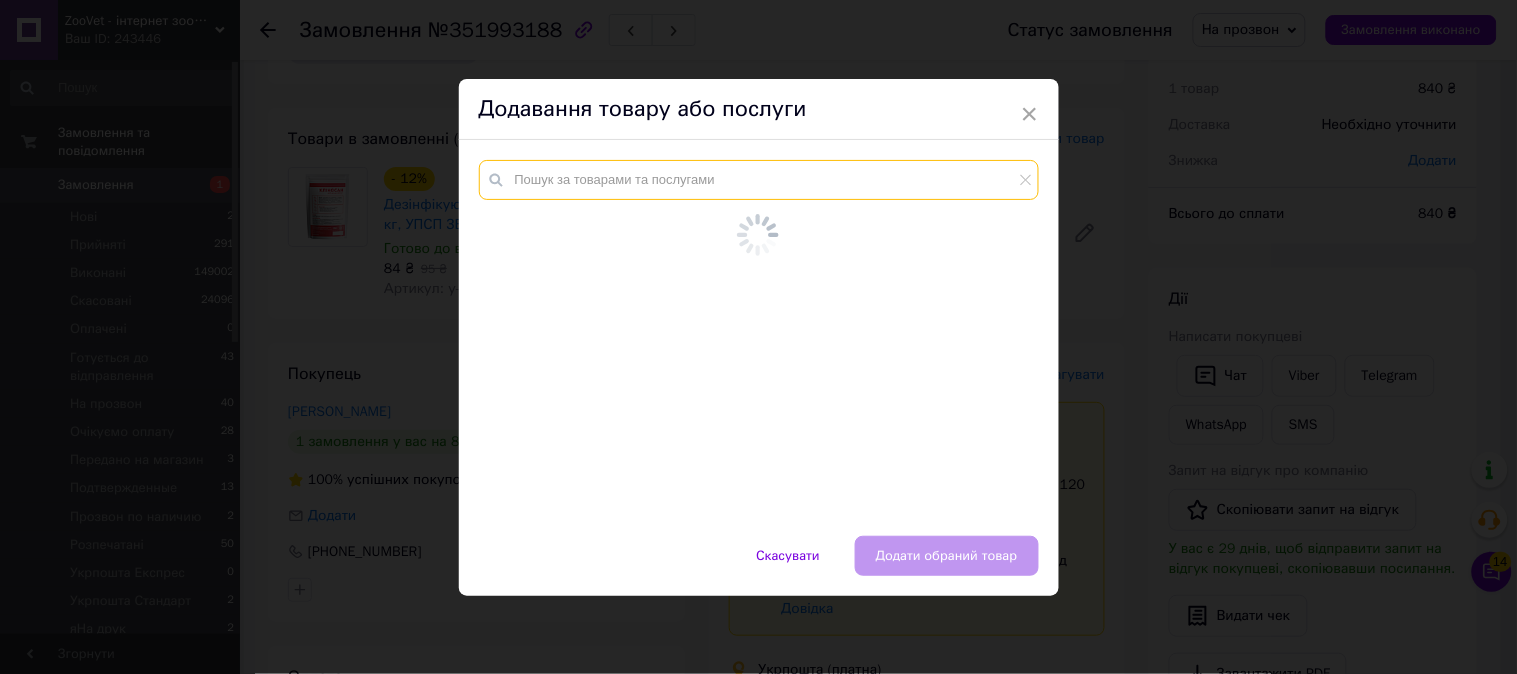 click at bounding box center [759, 180] 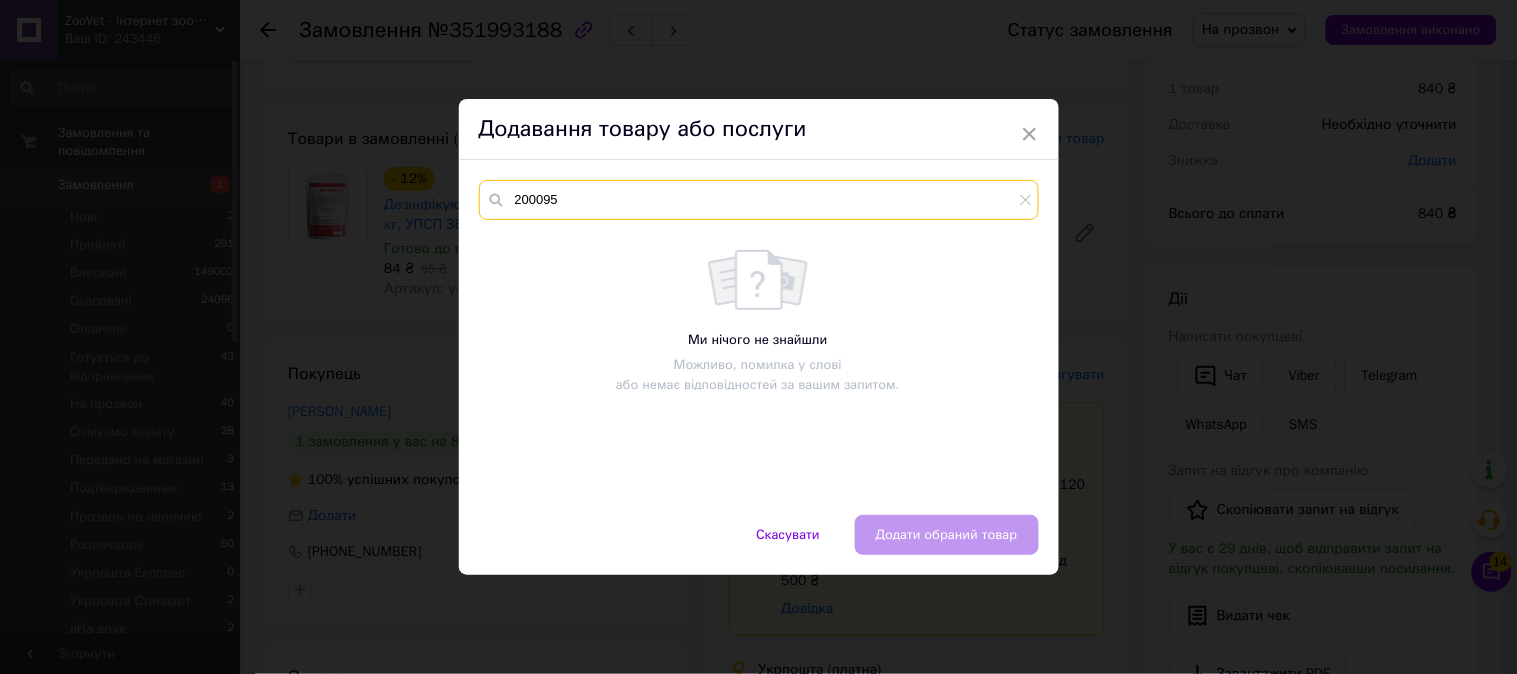 click on "200095" at bounding box center (759, 200) 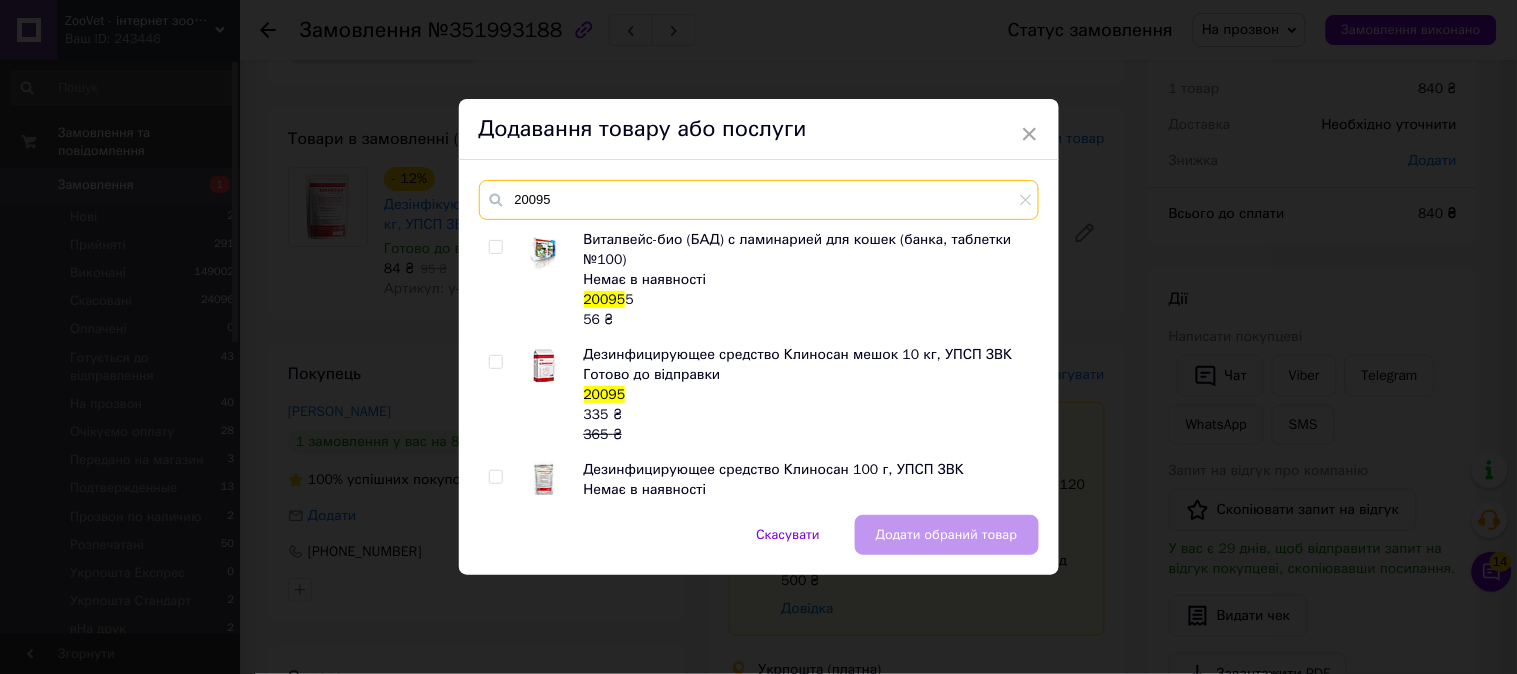 type on "20095" 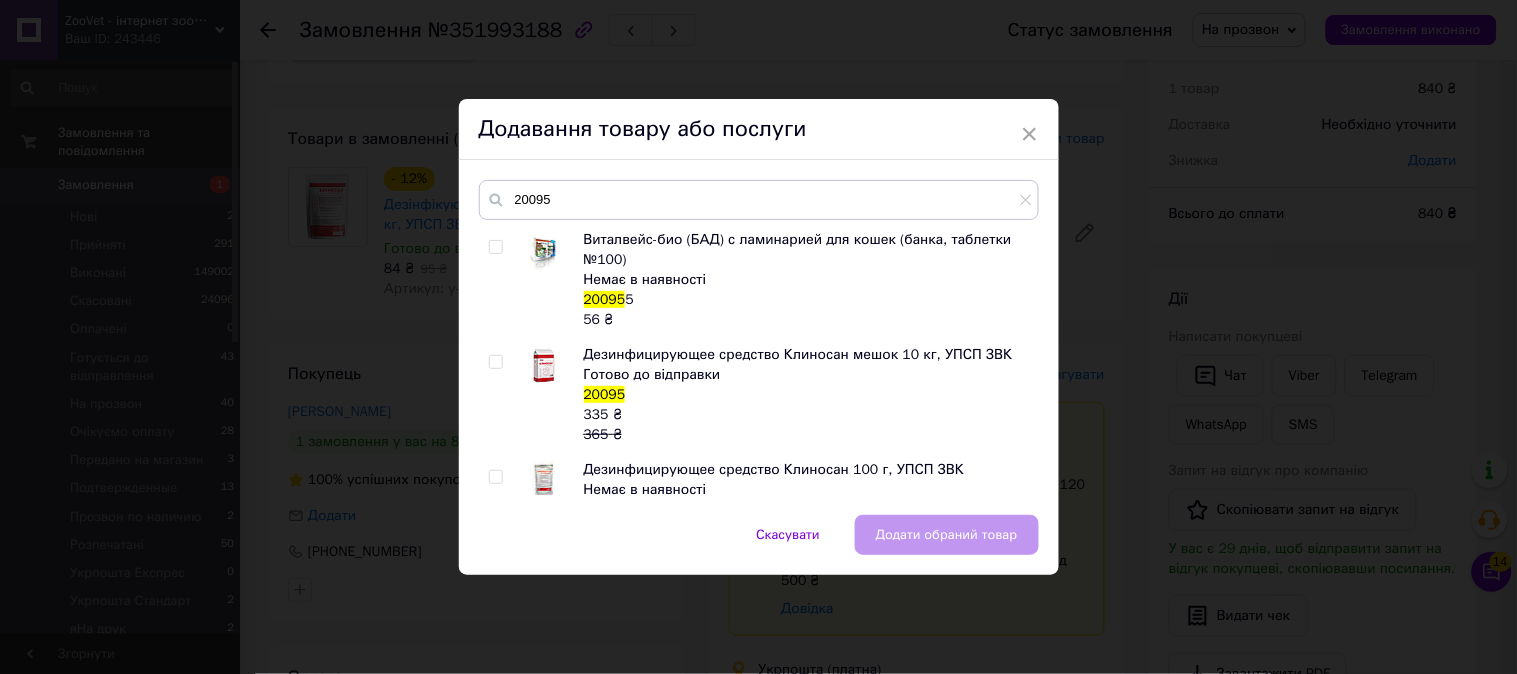 click at bounding box center (496, 362) 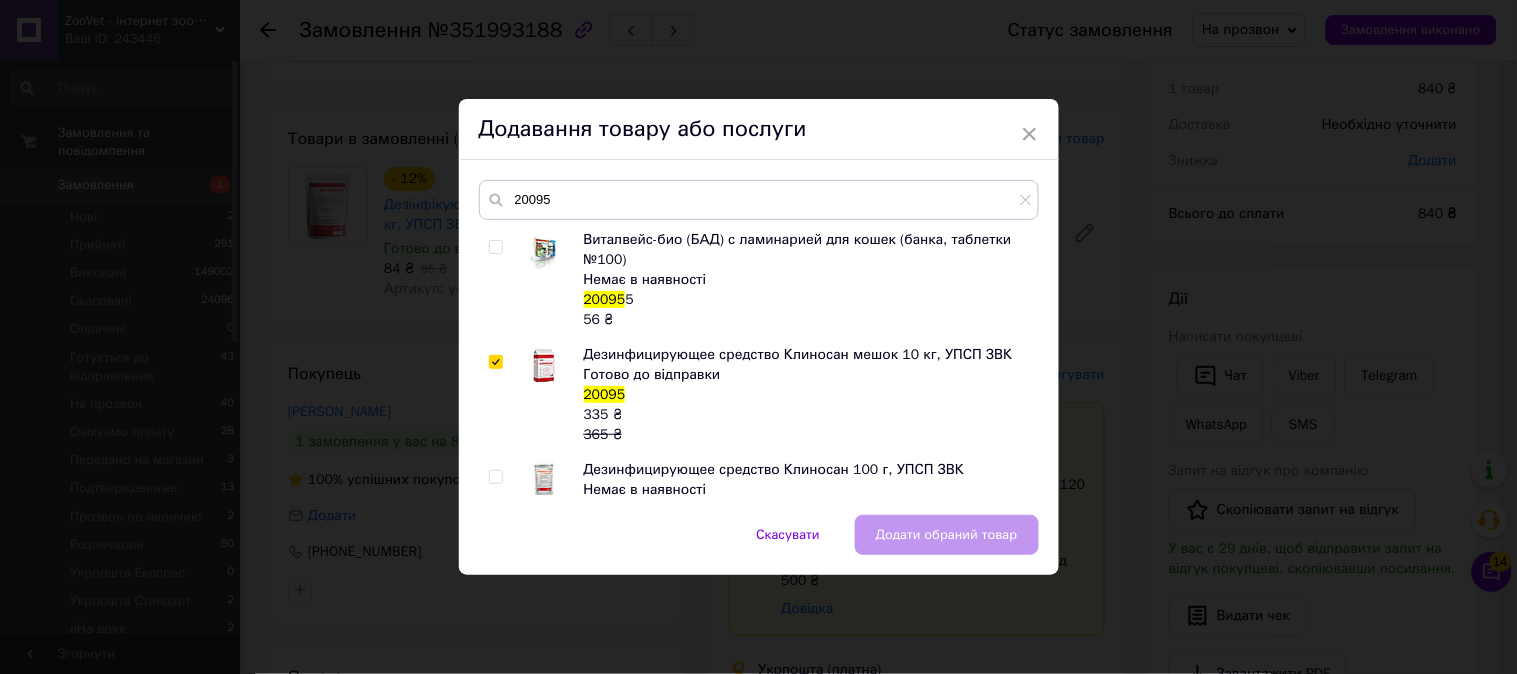 checkbox on "true" 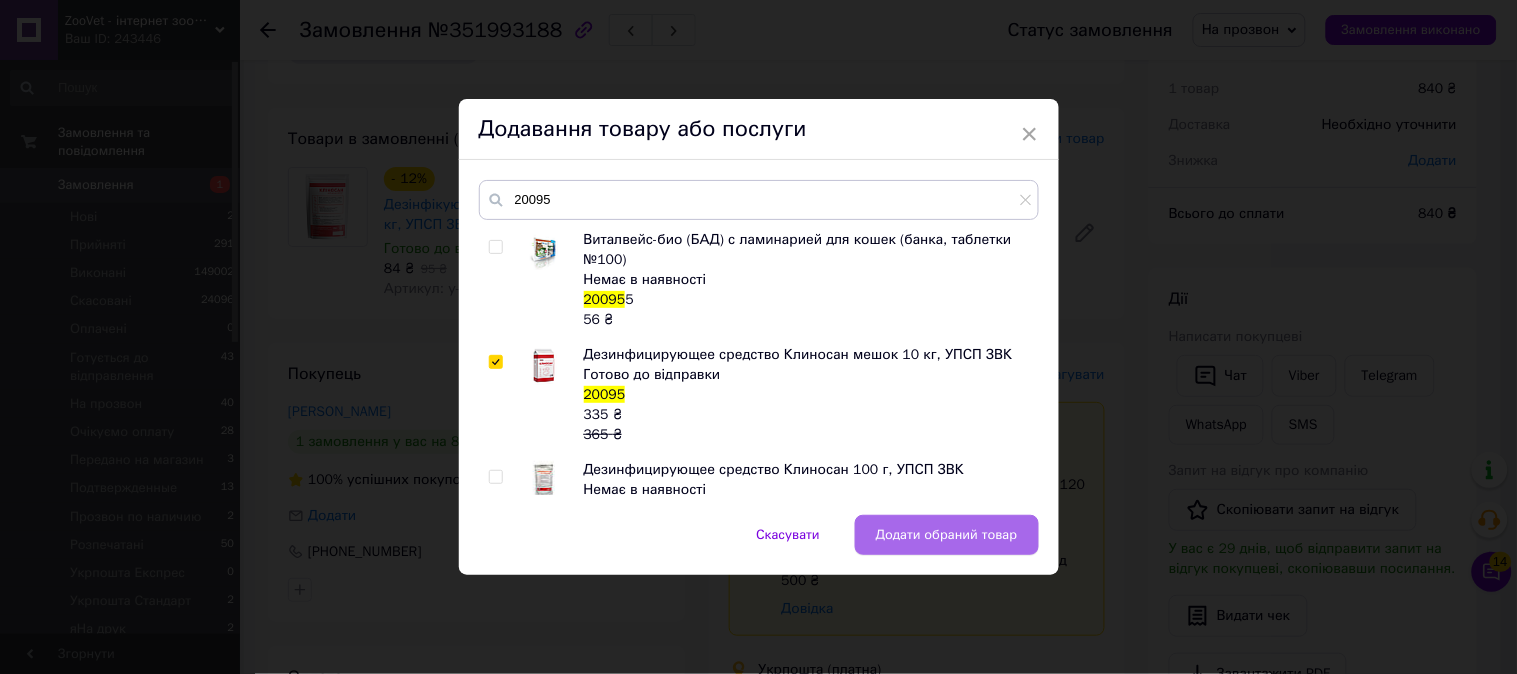 click on "Додати обраний товар" at bounding box center [947, 535] 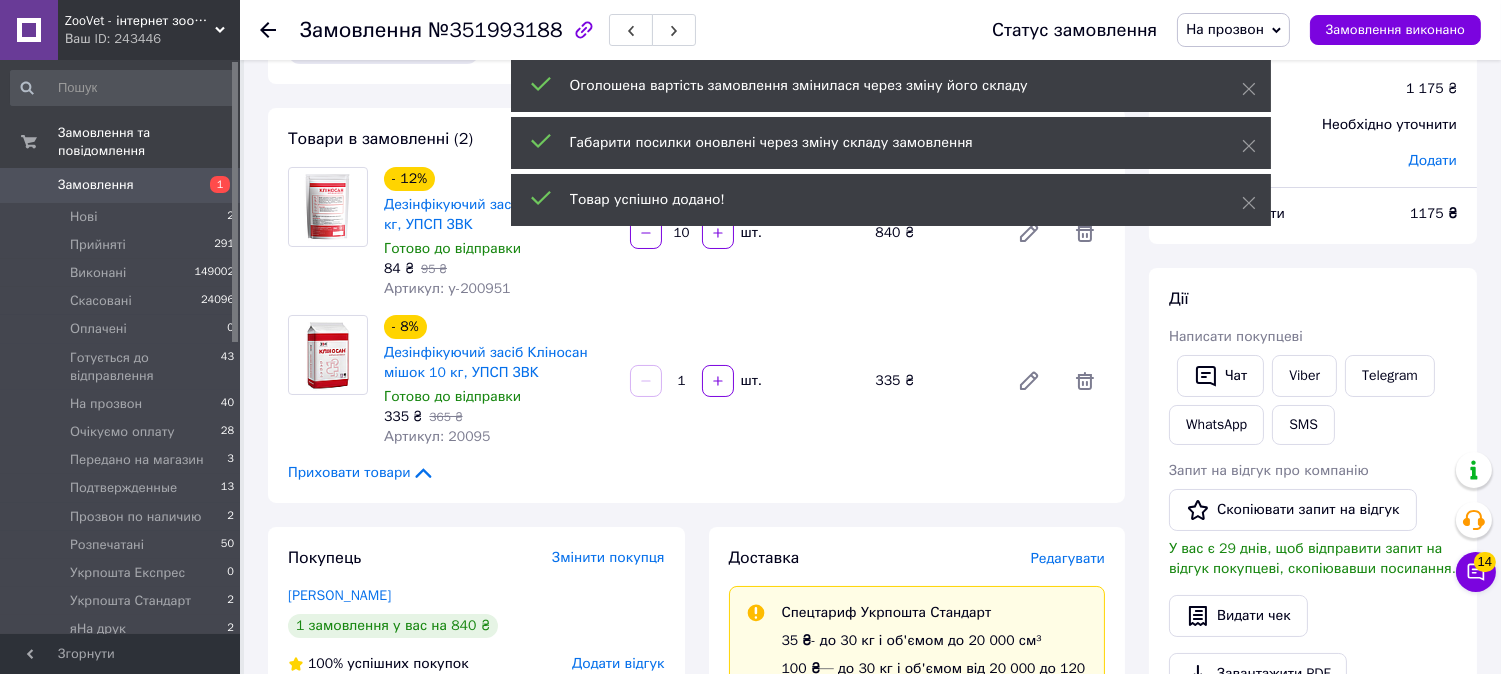 click on "- 8% Дезінфікуючий засіб Кліносан мішок 10 кг, УПСП ЗВК Готово до відправки 335 ₴   365 ₴ Артикул: 20095 1   шт. 335 ₴" at bounding box center (744, 381) 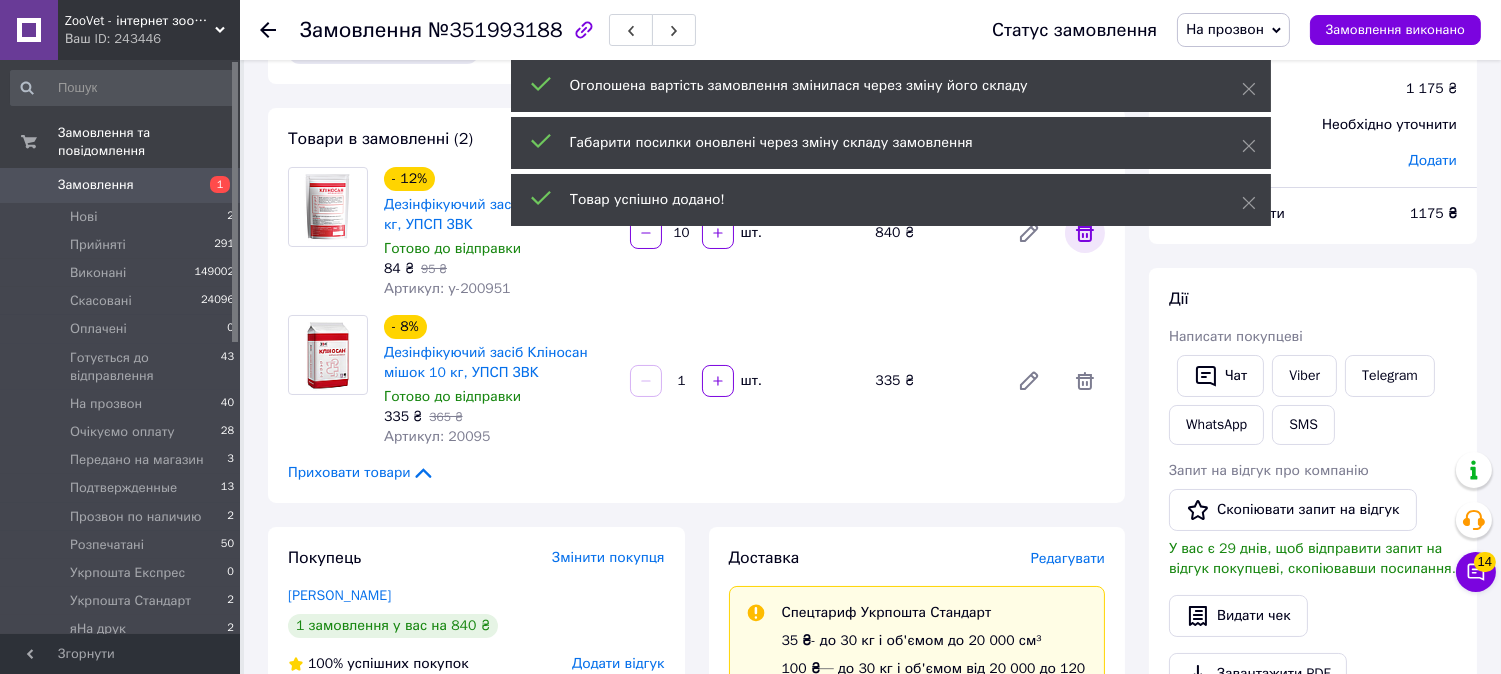 click at bounding box center (1085, 233) 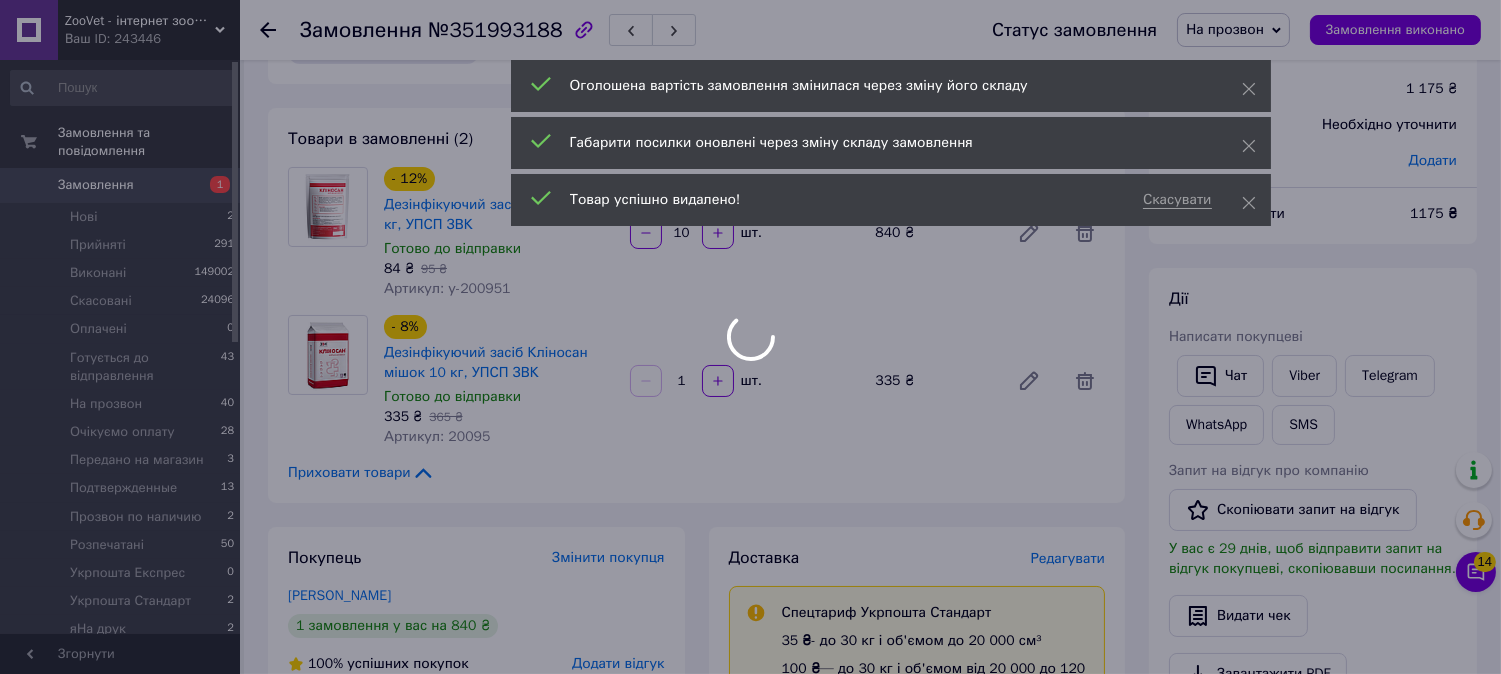 type on "1" 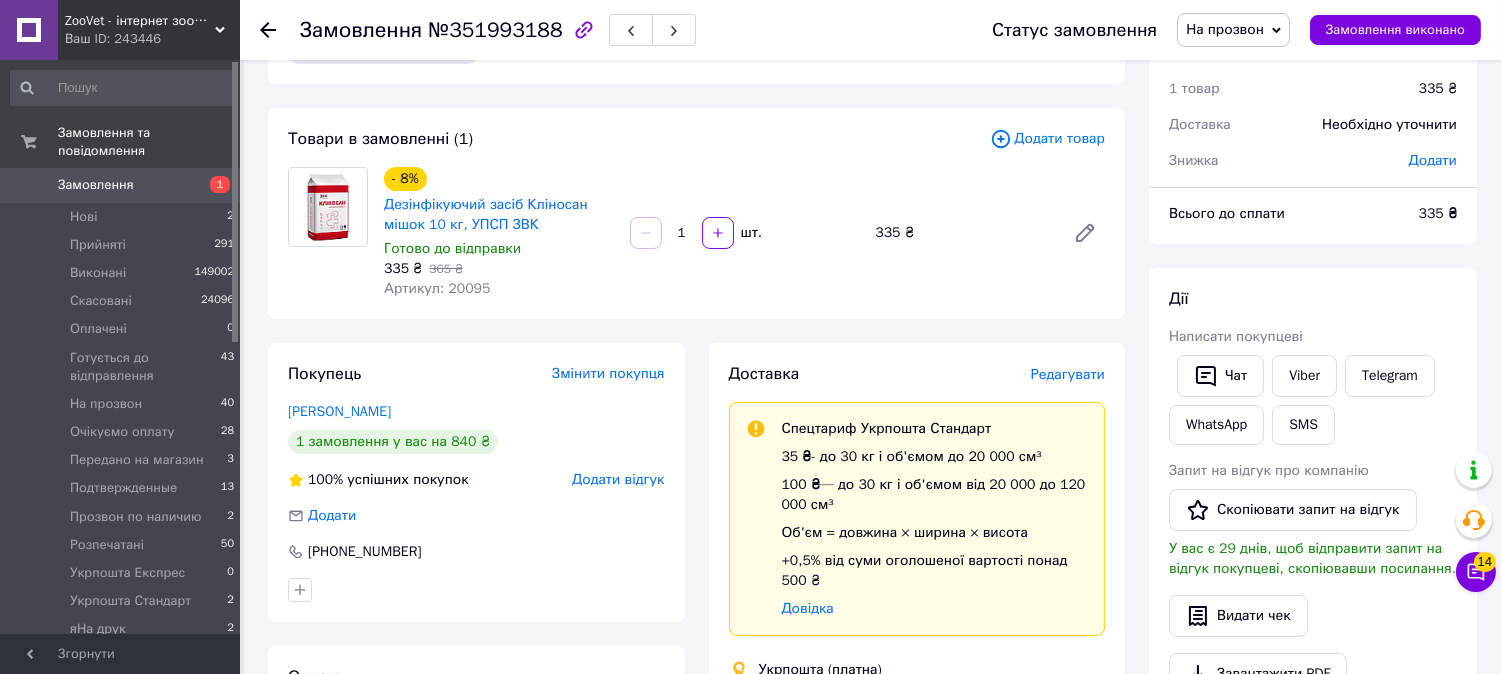 click on "Додати товар" at bounding box center [1047, 139] 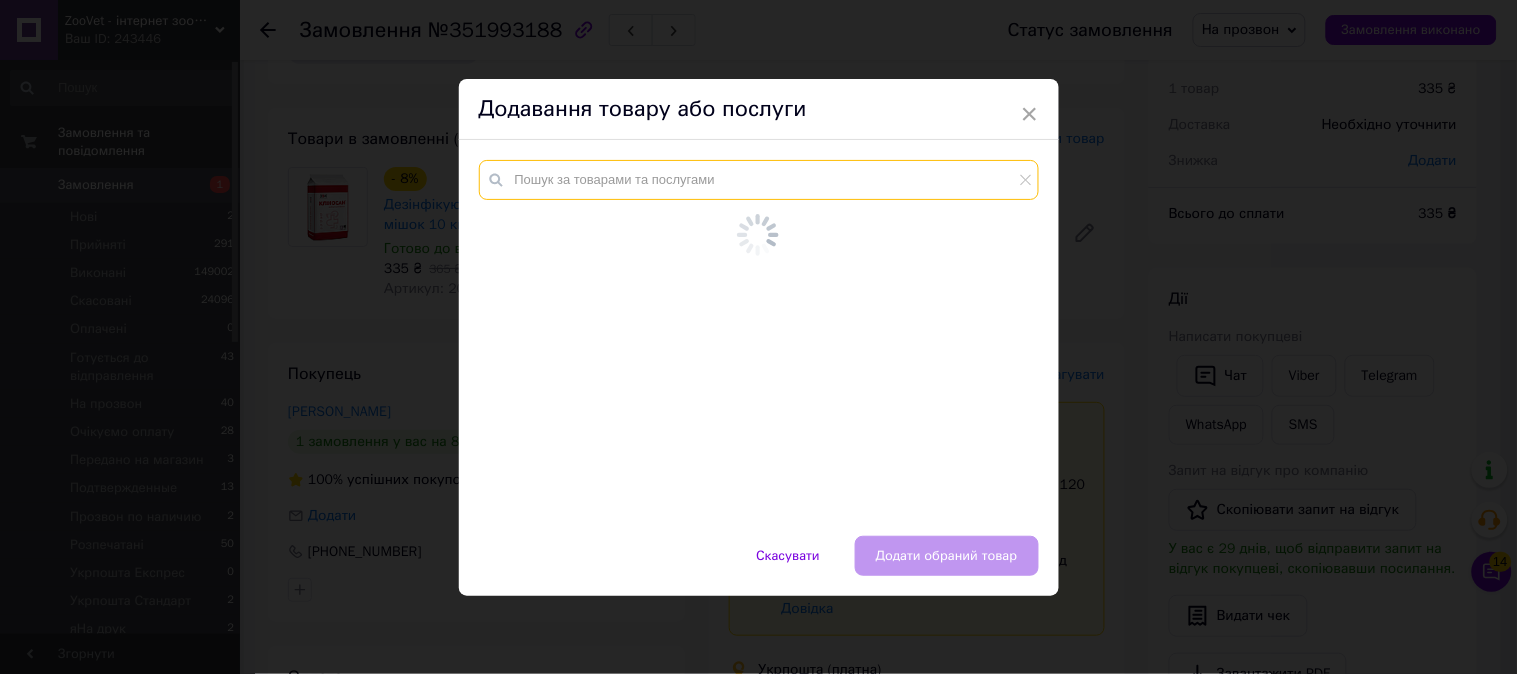 click at bounding box center [759, 180] 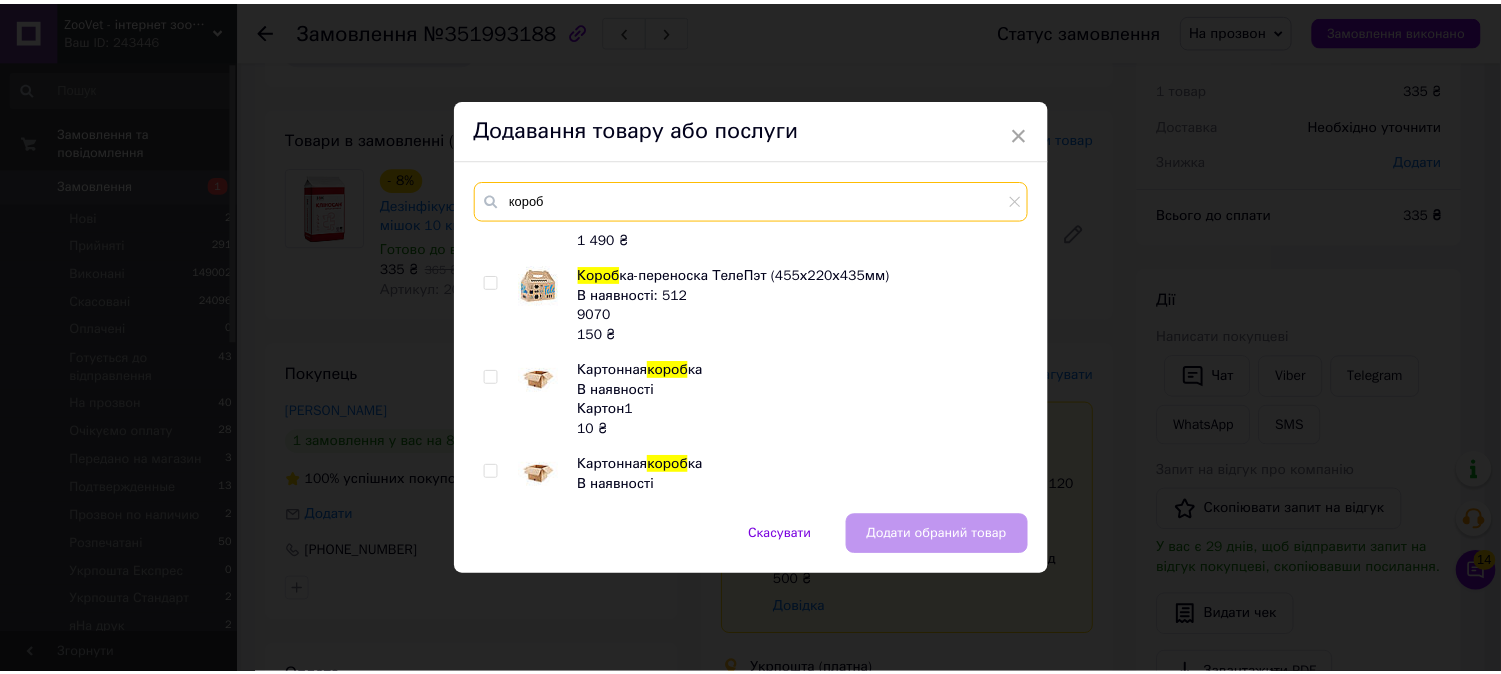scroll, scrollTop: 111, scrollLeft: 0, axis: vertical 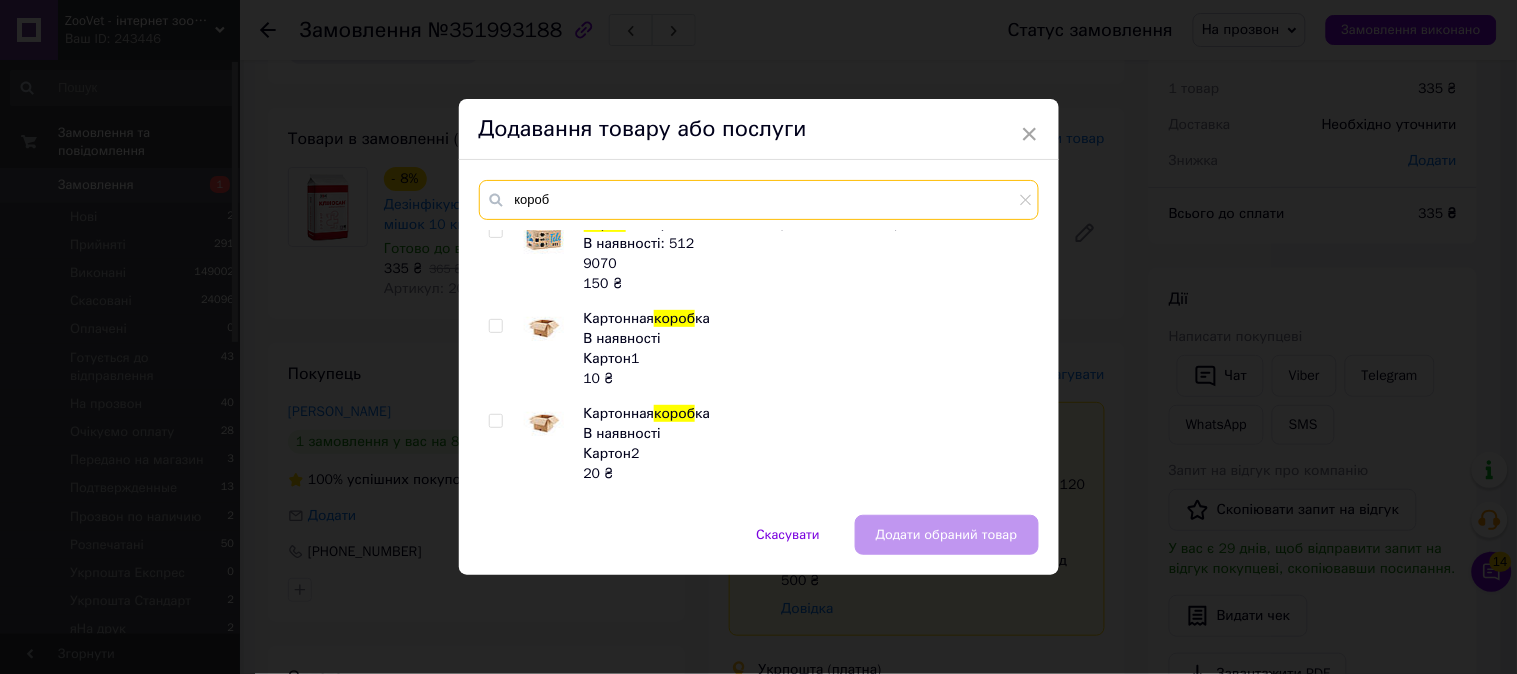 type on "короб" 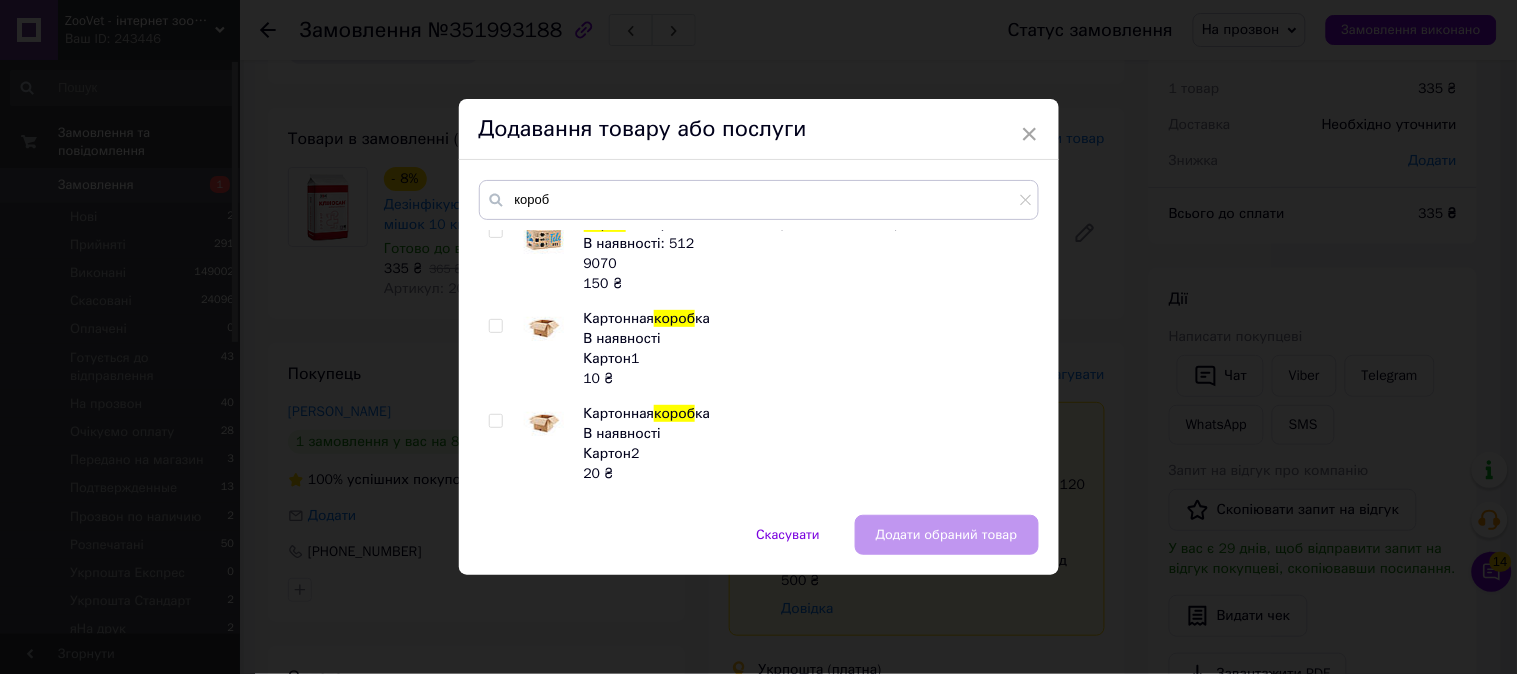 click at bounding box center (495, 421) 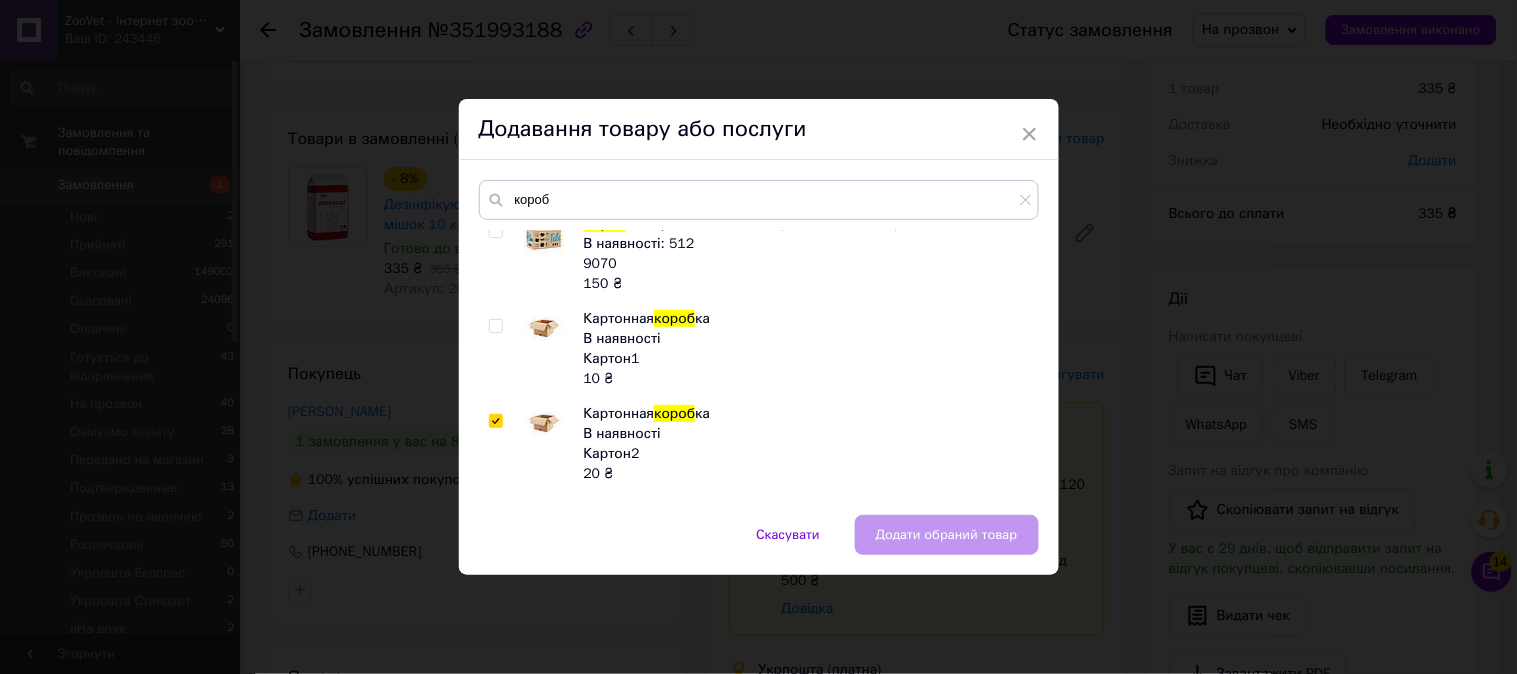 checkbox on "true" 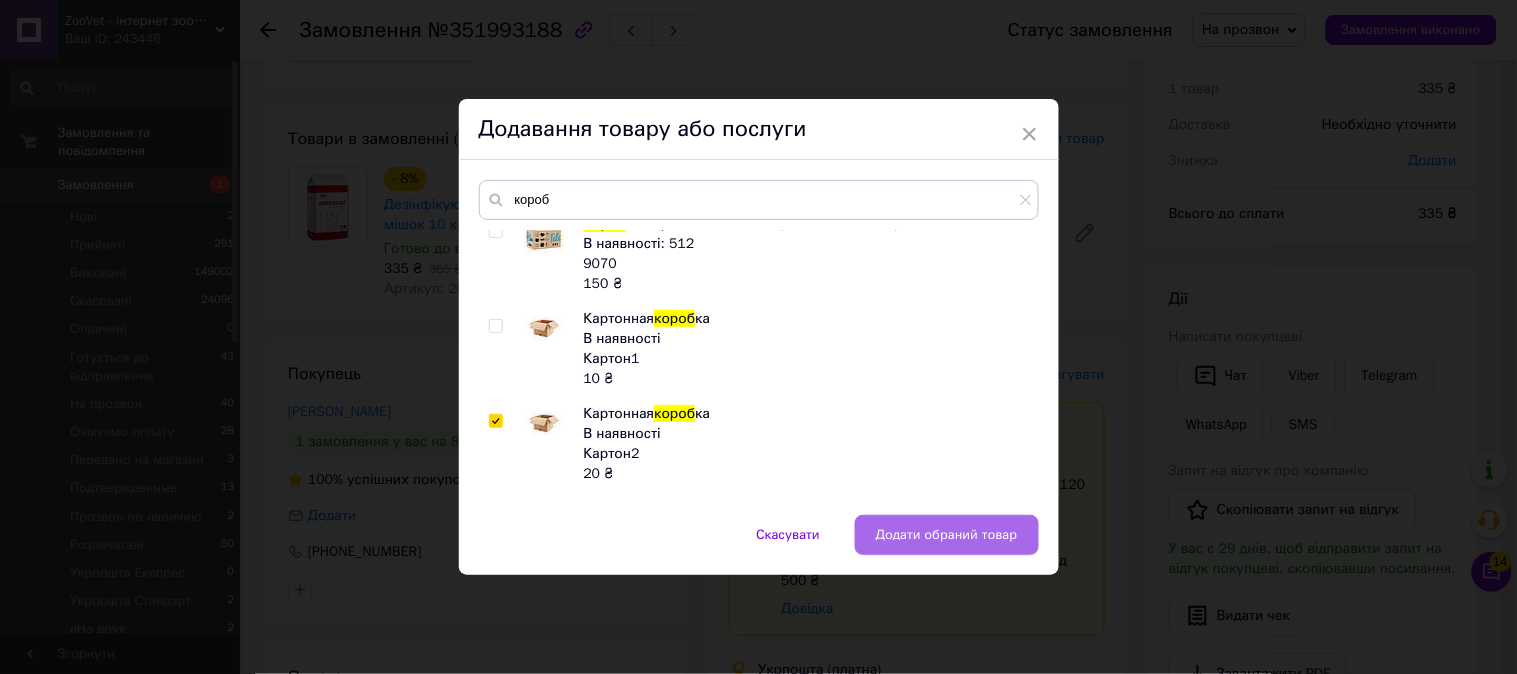 click on "Додати обраний товар" at bounding box center (947, 535) 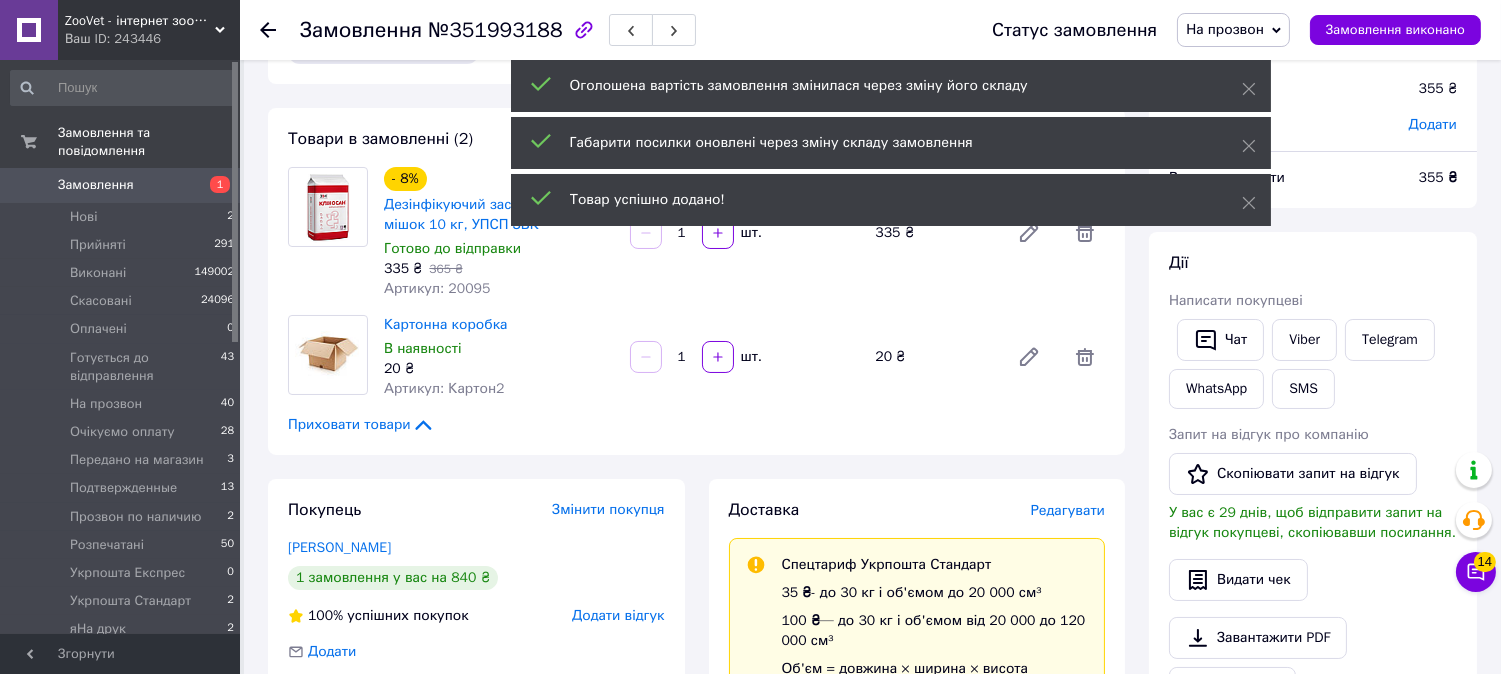 click on "На прозвон" at bounding box center [1233, 30] 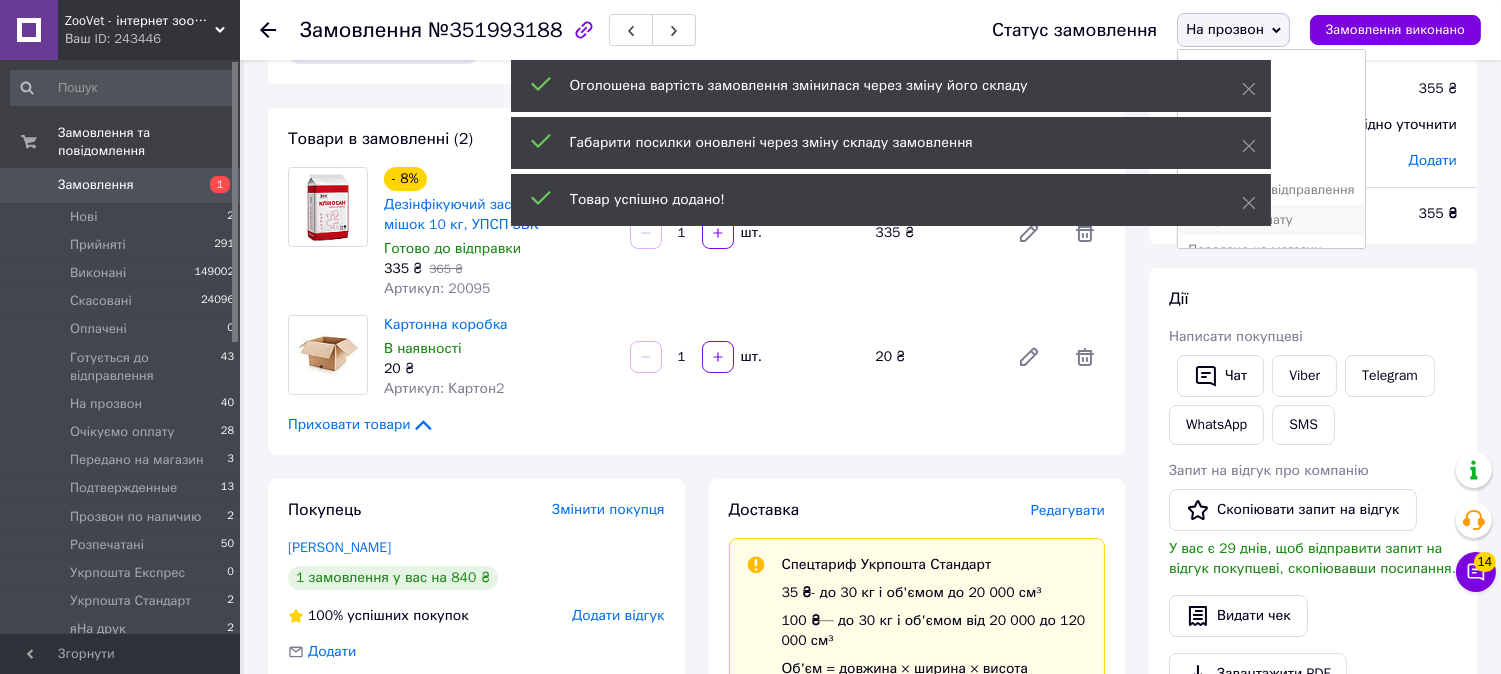 scroll, scrollTop: 111, scrollLeft: 0, axis: vertical 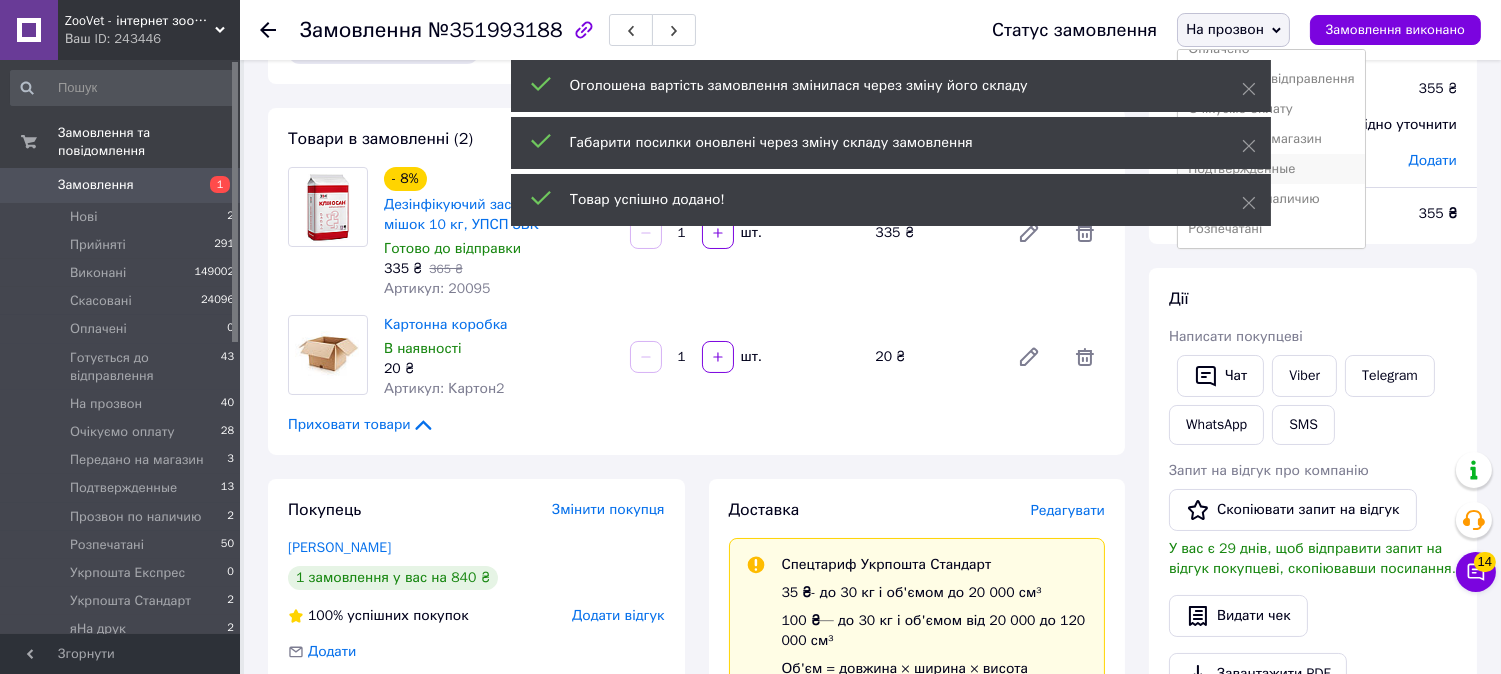 click on "Подтвержденные" at bounding box center (1271, 169) 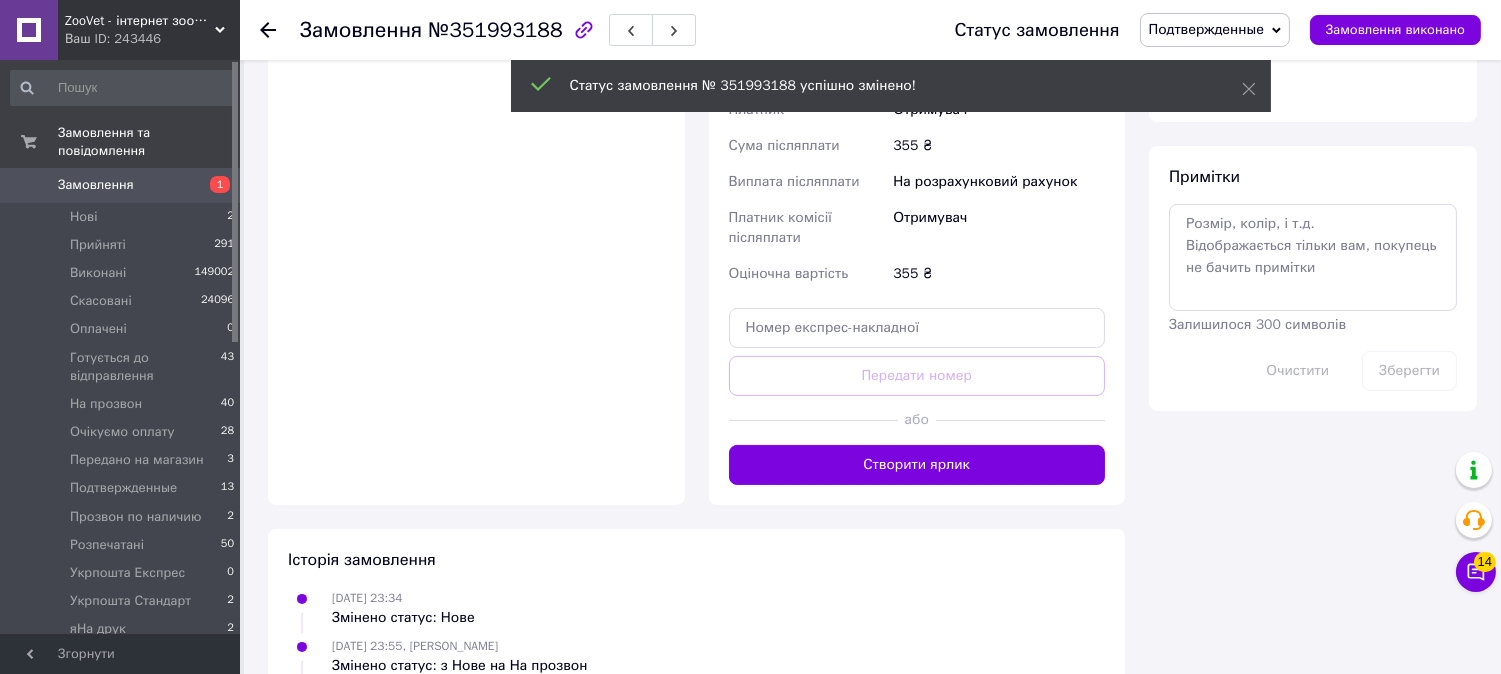 scroll, scrollTop: 953, scrollLeft: 0, axis: vertical 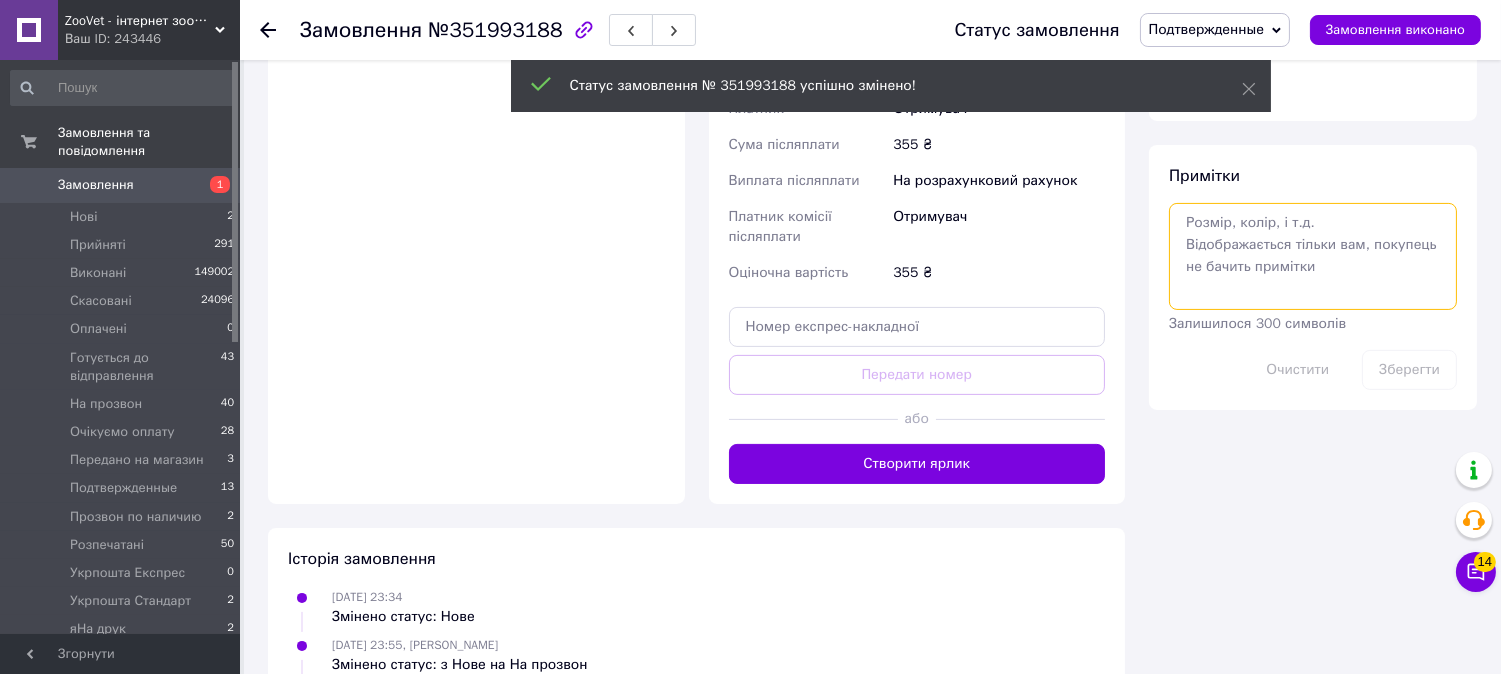 click at bounding box center (1313, 256) 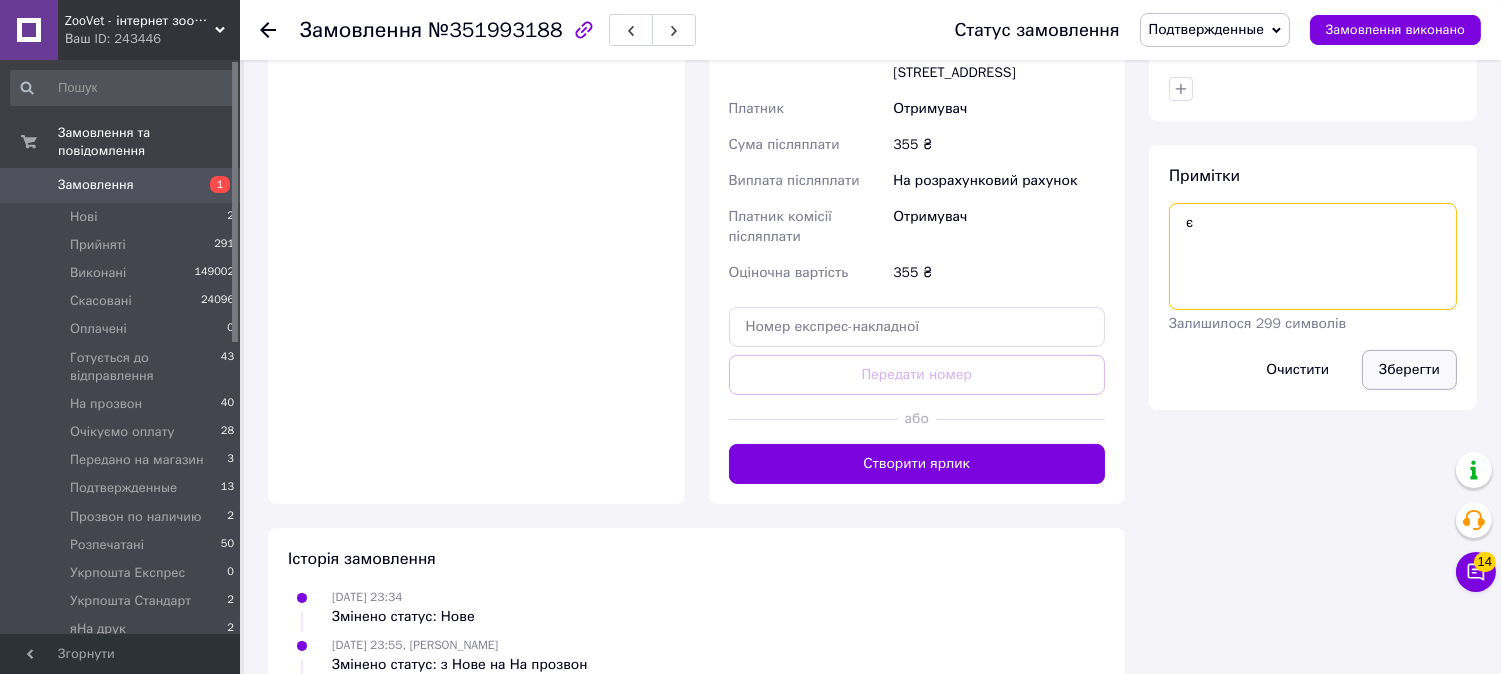 type on "є" 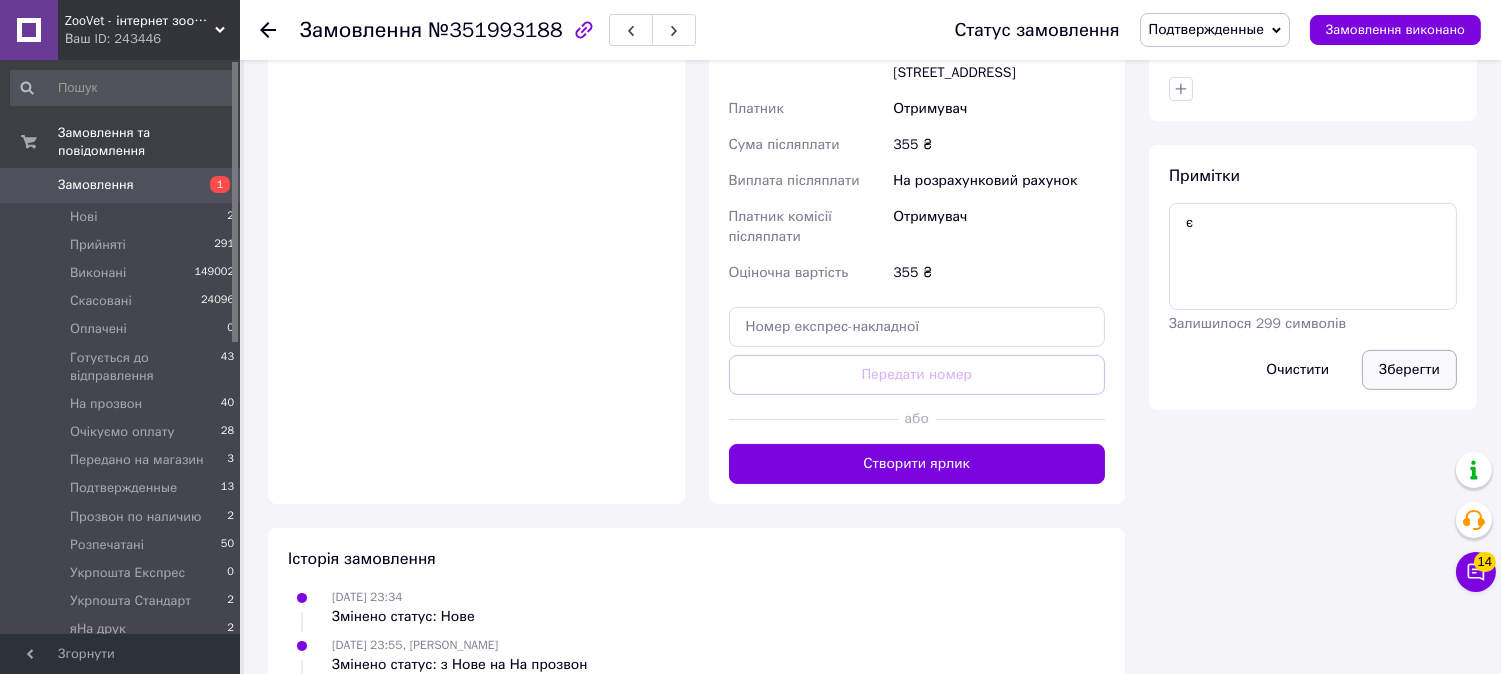 click on "Зберегти" at bounding box center (1409, 370) 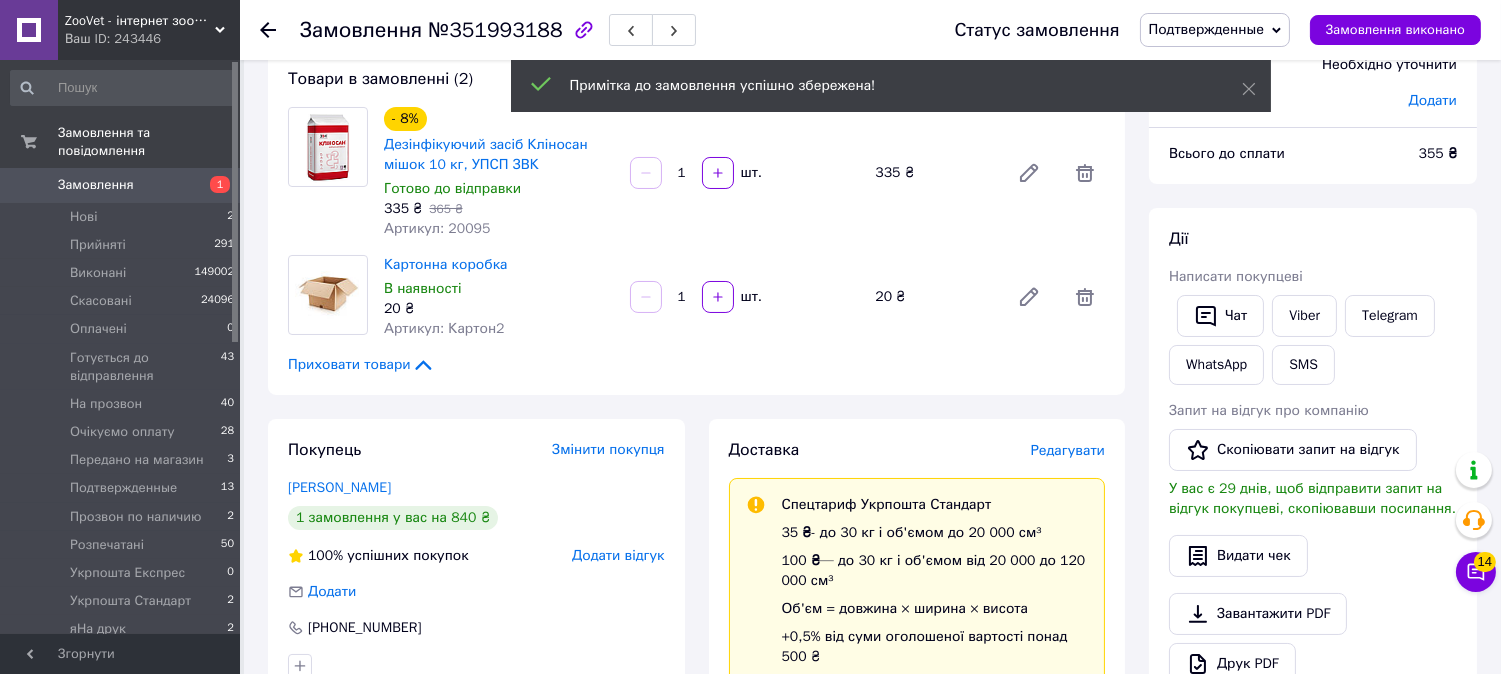 scroll, scrollTop: 64, scrollLeft: 0, axis: vertical 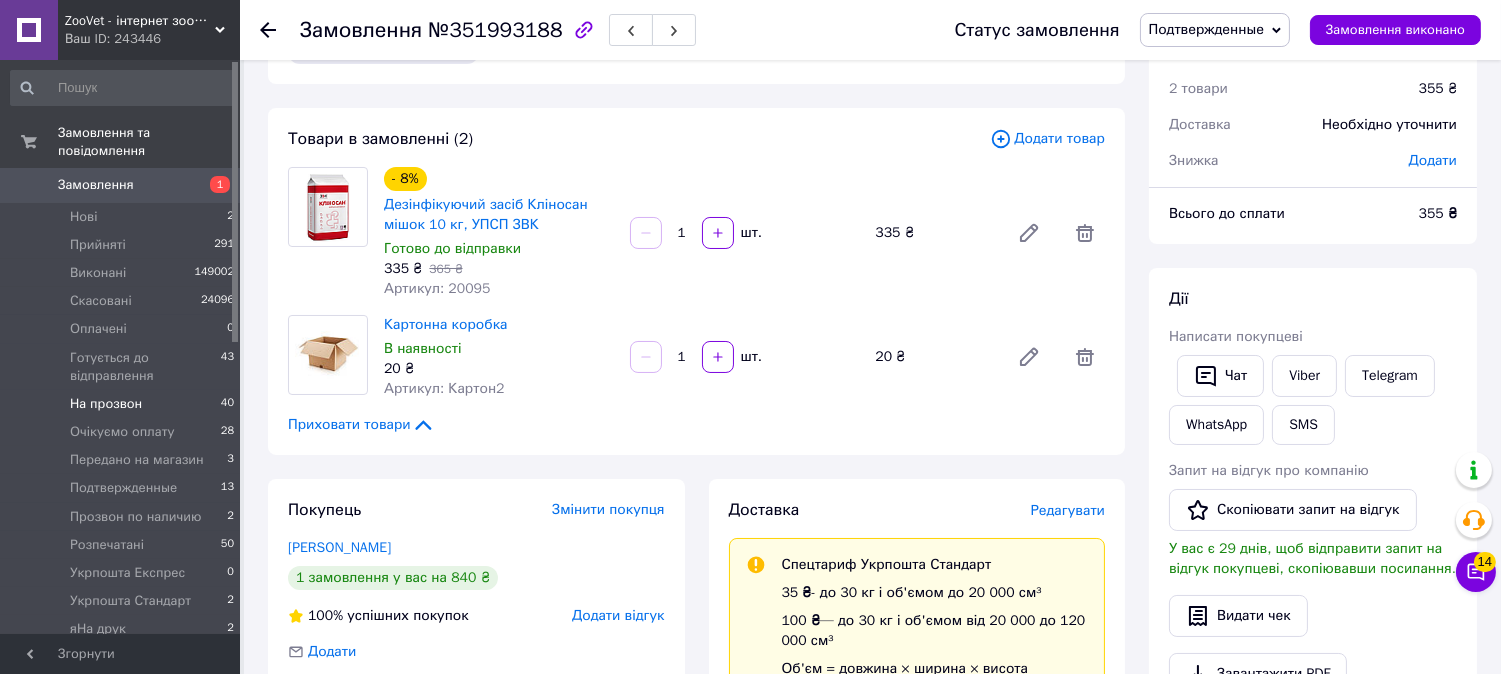 click on "На прозвон" at bounding box center [106, 404] 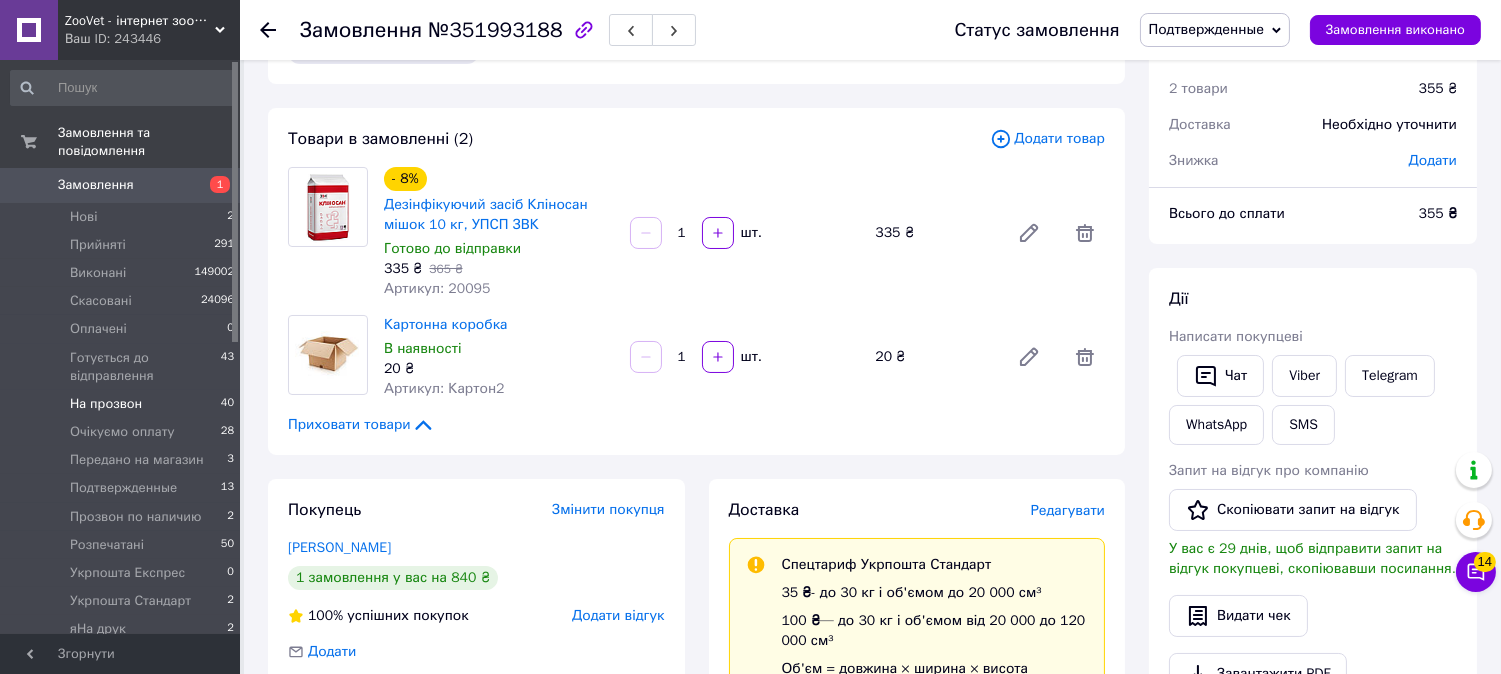 scroll, scrollTop: 0, scrollLeft: 0, axis: both 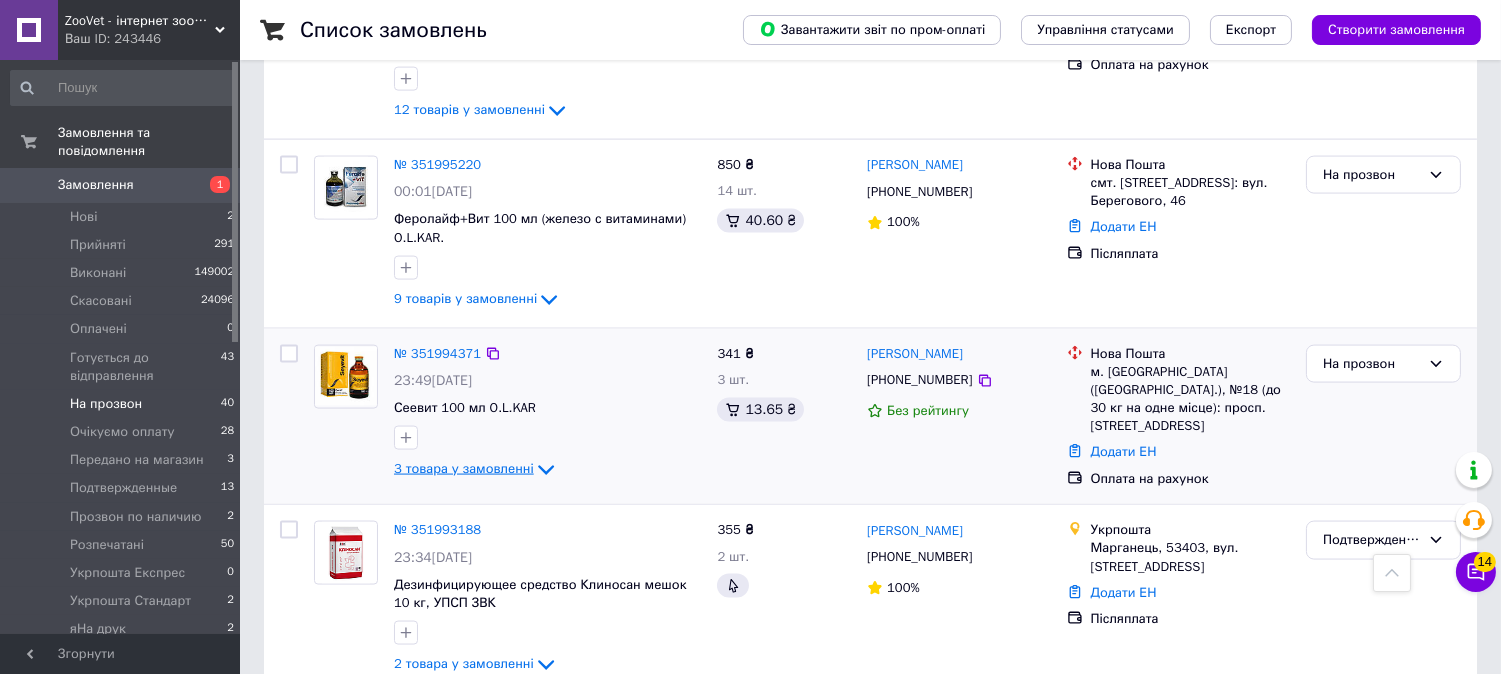 click on "3 товара у замовленні" at bounding box center (464, 468) 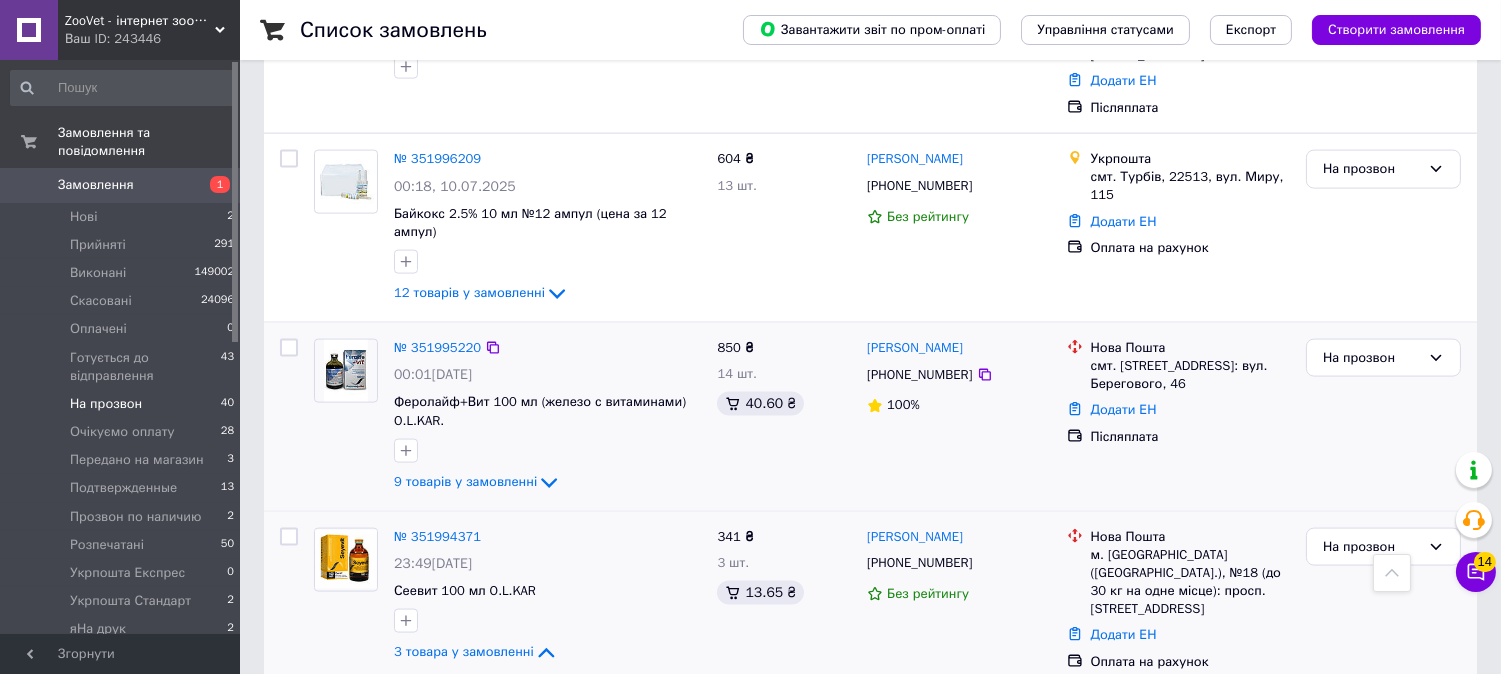 scroll, scrollTop: 5111, scrollLeft: 0, axis: vertical 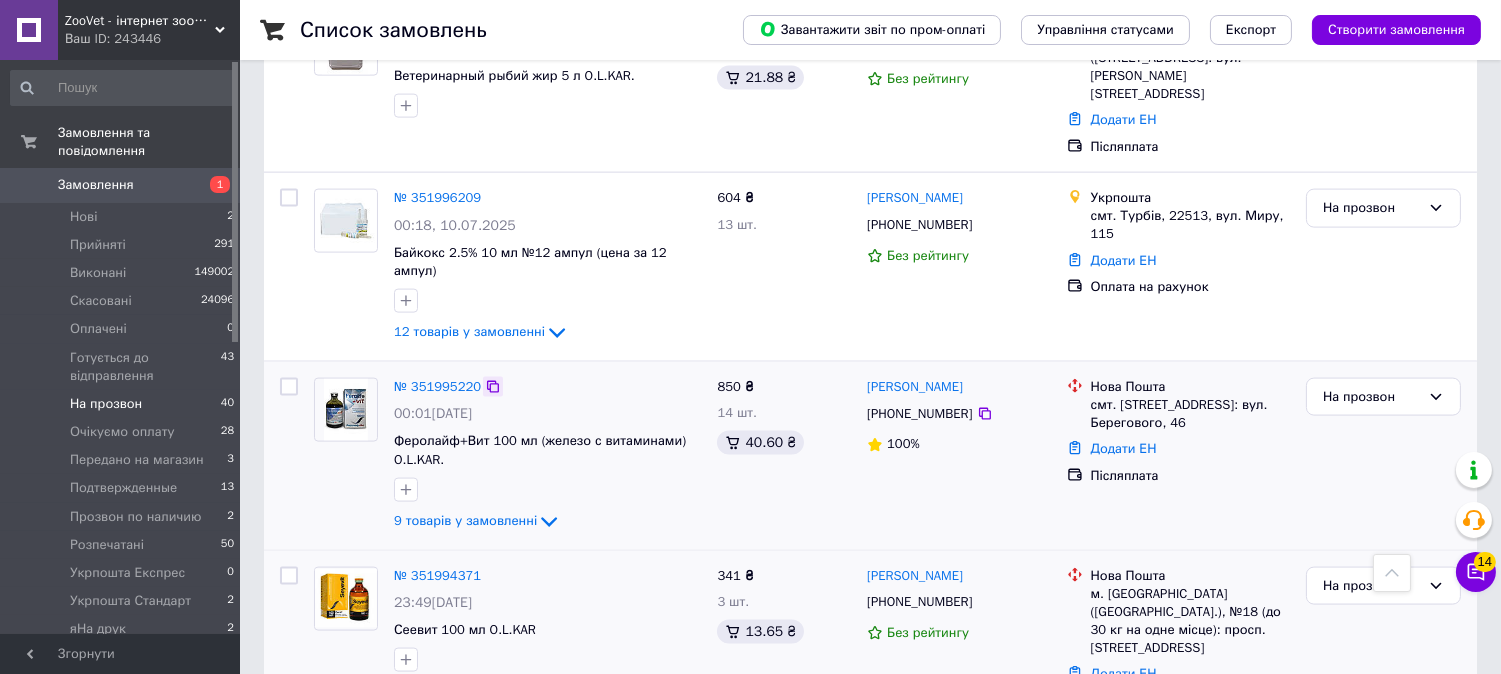 click 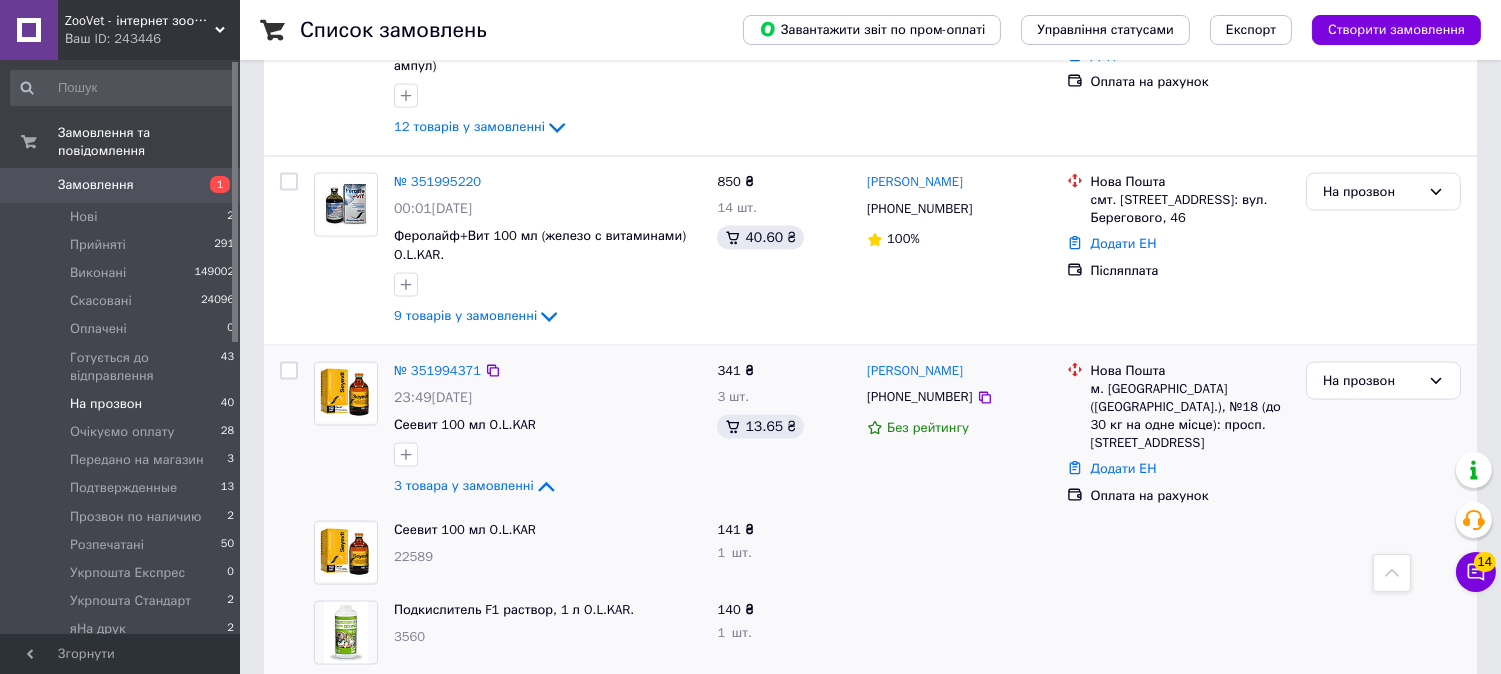 scroll, scrollTop: 5111, scrollLeft: 0, axis: vertical 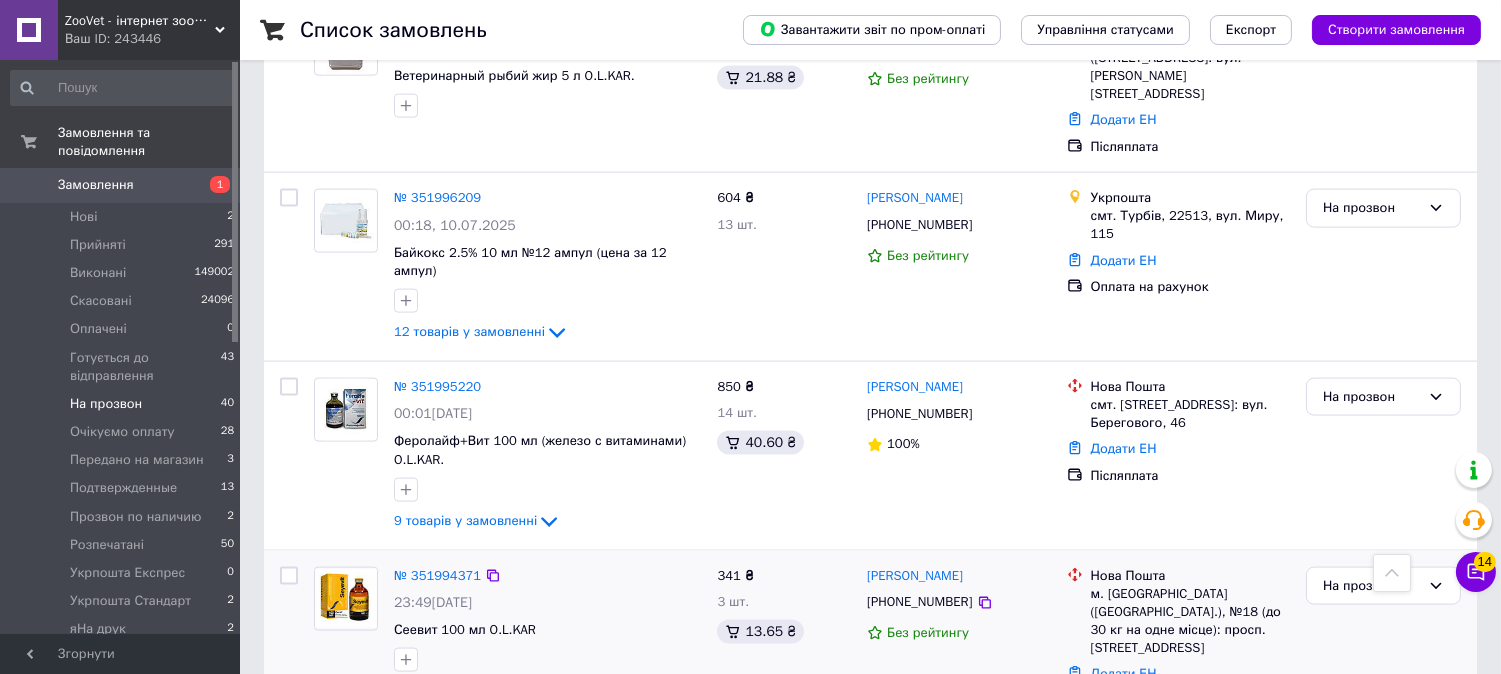 click on "3 товара у замовленні" at bounding box center (464, 690) 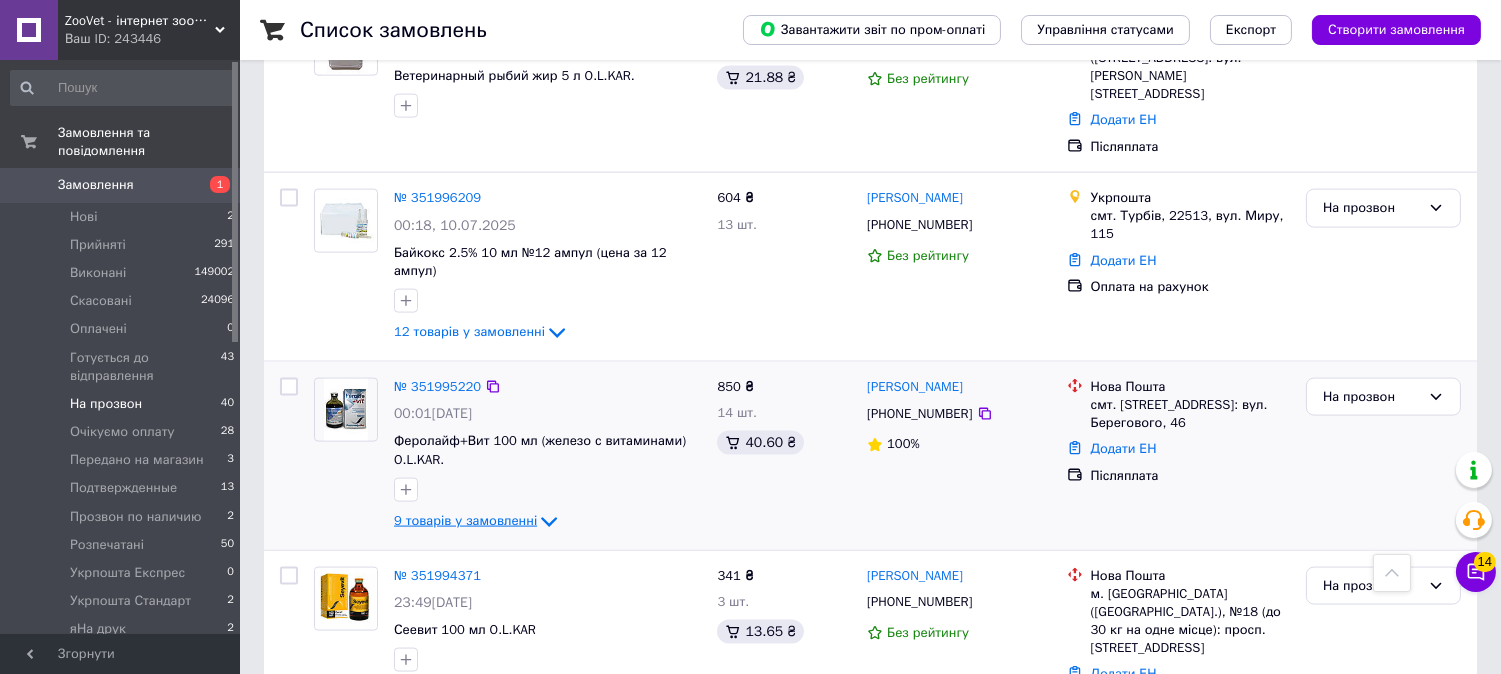 click on "9 товарів у замовленні" at bounding box center (465, 520) 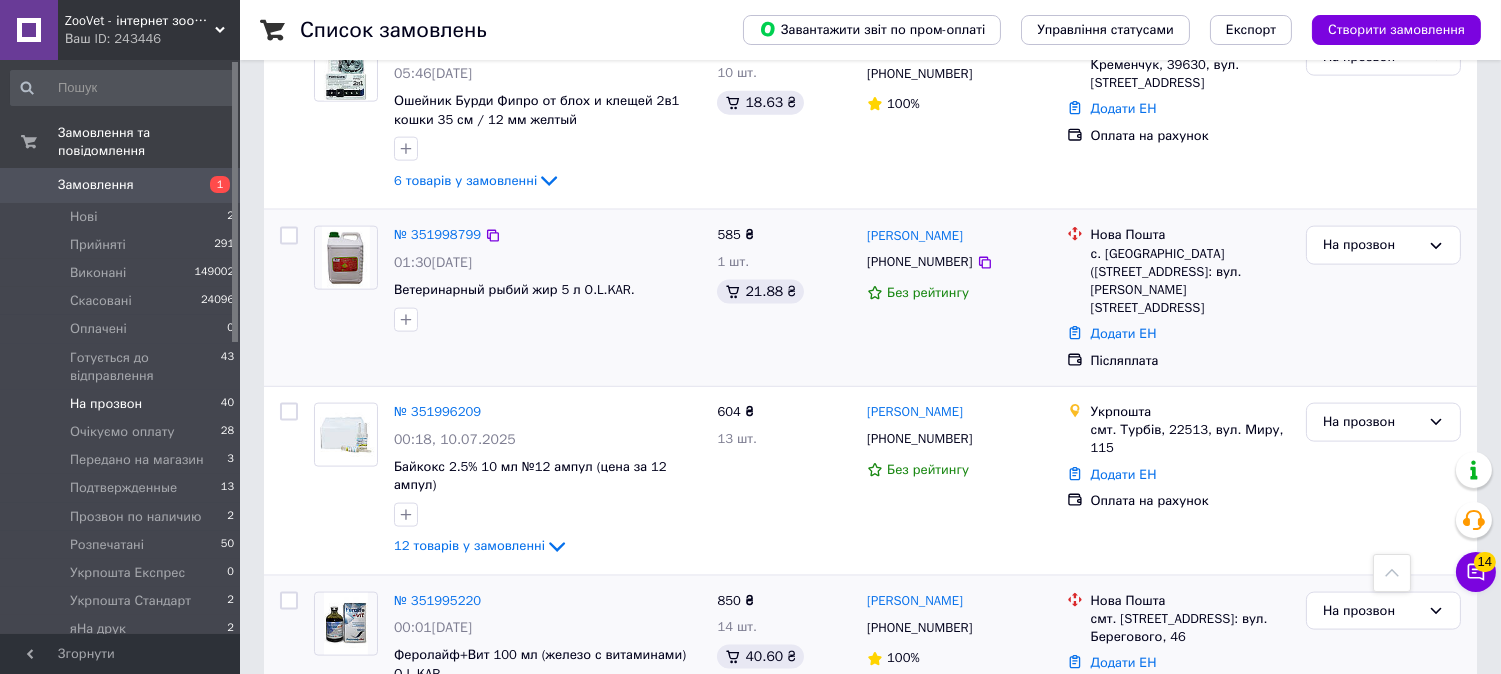 scroll, scrollTop: 4888, scrollLeft: 0, axis: vertical 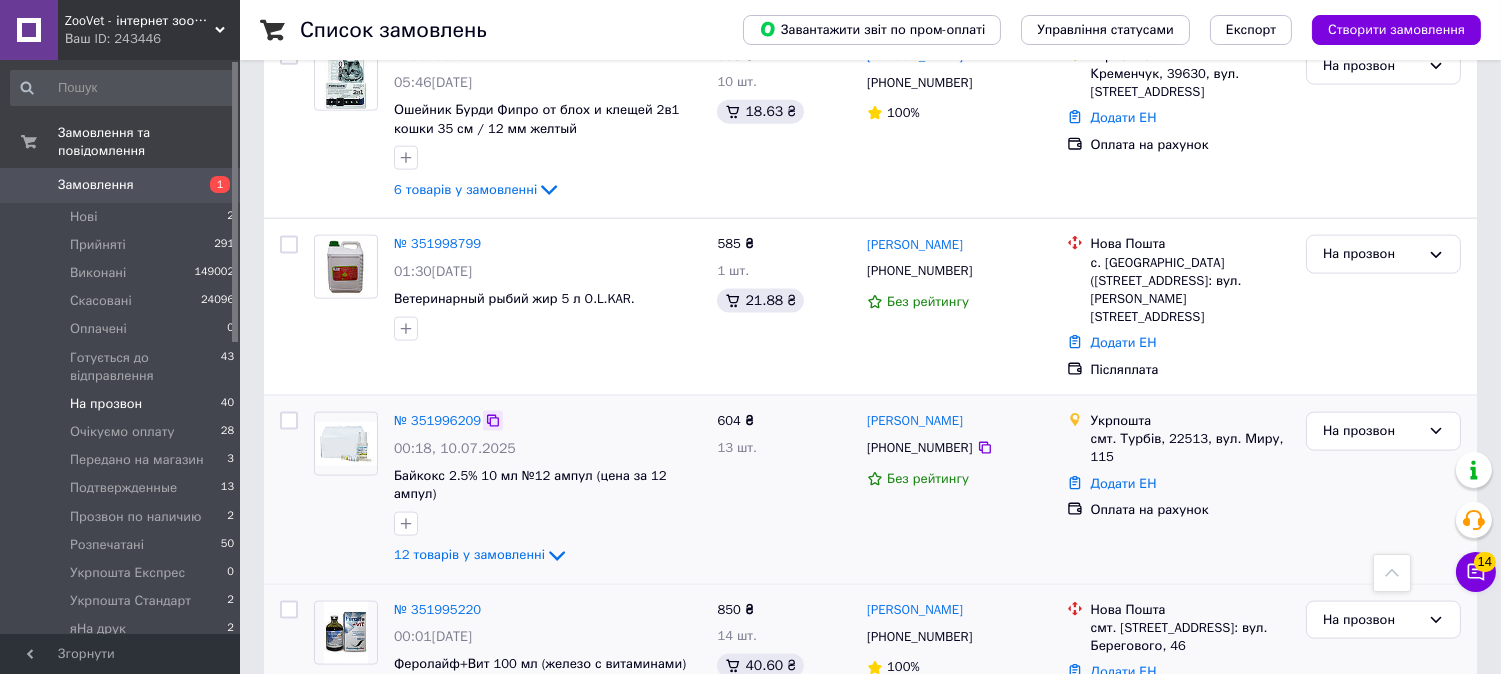 click 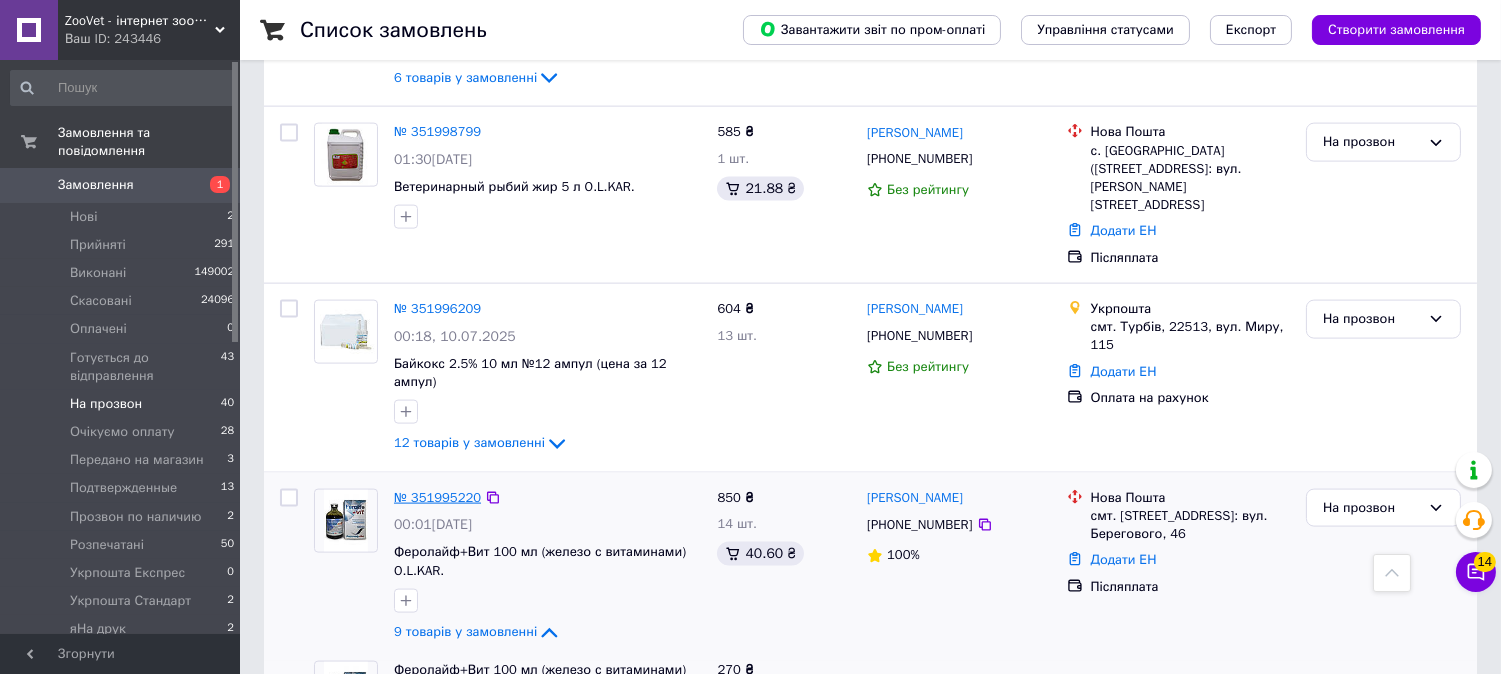 click on "№ 351995220" at bounding box center (437, 497) 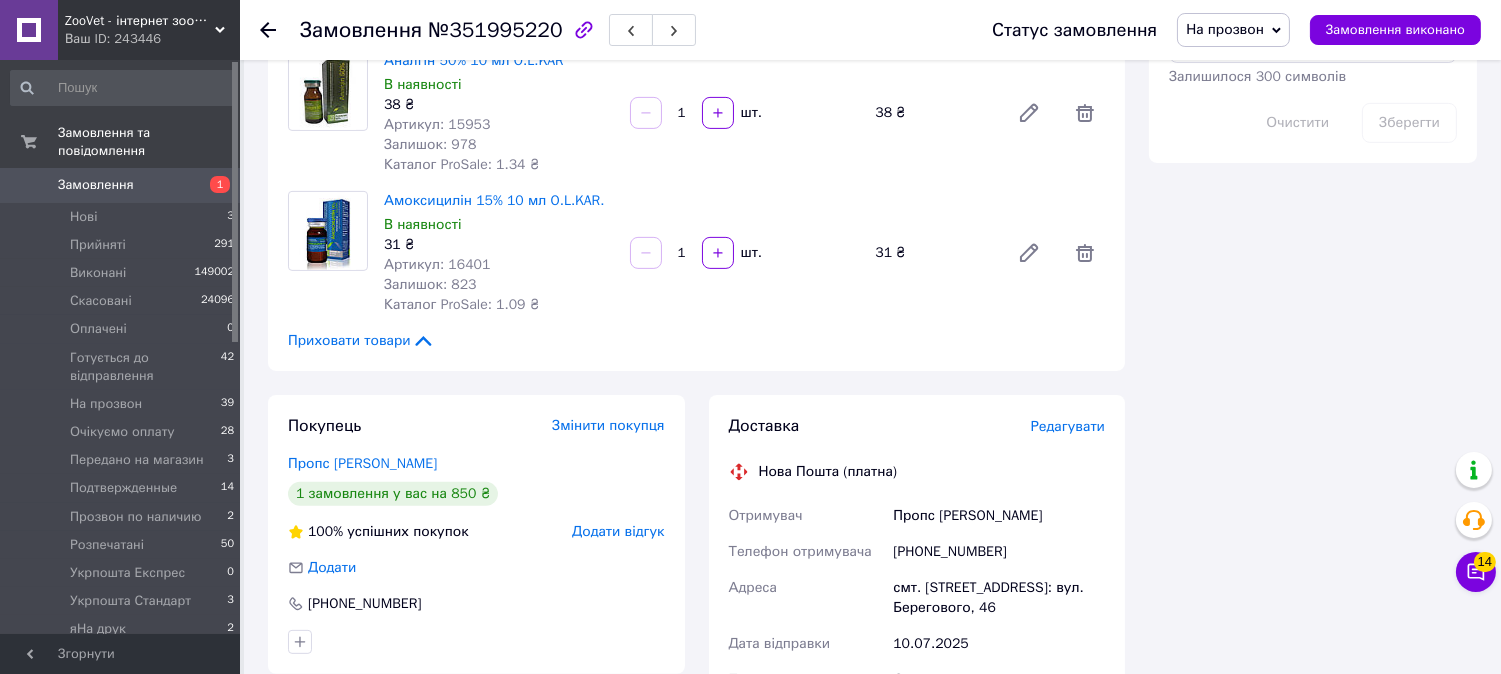 scroll, scrollTop: 1307, scrollLeft: 0, axis: vertical 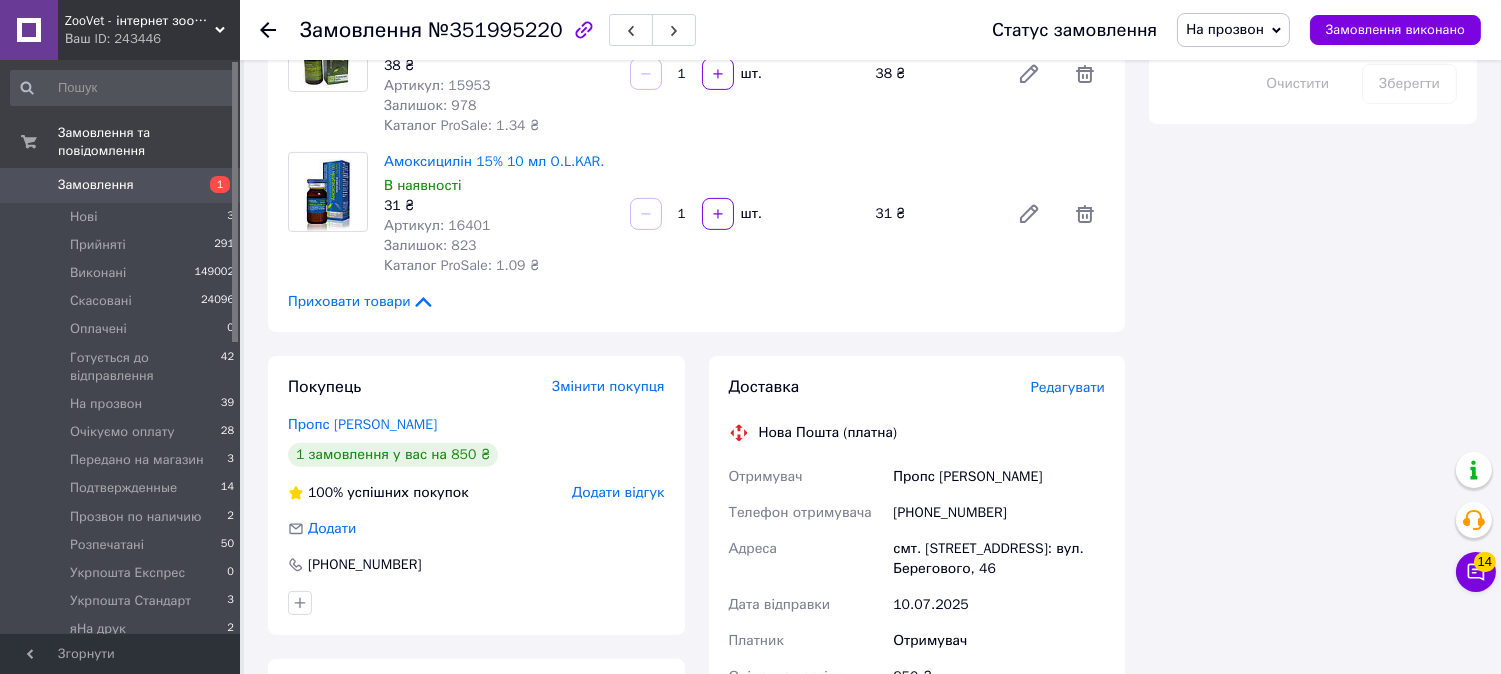 click on "На прозвон" at bounding box center [1233, 30] 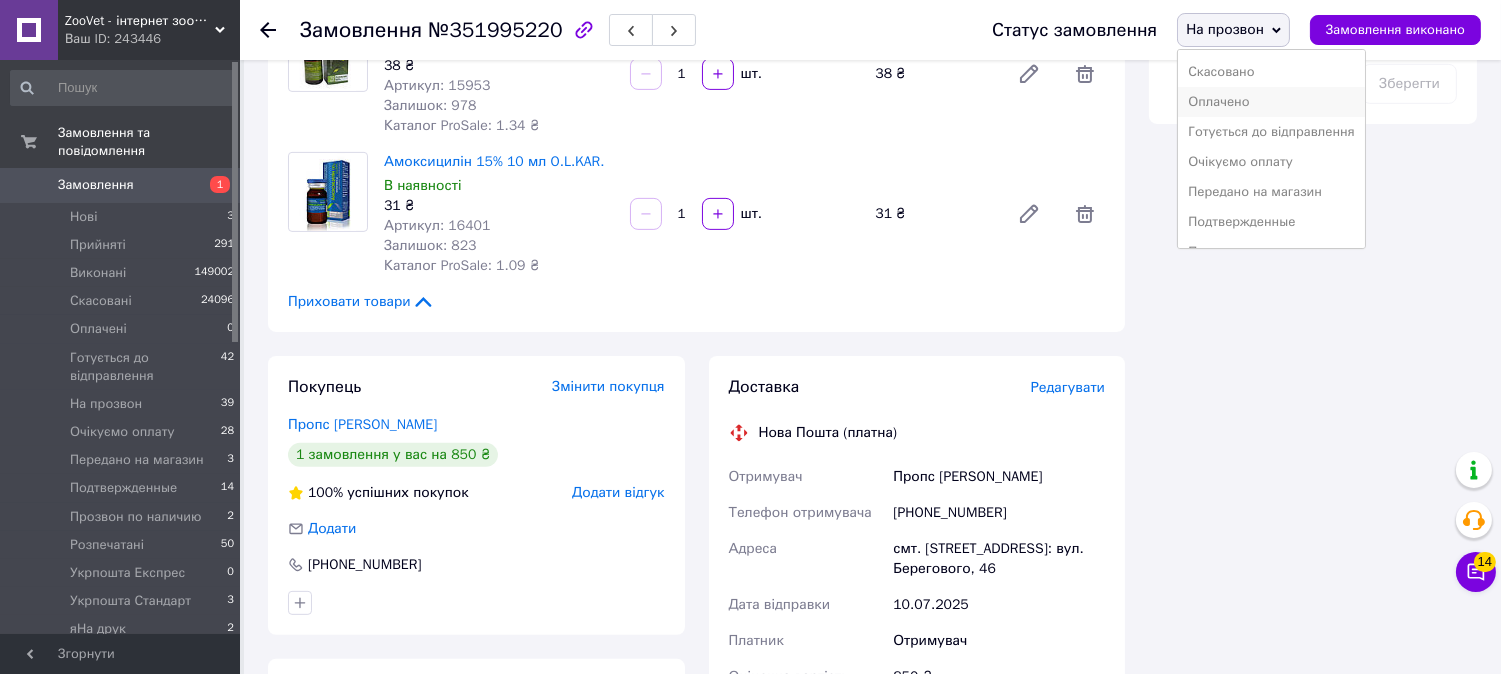 scroll, scrollTop: 111, scrollLeft: 0, axis: vertical 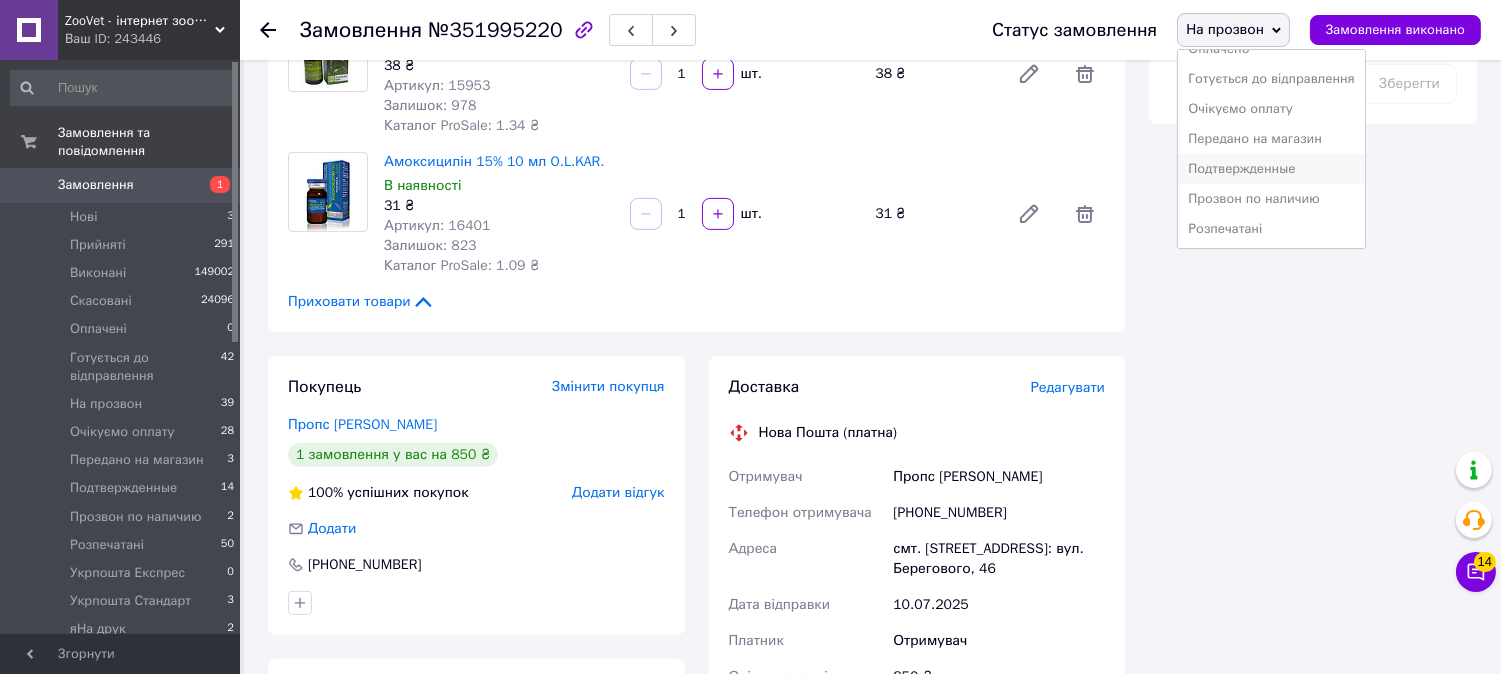click on "Подтвержденные" at bounding box center [1271, 169] 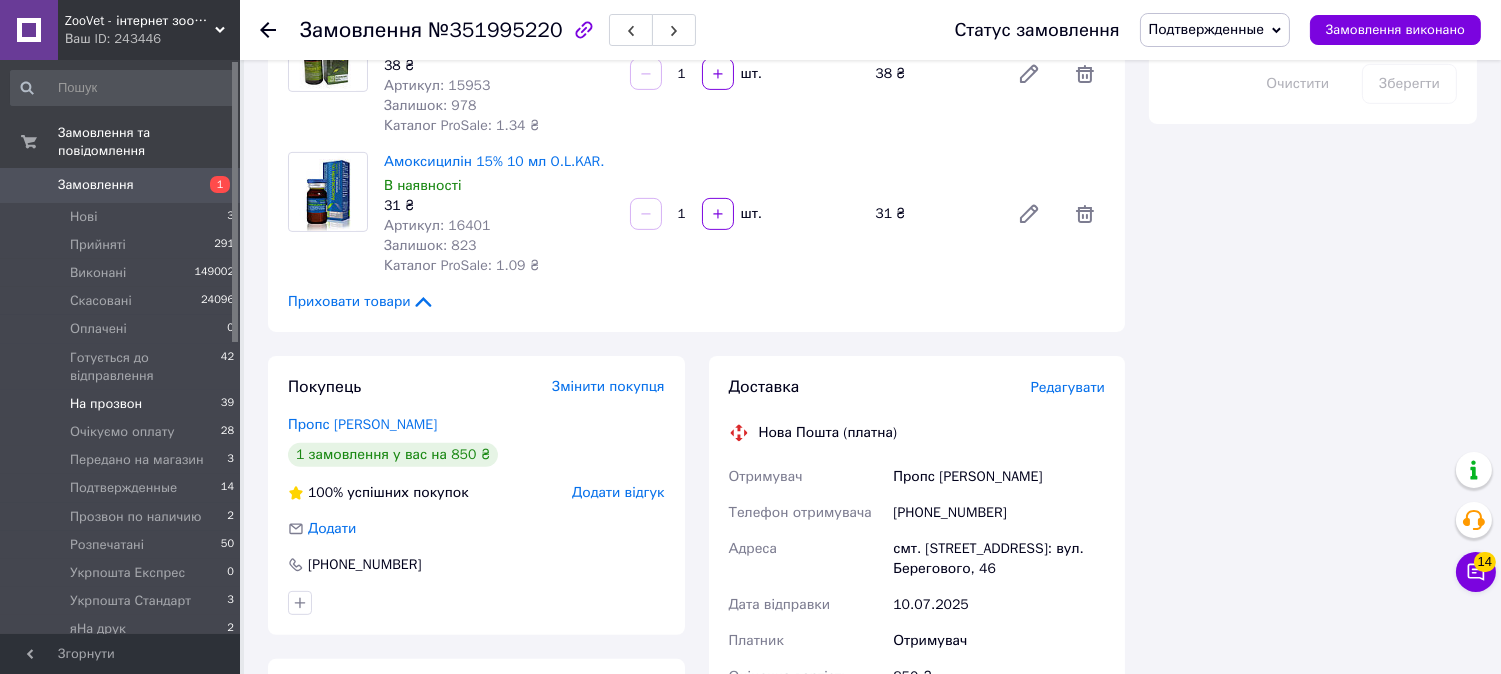 click on "На прозвон 39" at bounding box center (123, 404) 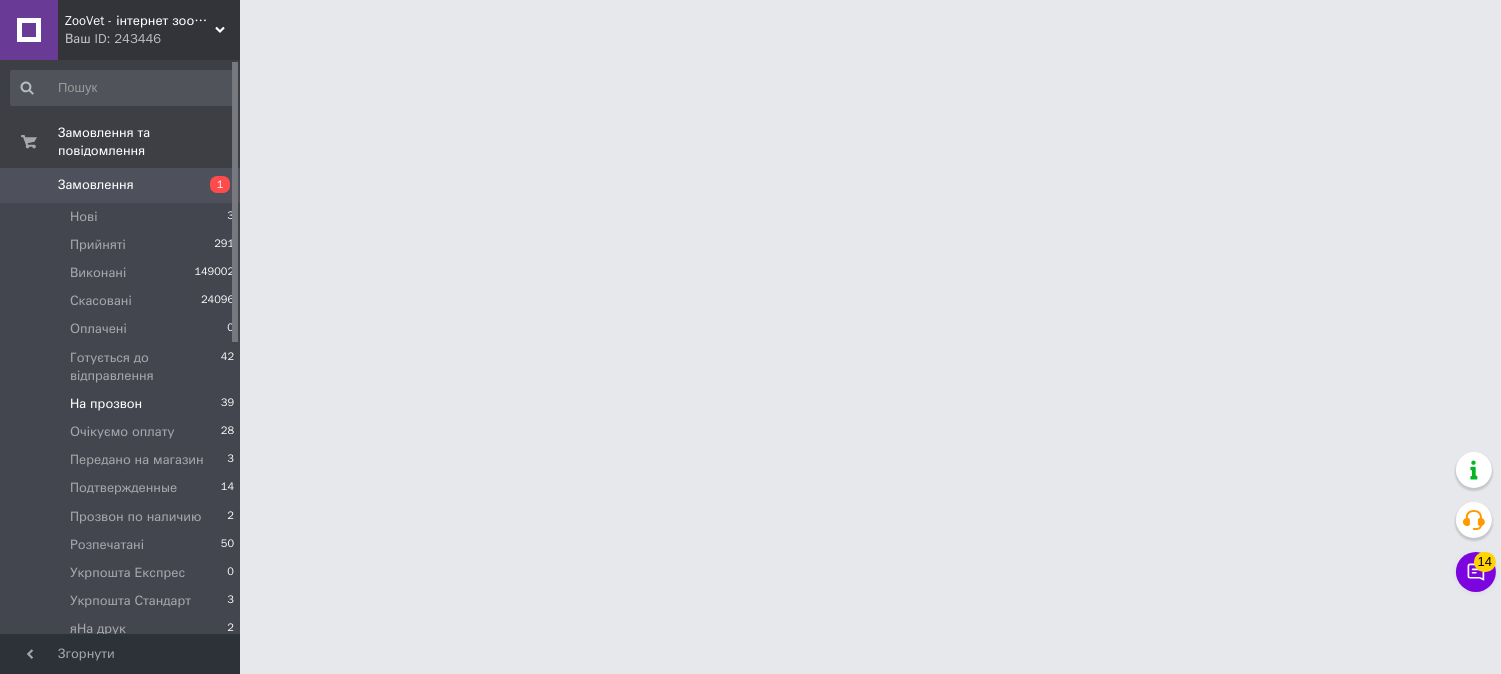 scroll, scrollTop: 0, scrollLeft: 0, axis: both 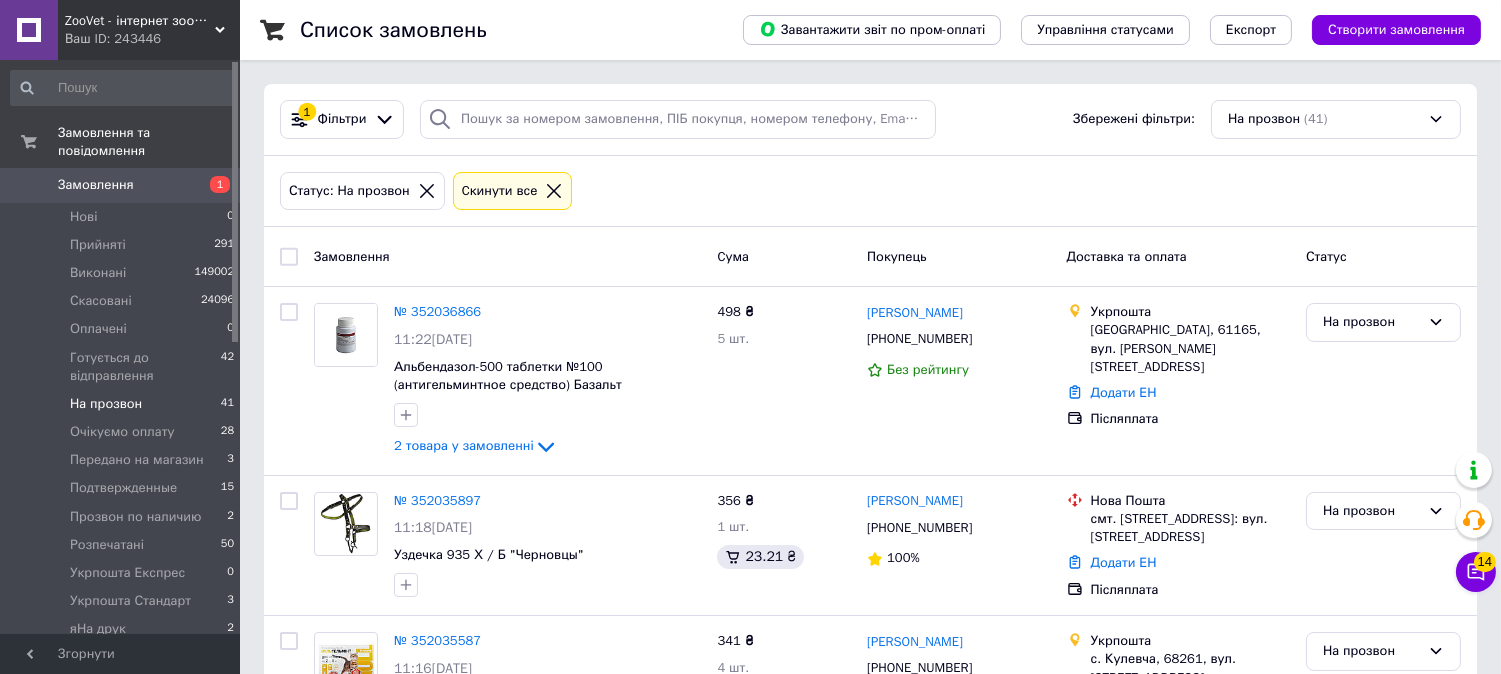 click on "На прозвон 41" at bounding box center (123, 404) 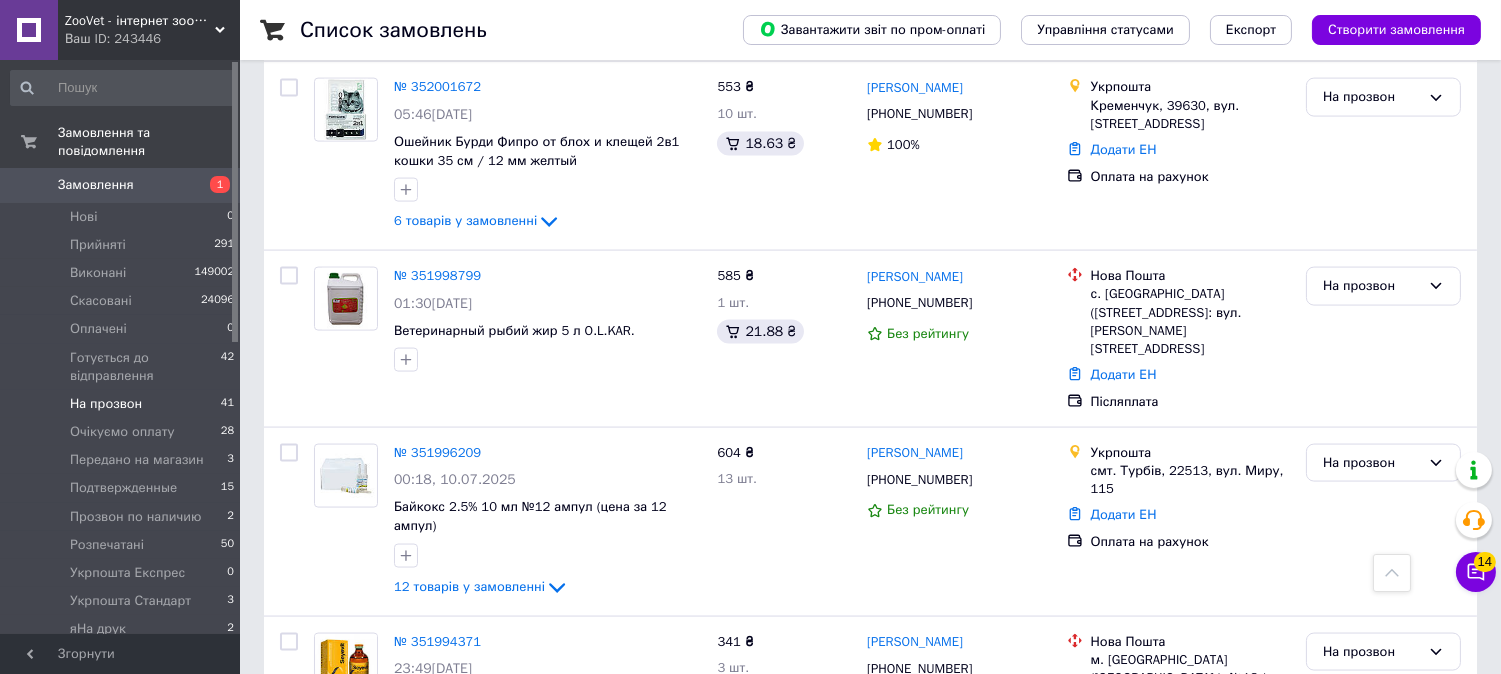 scroll, scrollTop: 5335, scrollLeft: 0, axis: vertical 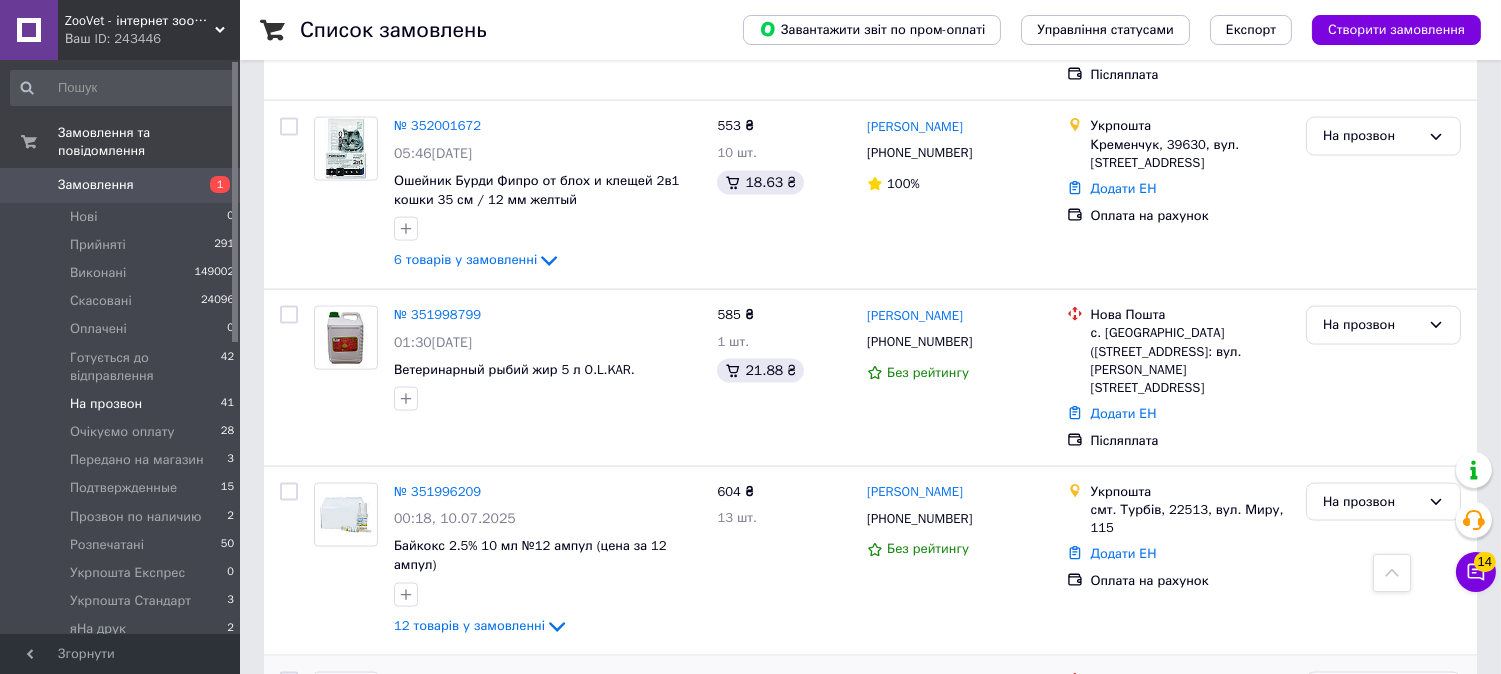 click on "3 товара у замовленні" at bounding box center [464, 795] 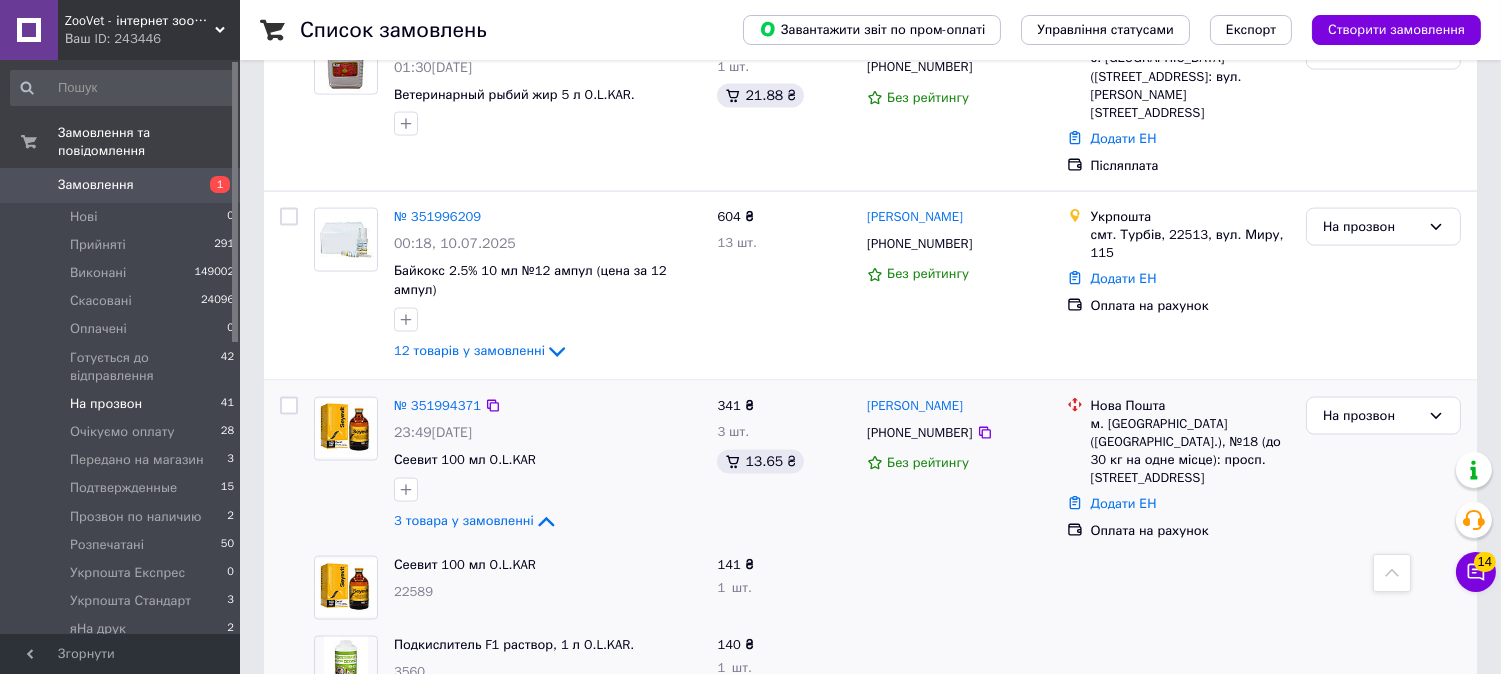 scroll, scrollTop: 5668, scrollLeft: 0, axis: vertical 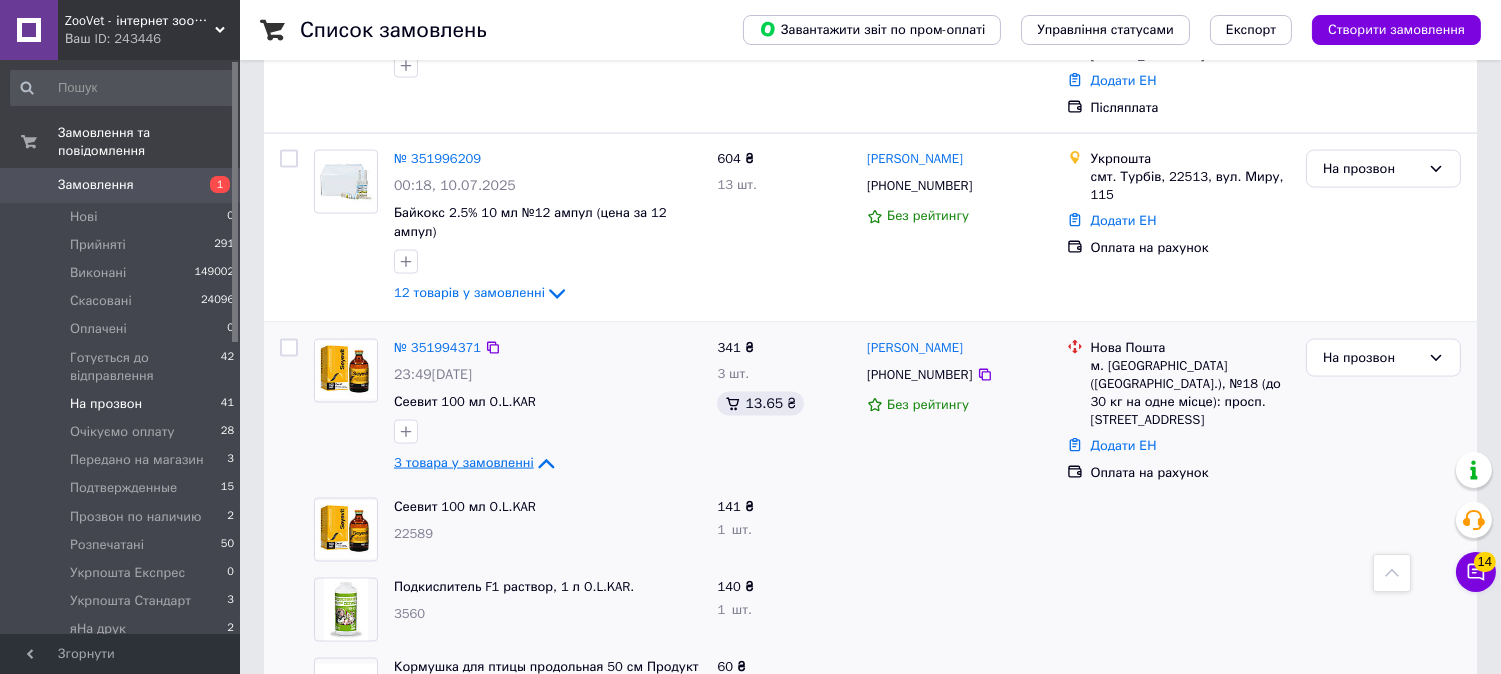 click on "3 товара у замовленні" at bounding box center (464, 462) 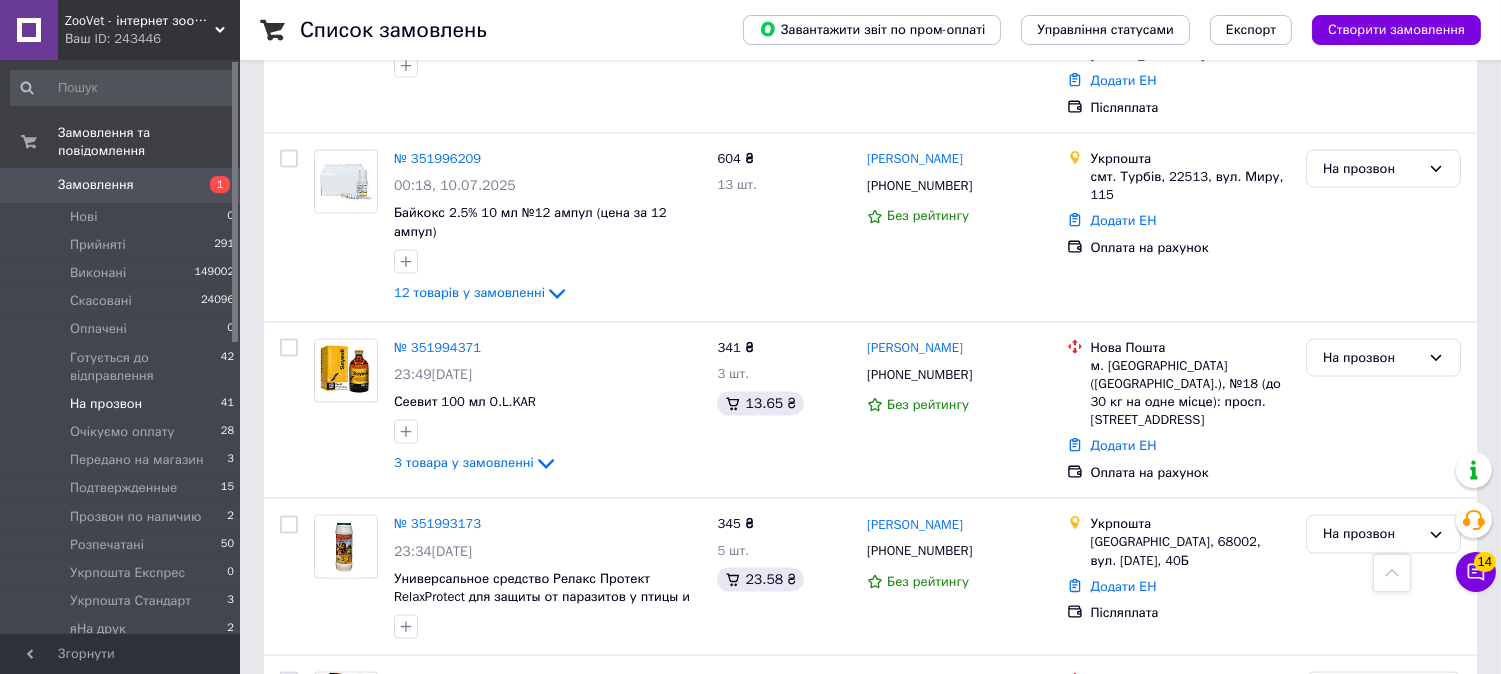 click on "Замовлення 1" at bounding box center (123, 185) 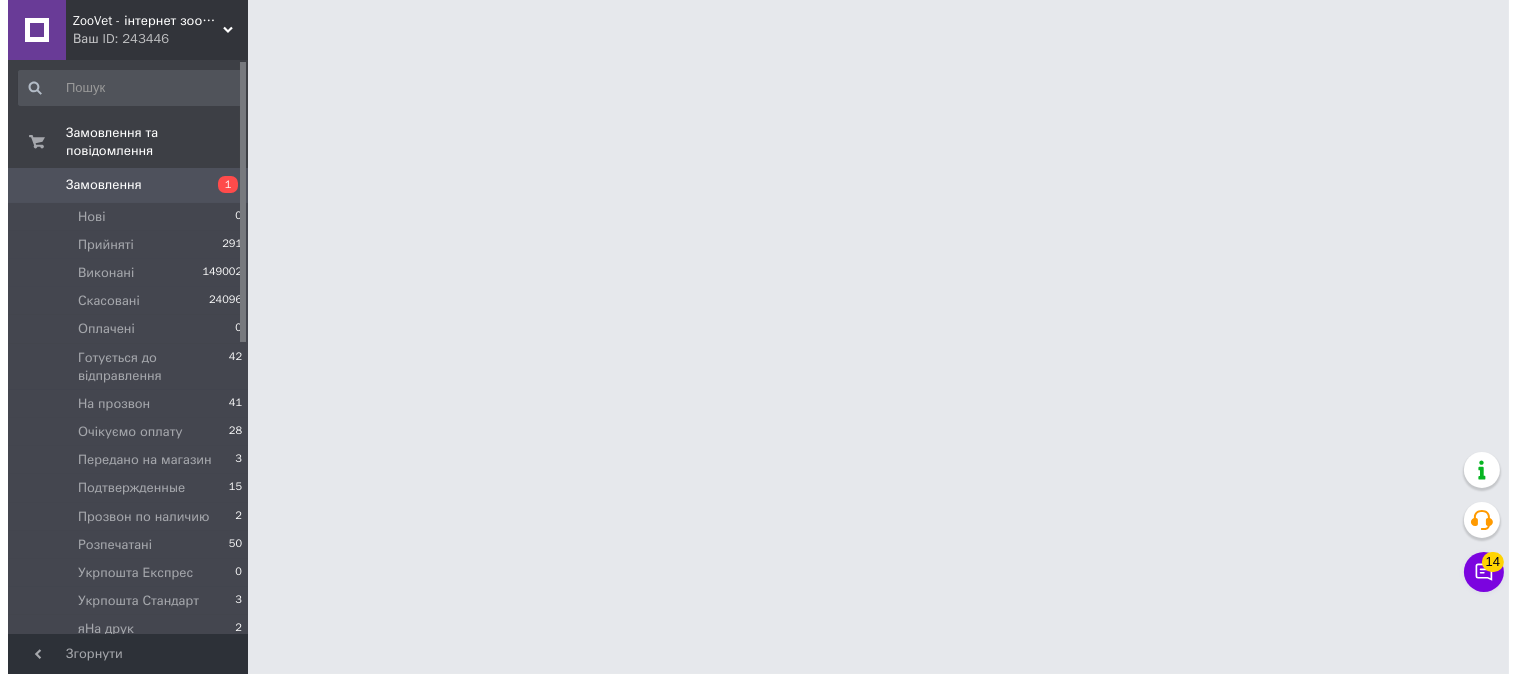 scroll, scrollTop: 0, scrollLeft: 0, axis: both 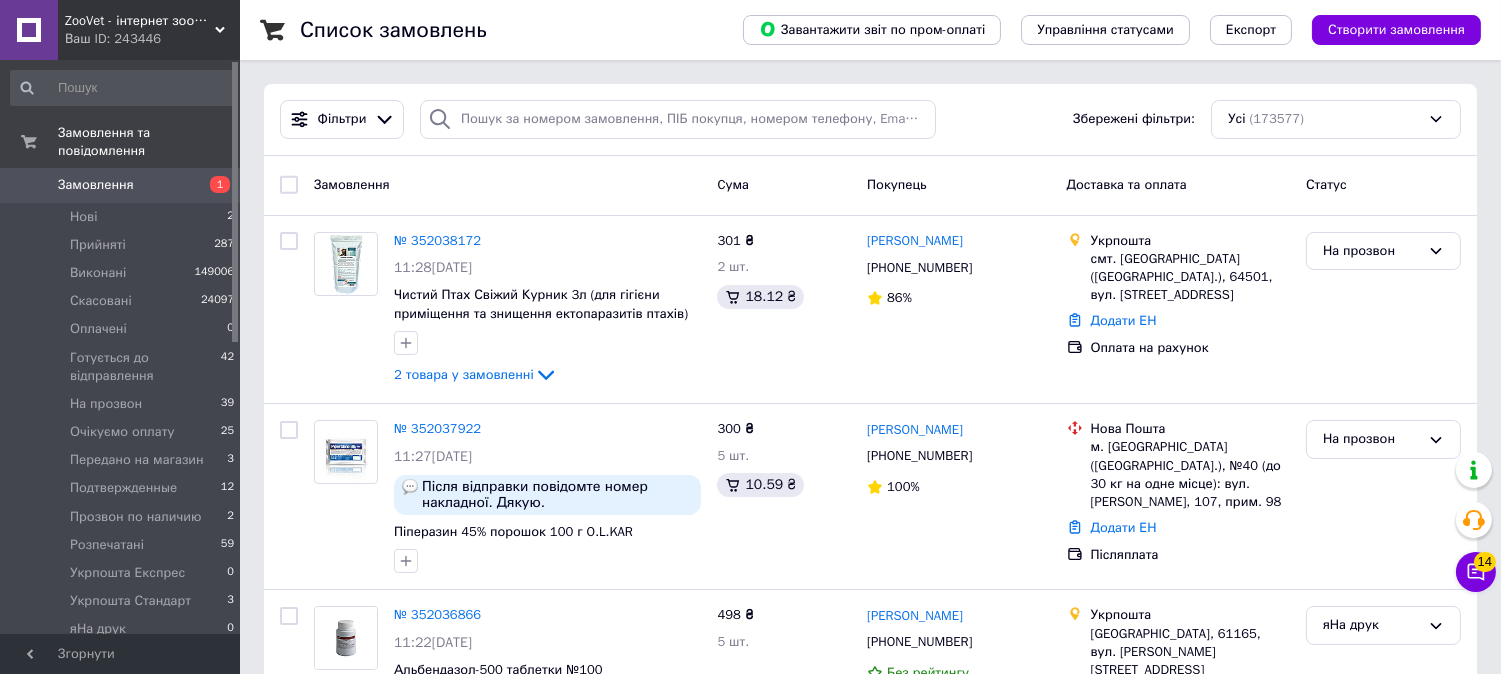 click on "Замовлення" at bounding box center [121, 185] 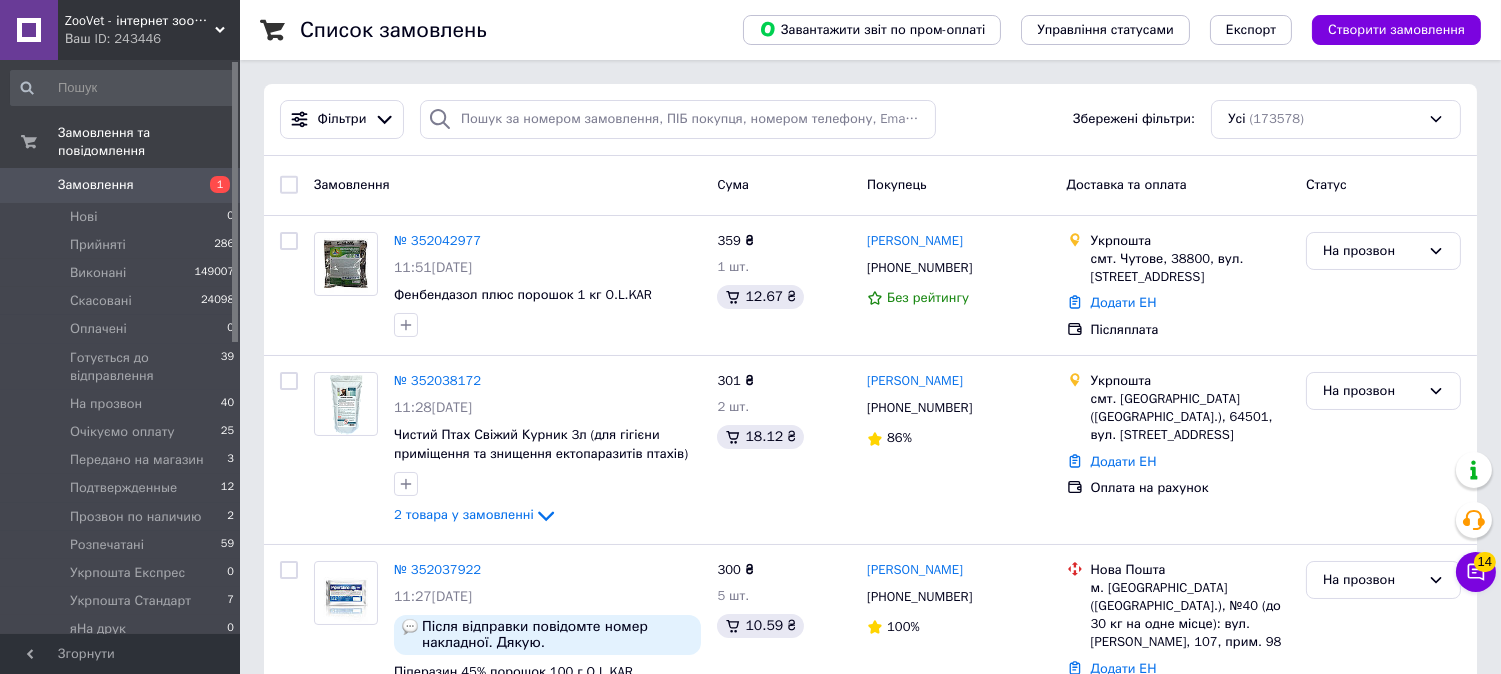 click on "Замовлення 1" at bounding box center (123, 185) 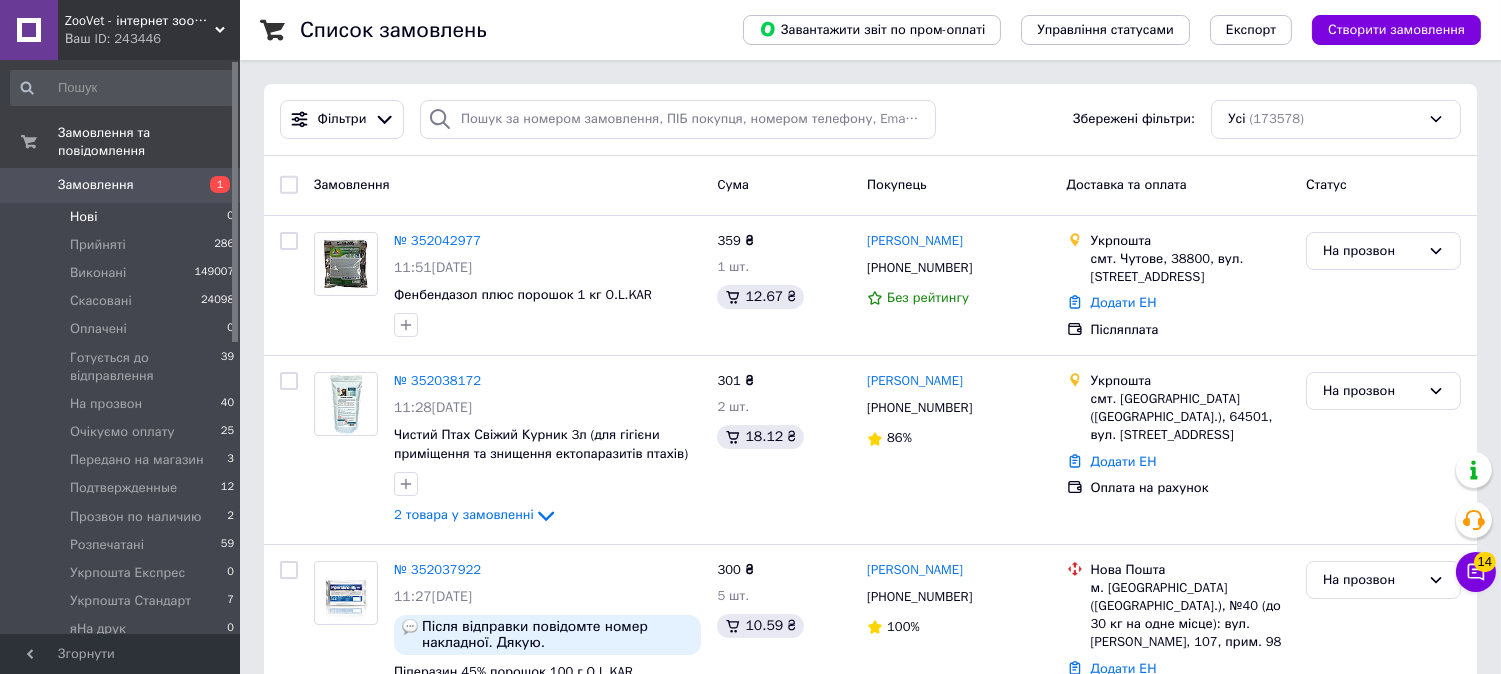 click on "Нові 0" at bounding box center (123, 217) 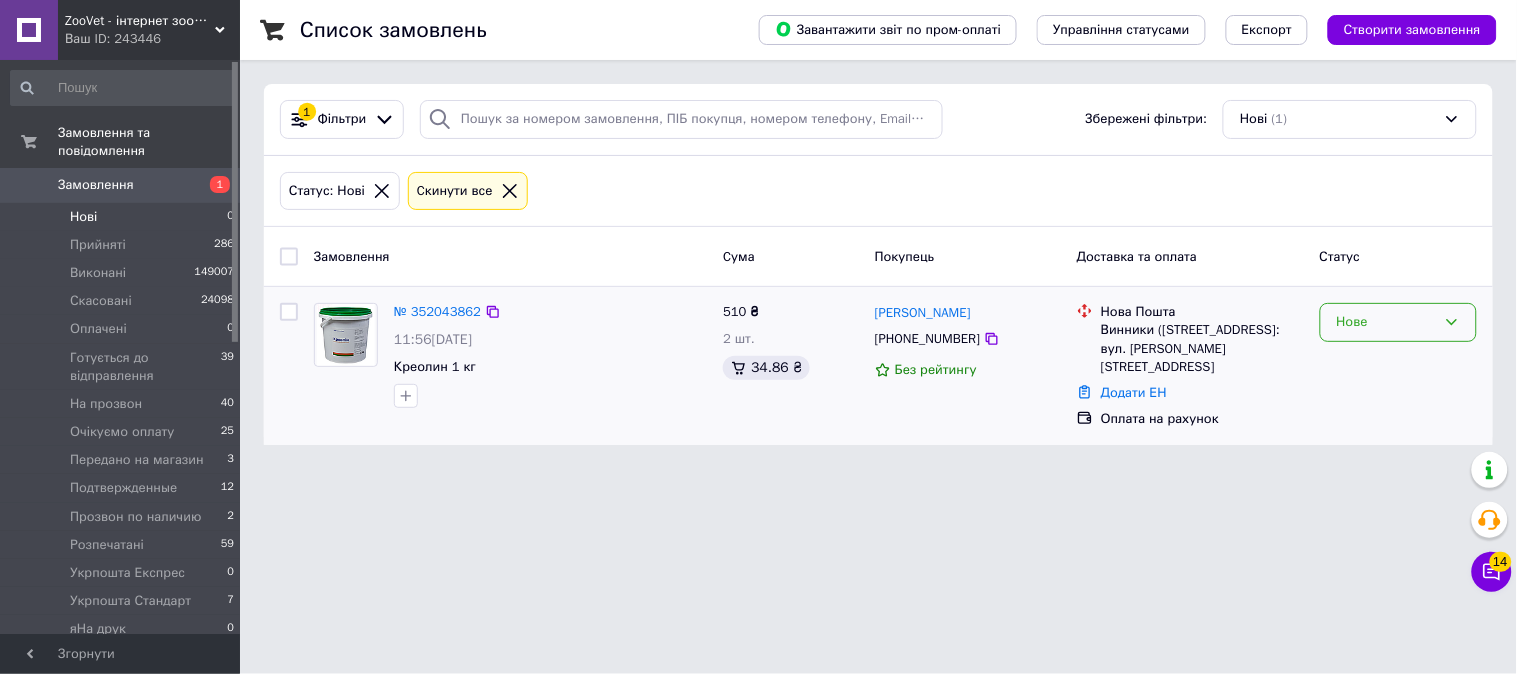 click on "Нове" at bounding box center (1386, 322) 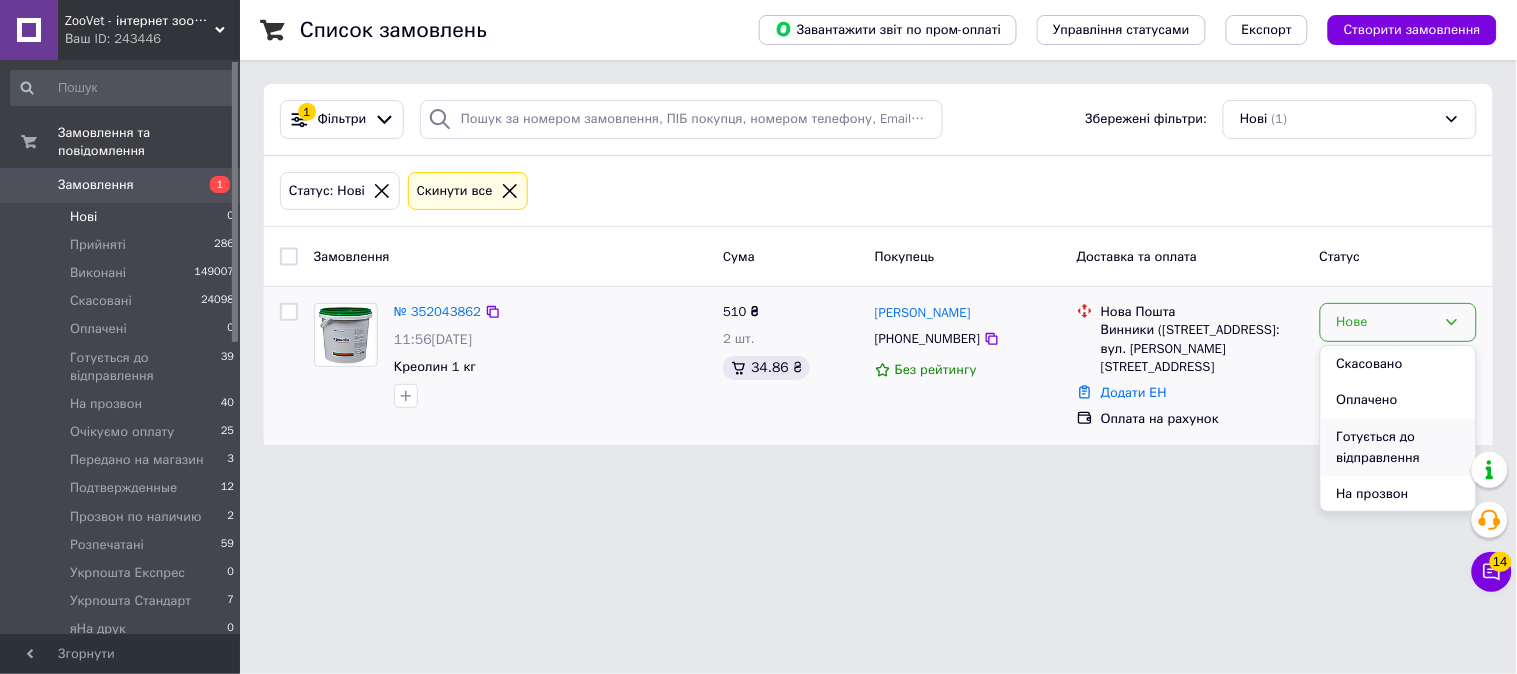 scroll, scrollTop: 111, scrollLeft: 0, axis: vertical 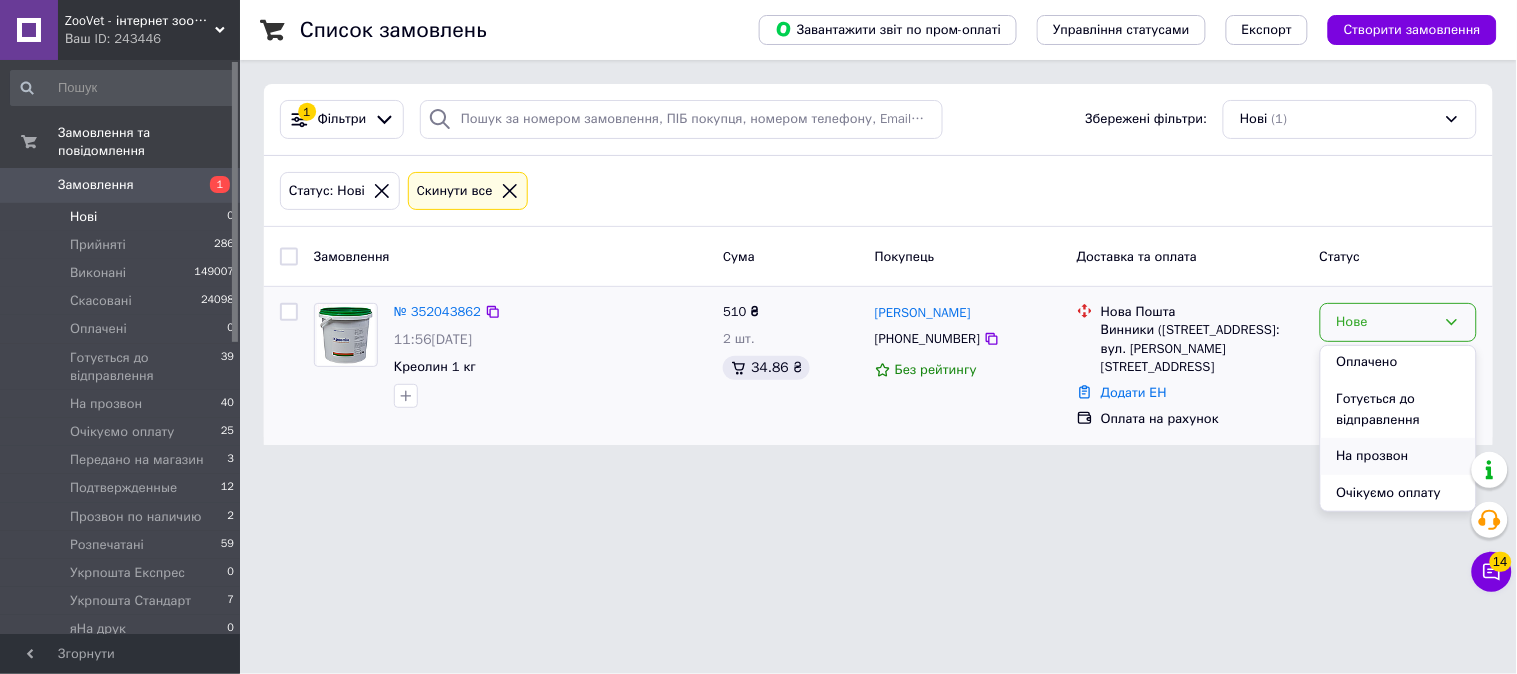 click on "На прозвон" at bounding box center [1398, 456] 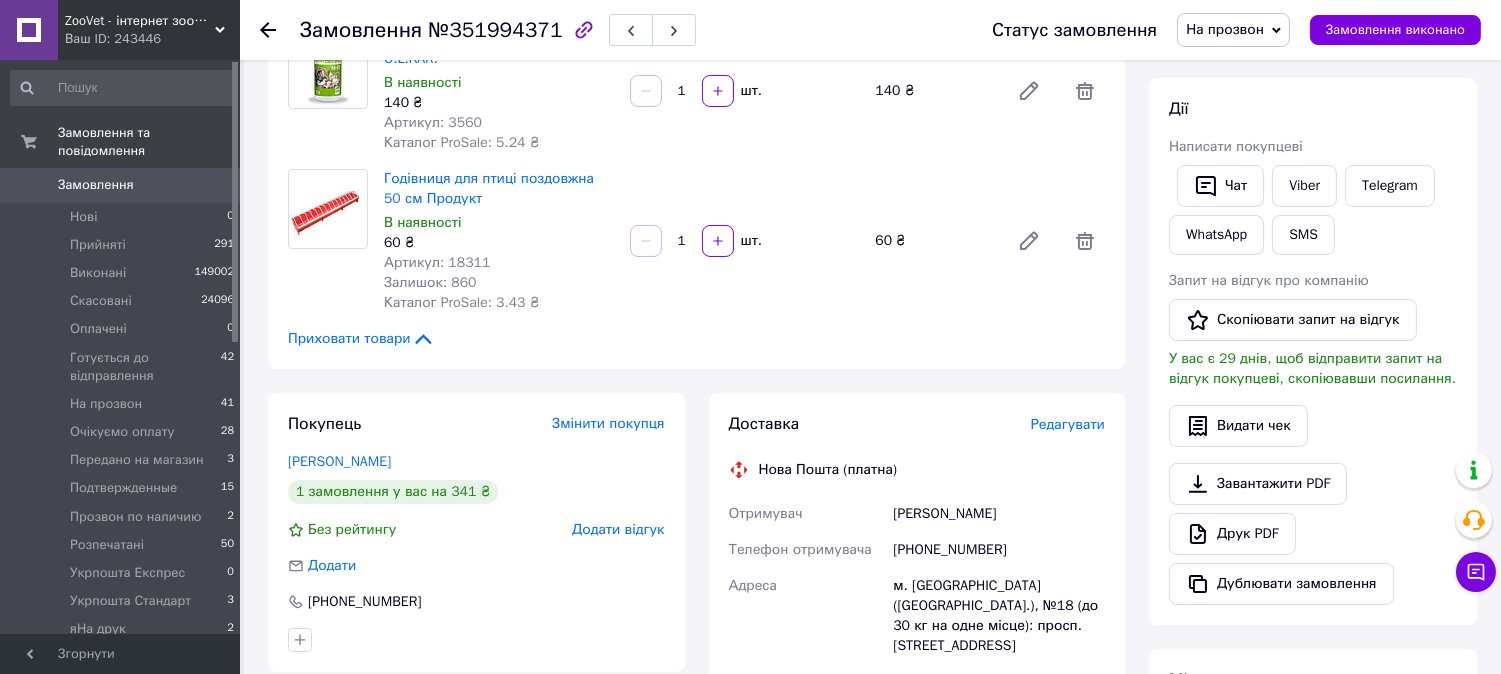 scroll, scrollTop: 666, scrollLeft: 0, axis: vertical 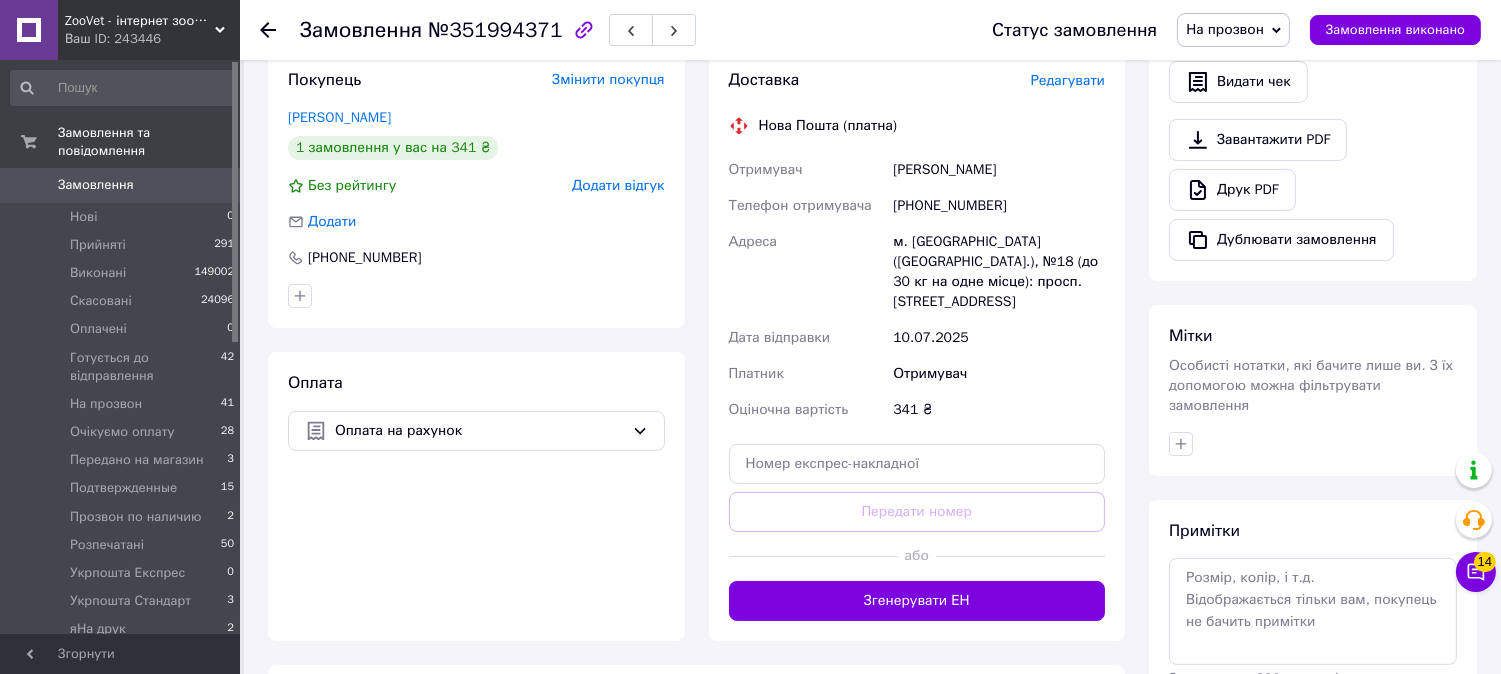 click on "На прозвон" at bounding box center (1233, 30) 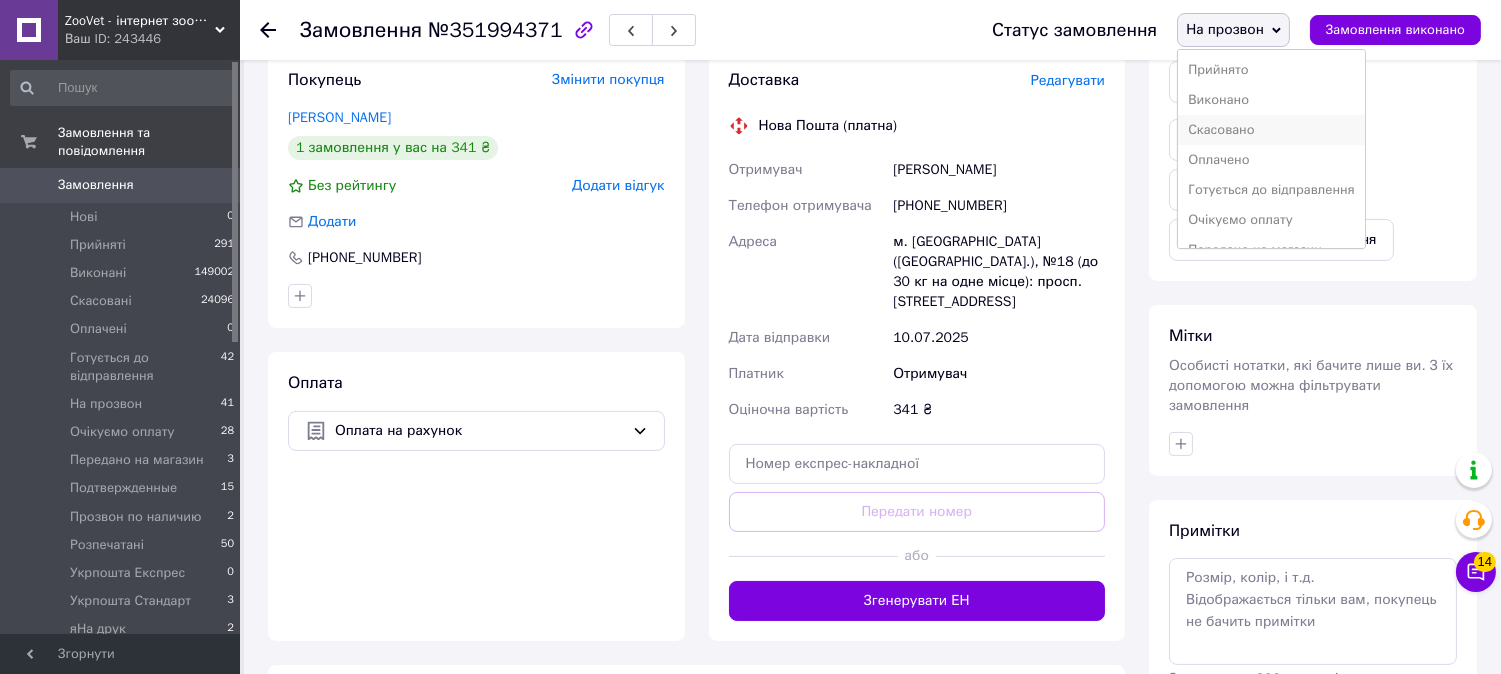 click on "Скасовано" at bounding box center [1271, 130] 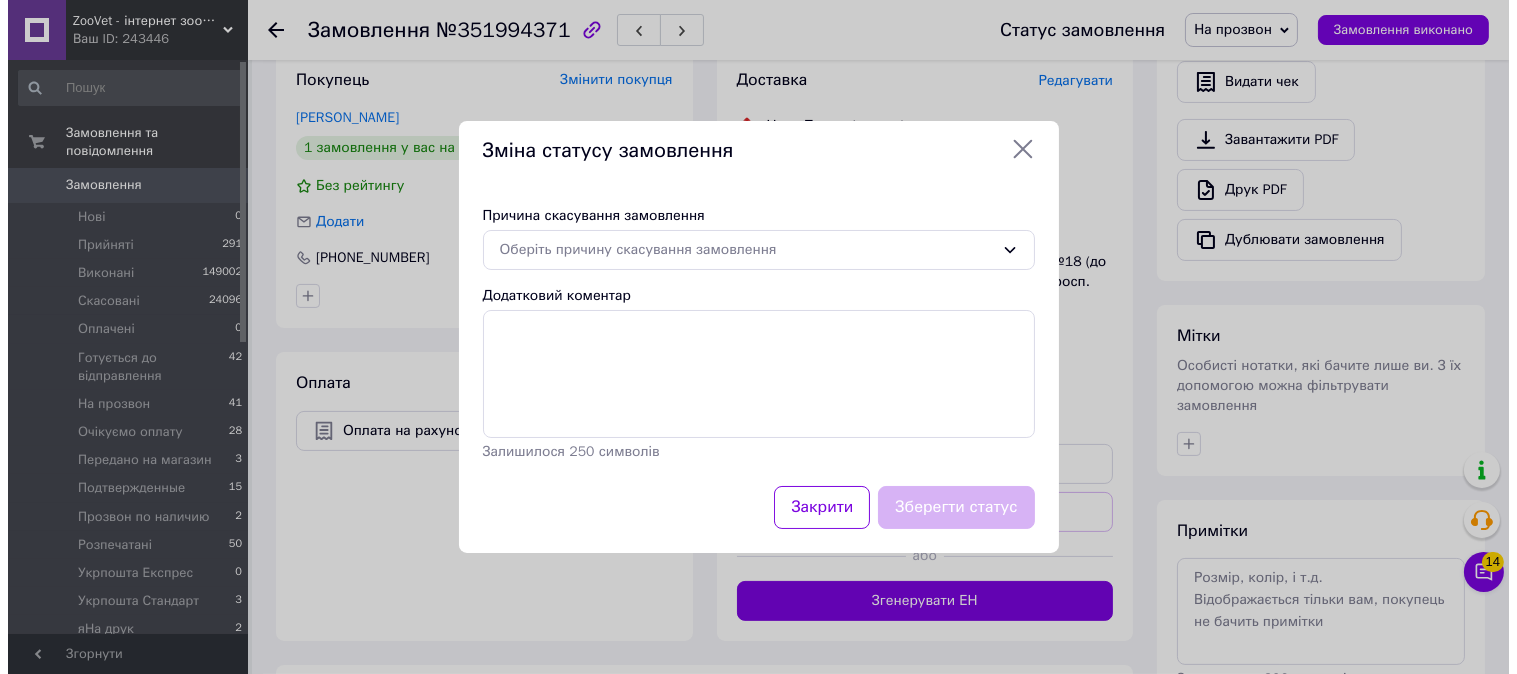 scroll, scrollTop: 646, scrollLeft: 0, axis: vertical 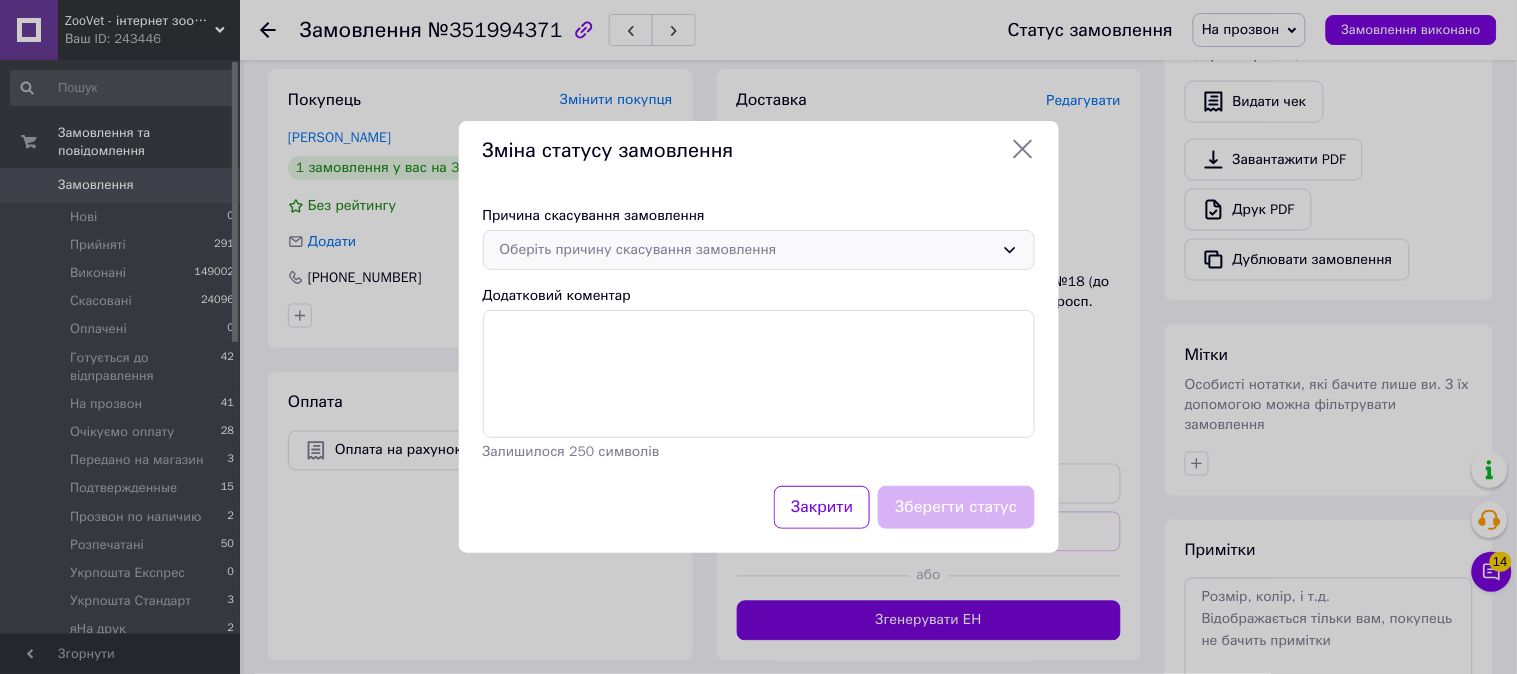 click on "Оберіть причину скасування замовлення" at bounding box center [747, 250] 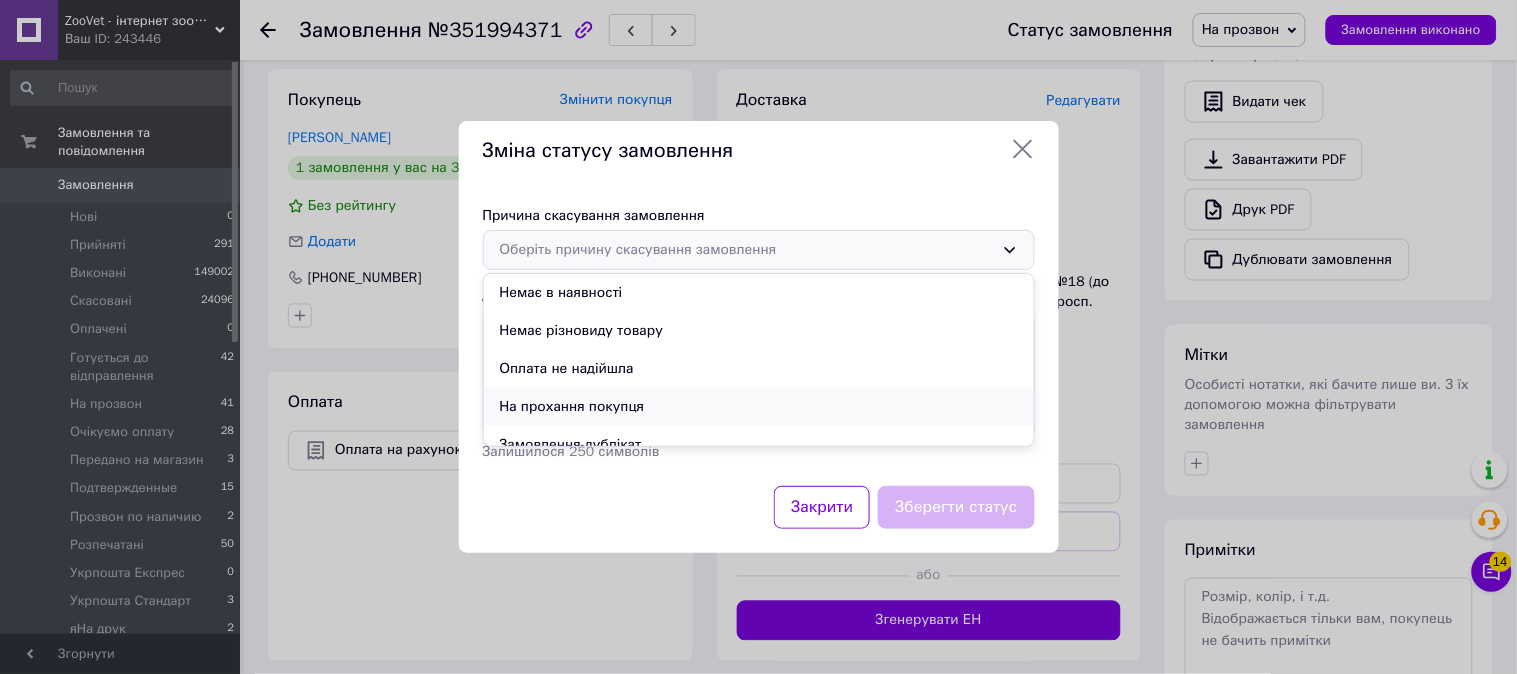 click on "На прохання покупця" at bounding box center [759, 407] 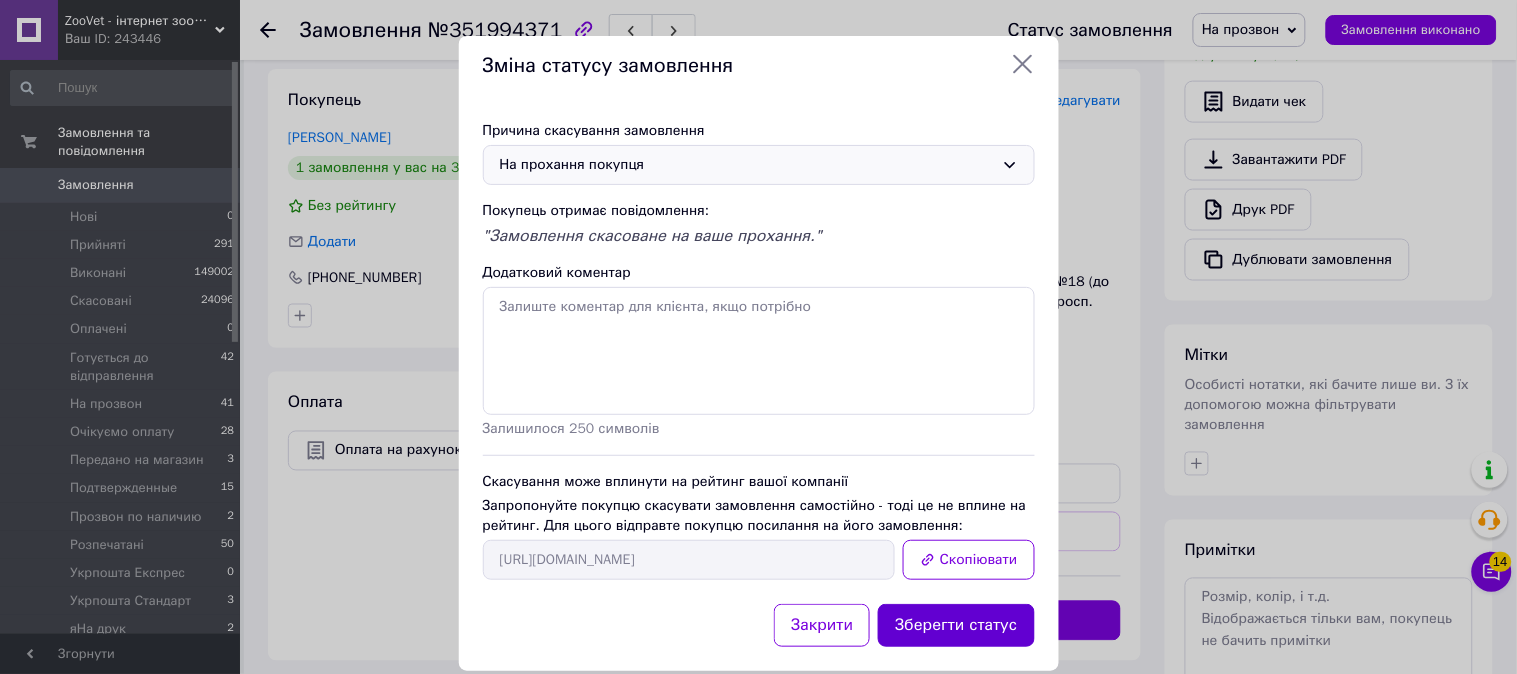 click on "Зберегти статус" at bounding box center (956, 625) 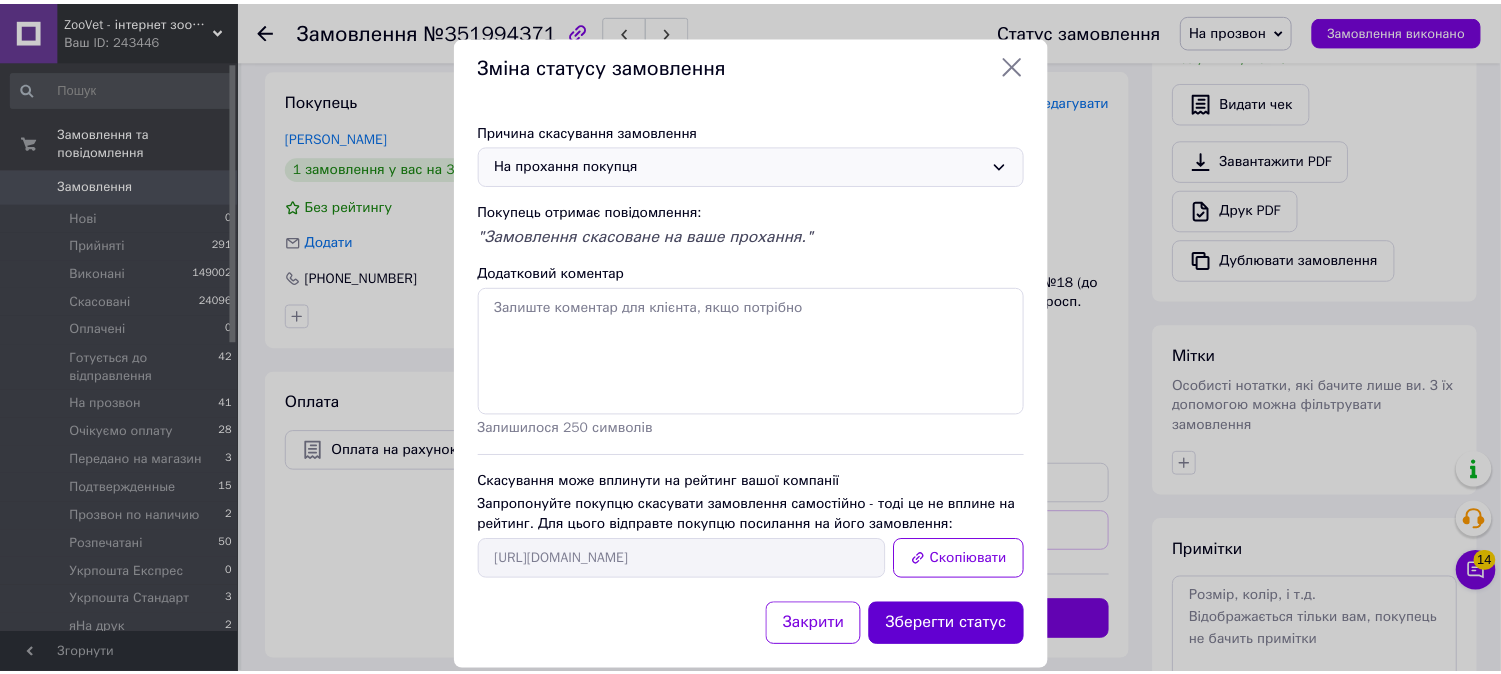 scroll, scrollTop: 666, scrollLeft: 0, axis: vertical 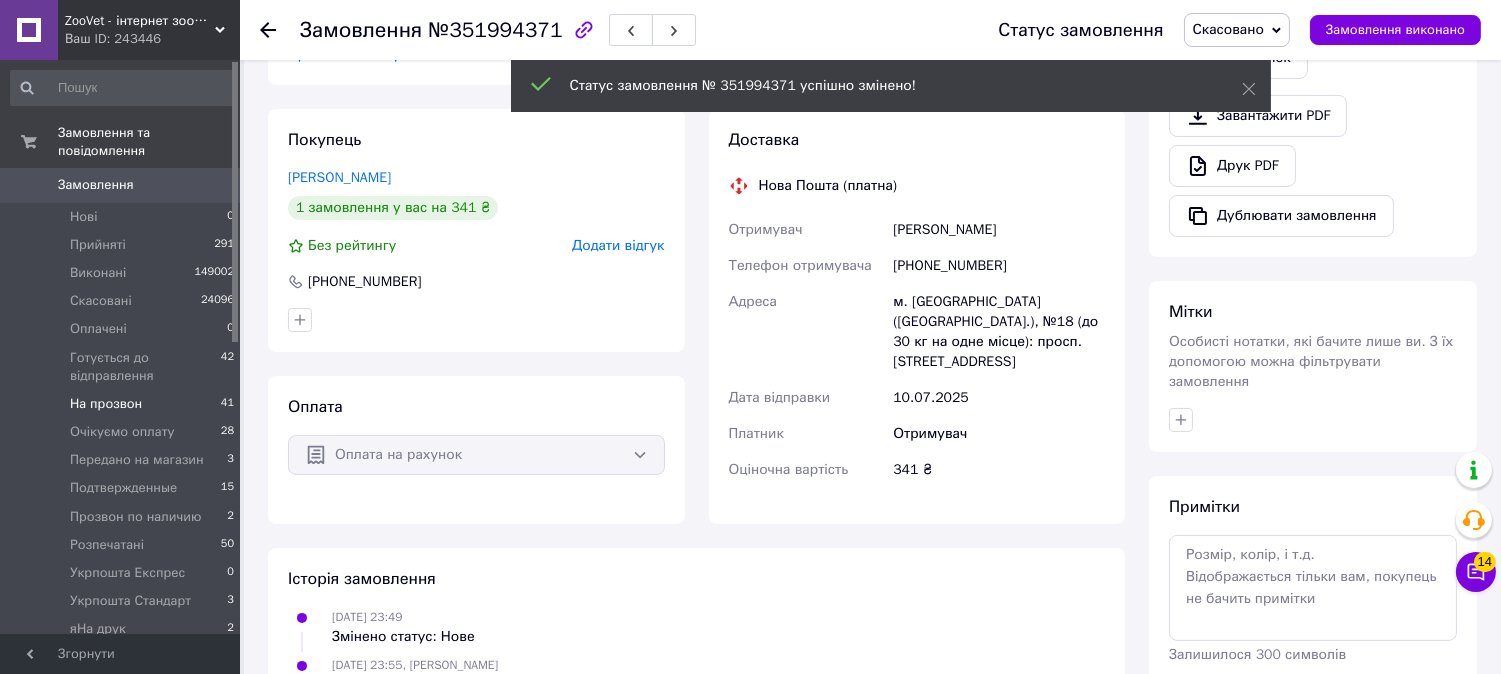 click on "На прозвон" at bounding box center (106, 404) 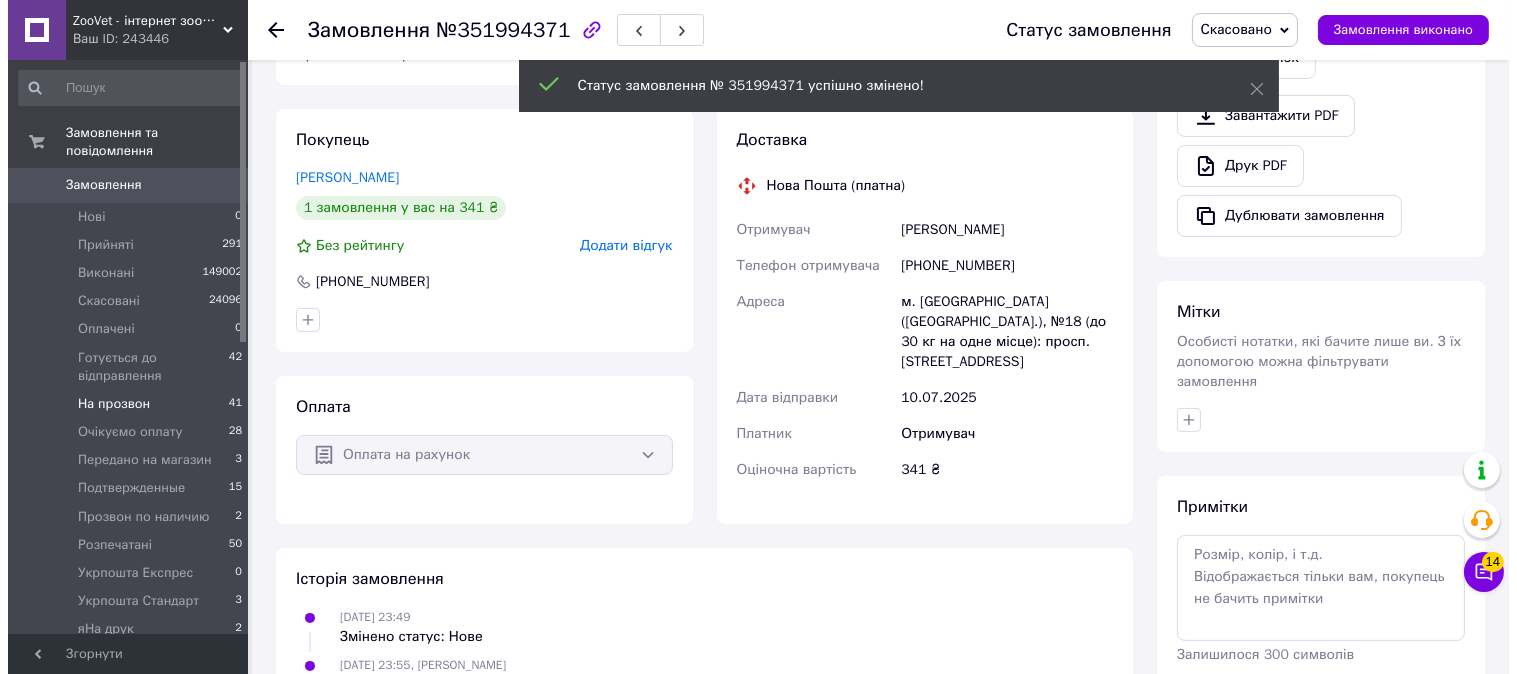 scroll, scrollTop: 0, scrollLeft: 0, axis: both 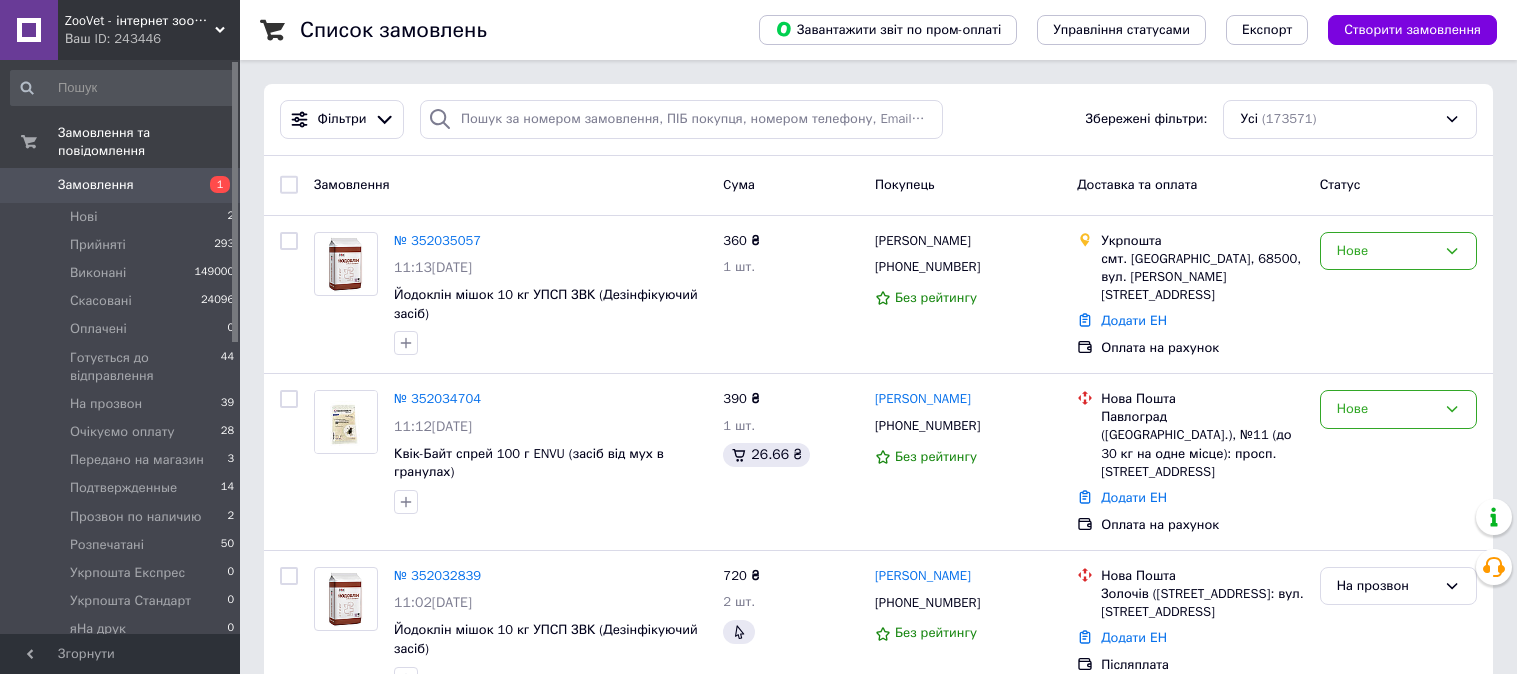 click on "Нові 2" at bounding box center (123, 217) 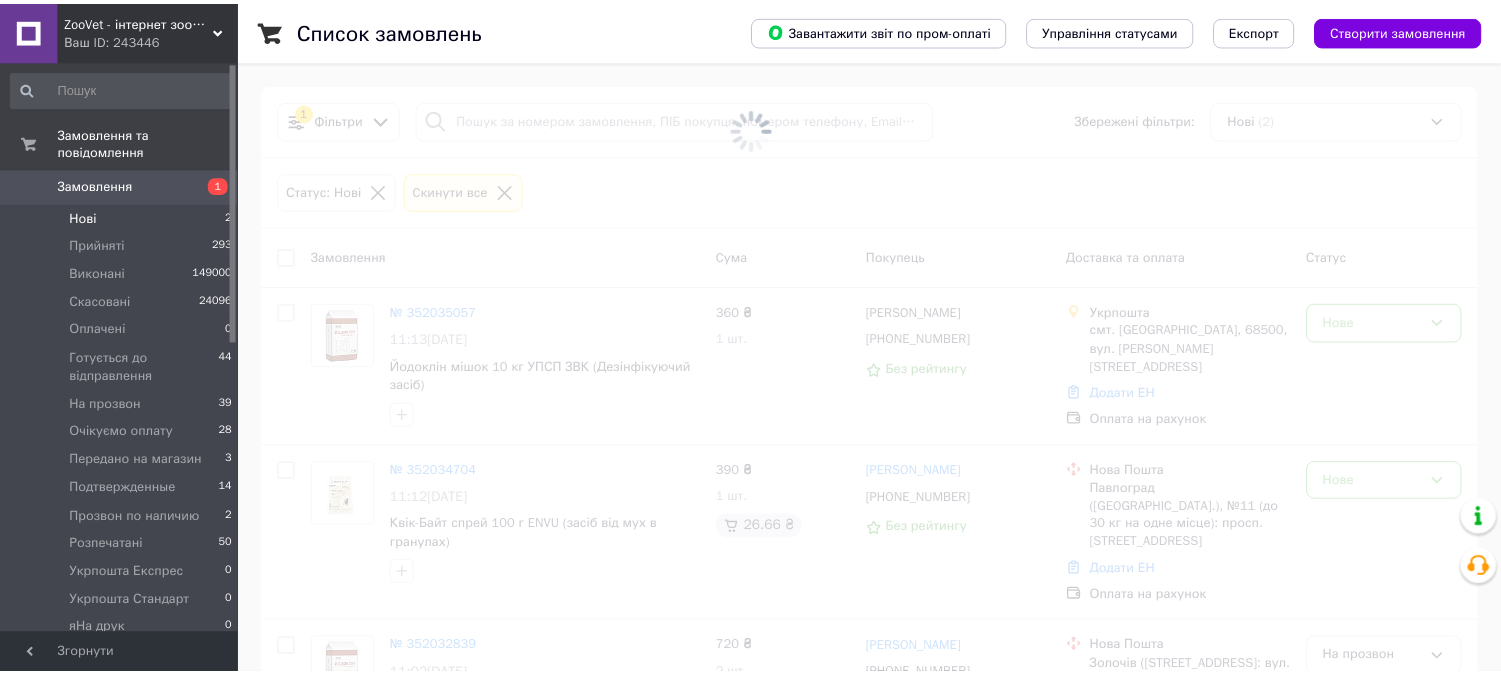 scroll, scrollTop: 0, scrollLeft: 0, axis: both 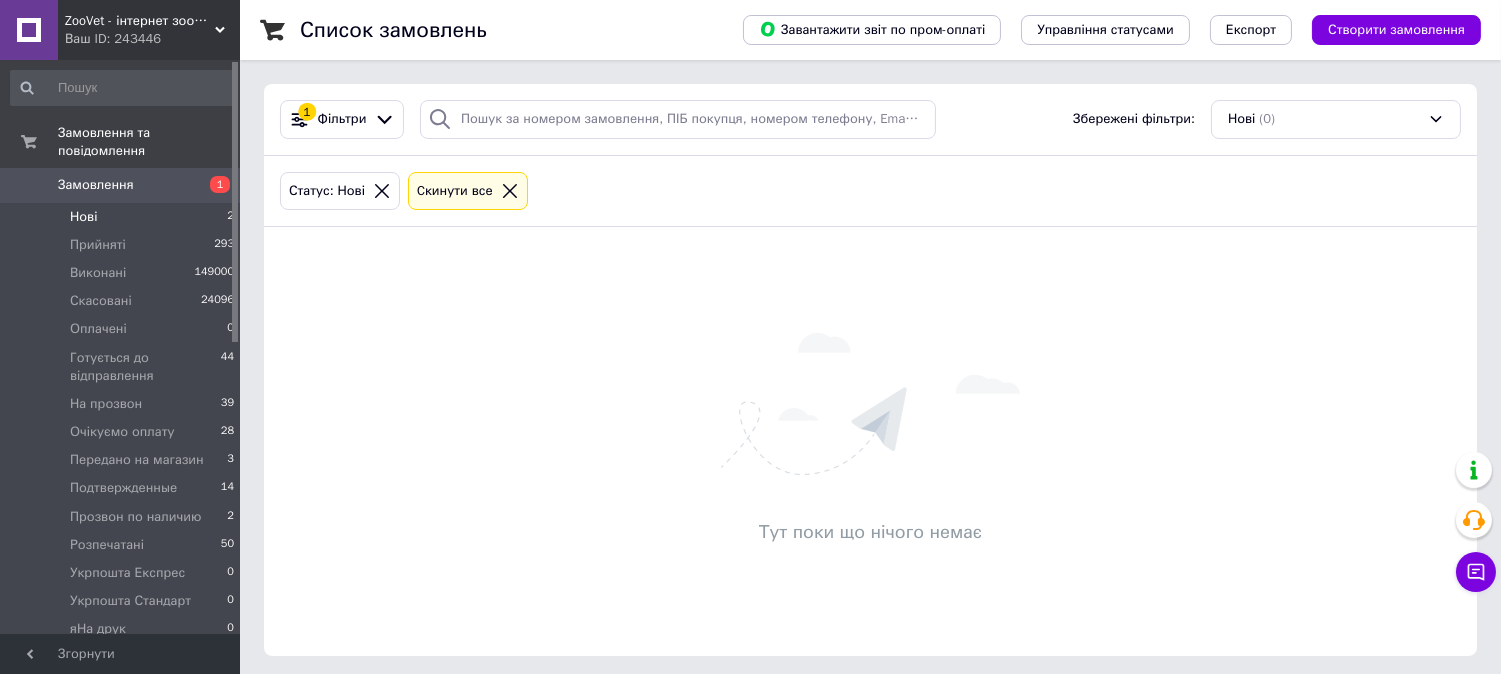 click on "Нові 2" at bounding box center [123, 217] 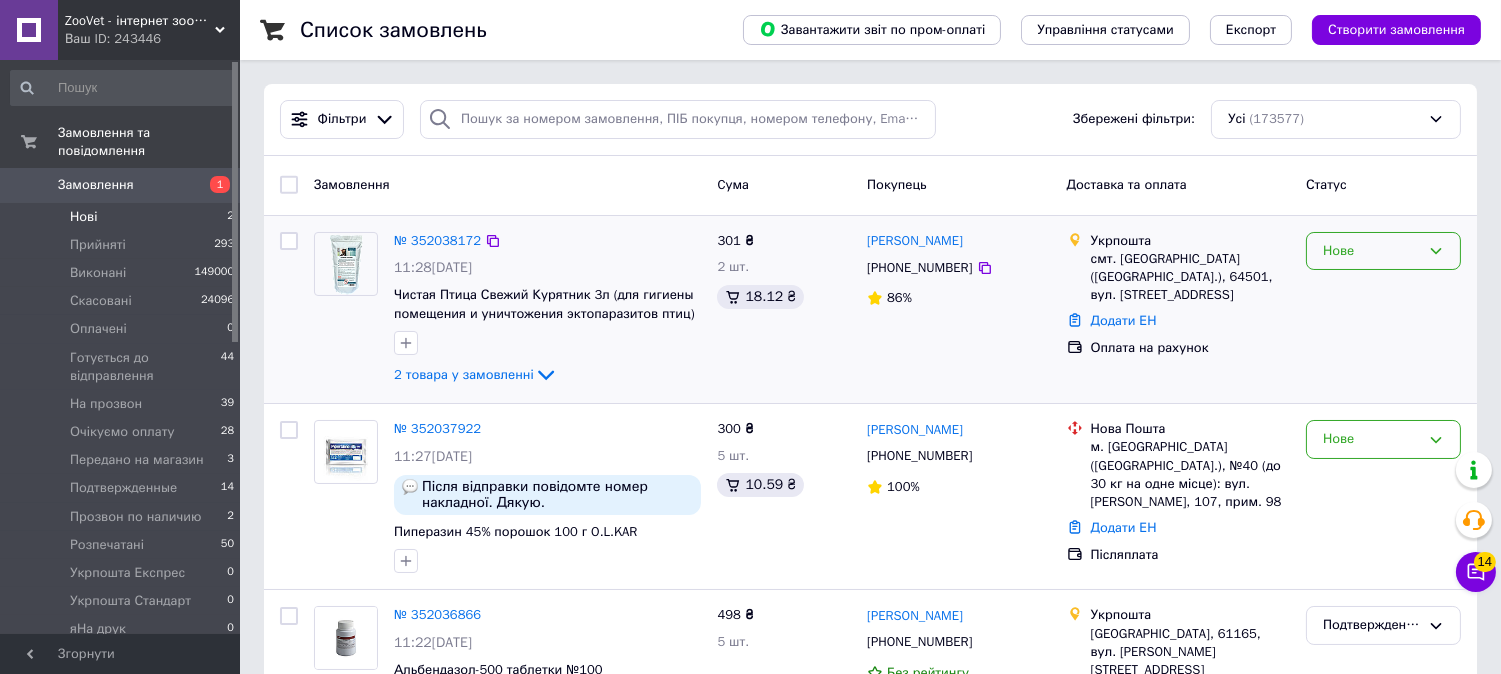 click on "Нове" at bounding box center [1383, 251] 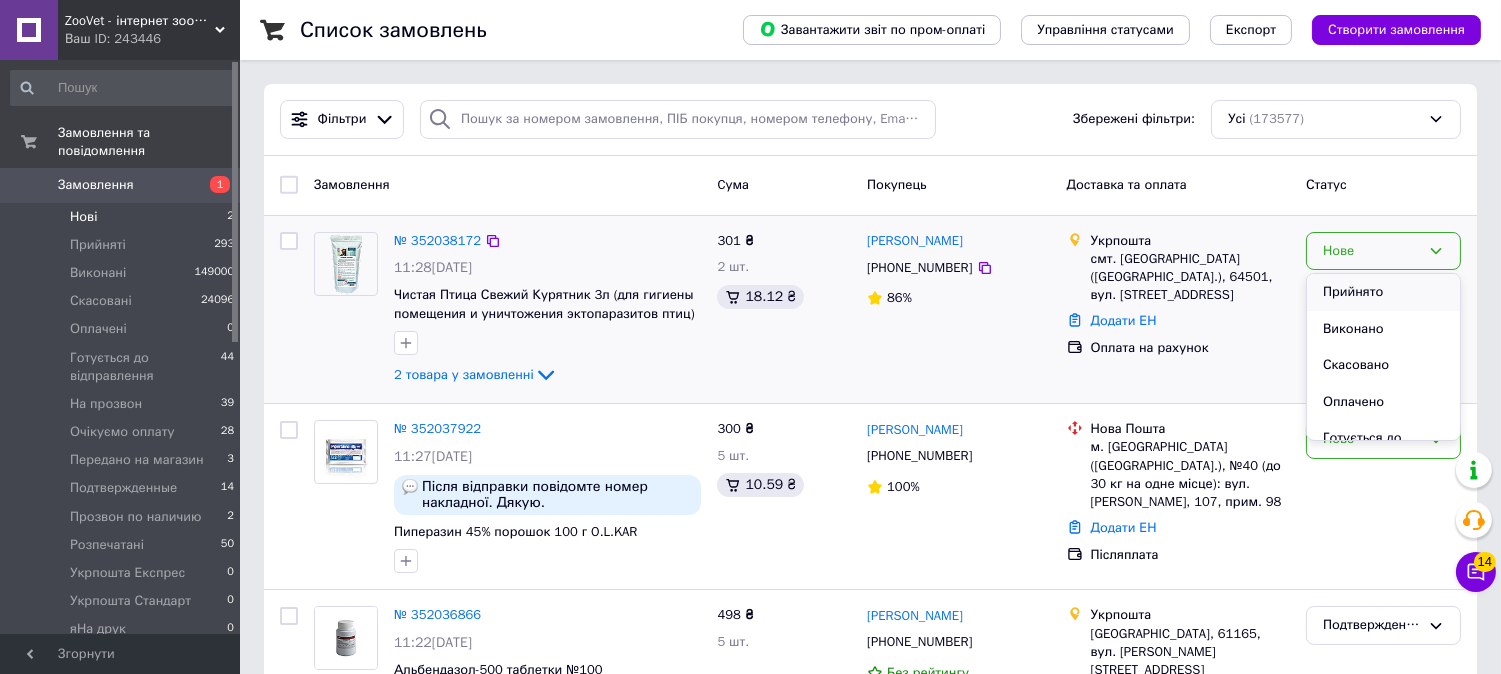scroll, scrollTop: 111, scrollLeft: 0, axis: vertical 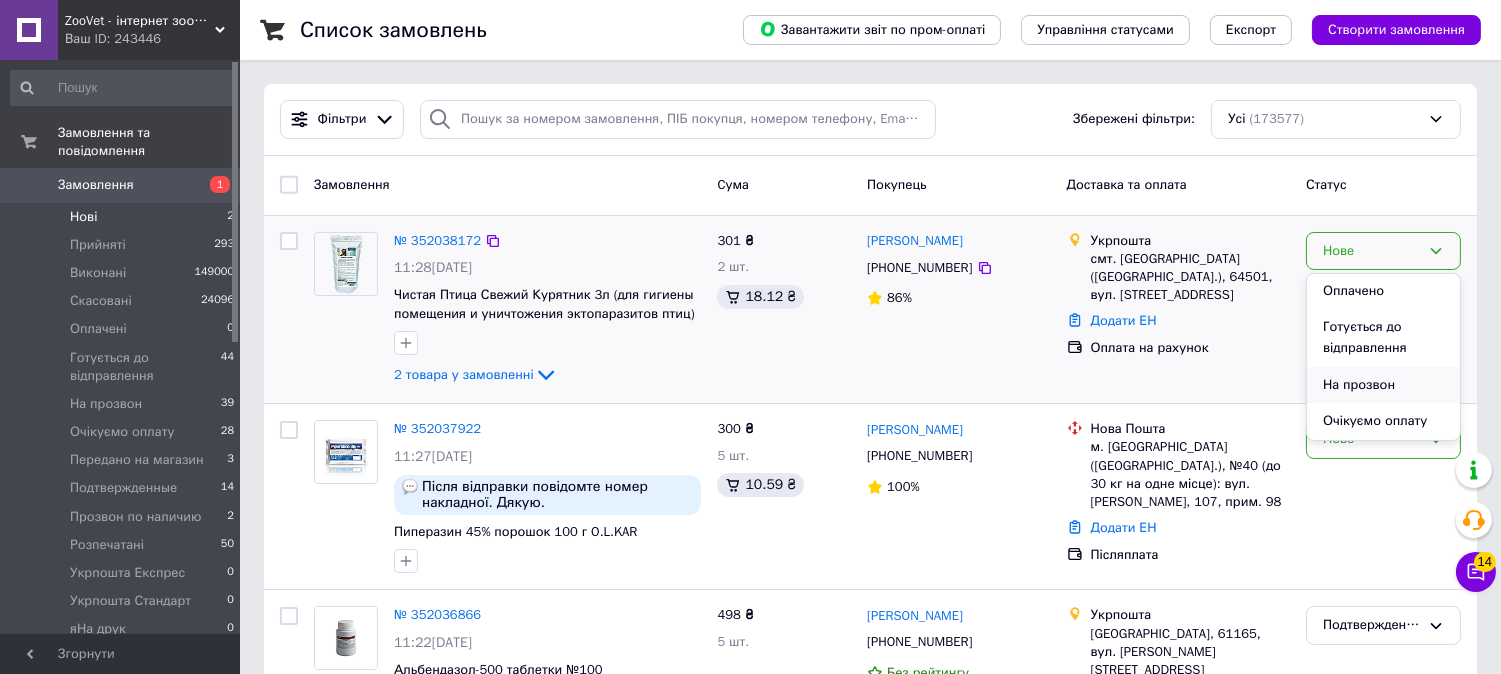 click on "На прозвон" at bounding box center (1383, 385) 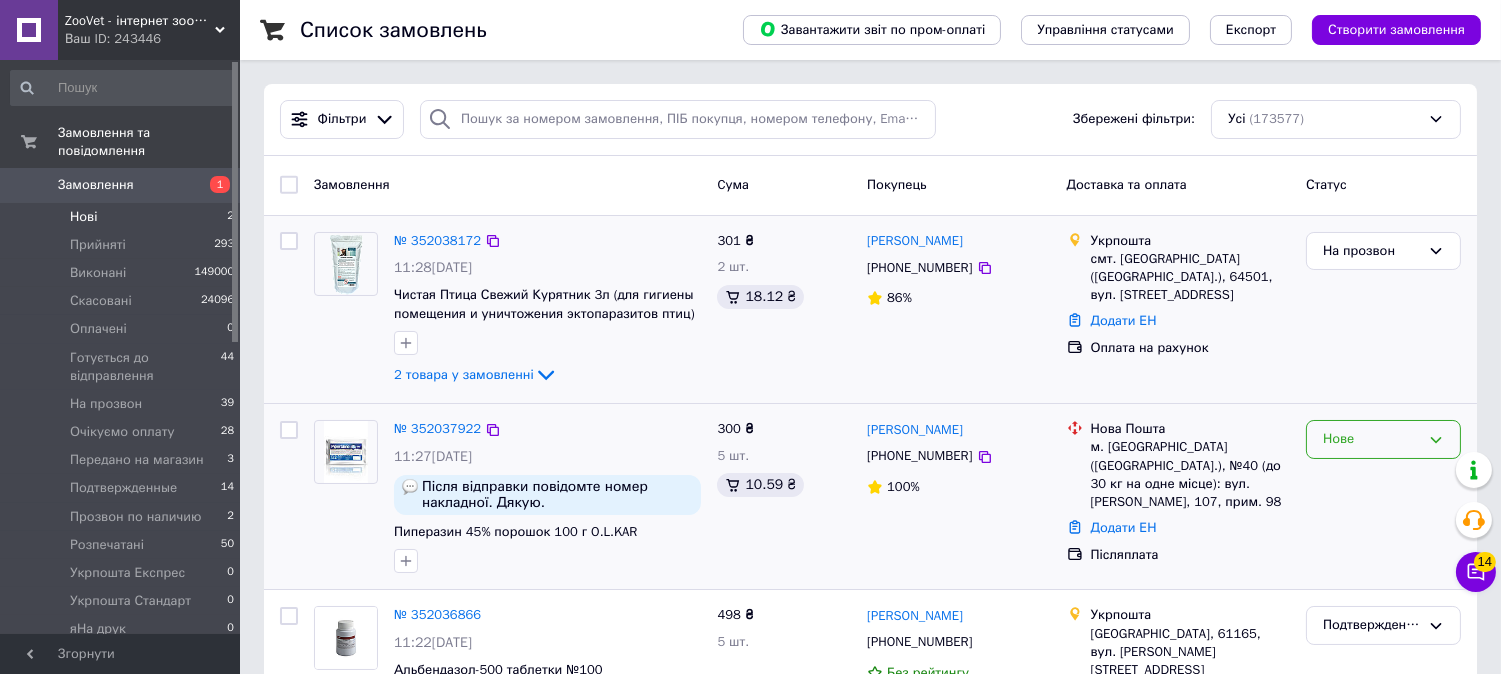click on "Нове" at bounding box center [1371, 439] 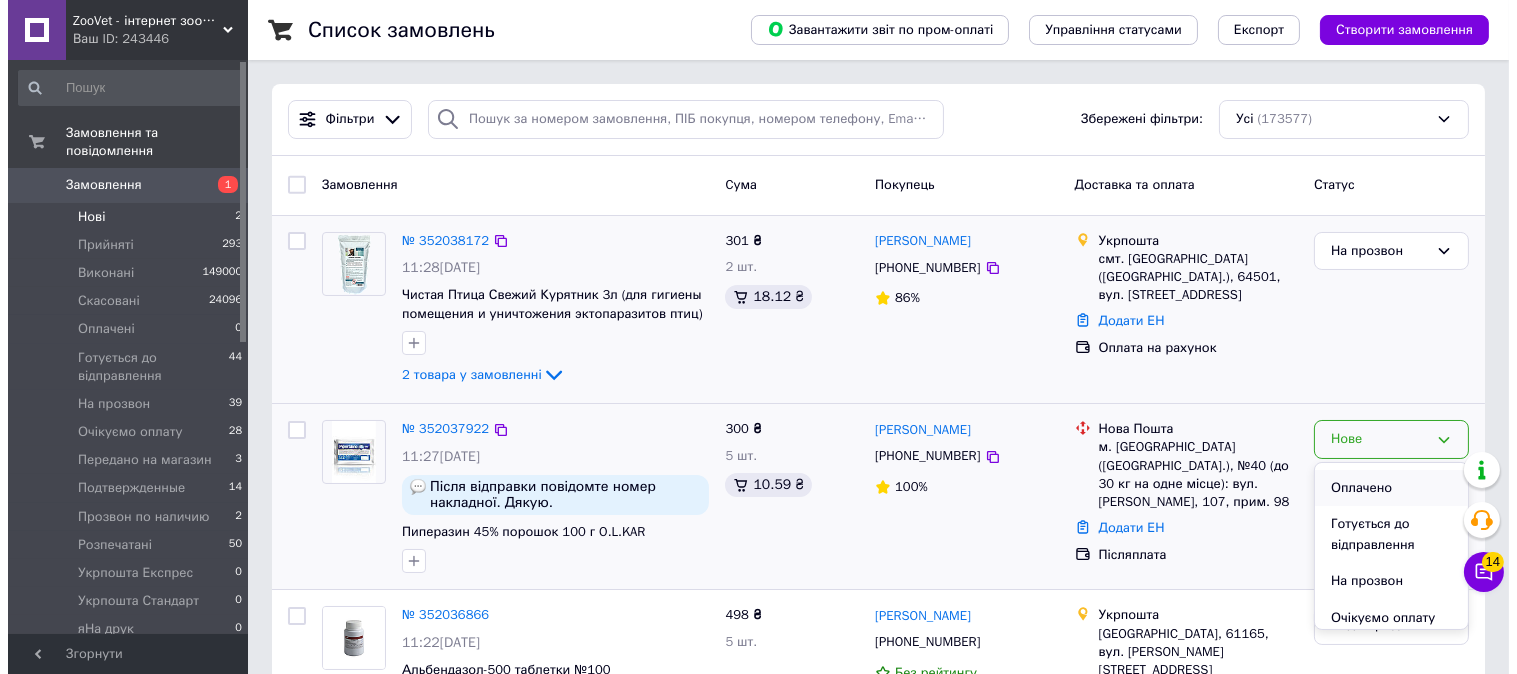scroll, scrollTop: 111, scrollLeft: 0, axis: vertical 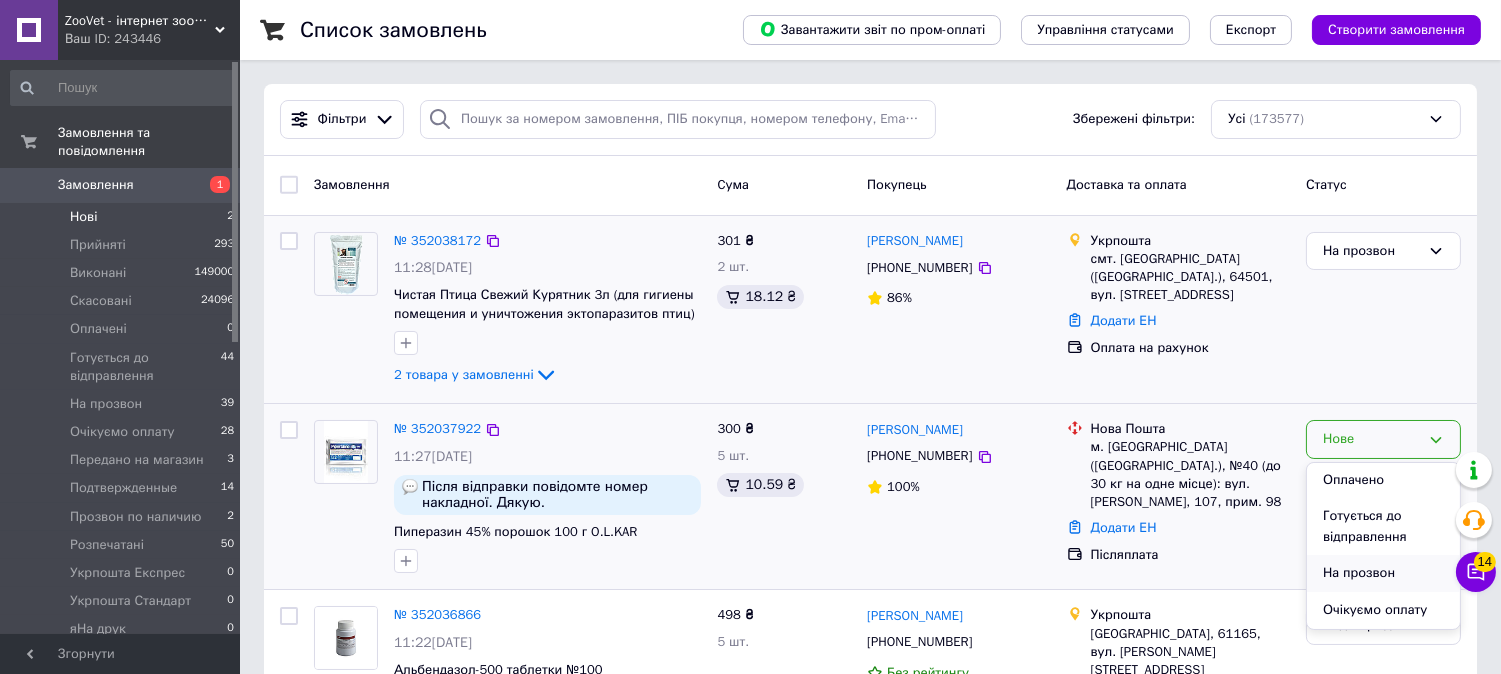 click on "На прозвон" at bounding box center [1383, 573] 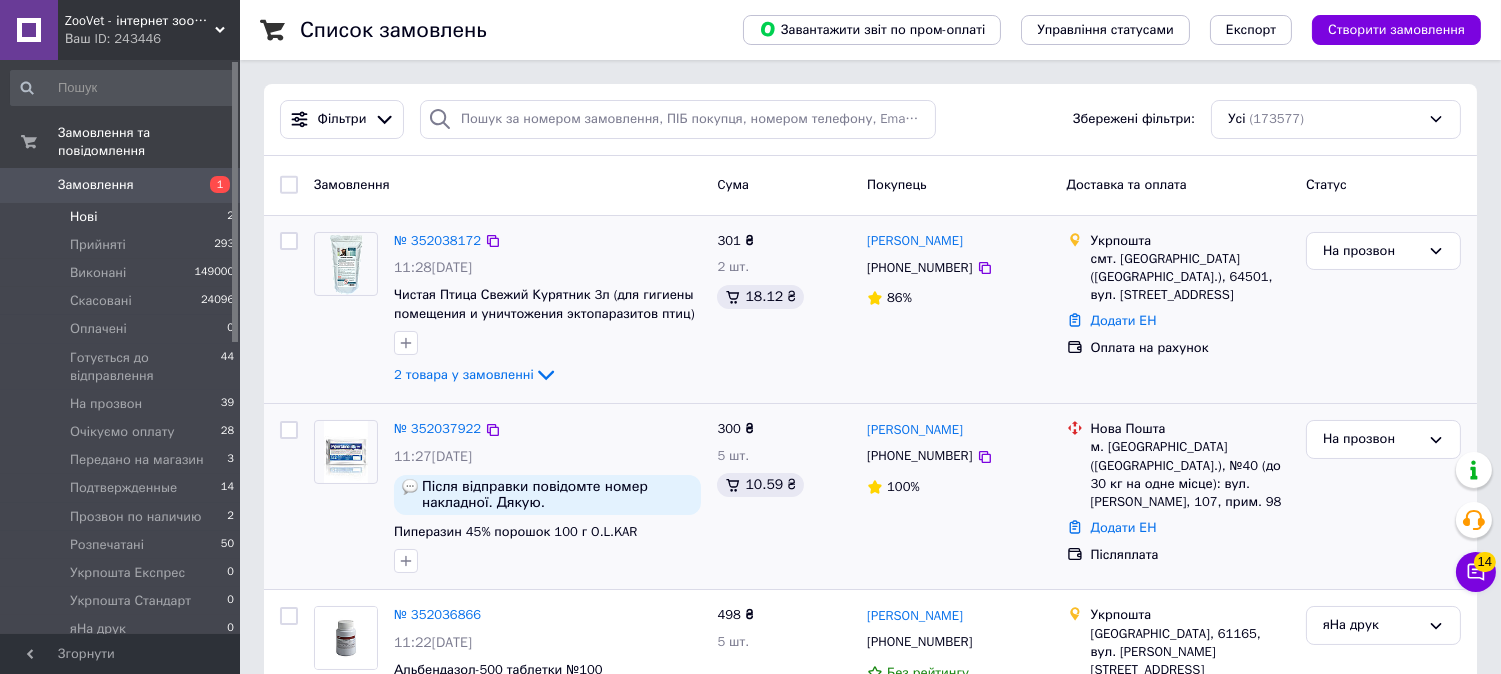 click on "Замовлення" at bounding box center (96, 185) 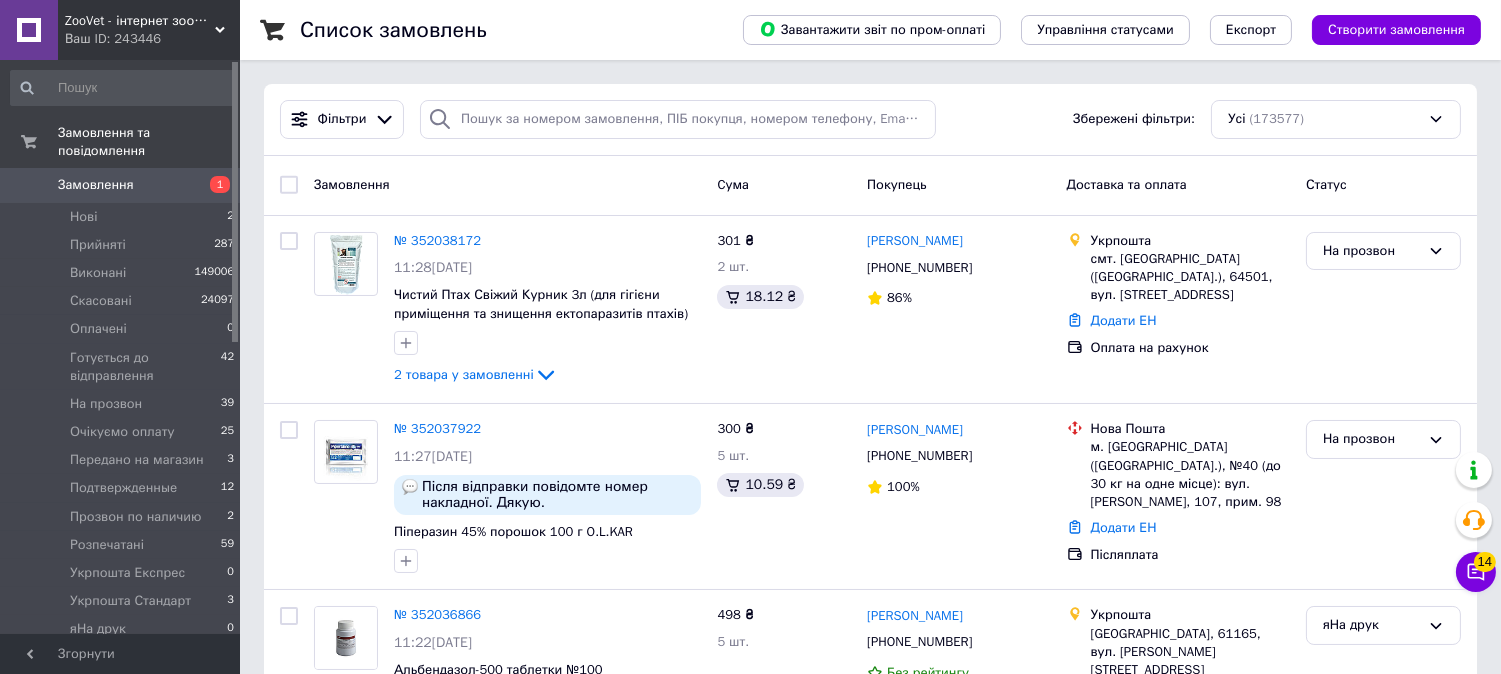 click on "Замовлення" at bounding box center (121, 185) 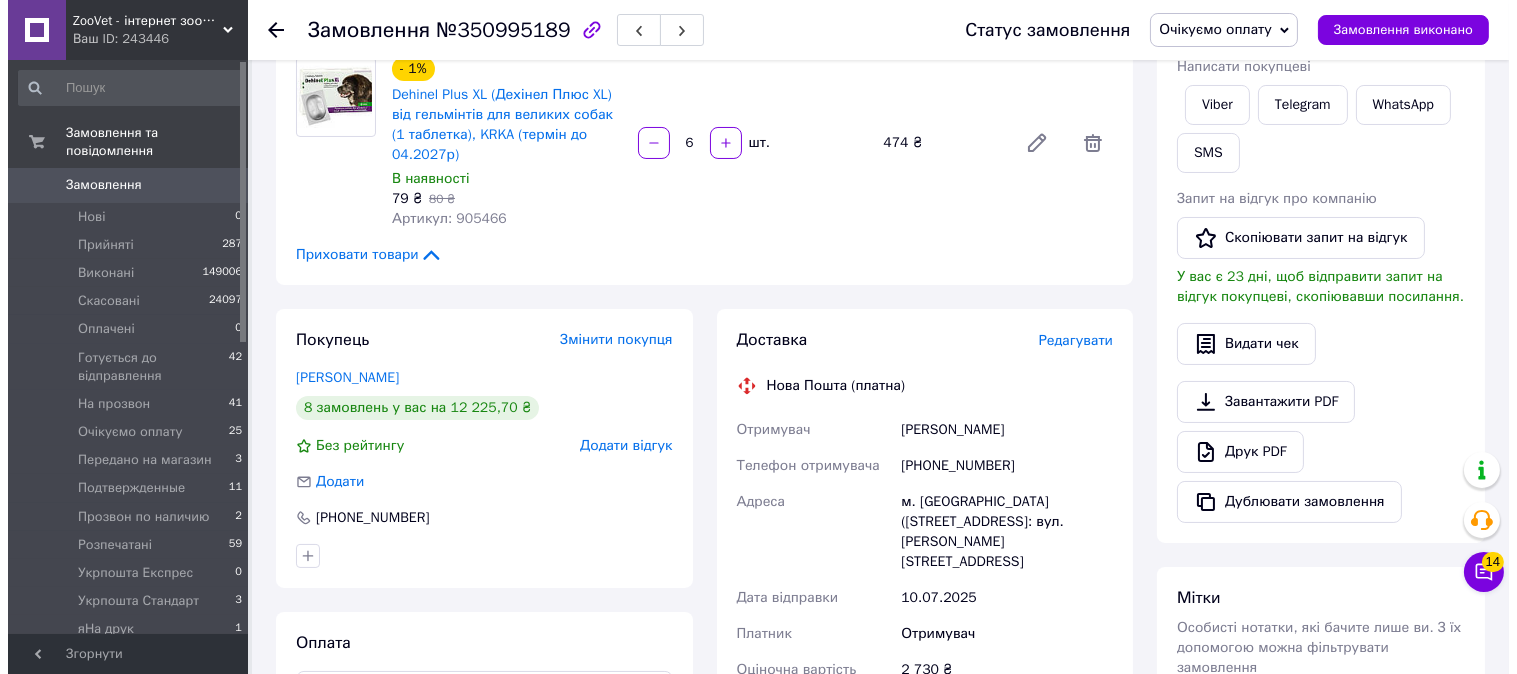 scroll, scrollTop: 444, scrollLeft: 0, axis: vertical 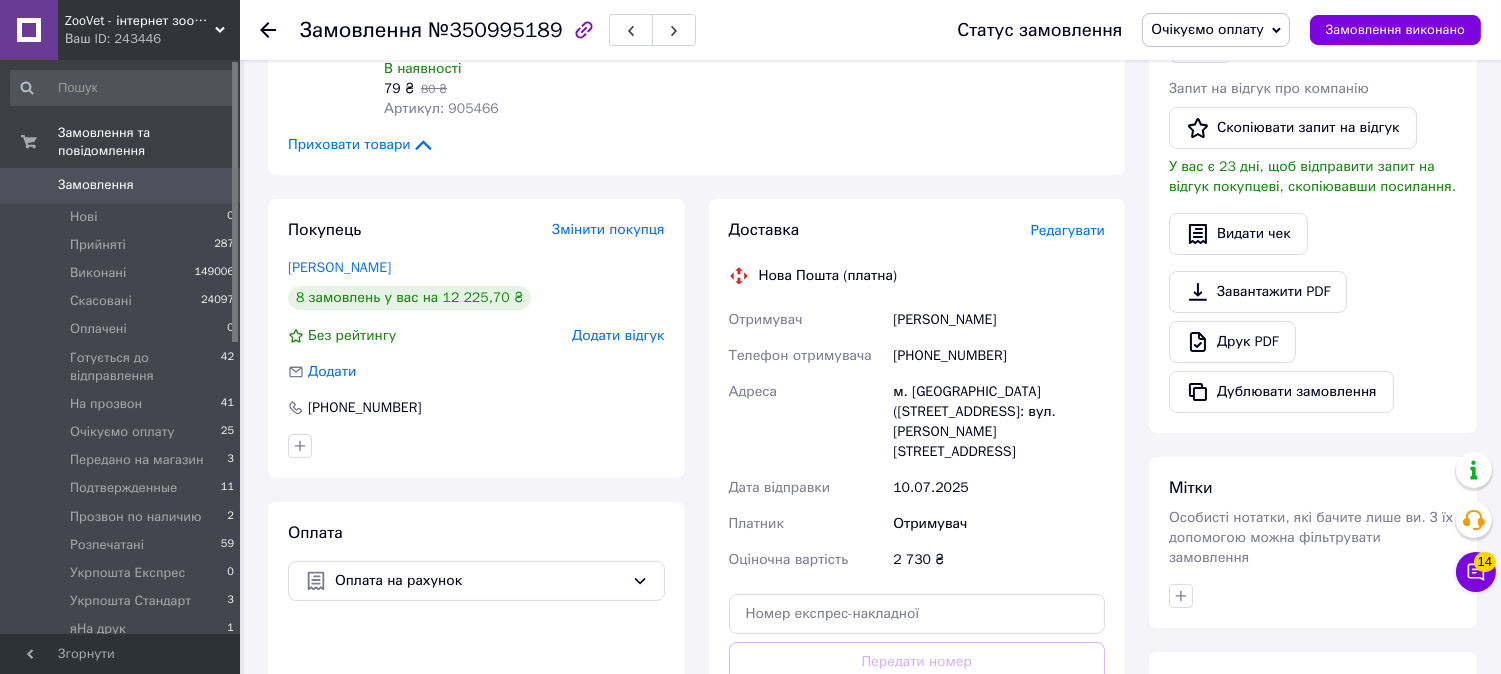 click on "Очікуємо оплату" at bounding box center (1207, 29) 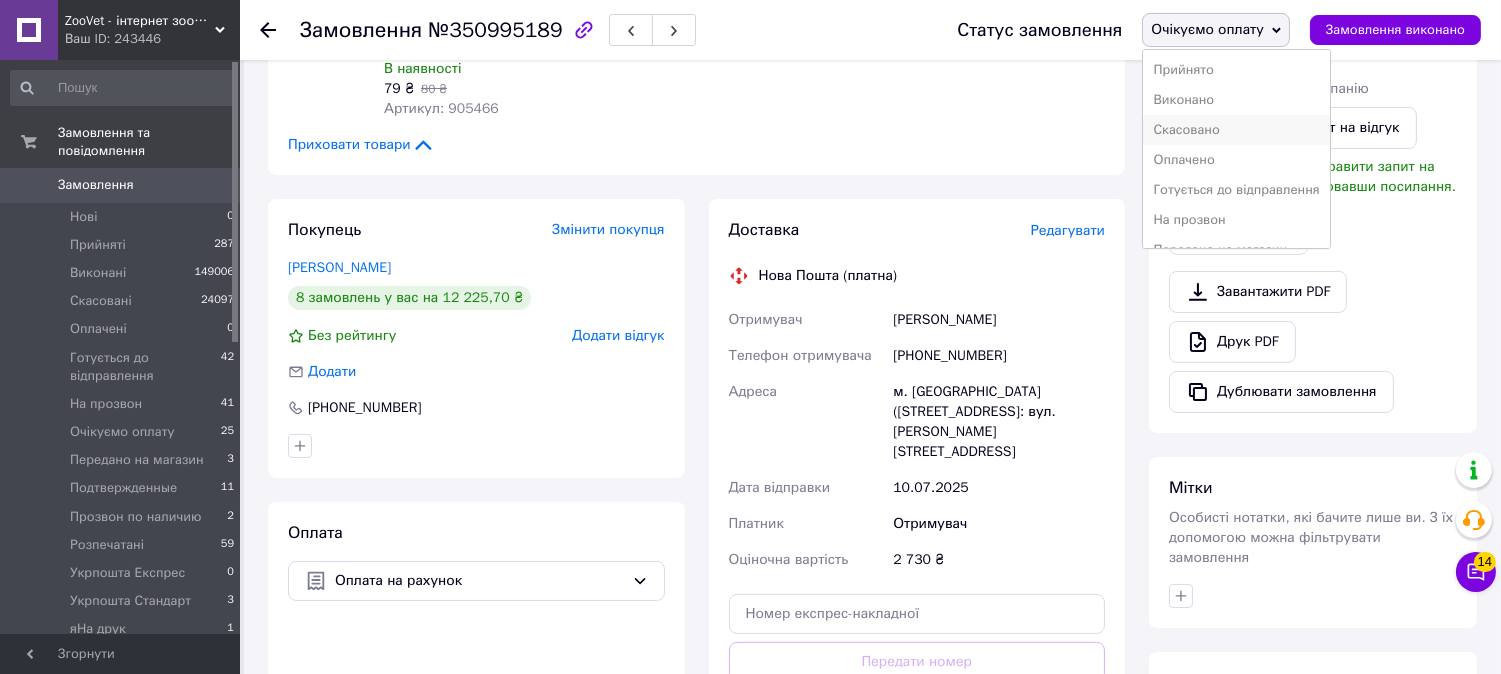 click on "Скасовано" at bounding box center [1236, 130] 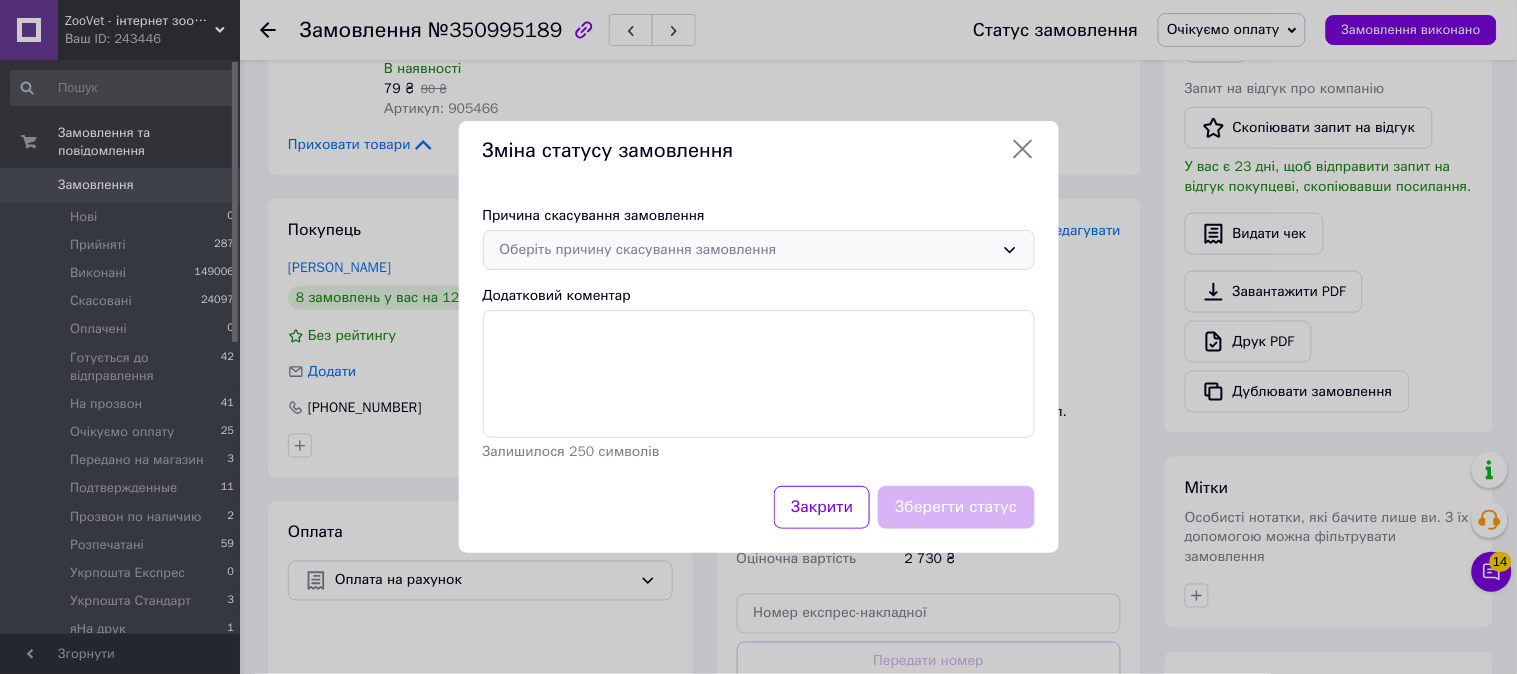 click on "Оберіть причину скасування замовлення" at bounding box center [747, 250] 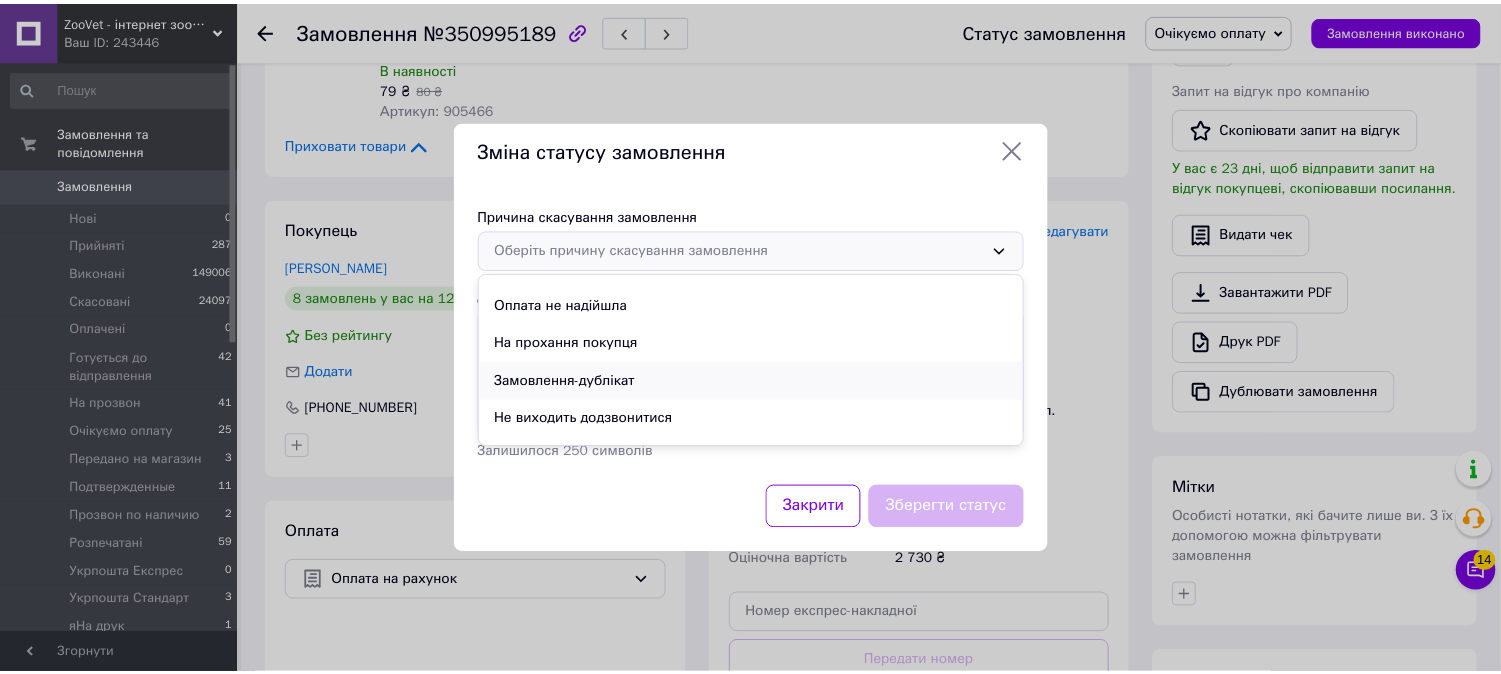 scroll, scrollTop: 93, scrollLeft: 0, axis: vertical 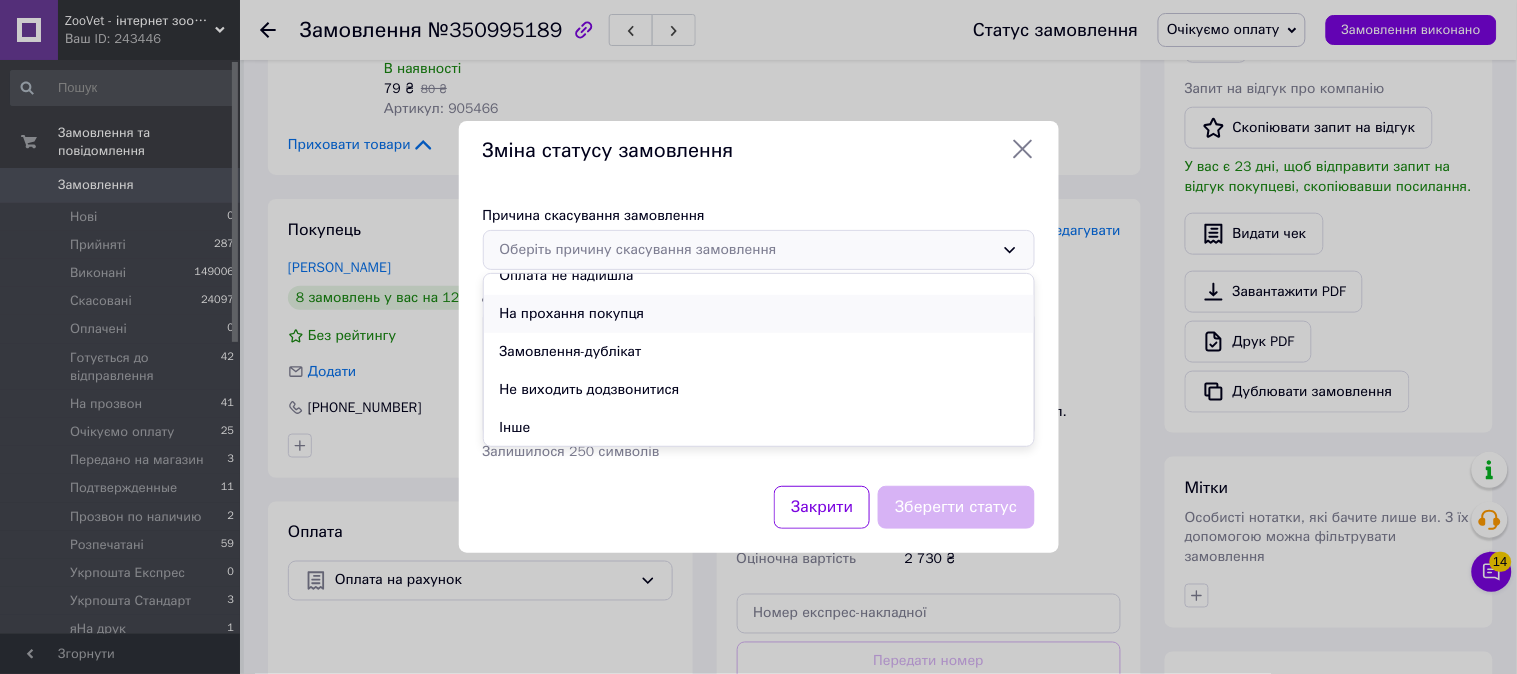 click on "На прохання покупця" at bounding box center (759, 314) 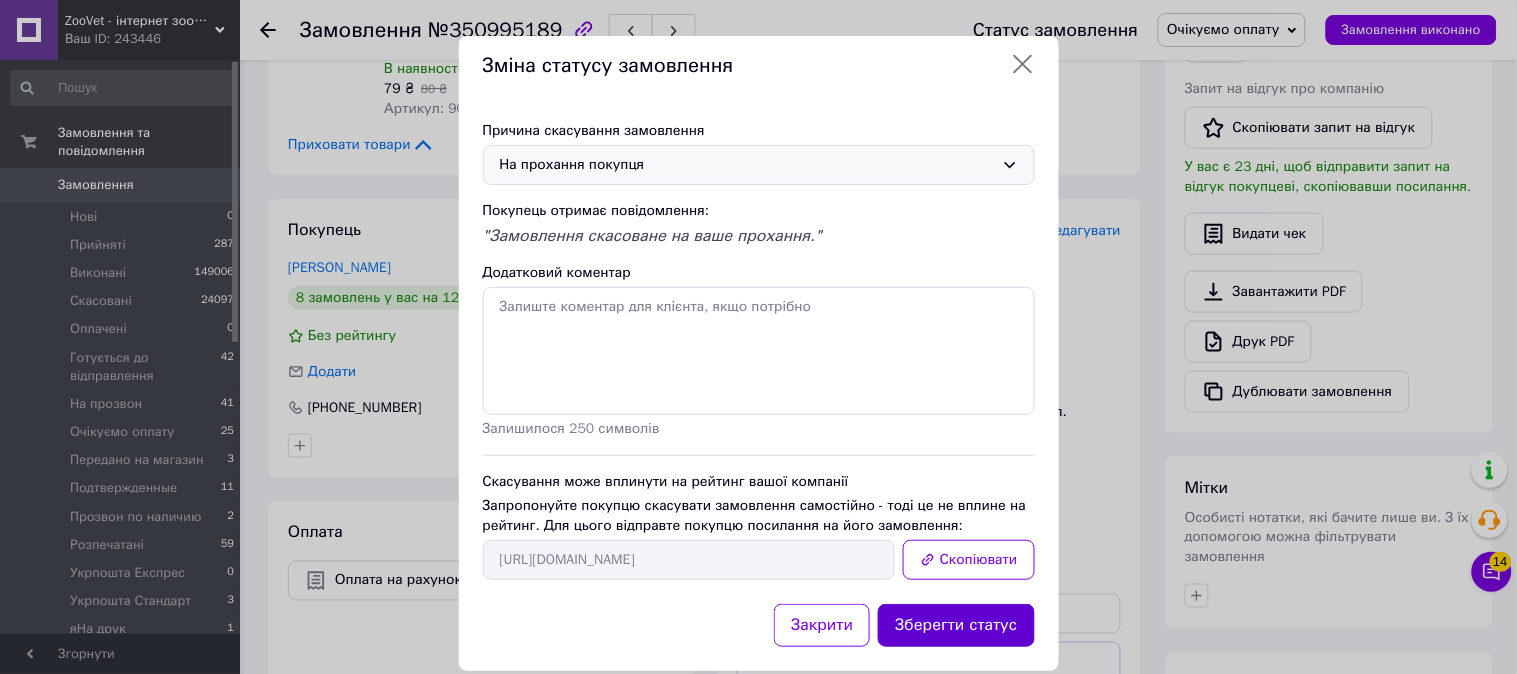 click on "Зберегти статус" at bounding box center (956, 625) 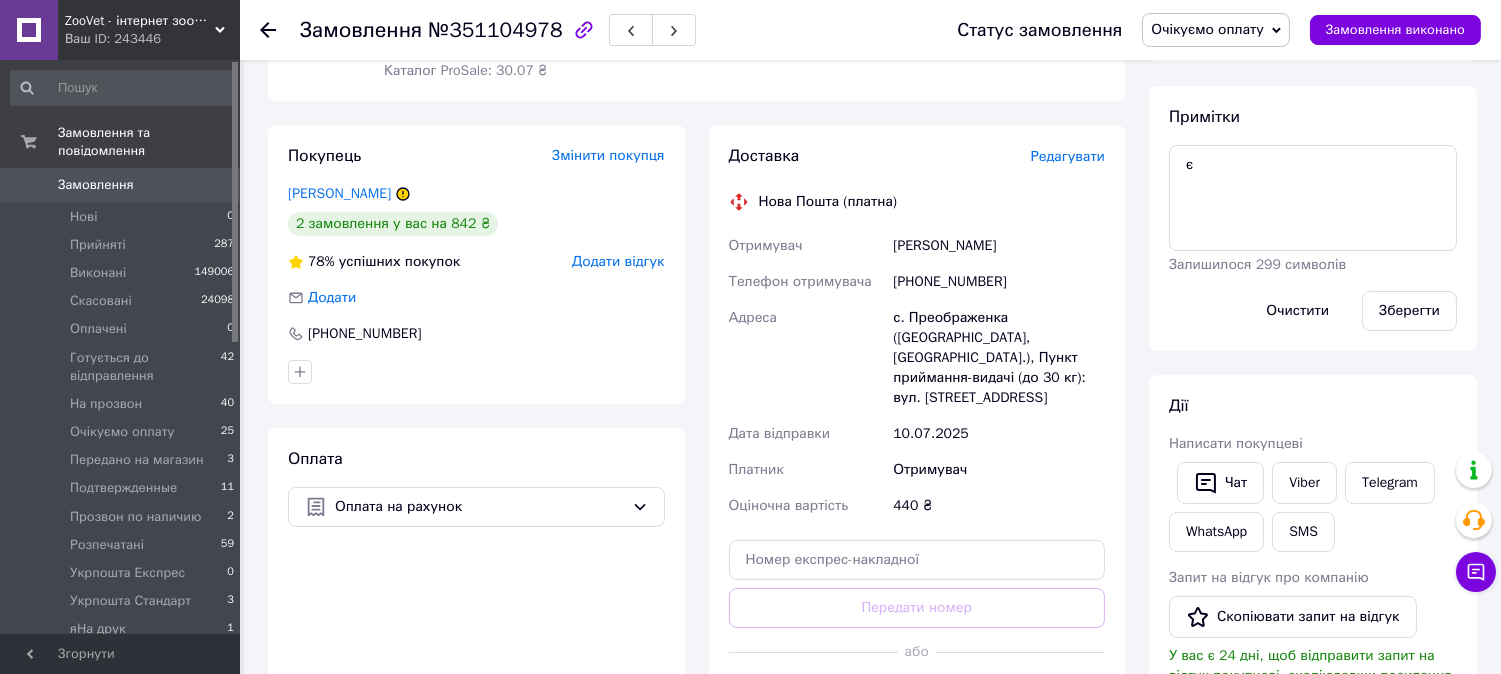scroll, scrollTop: 333, scrollLeft: 0, axis: vertical 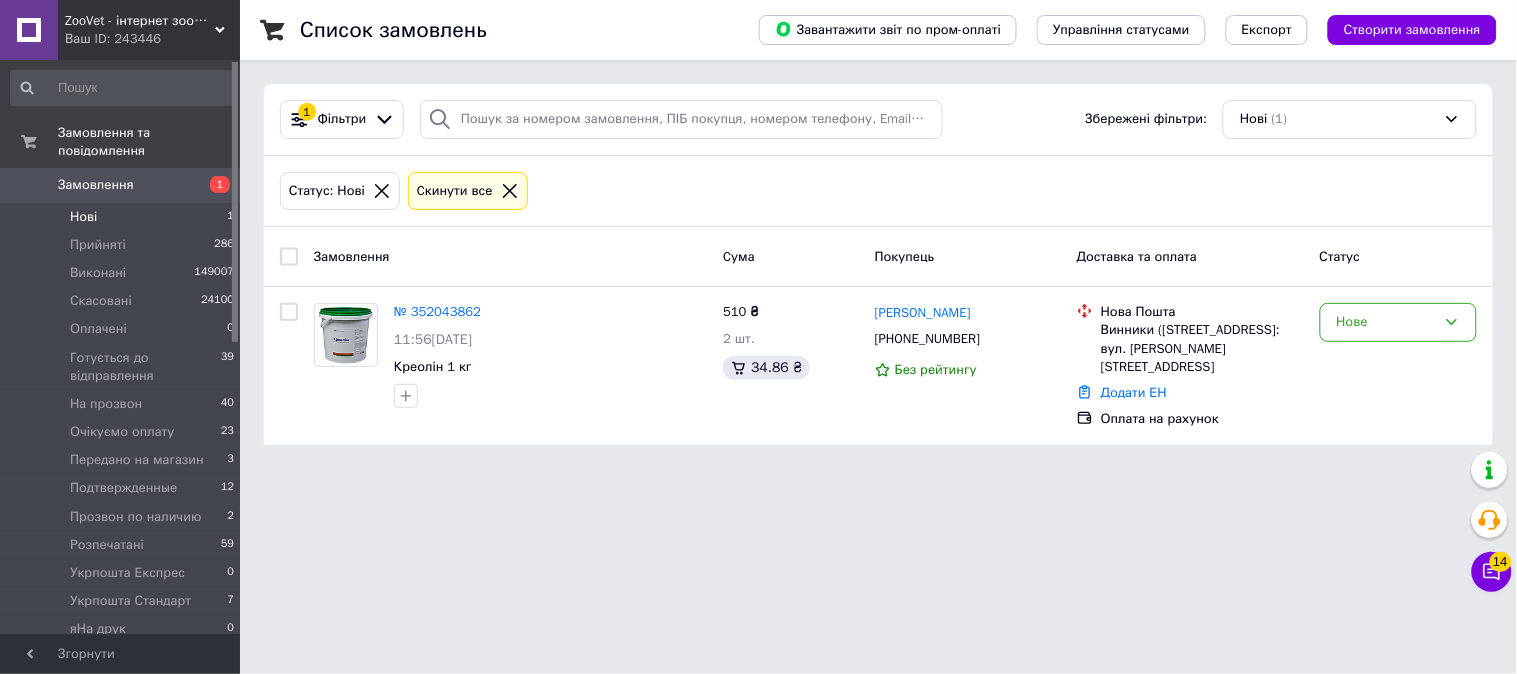 drag, startPoint x: 121, startPoint y: 173, endPoint x: 127, endPoint y: 164, distance: 10.816654 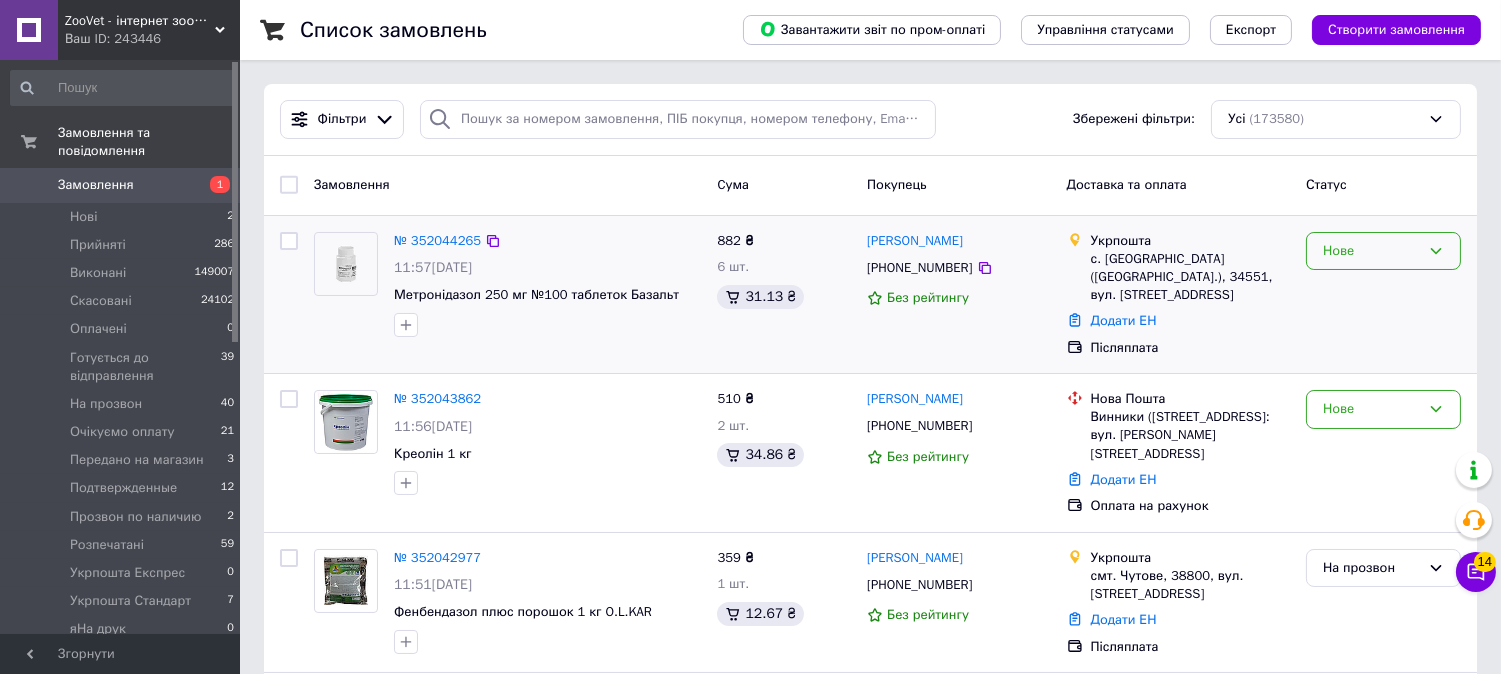 click on "Нове" at bounding box center (1371, 251) 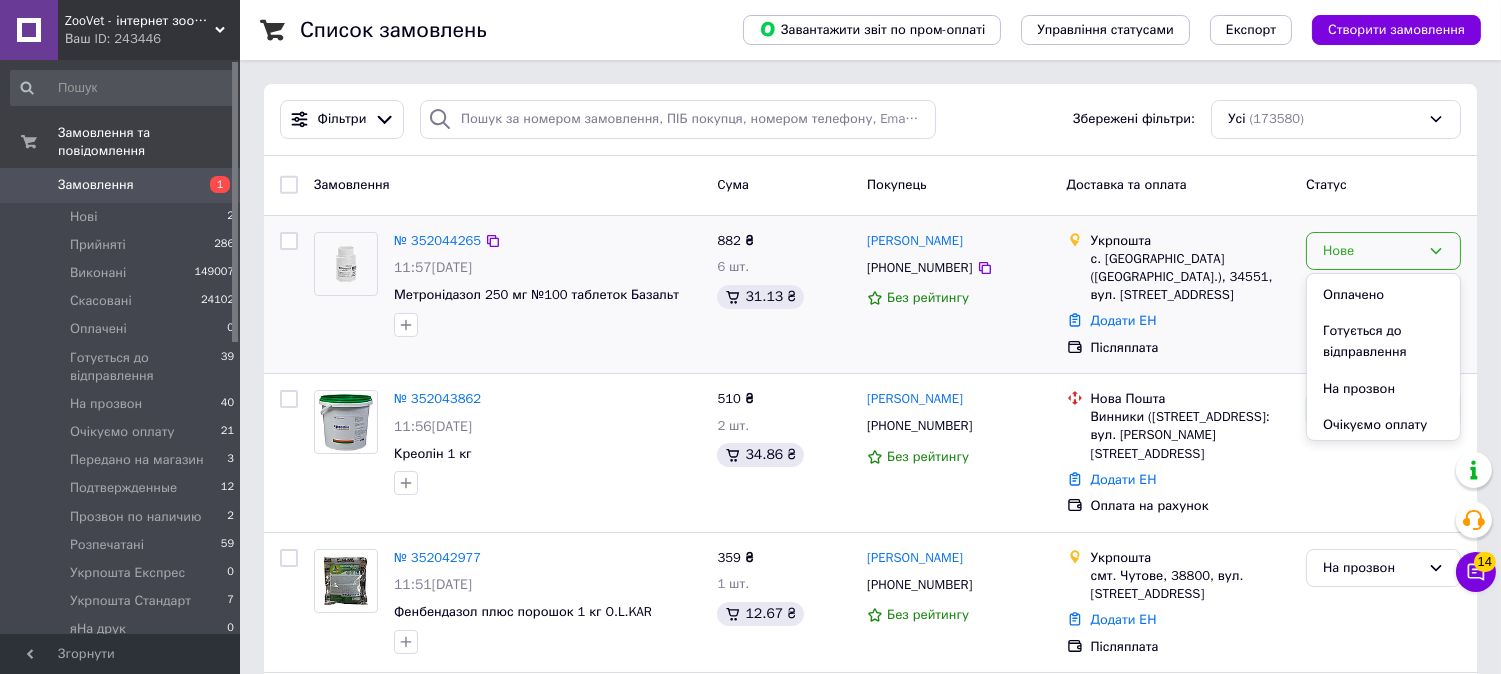 scroll, scrollTop: 222, scrollLeft: 0, axis: vertical 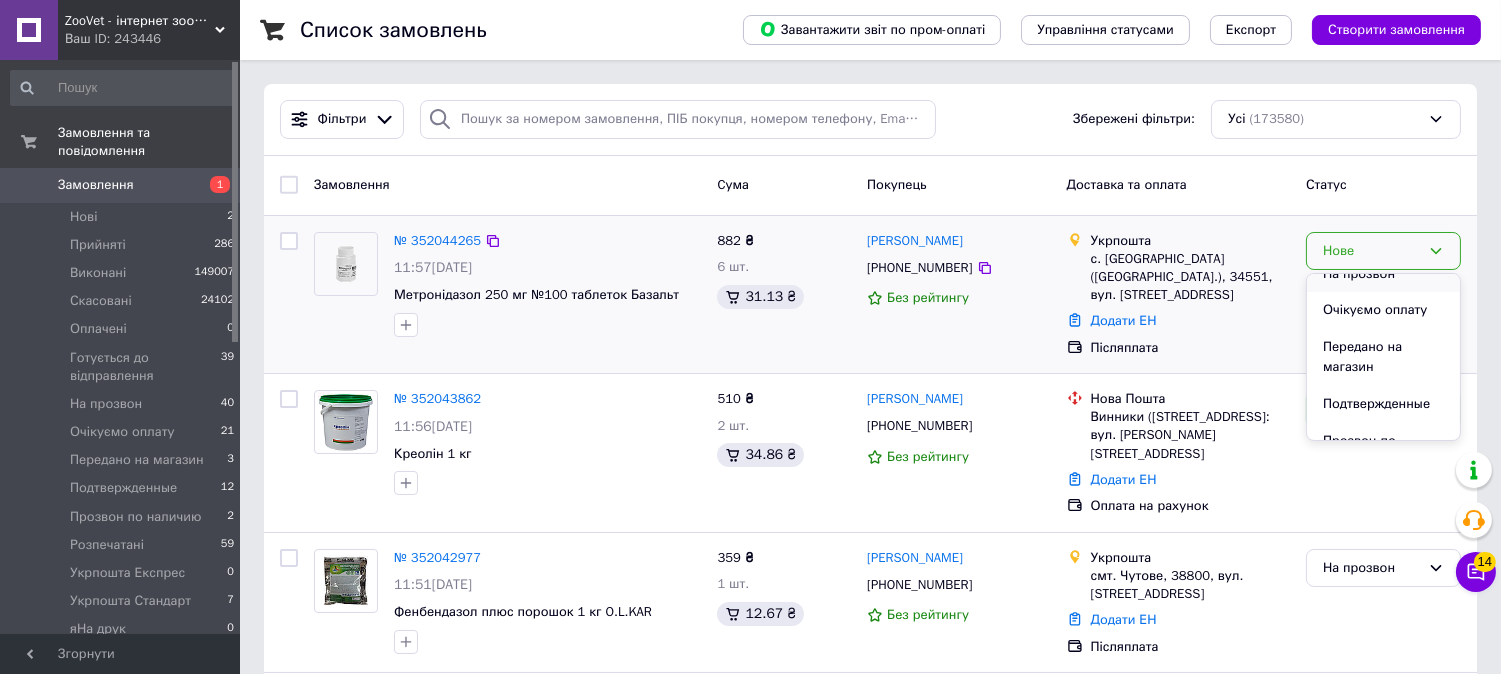 click on "На прозвон" at bounding box center [1383, 274] 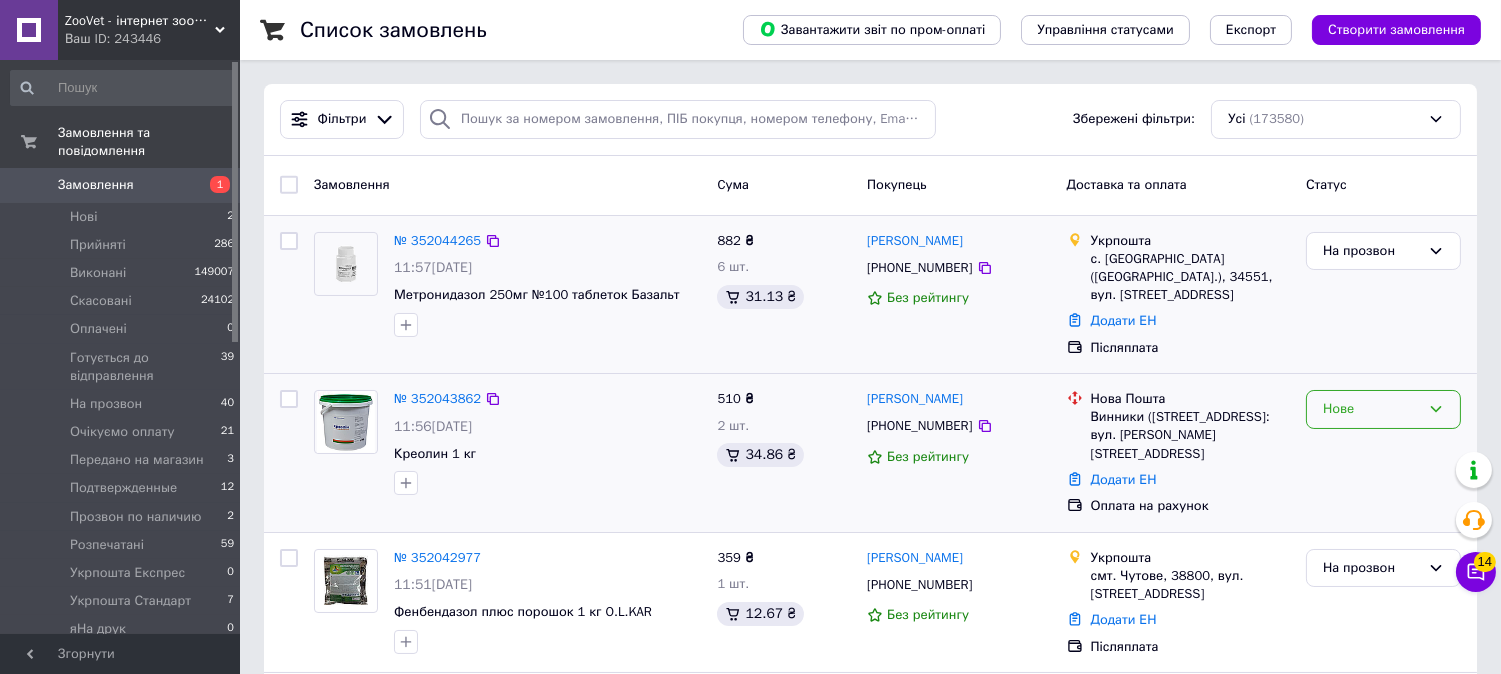 click on "Нове" at bounding box center (1371, 409) 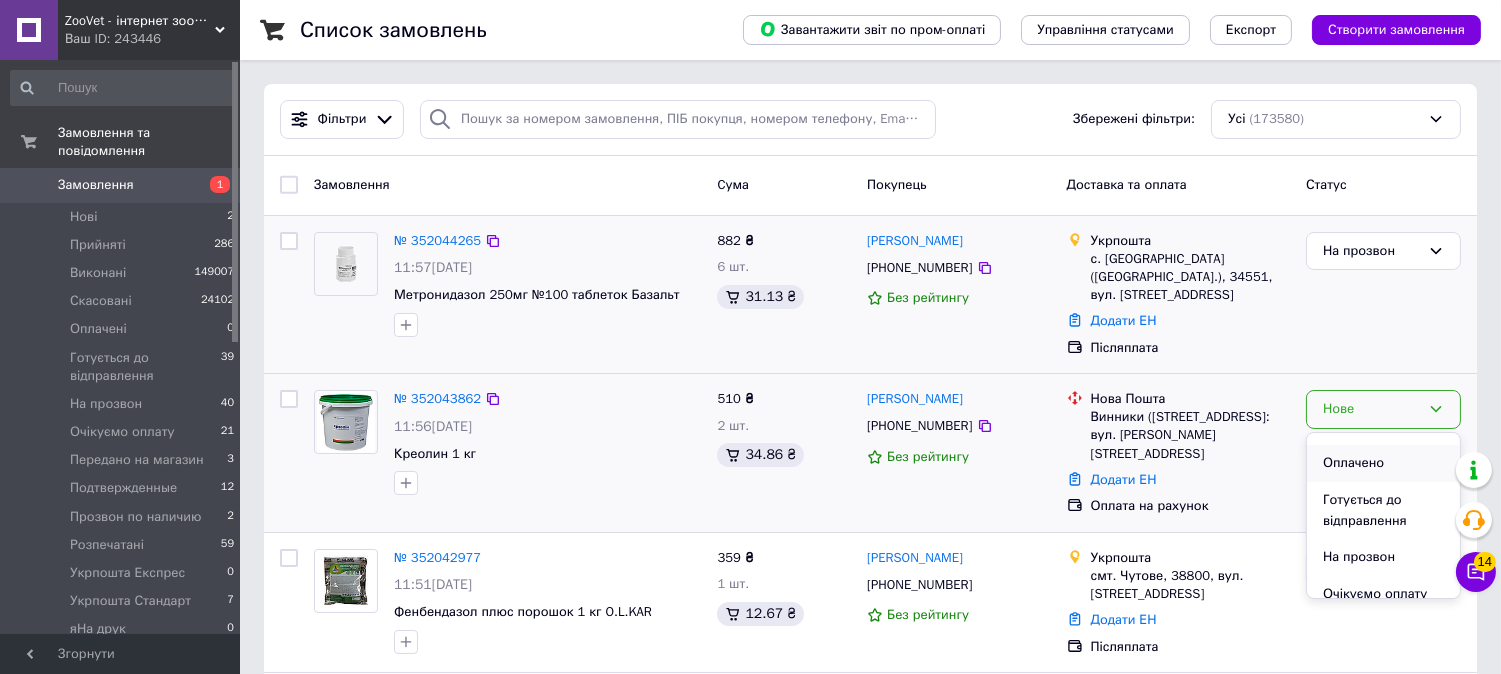 scroll, scrollTop: 111, scrollLeft: 0, axis: vertical 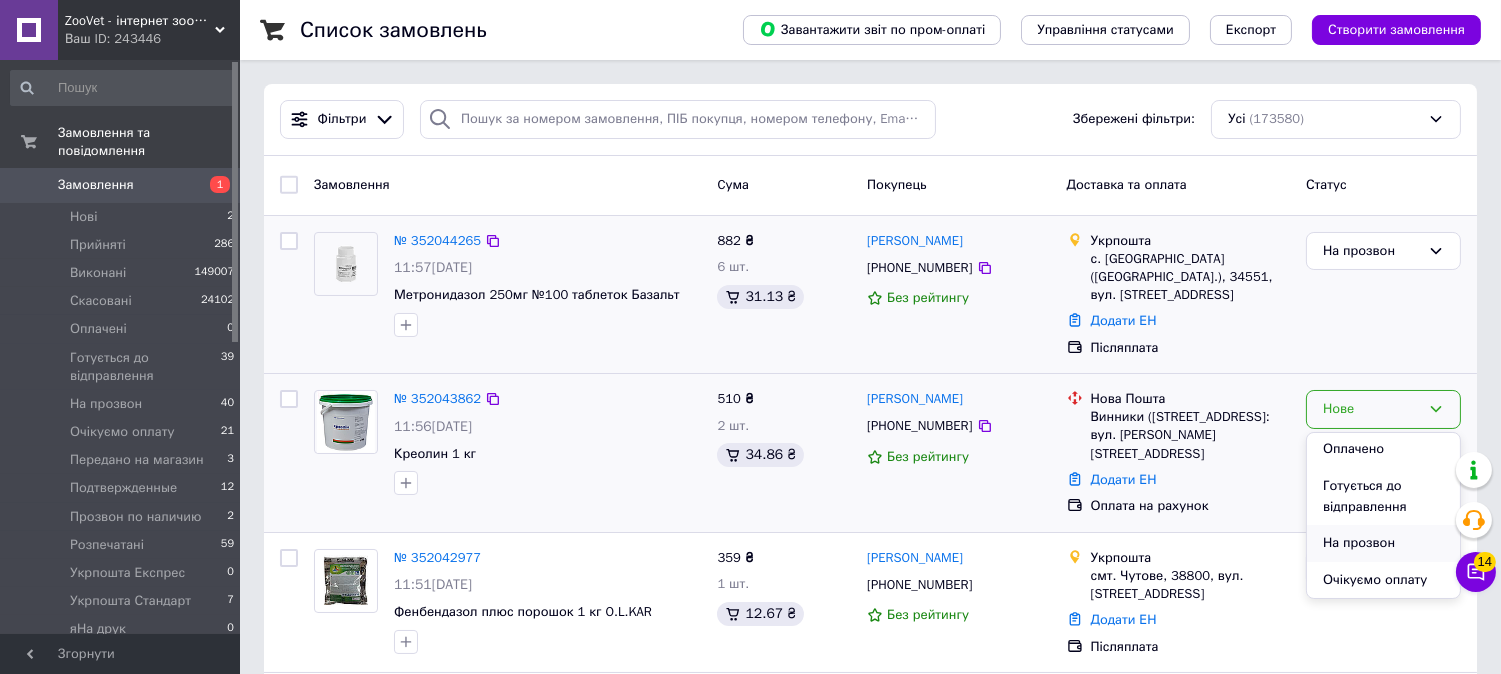 click on "На прозвон" at bounding box center (1383, 543) 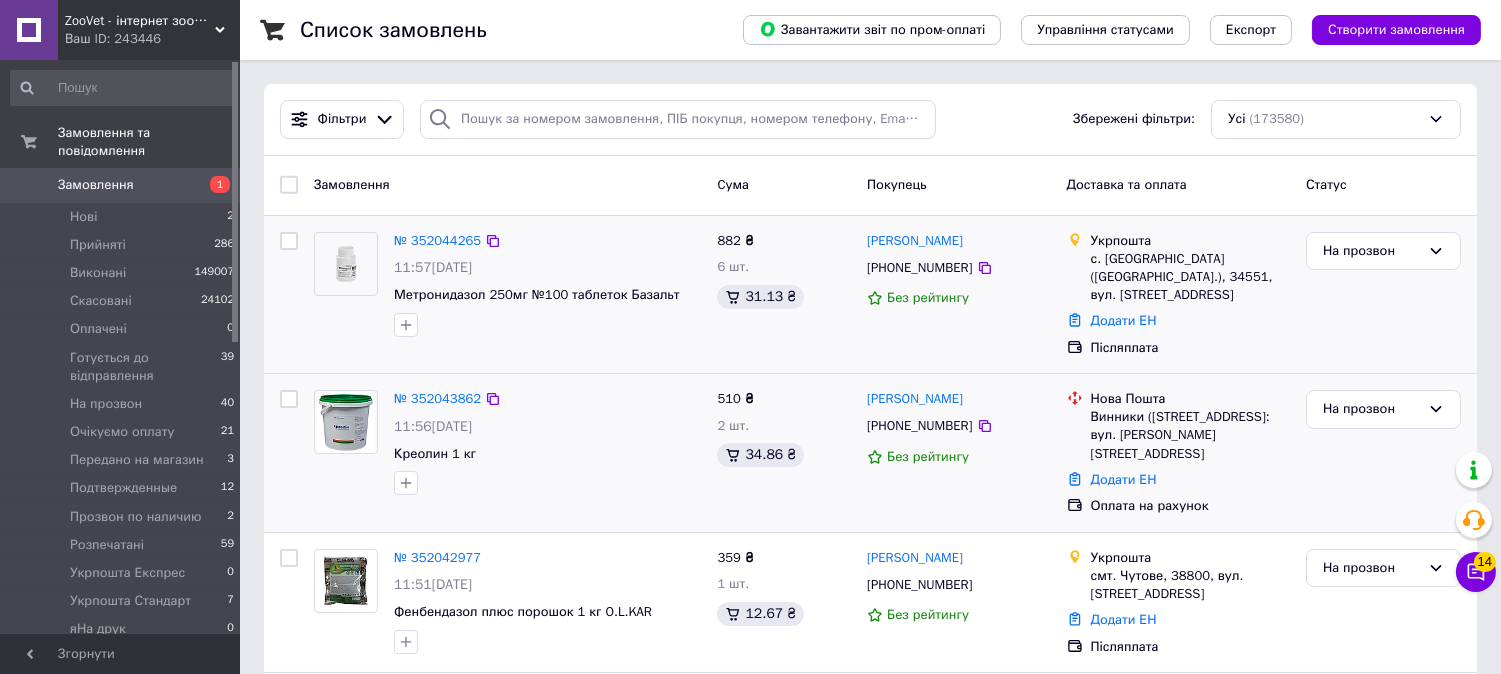 drag, startPoint x: 103, startPoint y: 185, endPoint x: 175, endPoint y: 88, distance: 120.80149 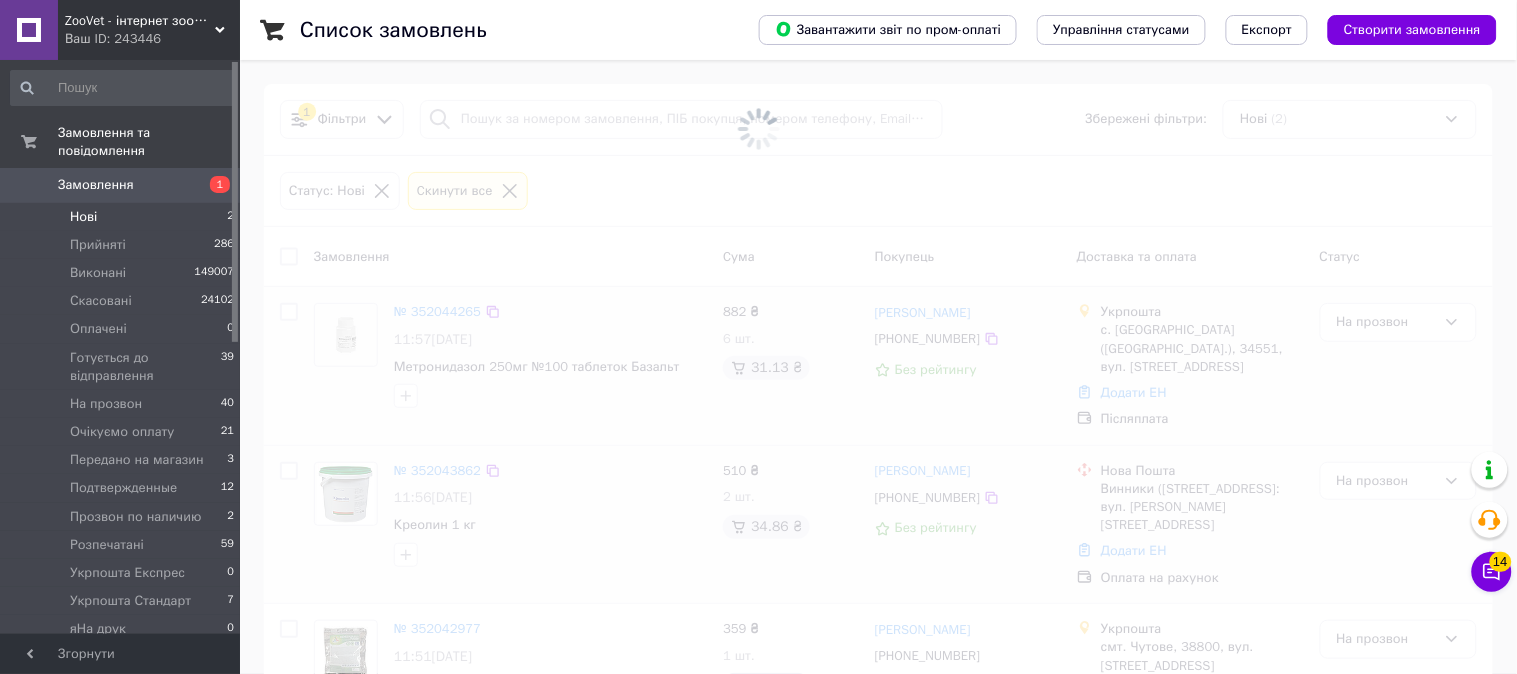 click on "Замовлення" at bounding box center (121, 185) 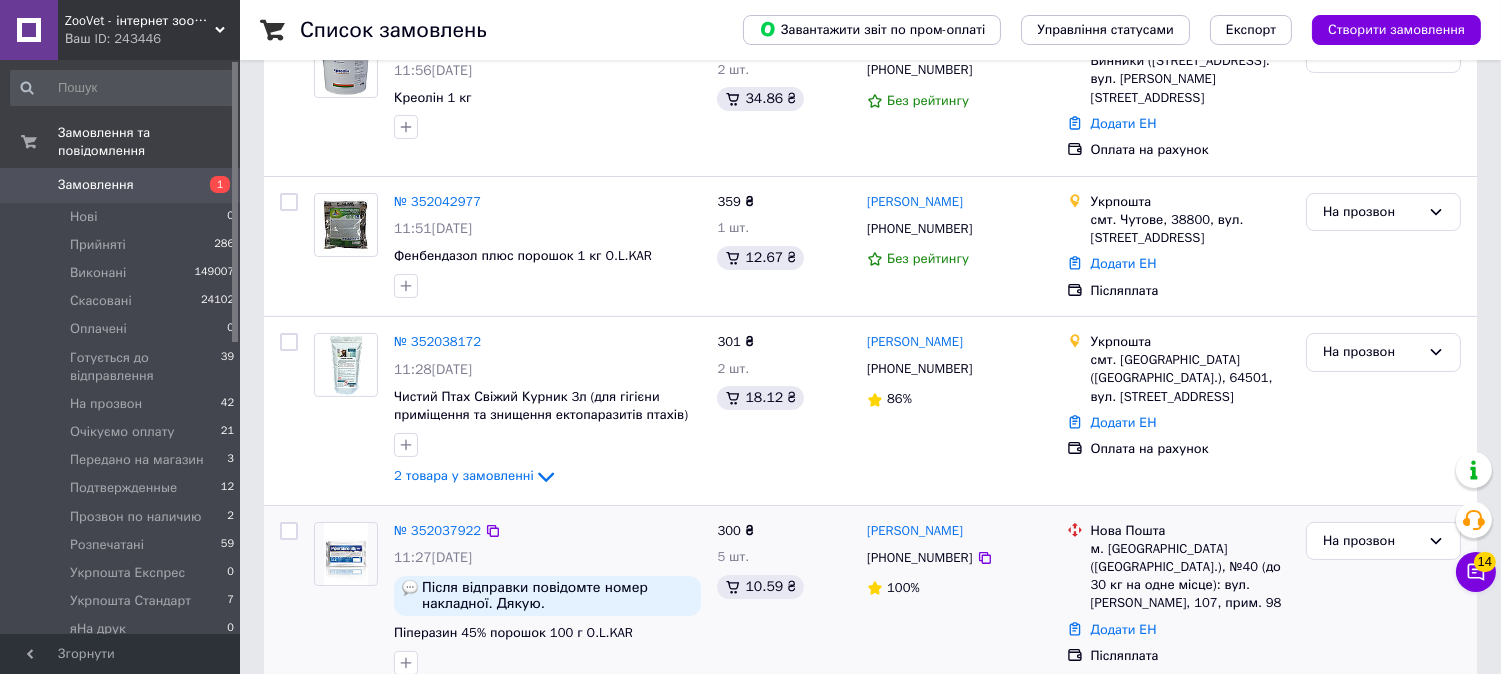 scroll, scrollTop: 555, scrollLeft: 0, axis: vertical 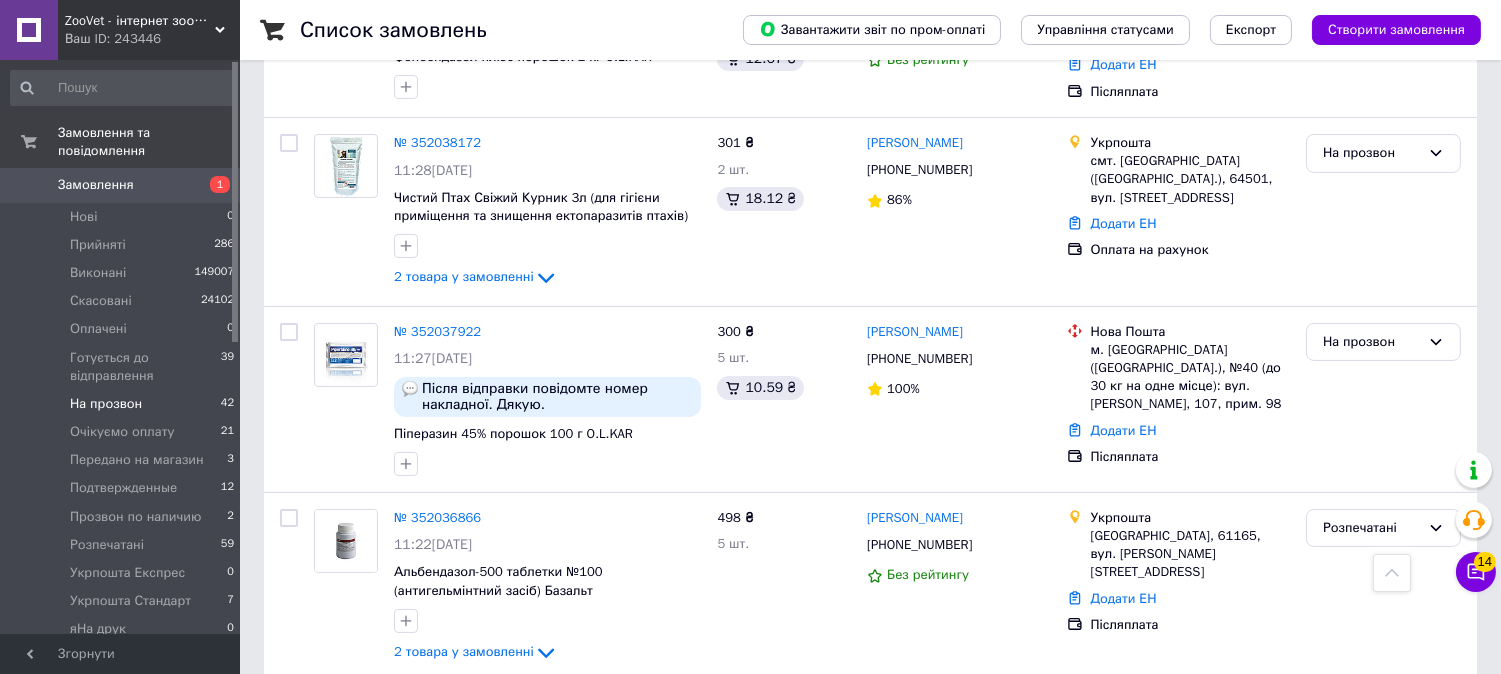 click on "На прозвон 42" at bounding box center [123, 404] 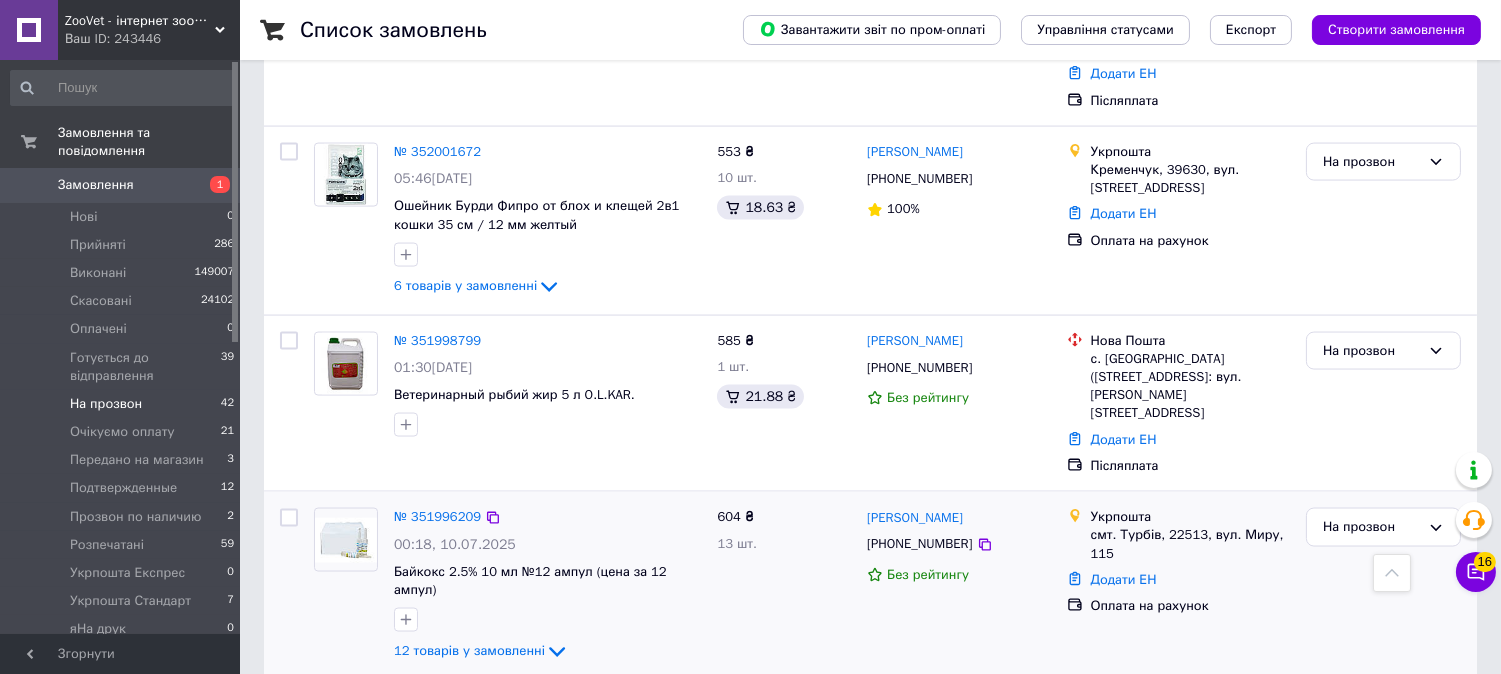 scroll, scrollTop: 5461, scrollLeft: 0, axis: vertical 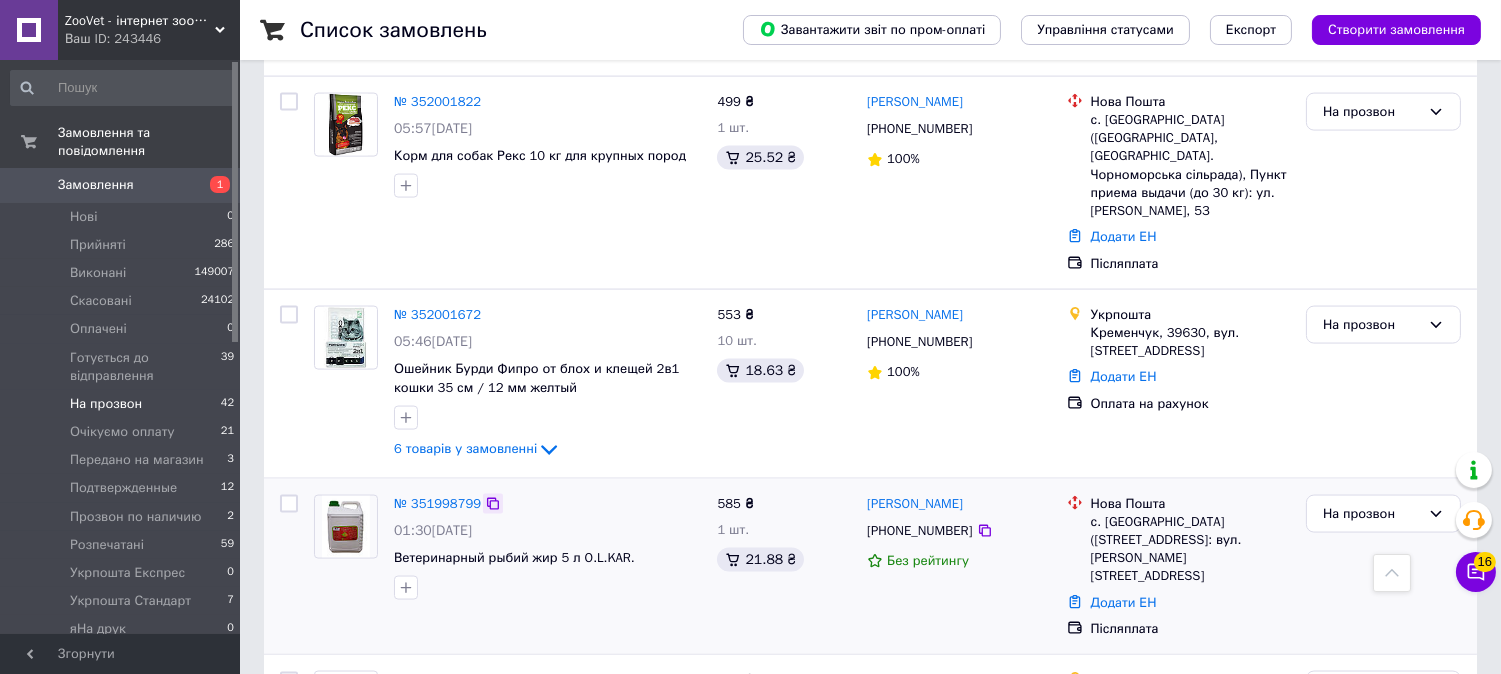 click 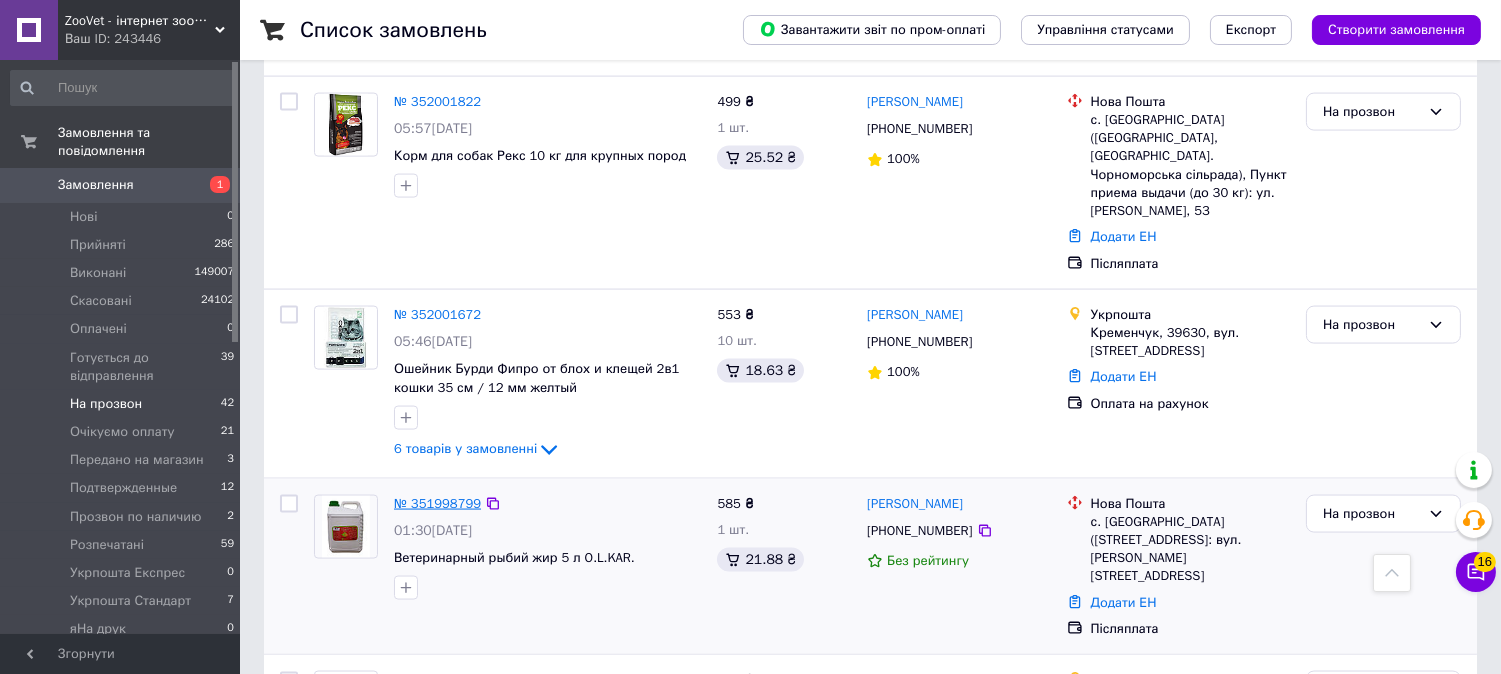 click on "№ 351998799" at bounding box center (437, 503) 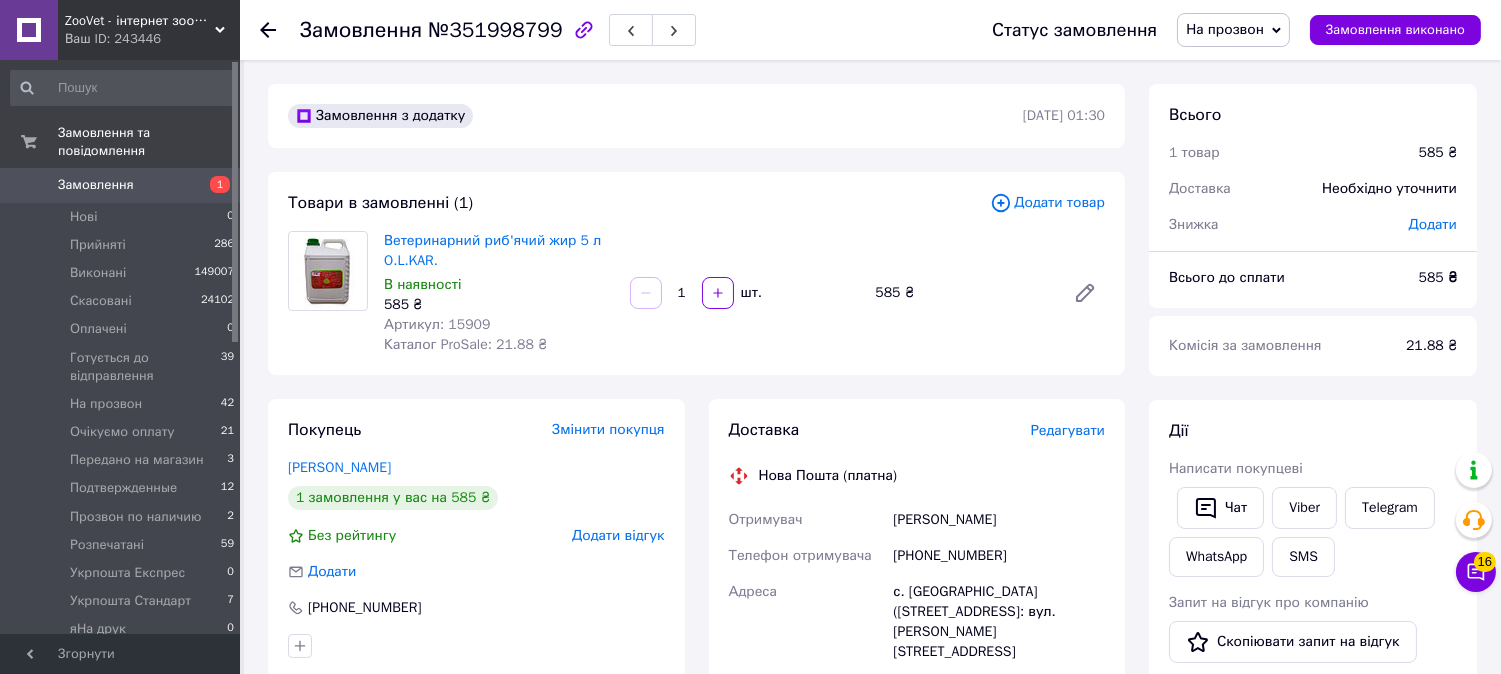 click on "На прозвон" at bounding box center (1225, 29) 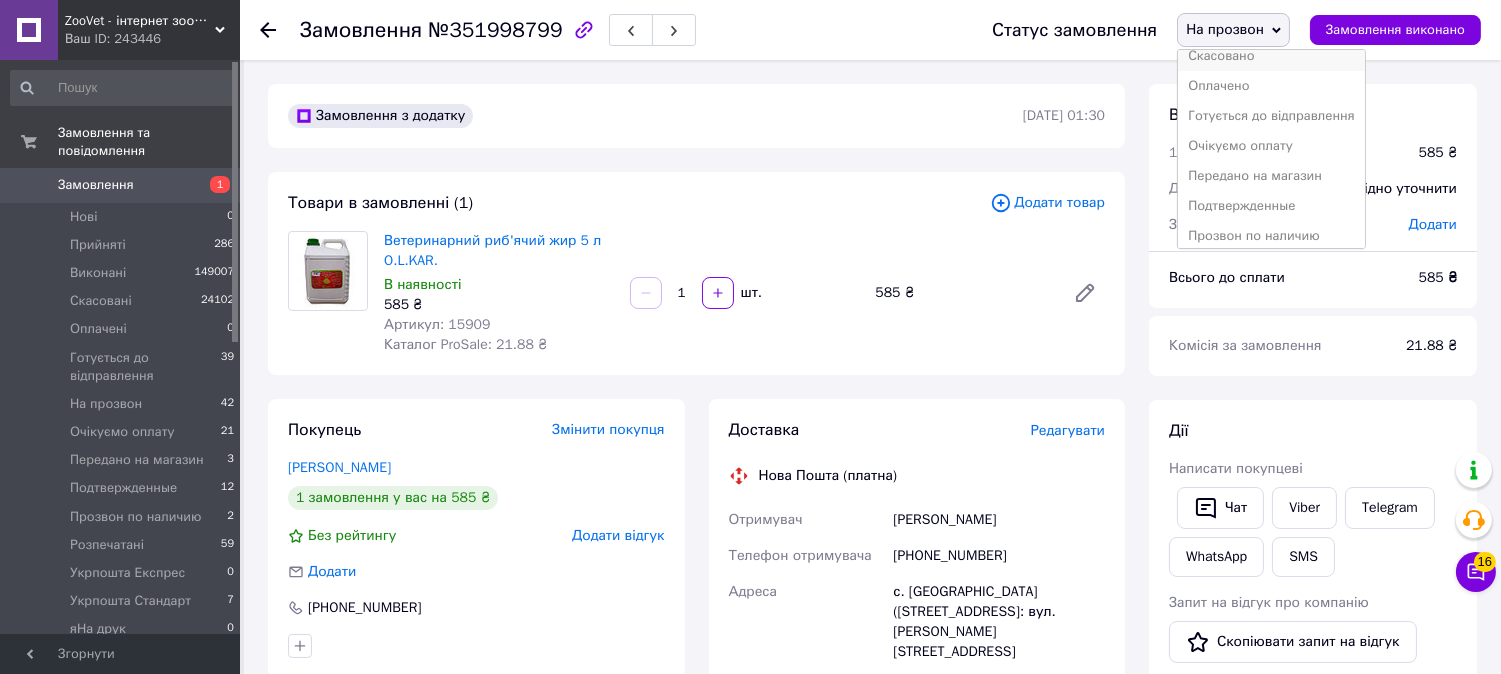 scroll, scrollTop: 111, scrollLeft: 0, axis: vertical 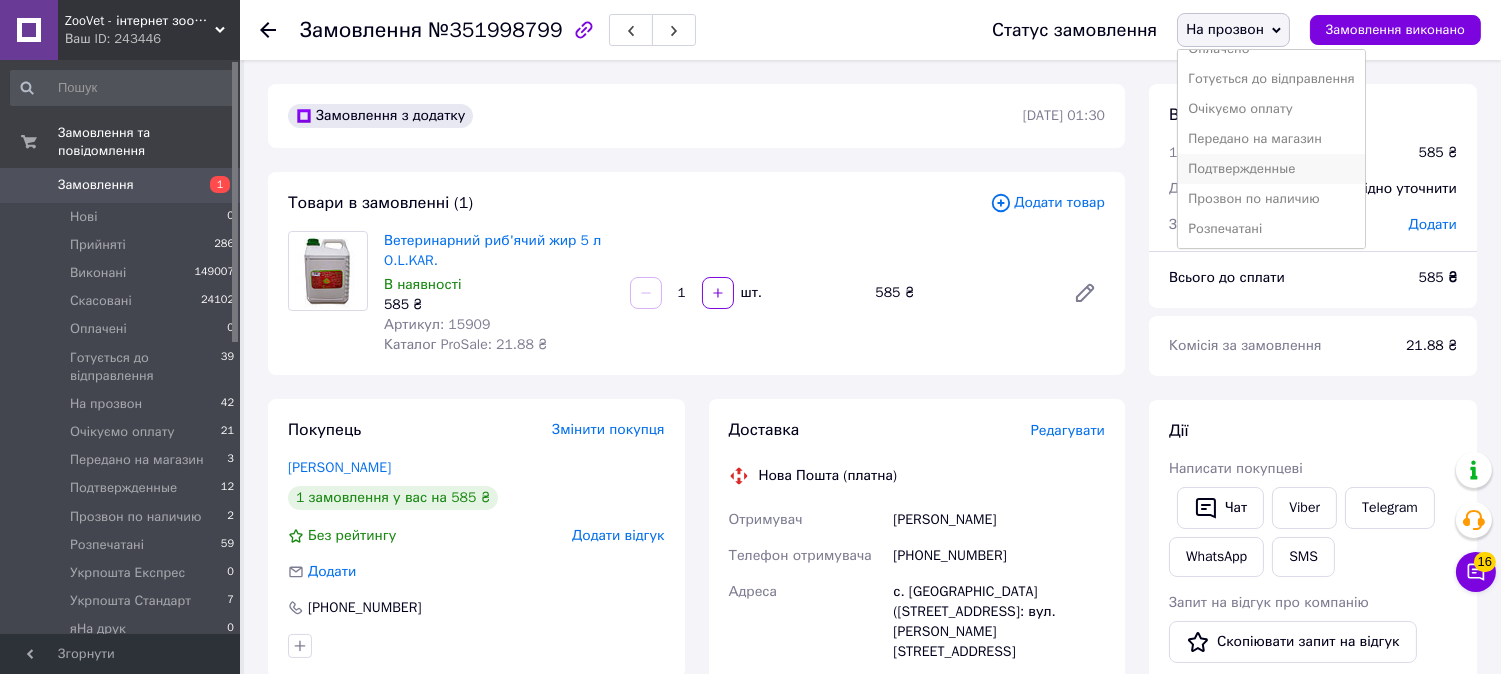 click on "Подтвержденные" at bounding box center (1271, 169) 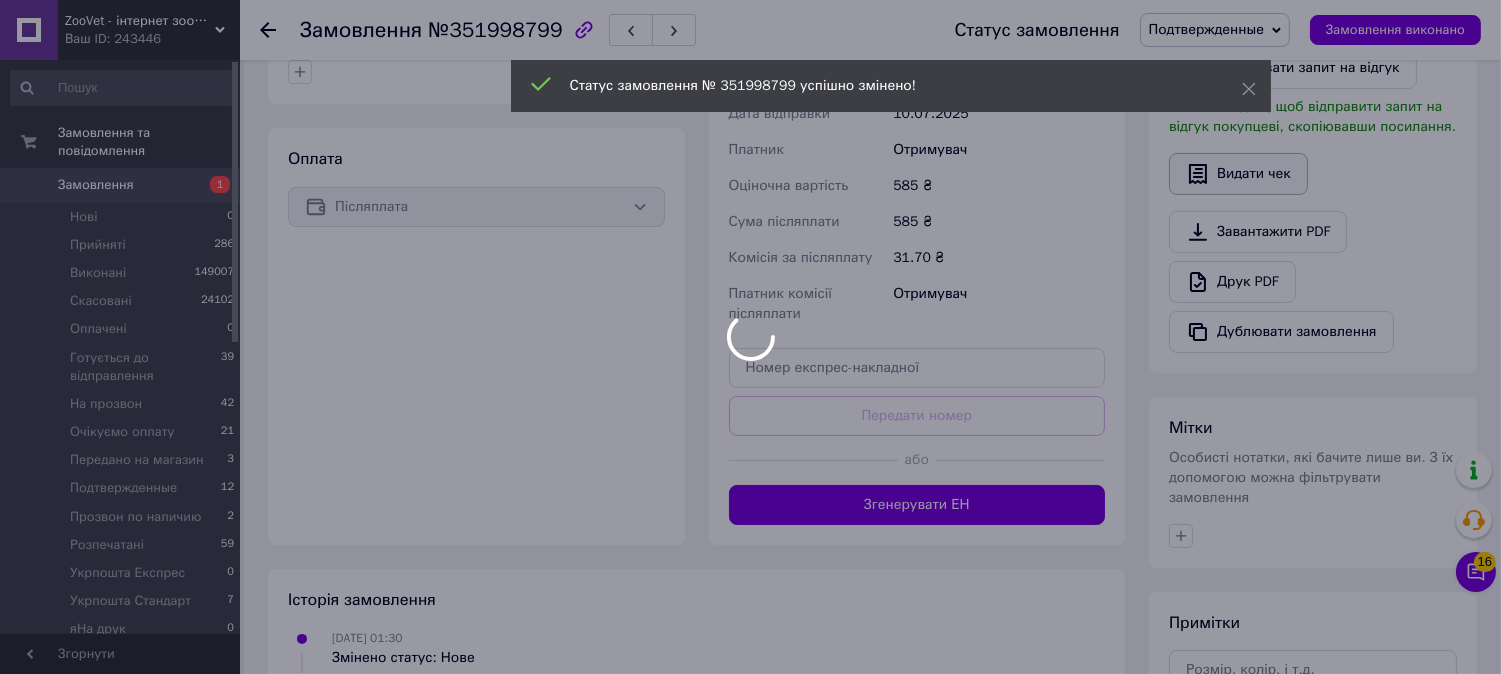 scroll, scrollTop: 666, scrollLeft: 0, axis: vertical 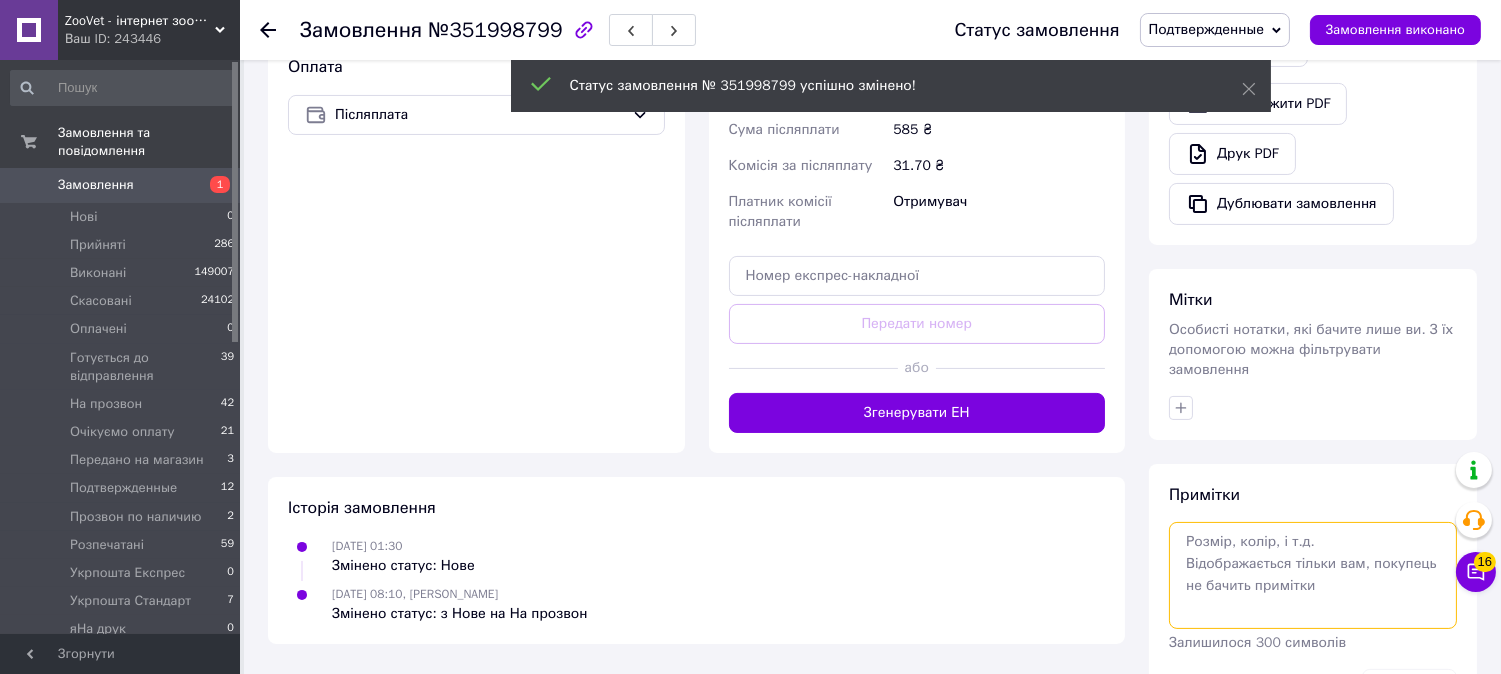 click at bounding box center (1313, 575) 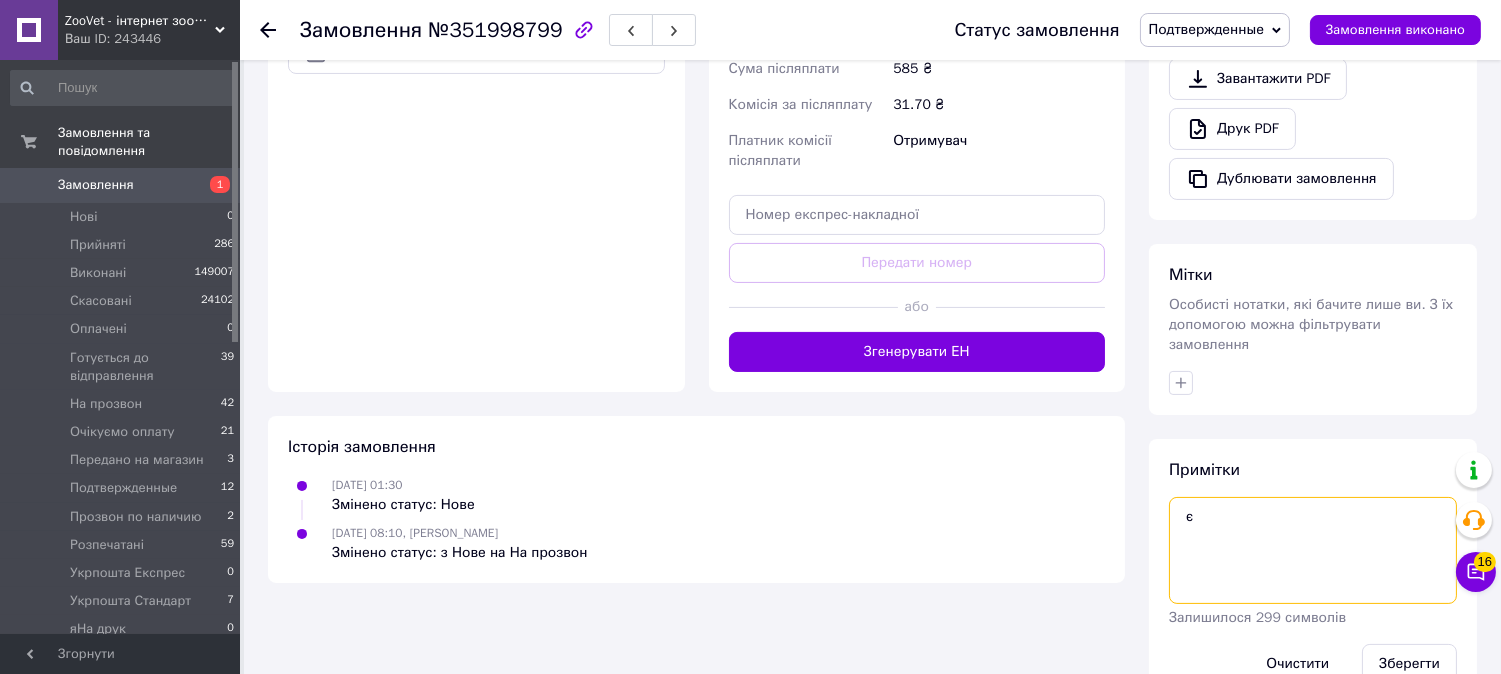 scroll, scrollTop: 761, scrollLeft: 0, axis: vertical 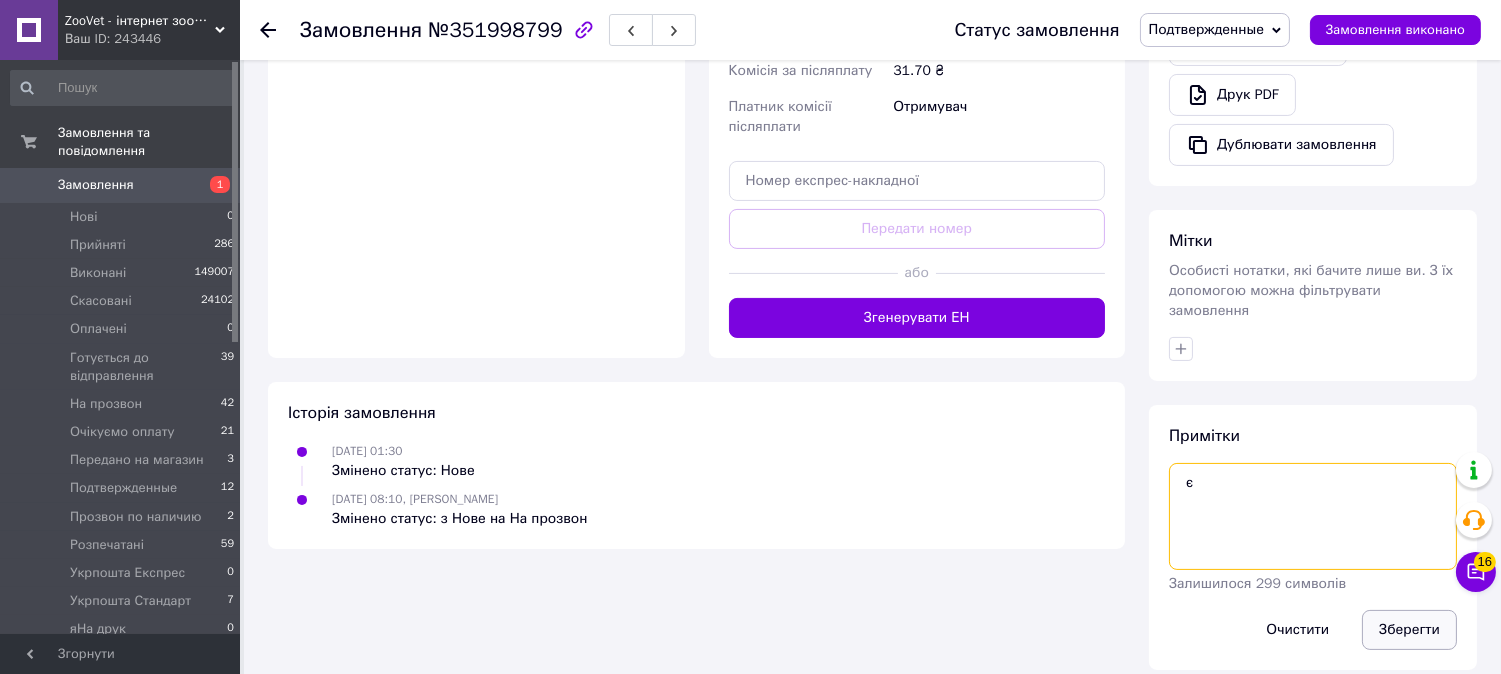 type on "є" 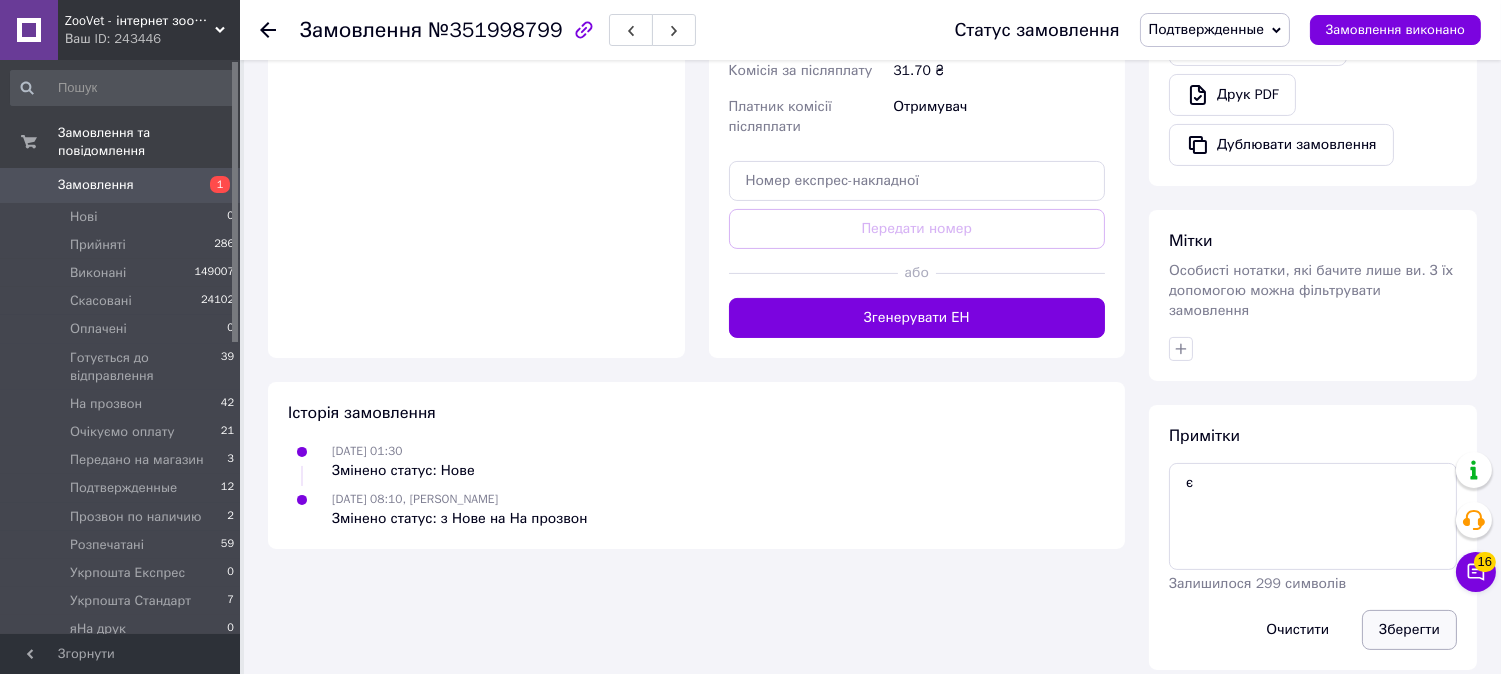 click on "Зберегти" at bounding box center [1409, 630] 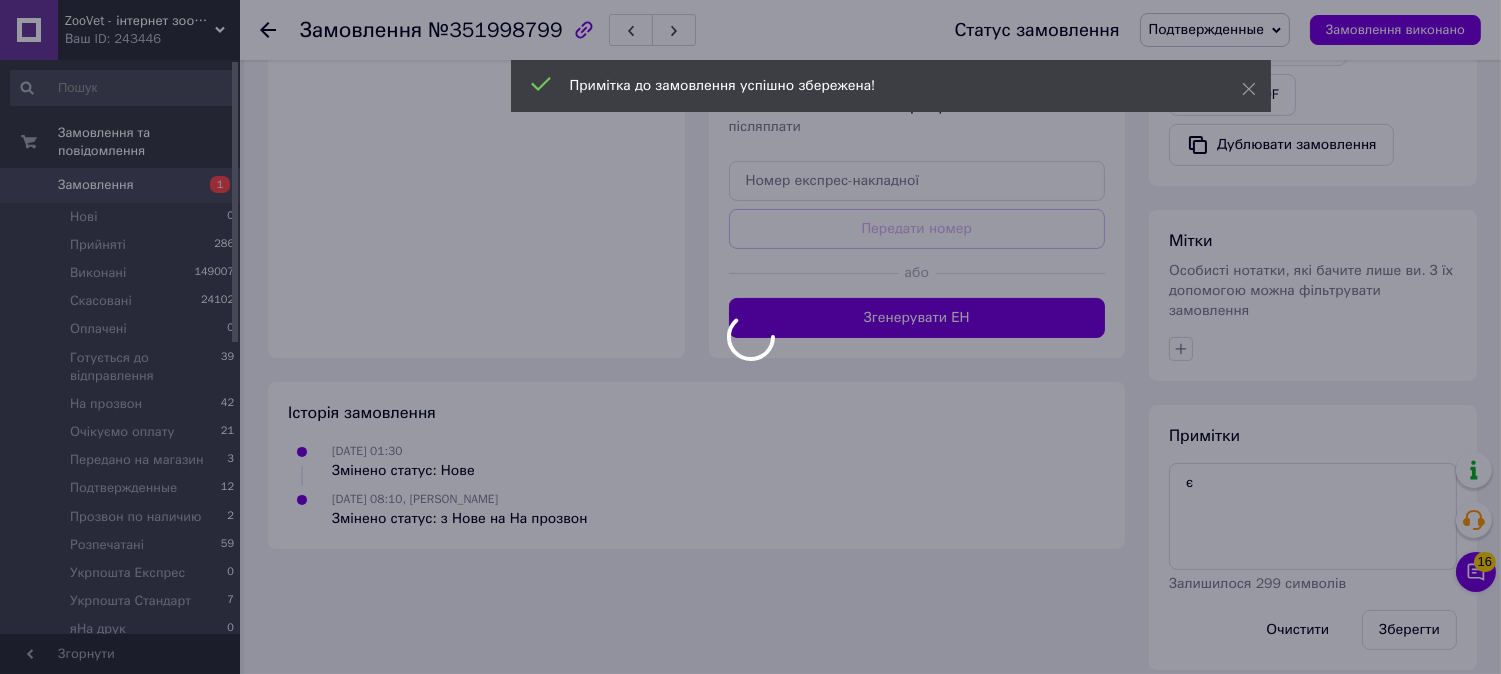 scroll, scrollTop: 725, scrollLeft: 0, axis: vertical 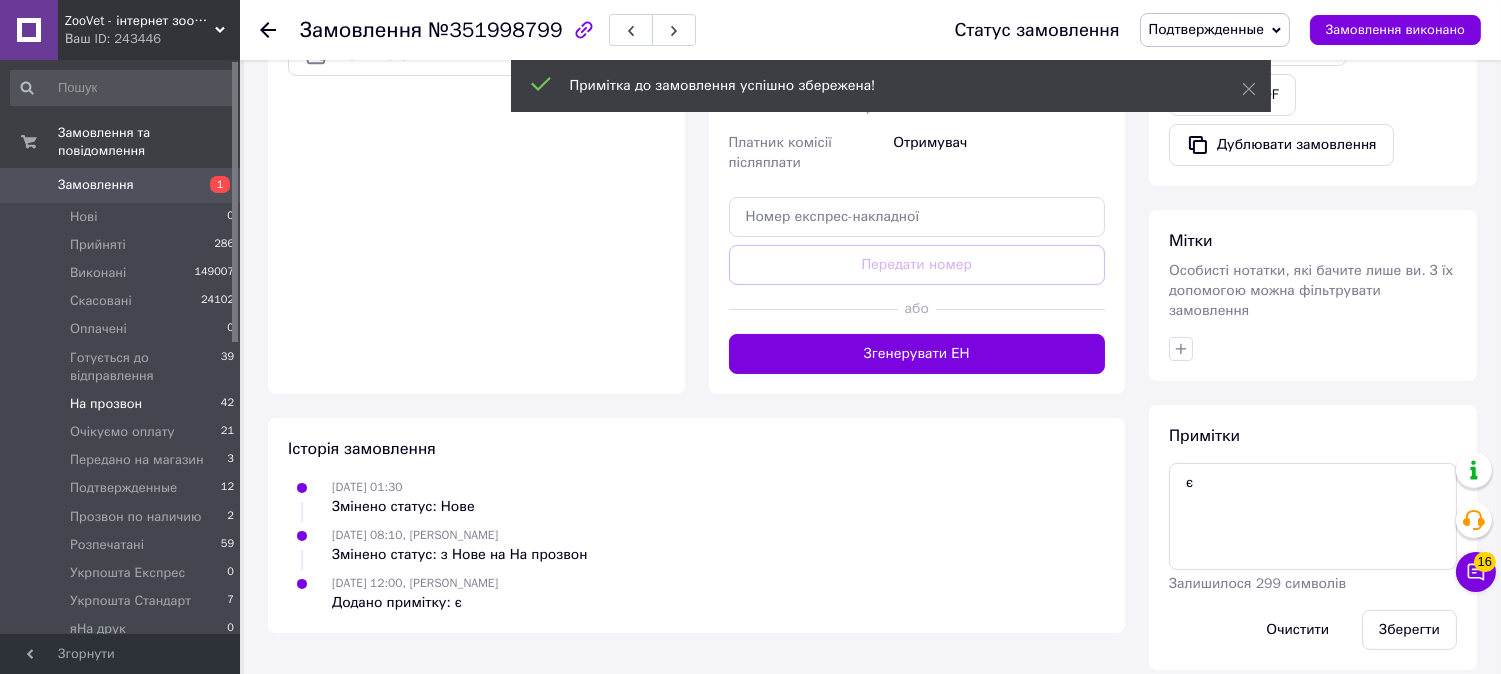 click on "На прозвон 42" at bounding box center [123, 404] 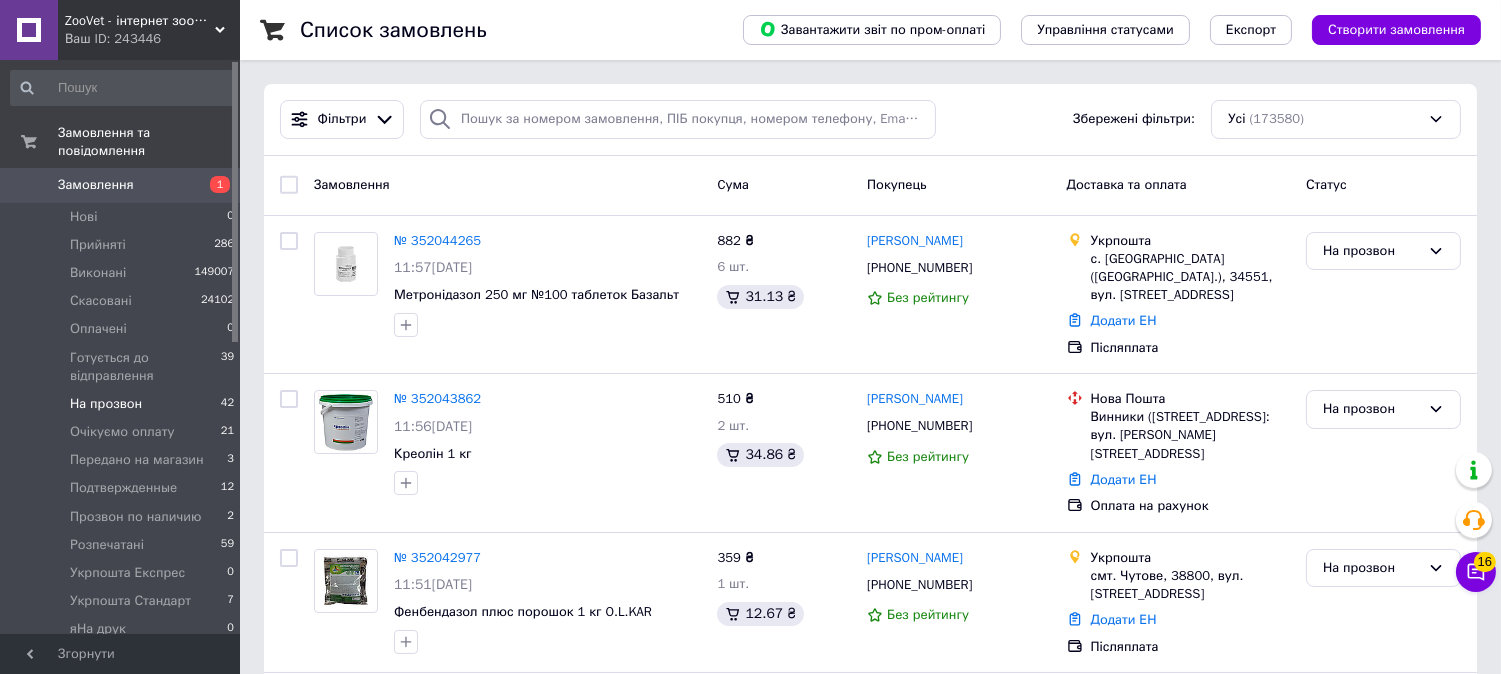 click on "На прозвон" at bounding box center [106, 404] 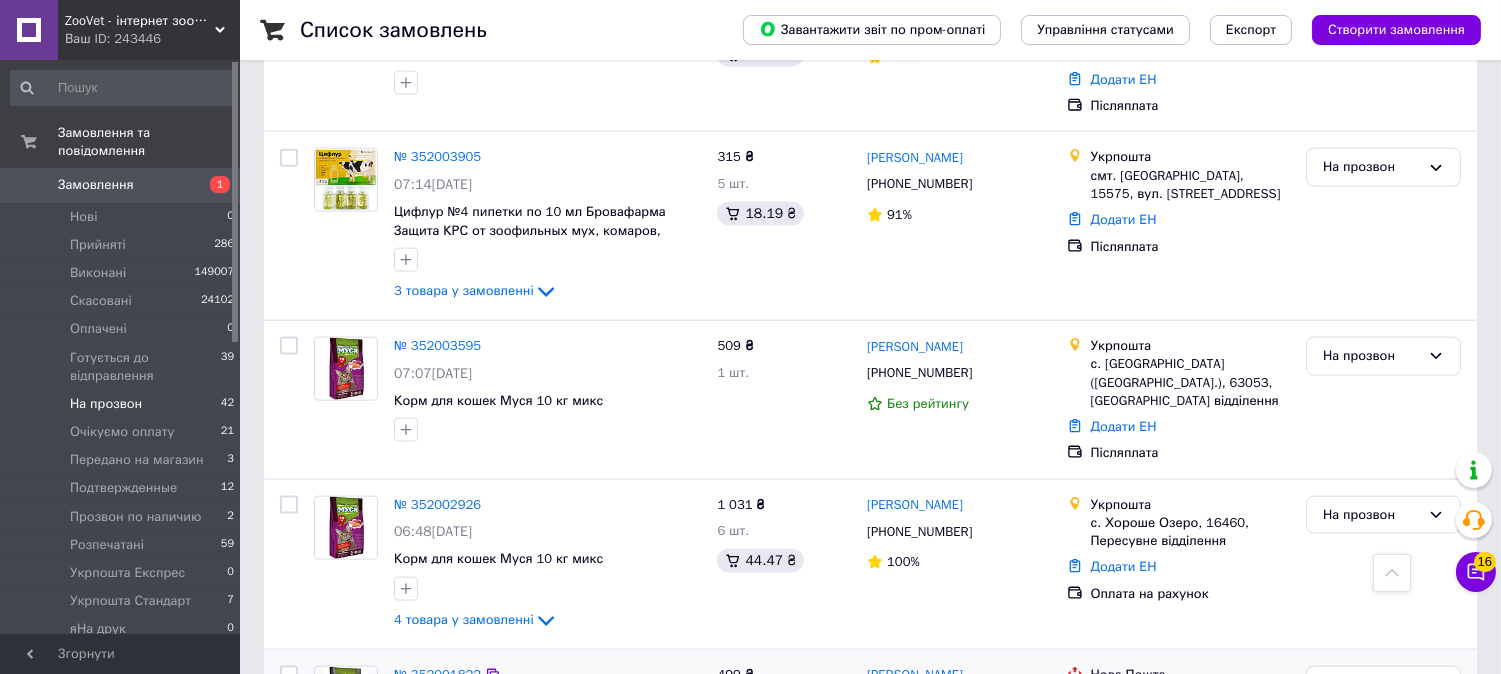 scroll, scrollTop: 5333, scrollLeft: 0, axis: vertical 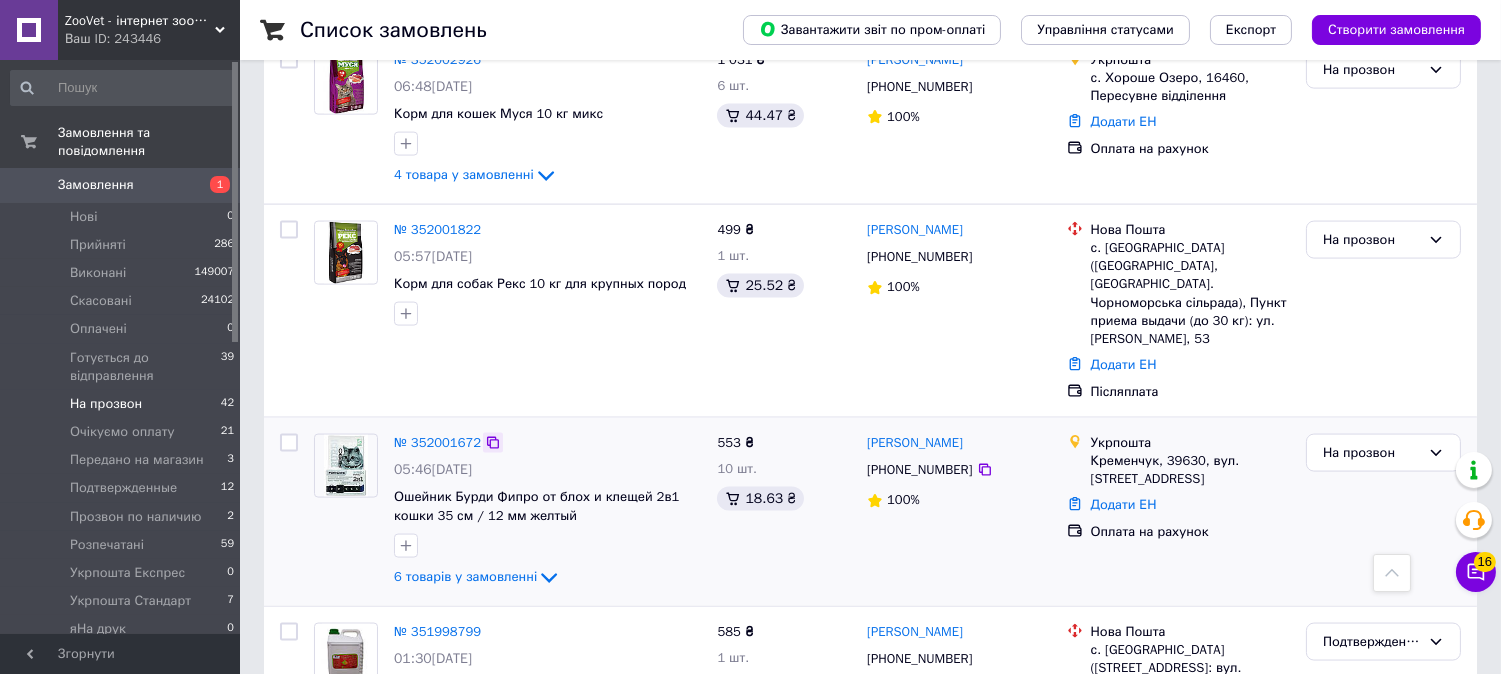 click 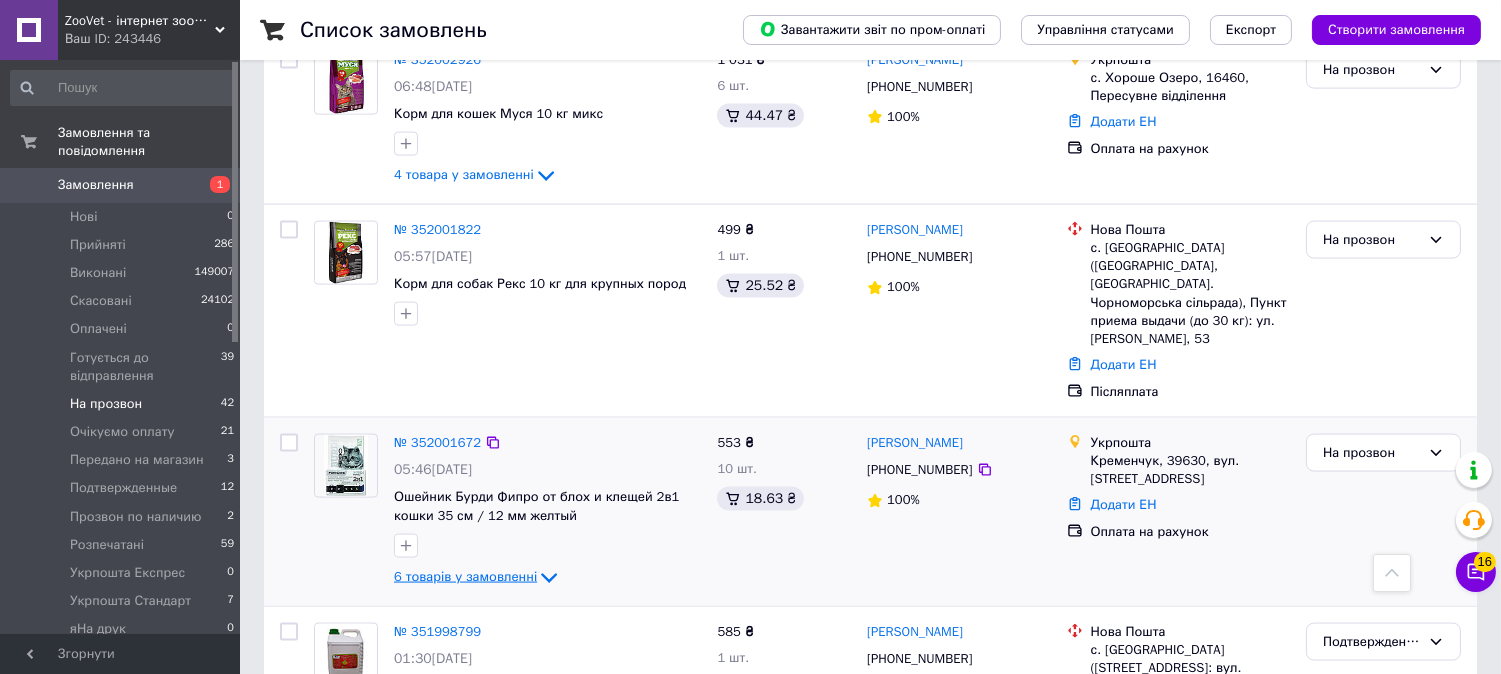 click on "6 товарів у замовленні" at bounding box center (465, 576) 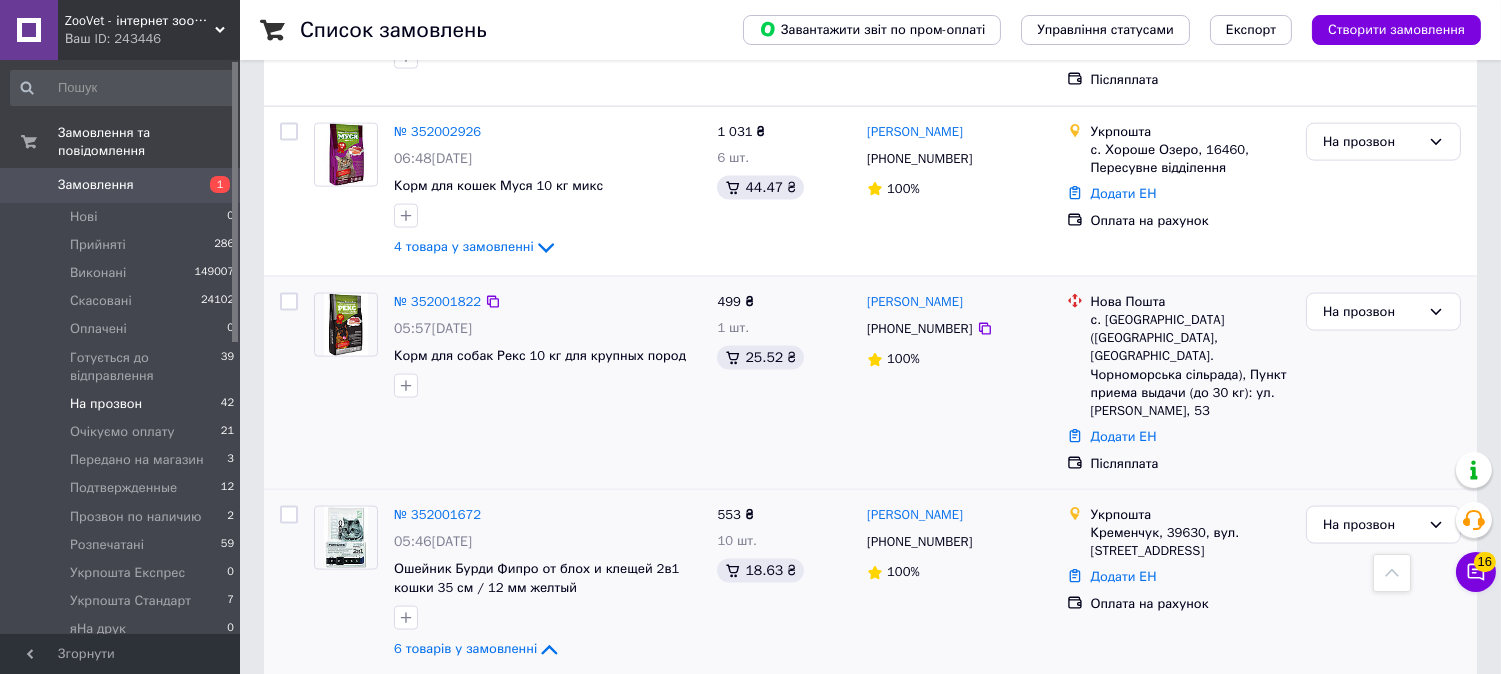 scroll, scrollTop: 5222, scrollLeft: 0, axis: vertical 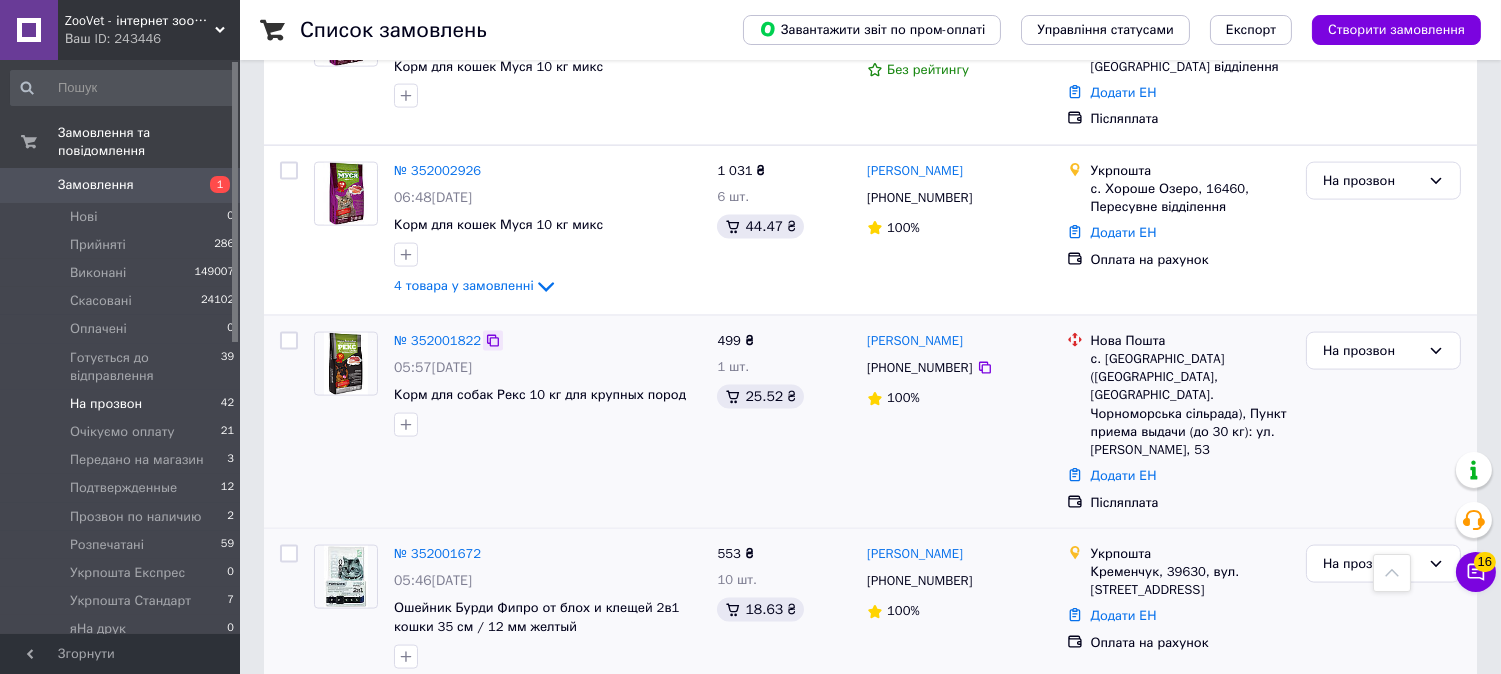 click 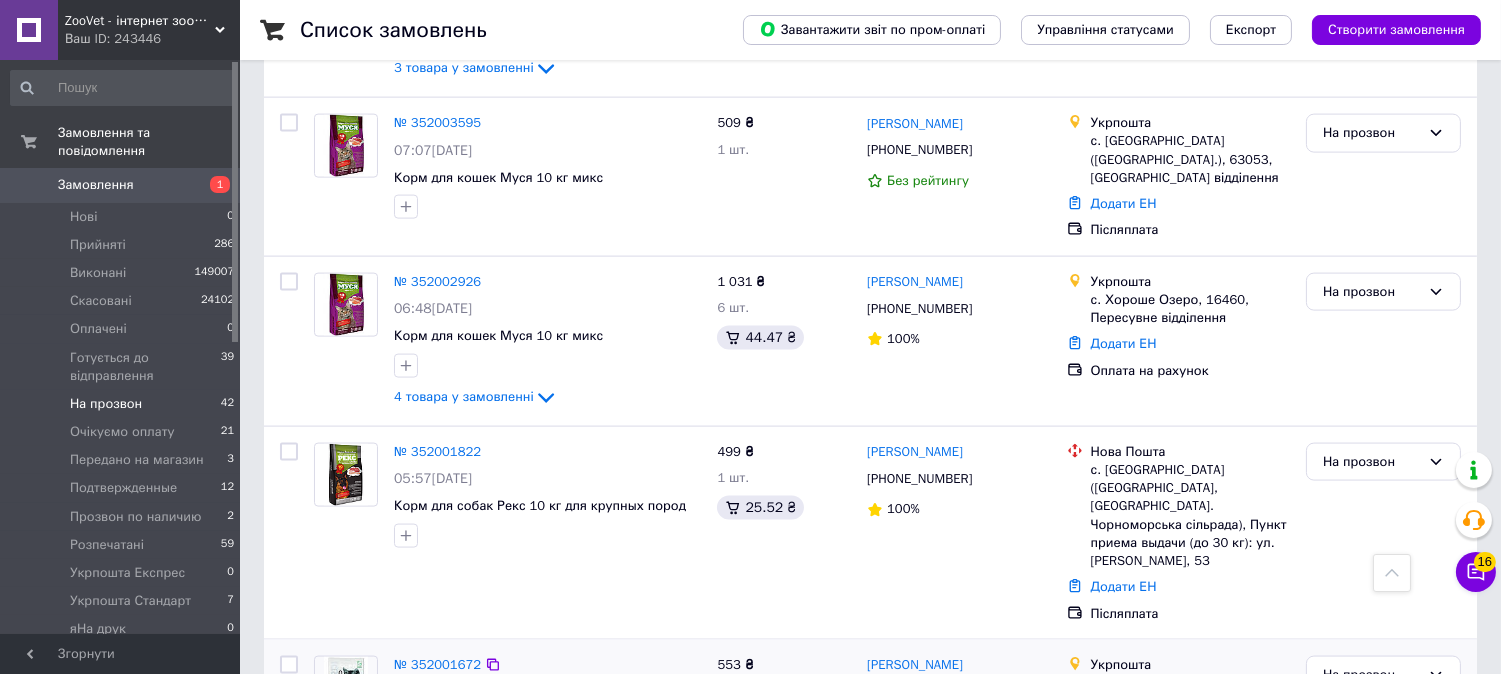 scroll, scrollTop: 5000, scrollLeft: 0, axis: vertical 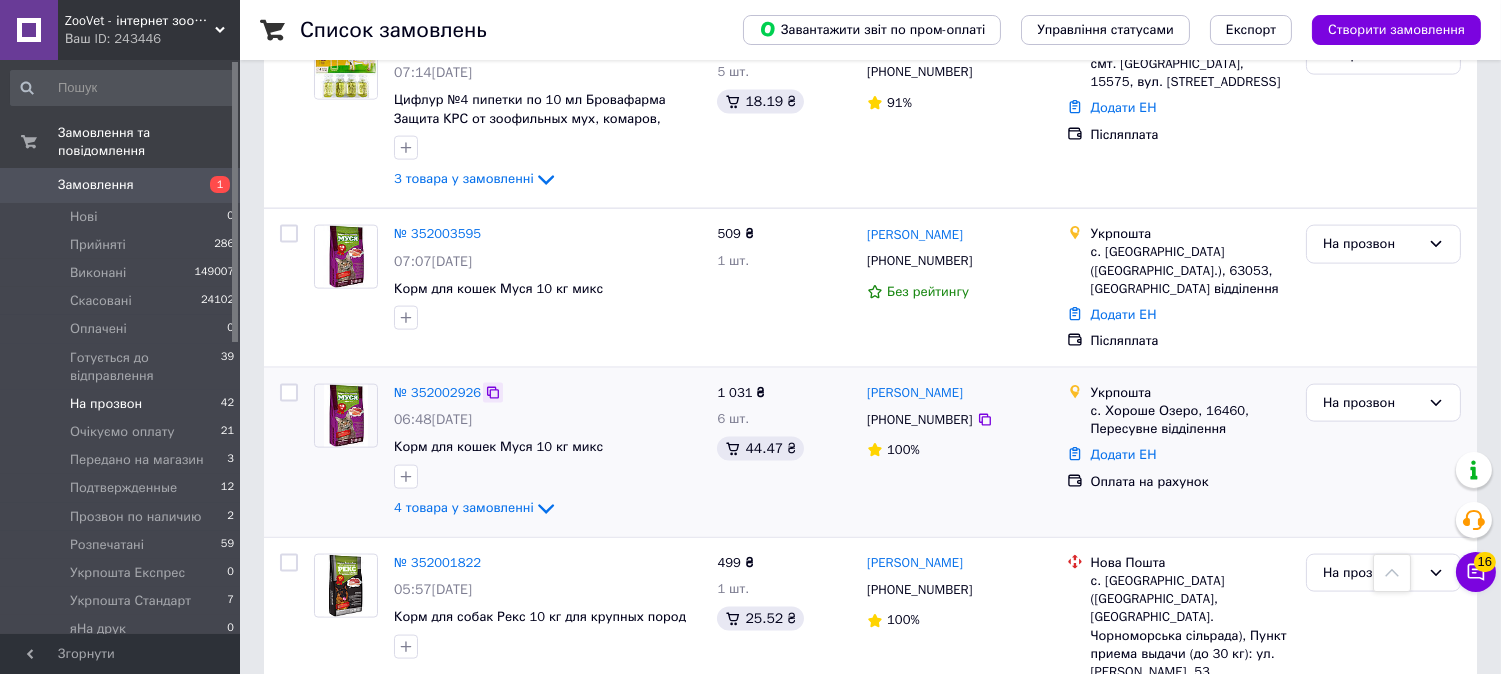 click 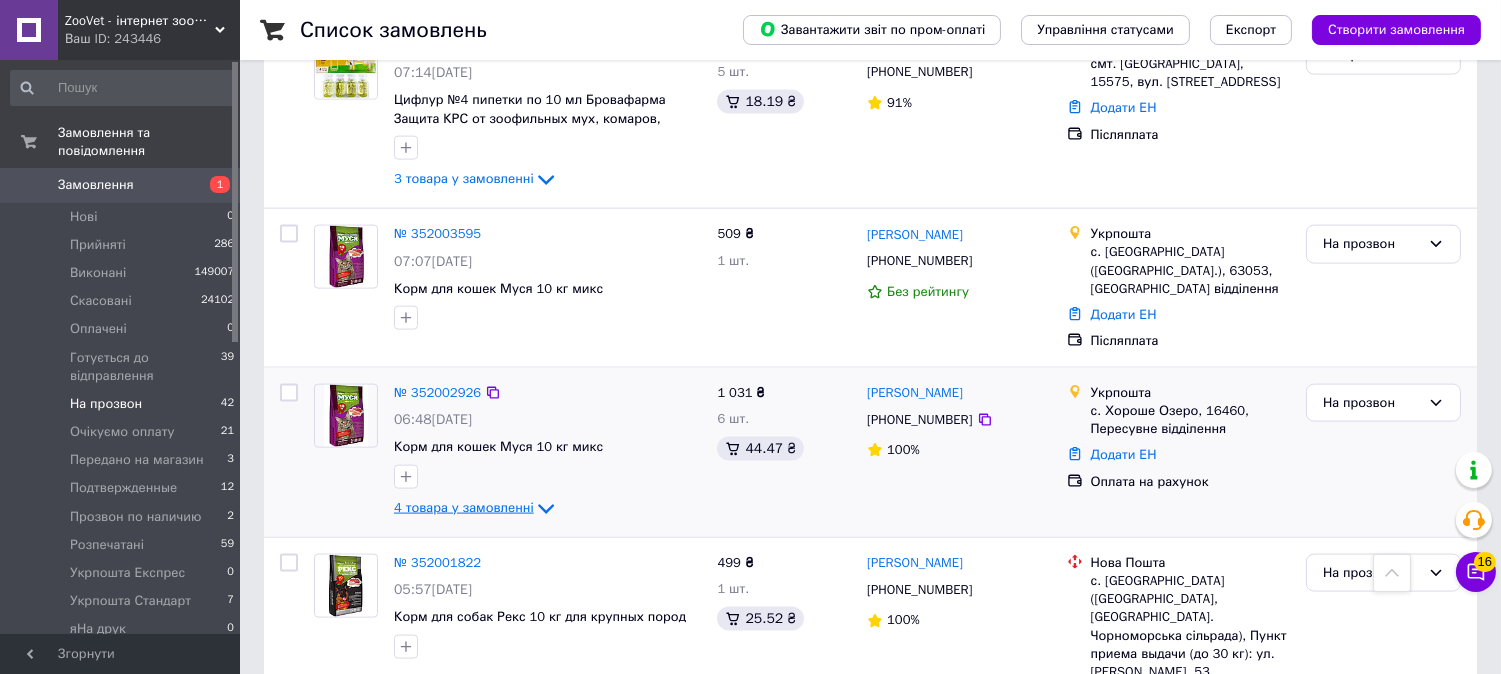 click on "4 товара у замовленні" at bounding box center [464, 508] 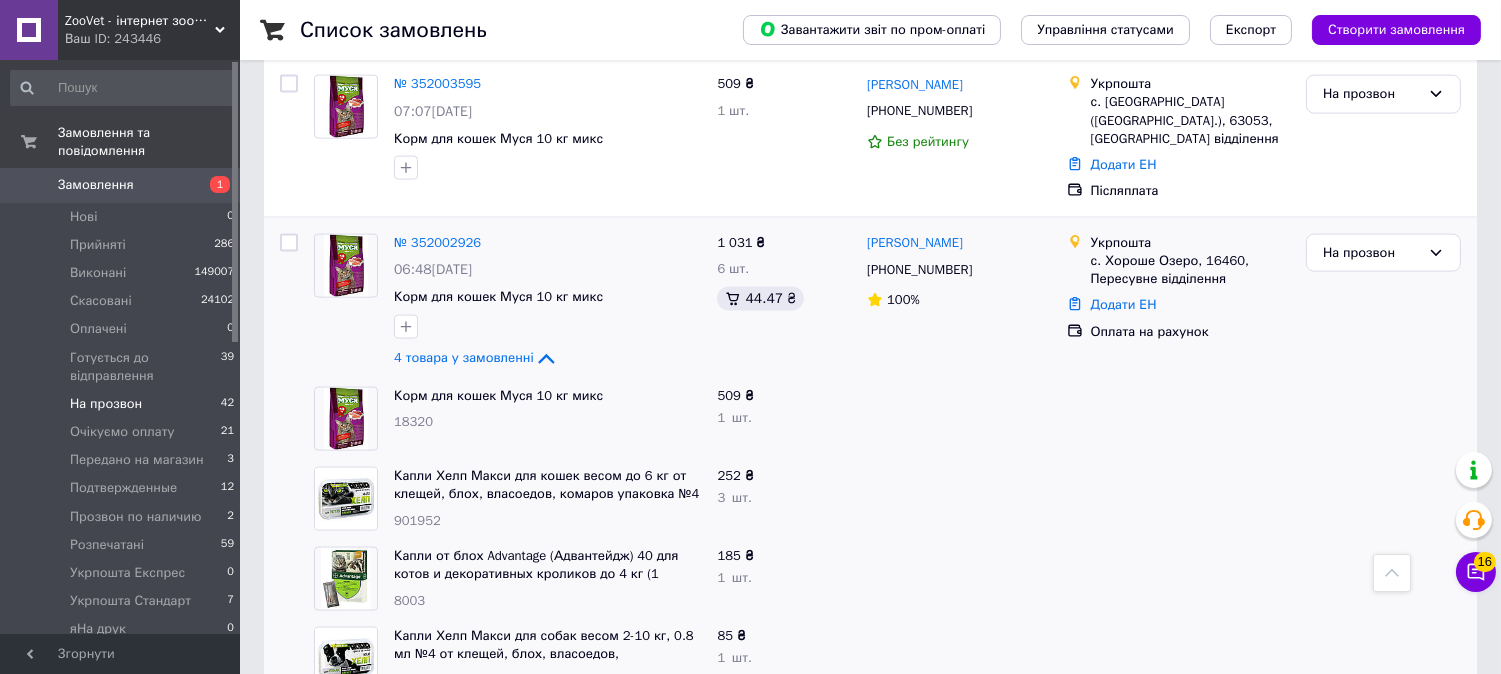 scroll, scrollTop: 5111, scrollLeft: 0, axis: vertical 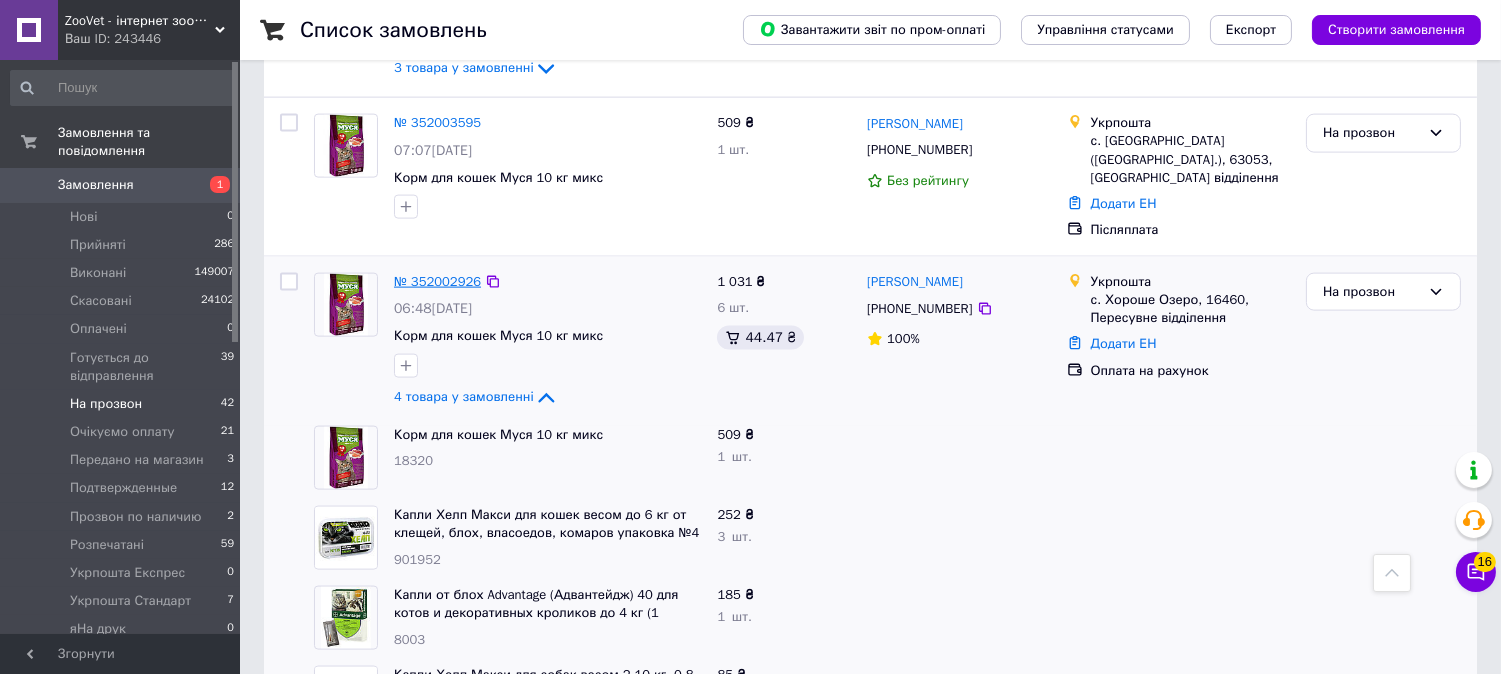 click on "№ 352002926" at bounding box center [437, 281] 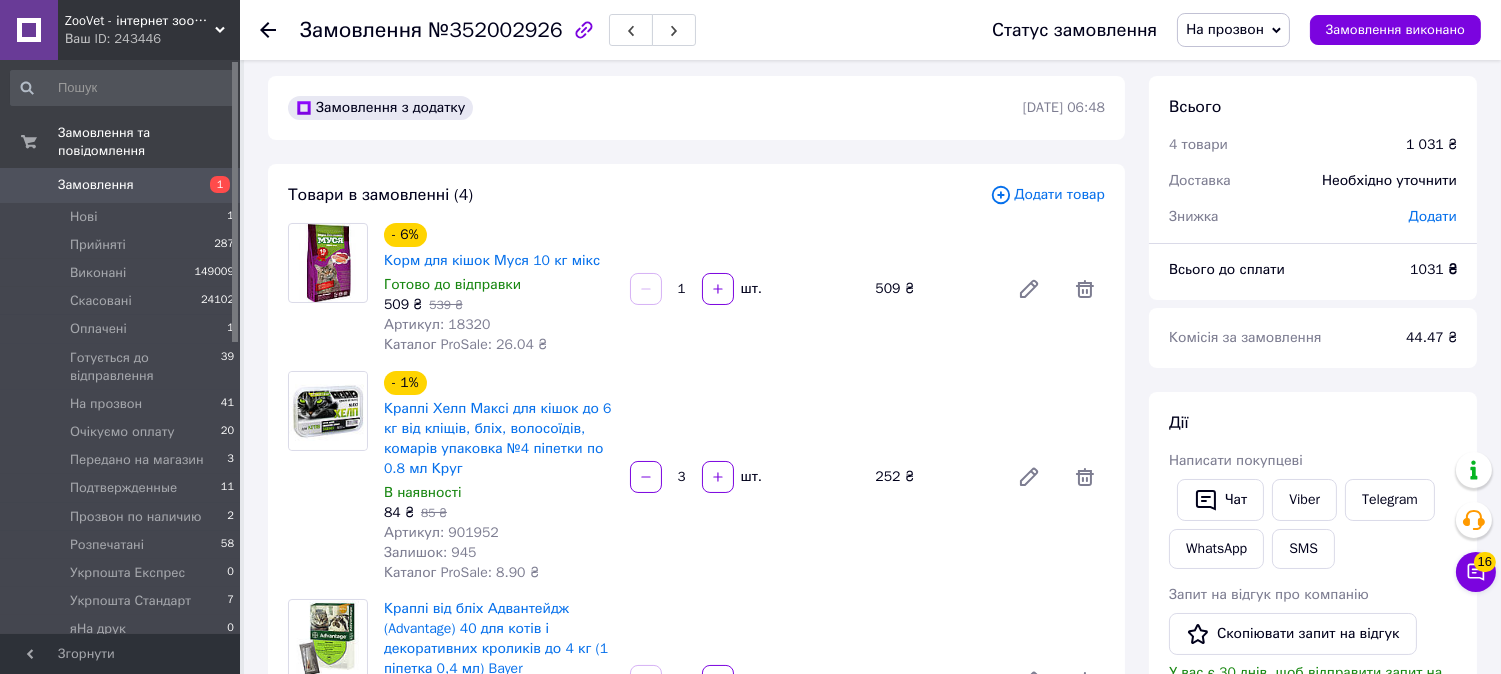 scroll, scrollTop: 0, scrollLeft: 0, axis: both 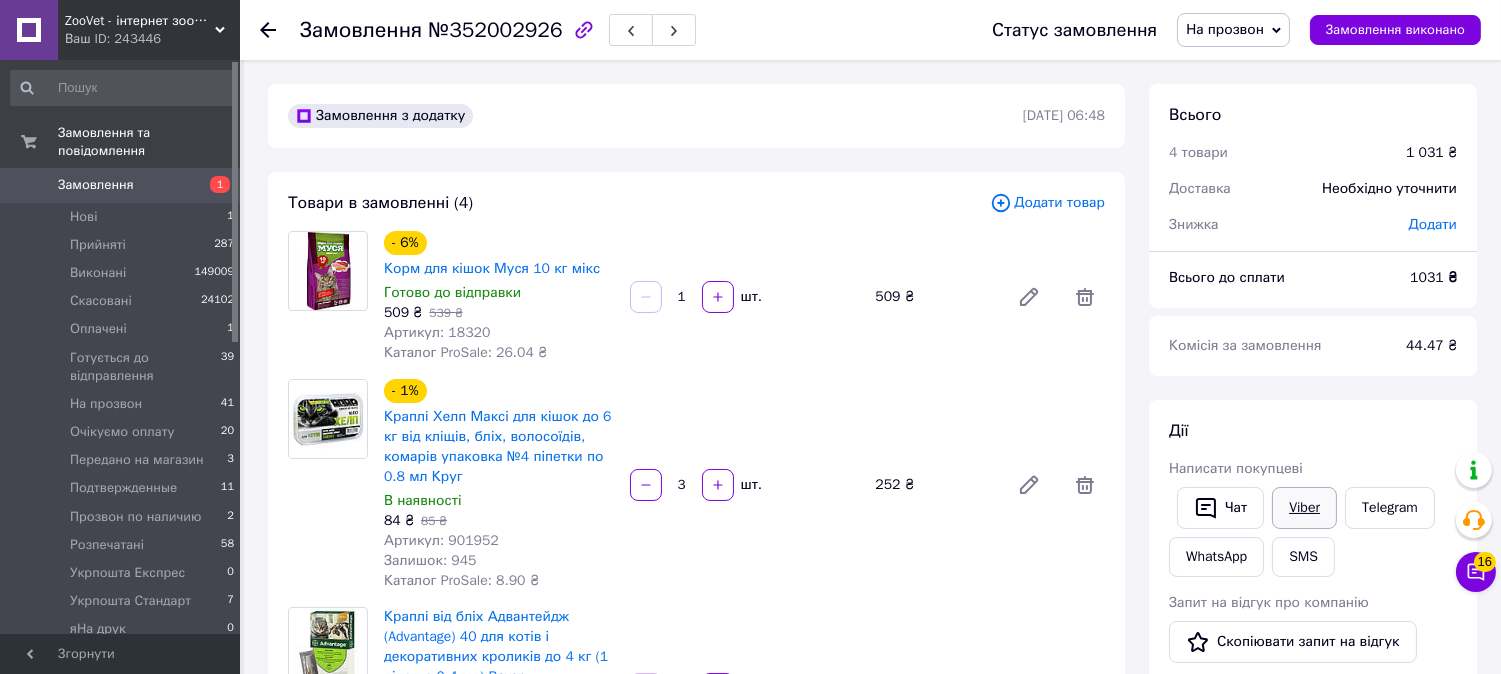 click on "Viber" at bounding box center (1304, 508) 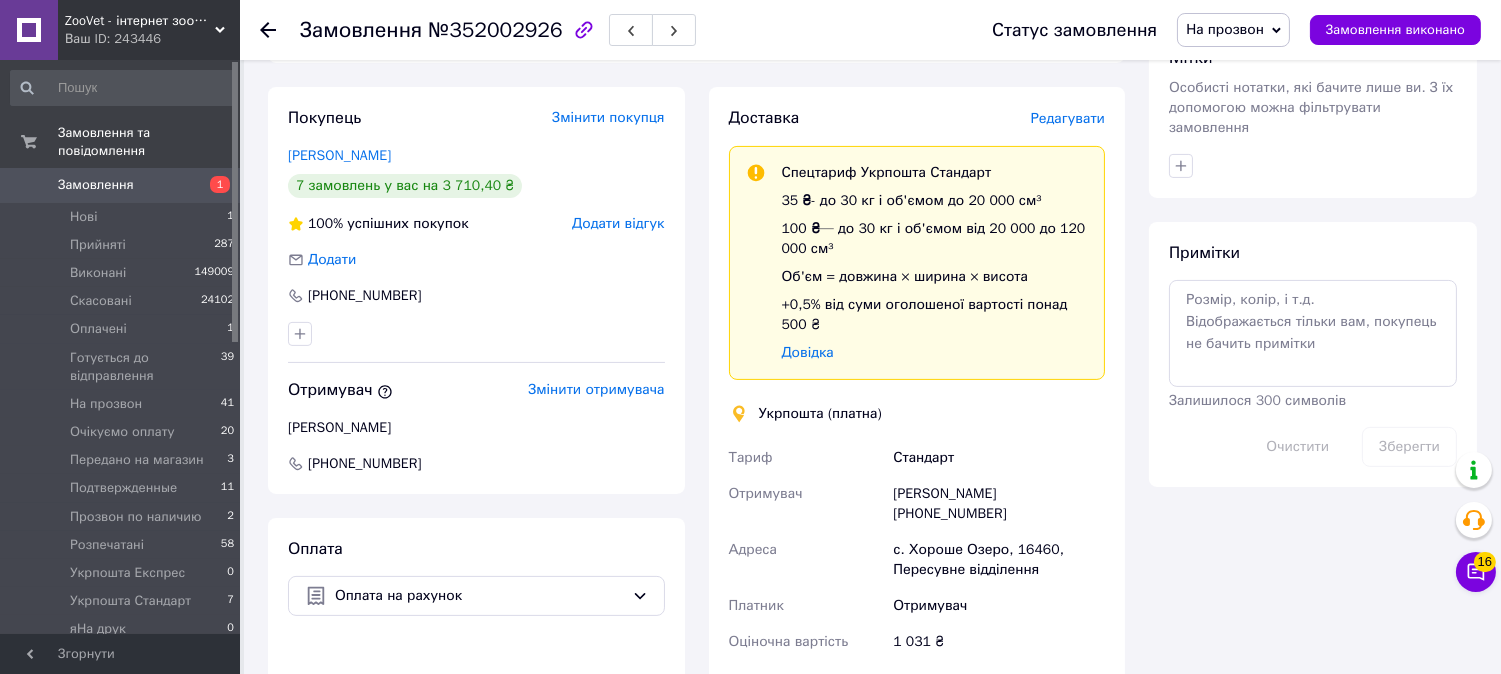 scroll, scrollTop: 1111, scrollLeft: 0, axis: vertical 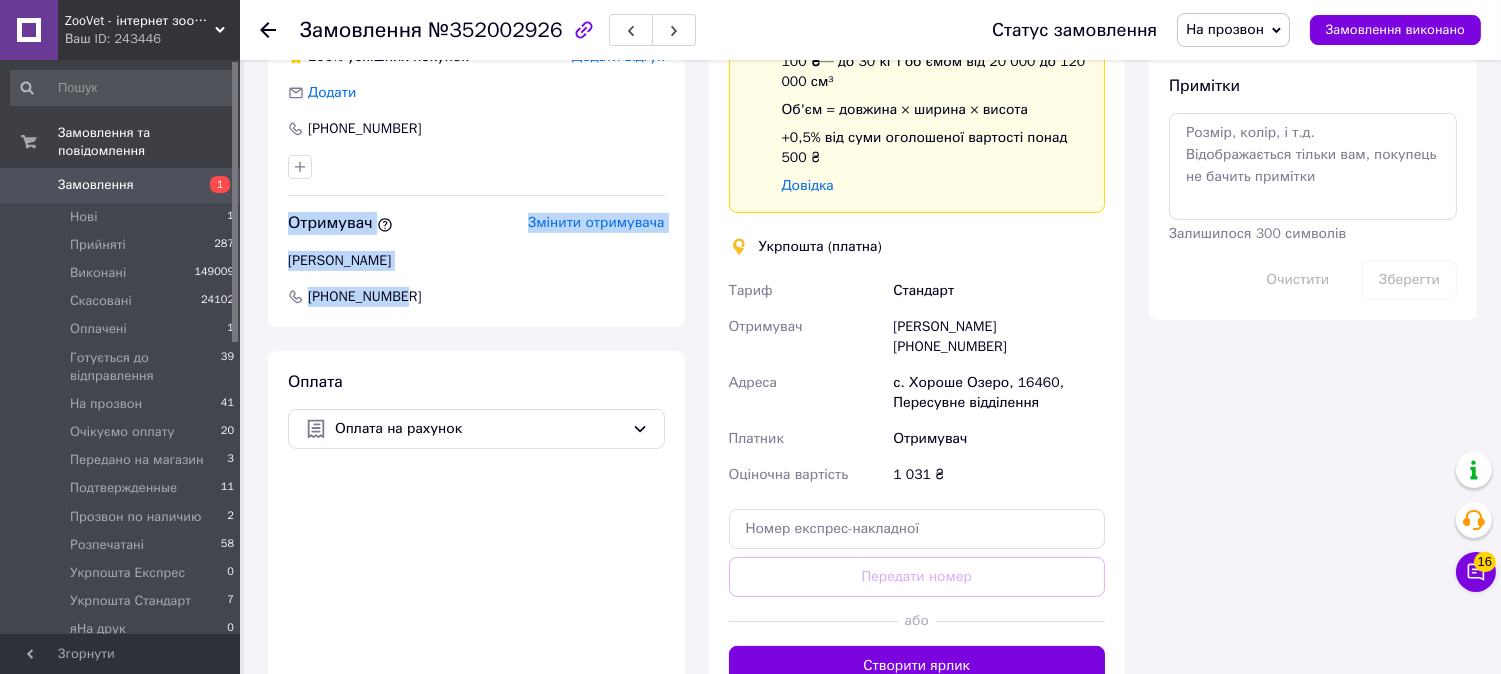 drag, startPoint x: 403, startPoint y: 277, endPoint x: 282, endPoint y: 204, distance: 141.31525 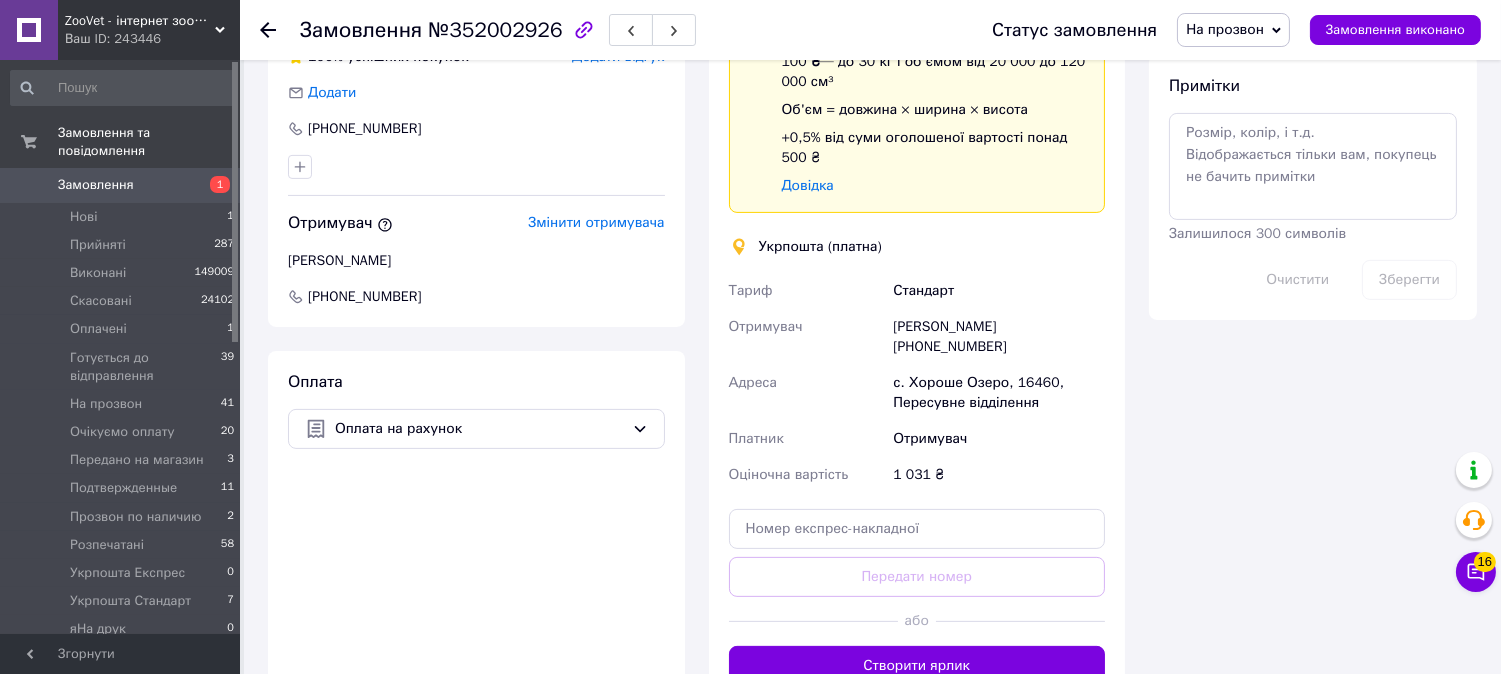 drag, startPoint x: 304, startPoint y: 198, endPoint x: 535, endPoint y: 520, distance: 396.28903 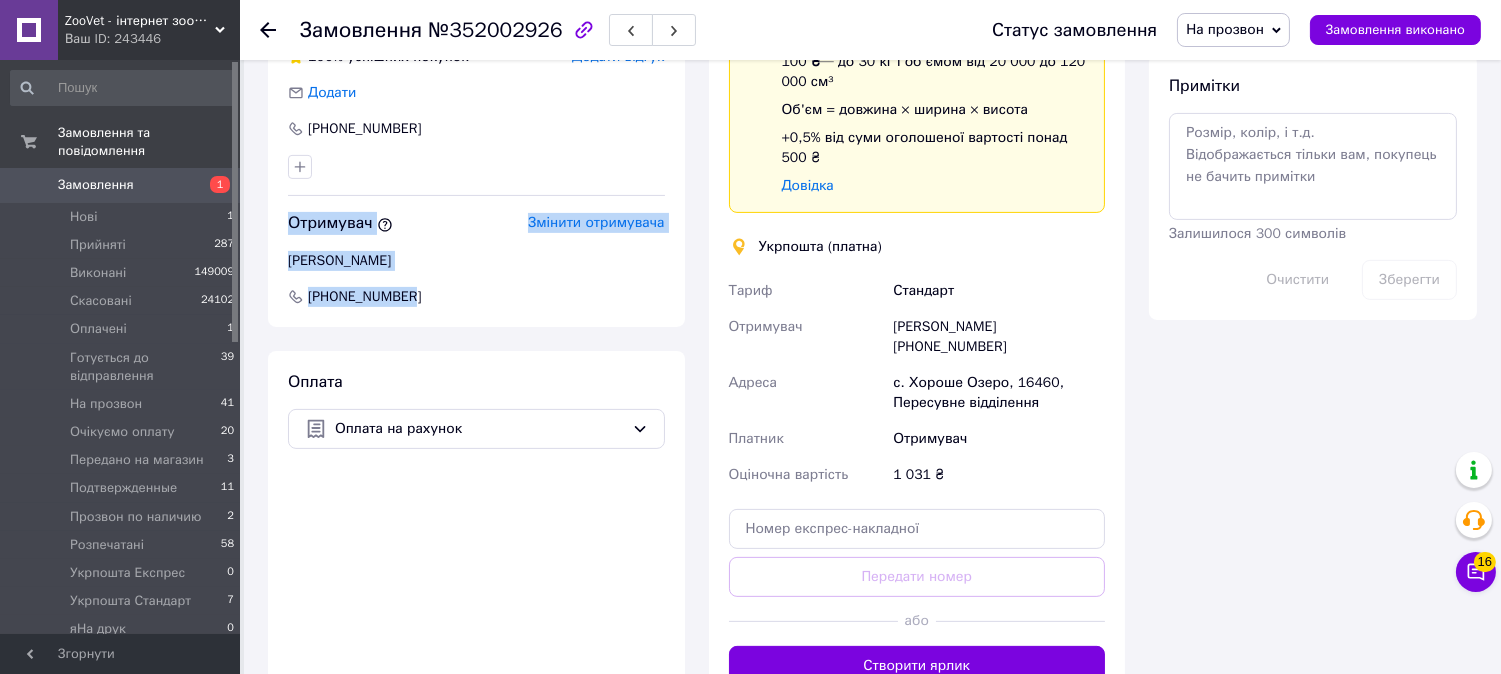 drag, startPoint x: 414, startPoint y: 278, endPoint x: 284, endPoint y: 198, distance: 152.64337 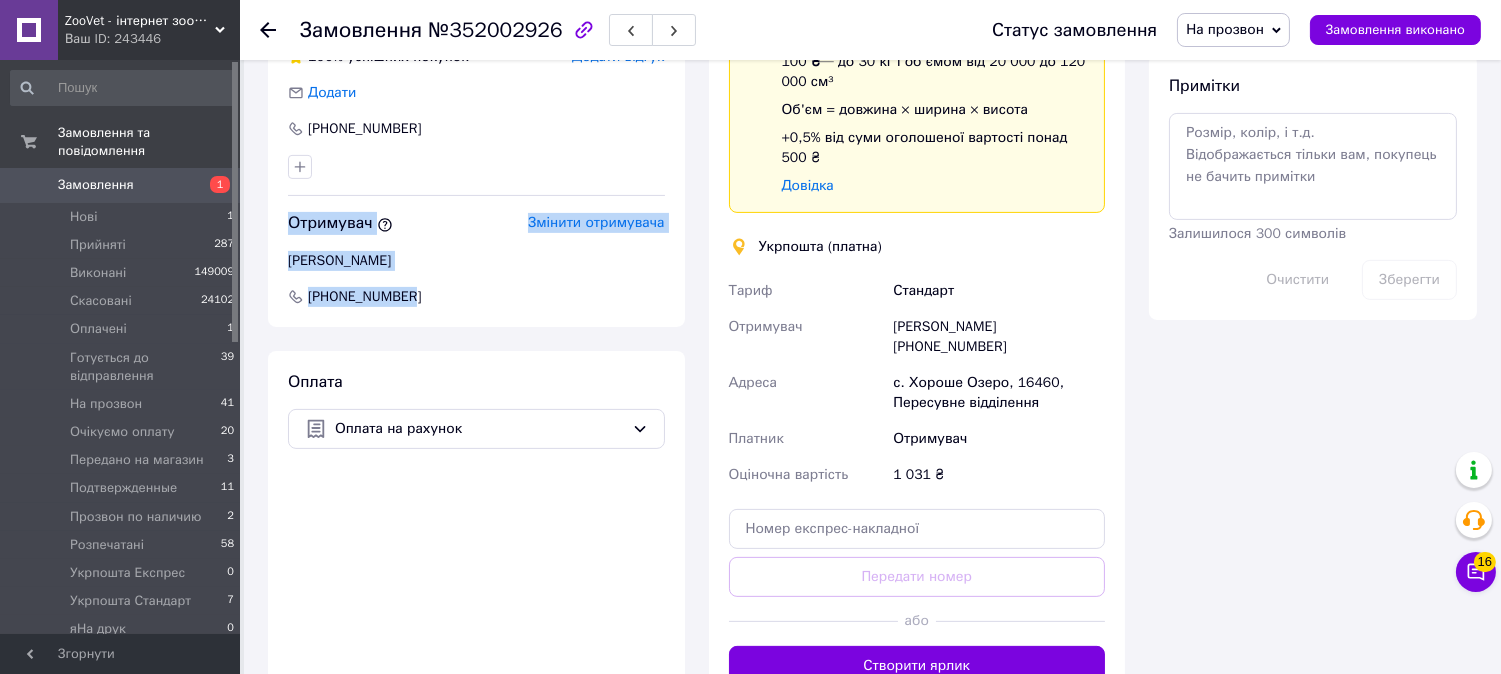 copy on "Отримувач   Змінити отримувача Романенко Олена +380963598601" 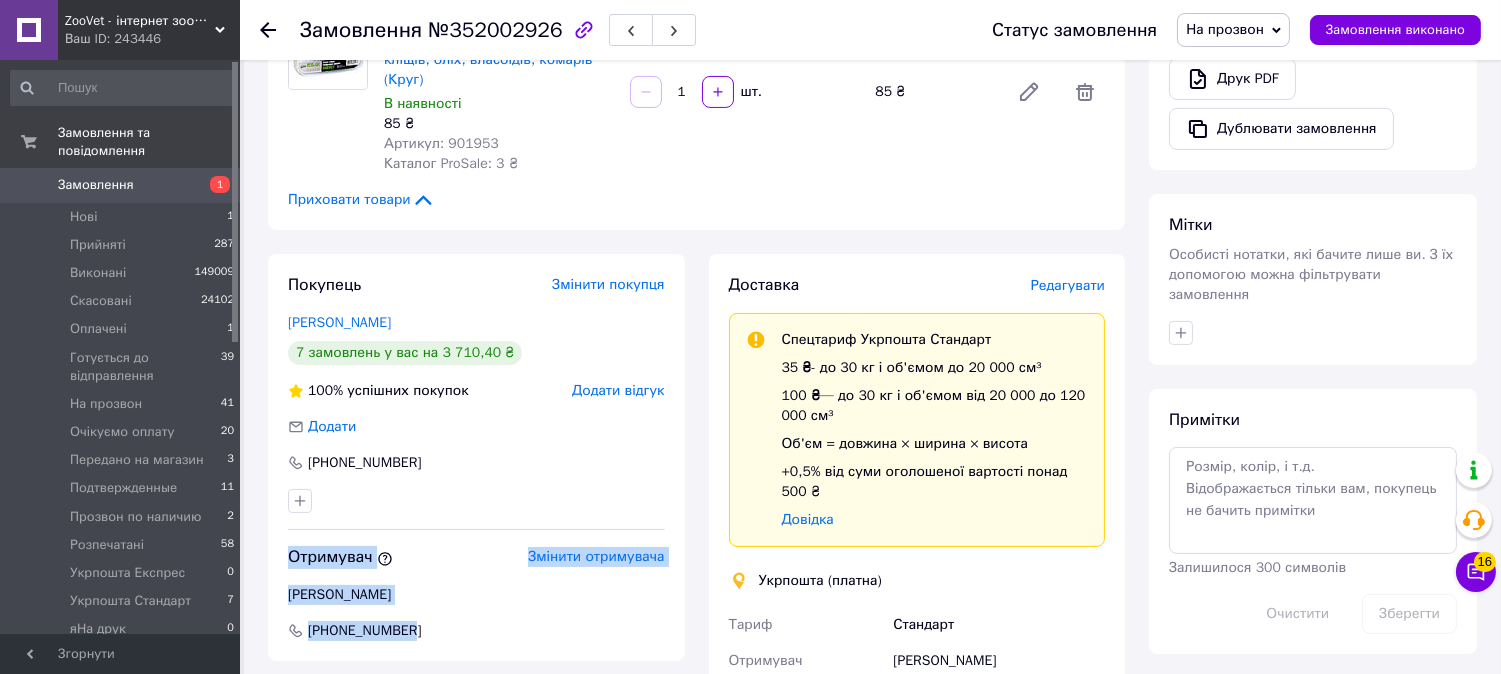 scroll, scrollTop: 666, scrollLeft: 0, axis: vertical 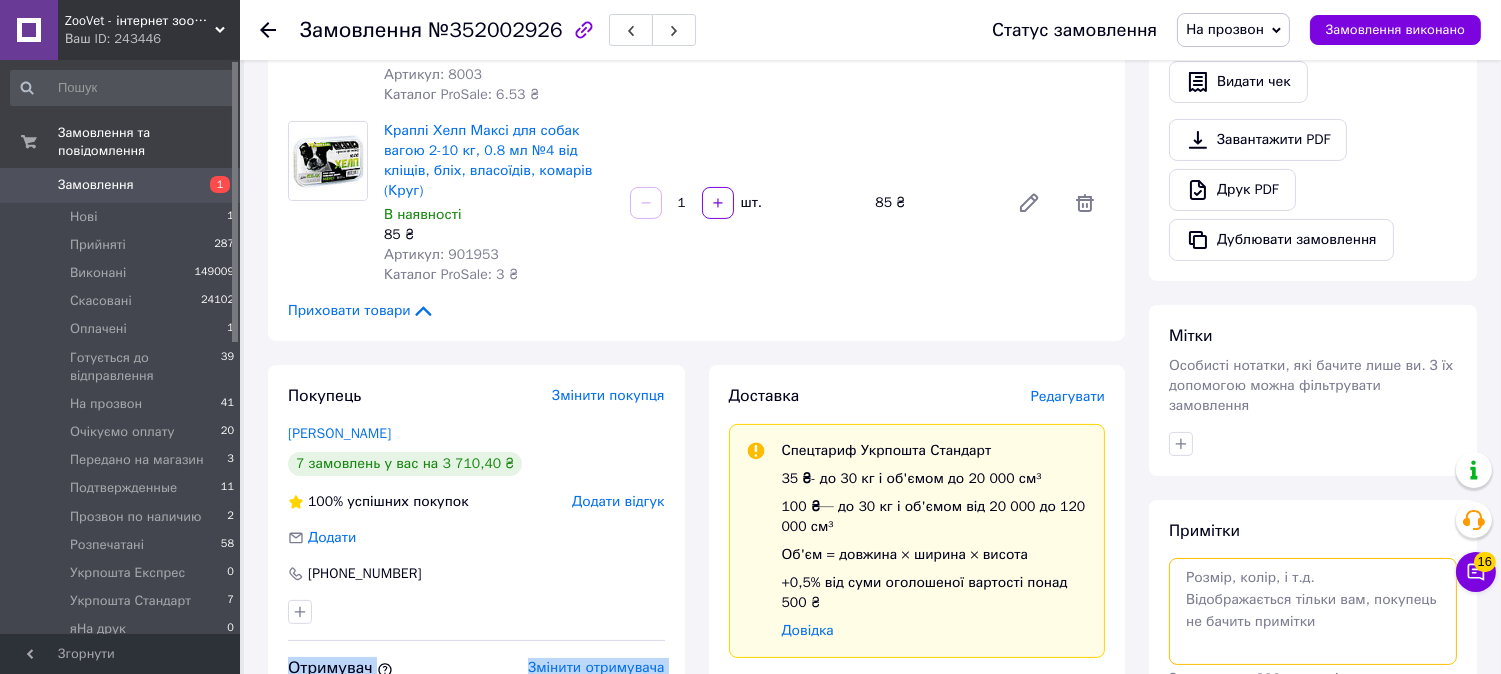 drag, startPoint x: 1272, startPoint y: 540, endPoint x: 1272, endPoint y: 571, distance: 31 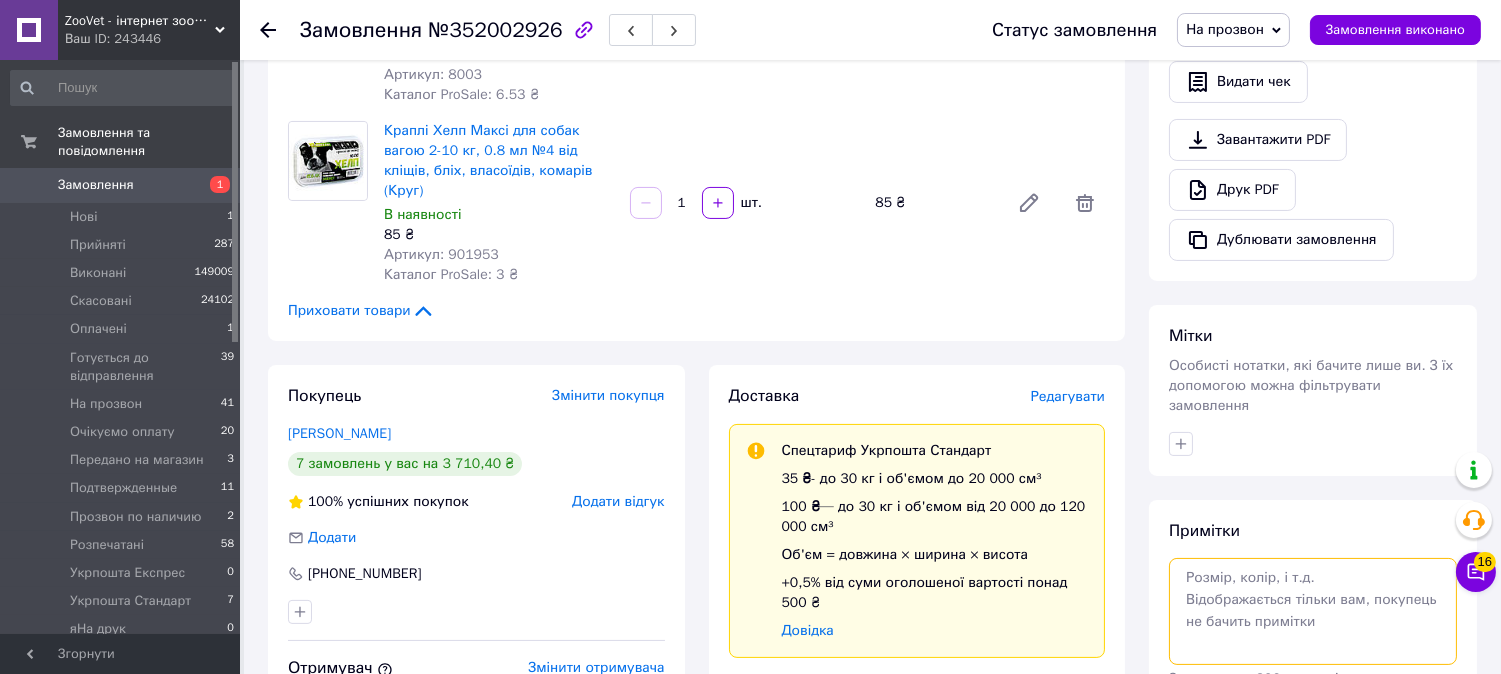 paste on "Отримувач
Змінити отримувача
Романенко Олена
+380963598601" 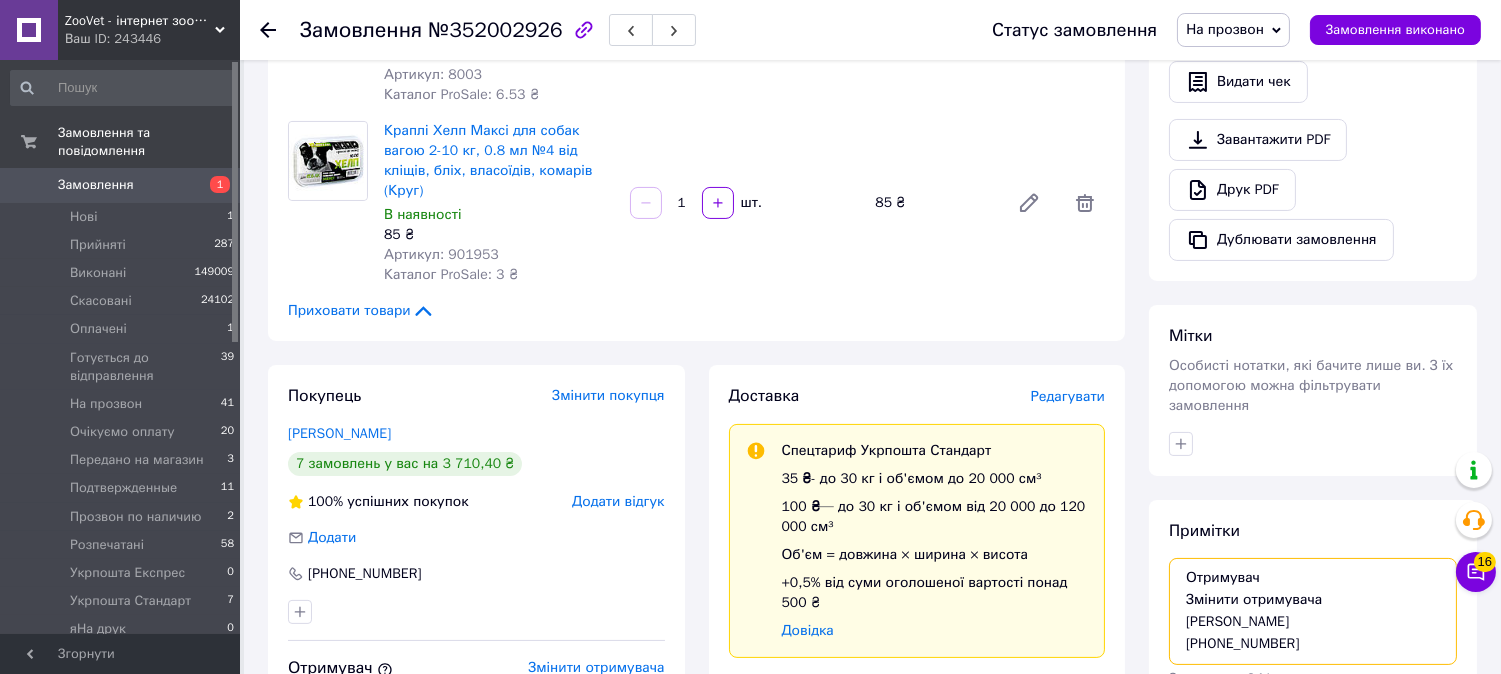 drag, startPoint x: 1328, startPoint y: 585, endPoint x: 1184, endPoint y: 575, distance: 144.3468 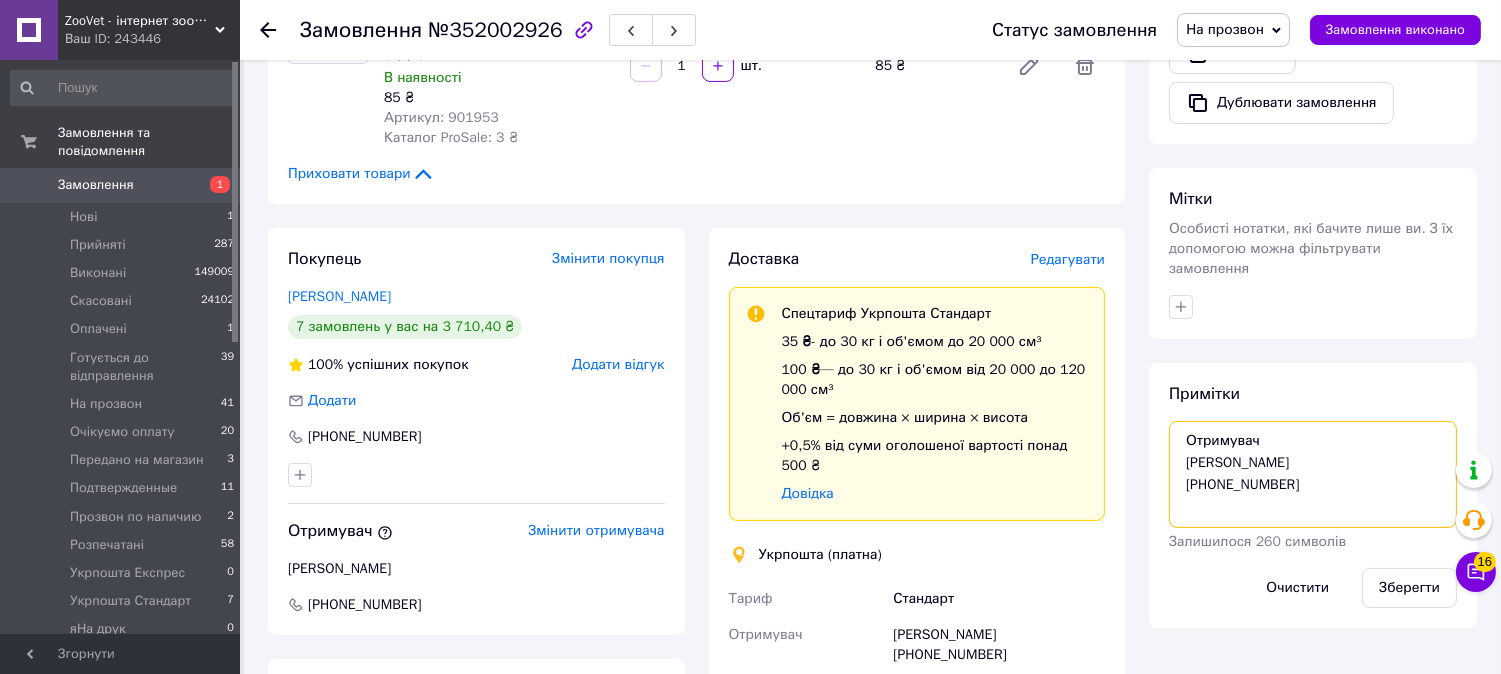 scroll, scrollTop: 1000, scrollLeft: 0, axis: vertical 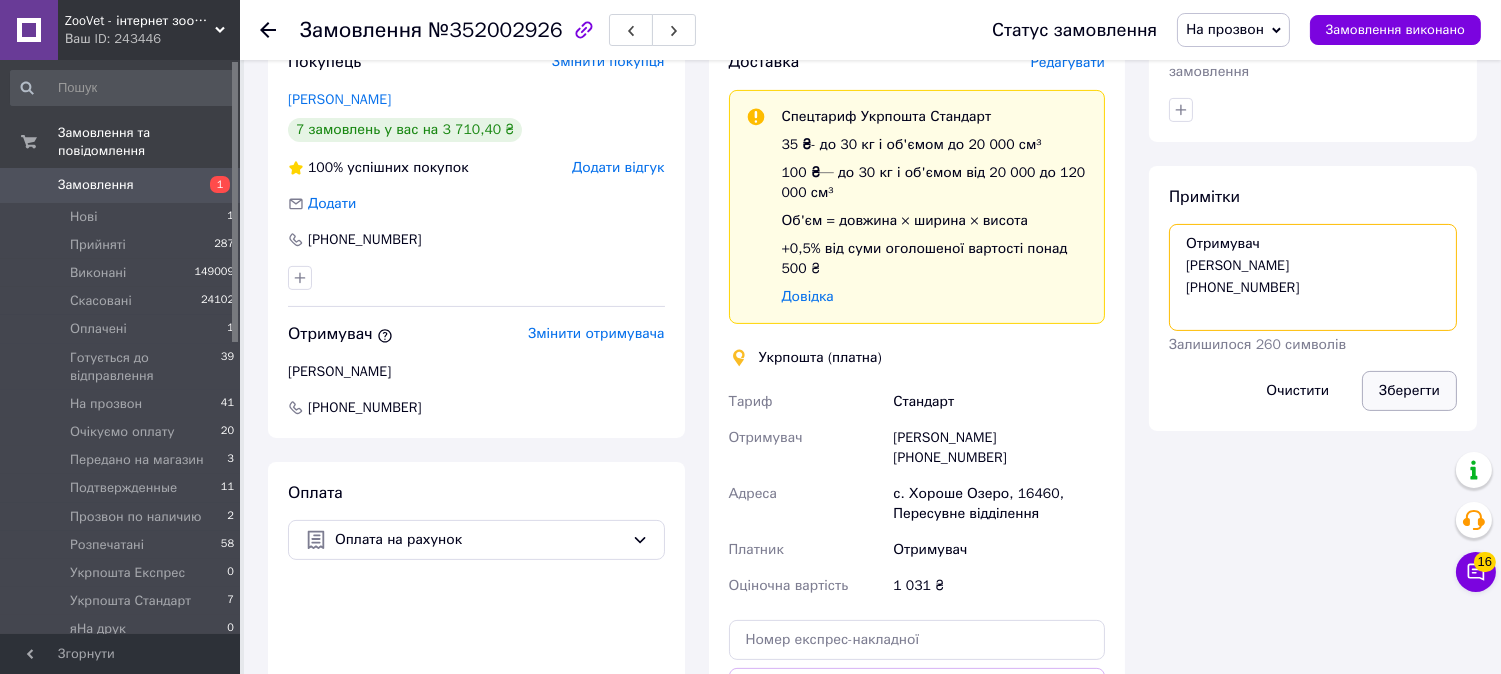 type on "Отримувач
Романенко Олена
+380963598601" 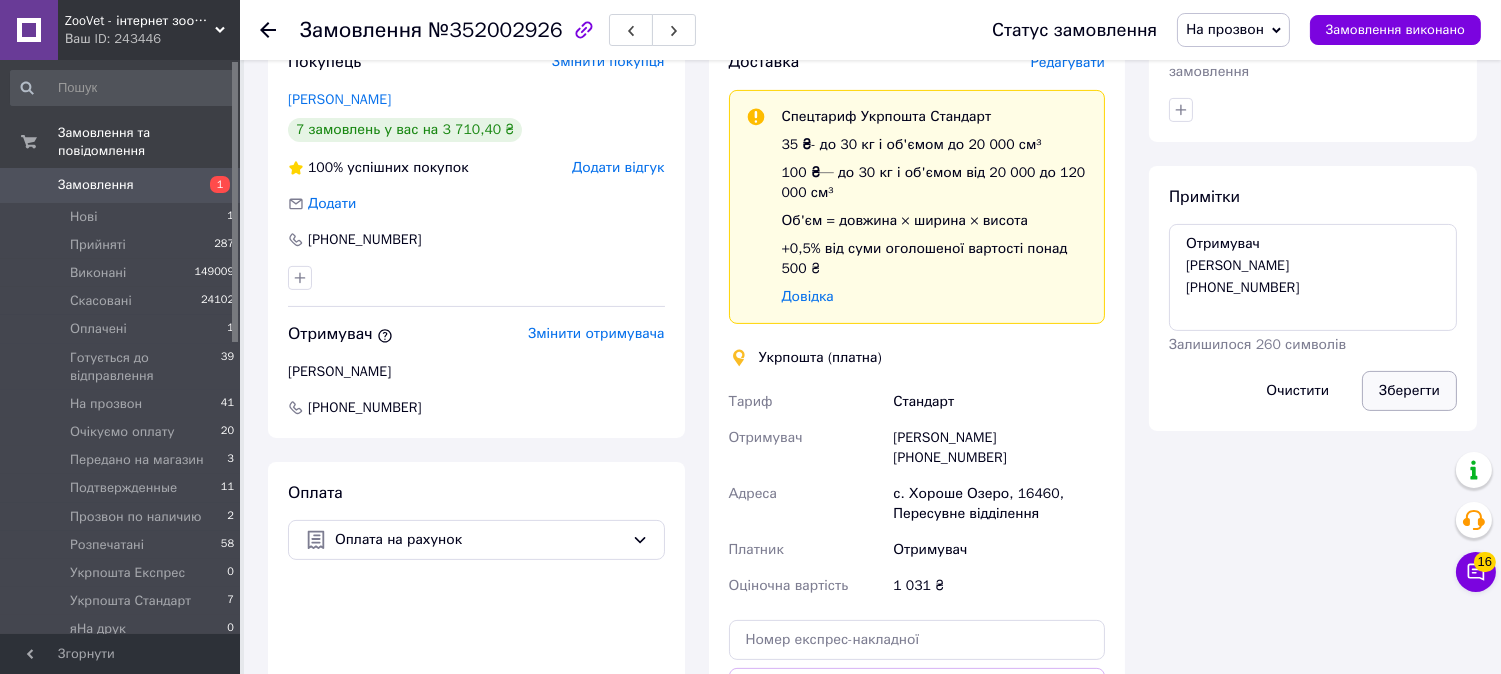click on "Зберегти" at bounding box center (1409, 391) 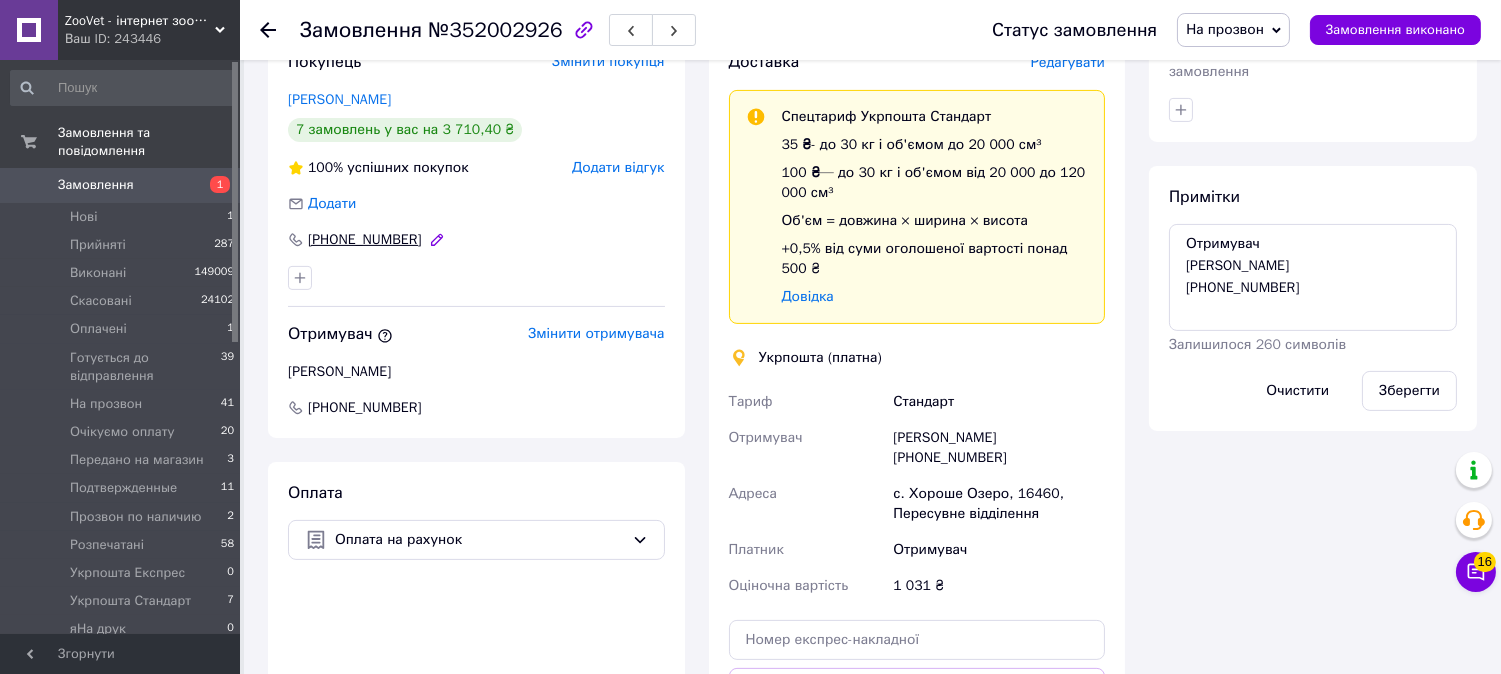 click on "+380638158076" at bounding box center (365, 240) 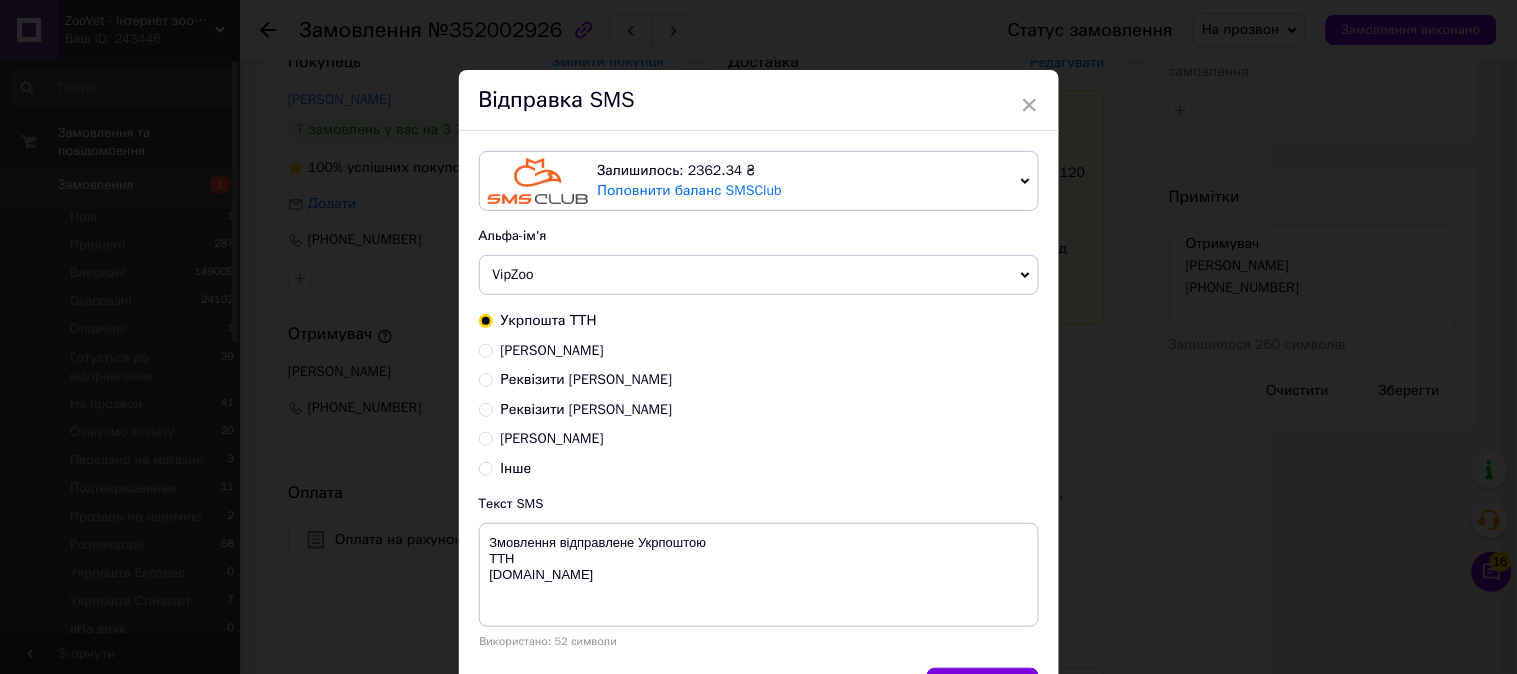 click on "Реквізити Василь ФОП" at bounding box center (486, 408) 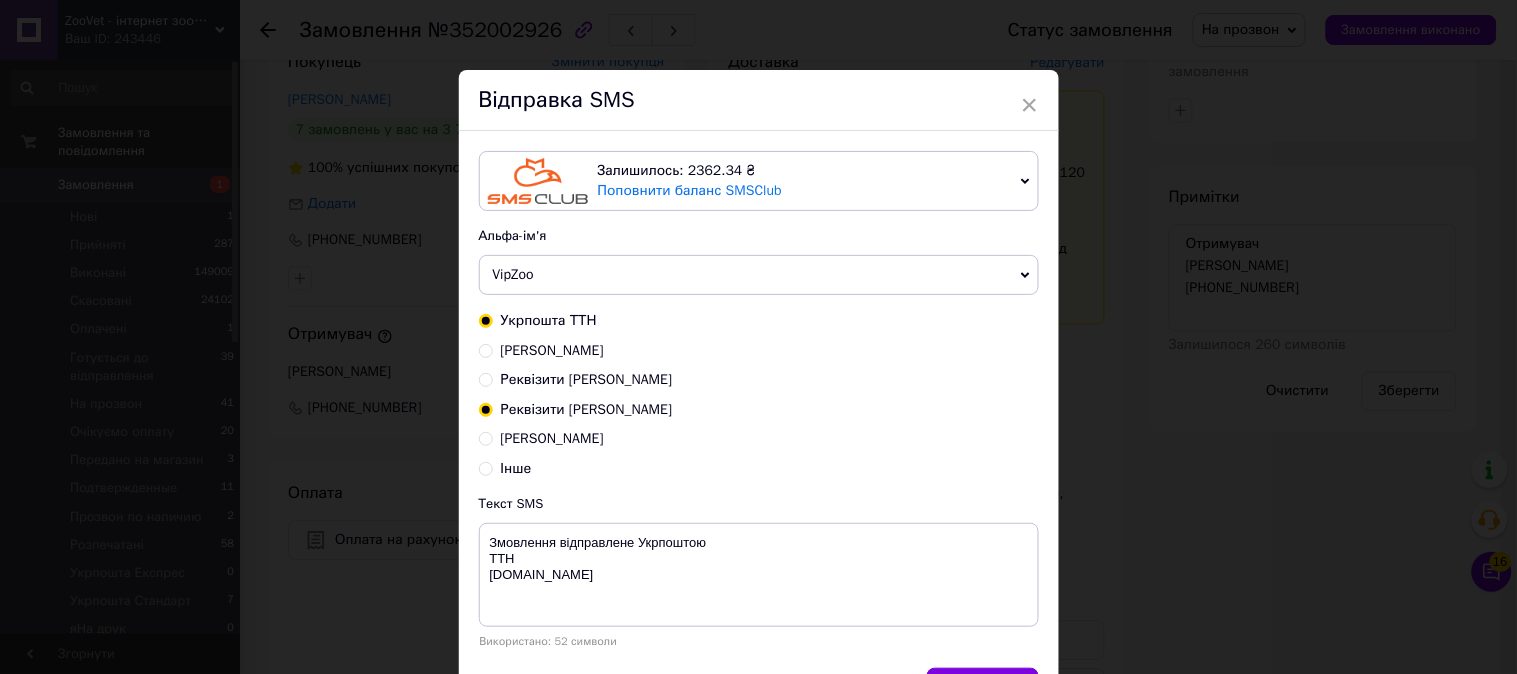 radio on "true" 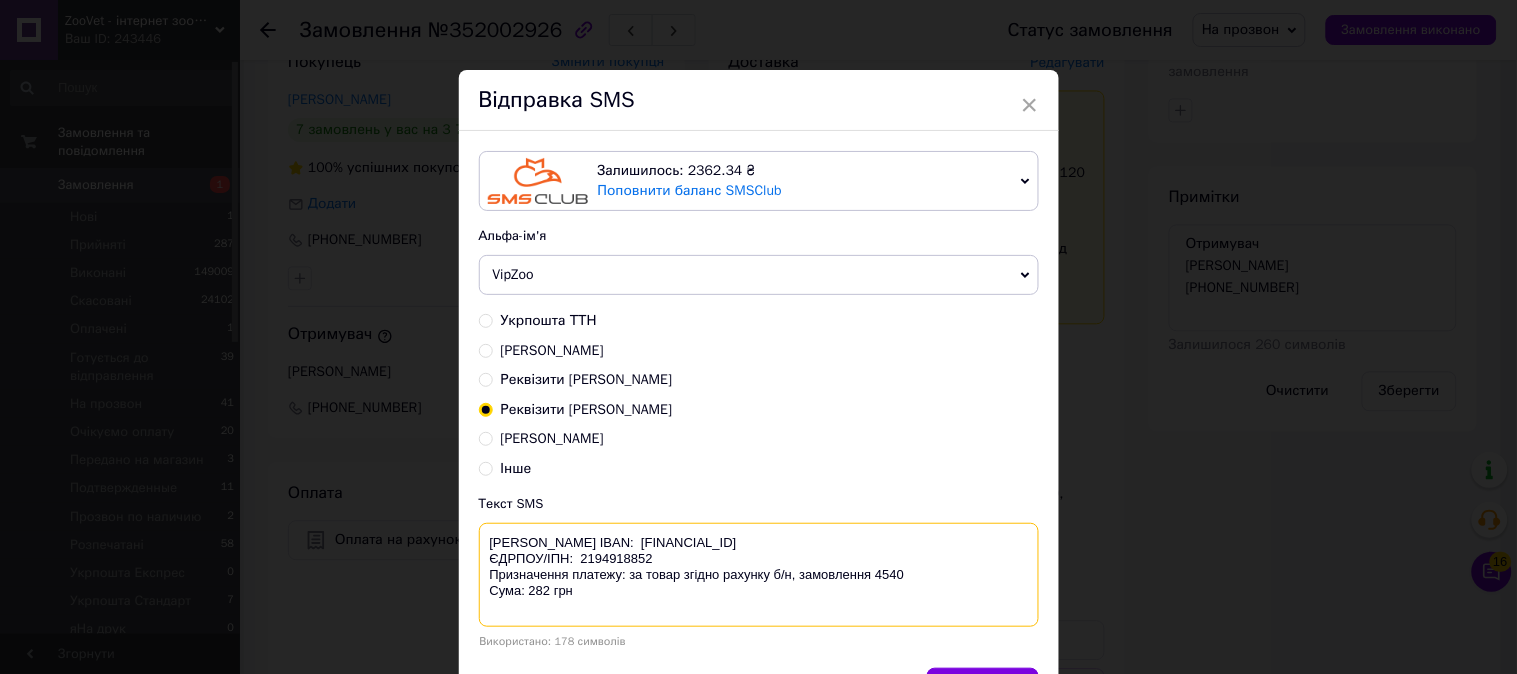 drag, startPoint x: 574, startPoint y: 613, endPoint x: 473, endPoint y: 551, distance: 118.511604 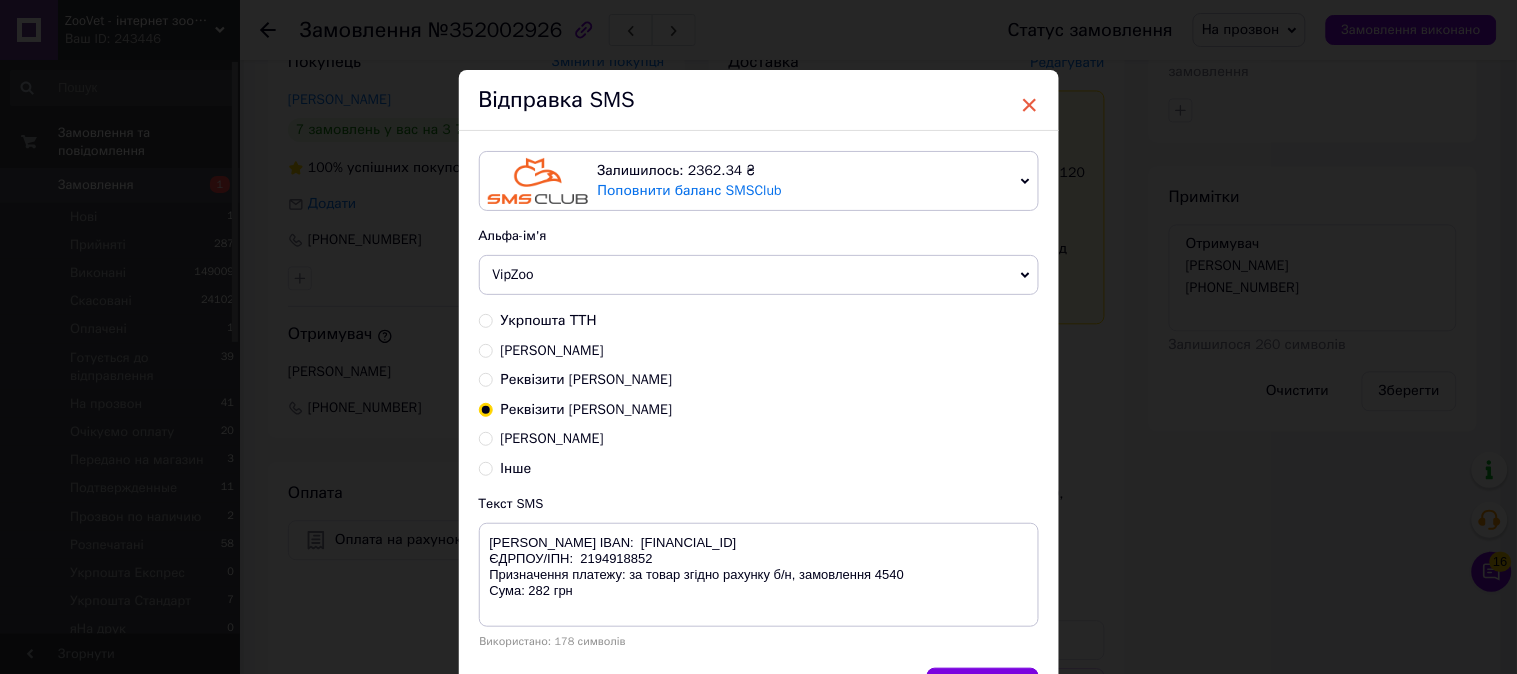 click on "×" at bounding box center [1030, 105] 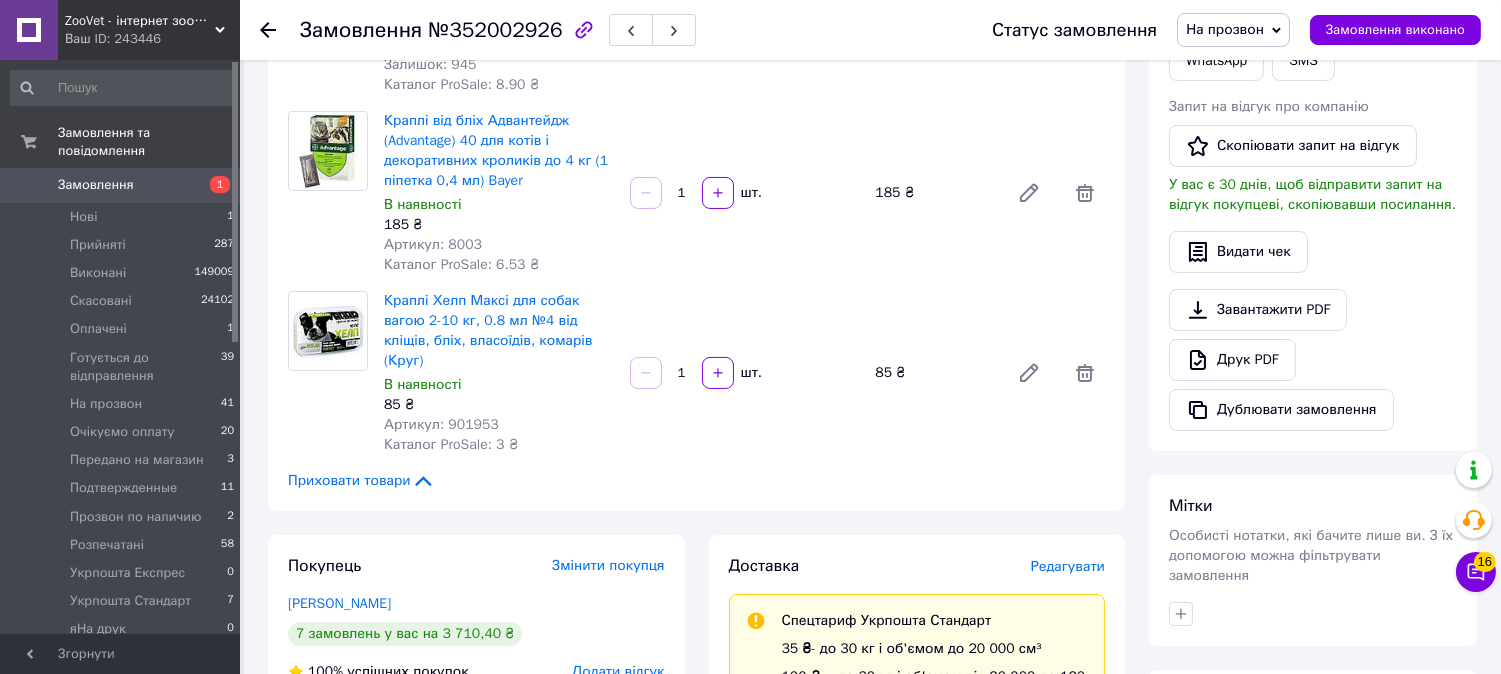 scroll, scrollTop: 163, scrollLeft: 0, axis: vertical 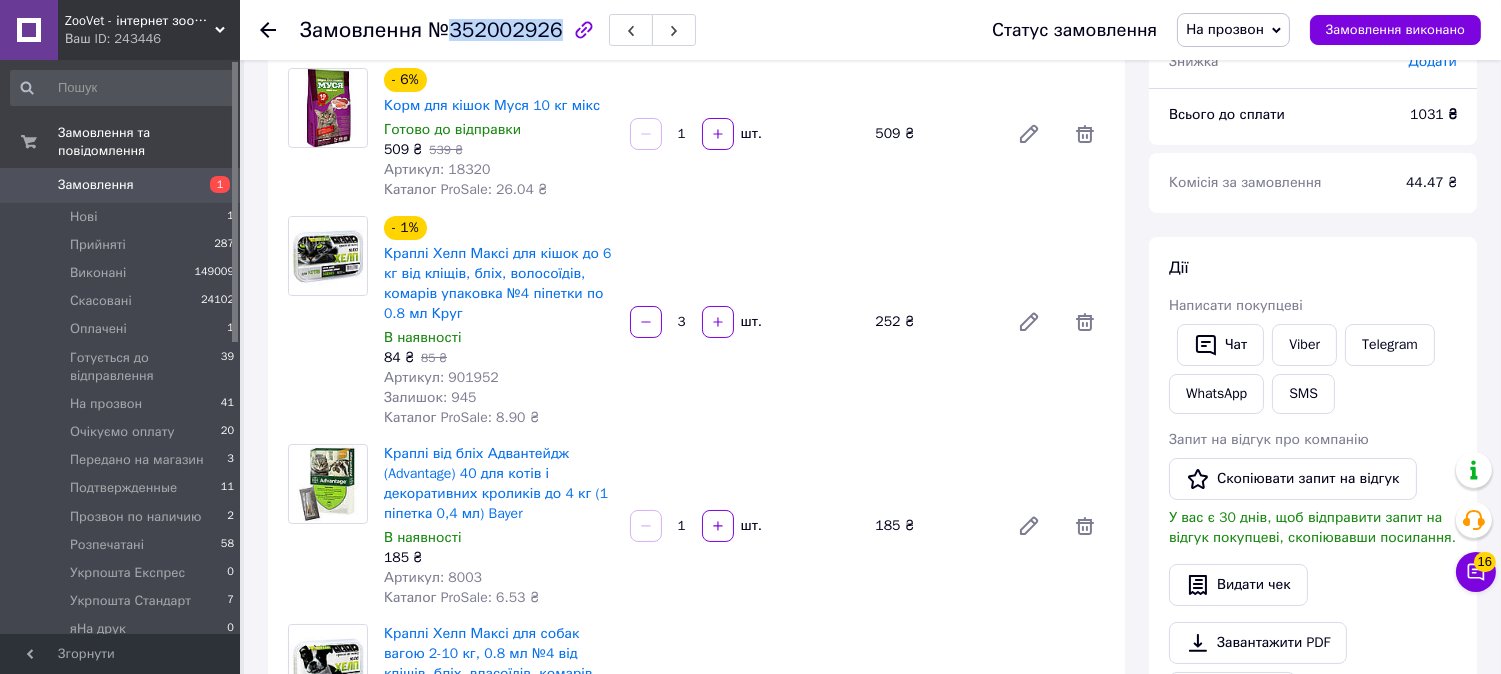 drag, startPoint x: 443, startPoint y: 34, endPoint x: 546, endPoint y: 30, distance: 103.077644 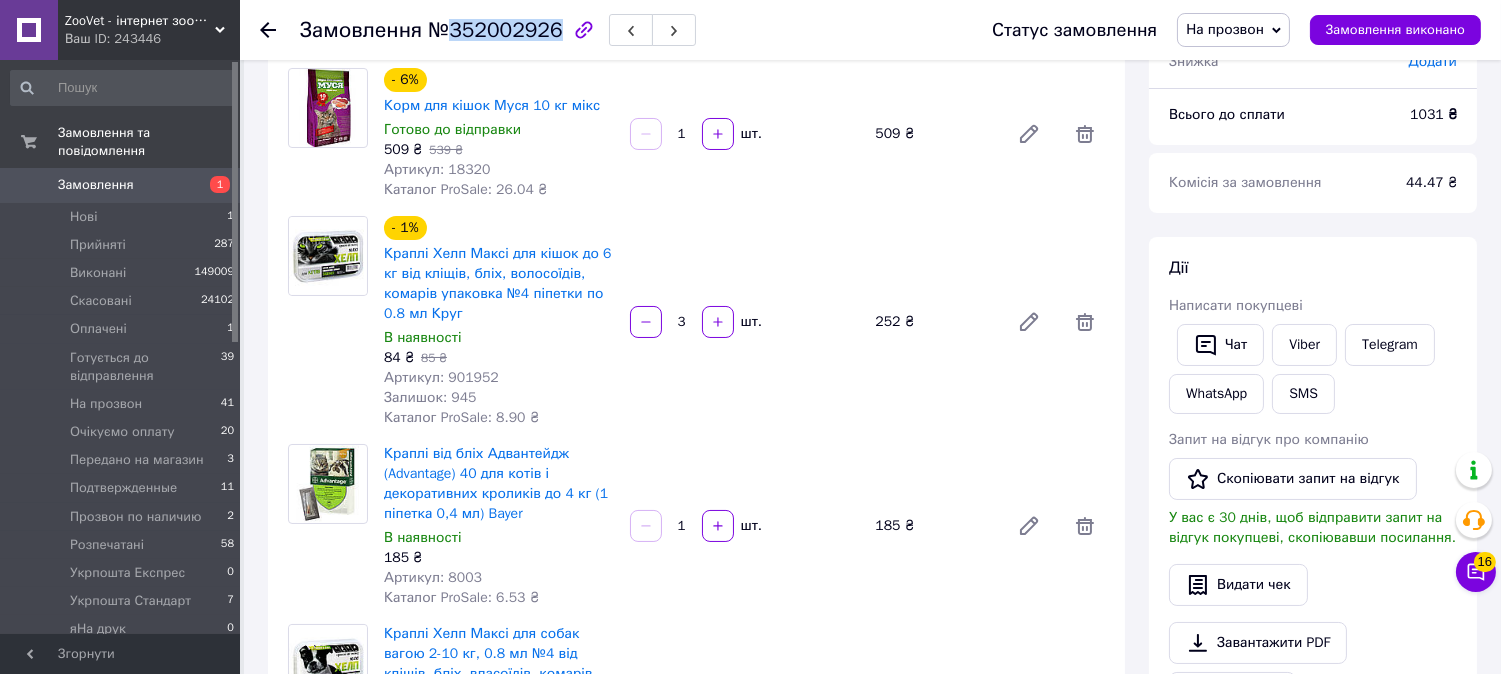click on "№352002926" at bounding box center [495, 30] 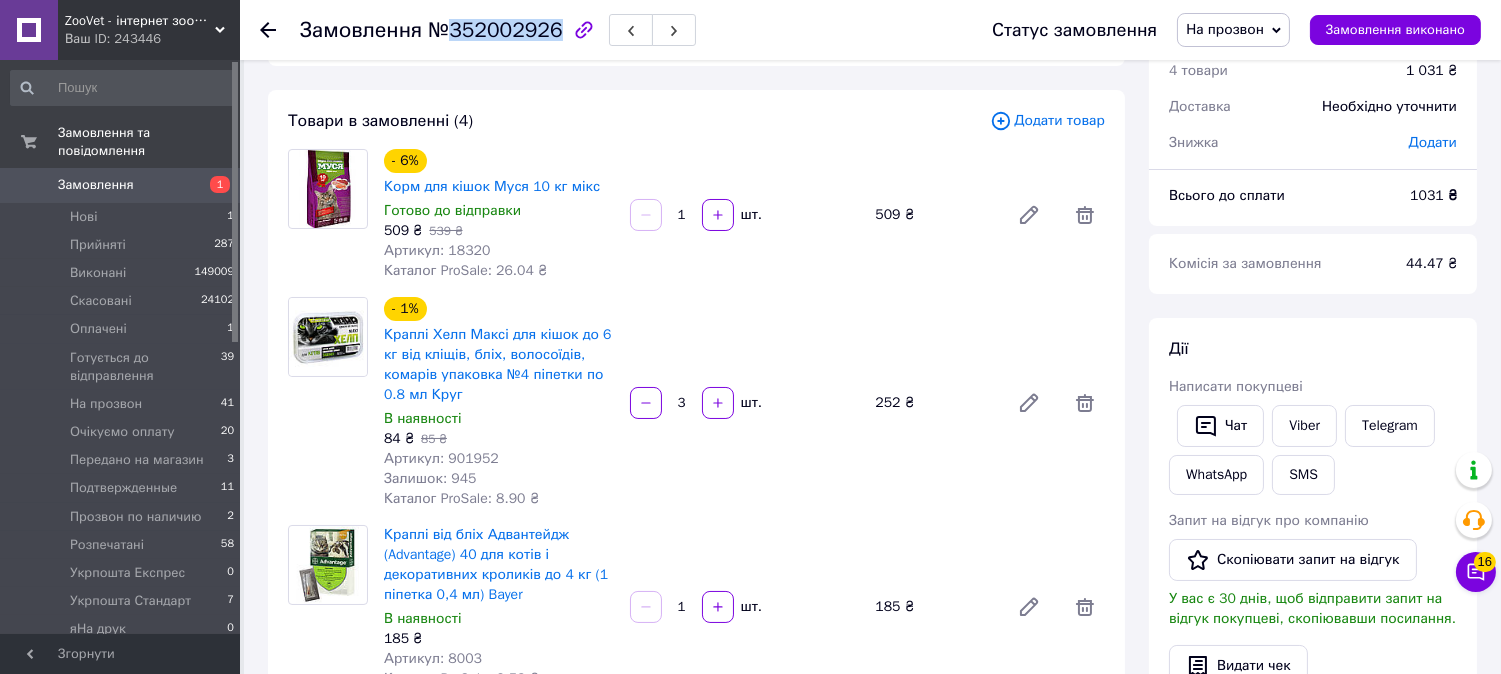 scroll, scrollTop: 0, scrollLeft: 0, axis: both 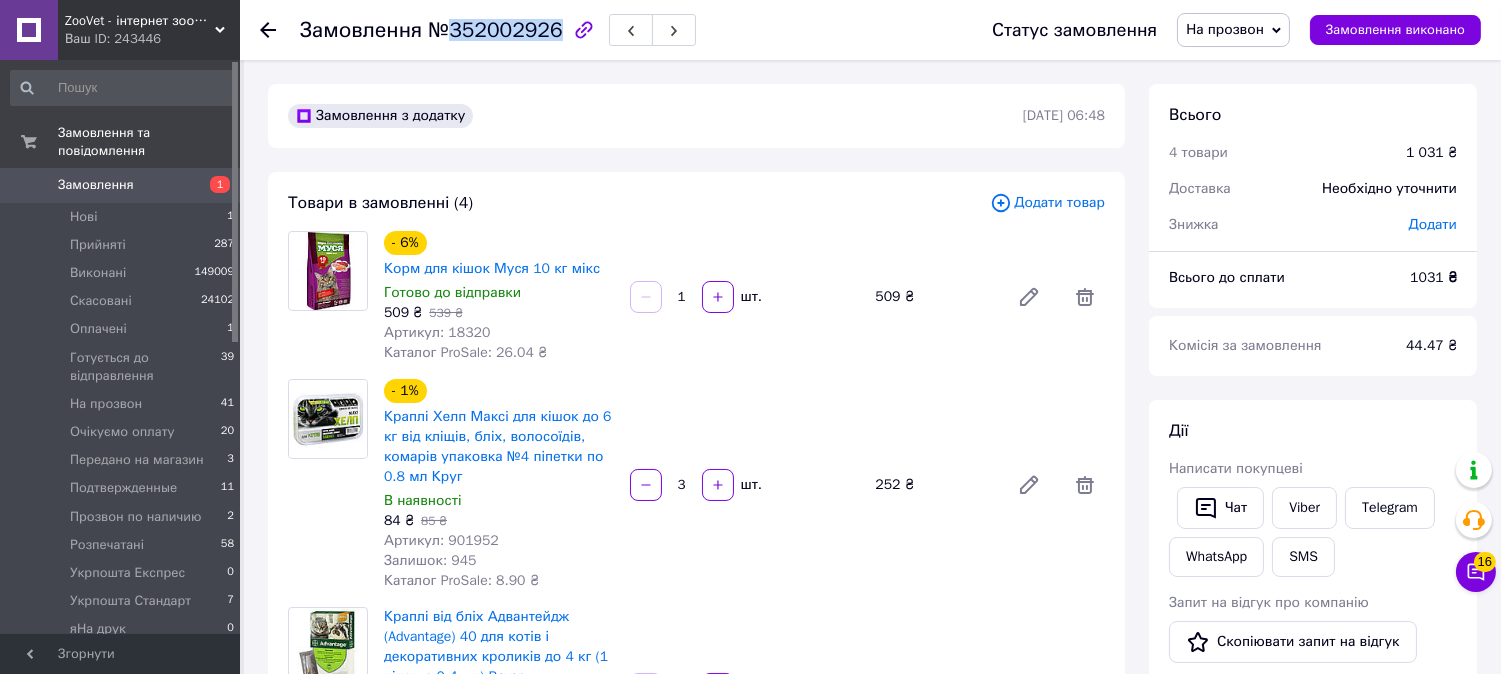 click on "На прозвон" at bounding box center (1225, 29) 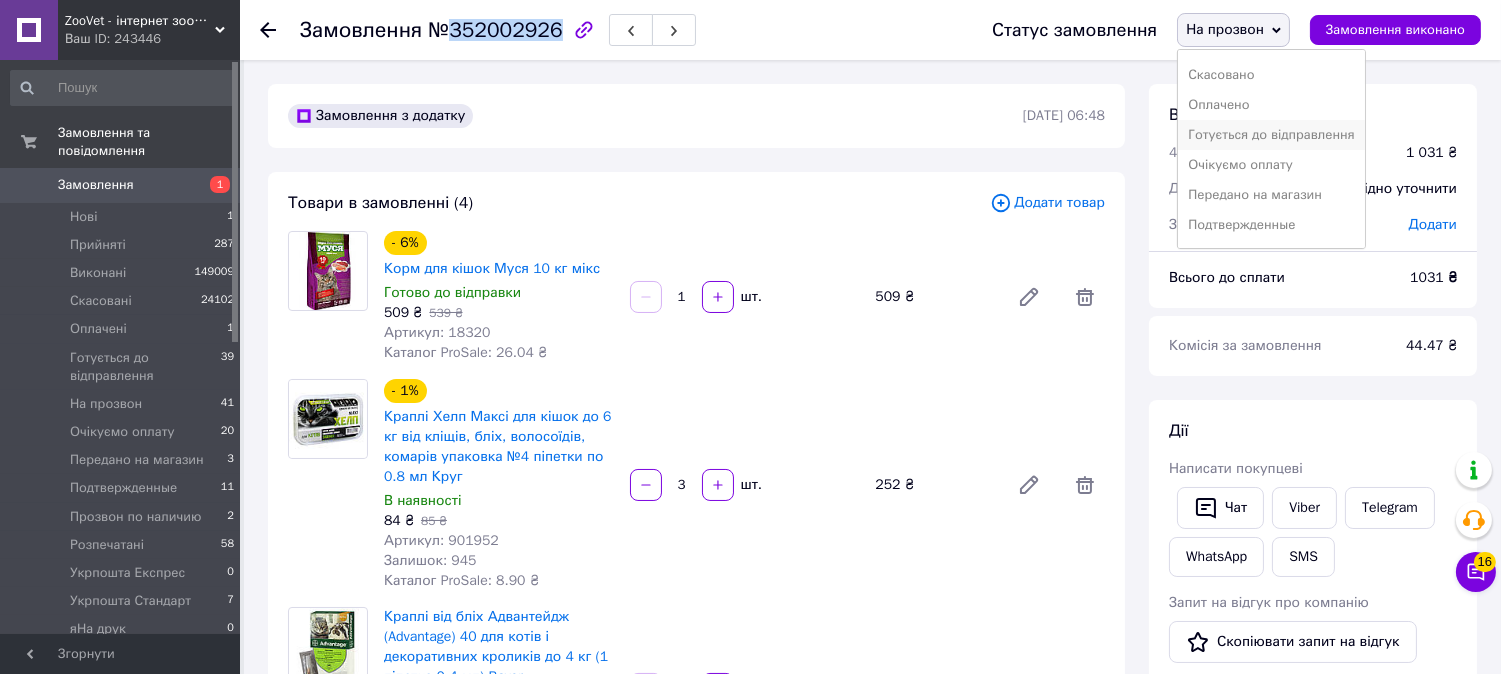 scroll, scrollTop: 111, scrollLeft: 0, axis: vertical 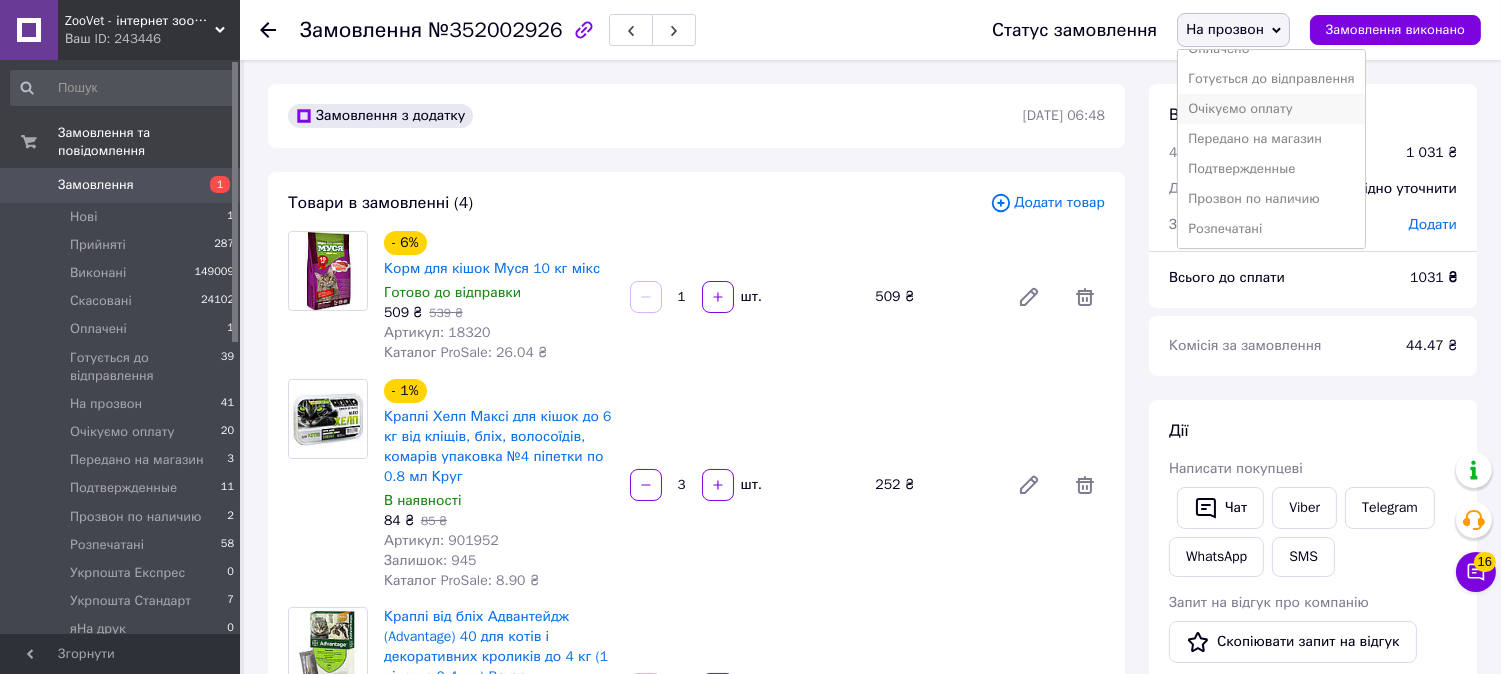 click on "Очікуємо оплату" at bounding box center (1271, 109) 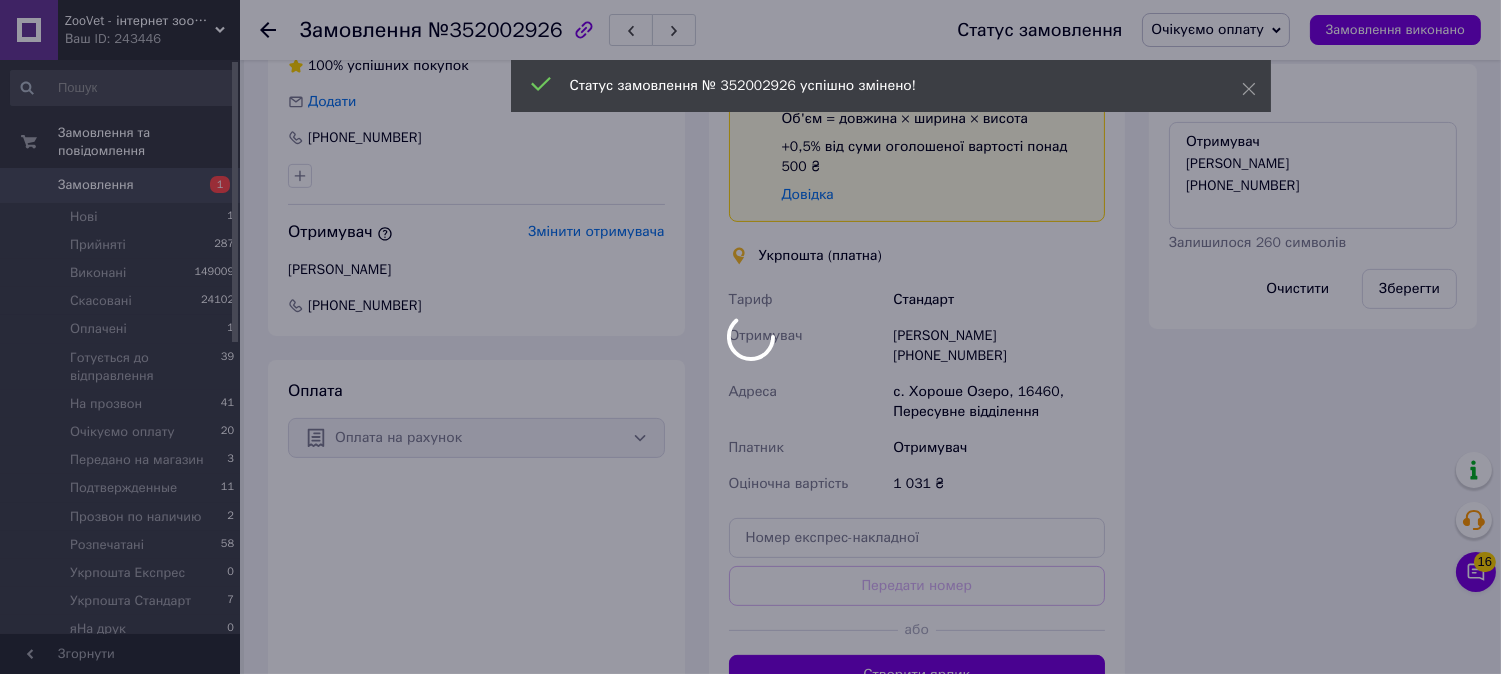 scroll, scrollTop: 1111, scrollLeft: 0, axis: vertical 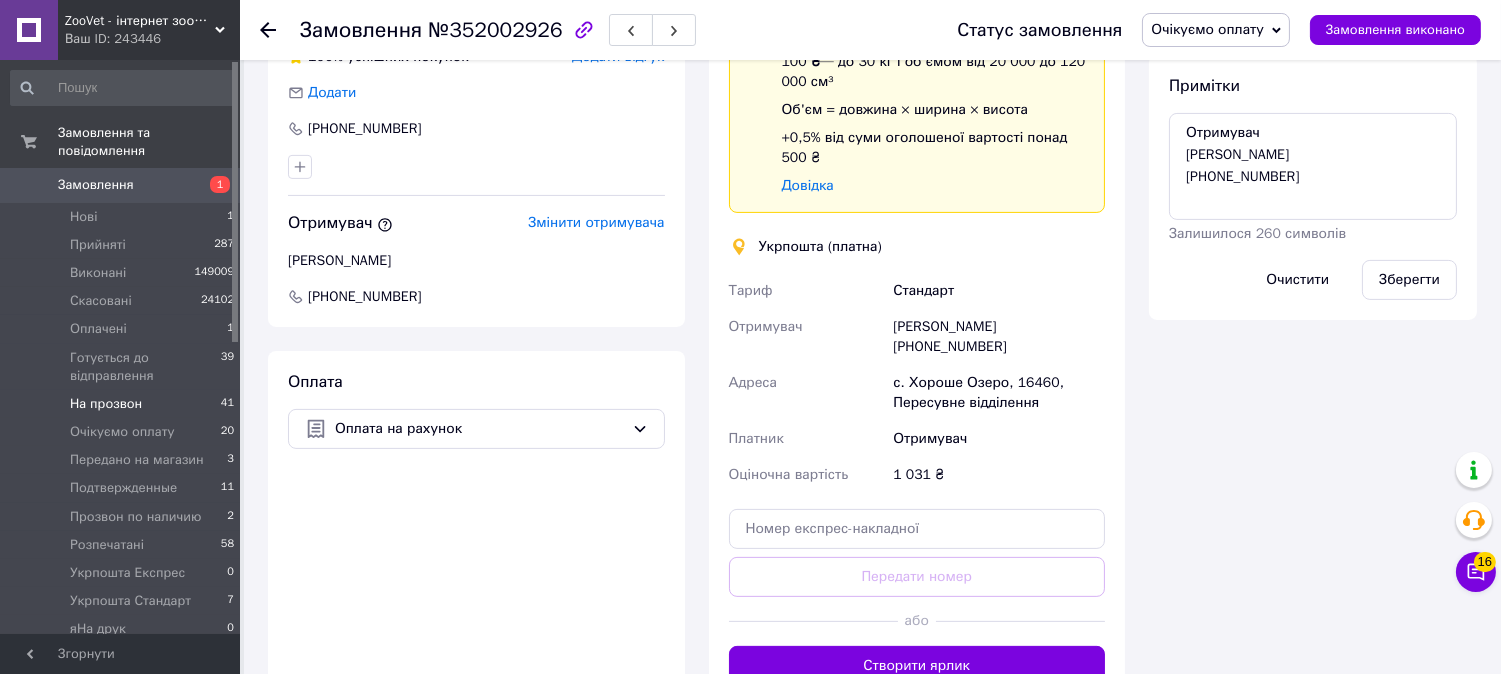 click on "На прозвон 41" at bounding box center [123, 404] 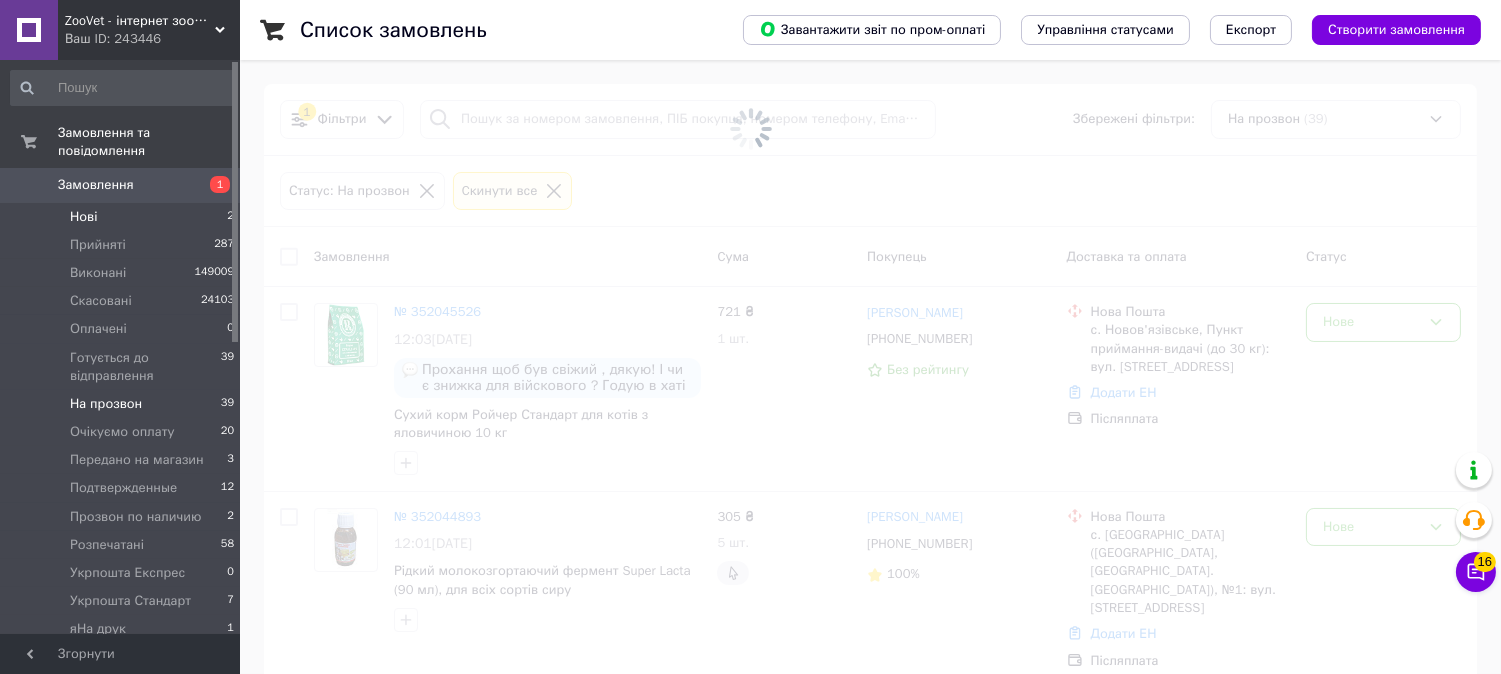click on "Нові 2" at bounding box center (123, 217) 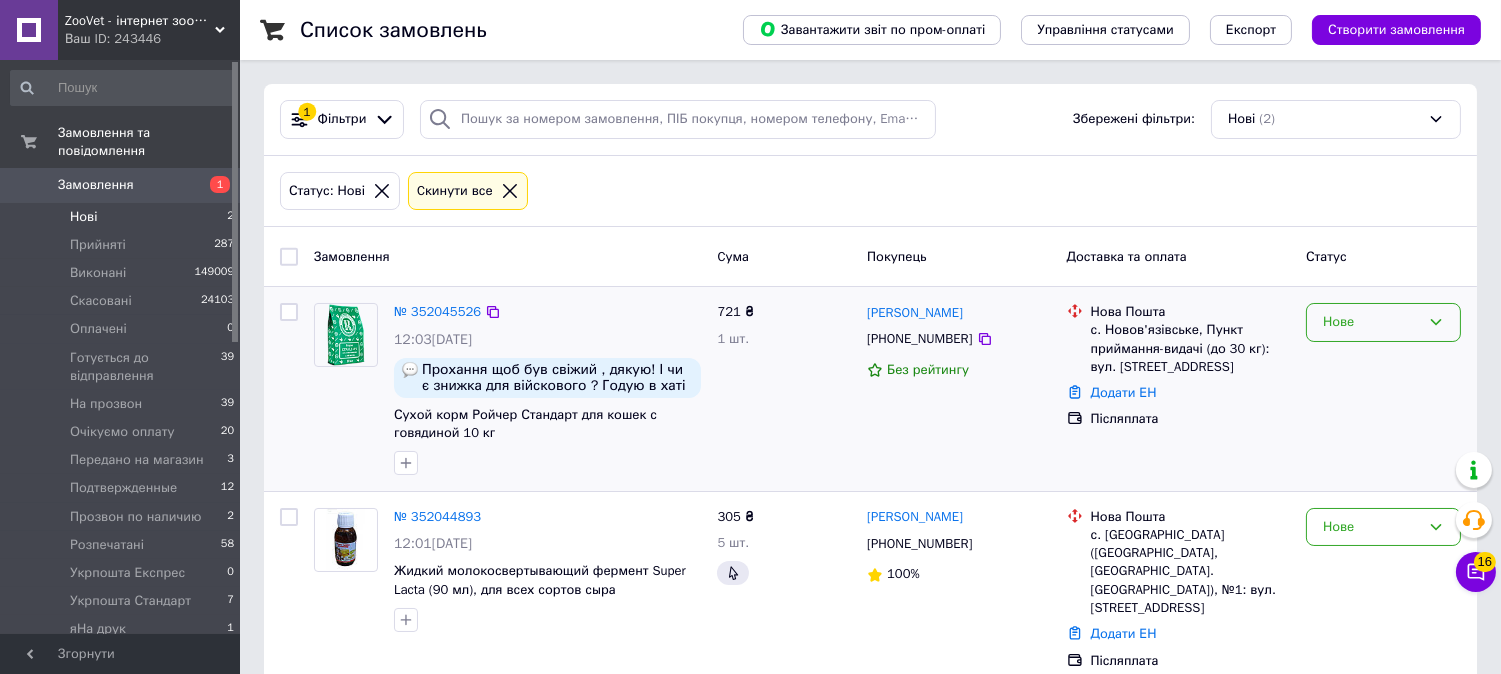 click on "Нове" at bounding box center [1371, 322] 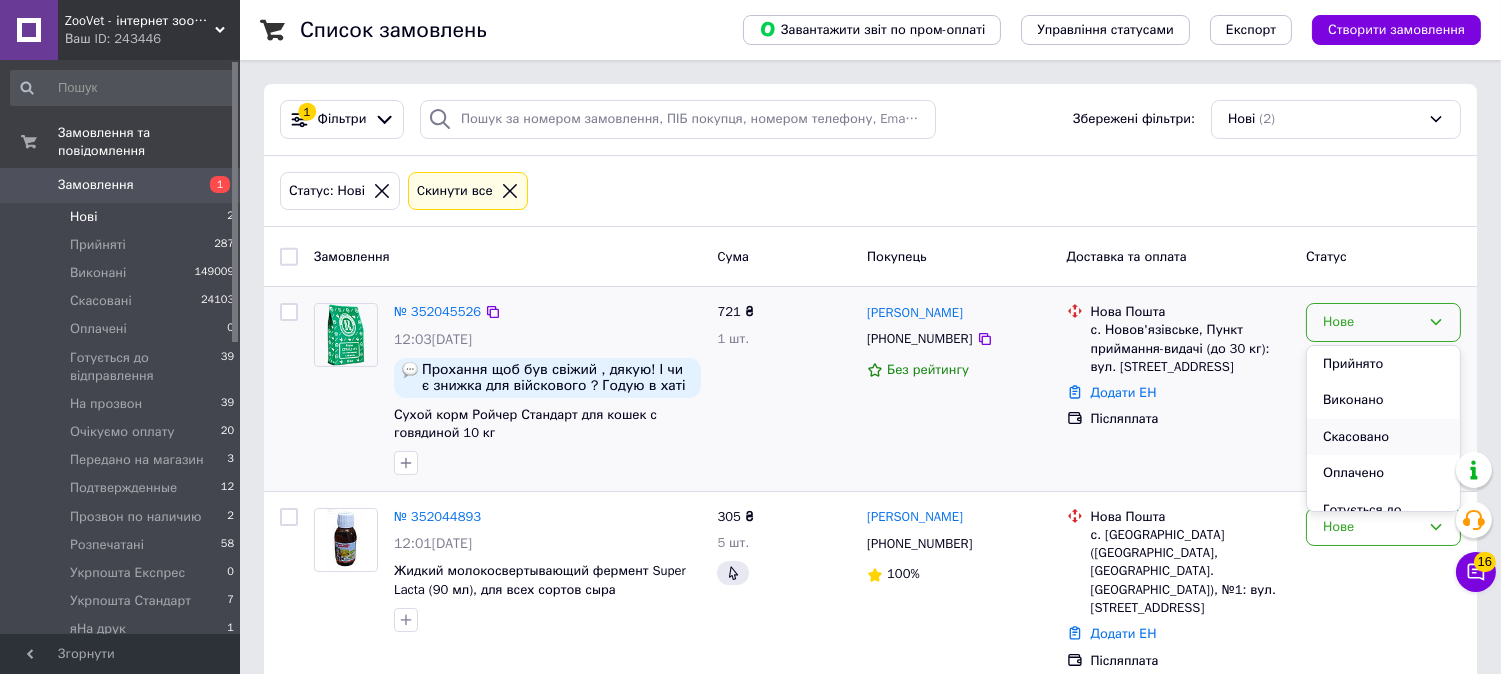 scroll, scrollTop: 111, scrollLeft: 0, axis: vertical 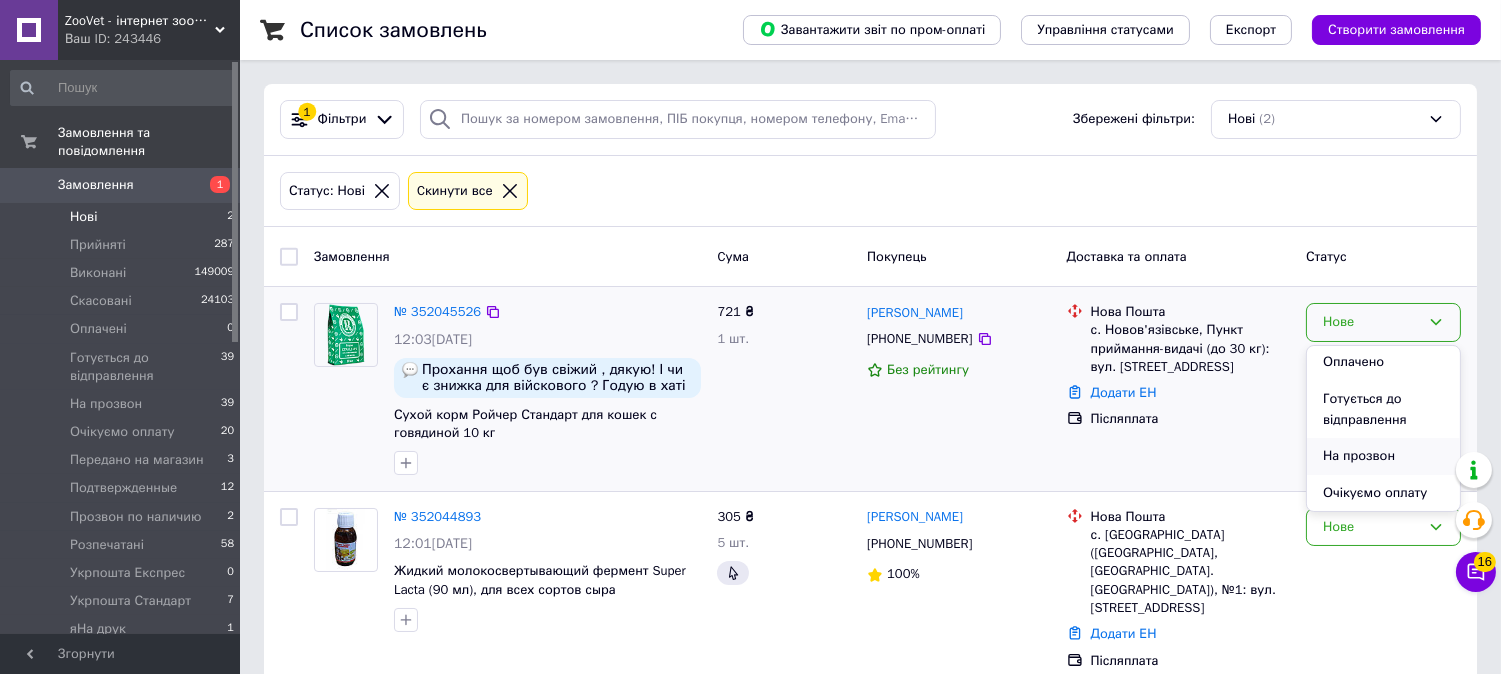 click on "На прозвон" at bounding box center [1383, 456] 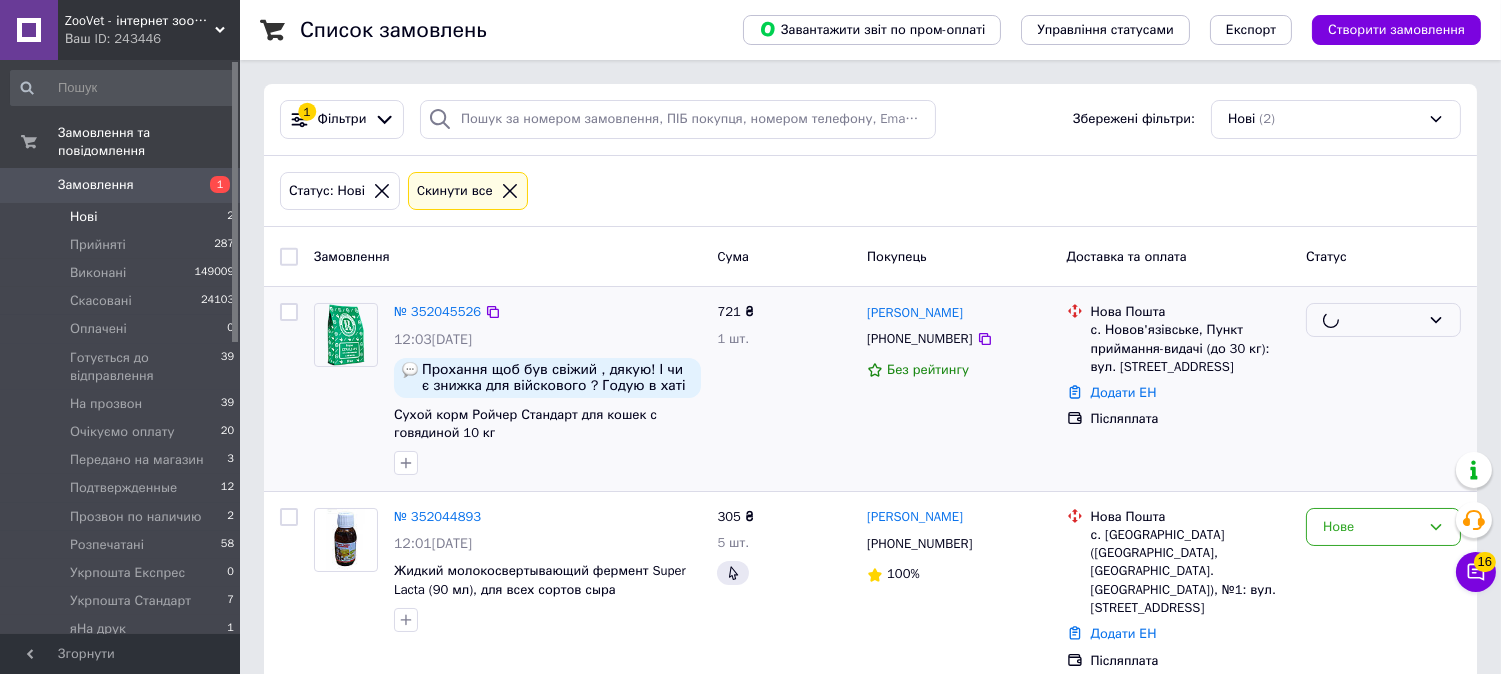 scroll, scrollTop: 35, scrollLeft: 0, axis: vertical 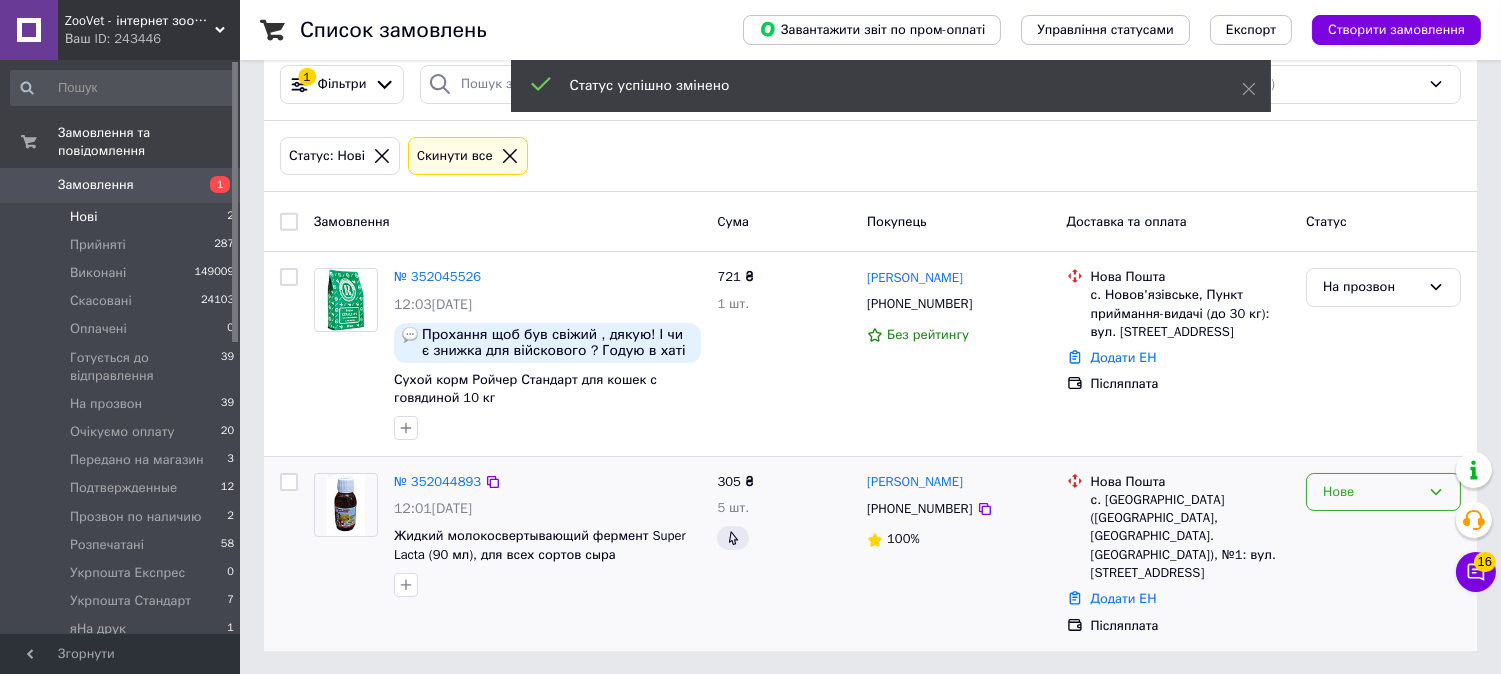 click on "Нове" at bounding box center (1383, 492) 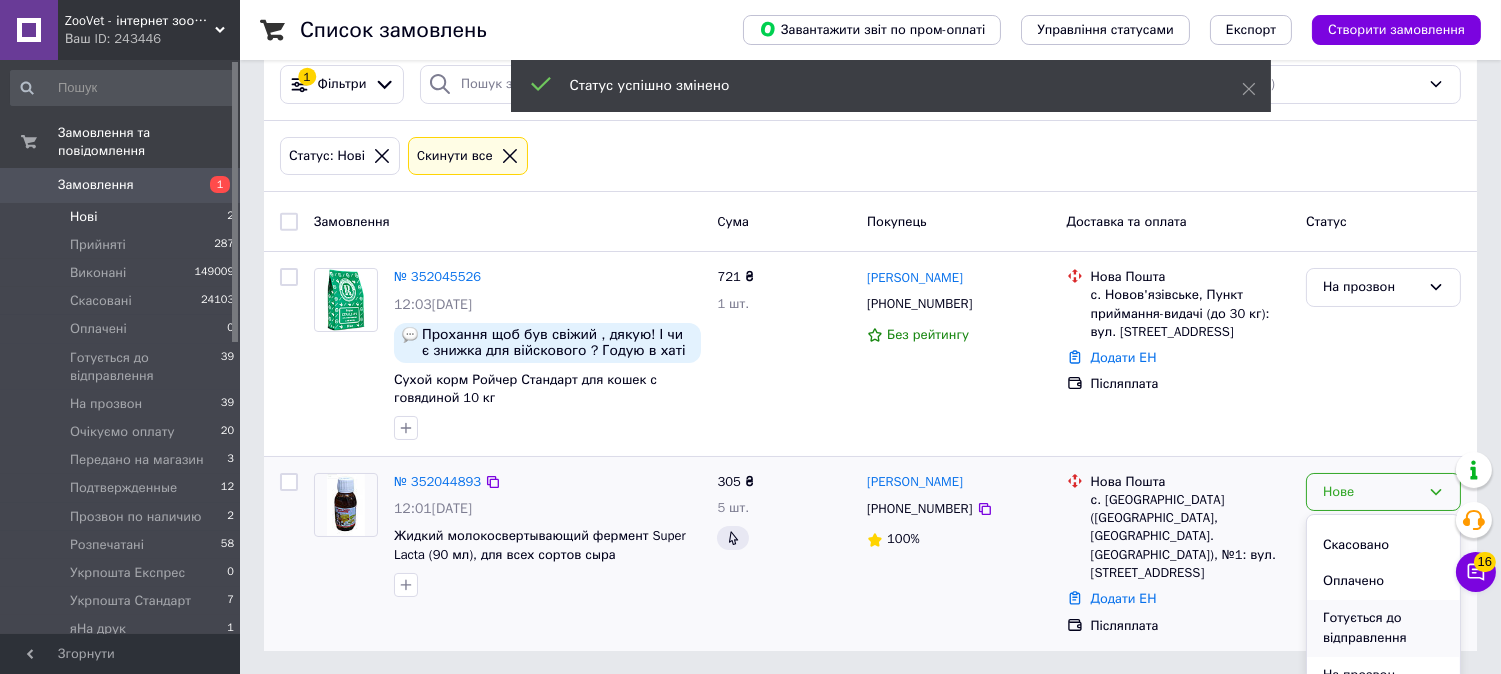 scroll, scrollTop: 111, scrollLeft: 0, axis: vertical 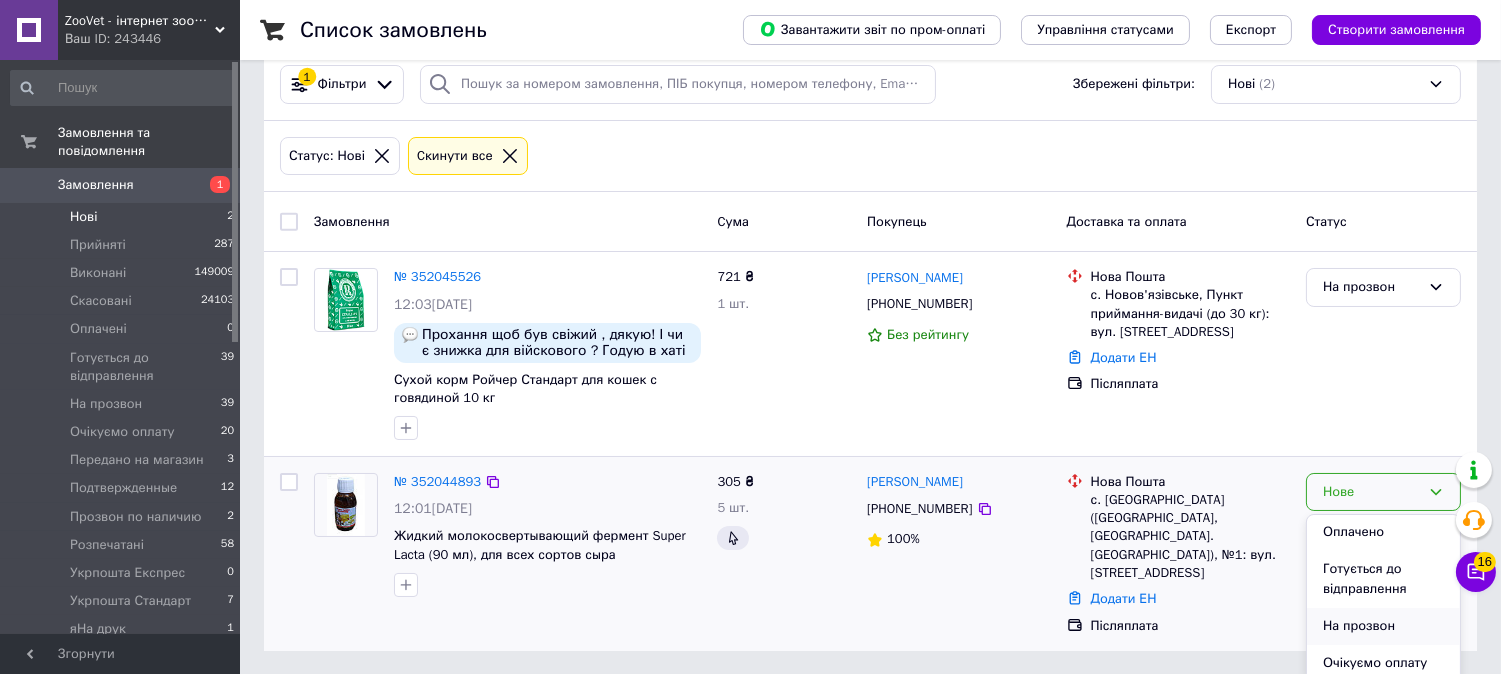 click on "На прозвон" at bounding box center [1383, 626] 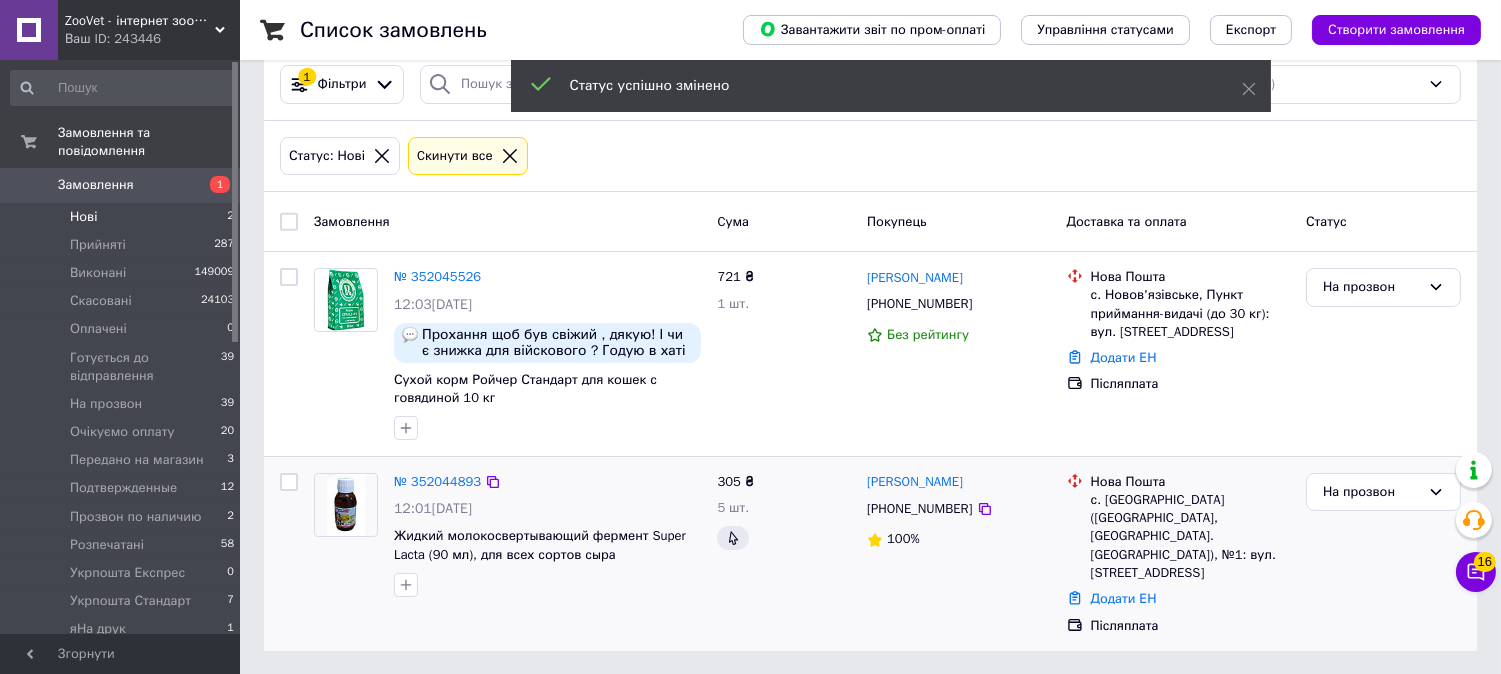 click on "Замовлення" at bounding box center [96, 185] 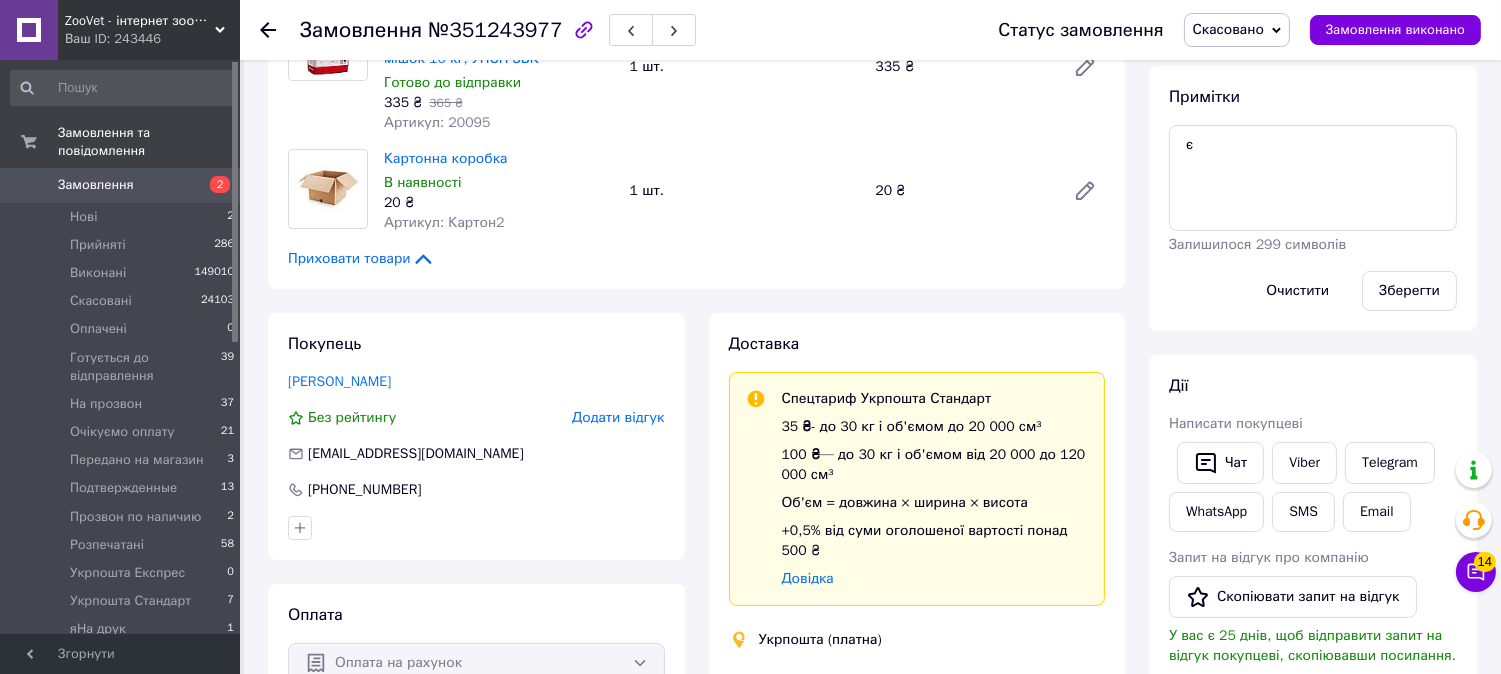 scroll, scrollTop: 222, scrollLeft: 0, axis: vertical 